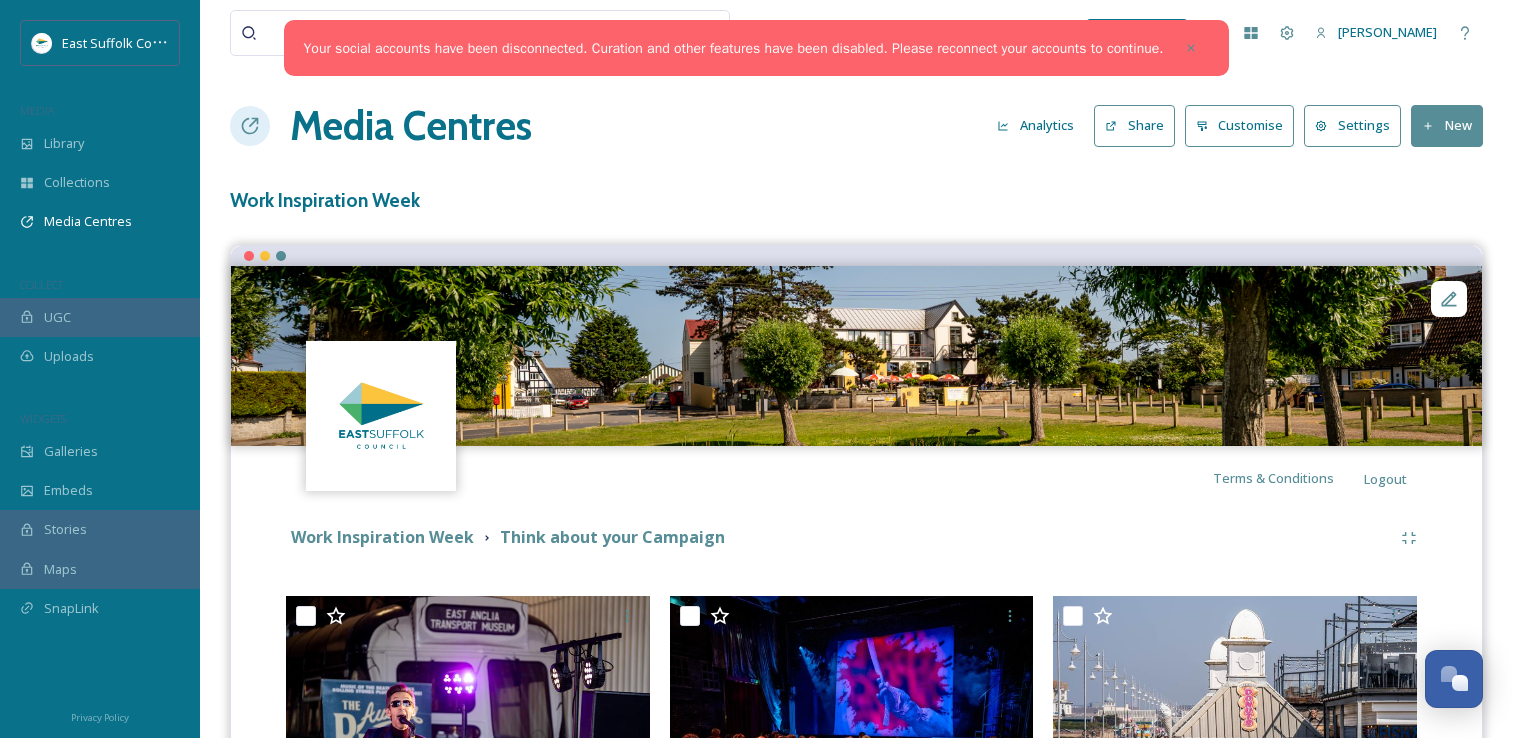 scroll, scrollTop: 6400, scrollLeft: 0, axis: vertical 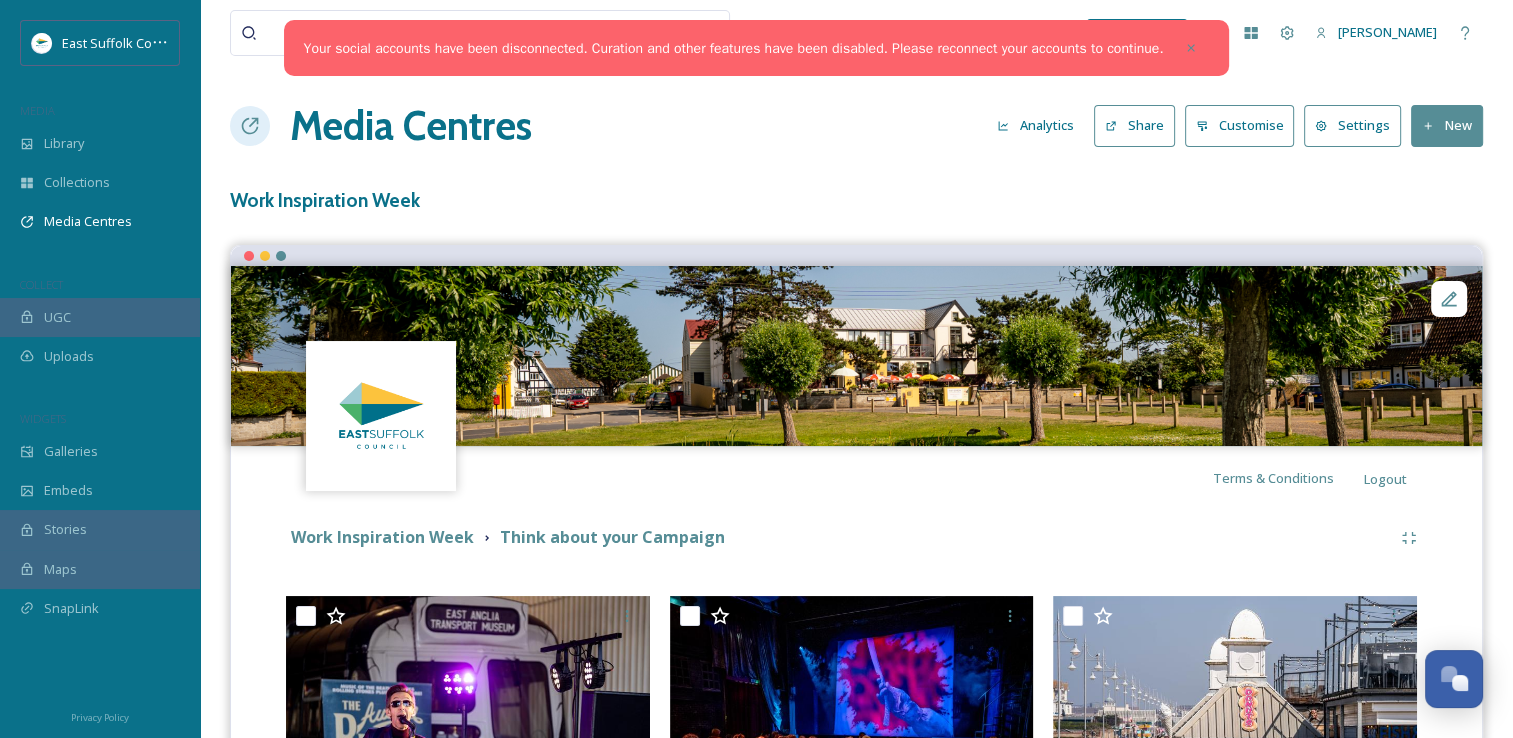drag, startPoint x: 424, startPoint y: 138, endPoint x: 496, endPoint y: -74, distance: 223.89284 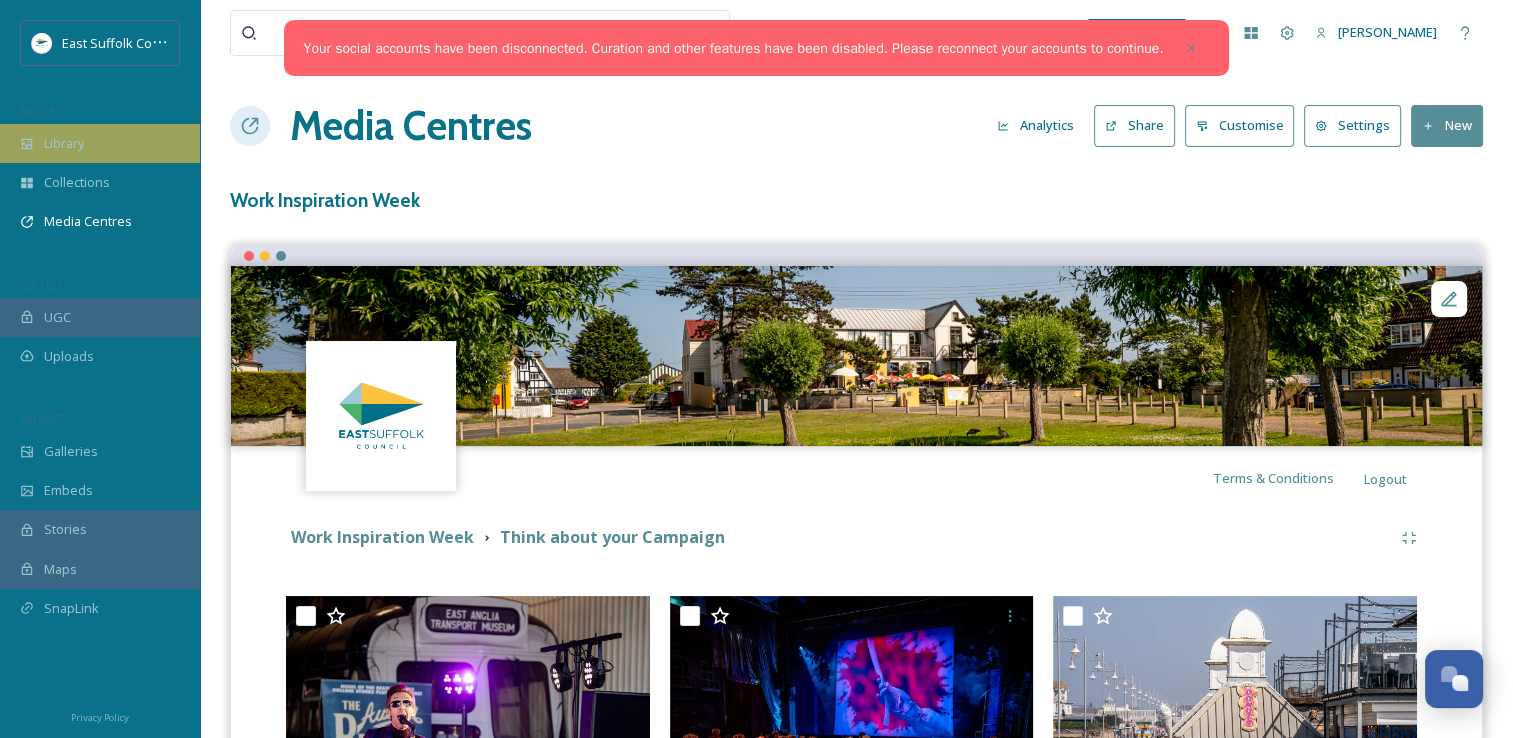 click on "Library" at bounding box center [100, 143] 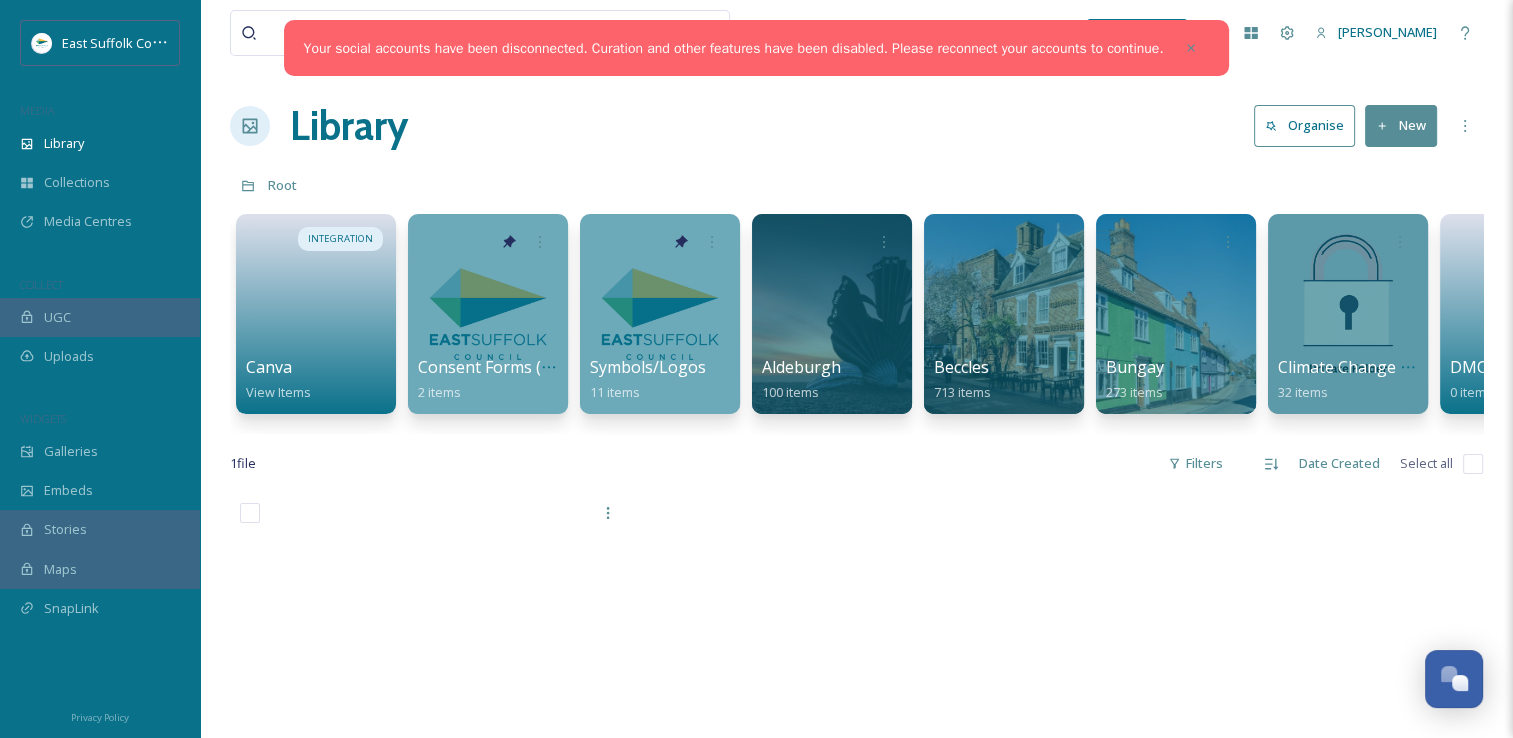 scroll, scrollTop: 0, scrollLeft: 3047, axis: horizontal 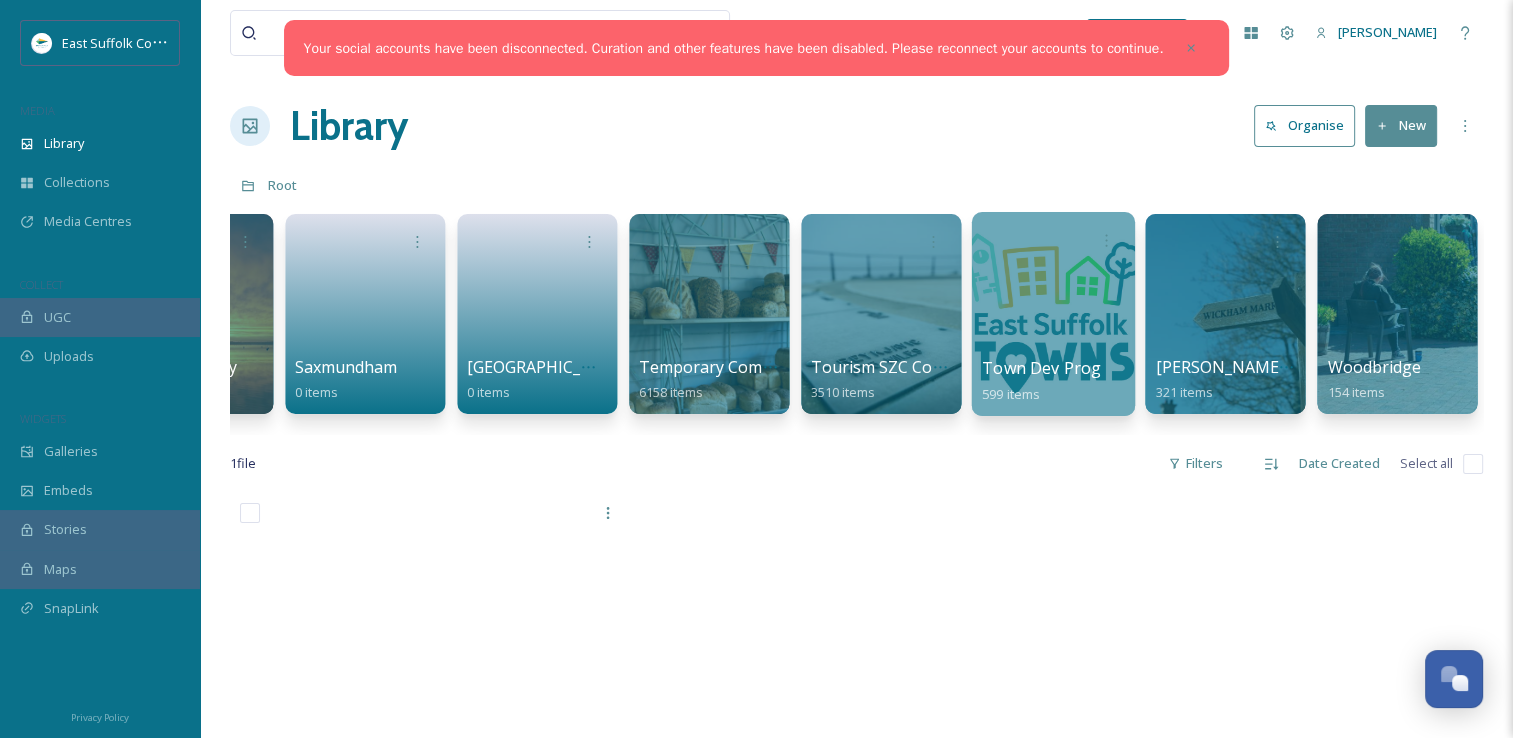 click at bounding box center (1052, 314) 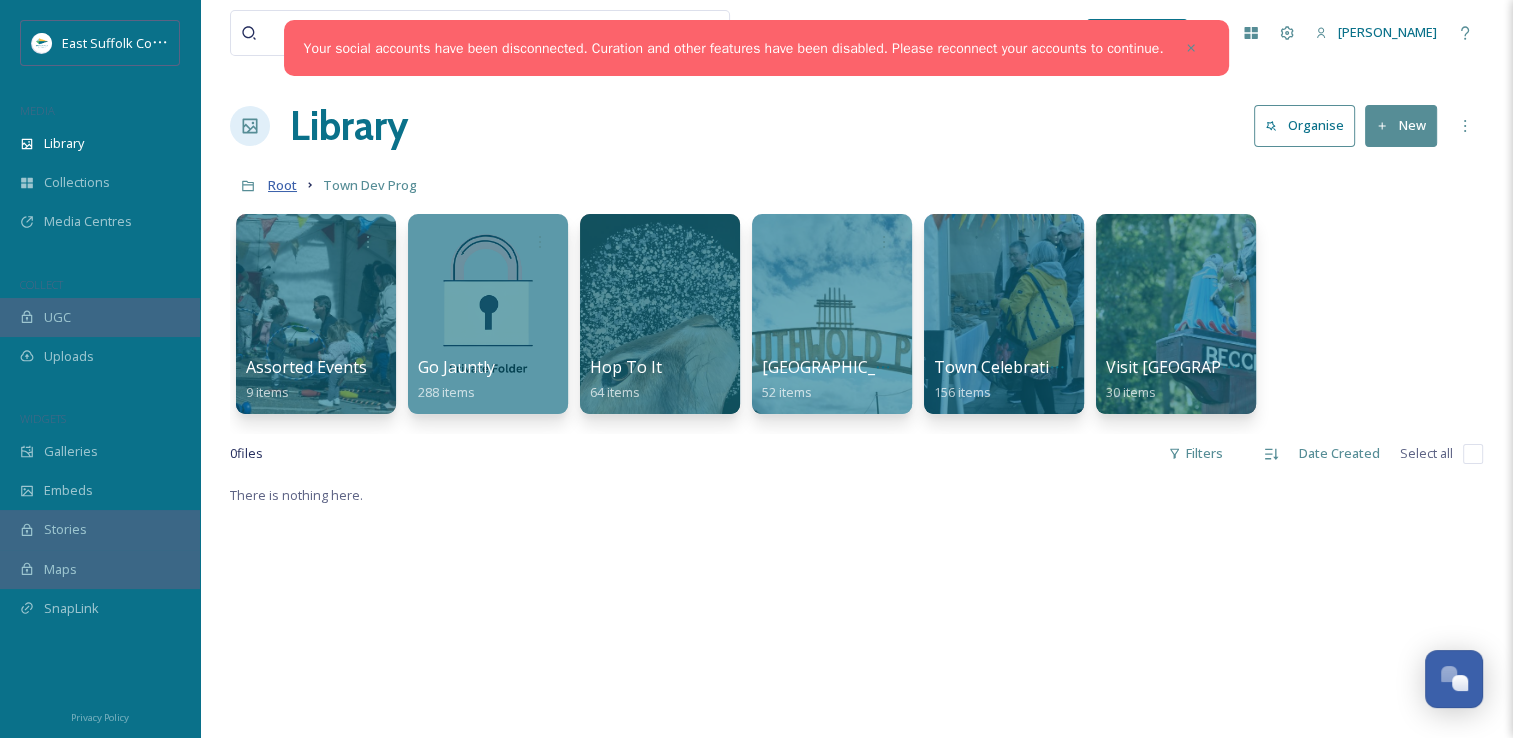 click on "Root" at bounding box center [282, 185] 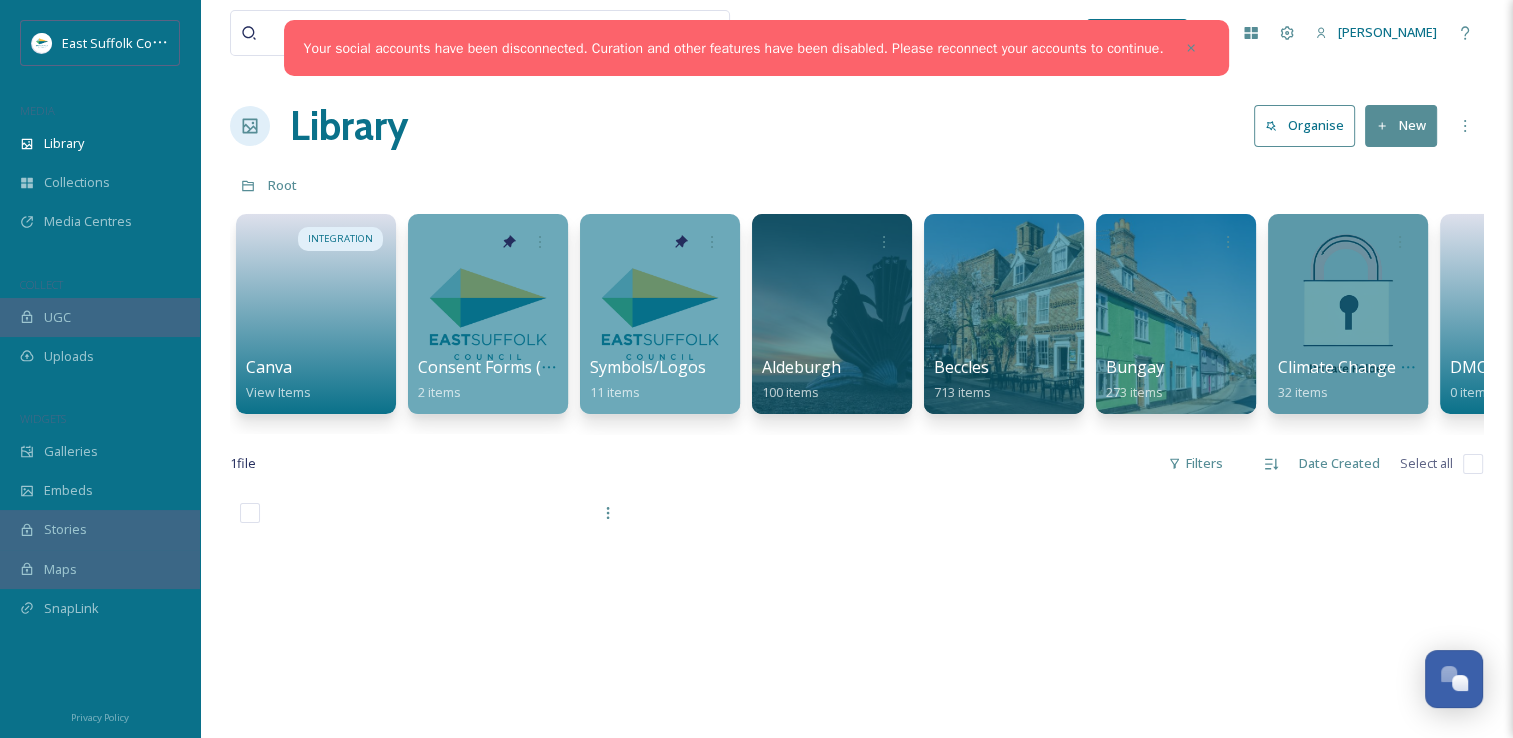 scroll, scrollTop: 0, scrollLeft: 3047, axis: horizontal 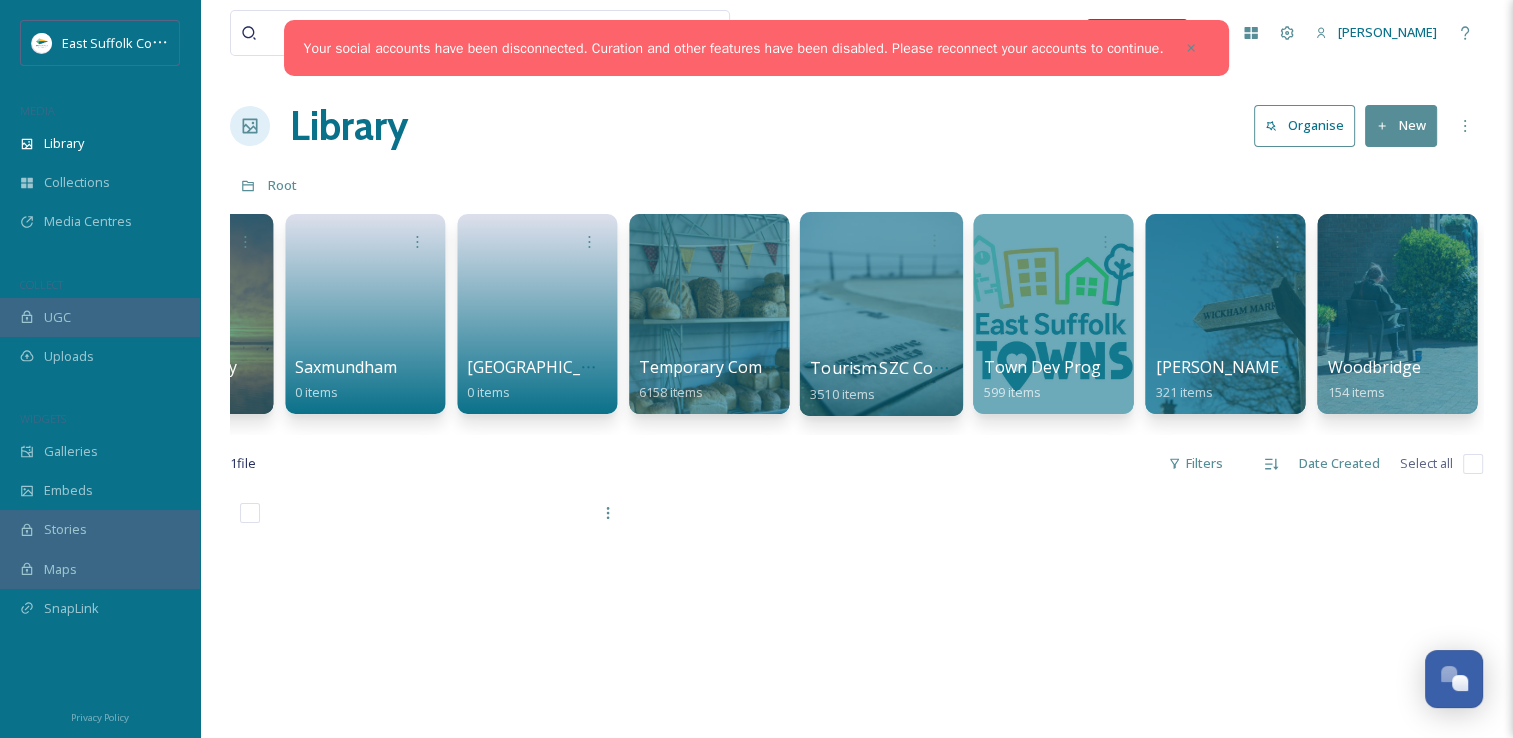 click at bounding box center (880, 314) 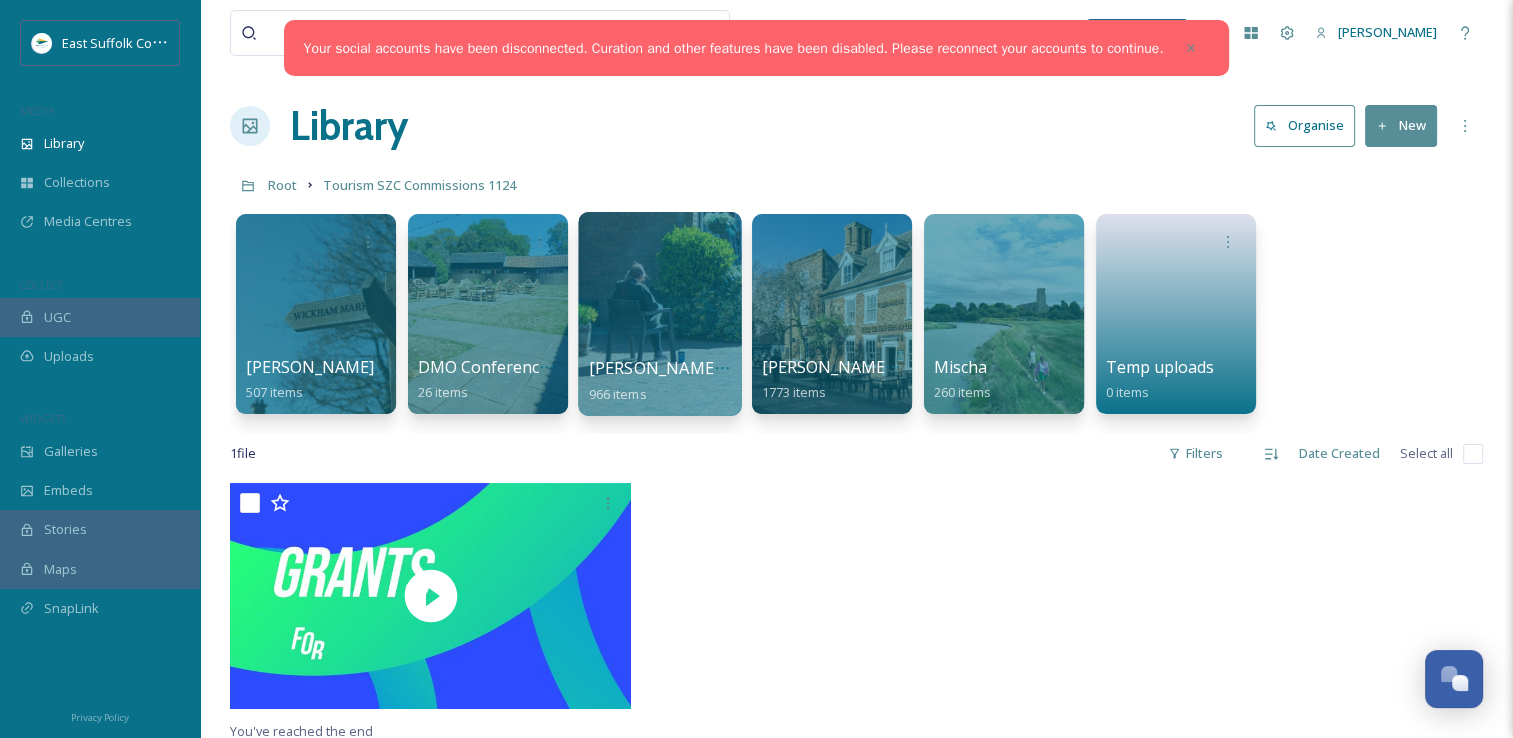 click at bounding box center [659, 314] 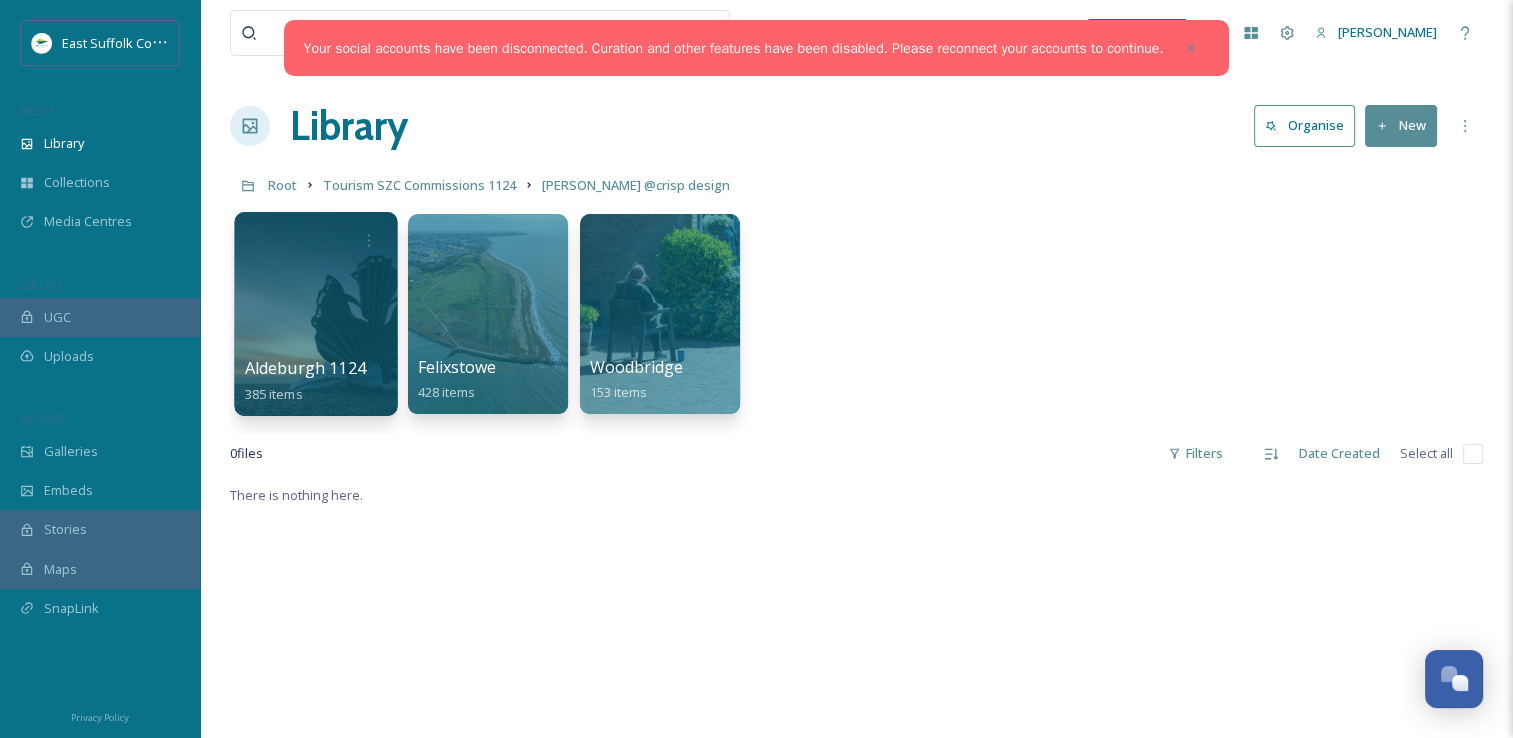 click at bounding box center [315, 314] 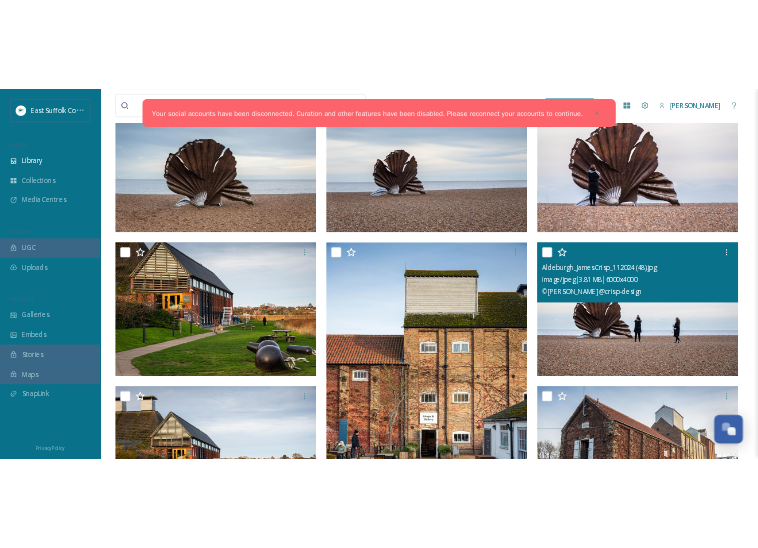 scroll, scrollTop: 500, scrollLeft: 0, axis: vertical 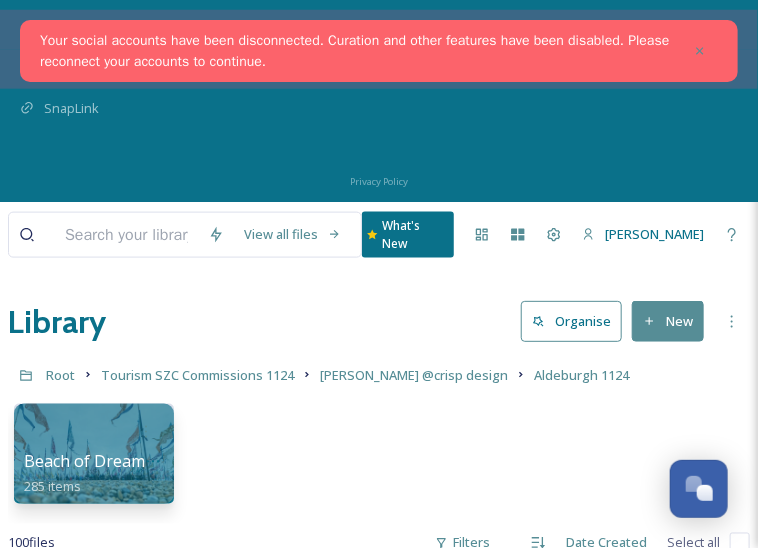 drag, startPoint x: 548, startPoint y: 409, endPoint x: 591, endPoint y: 405, distance: 43.185646 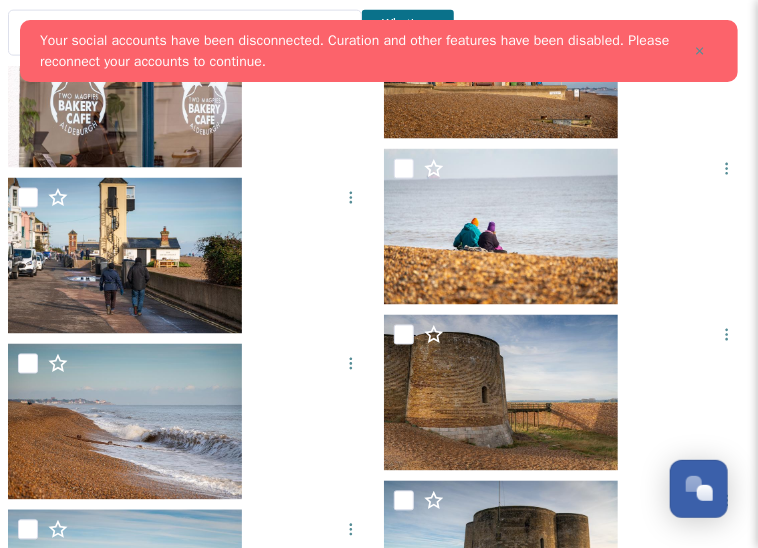 scroll, scrollTop: 4300, scrollLeft: 0, axis: vertical 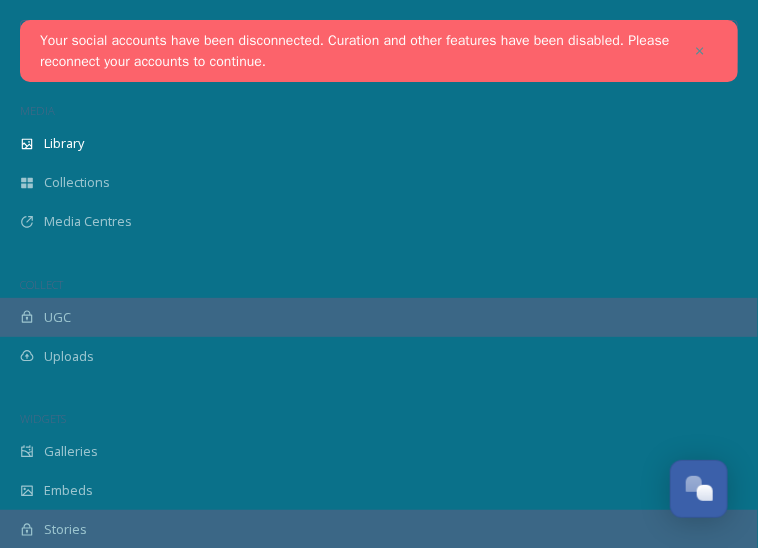 drag, startPoint x: 548, startPoint y: -53, endPoint x: 548, endPoint y: -191, distance: 138 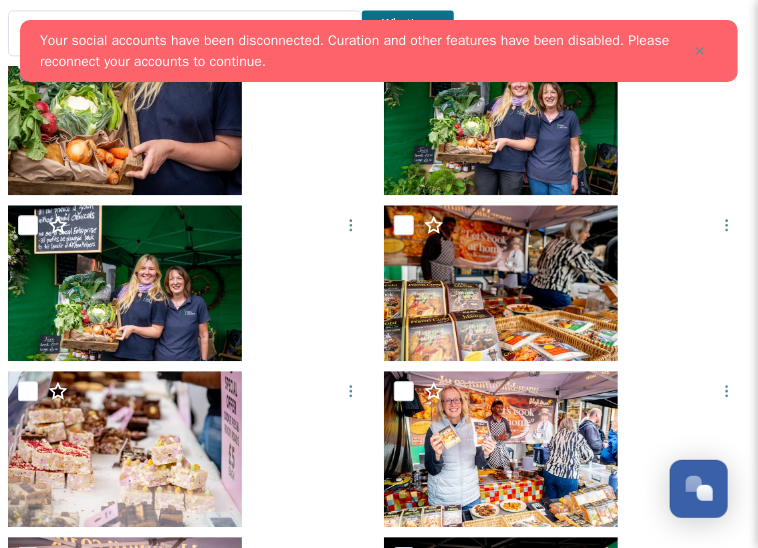 scroll, scrollTop: 1200, scrollLeft: 0, axis: vertical 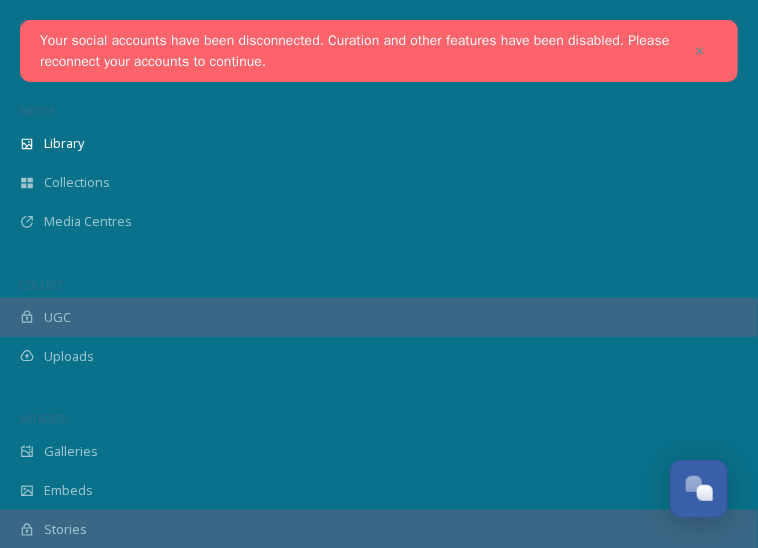 drag, startPoint x: 464, startPoint y: 257, endPoint x: 440, endPoint y: -91, distance: 348.8266 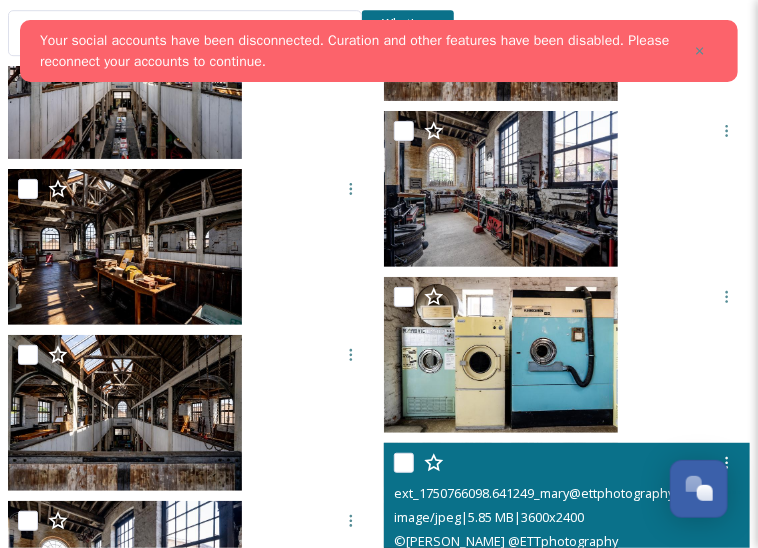 scroll, scrollTop: 7200, scrollLeft: 0, axis: vertical 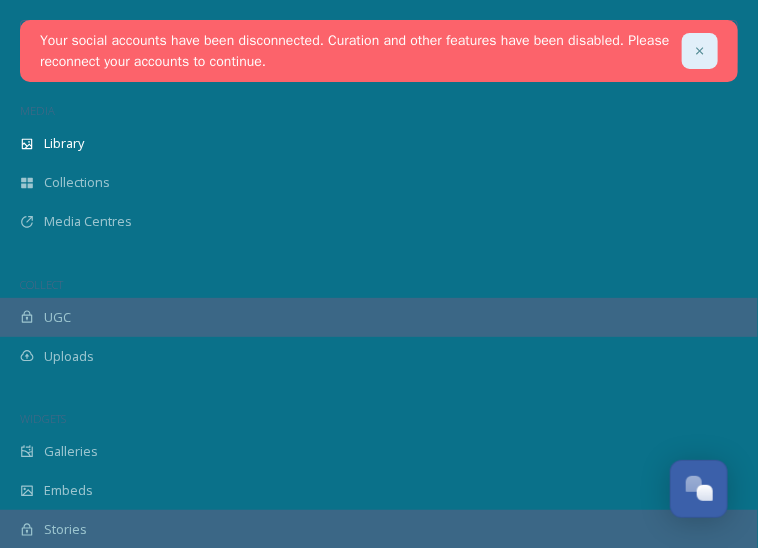 click 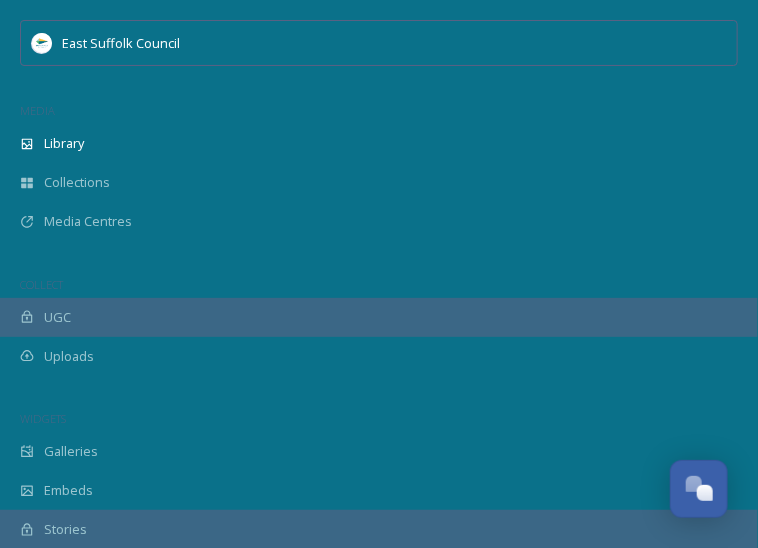 click on "[PERSON_NAME] @ETTphotography" at bounding box center (429, 875) 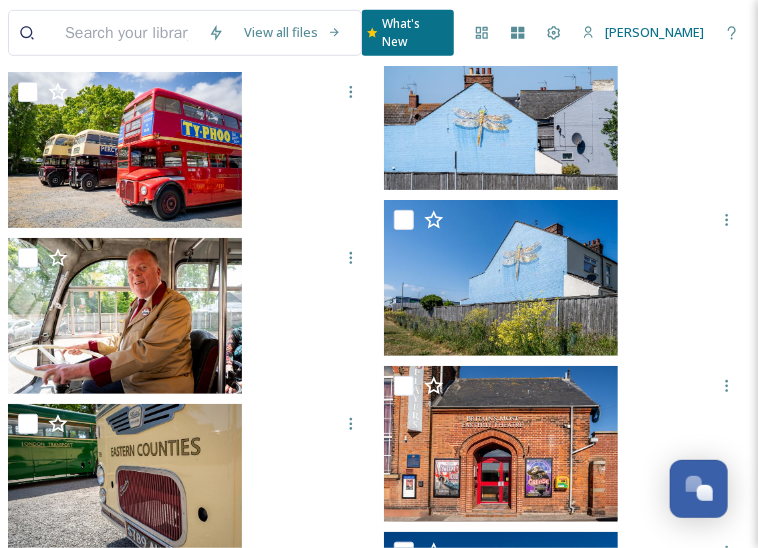 scroll, scrollTop: 6000, scrollLeft: 0, axis: vertical 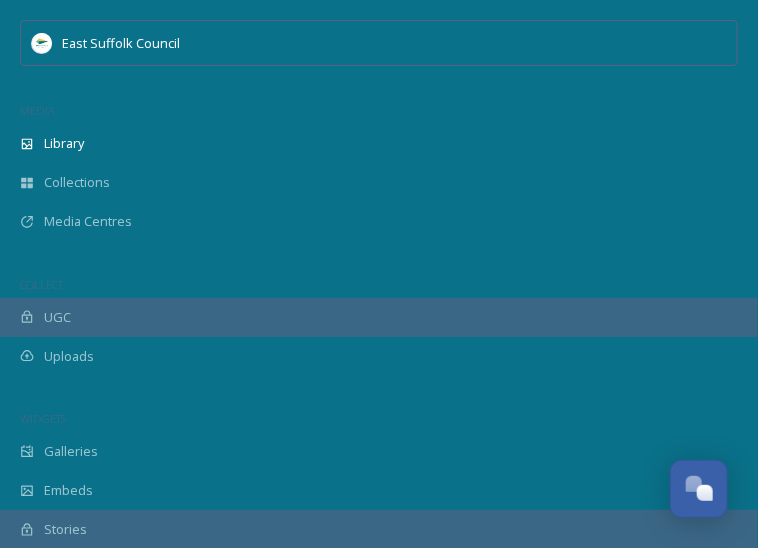 drag, startPoint x: 422, startPoint y: 407, endPoint x: 401, endPoint y: -72, distance: 479.4601 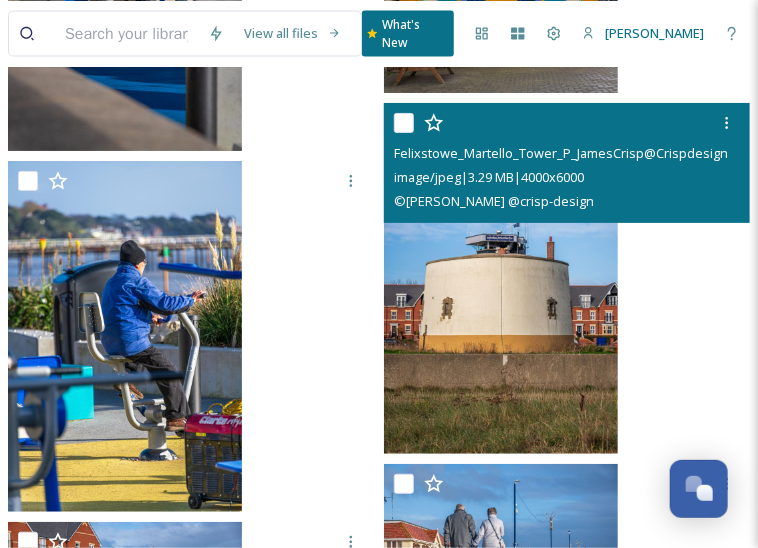 scroll, scrollTop: 10319, scrollLeft: 0, axis: vertical 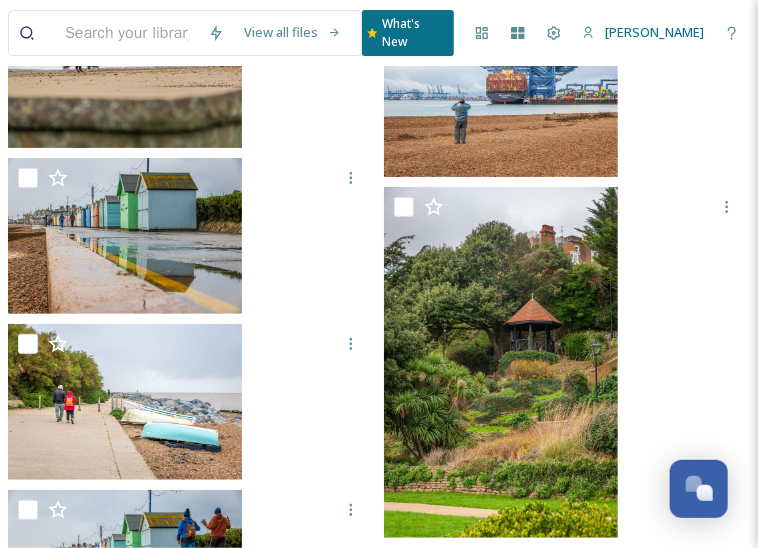 drag, startPoint x: 600, startPoint y: 313, endPoint x: 552, endPoint y: -295, distance: 609.8918 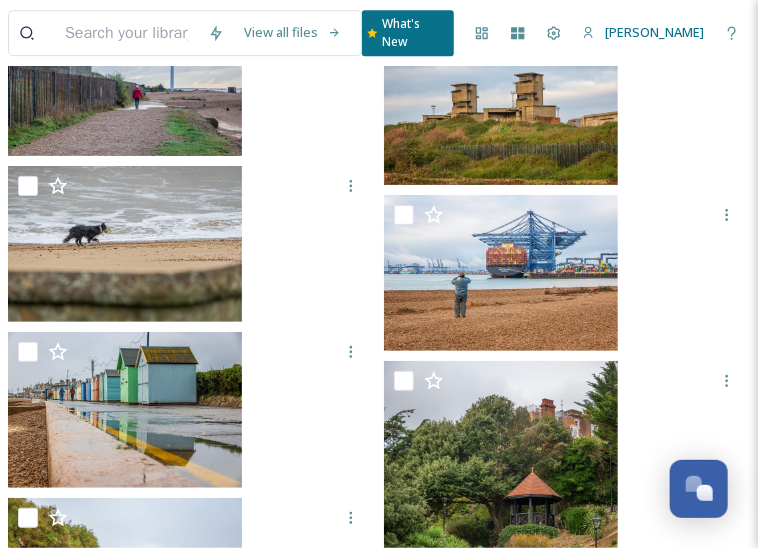 drag, startPoint x: 553, startPoint y: -101, endPoint x: 553, endPoint y: -293, distance: 192 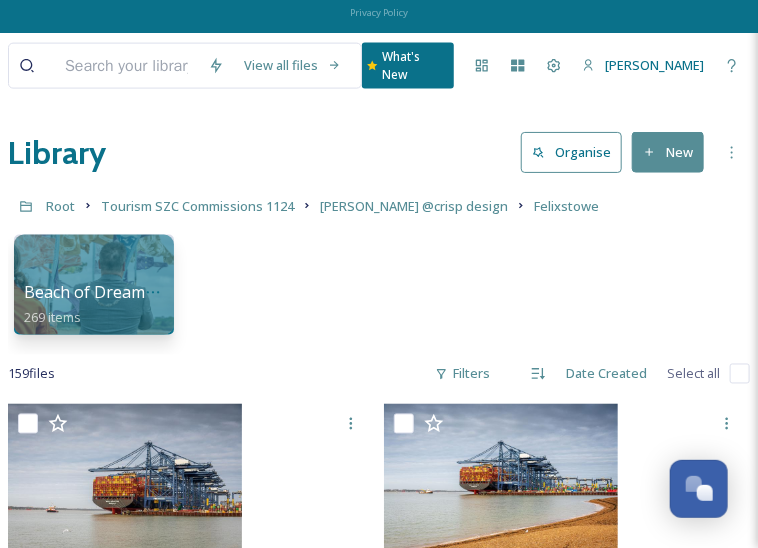 scroll, scrollTop: 0, scrollLeft: 0, axis: both 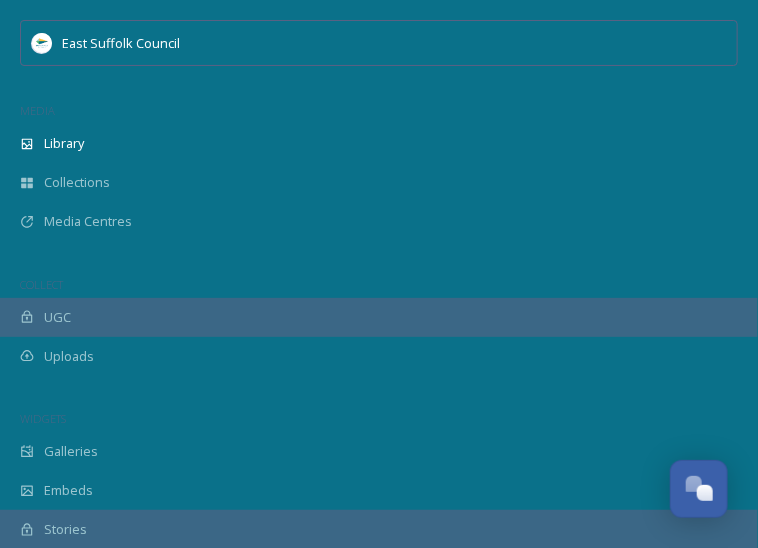 click on "Tourism SZC Commissions 1124" at bounding box center (197, 875) 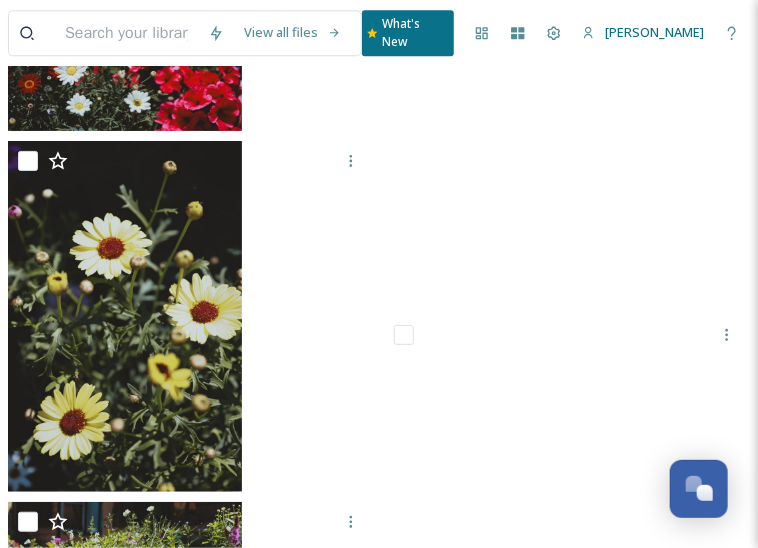 scroll, scrollTop: 18700, scrollLeft: 0, axis: vertical 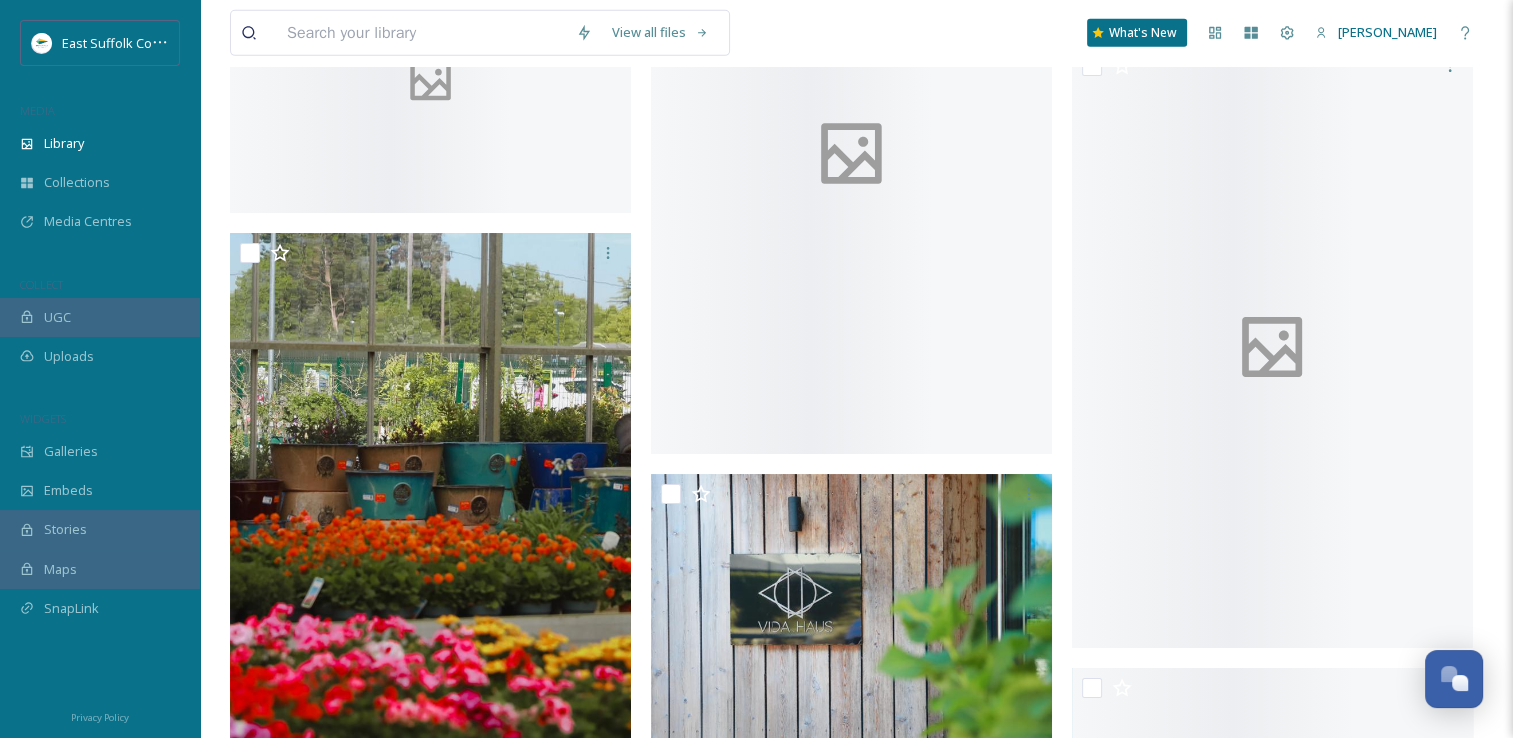 drag, startPoint x: 689, startPoint y: -18, endPoint x: 682, endPoint y: -74, distance: 56.435802 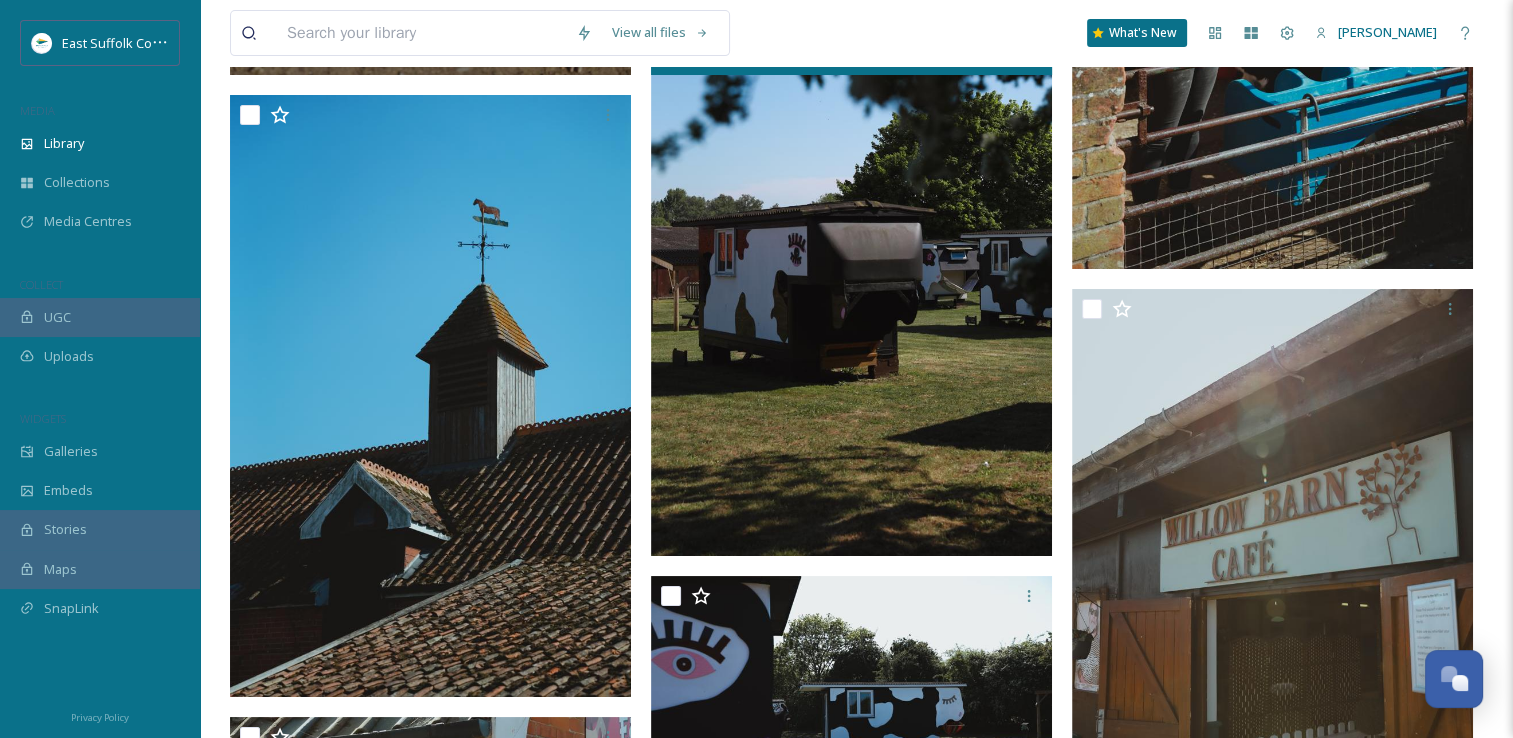 scroll, scrollTop: 7604, scrollLeft: 0, axis: vertical 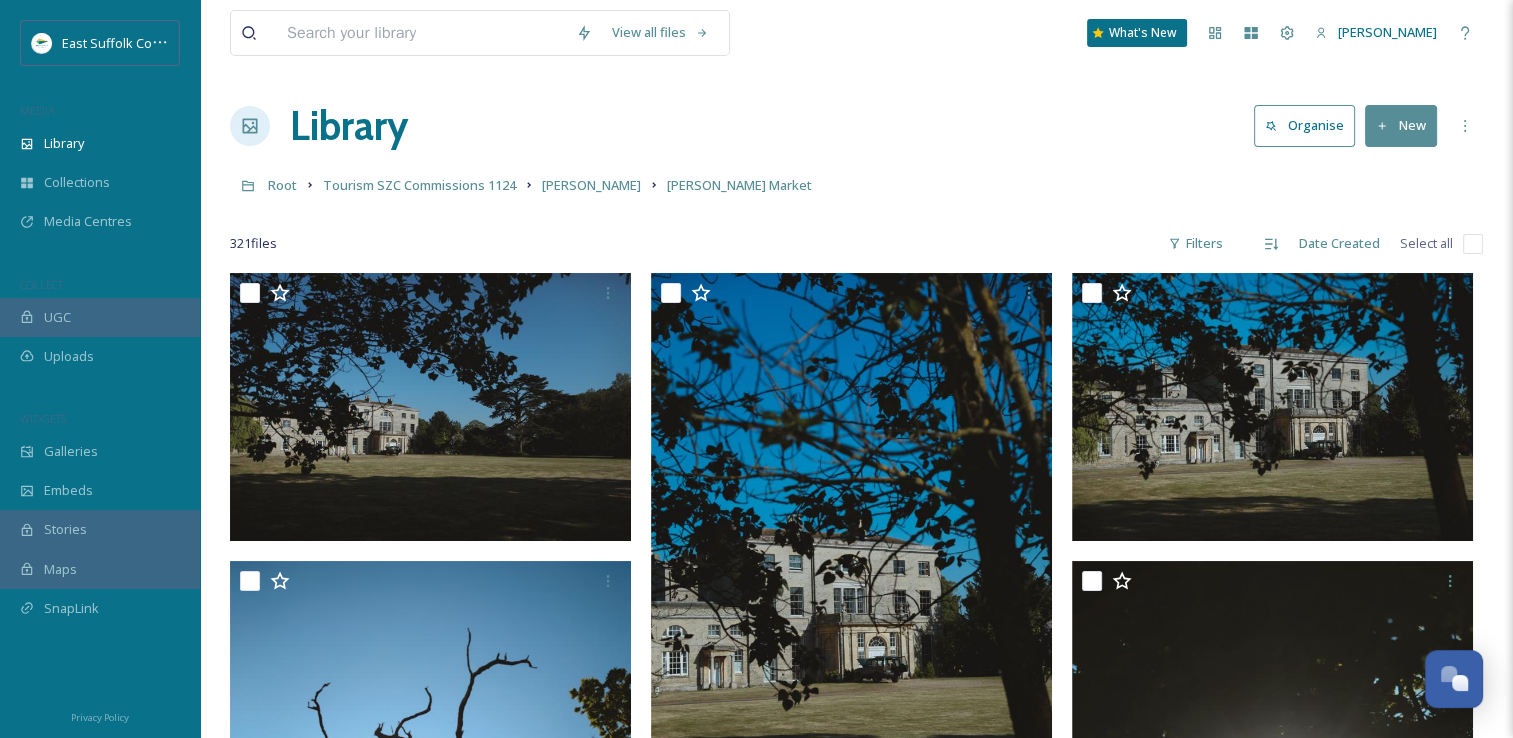 drag, startPoint x: 344, startPoint y: 130, endPoint x: 324, endPoint y: 132, distance: 20.09975 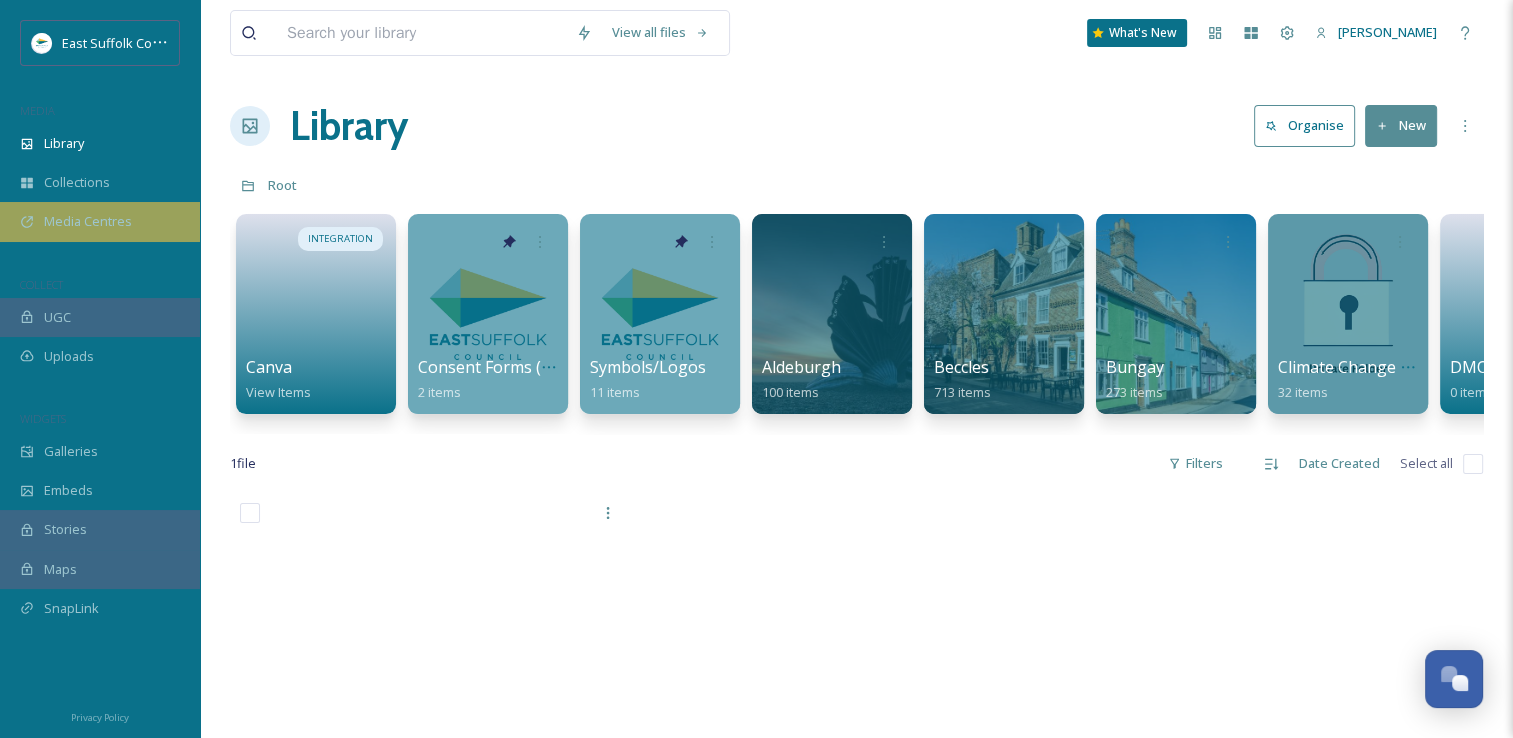 click on "Media Centres" at bounding box center [88, 221] 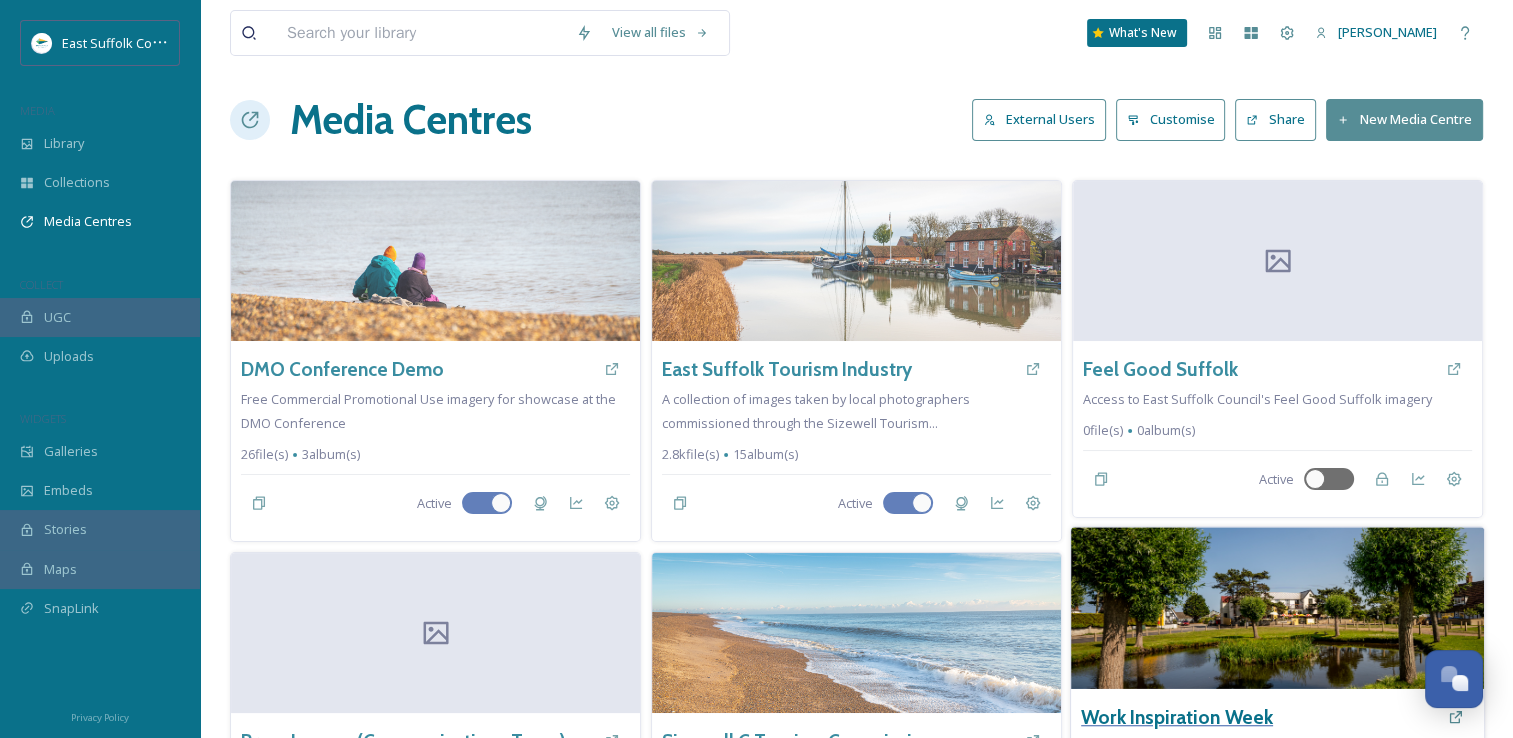 scroll, scrollTop: 0, scrollLeft: 0, axis: both 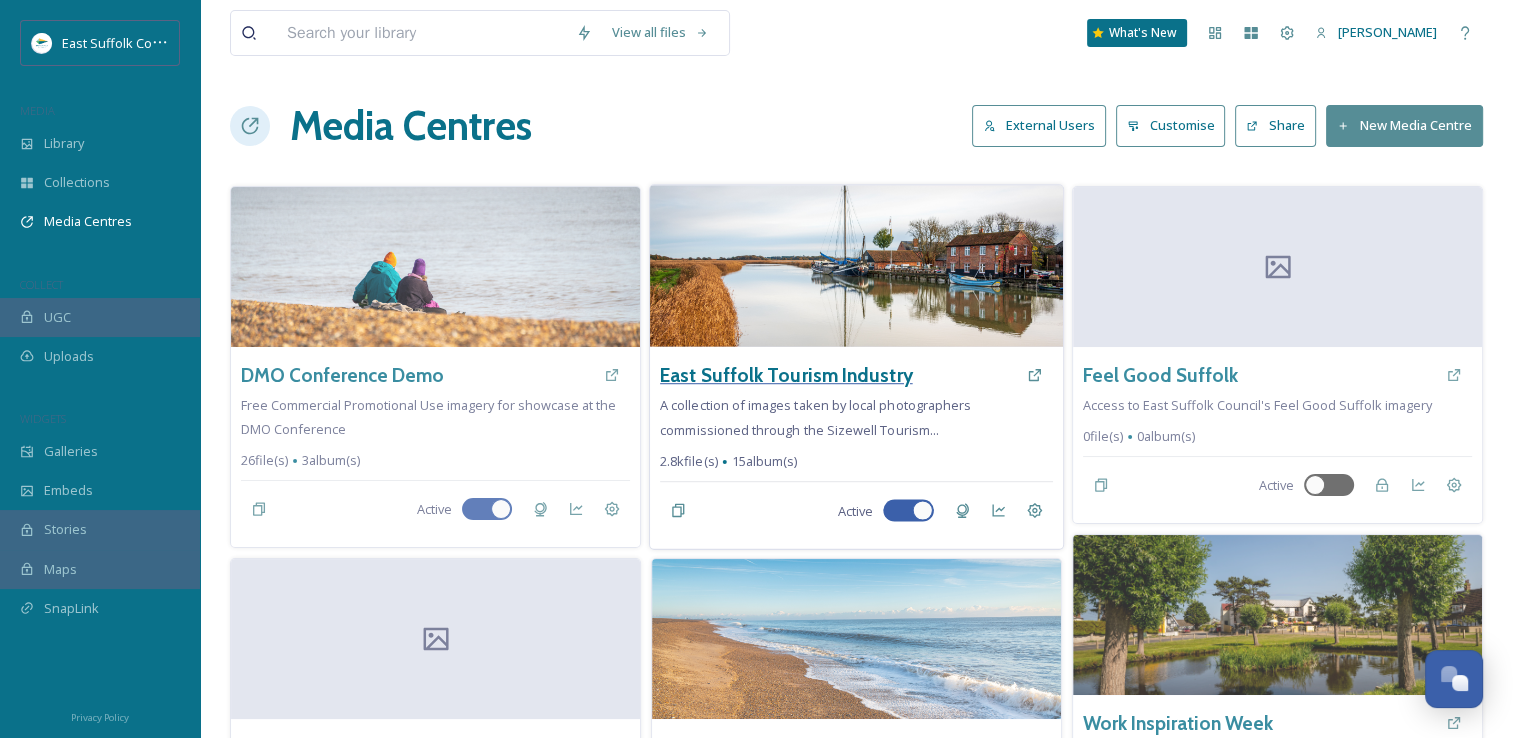 click on "East Suffolk Tourism Industry" at bounding box center (786, 375) 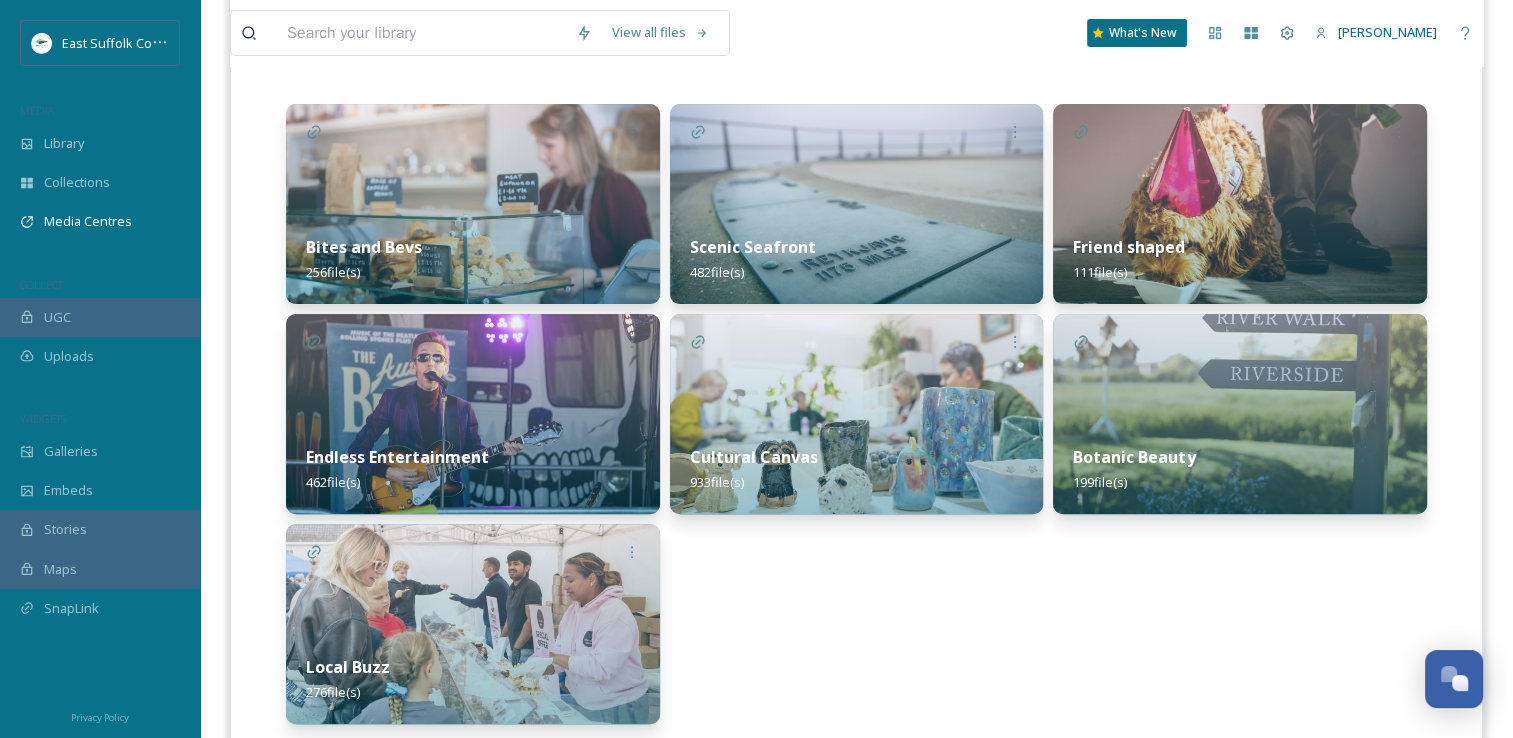 scroll, scrollTop: 448, scrollLeft: 0, axis: vertical 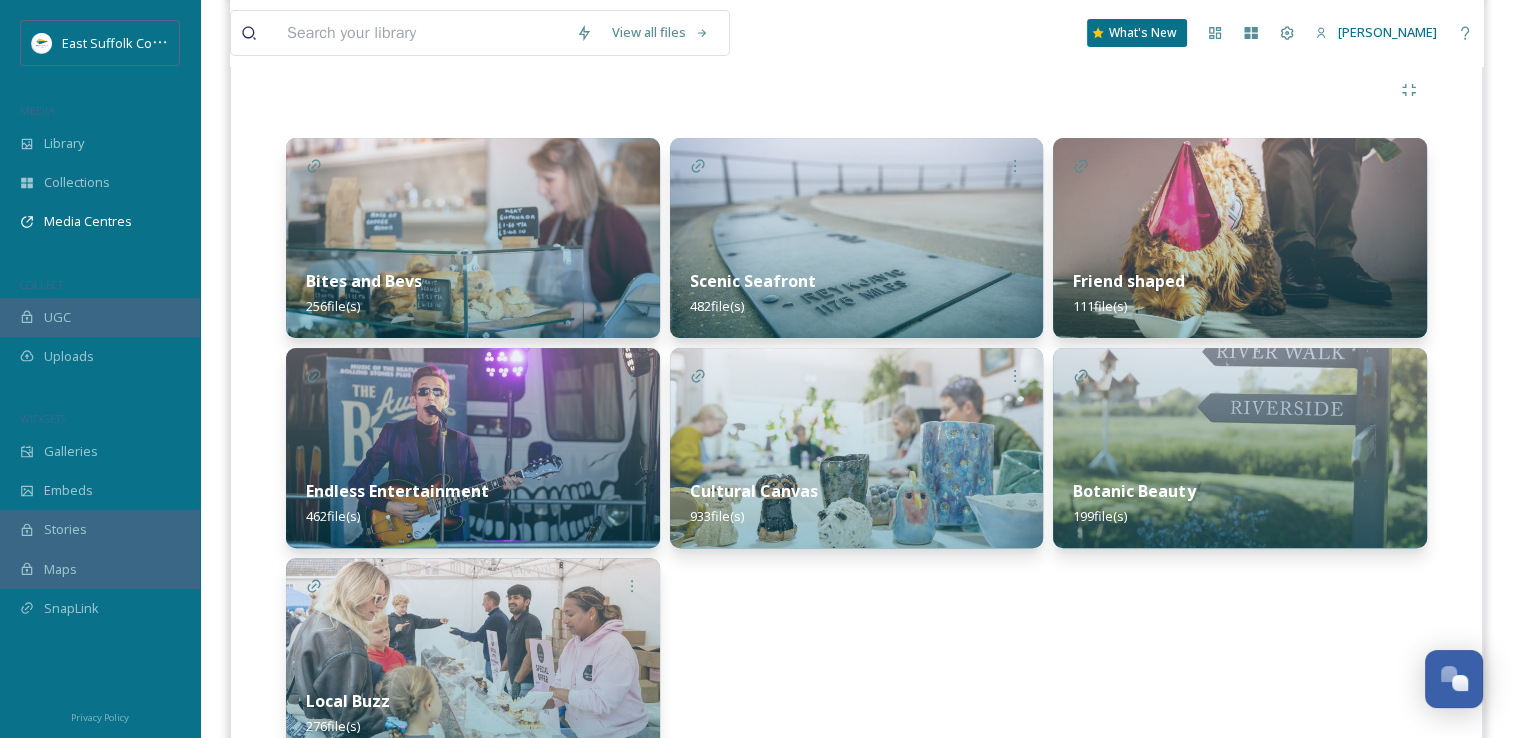 click at bounding box center (857, 448) 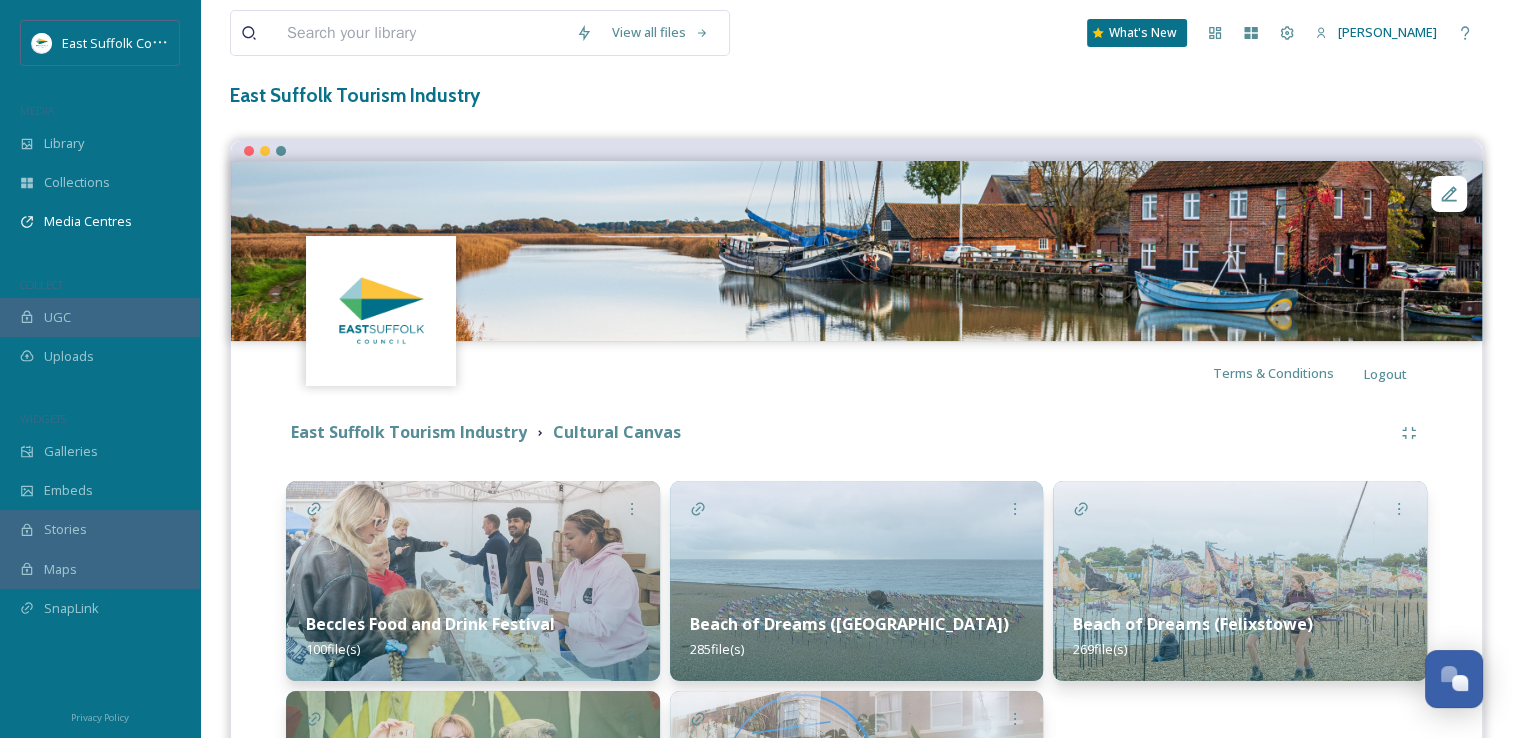 scroll, scrollTop: 0, scrollLeft: 0, axis: both 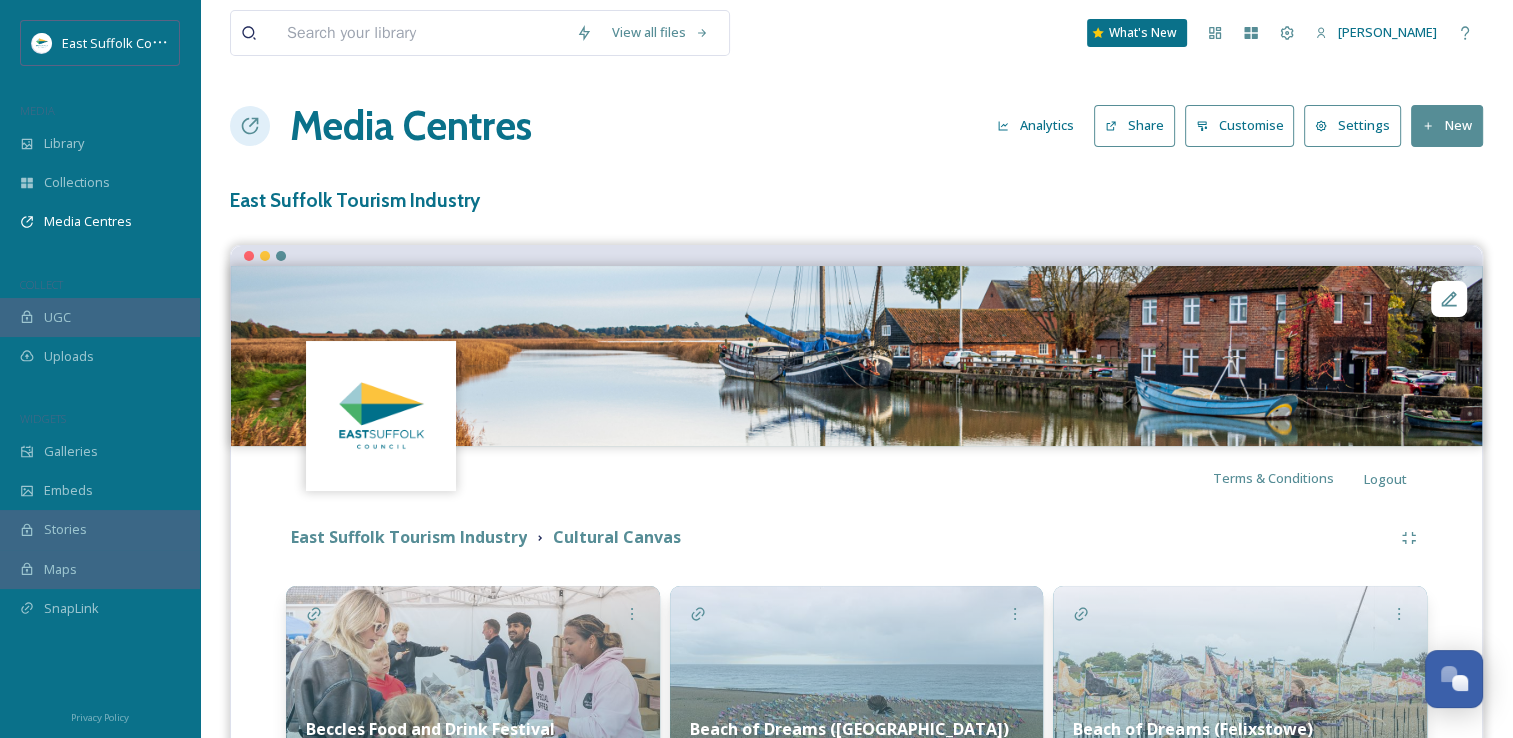 drag, startPoint x: 955, startPoint y: 48, endPoint x: 912, endPoint y: 58, distance: 44.14748 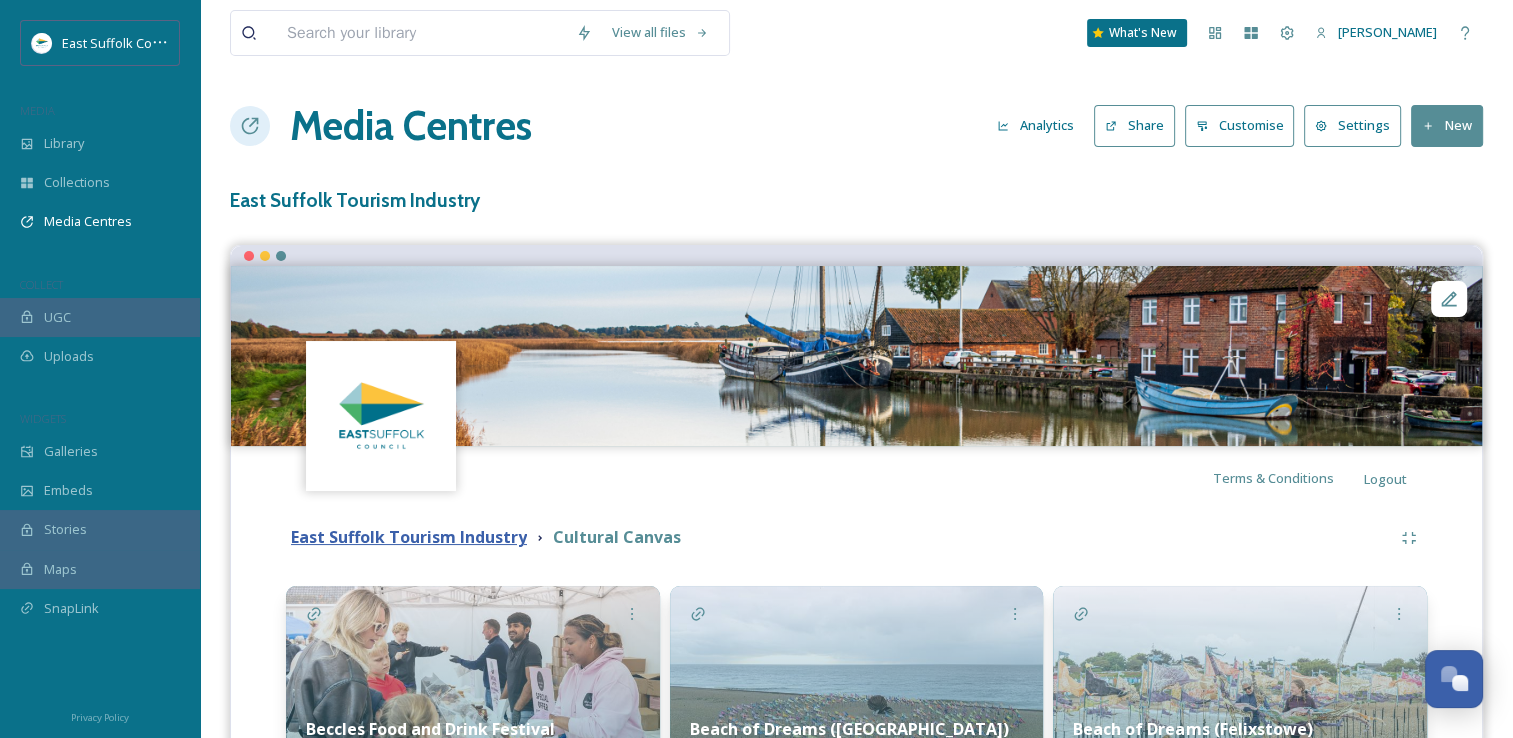 click on "East Suffolk Tourism Industry" at bounding box center (409, 537) 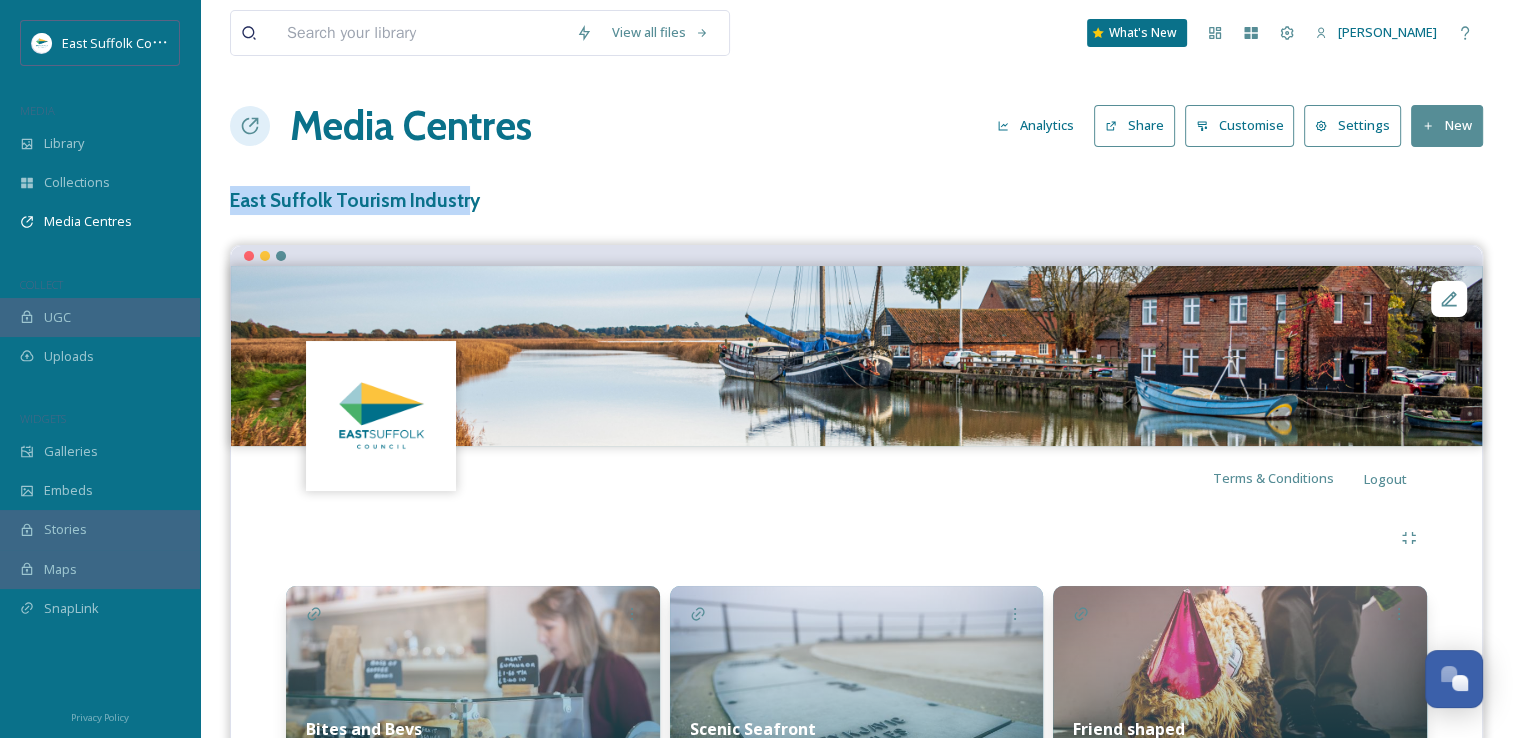 drag, startPoint x: 234, startPoint y: 198, endPoint x: 460, endPoint y: 205, distance: 226.10838 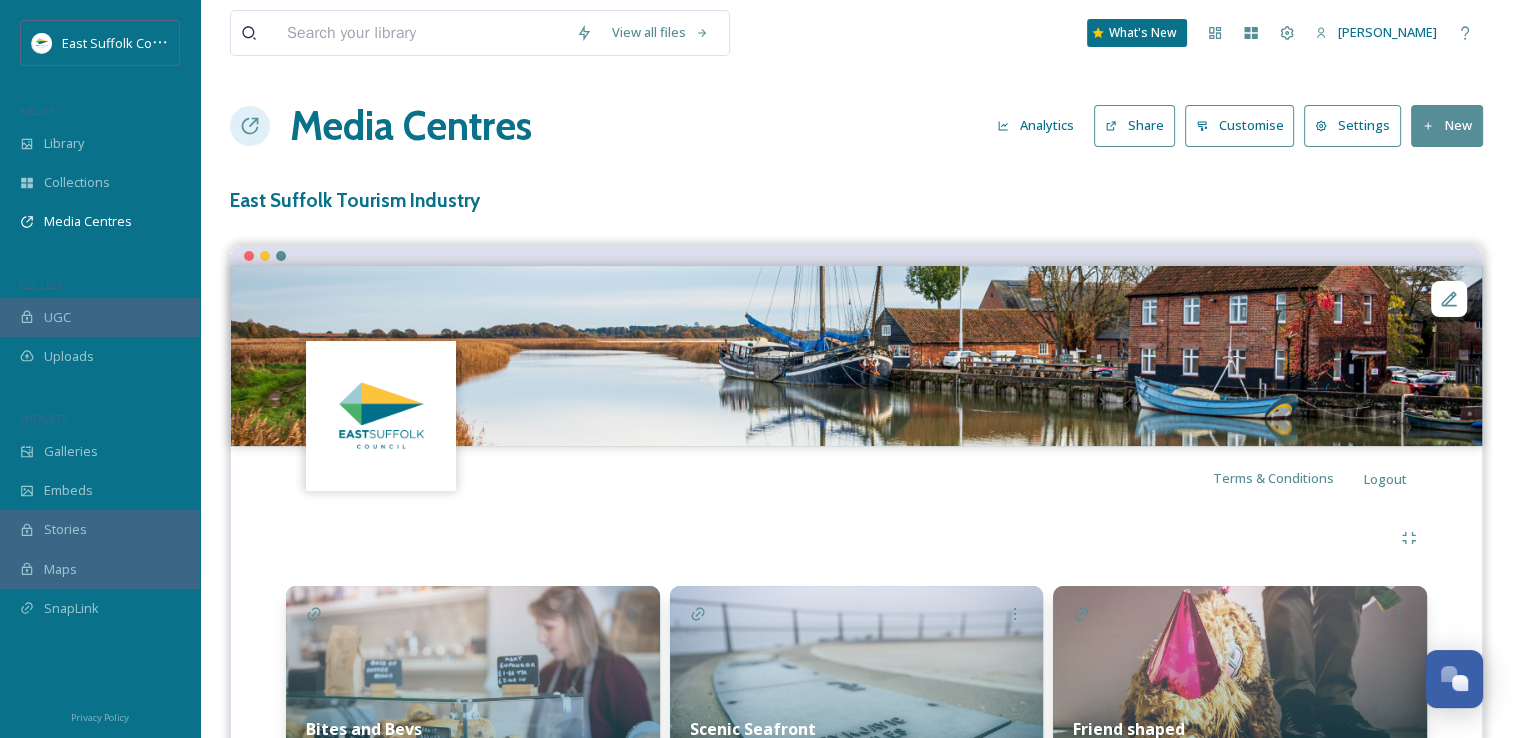 click at bounding box center (856, 538) 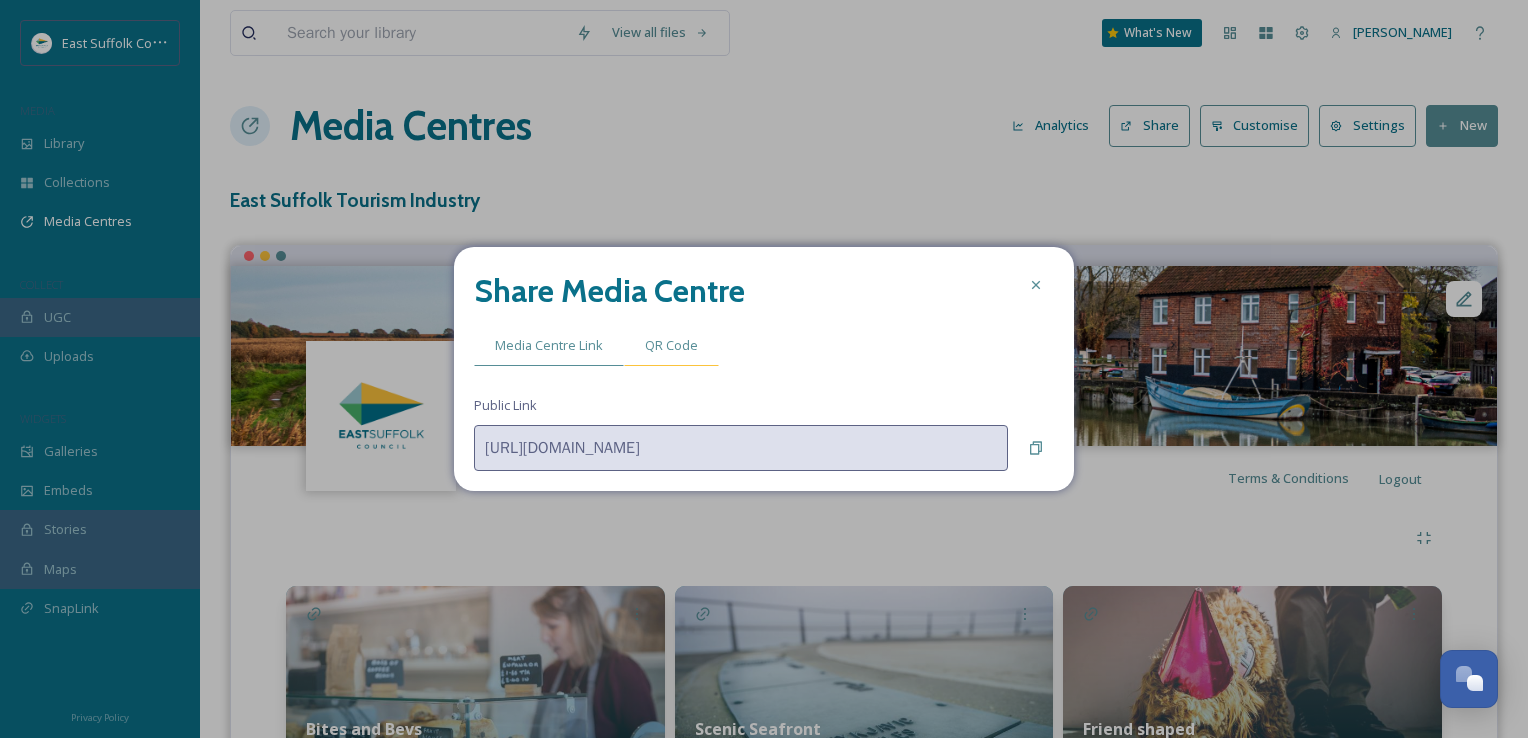 click on "QR Code" at bounding box center [671, 345] 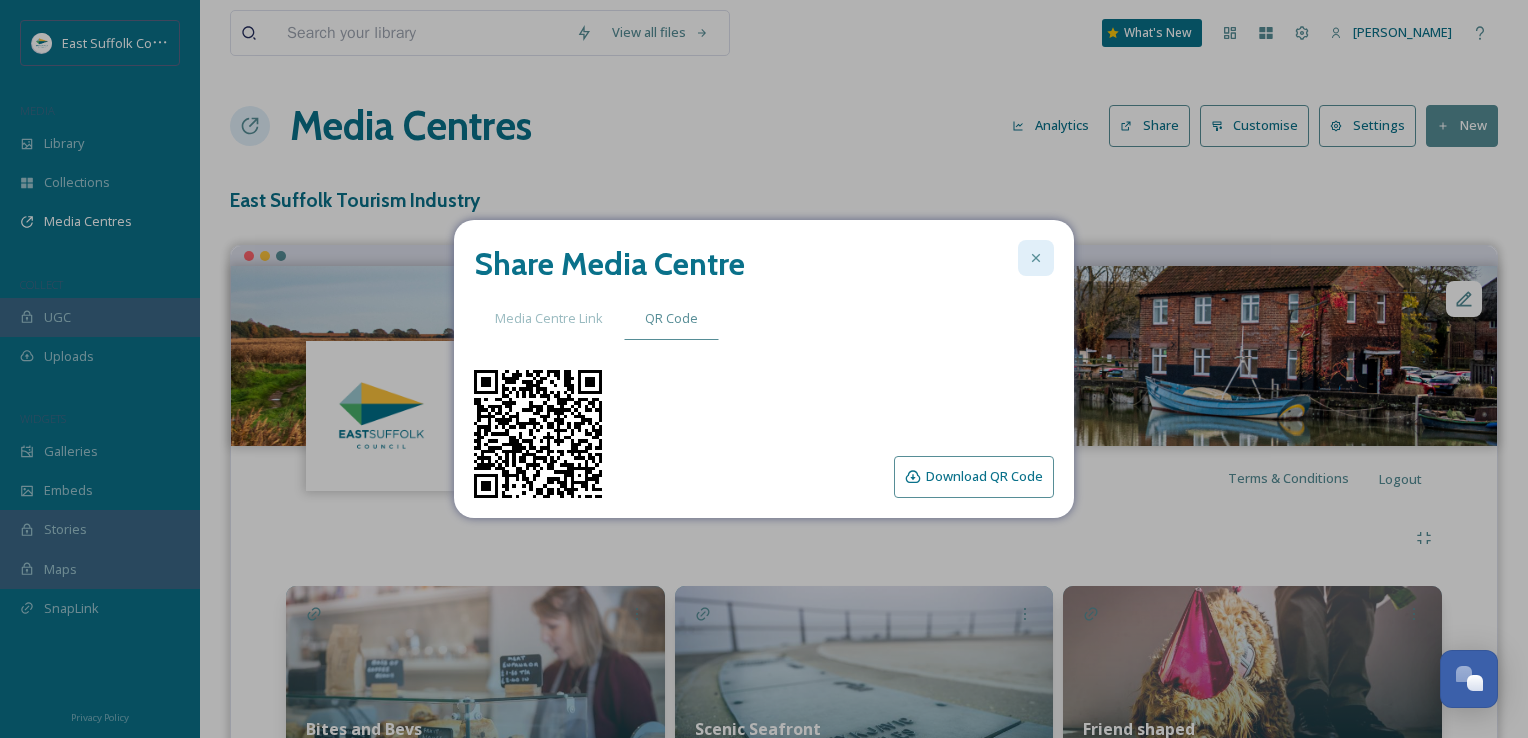click 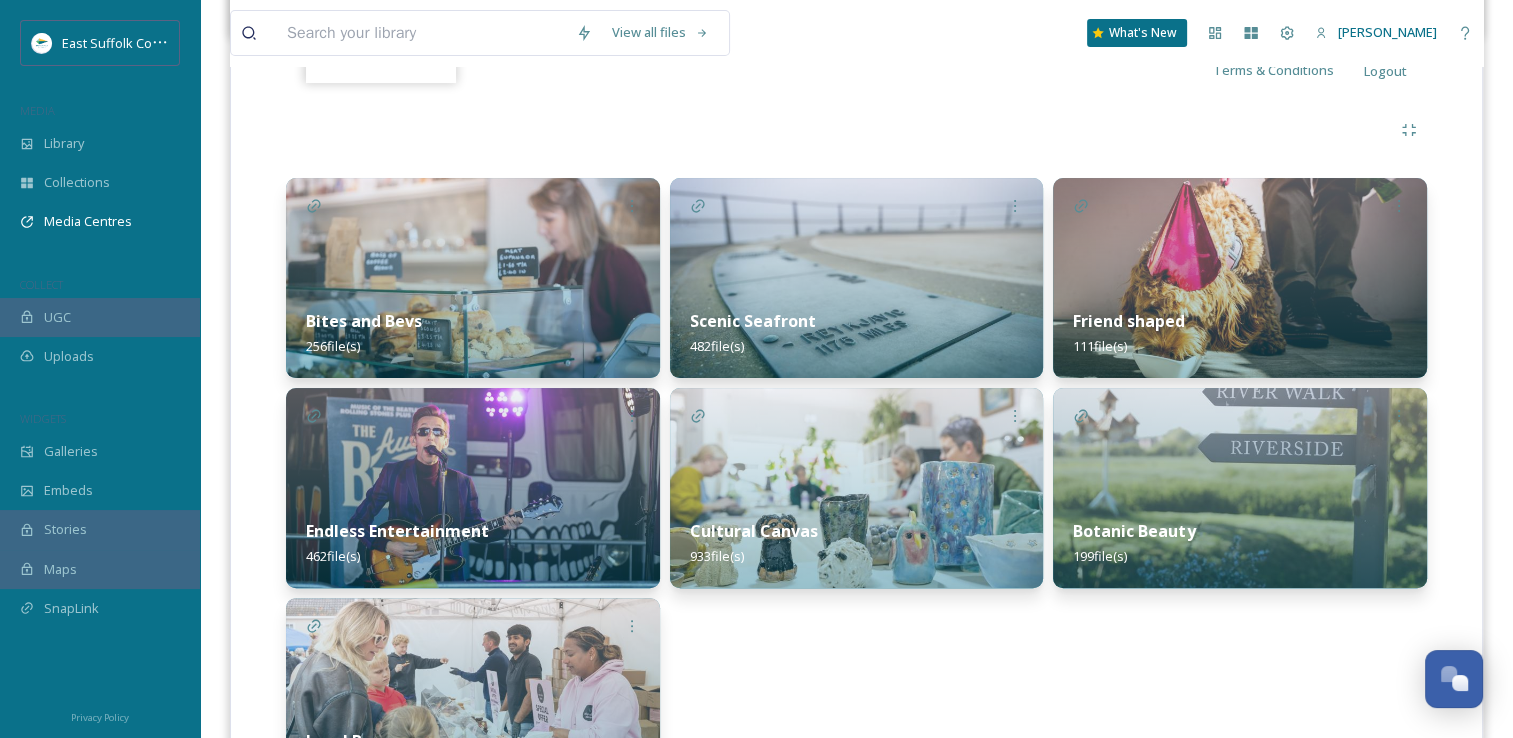 scroll, scrollTop: 348, scrollLeft: 0, axis: vertical 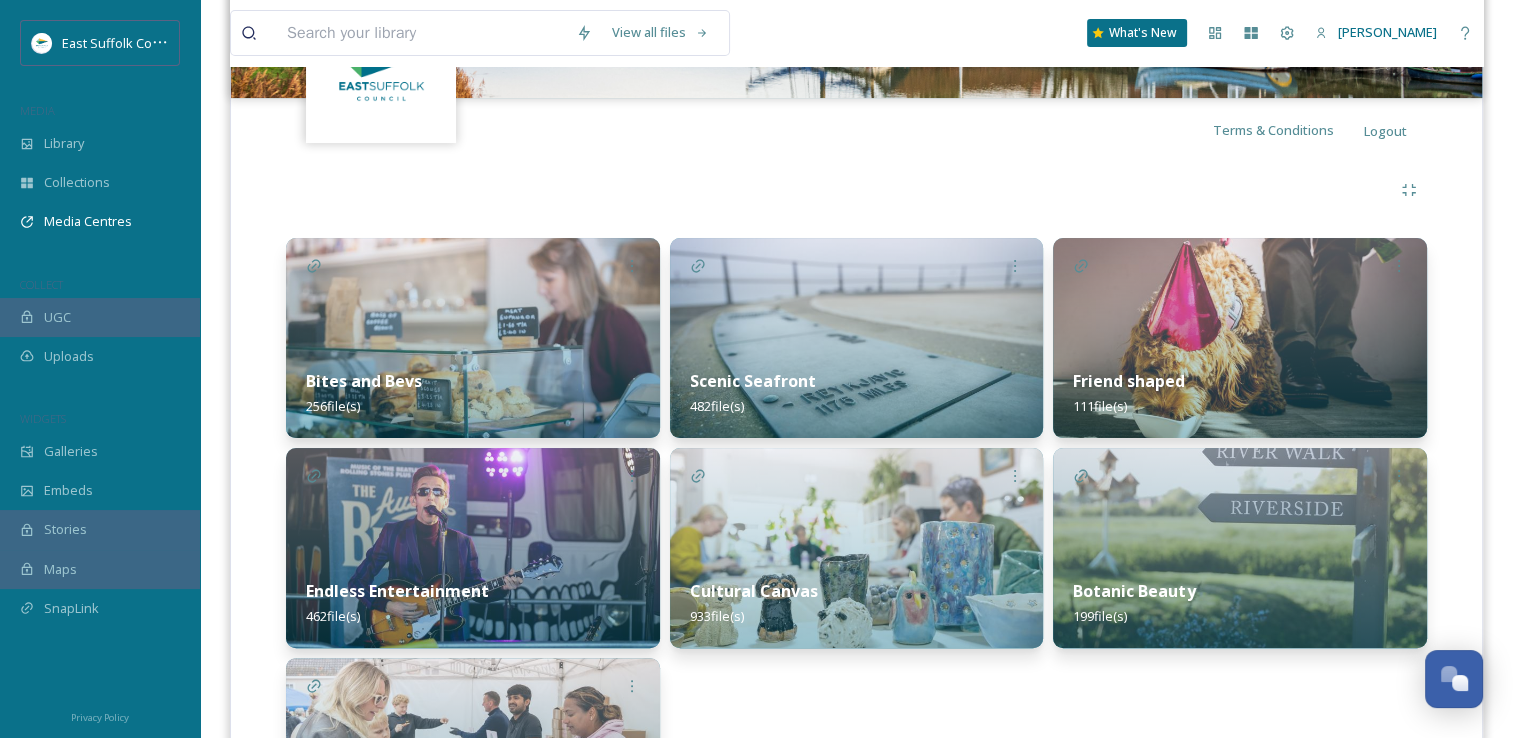 click on "Cultural Canvas 933  file(s)" at bounding box center (857, 603) 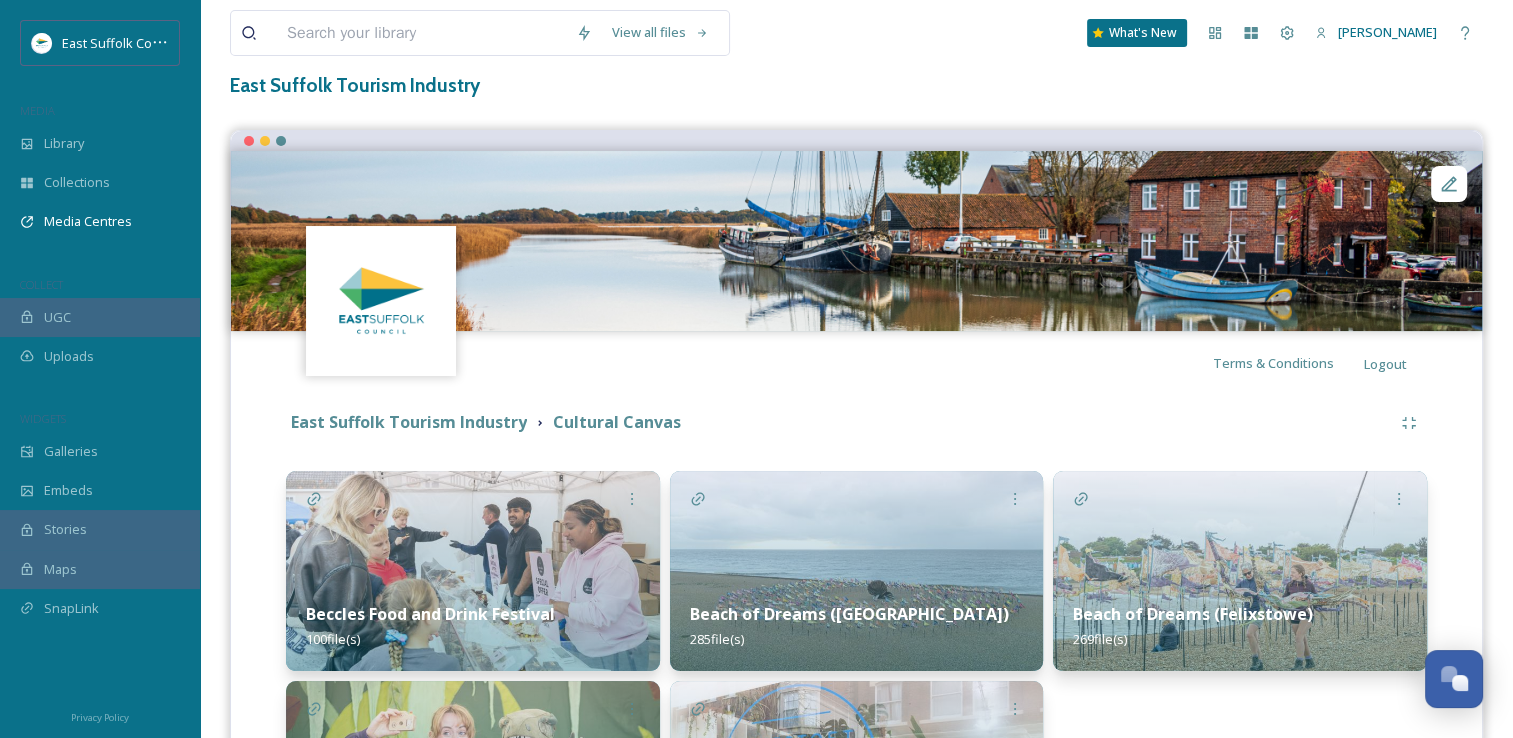 scroll, scrollTop: 0, scrollLeft: 0, axis: both 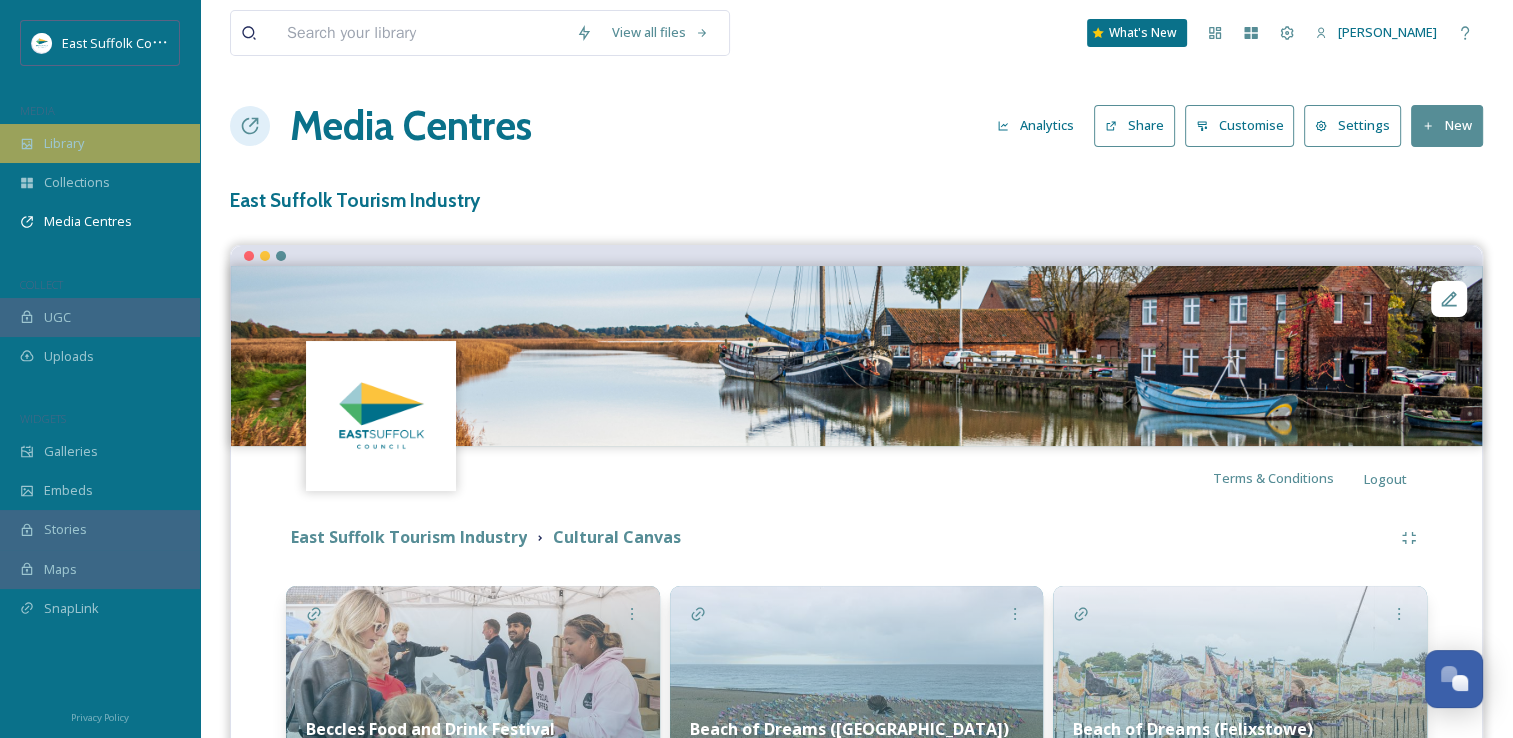 click on "Library" at bounding box center [64, 143] 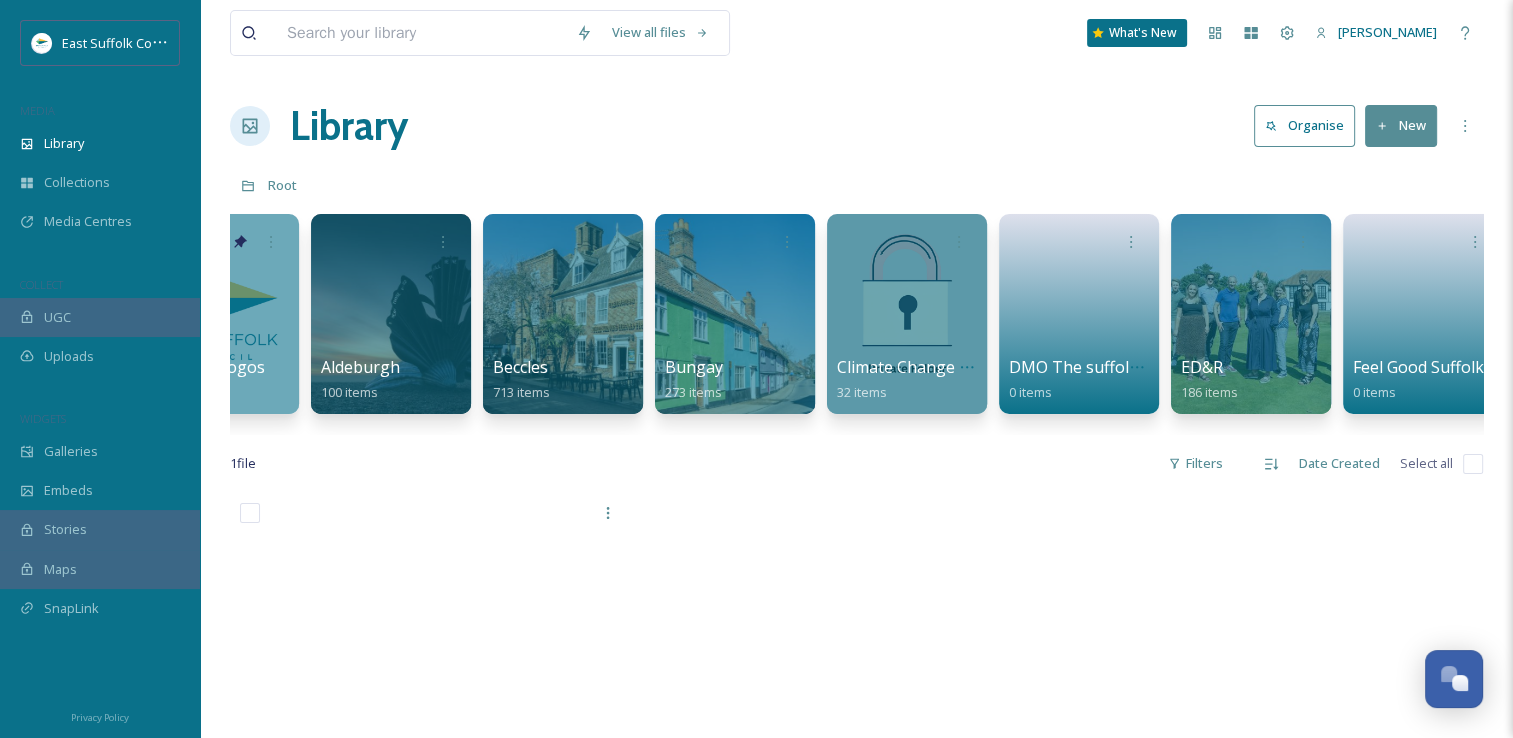 scroll, scrollTop: 0, scrollLeft: 530, axis: horizontal 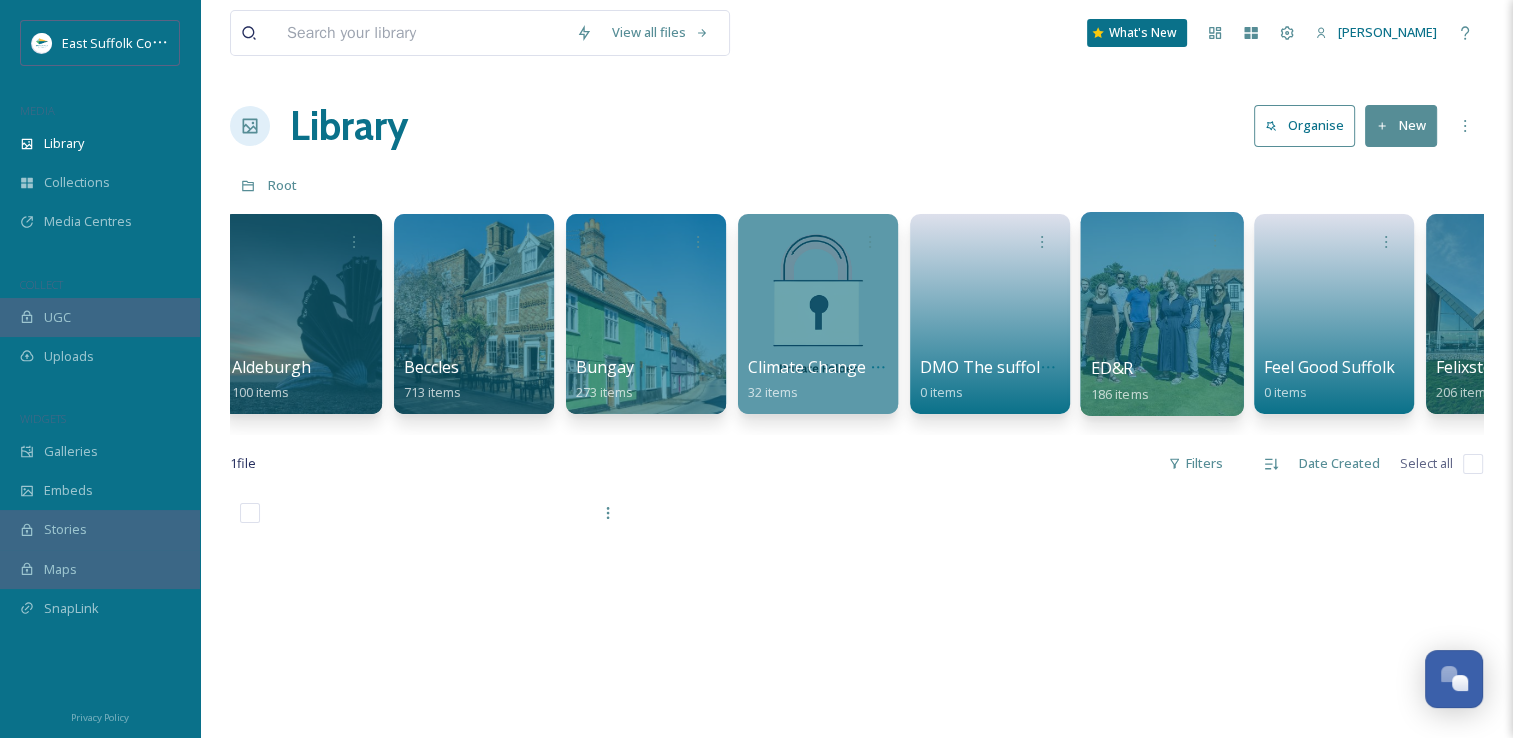 click at bounding box center [1161, 314] 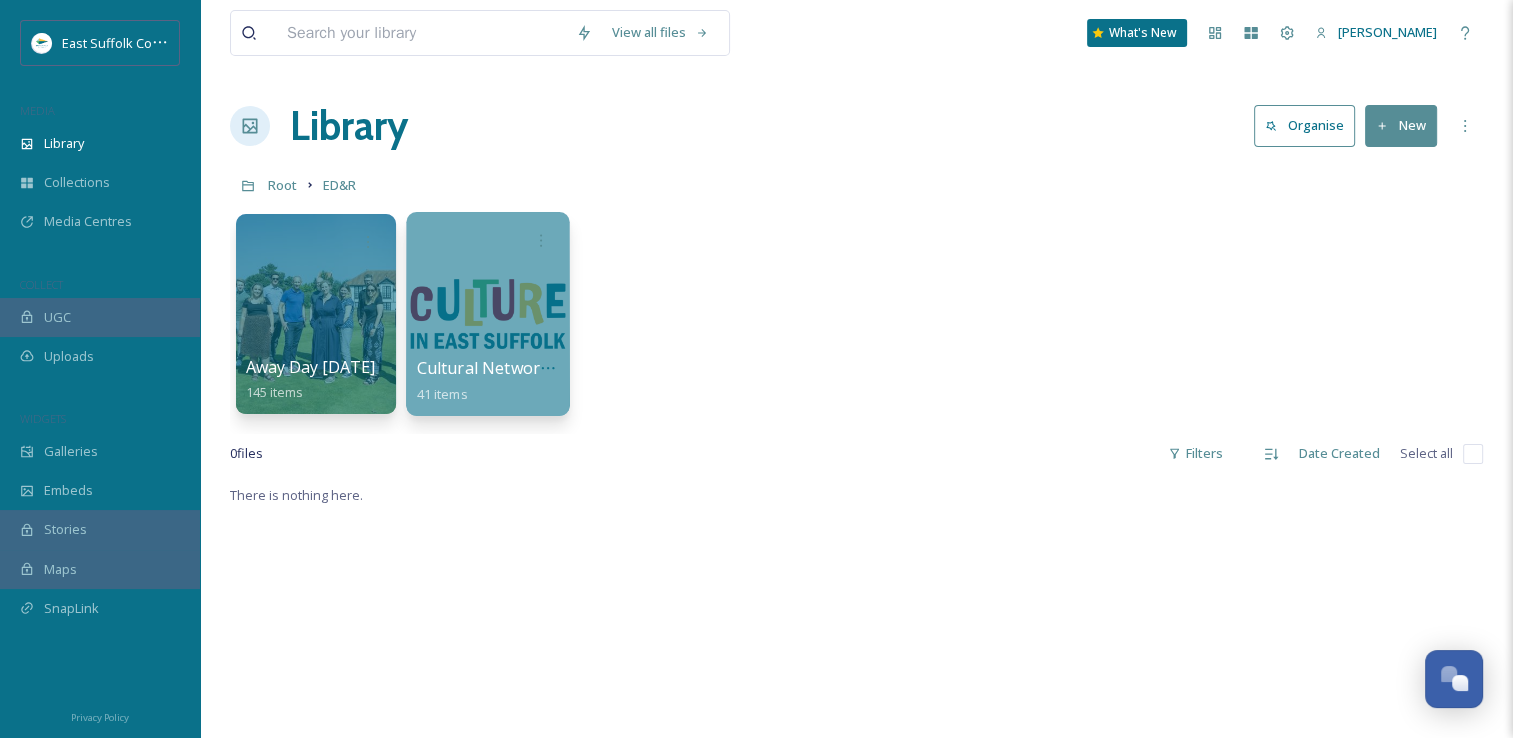 drag, startPoint x: 456, startPoint y: 314, endPoint x: 501, endPoint y: 406, distance: 102.41582 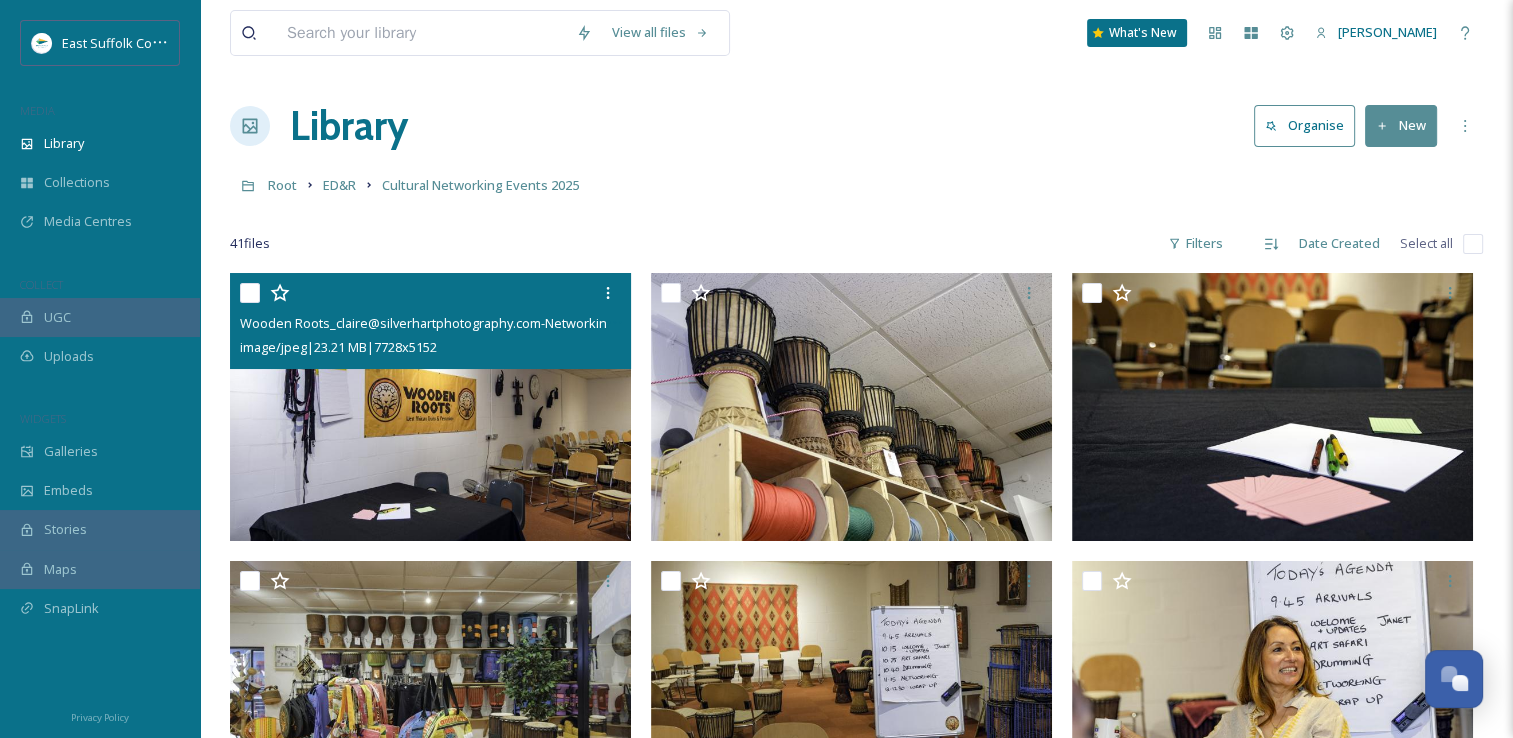 click at bounding box center [430, 407] 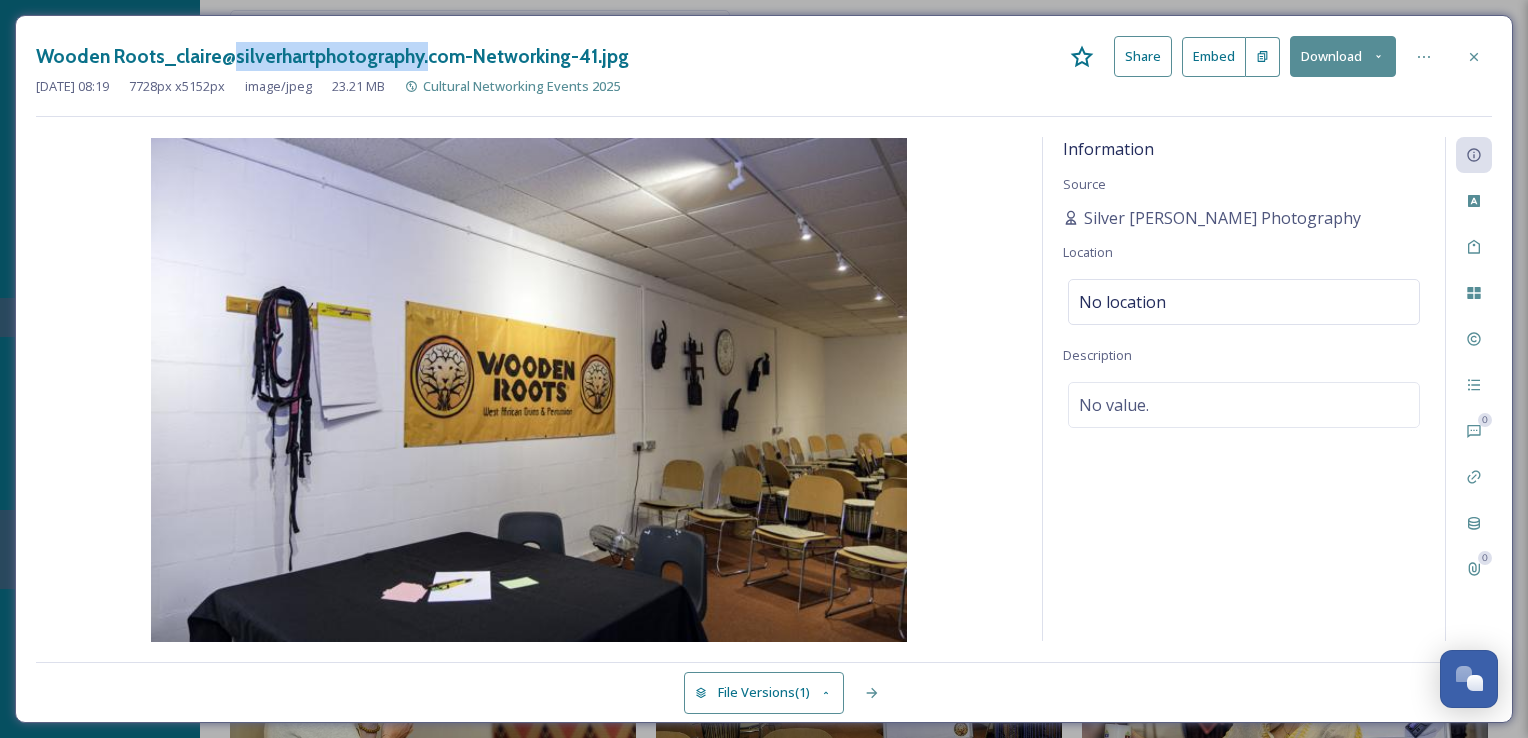 drag, startPoint x: 250, startPoint y: 55, endPoint x: 414, endPoint y: 57, distance: 164.01219 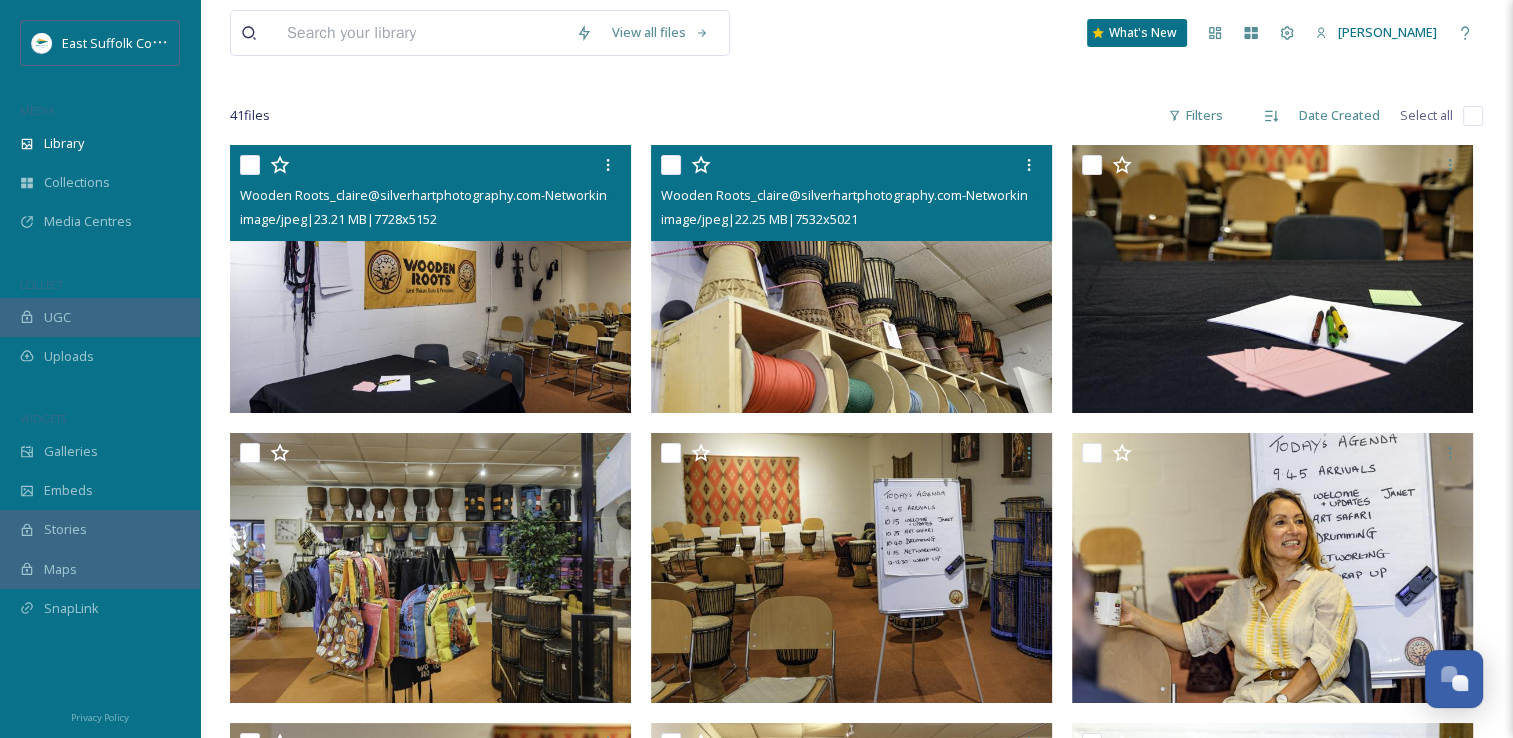 scroll, scrollTop: 300, scrollLeft: 0, axis: vertical 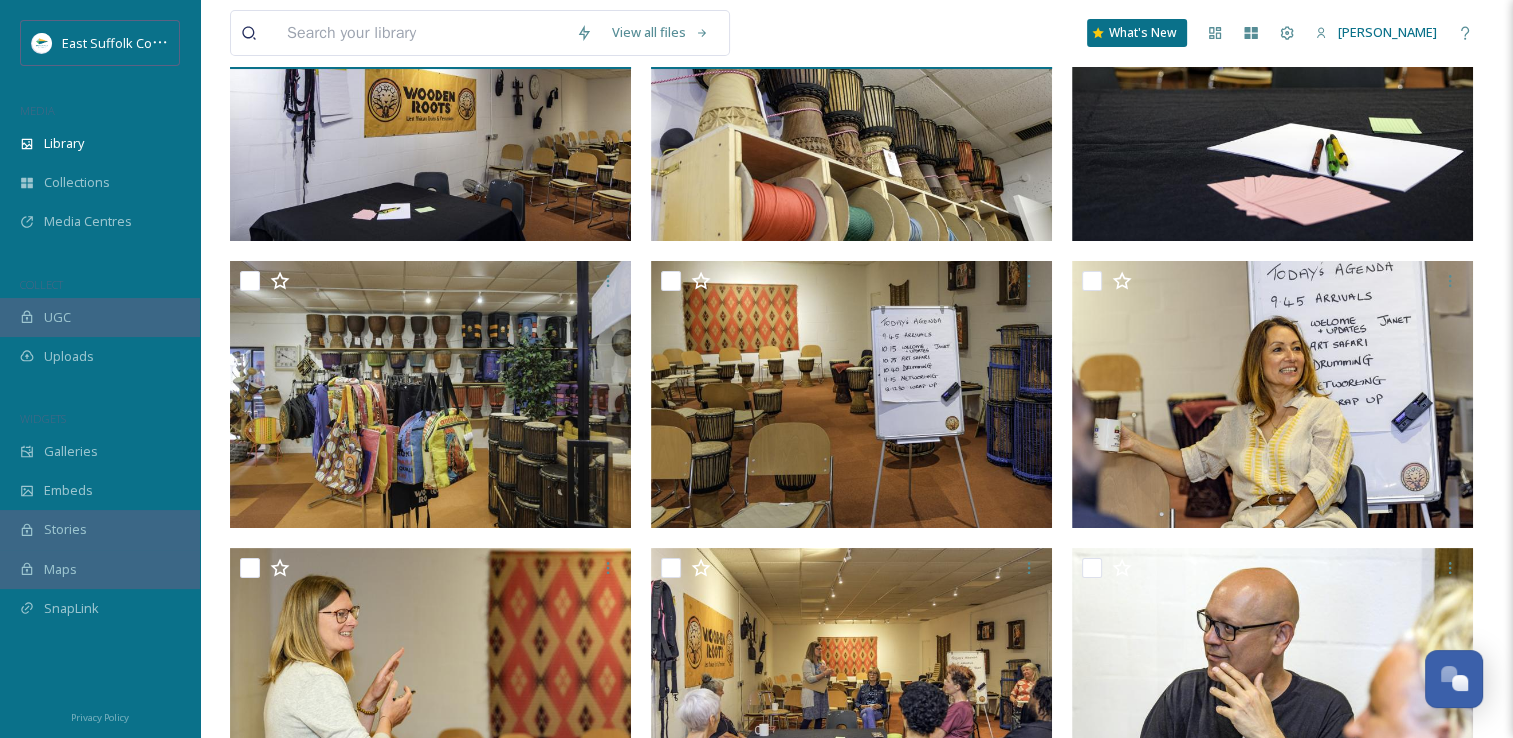 click at bounding box center [851, 107] 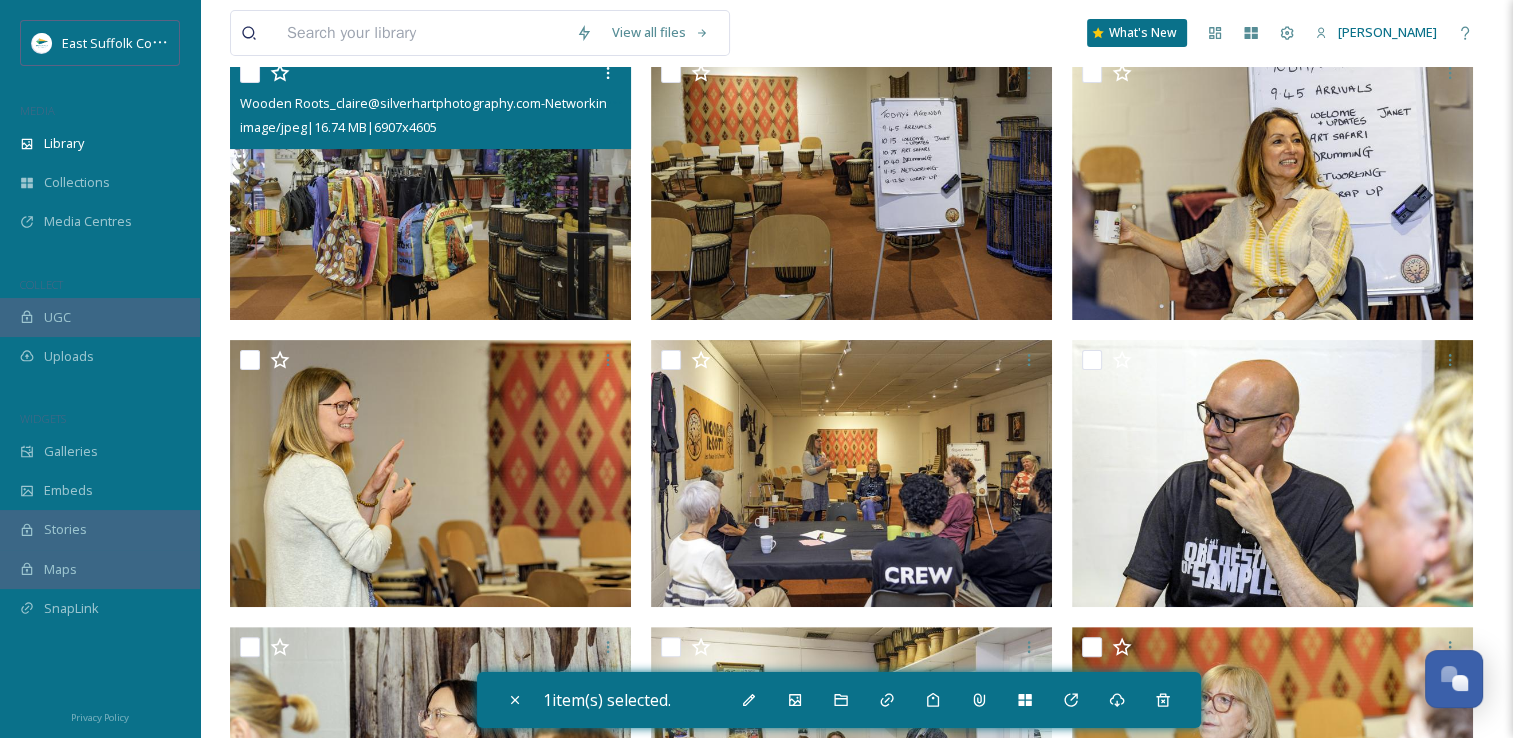 scroll, scrollTop: 500, scrollLeft: 0, axis: vertical 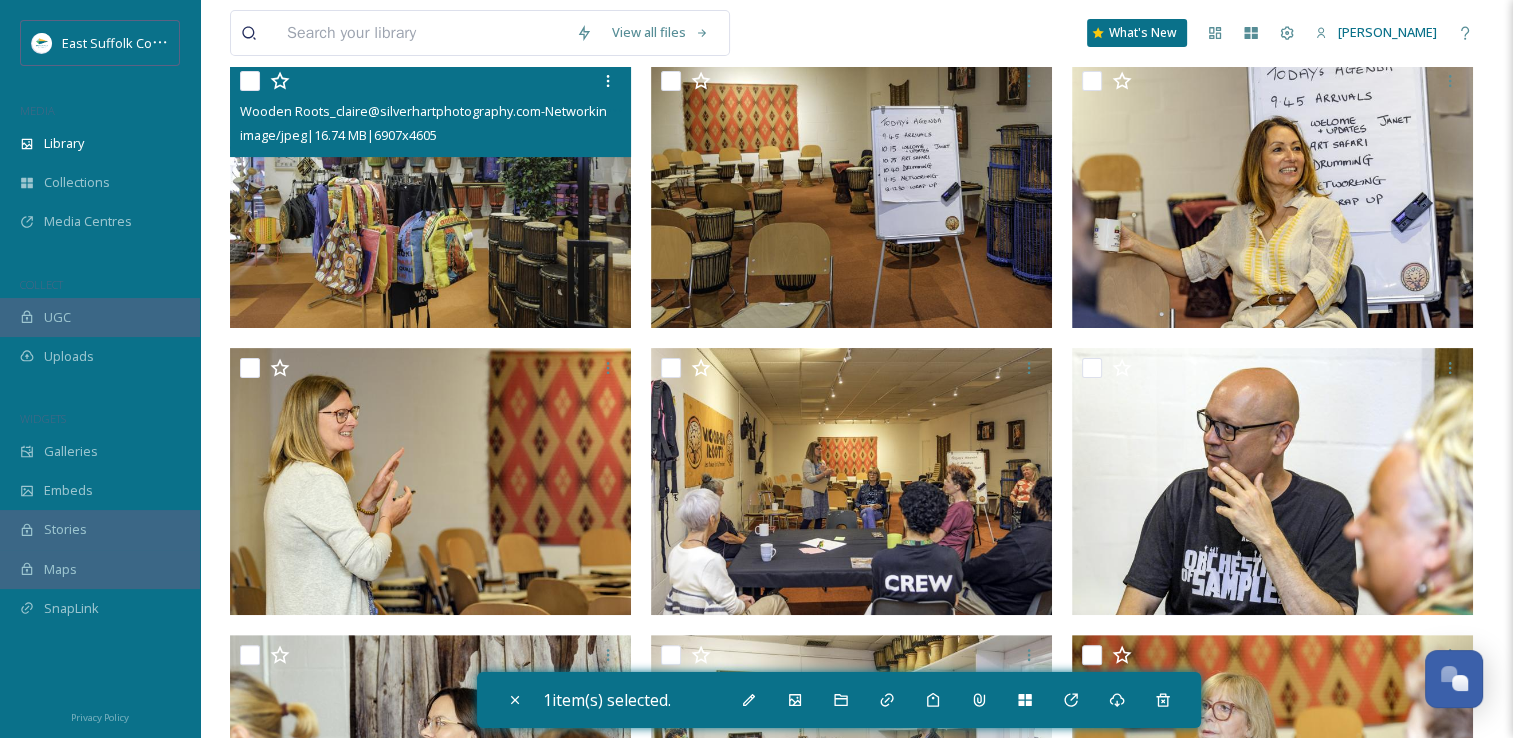 click at bounding box center (430, 194) 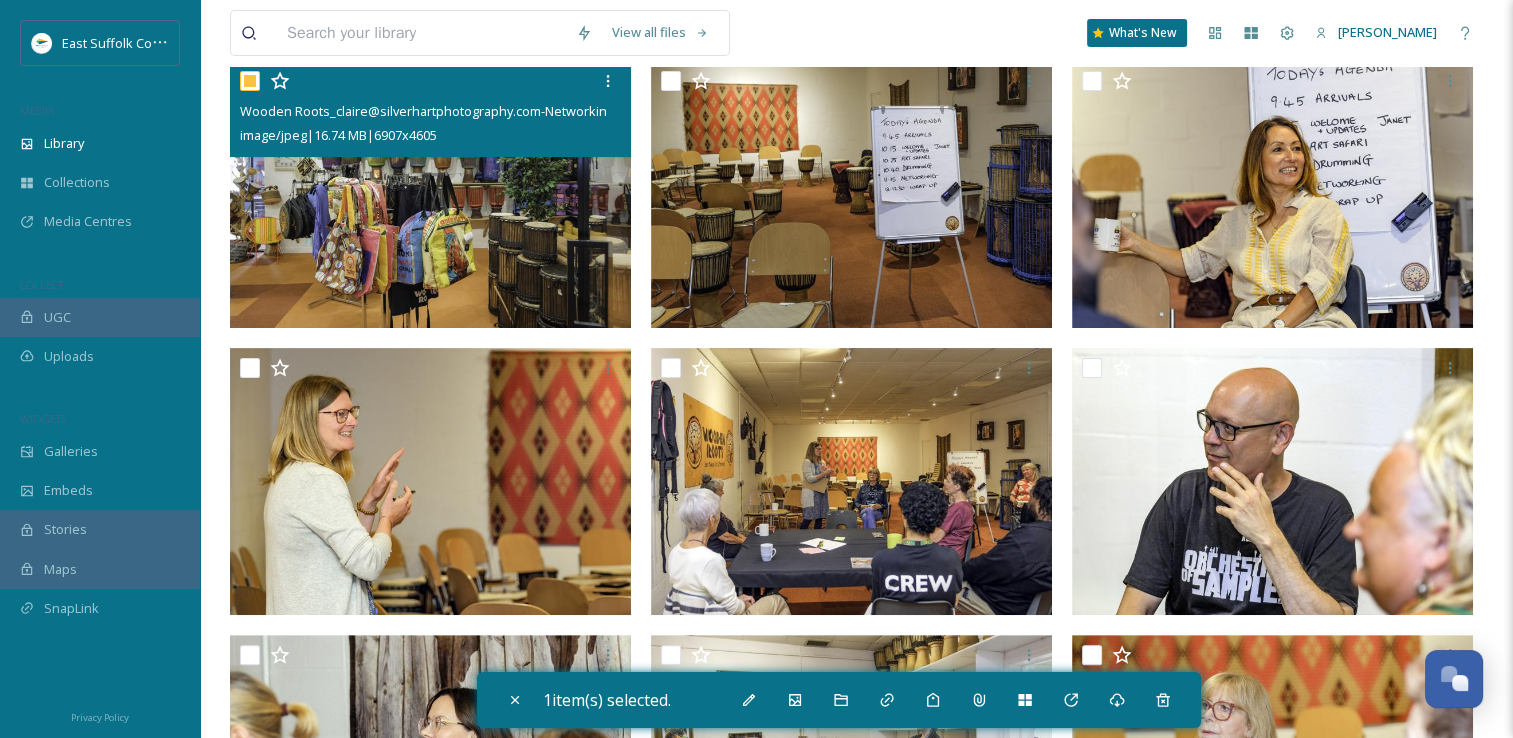 checkbox on "true" 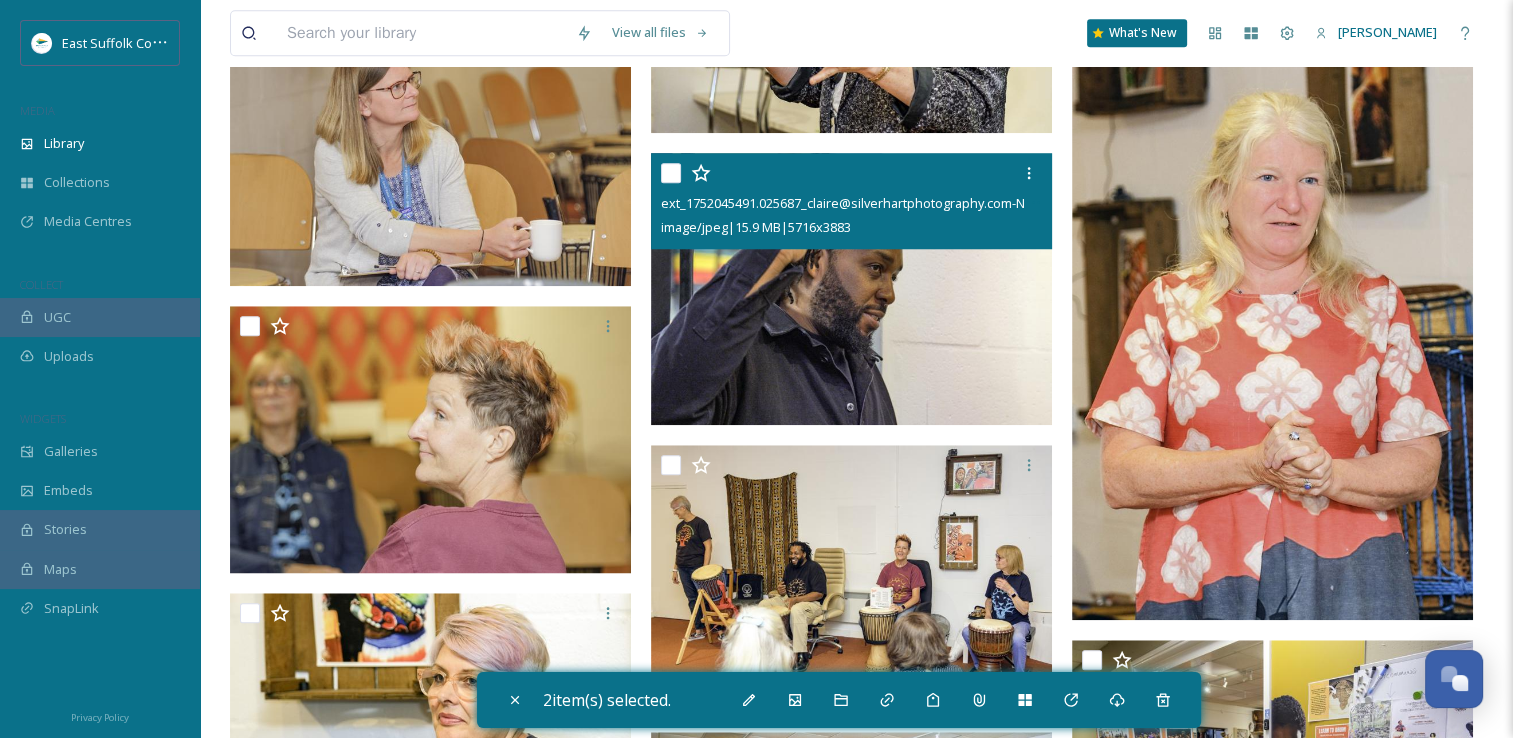 scroll, scrollTop: 1800, scrollLeft: 0, axis: vertical 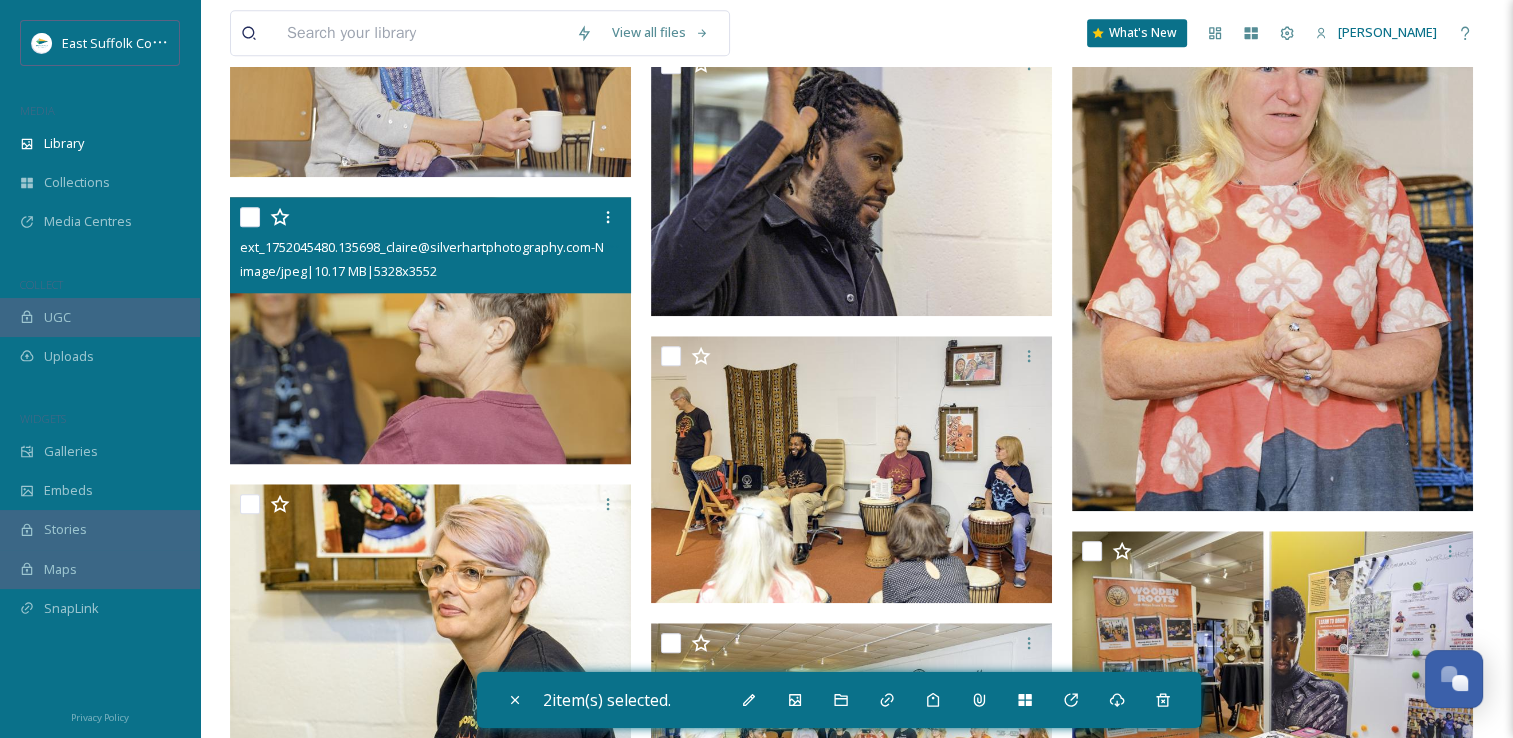 click at bounding box center [430, 331] 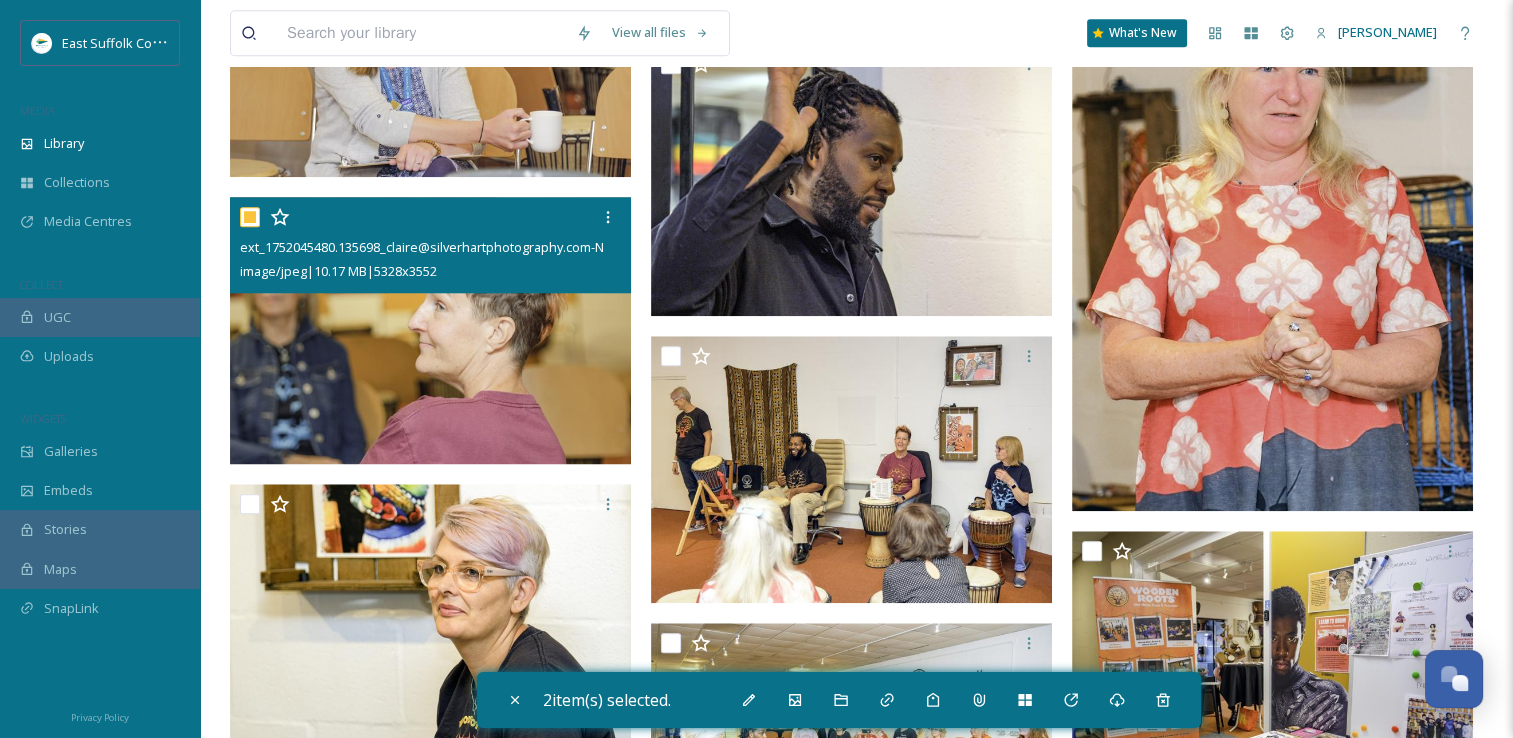 checkbox on "true" 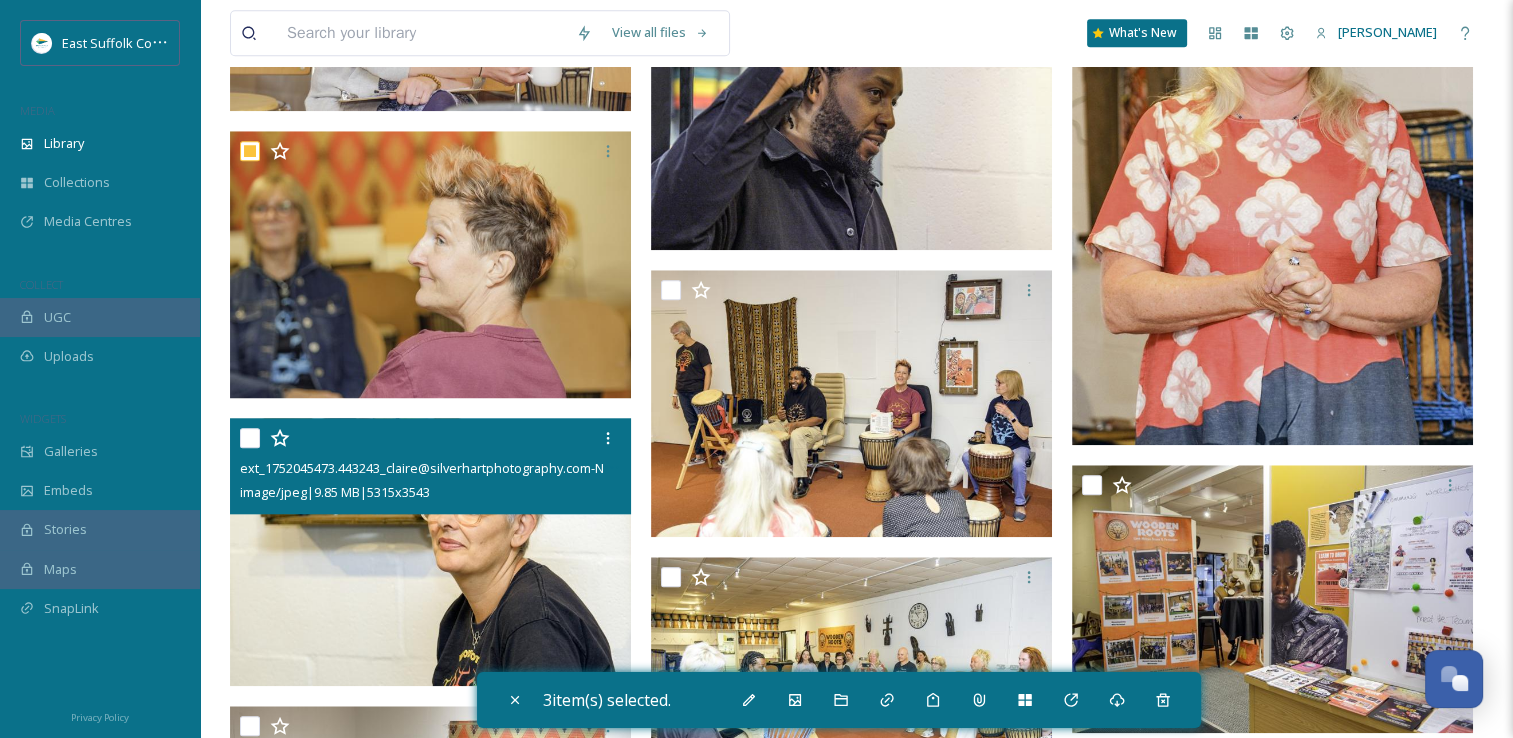scroll, scrollTop: 2000, scrollLeft: 0, axis: vertical 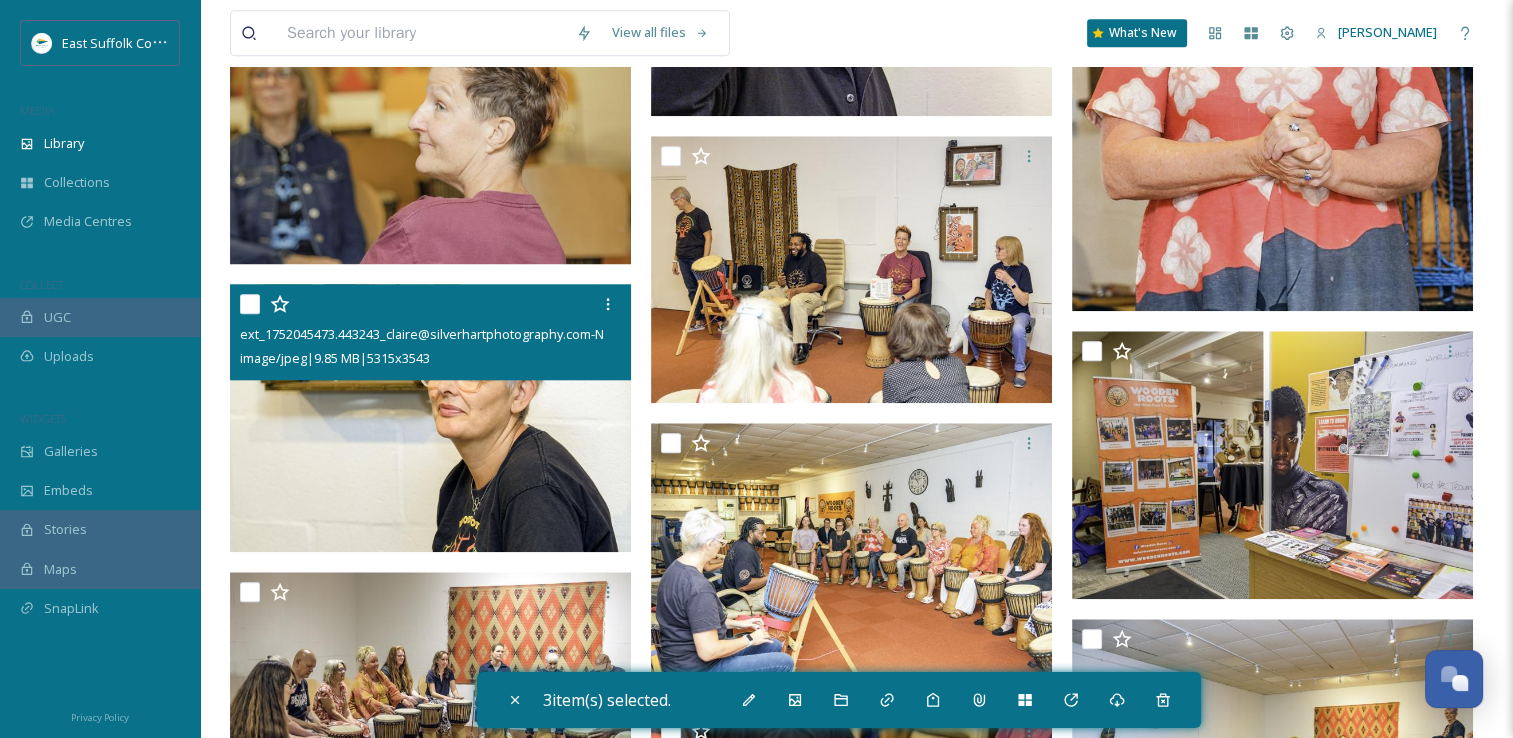 click at bounding box center [430, 418] 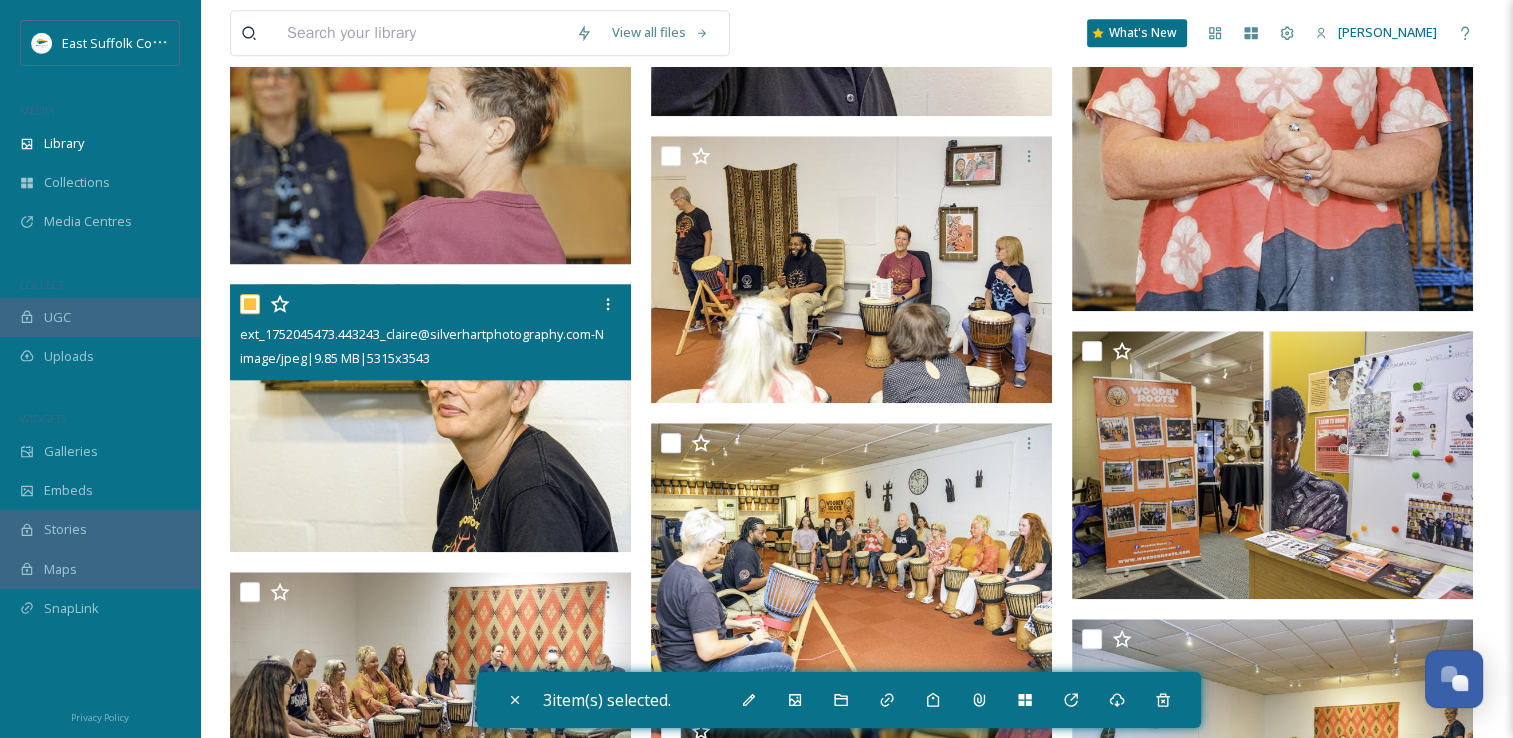 checkbox on "true" 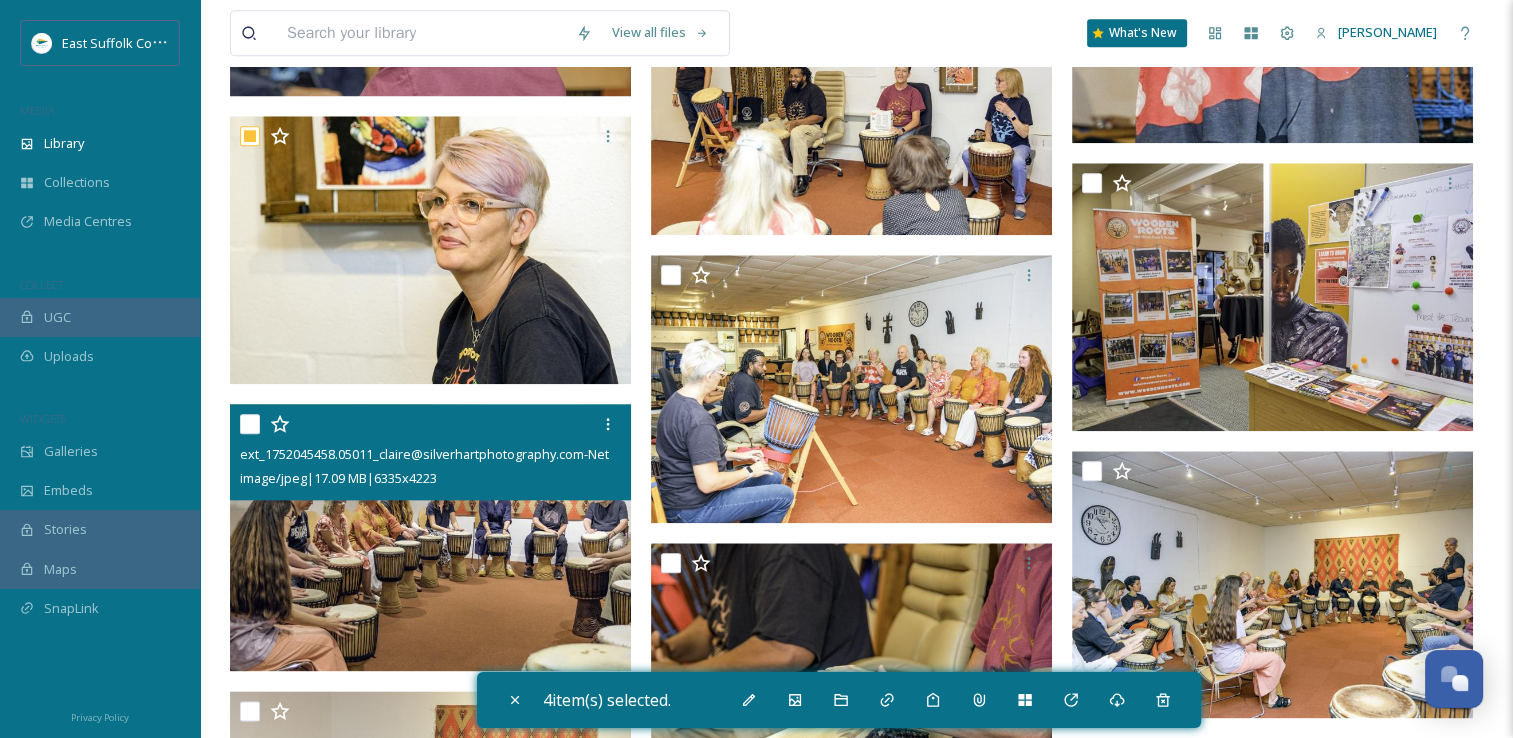 scroll, scrollTop: 2200, scrollLeft: 0, axis: vertical 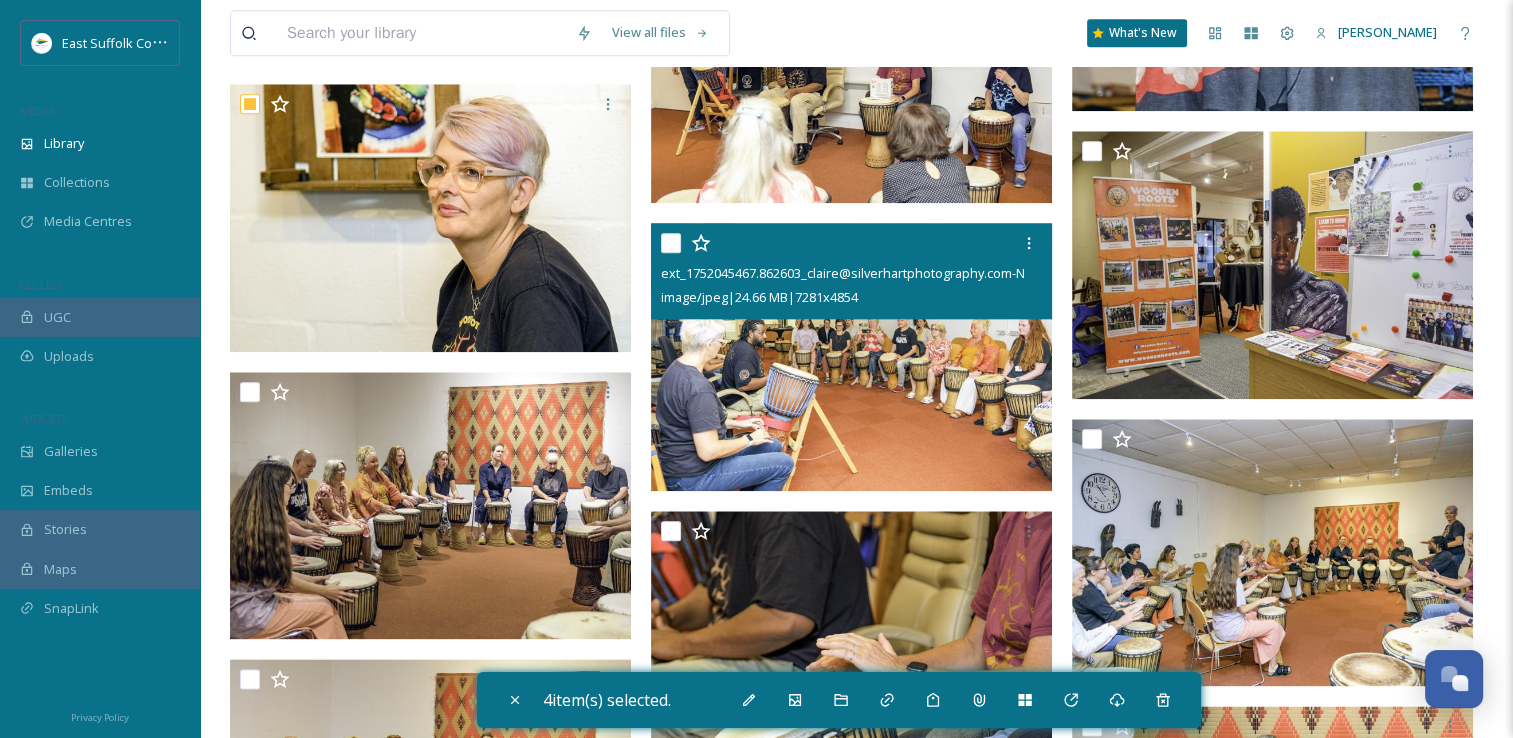 click at bounding box center [851, 357] 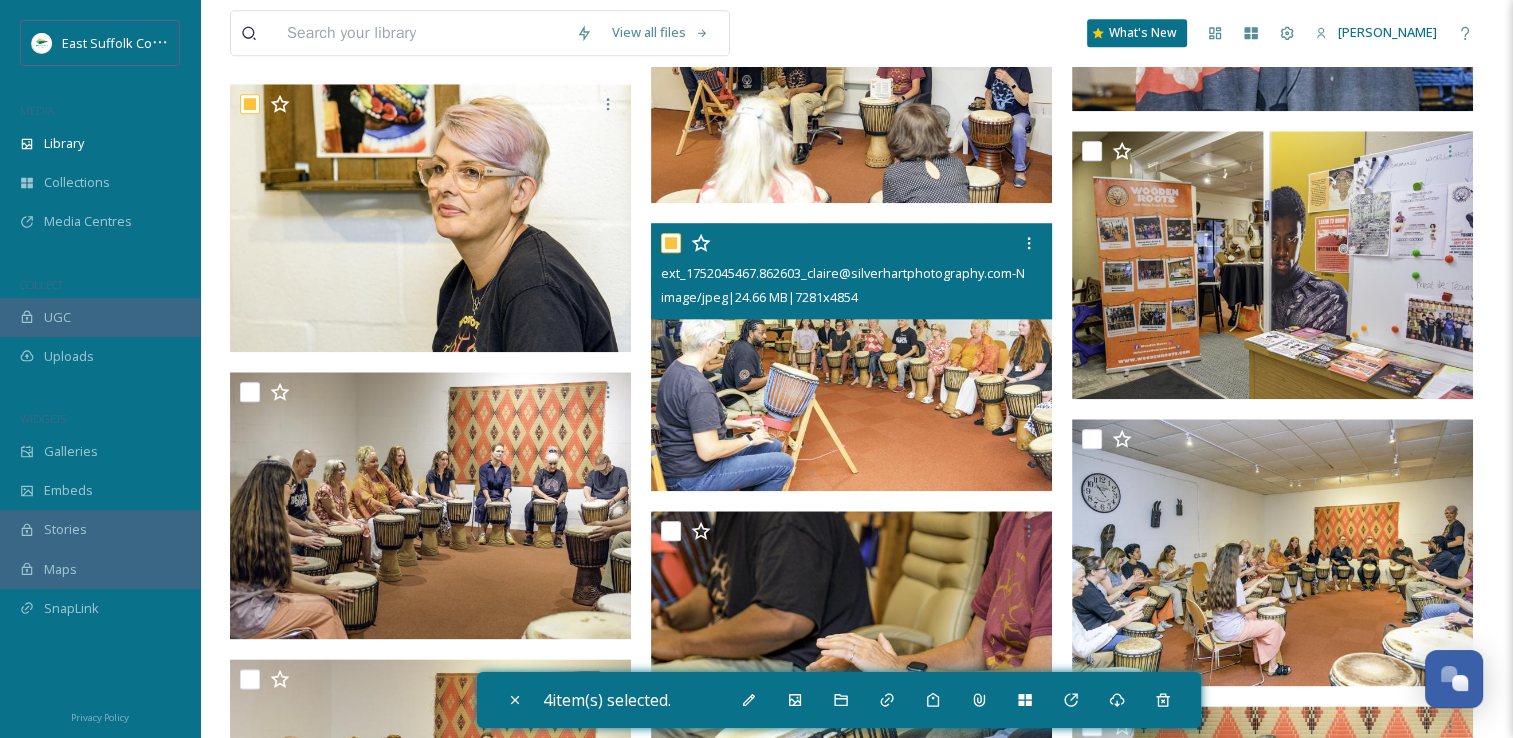 checkbox on "true" 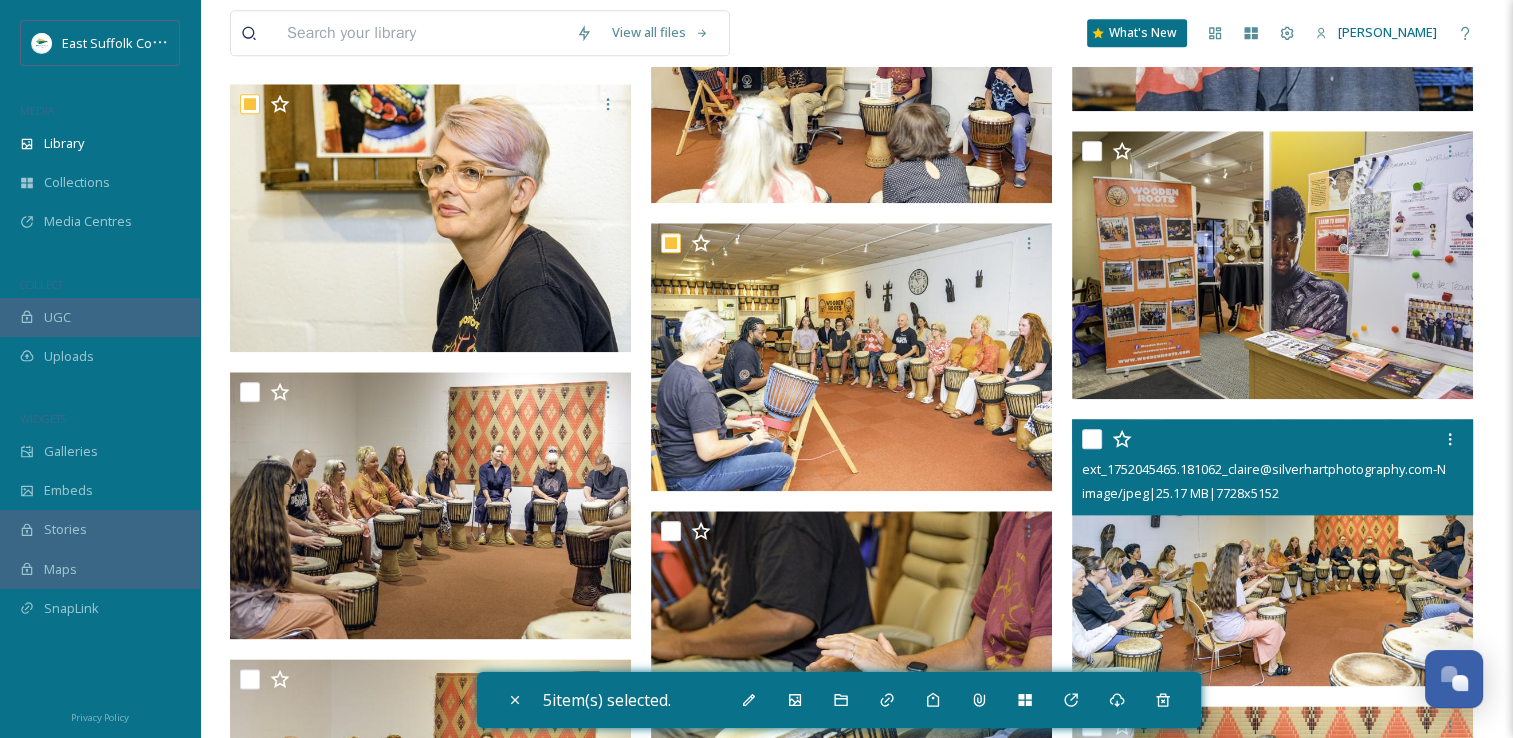 click at bounding box center (1272, 553) 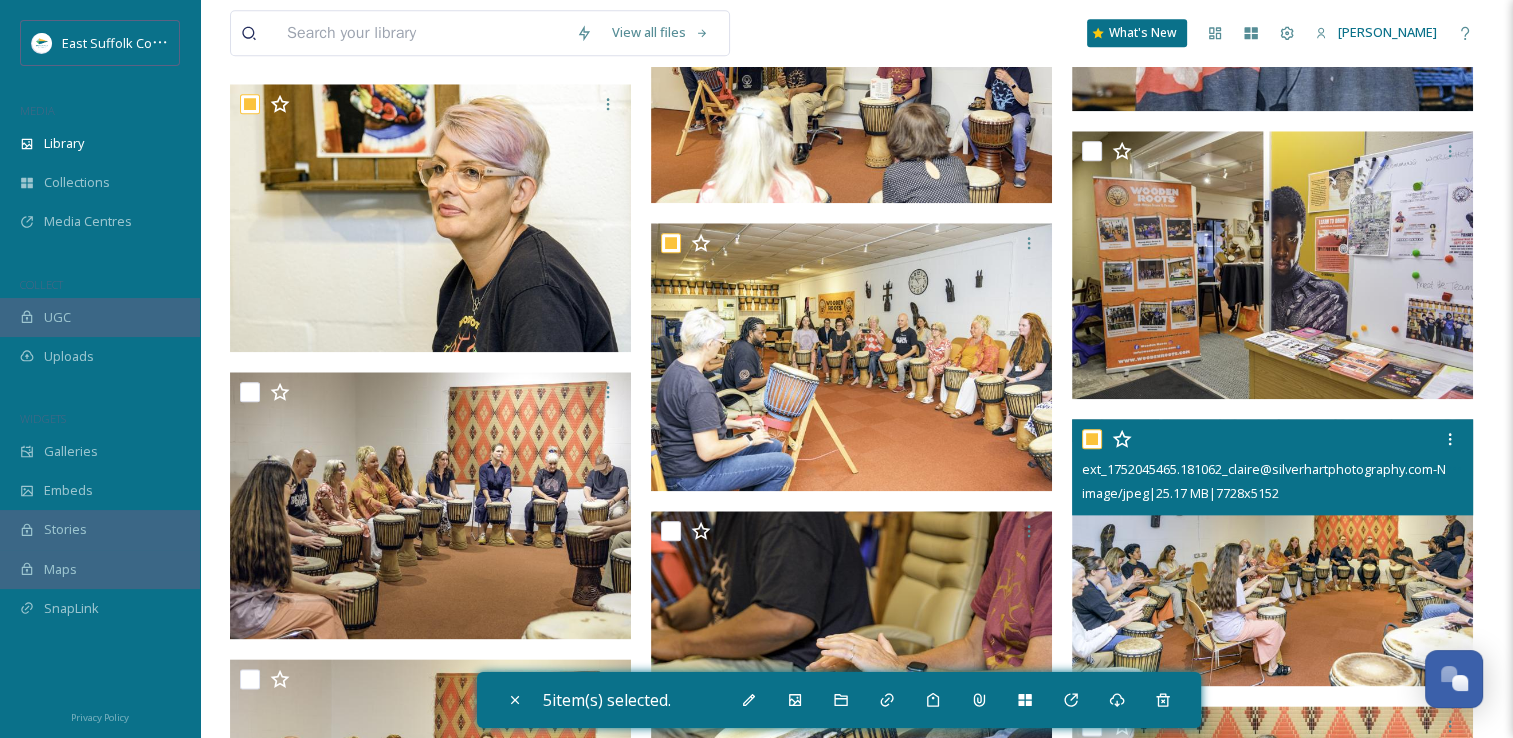 checkbox on "true" 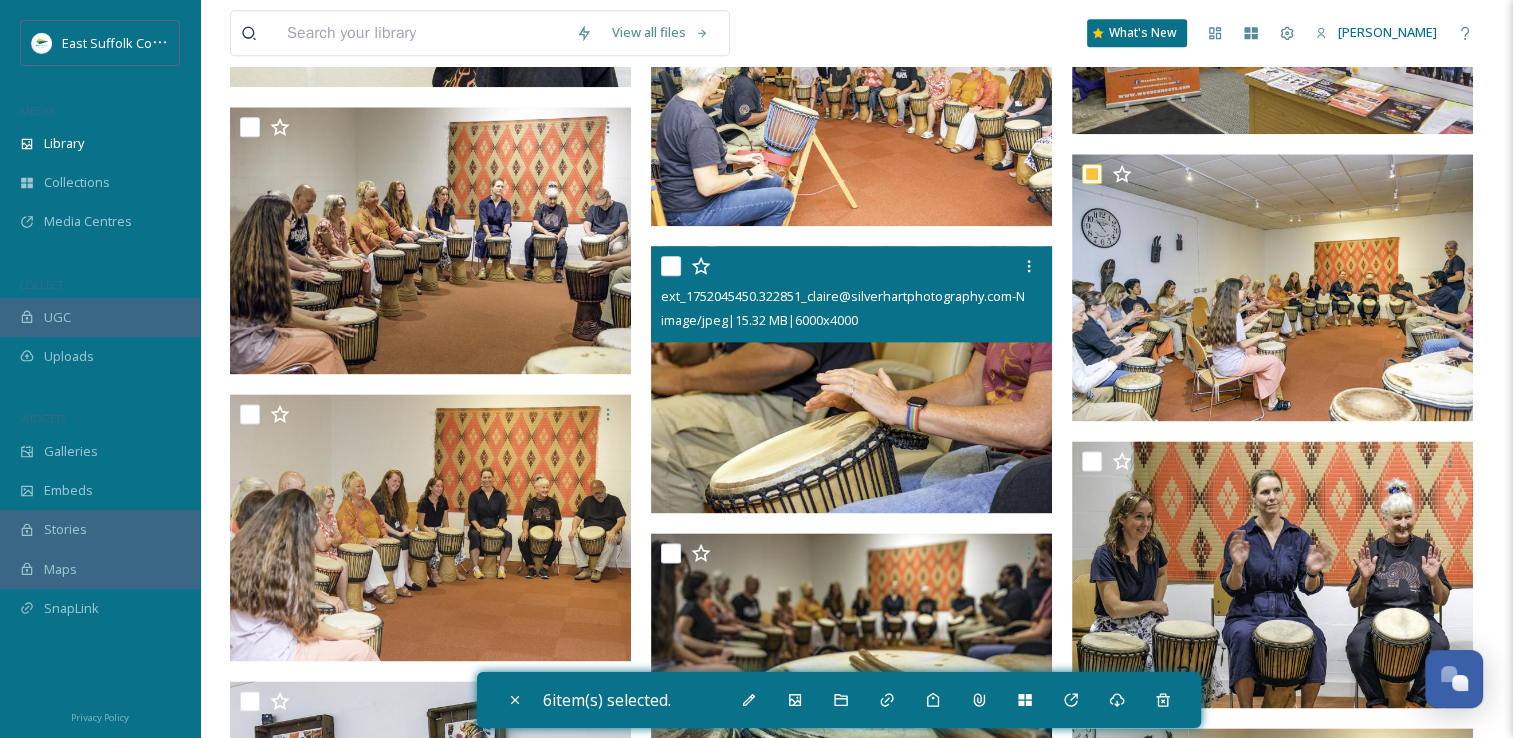 scroll, scrollTop: 2500, scrollLeft: 0, axis: vertical 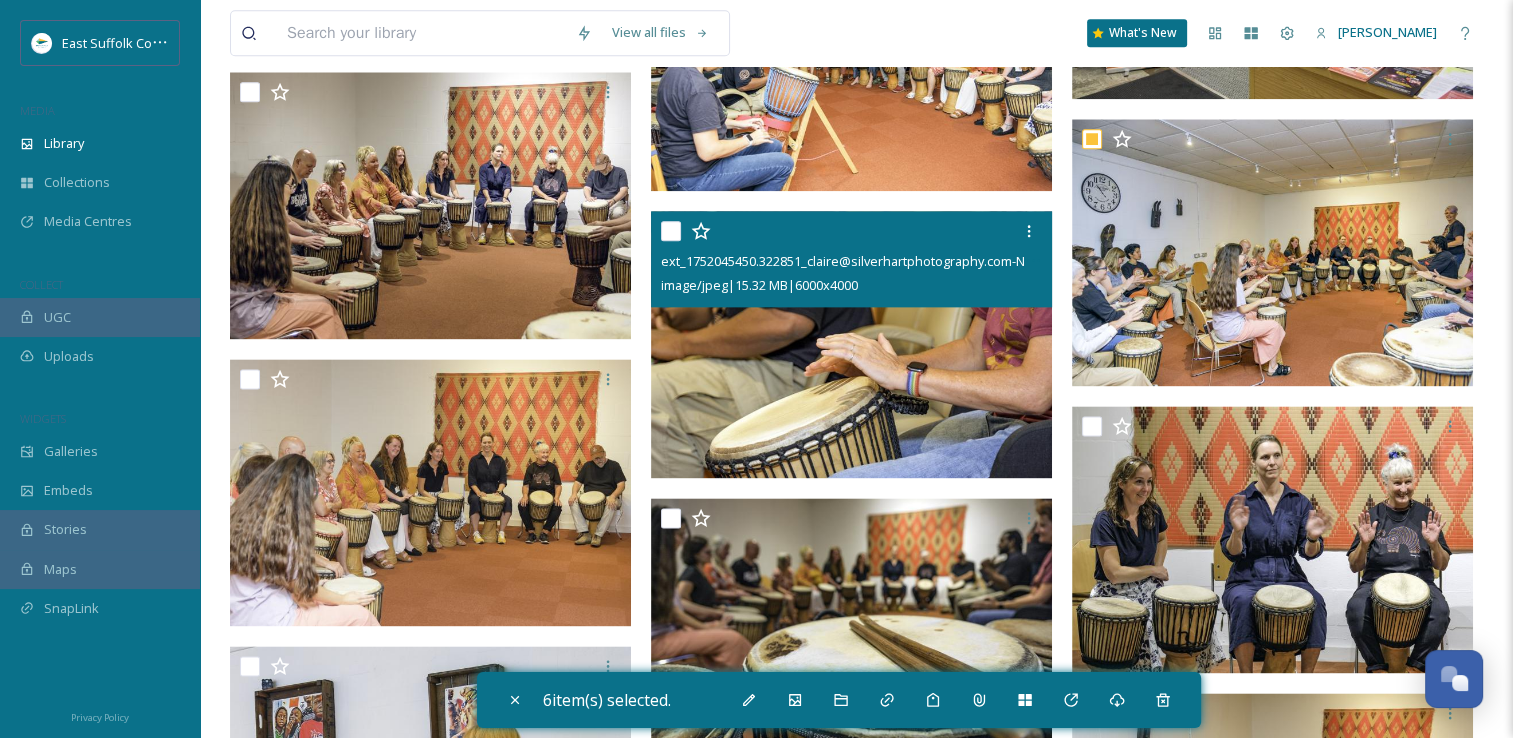 click at bounding box center [851, 345] 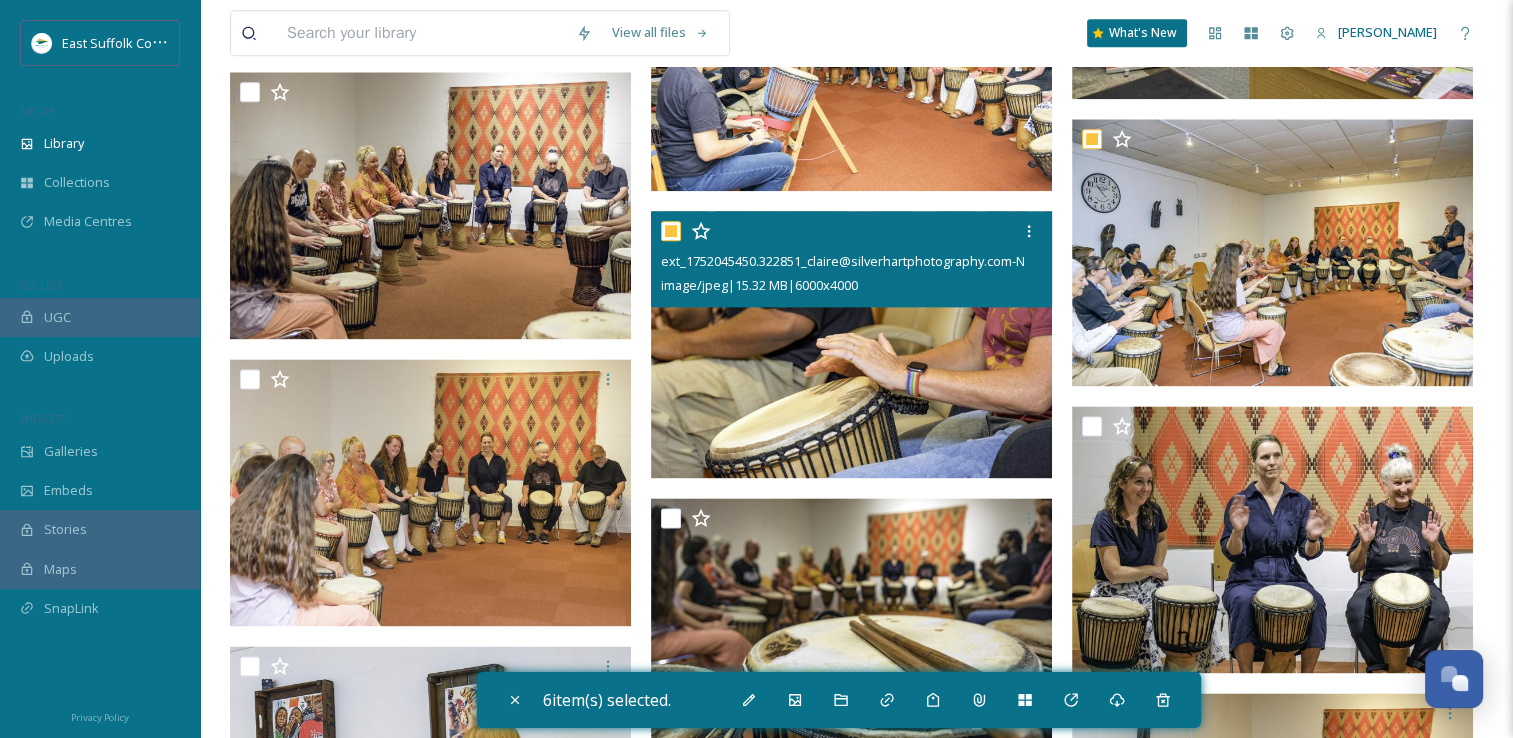 checkbox on "true" 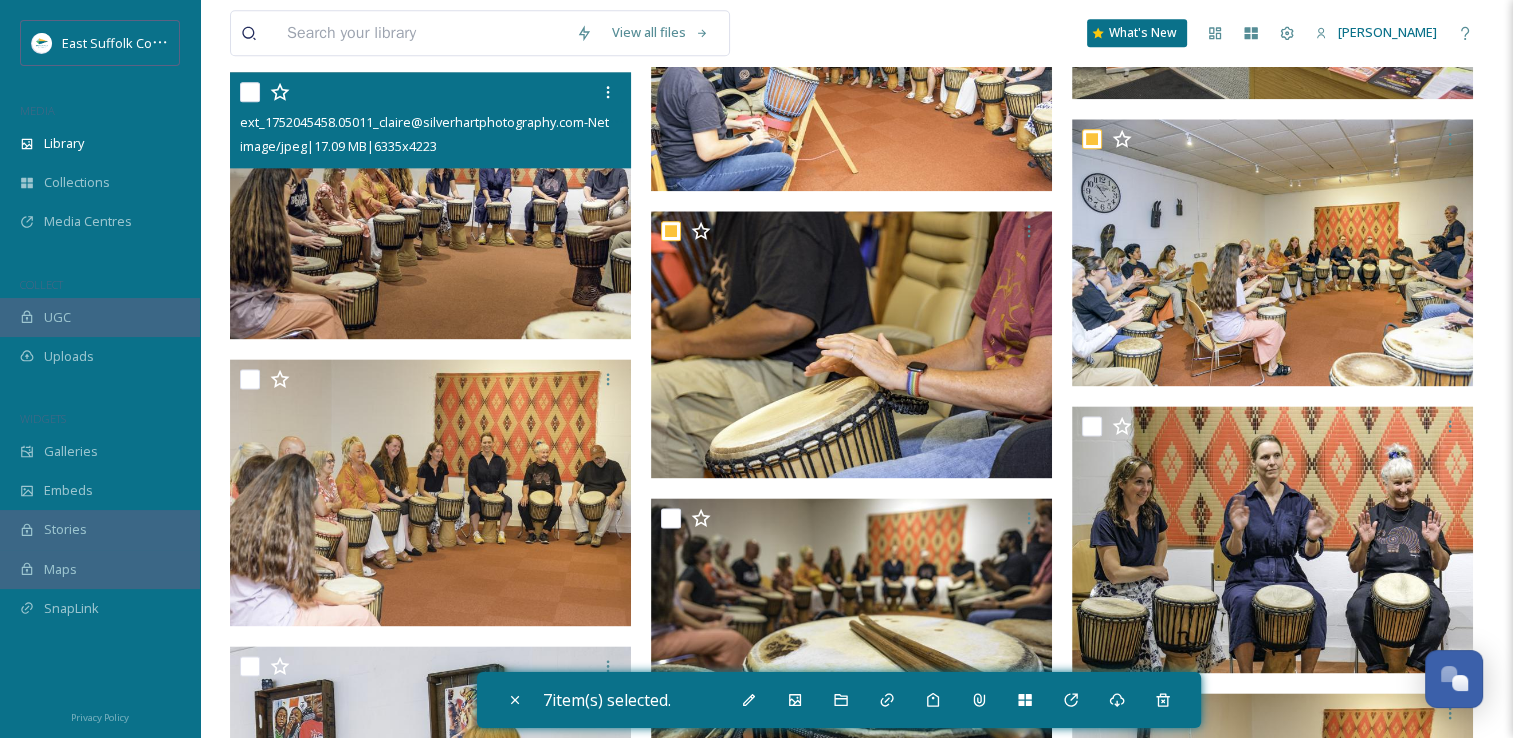 click at bounding box center (430, 206) 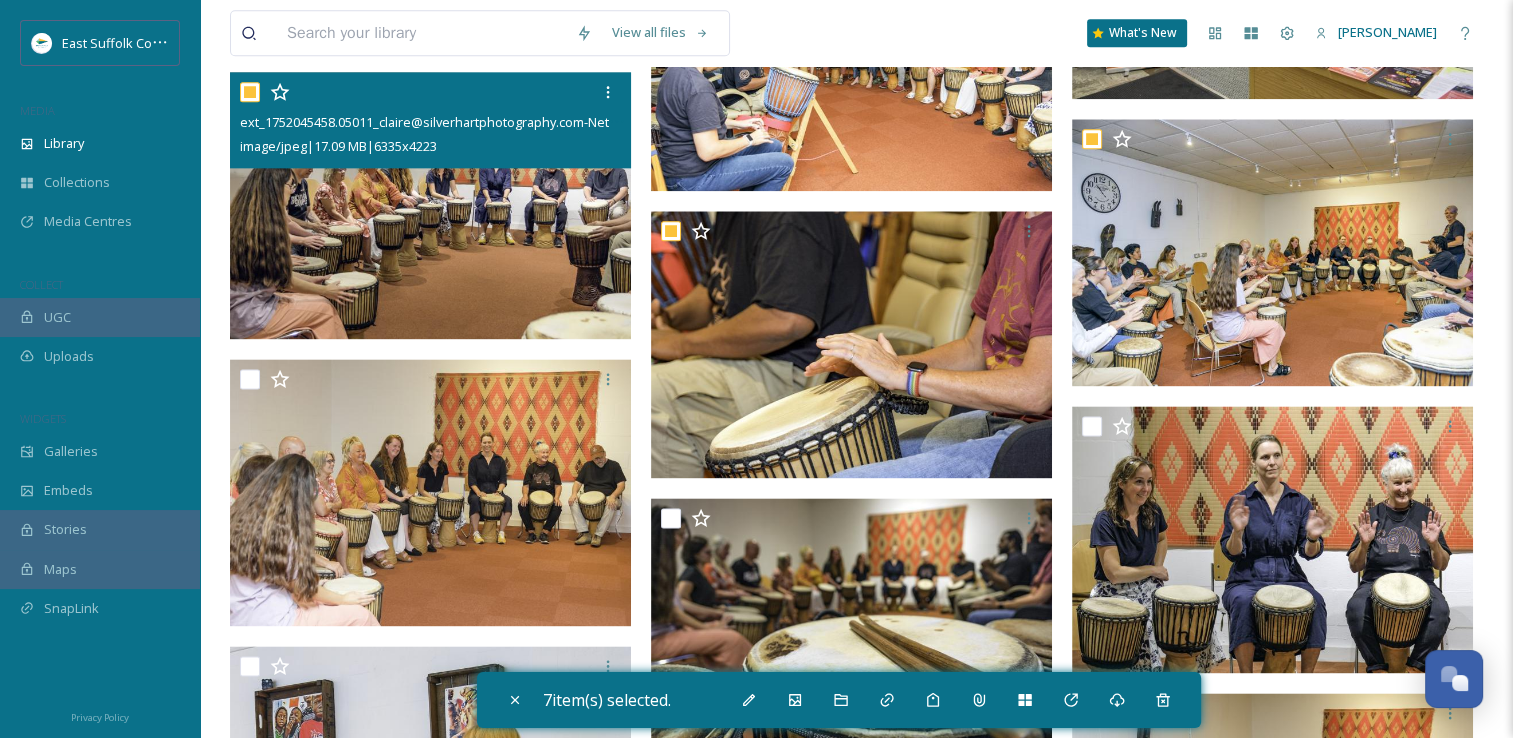 checkbox on "true" 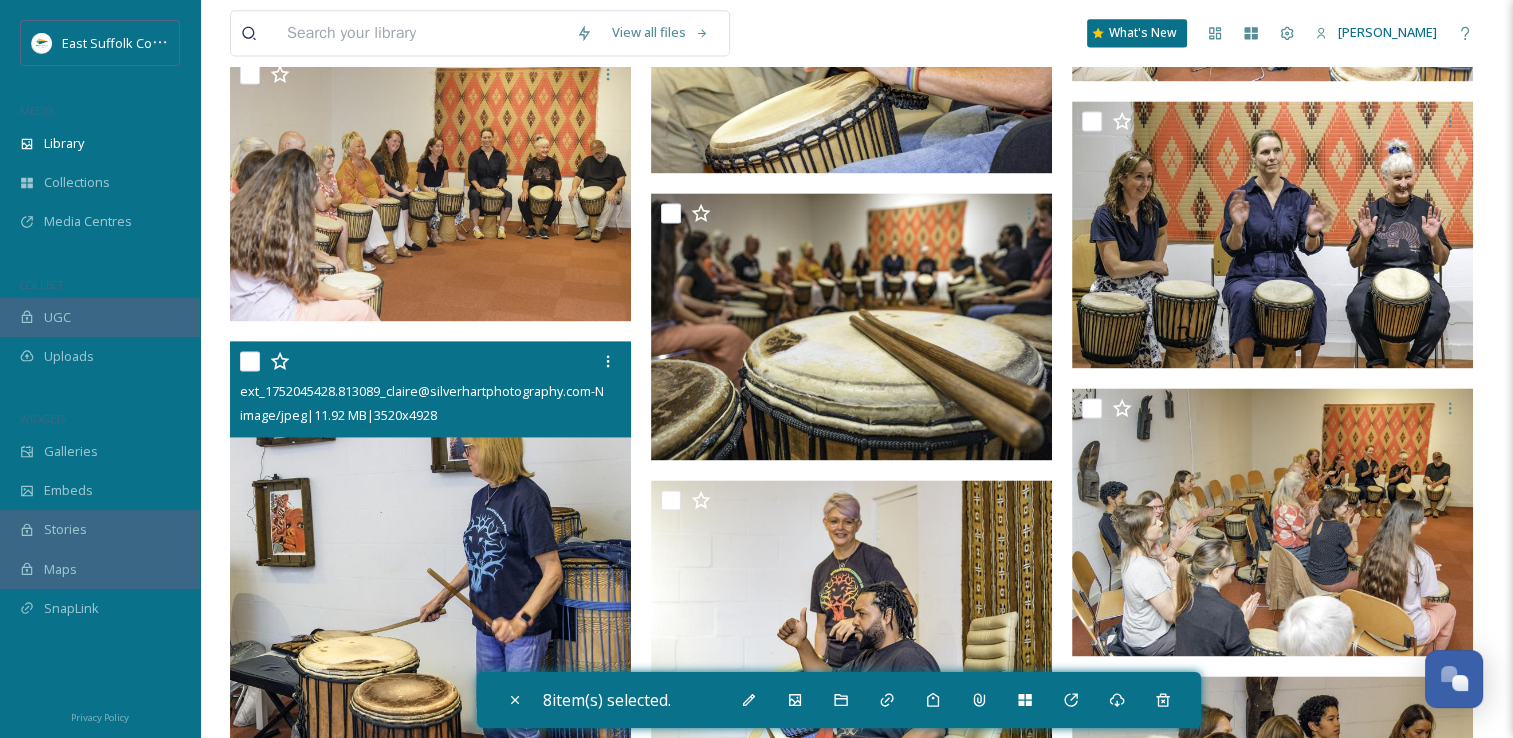 scroll, scrollTop: 2800, scrollLeft: 0, axis: vertical 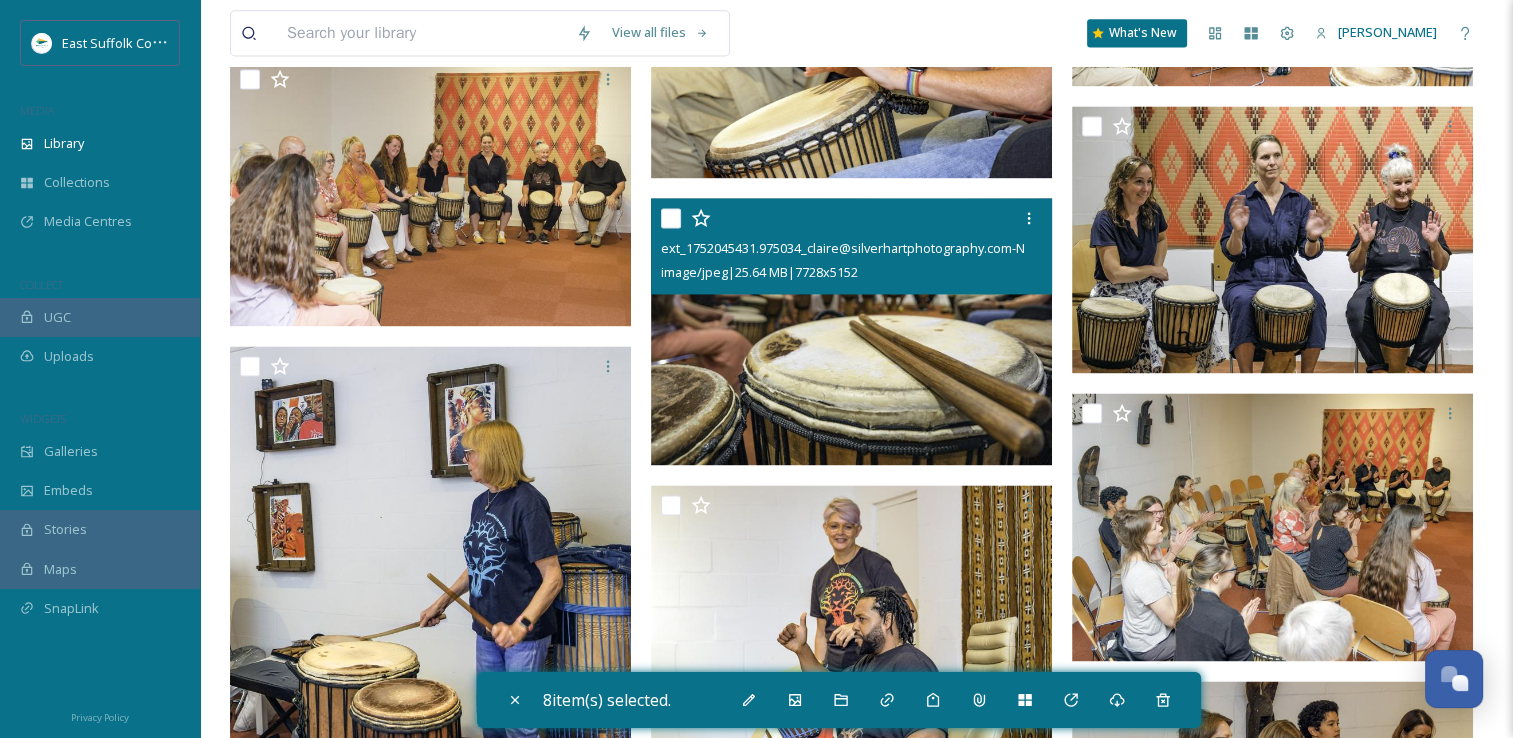 click at bounding box center (851, 332) 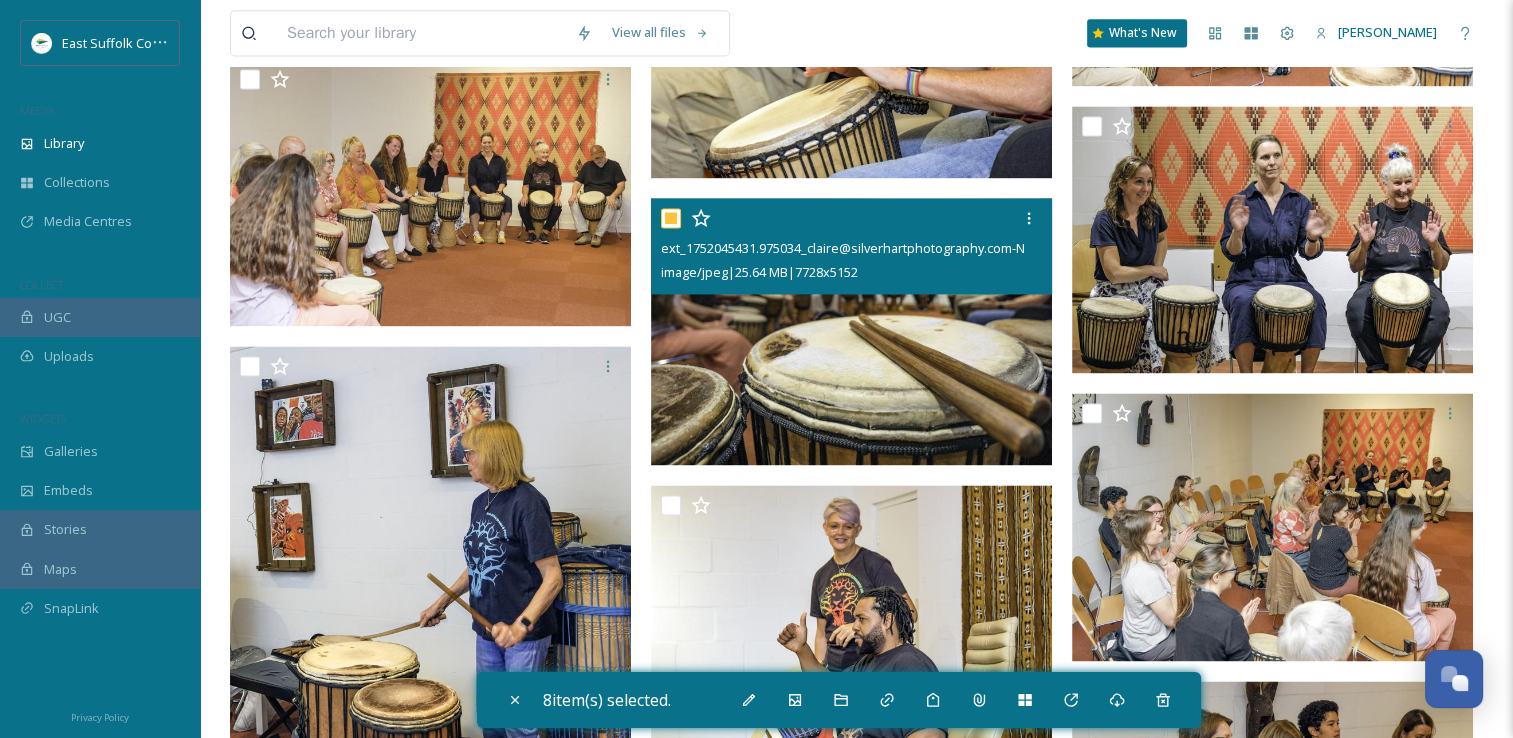 checkbox on "true" 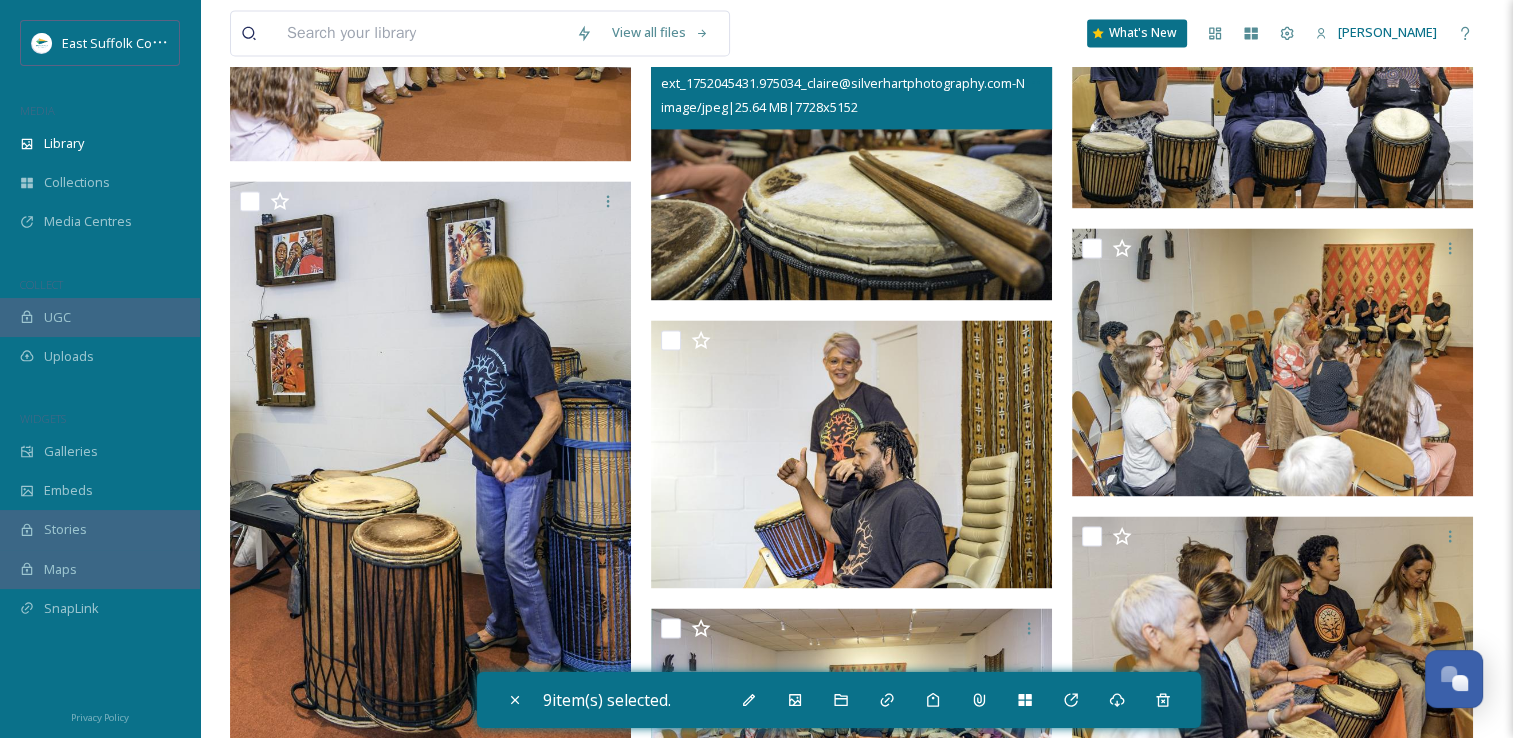 scroll, scrollTop: 3000, scrollLeft: 0, axis: vertical 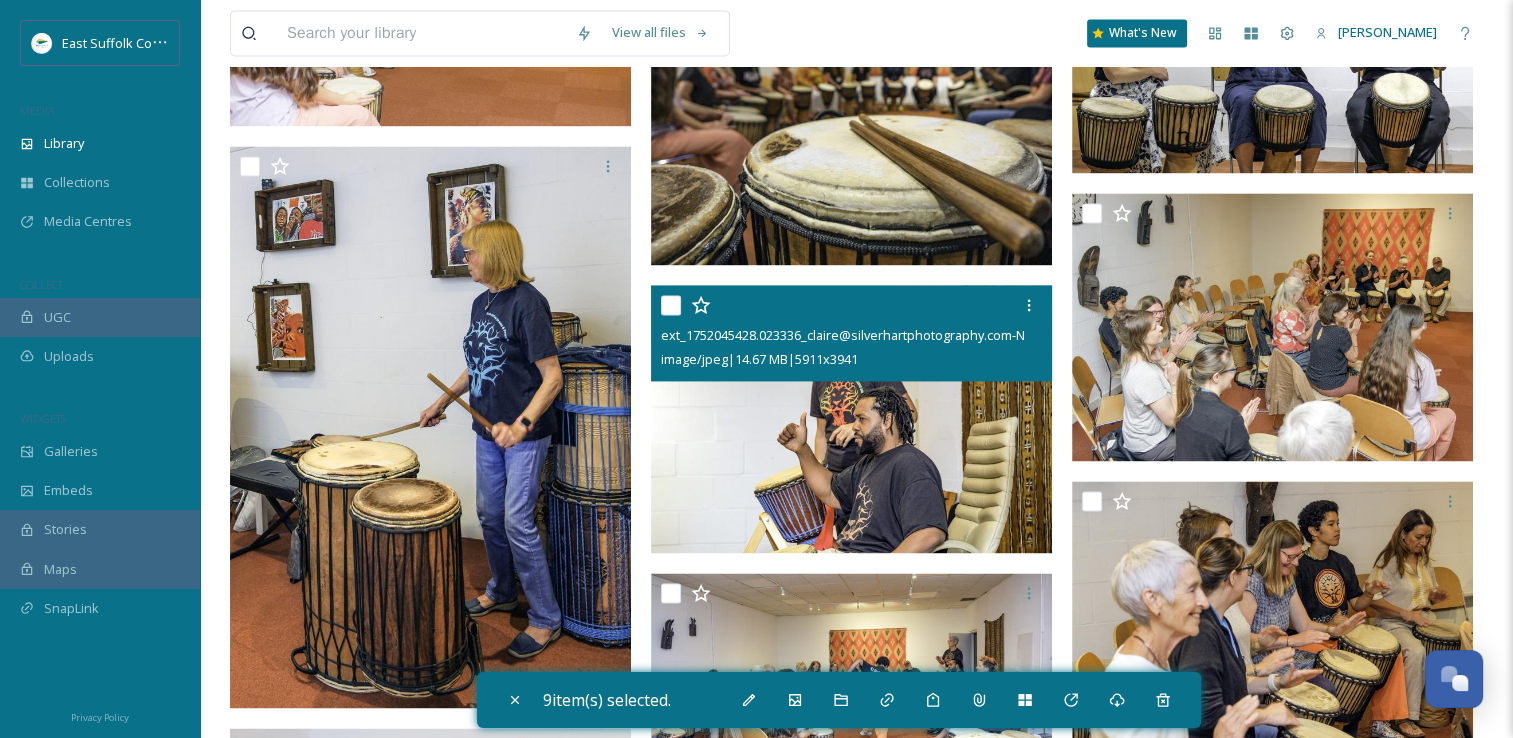 click at bounding box center (851, 419) 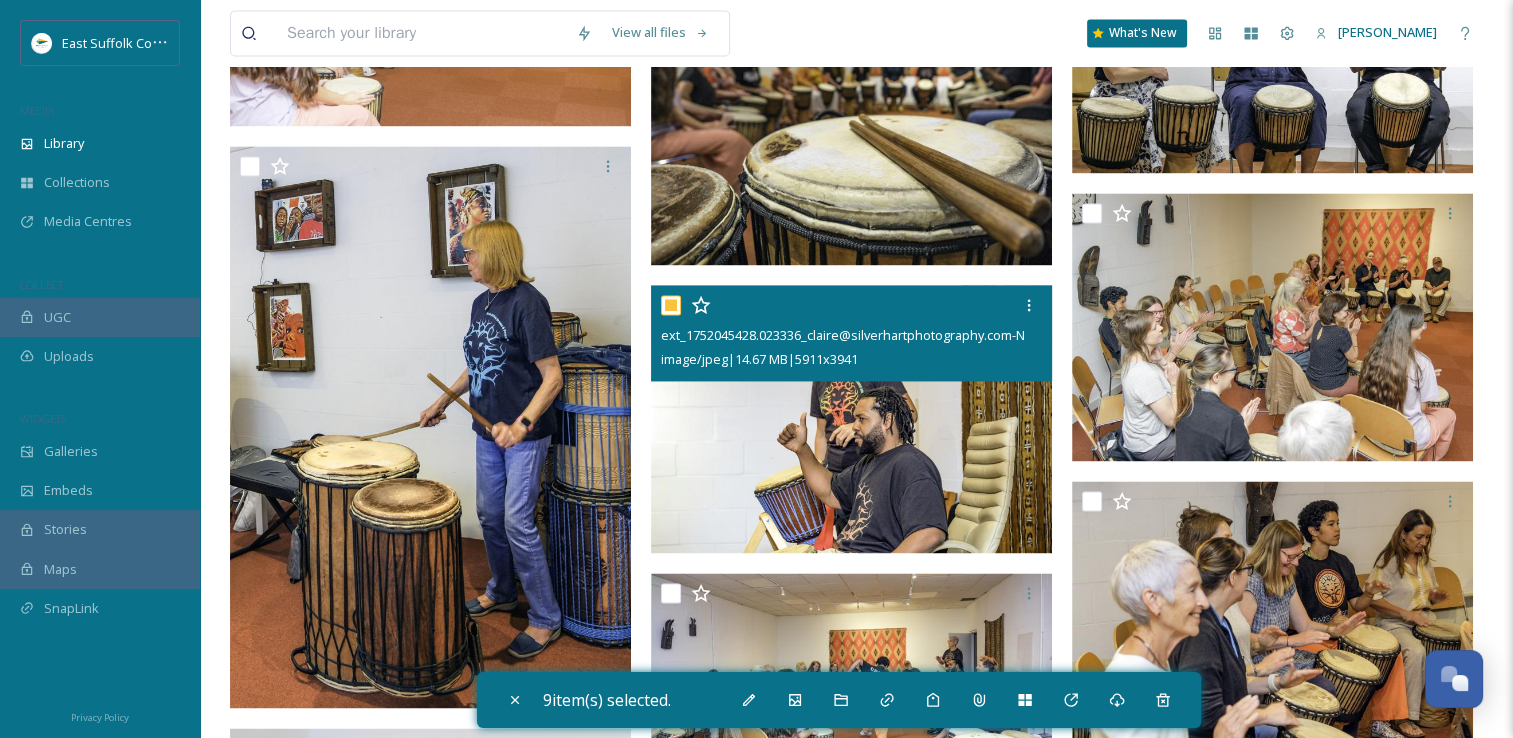 checkbox on "true" 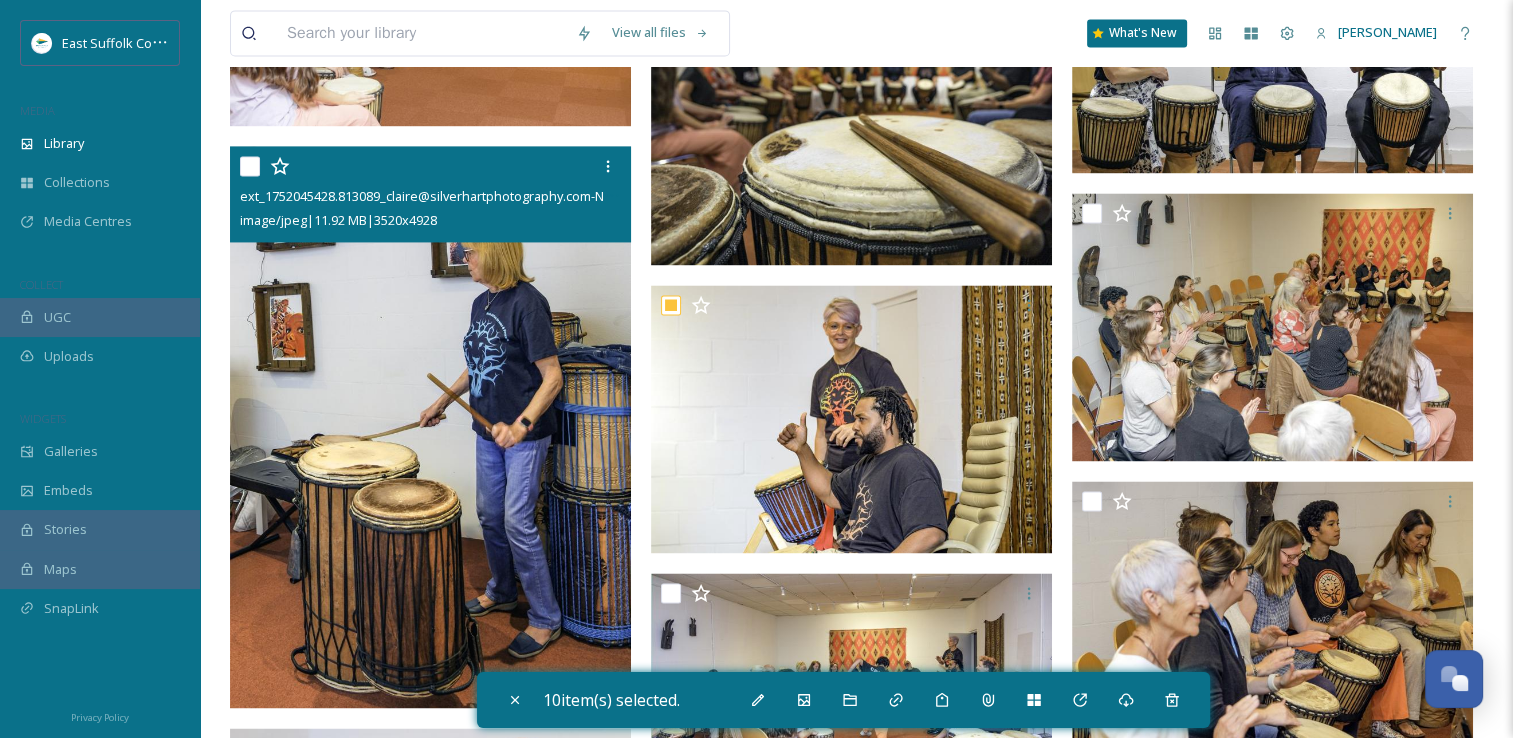 click at bounding box center [430, 426] 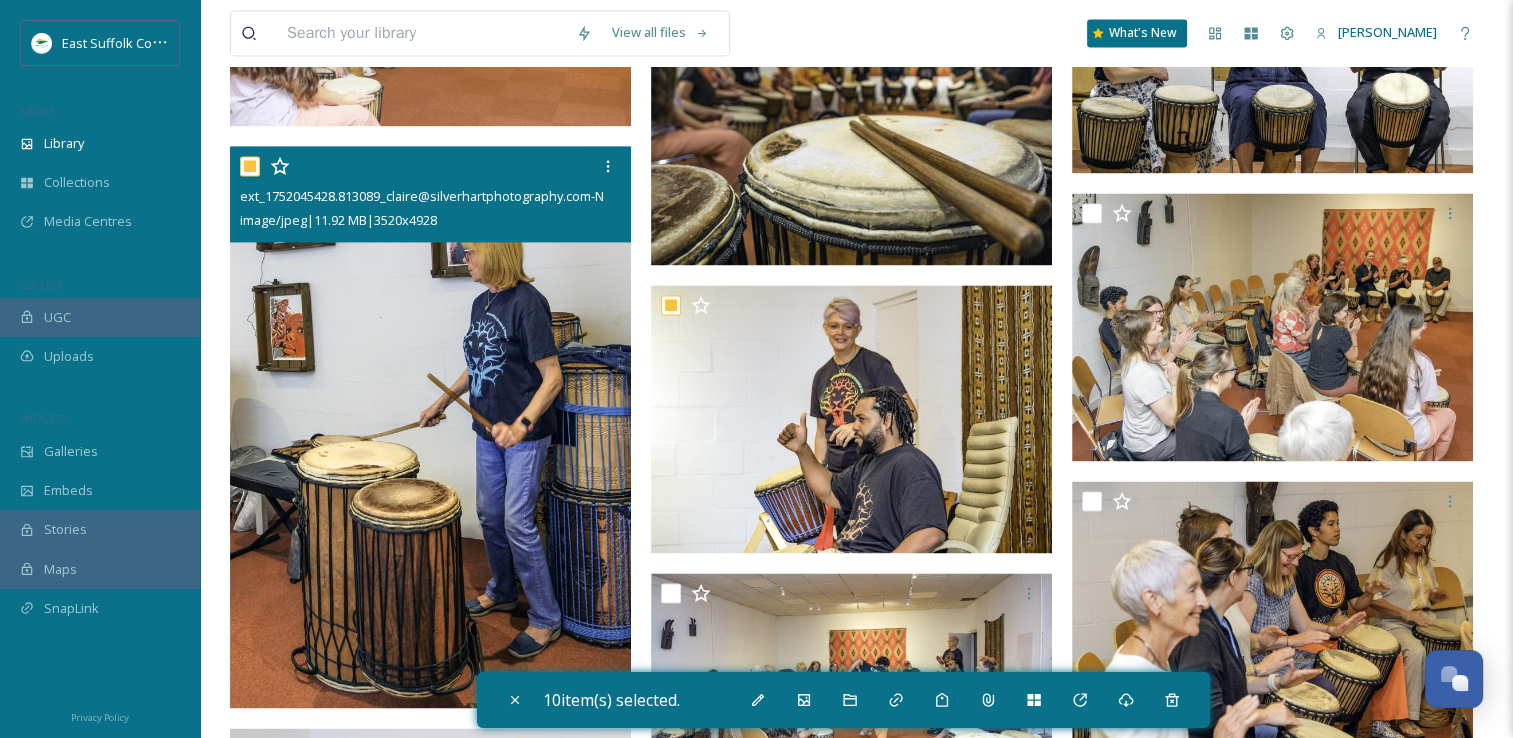 checkbox on "true" 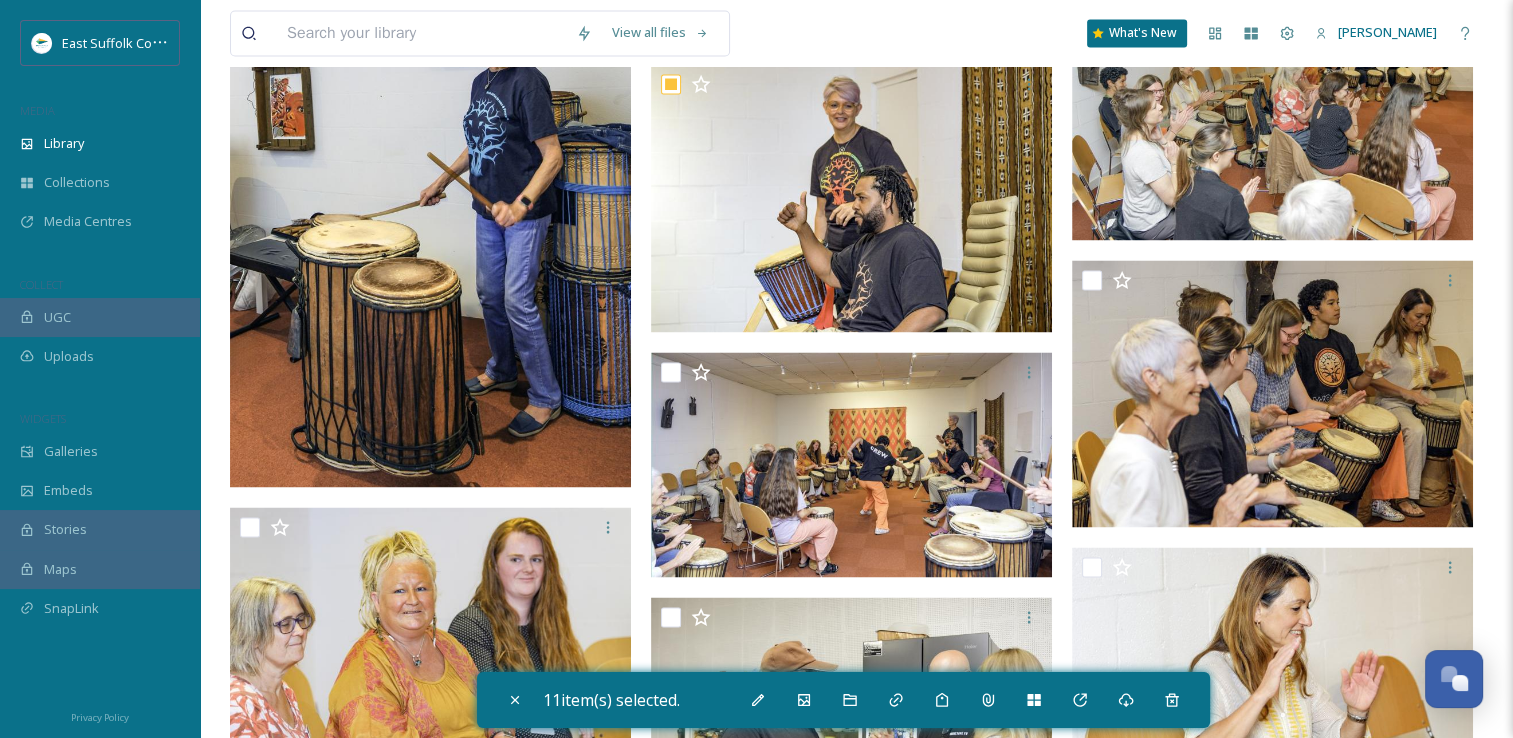 scroll, scrollTop: 3200, scrollLeft: 0, axis: vertical 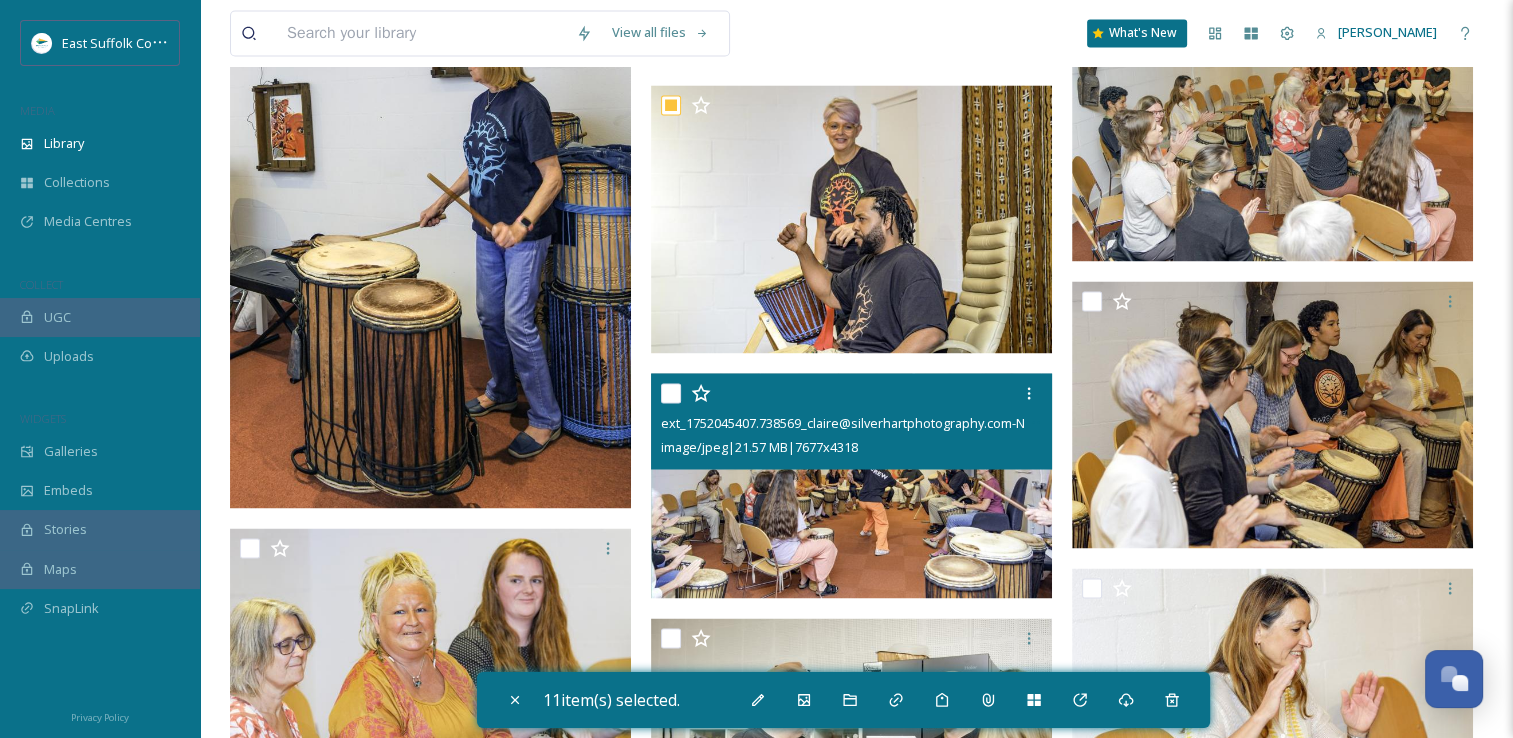 click at bounding box center (851, 486) 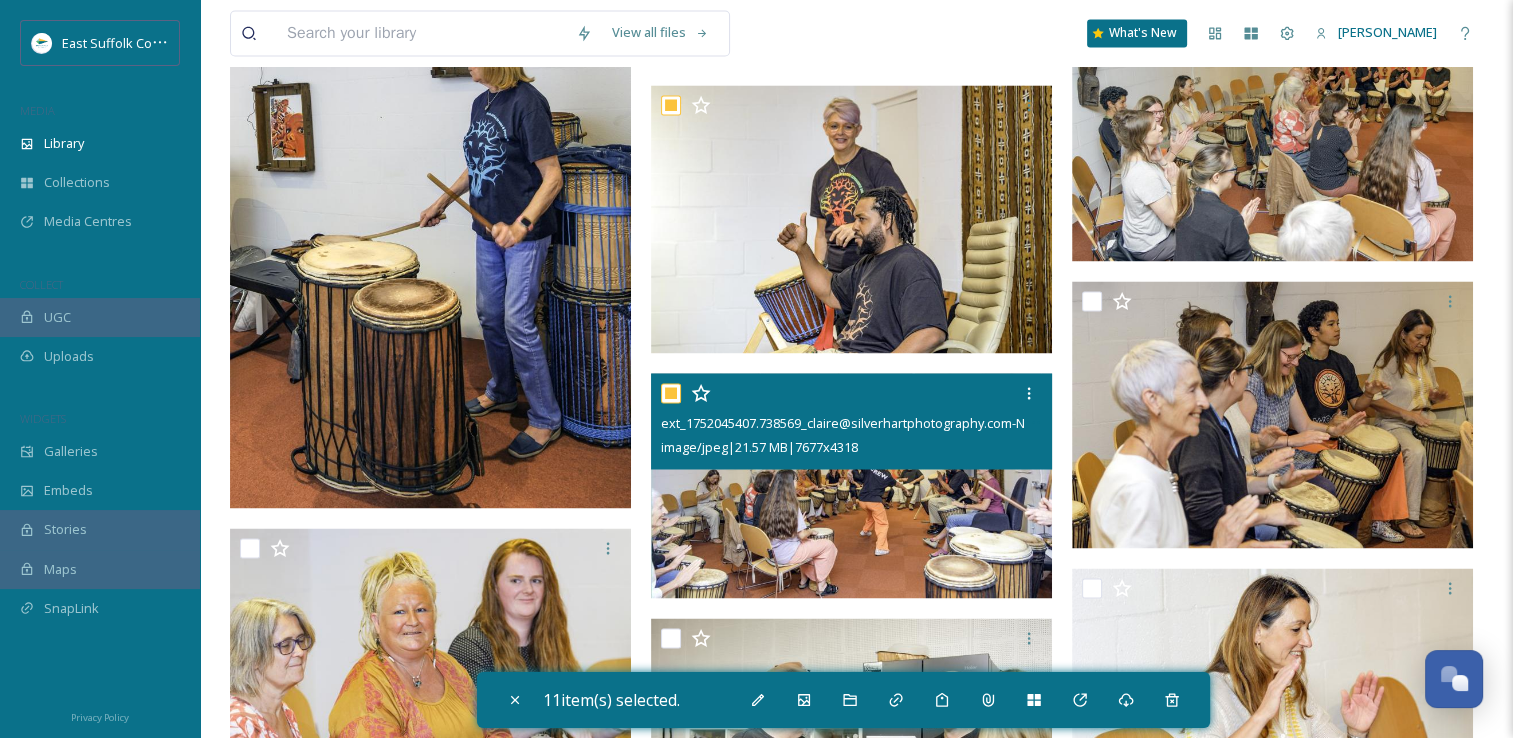 checkbox on "true" 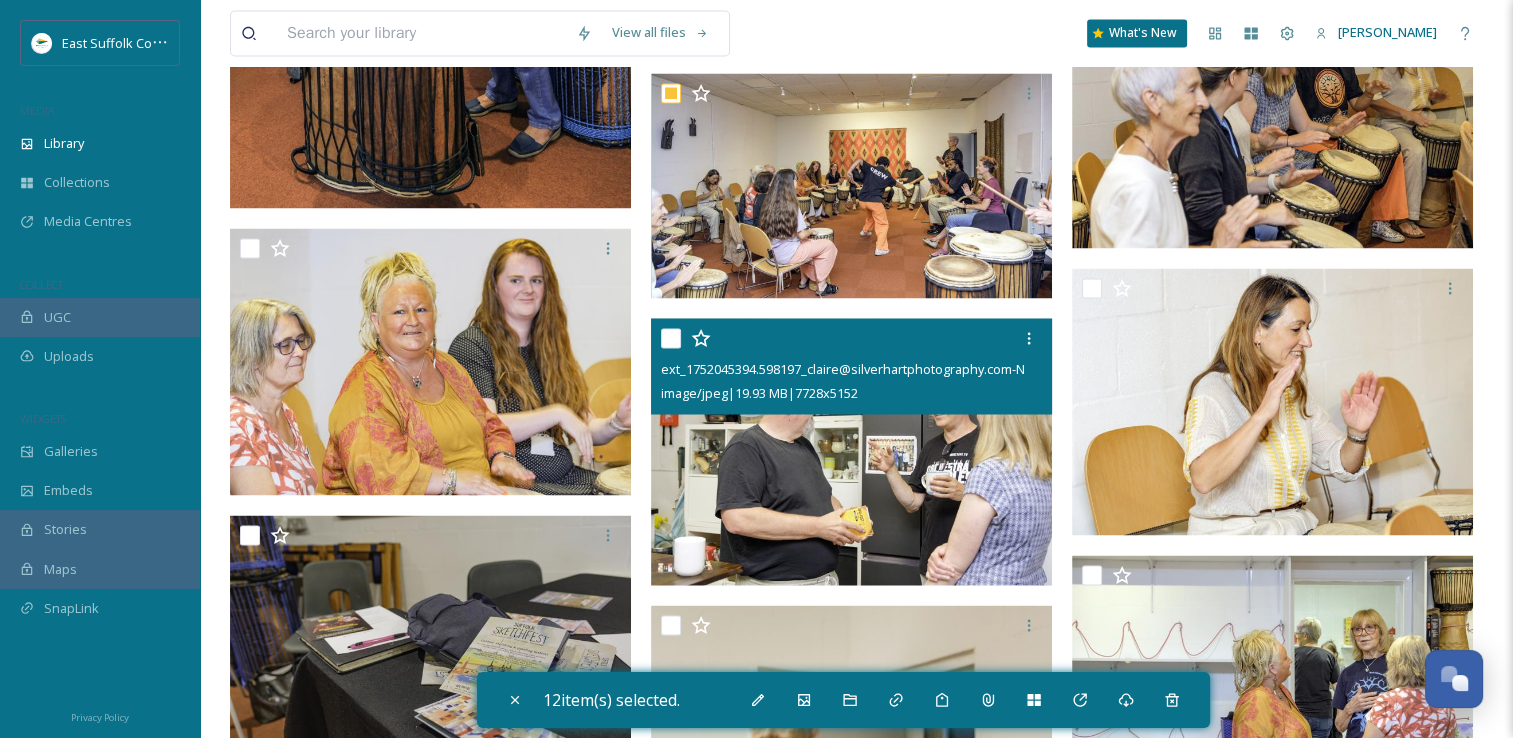 scroll, scrollTop: 3200, scrollLeft: 0, axis: vertical 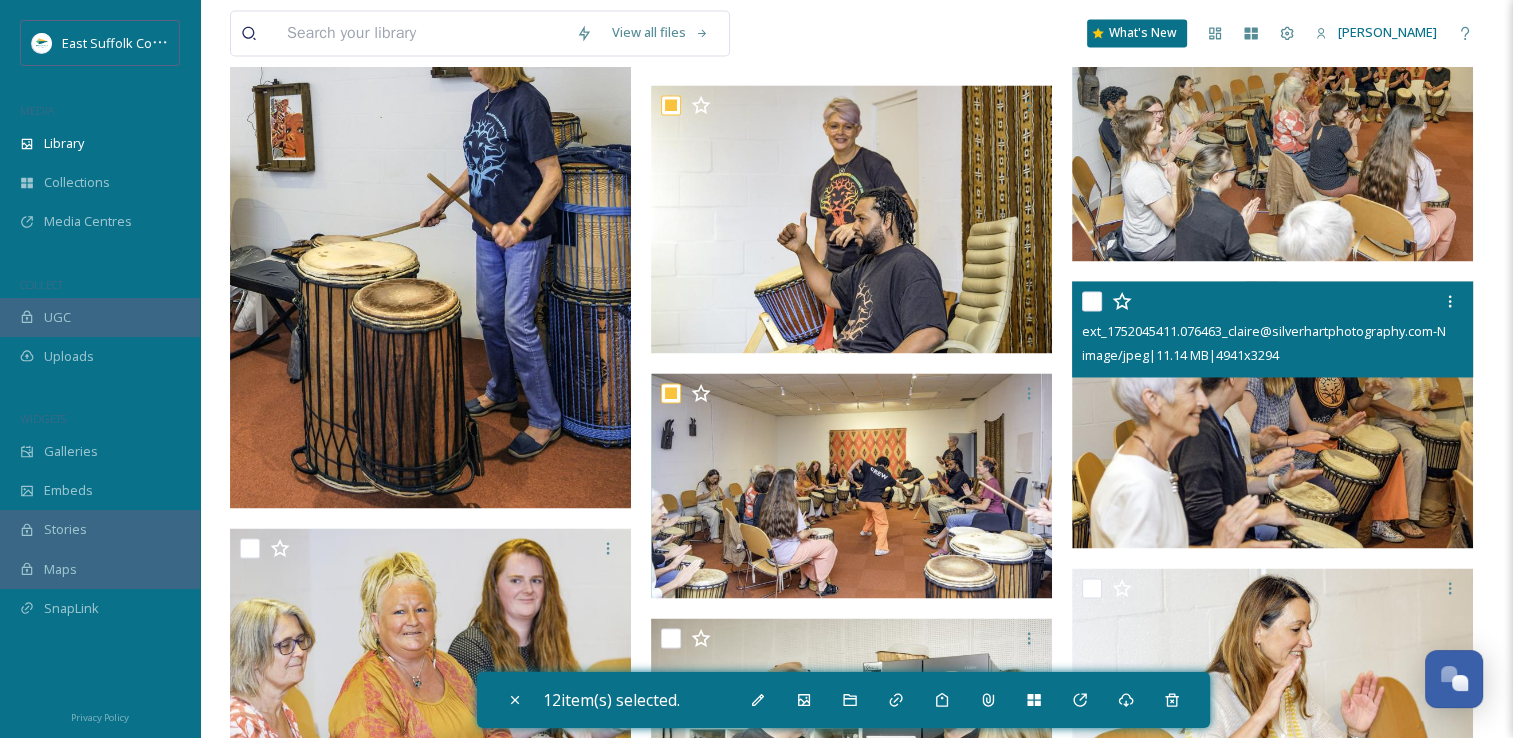 click at bounding box center [1272, 415] 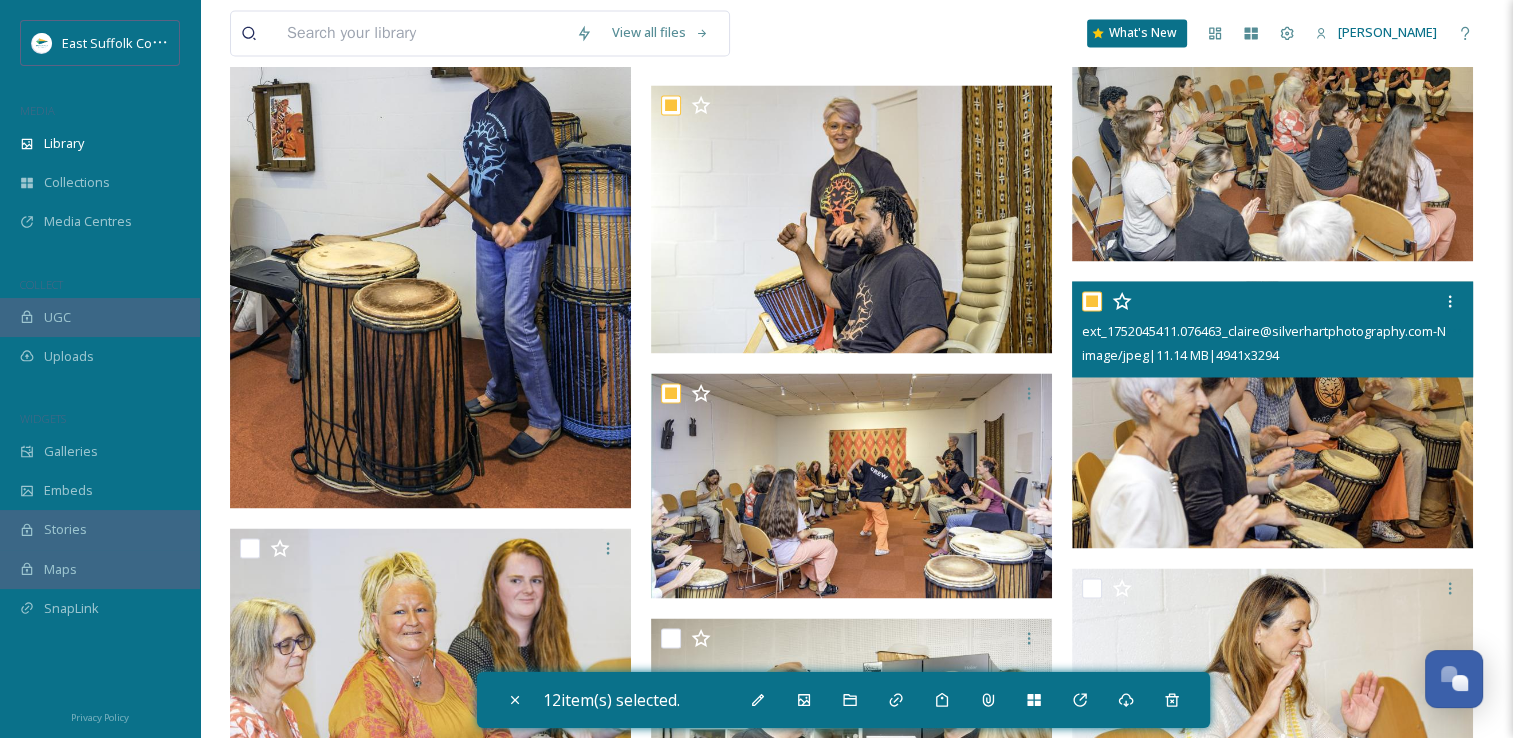 checkbox on "true" 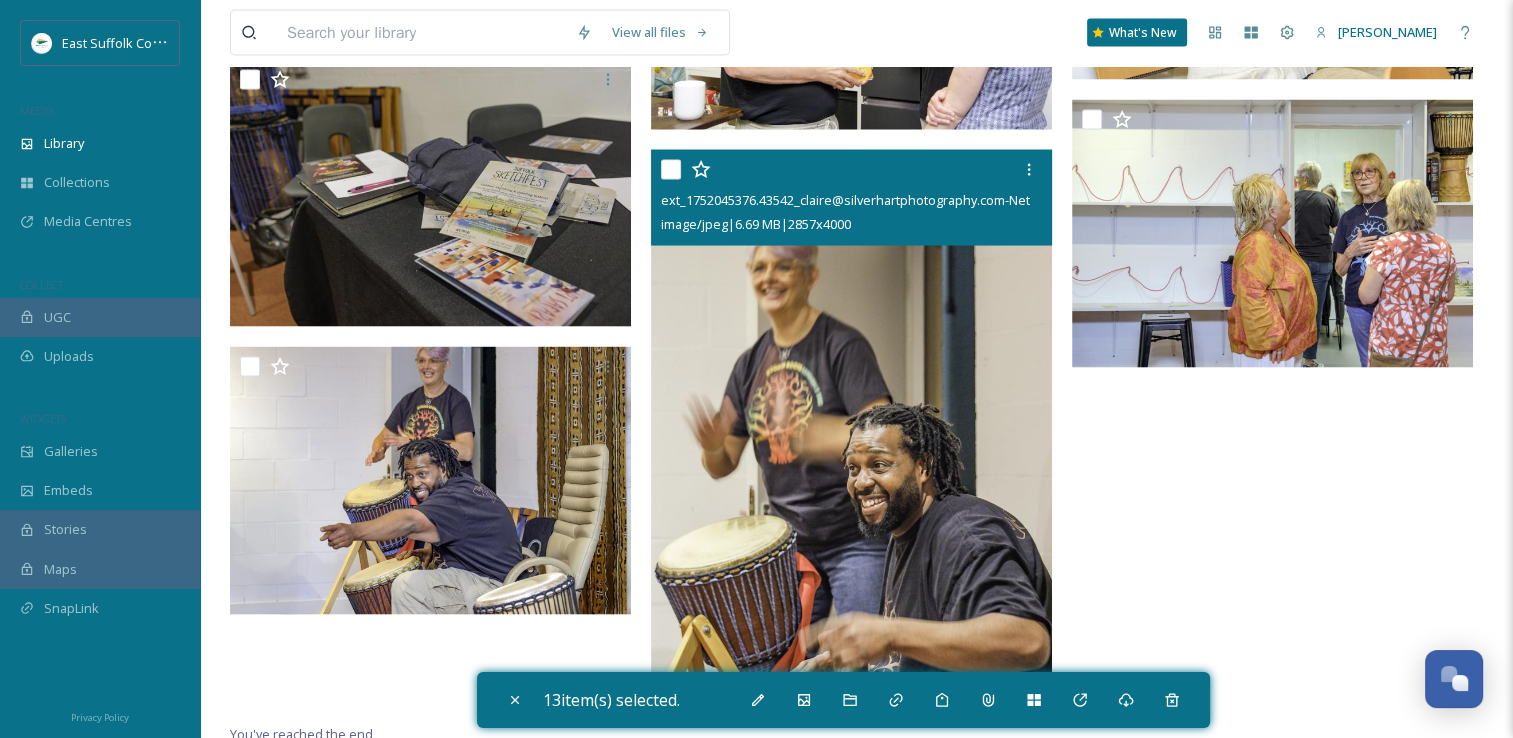 scroll, scrollTop: 3962, scrollLeft: 0, axis: vertical 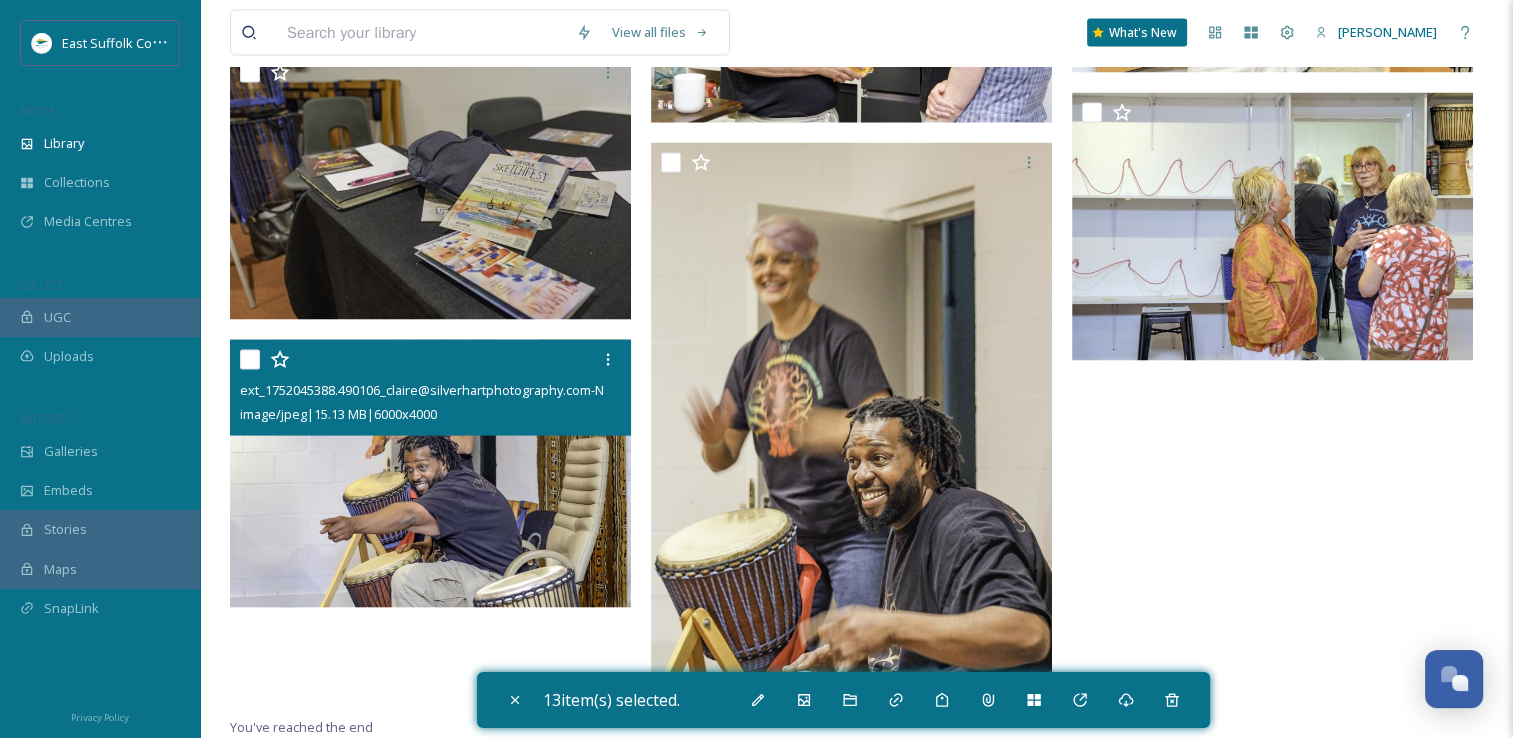 click at bounding box center (430, 474) 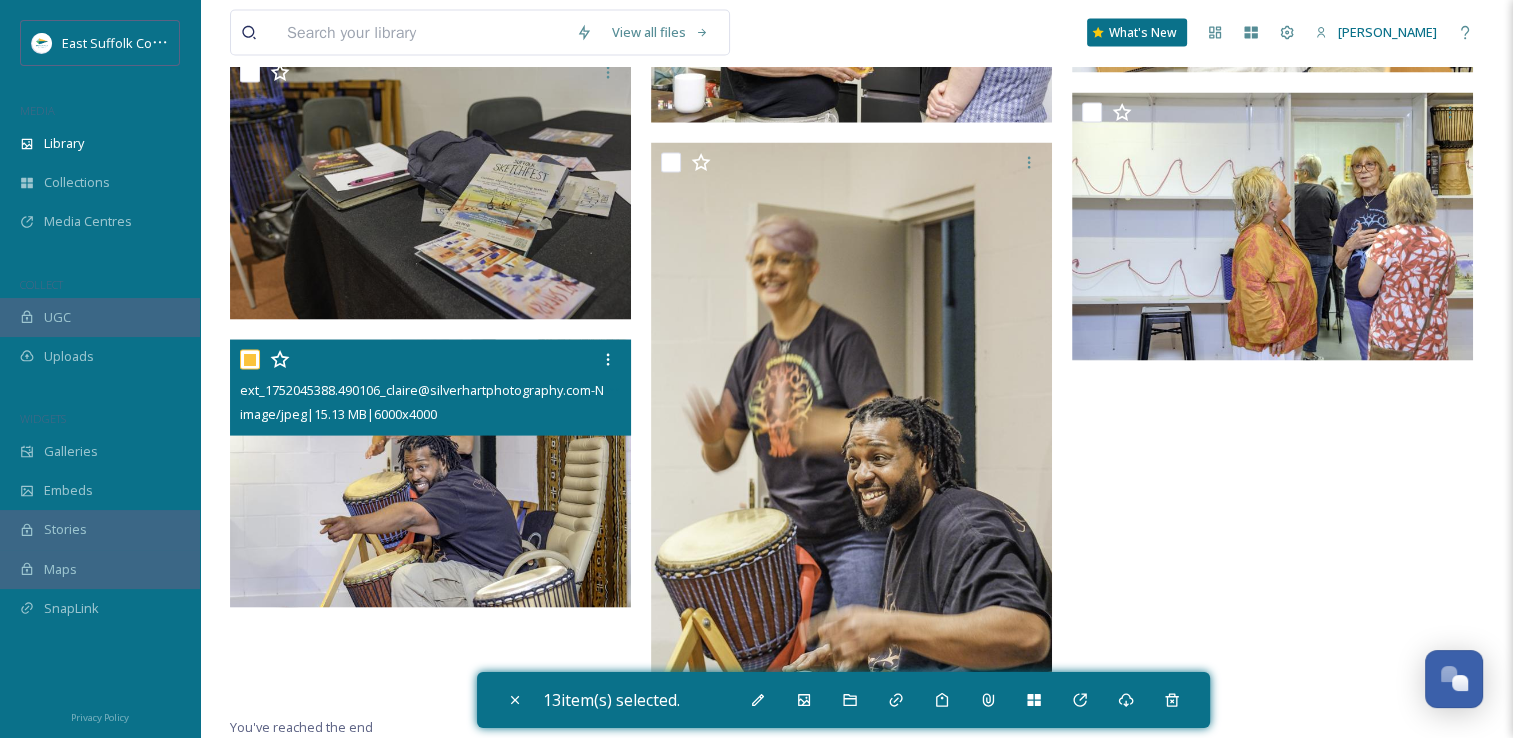 checkbox on "true" 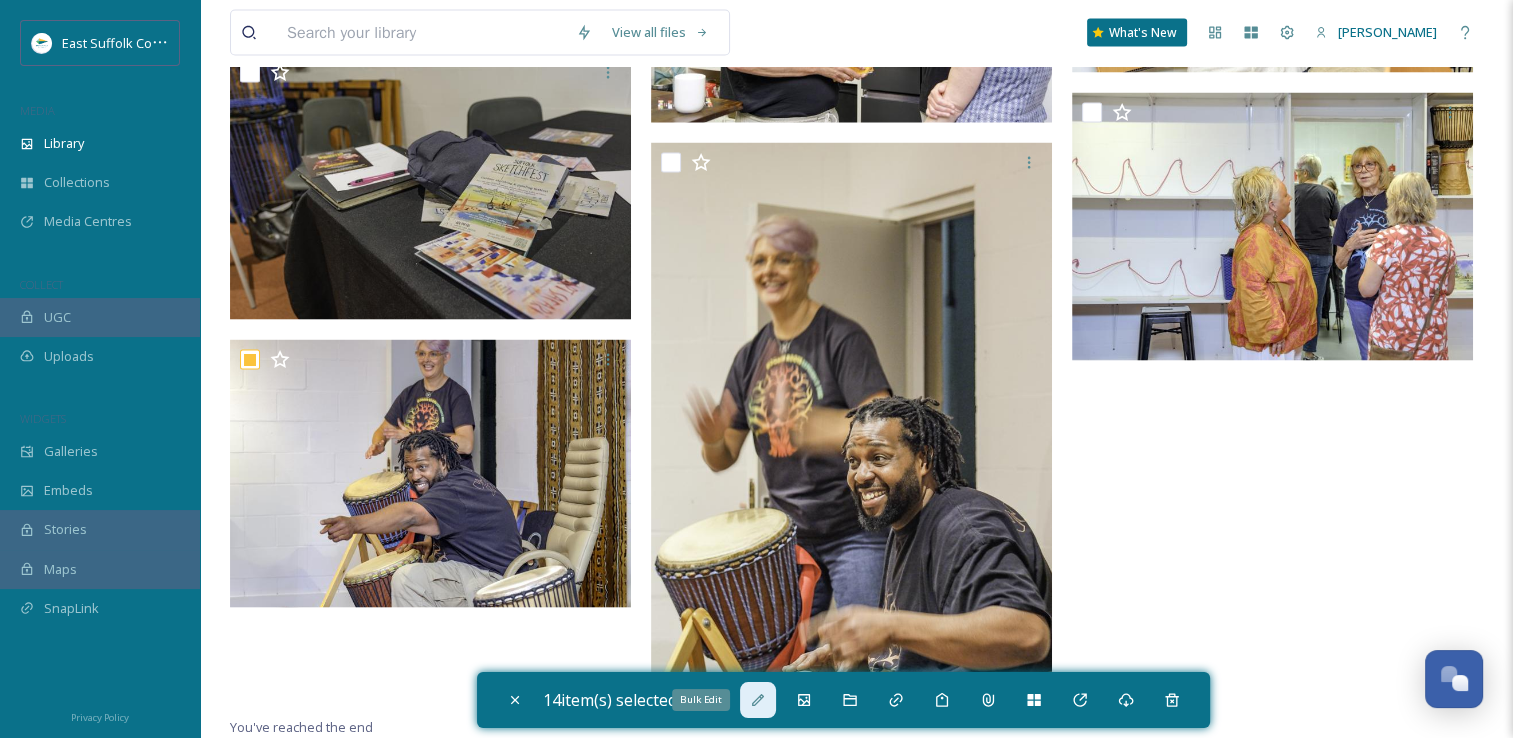 click 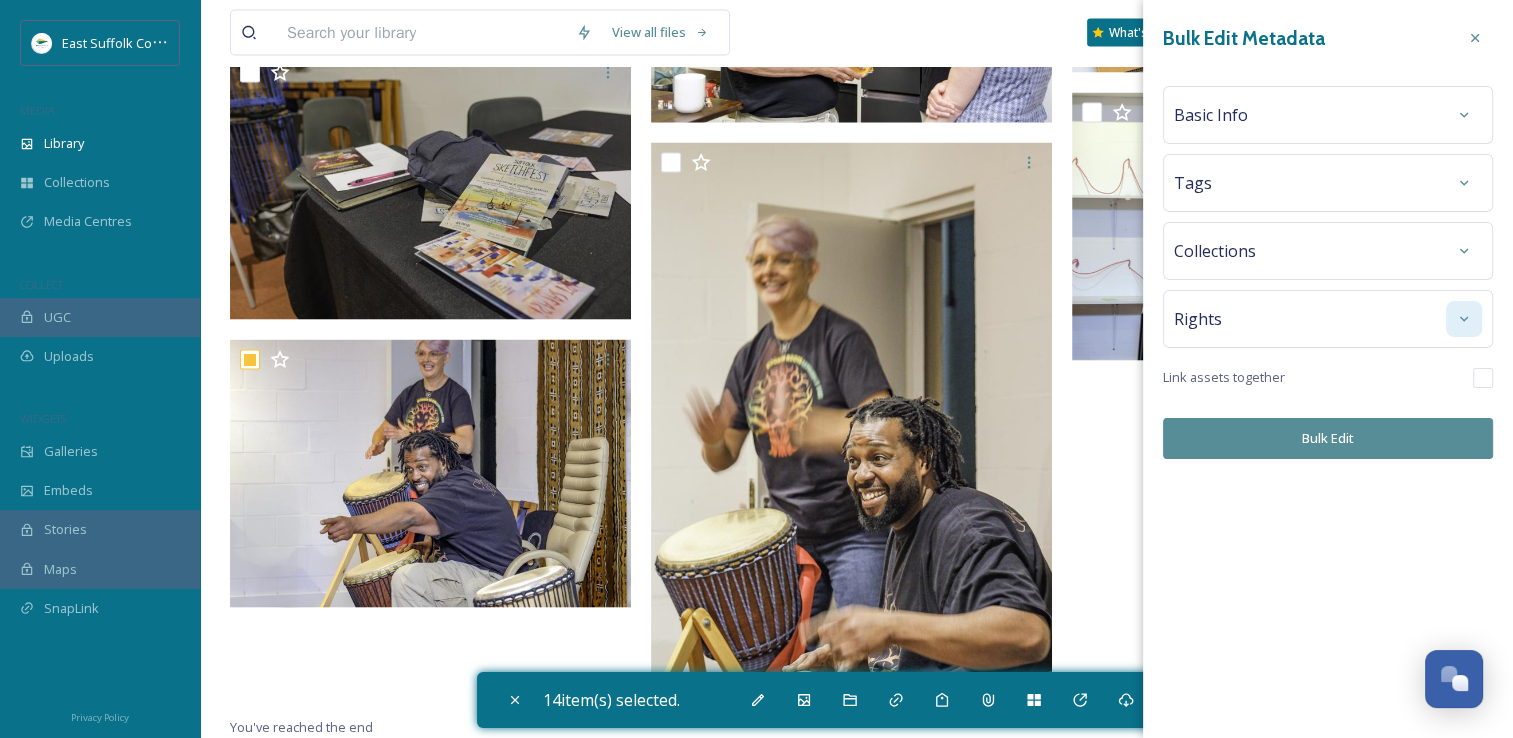 click at bounding box center (1464, 319) 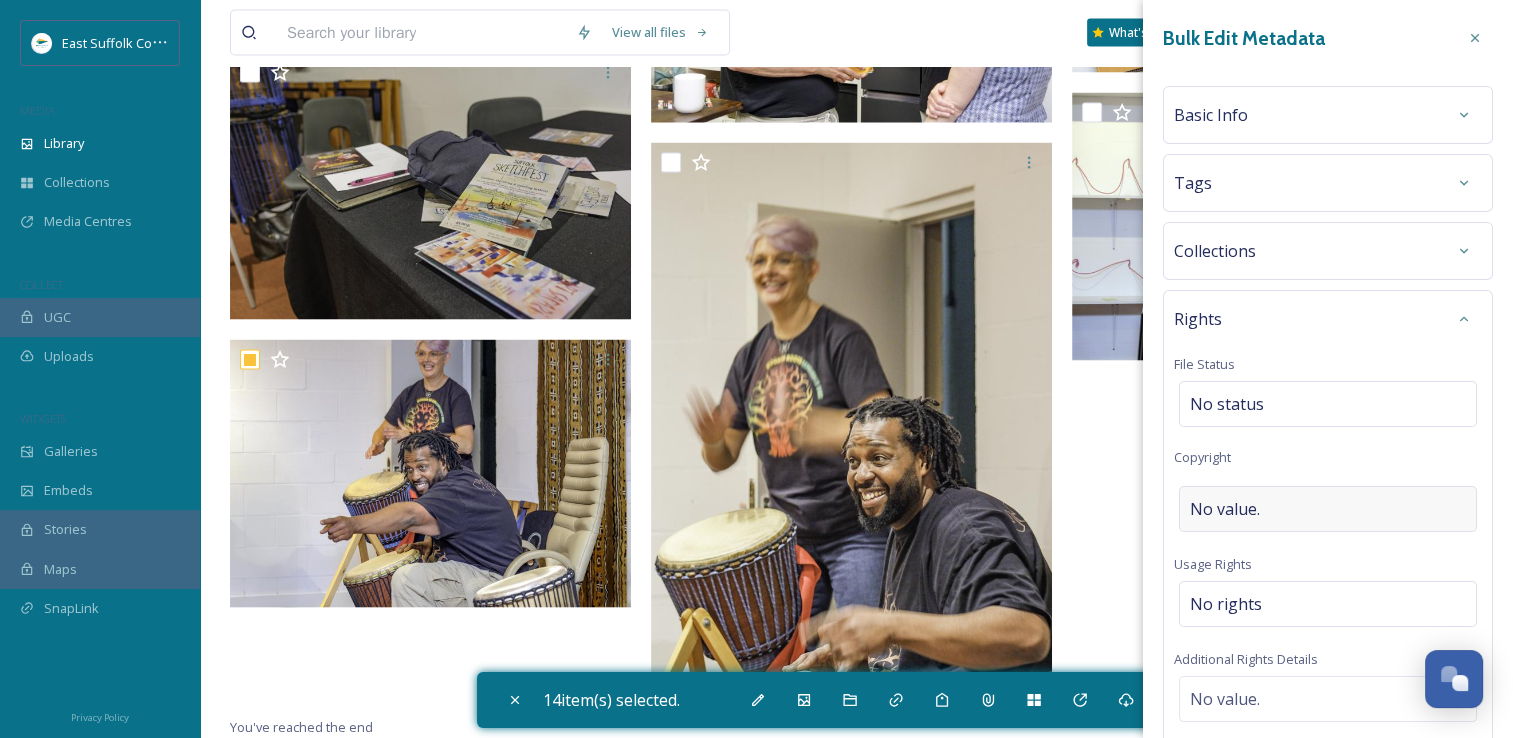 click on "No value." at bounding box center [1328, 509] 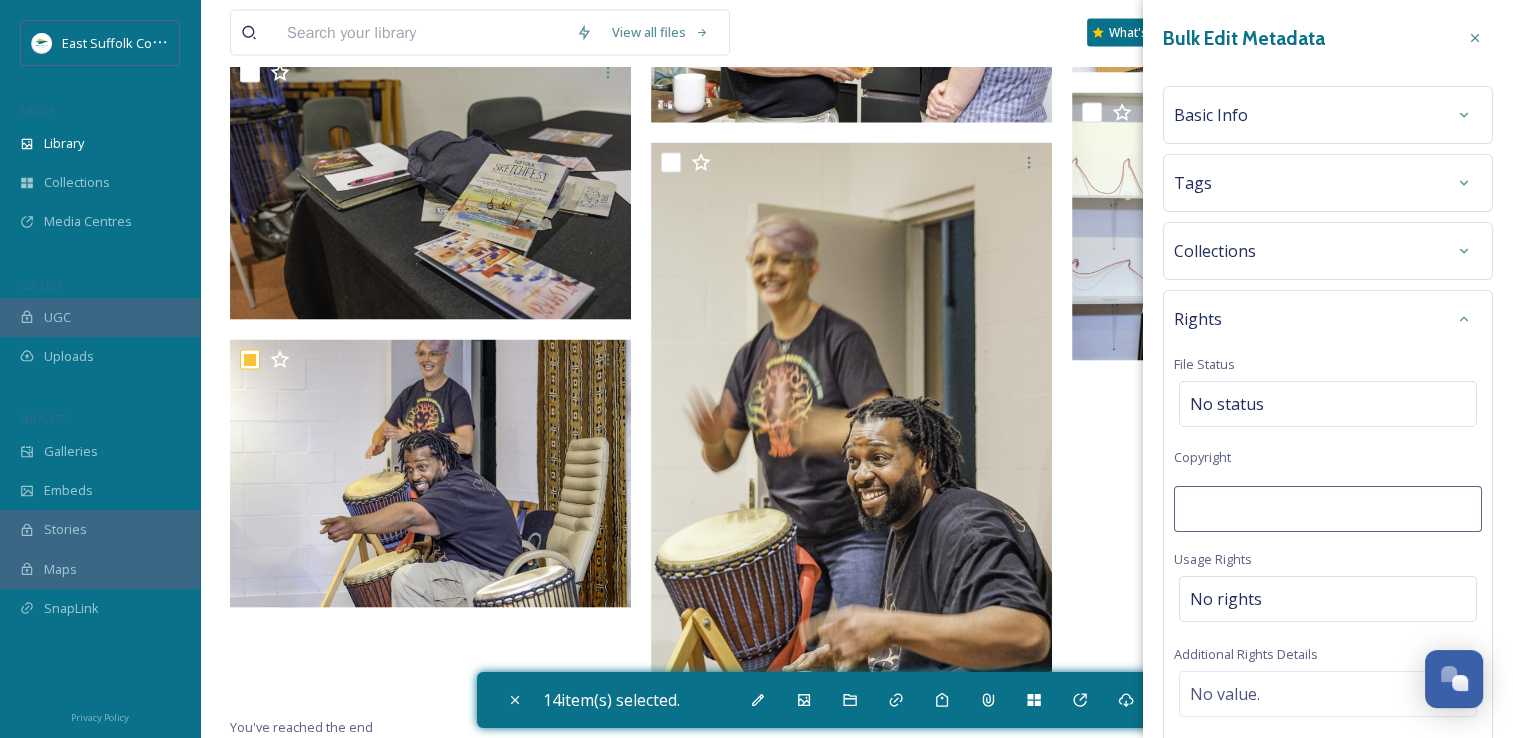 click at bounding box center [1328, 509] 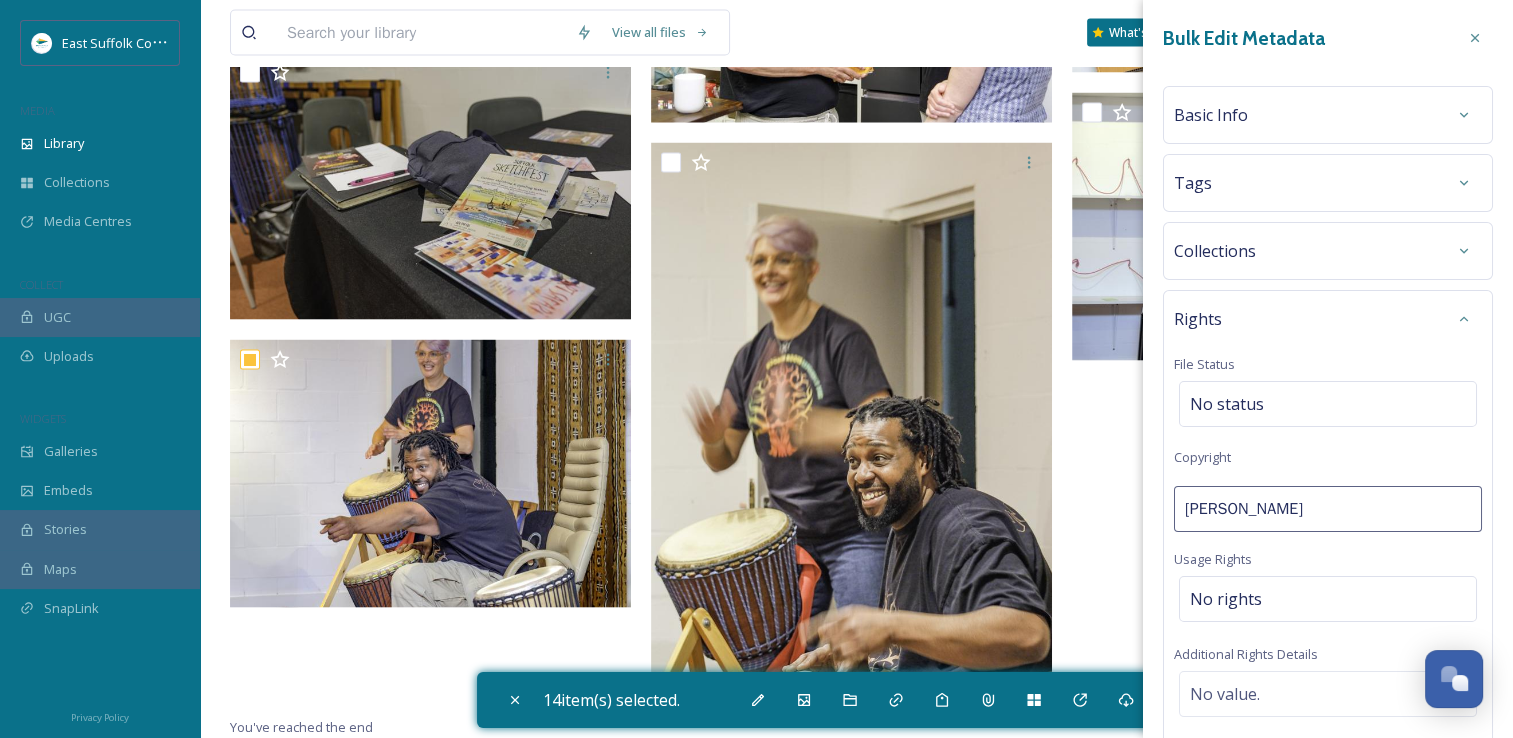 type on "[PERSON_NAME]" 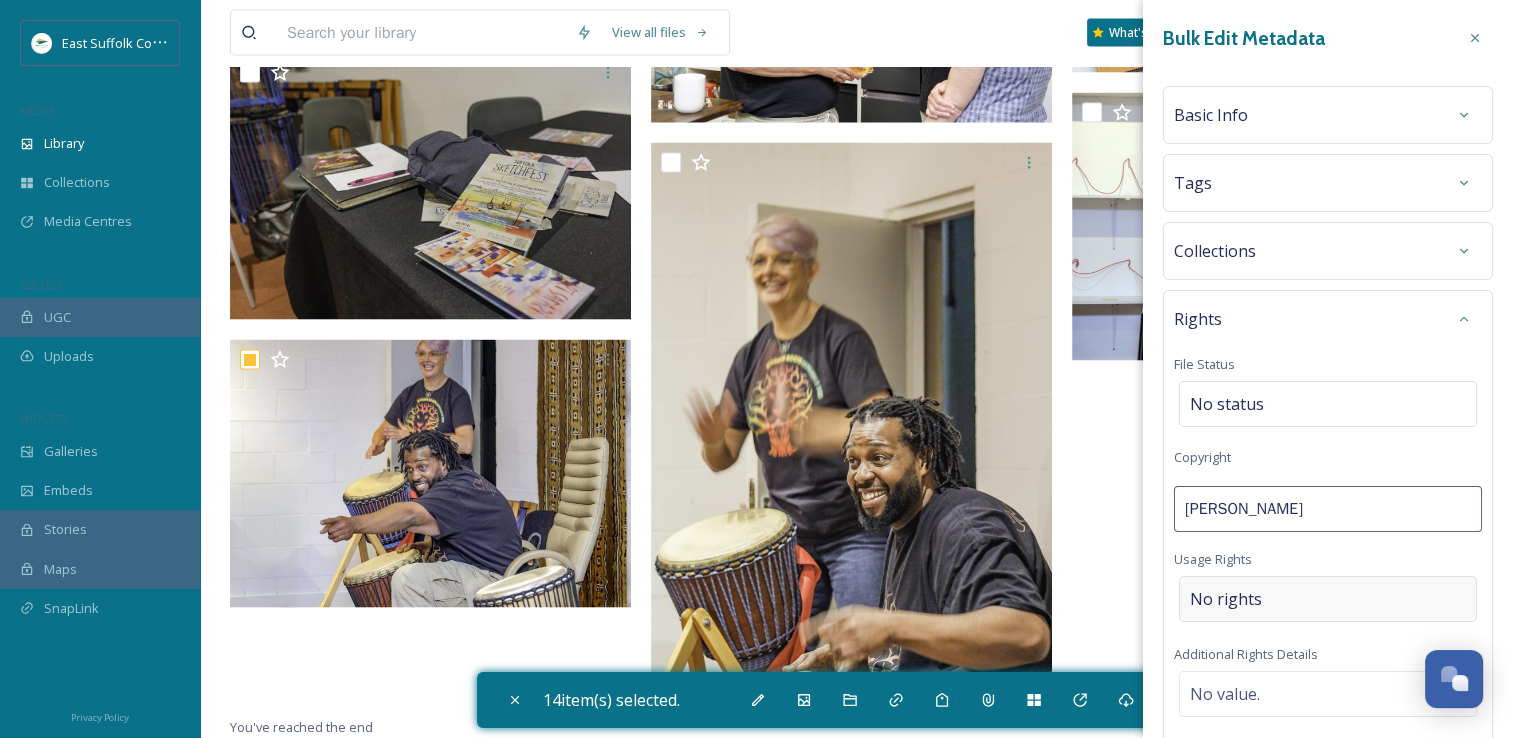 click on "No rights" at bounding box center [1328, 599] 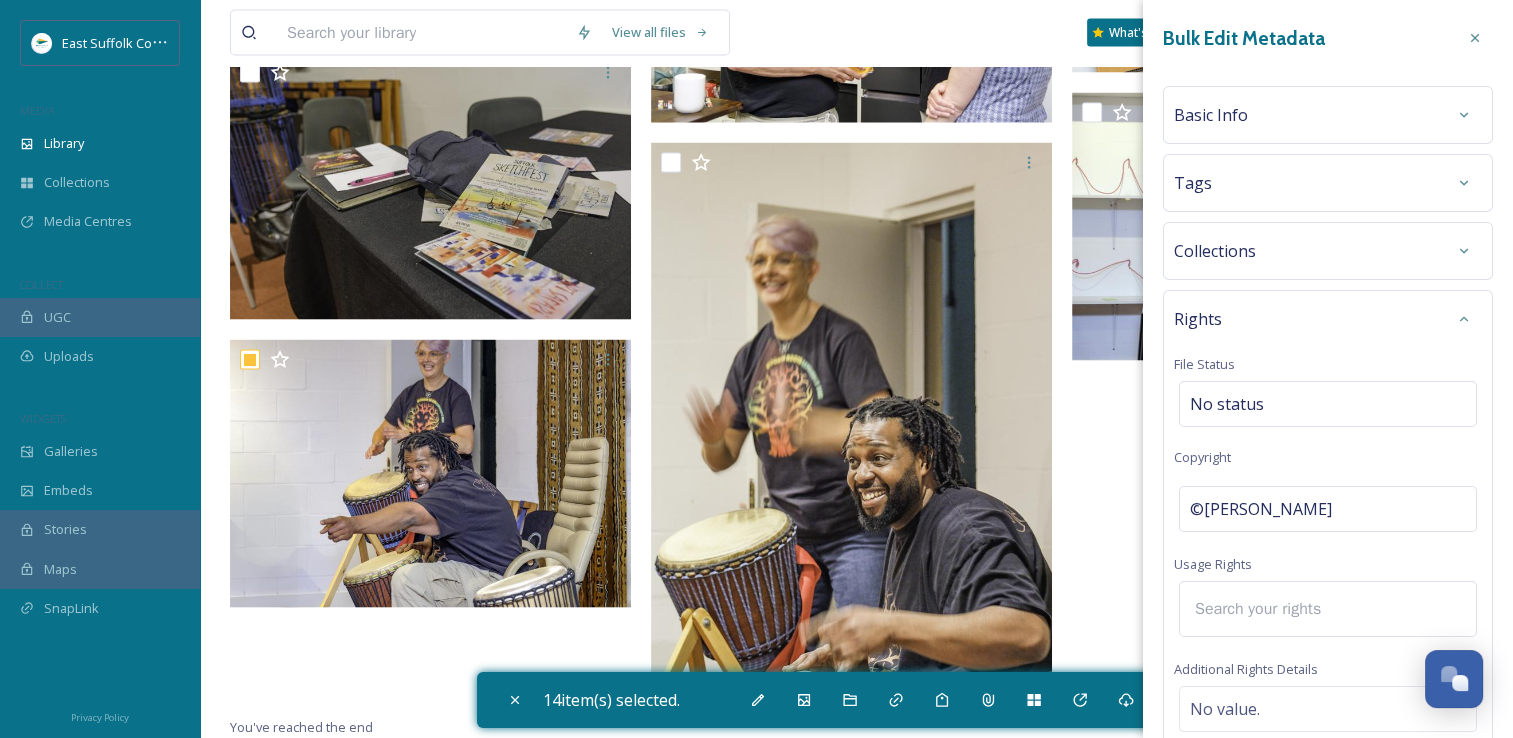 click at bounding box center (1271, 609) 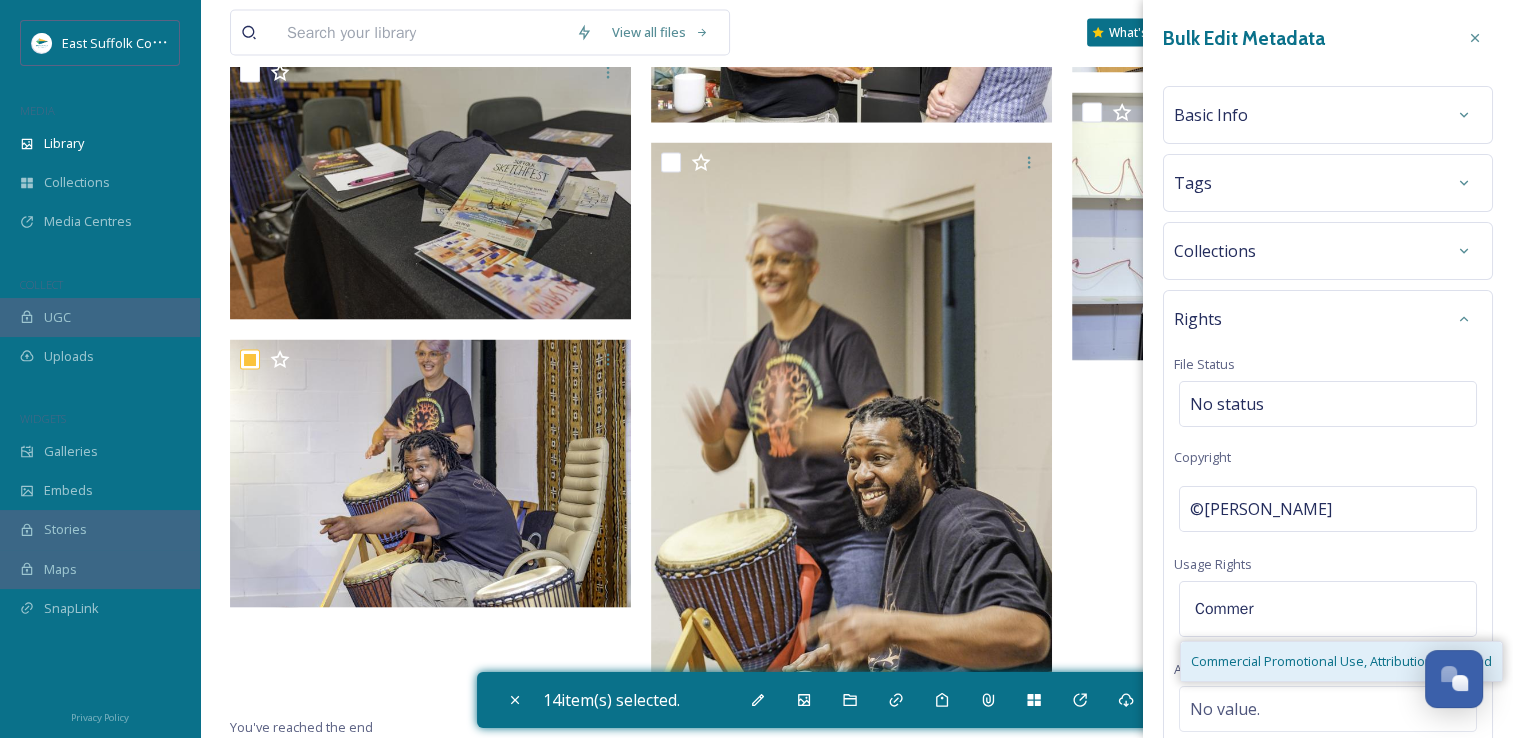 type on "Commer" 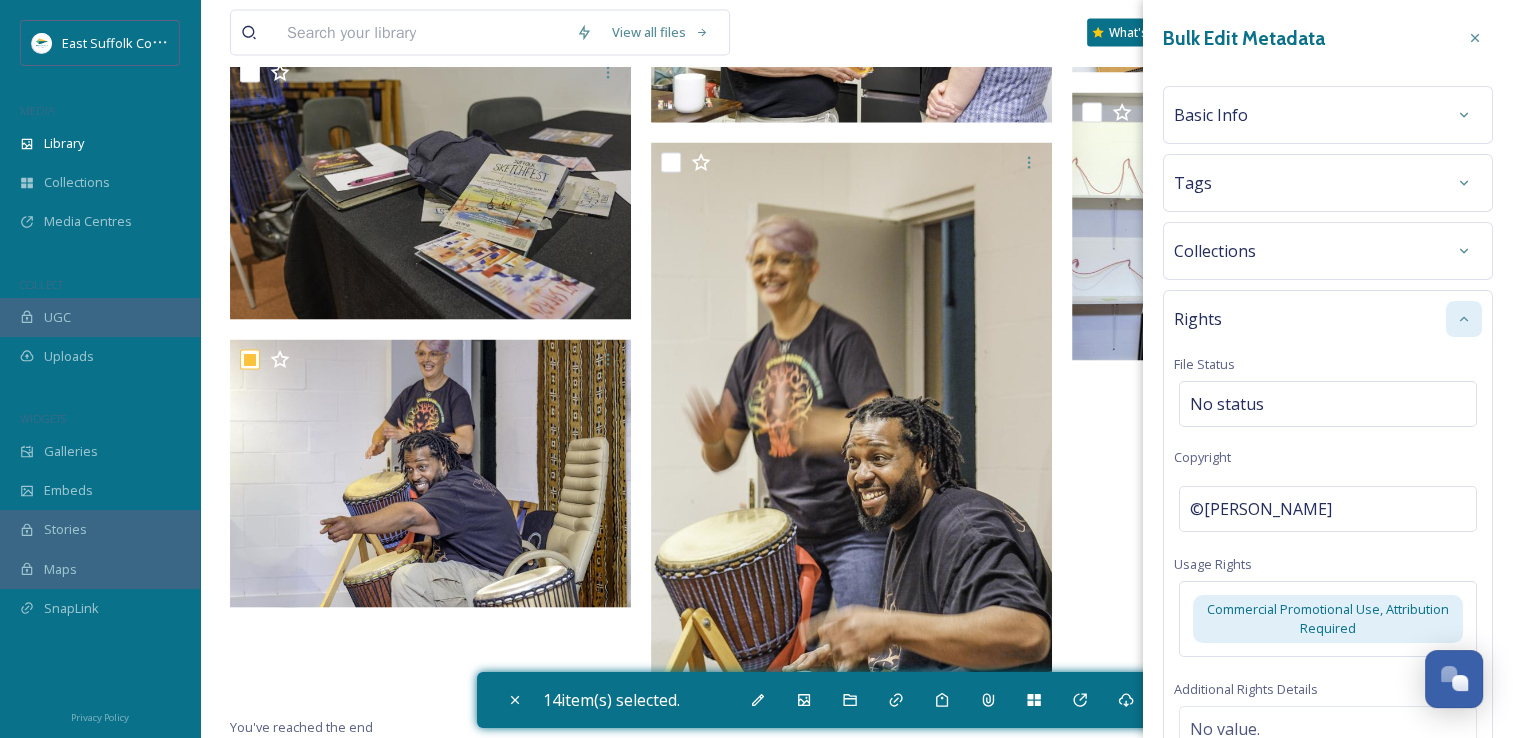 click at bounding box center [1464, 319] 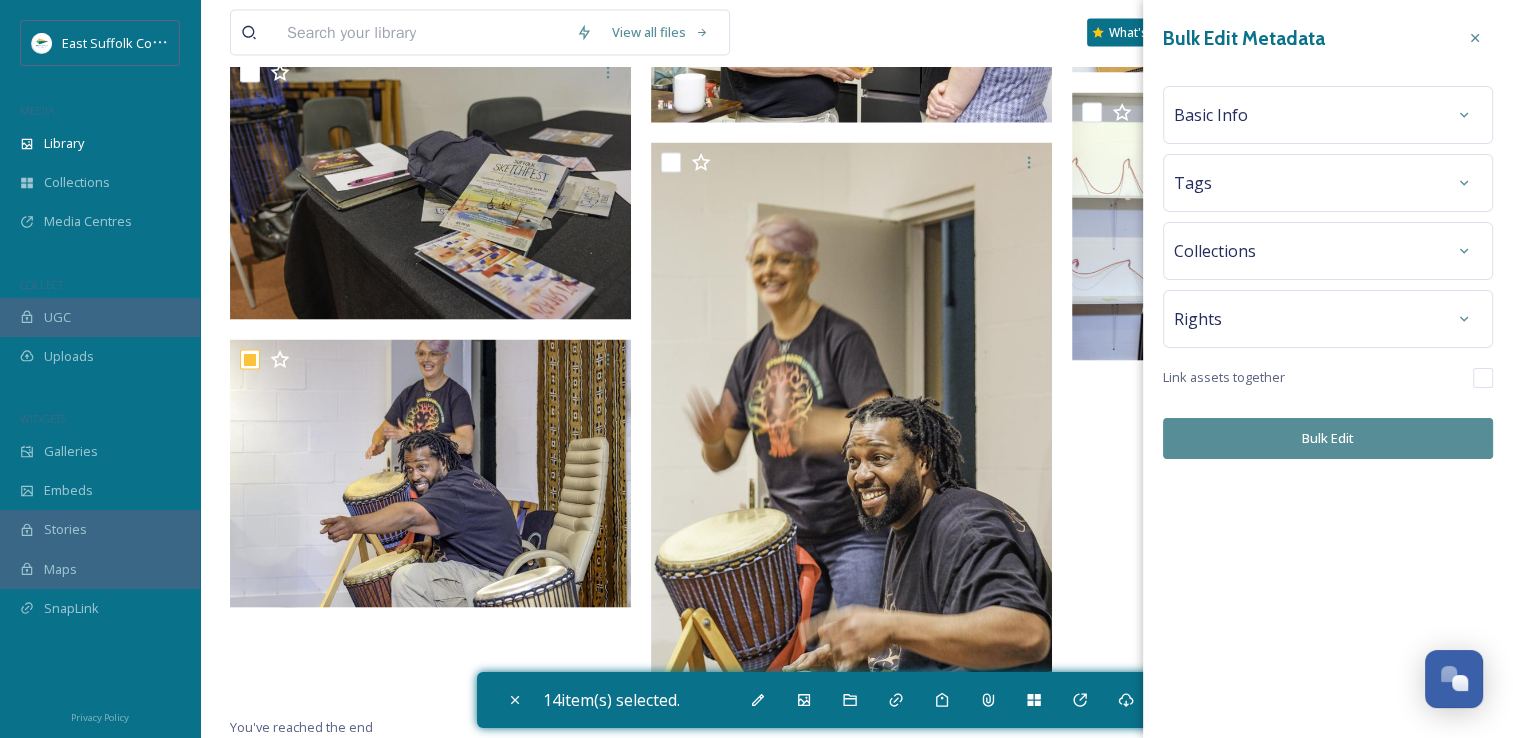 click on "Bulk Edit" at bounding box center (1328, 438) 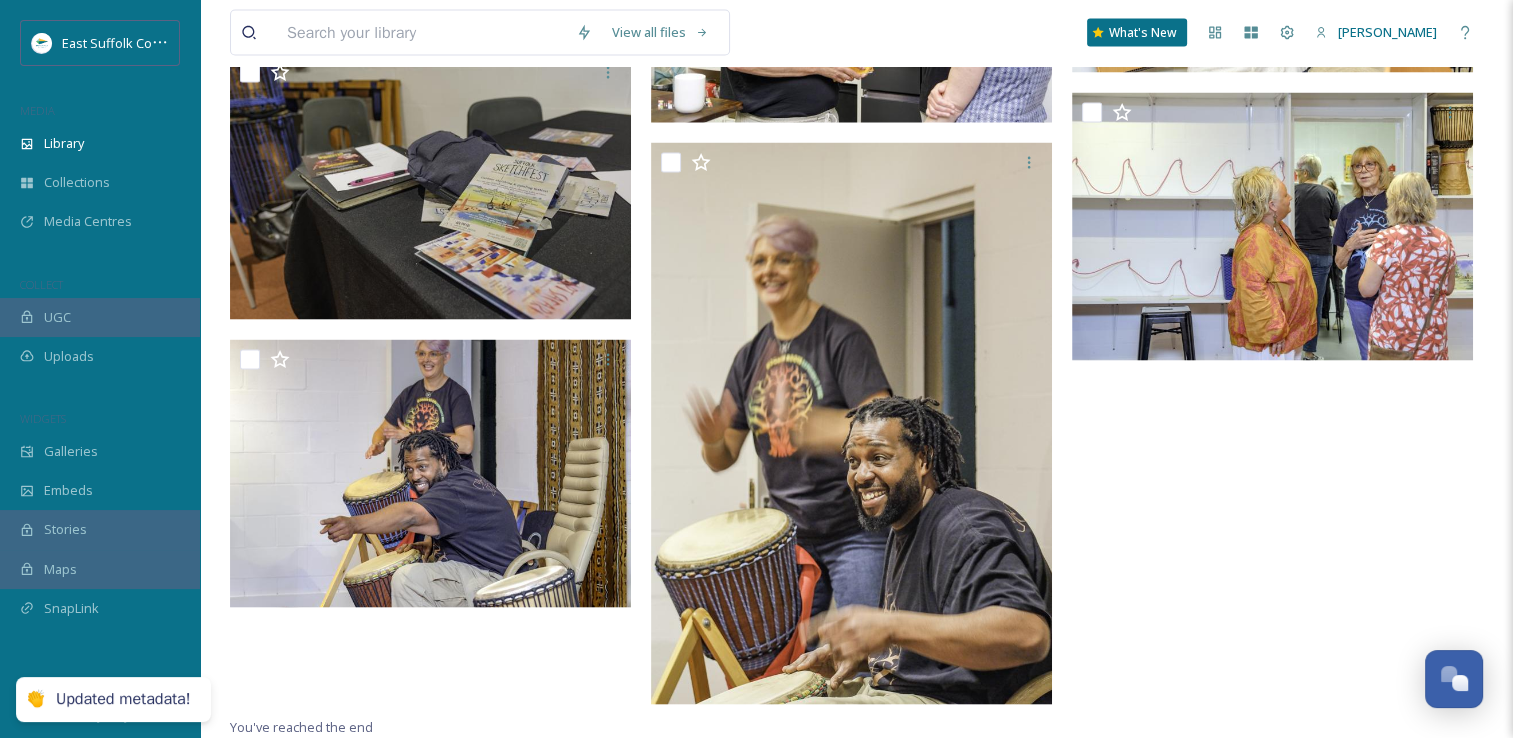 checkbox on "false" 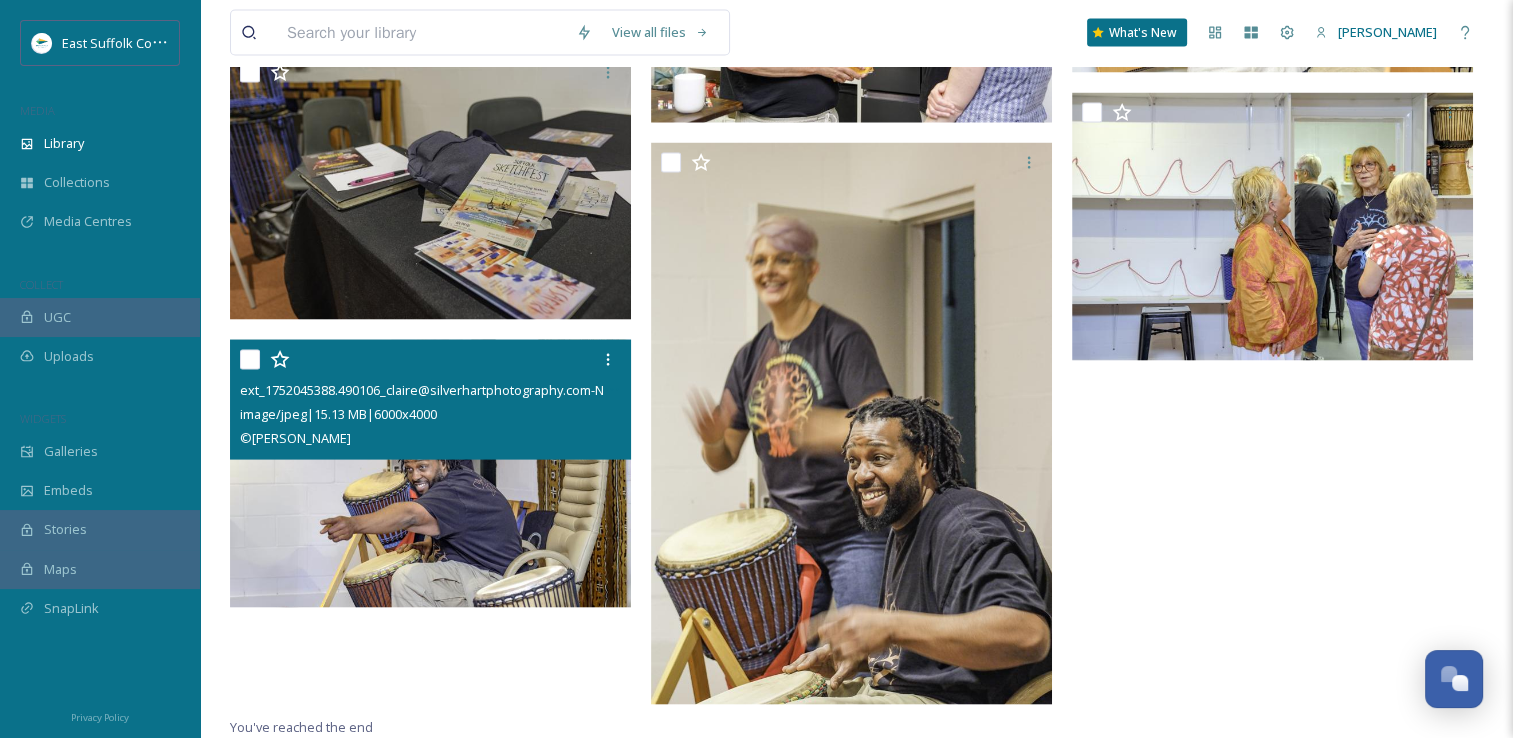click at bounding box center (430, 474) 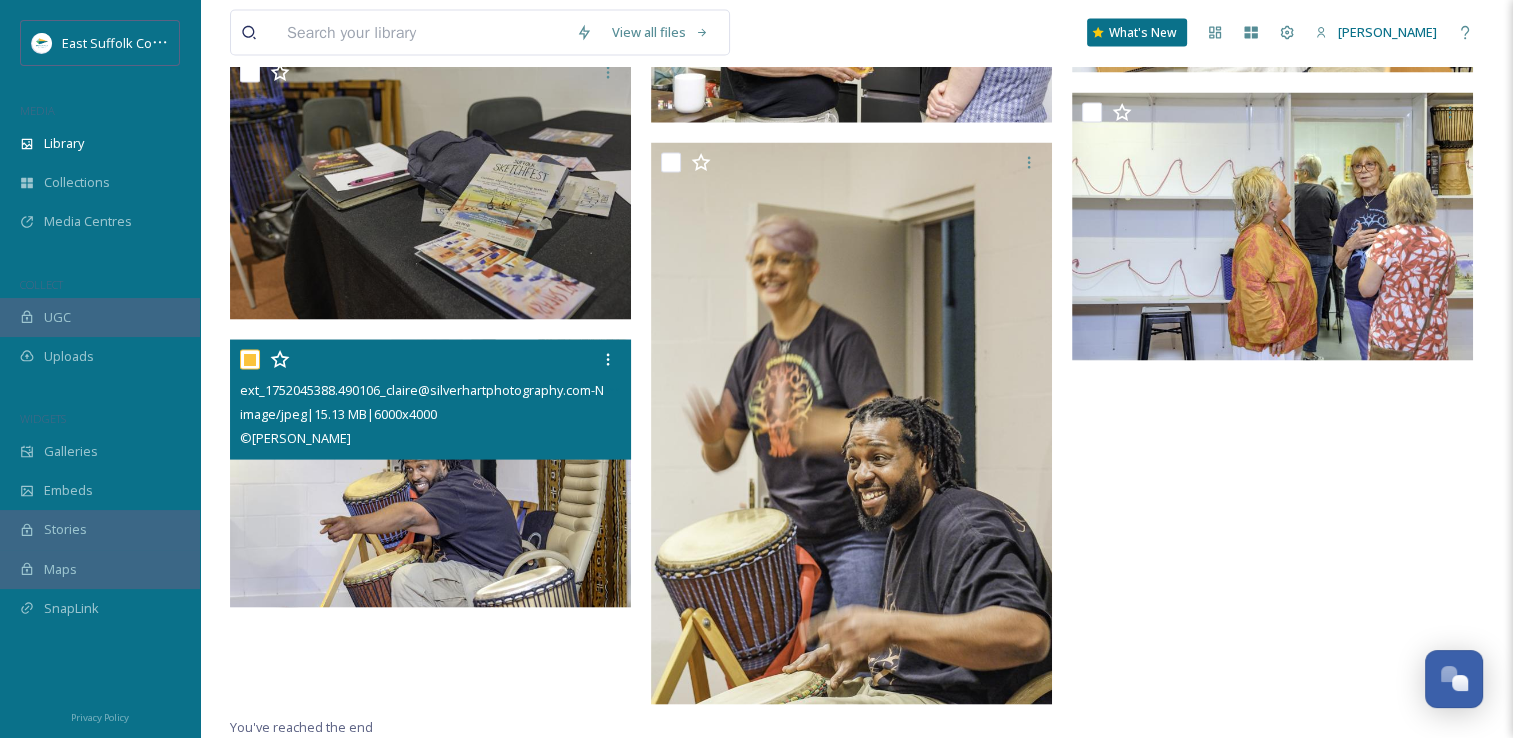 checkbox on "true" 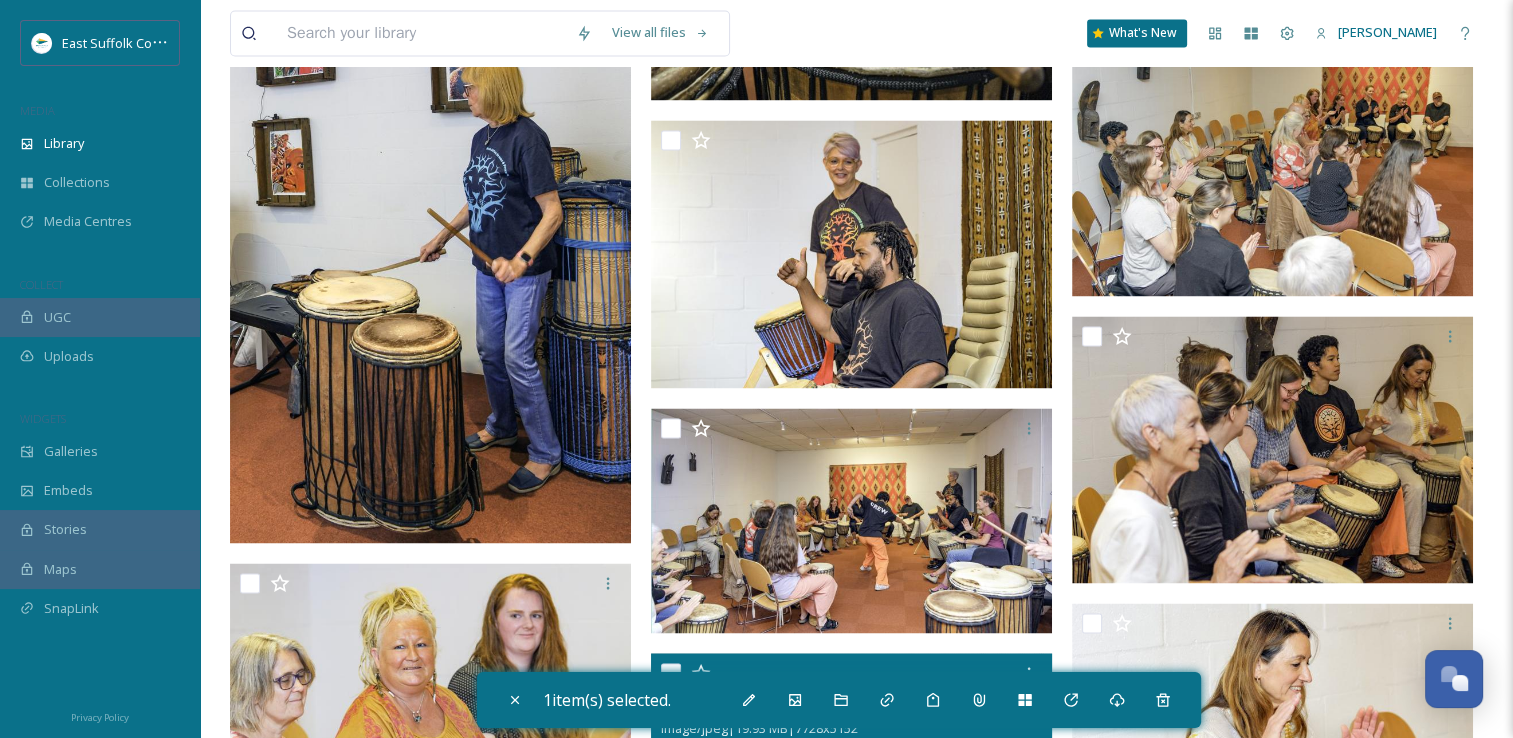 scroll, scrollTop: 3162, scrollLeft: 0, axis: vertical 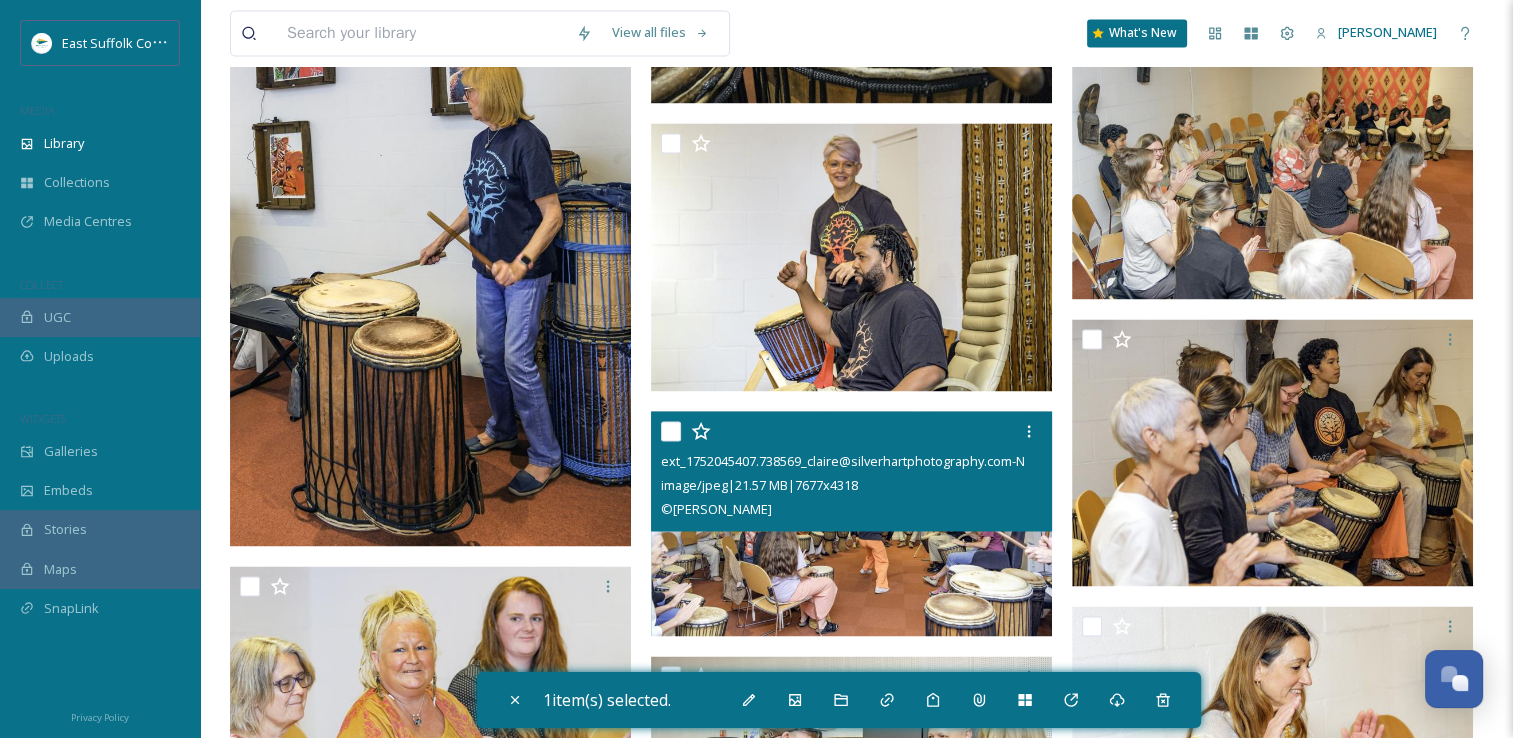 click at bounding box center [851, 524] 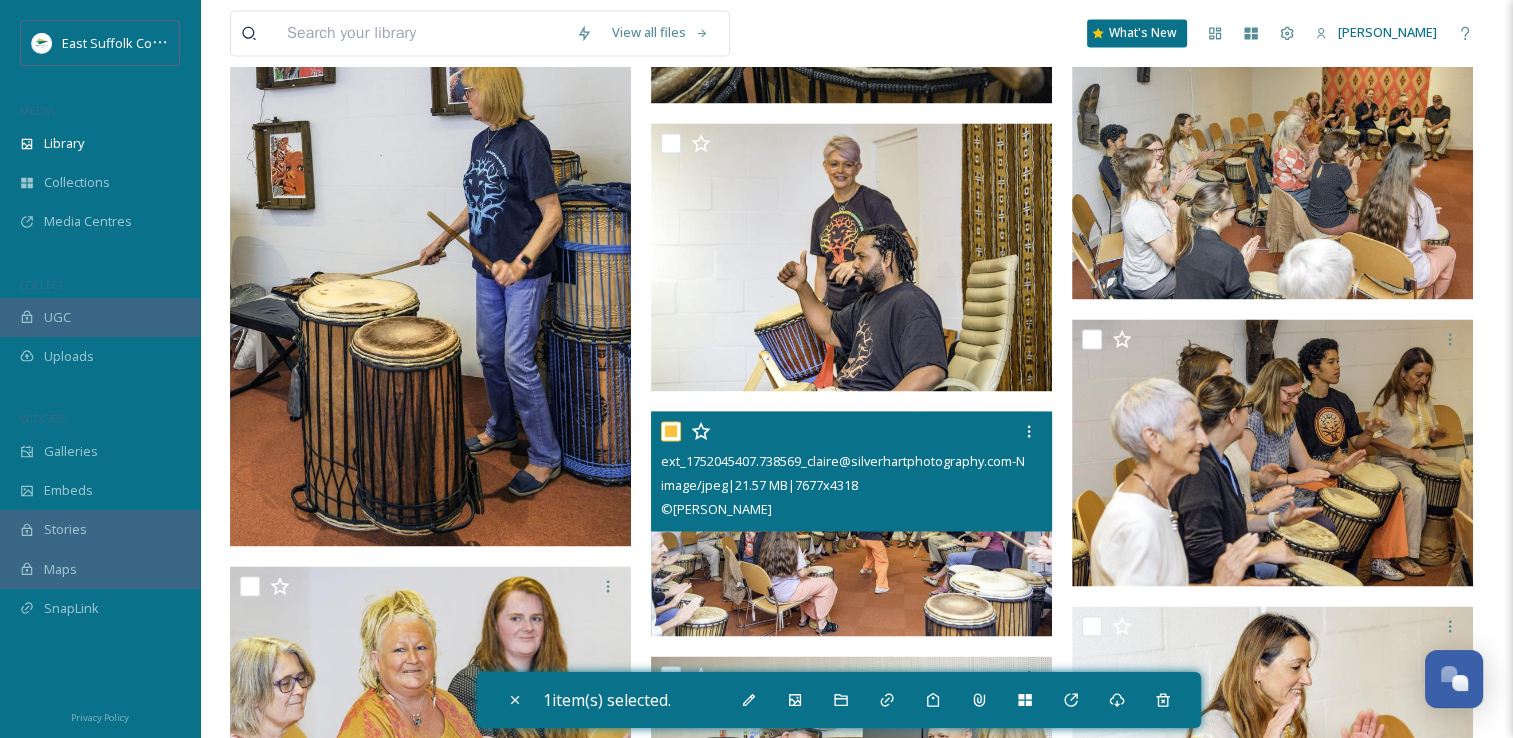 checkbox on "true" 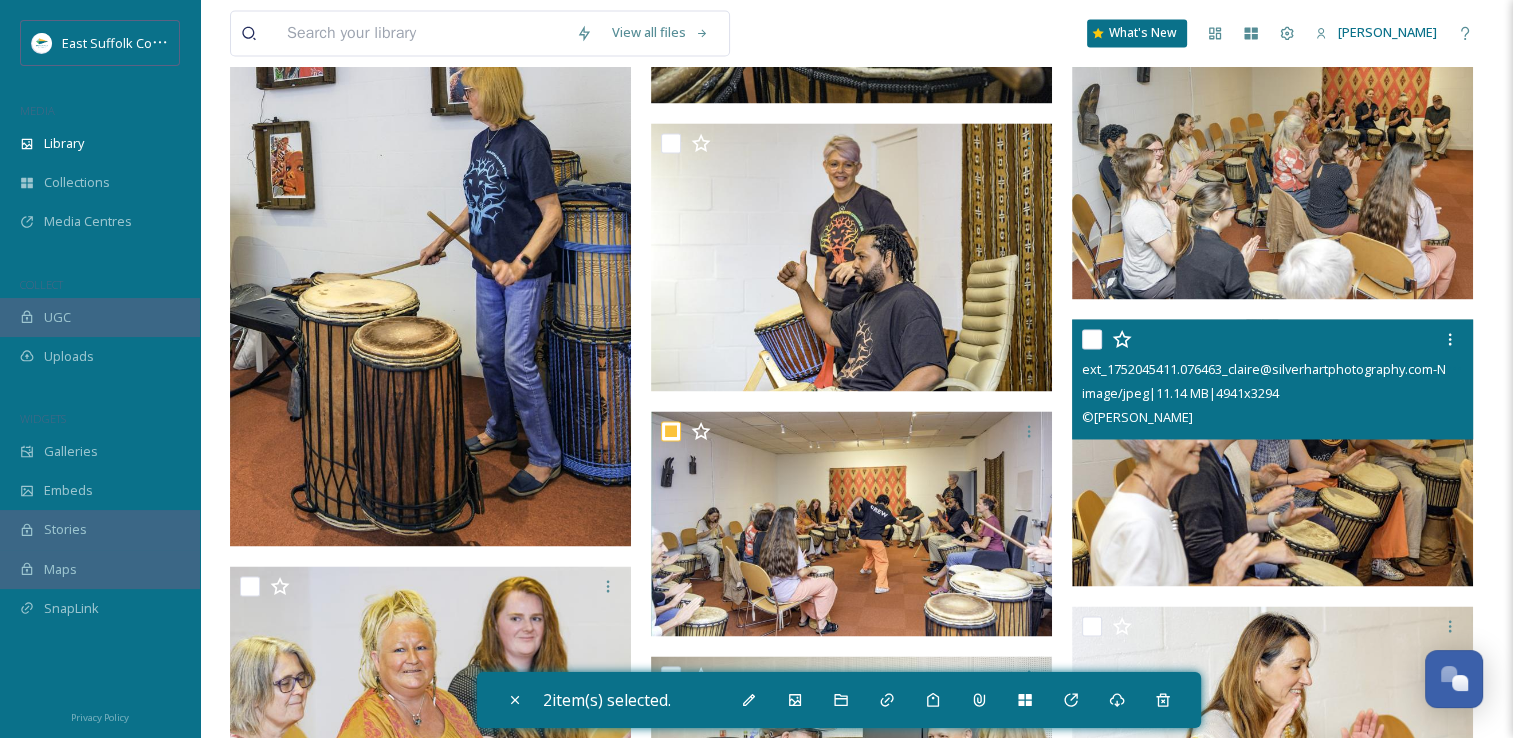 click at bounding box center [1272, 453] 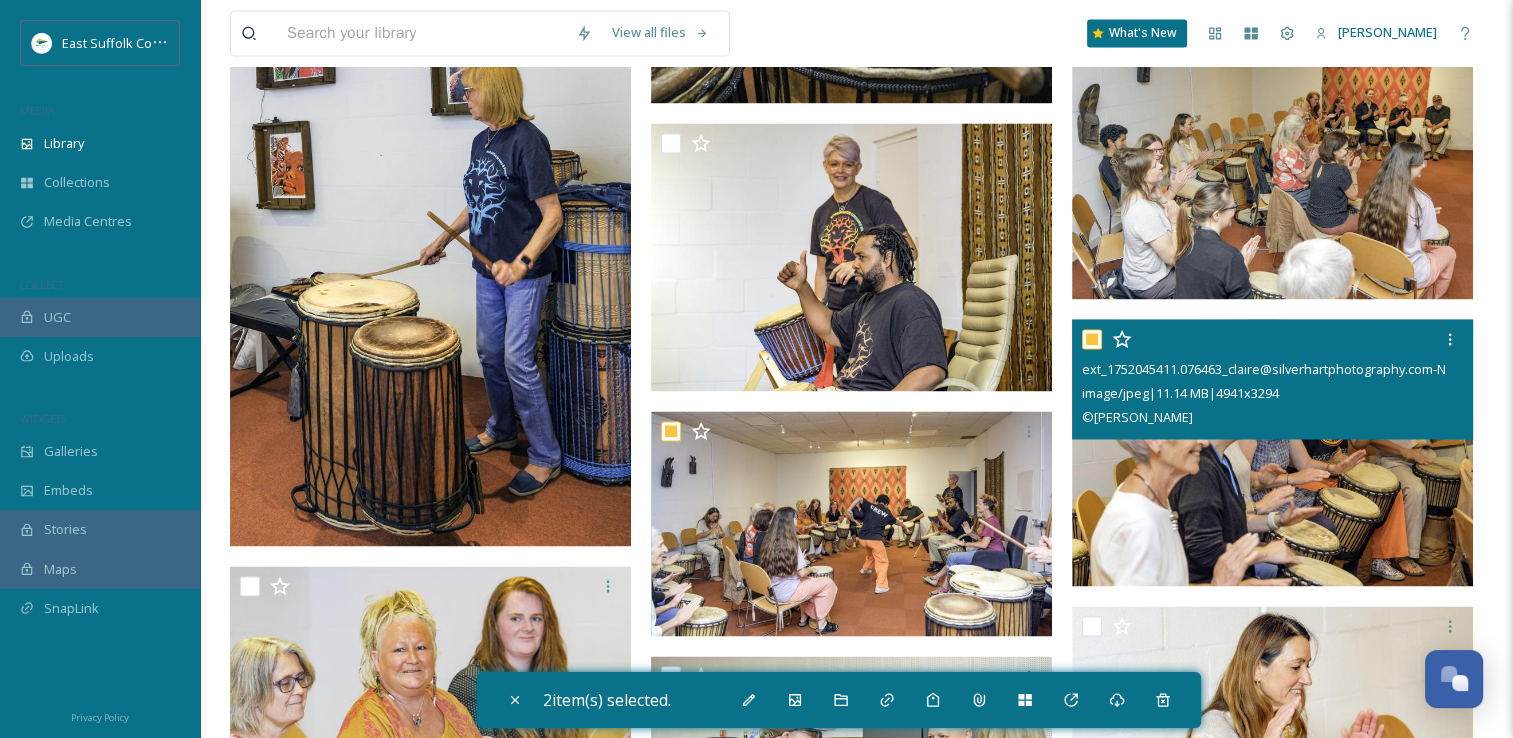 checkbox on "true" 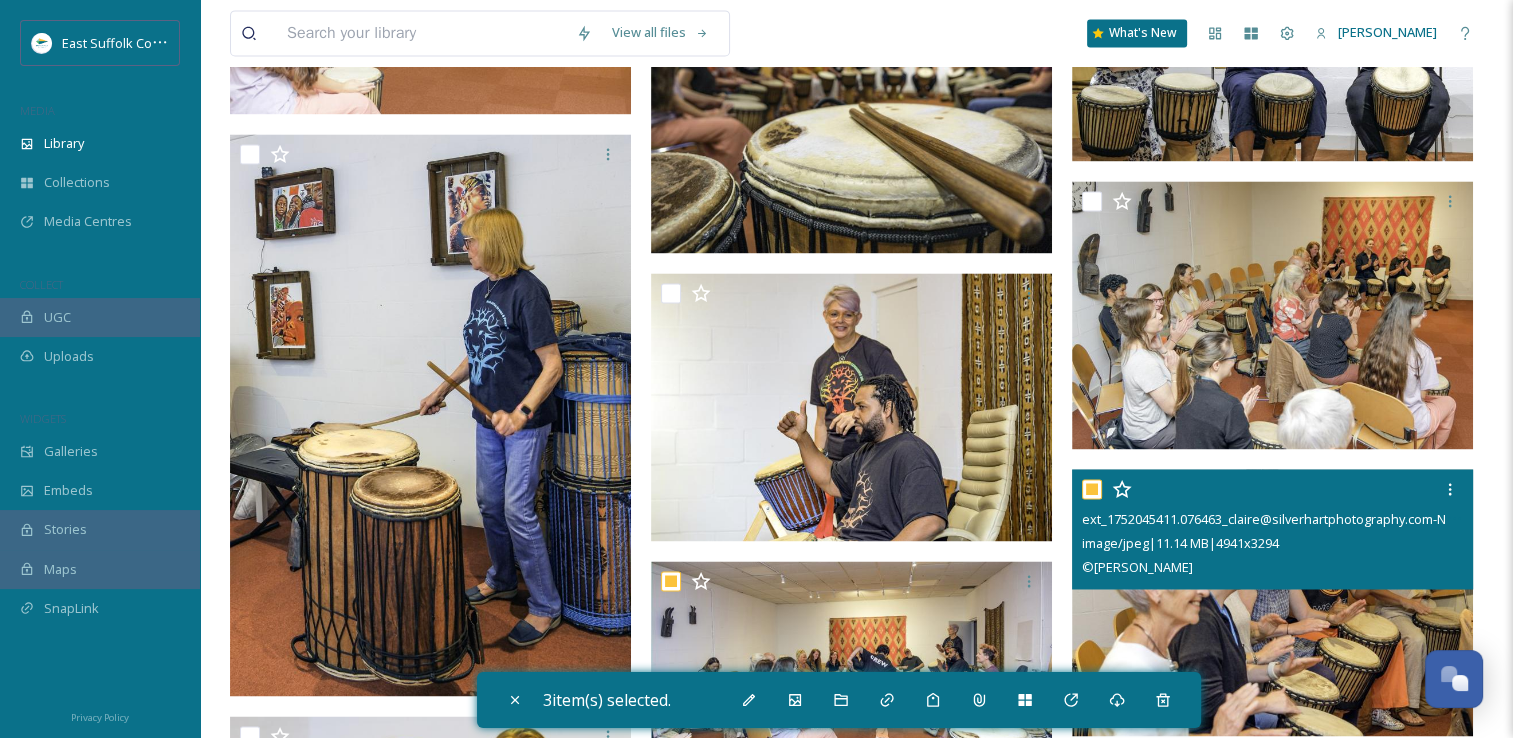 scroll, scrollTop: 2862, scrollLeft: 0, axis: vertical 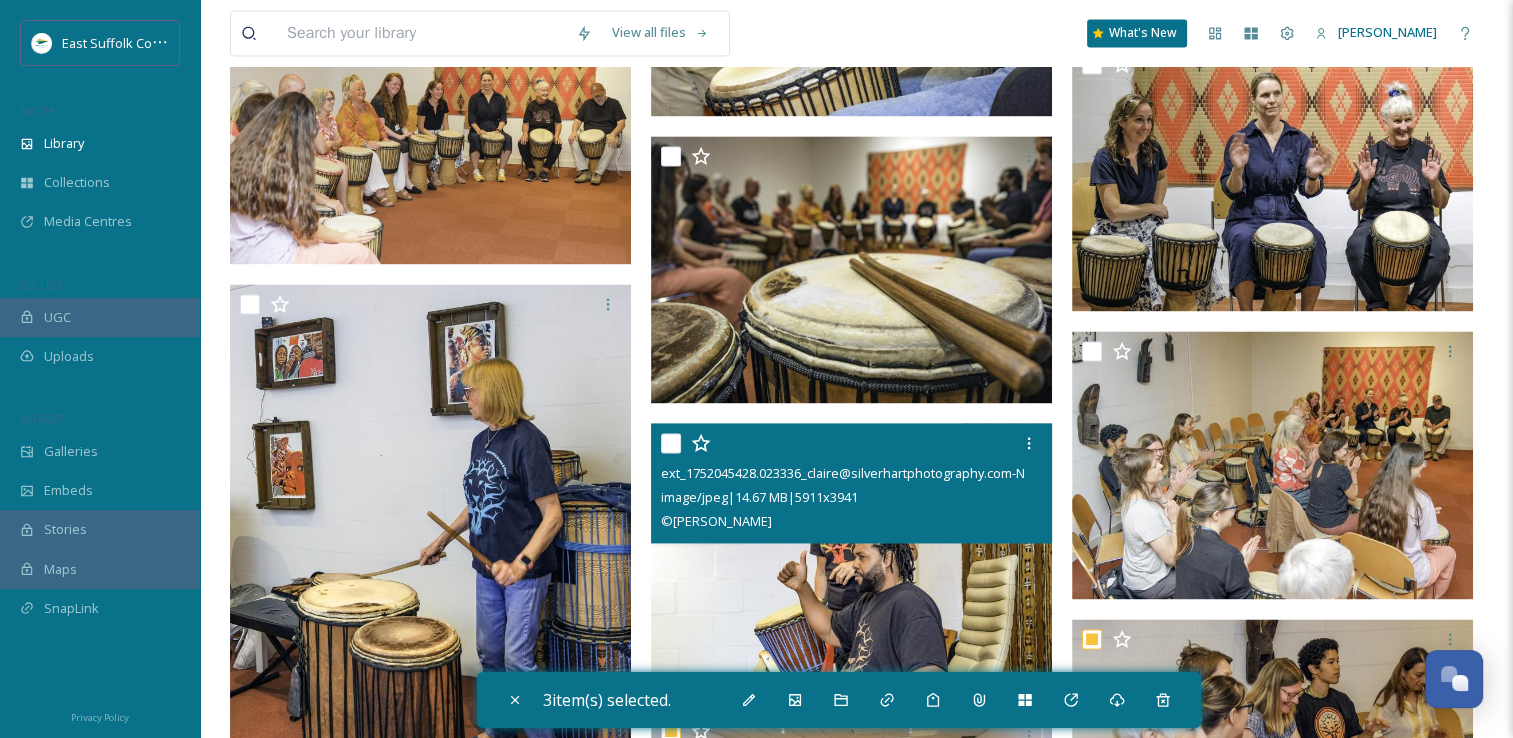 click at bounding box center [851, 557] 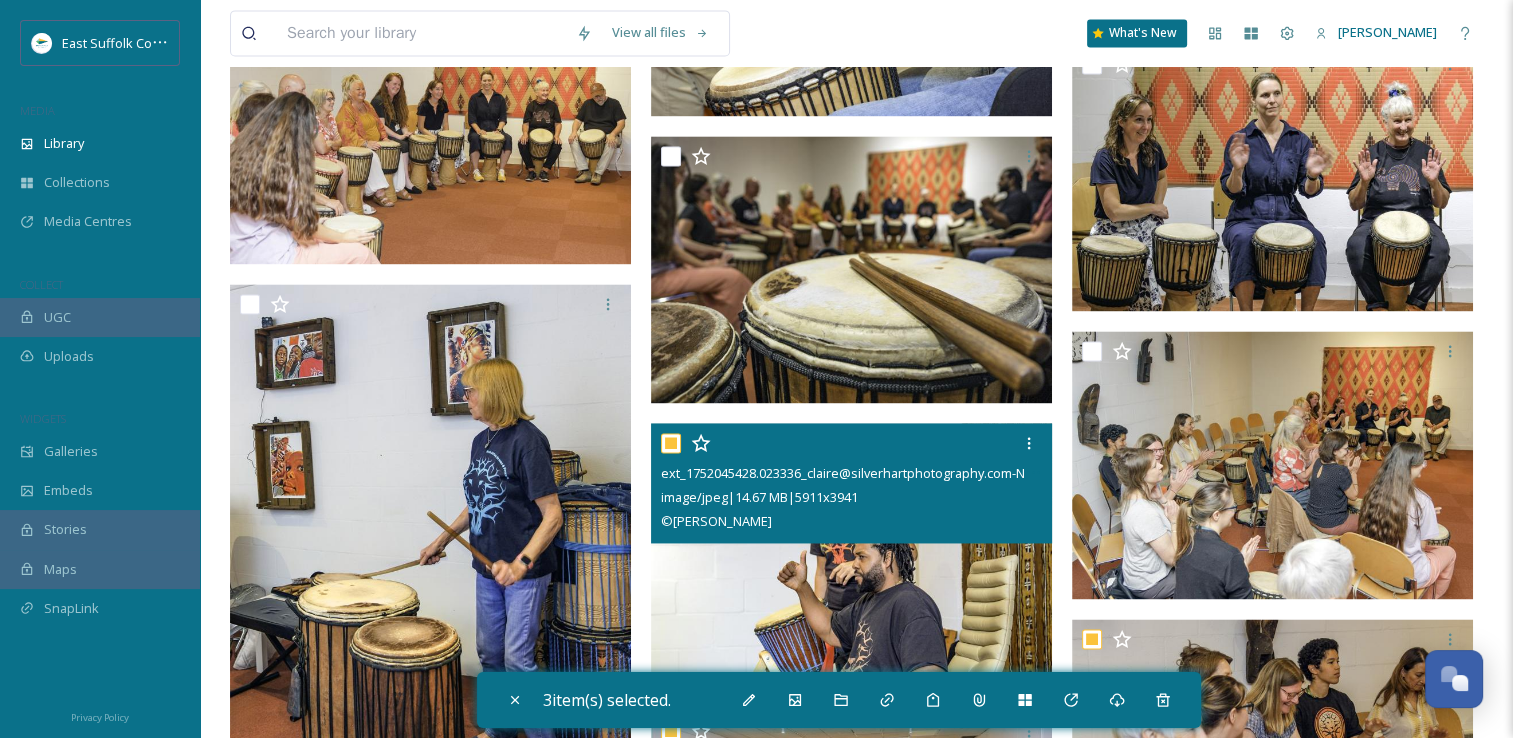 checkbox on "true" 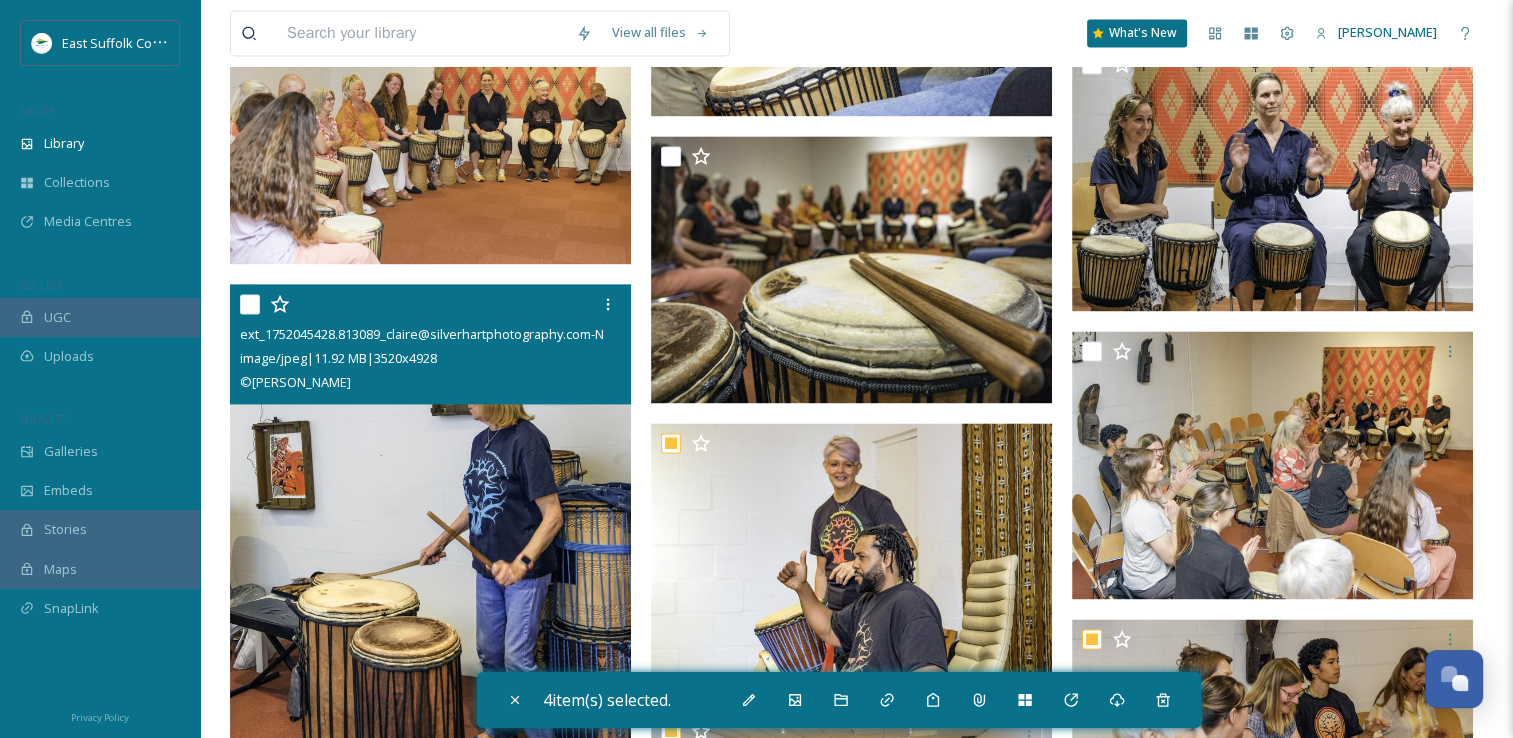 click at bounding box center (430, 564) 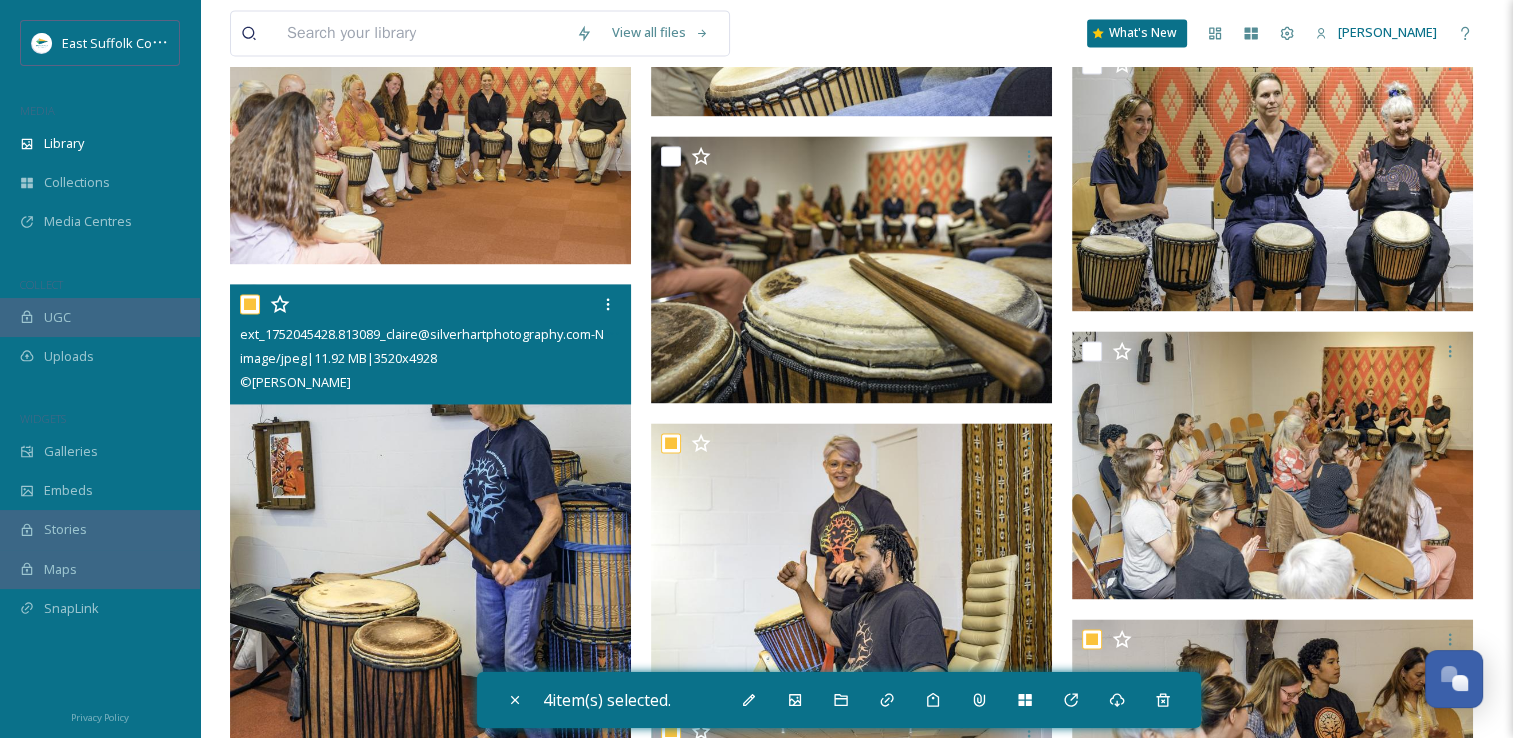 checkbox on "true" 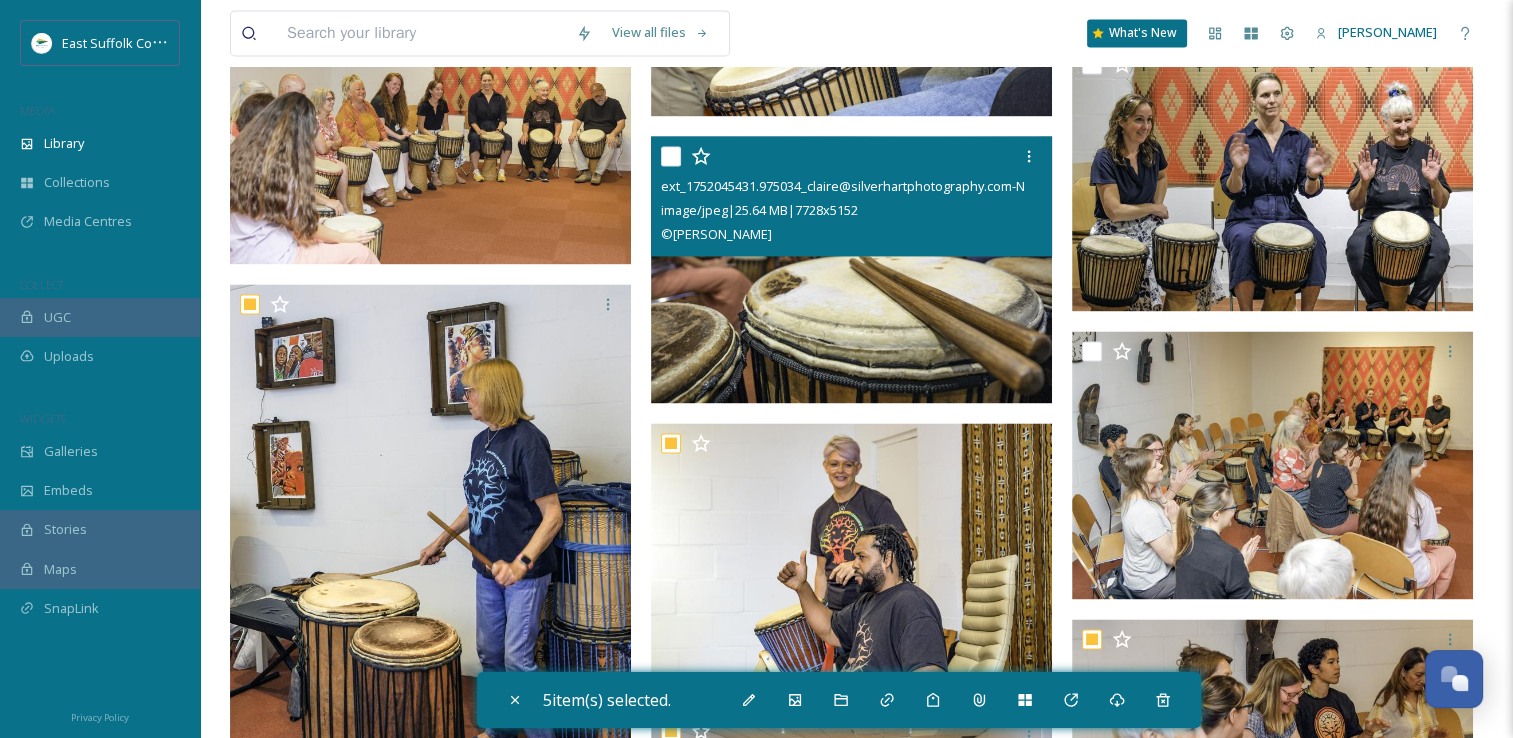 click at bounding box center (851, 270) 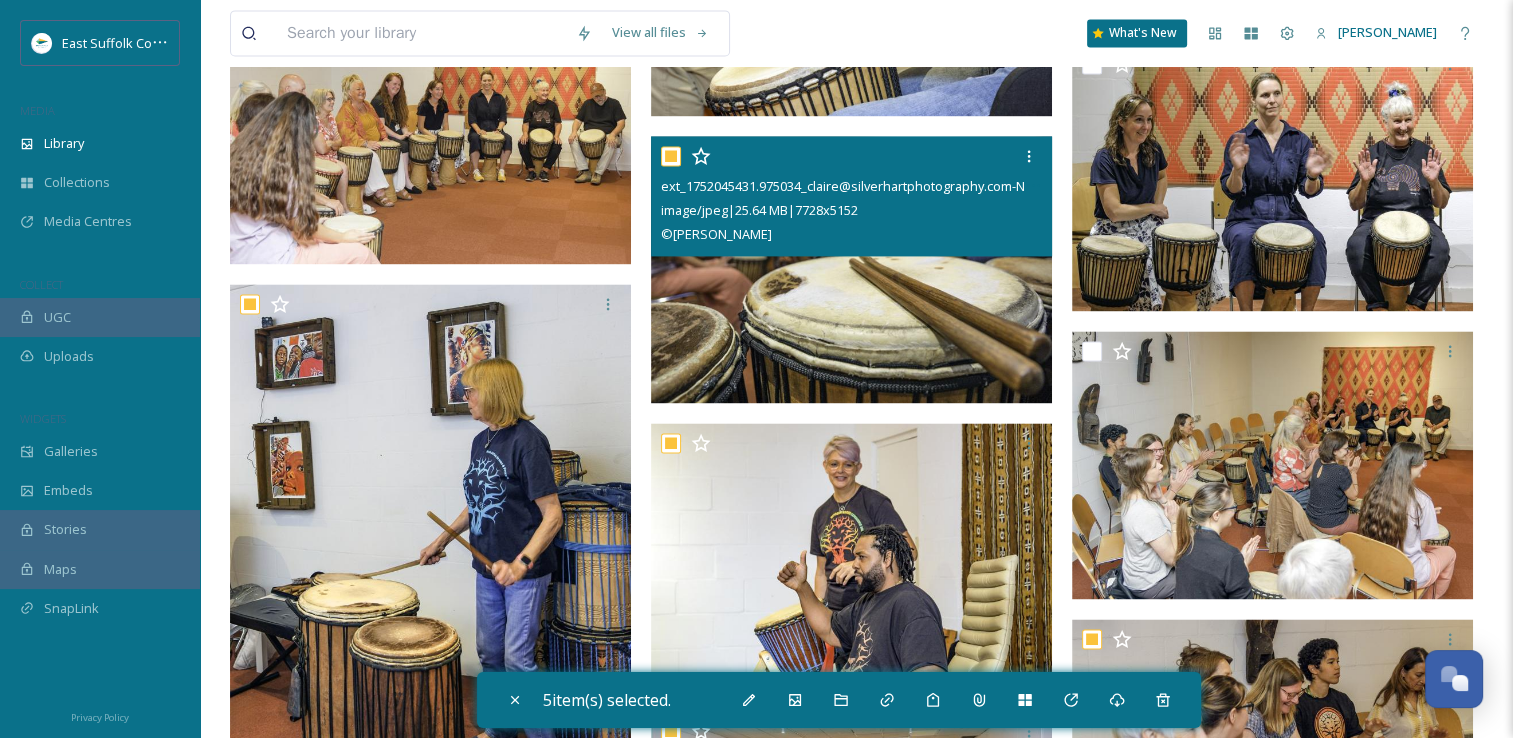 checkbox on "true" 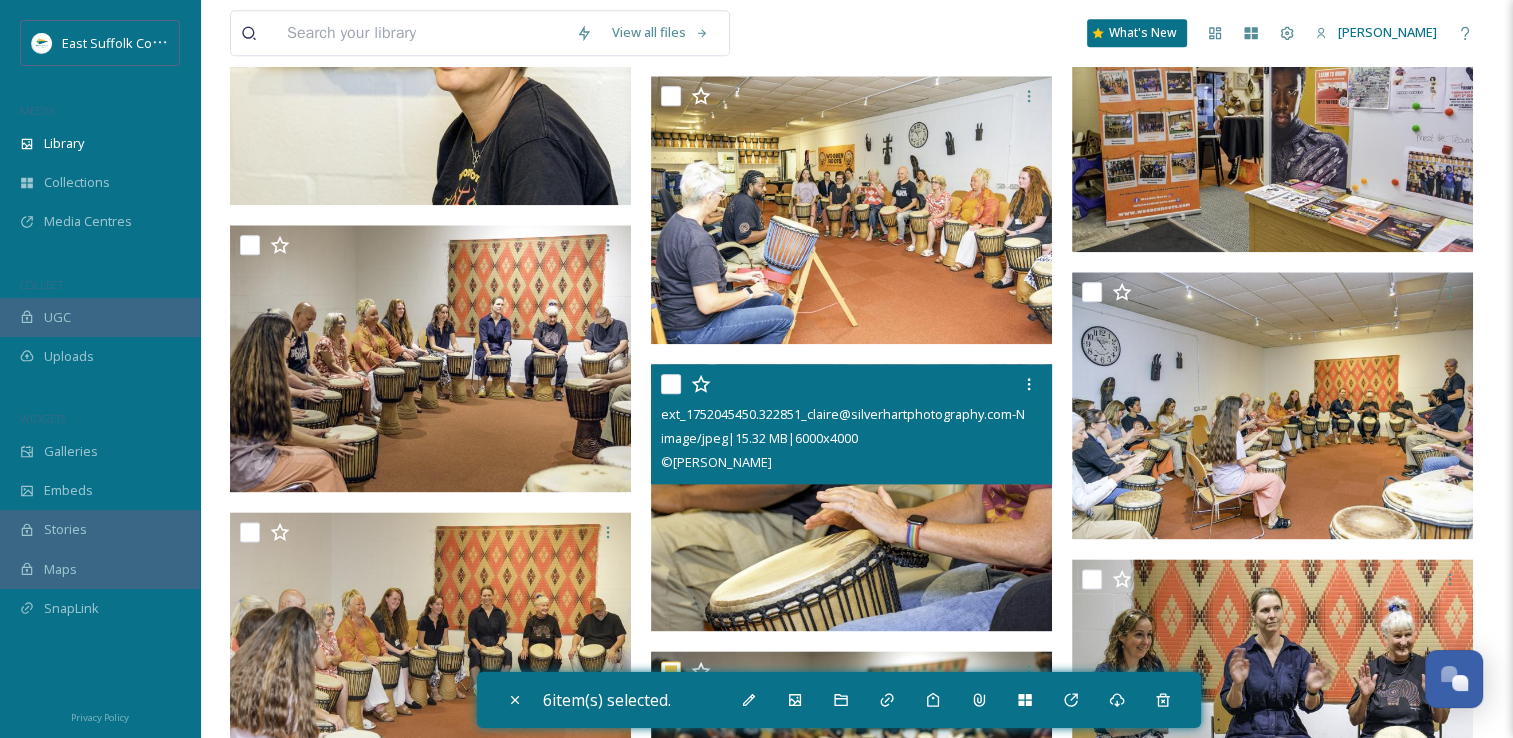 scroll, scrollTop: 2262, scrollLeft: 0, axis: vertical 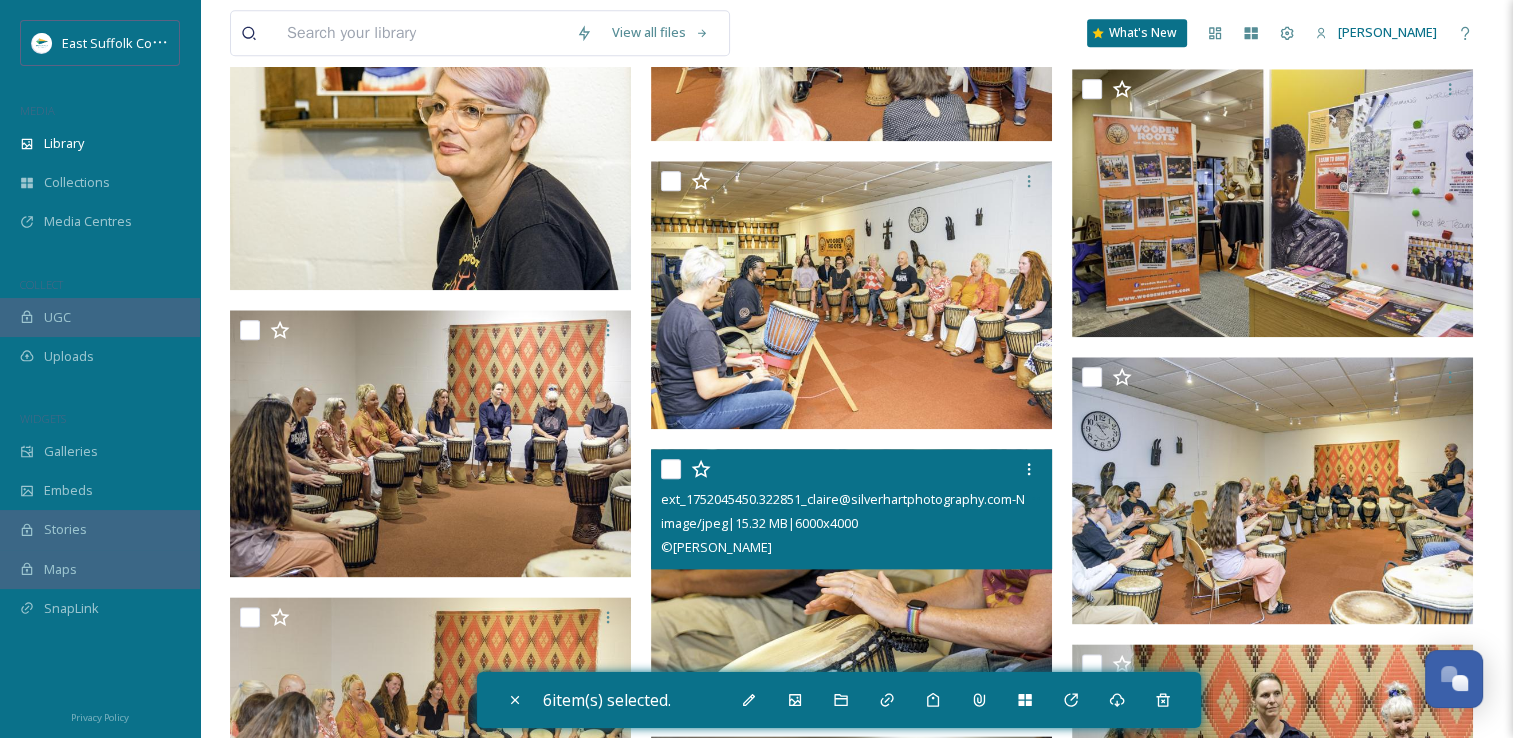 click at bounding box center [851, 583] 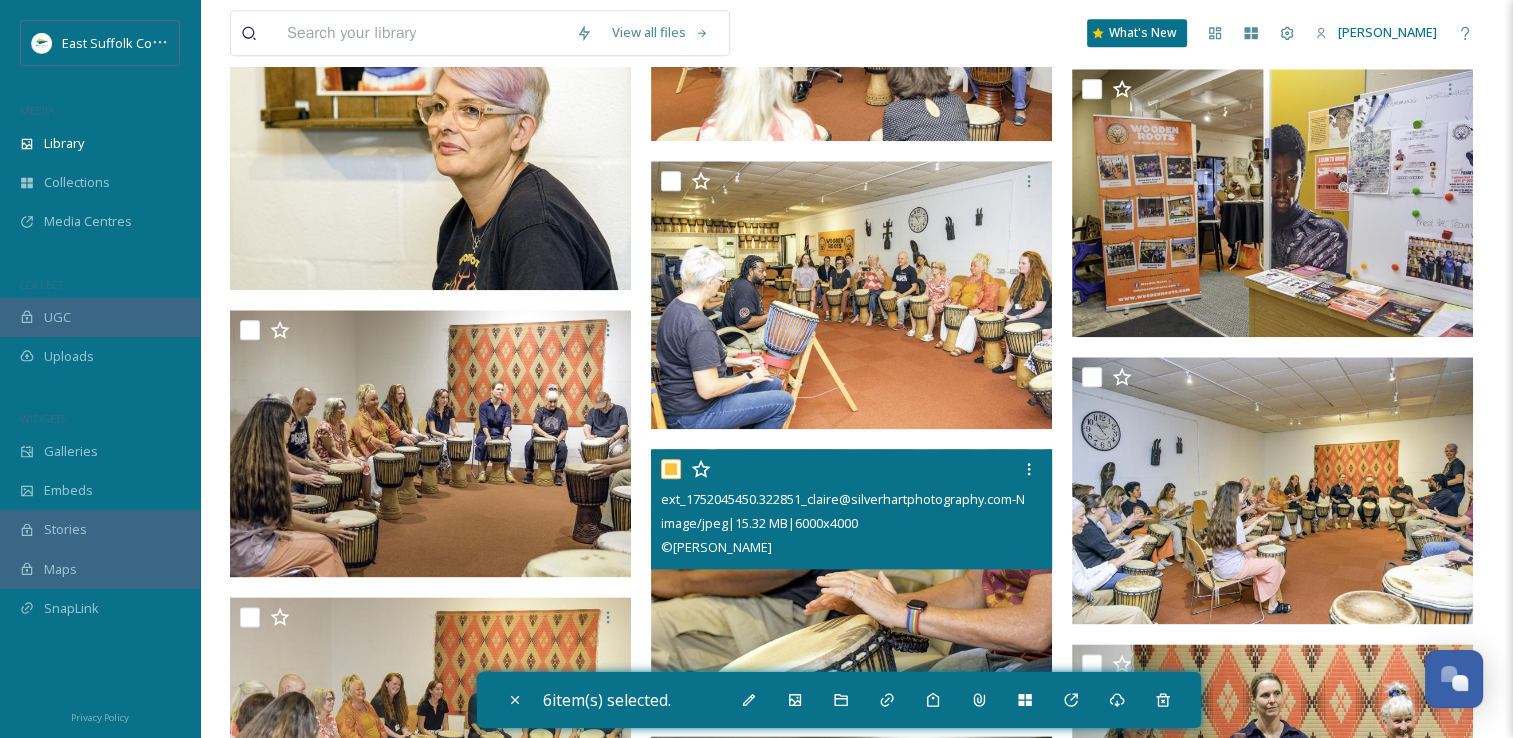 checkbox on "true" 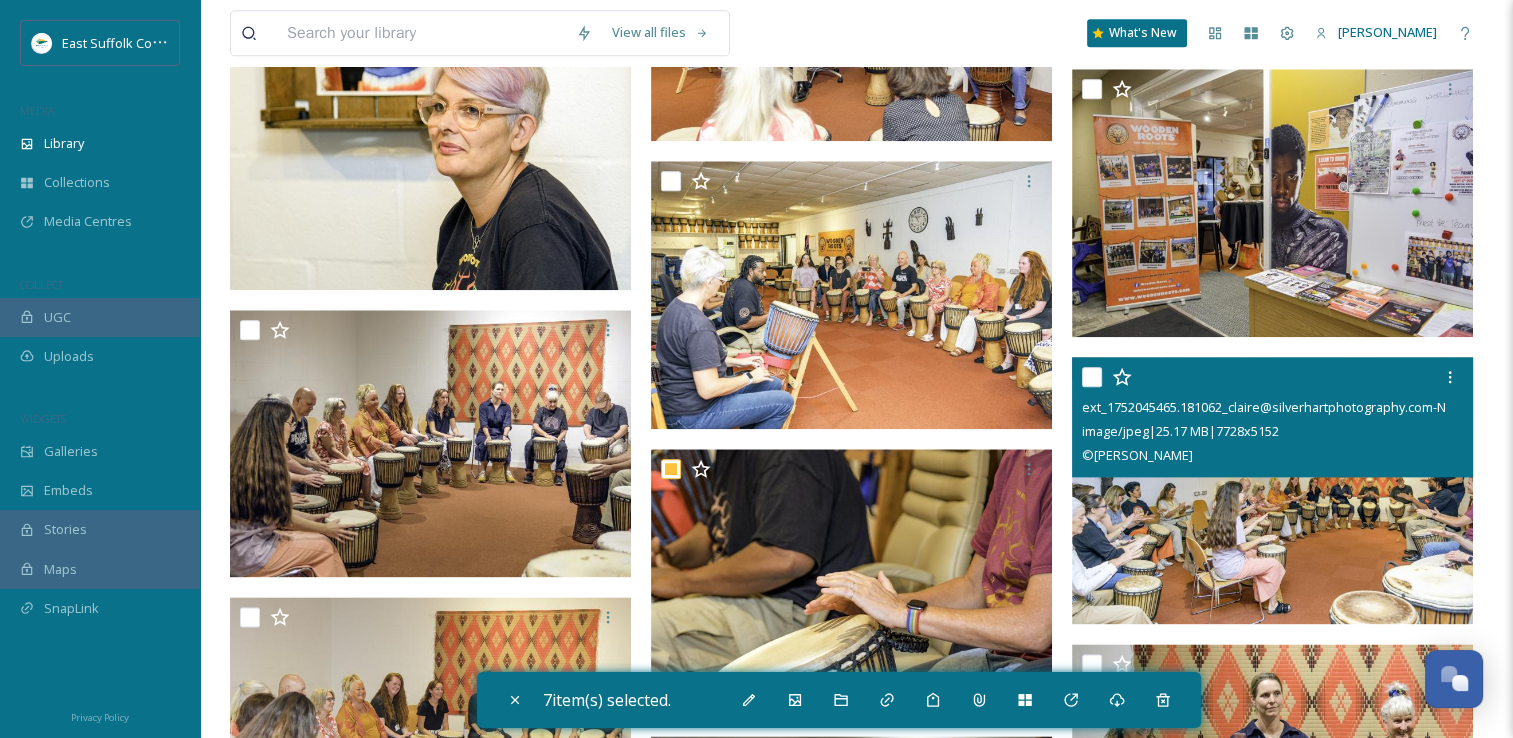 click at bounding box center (1272, 491) 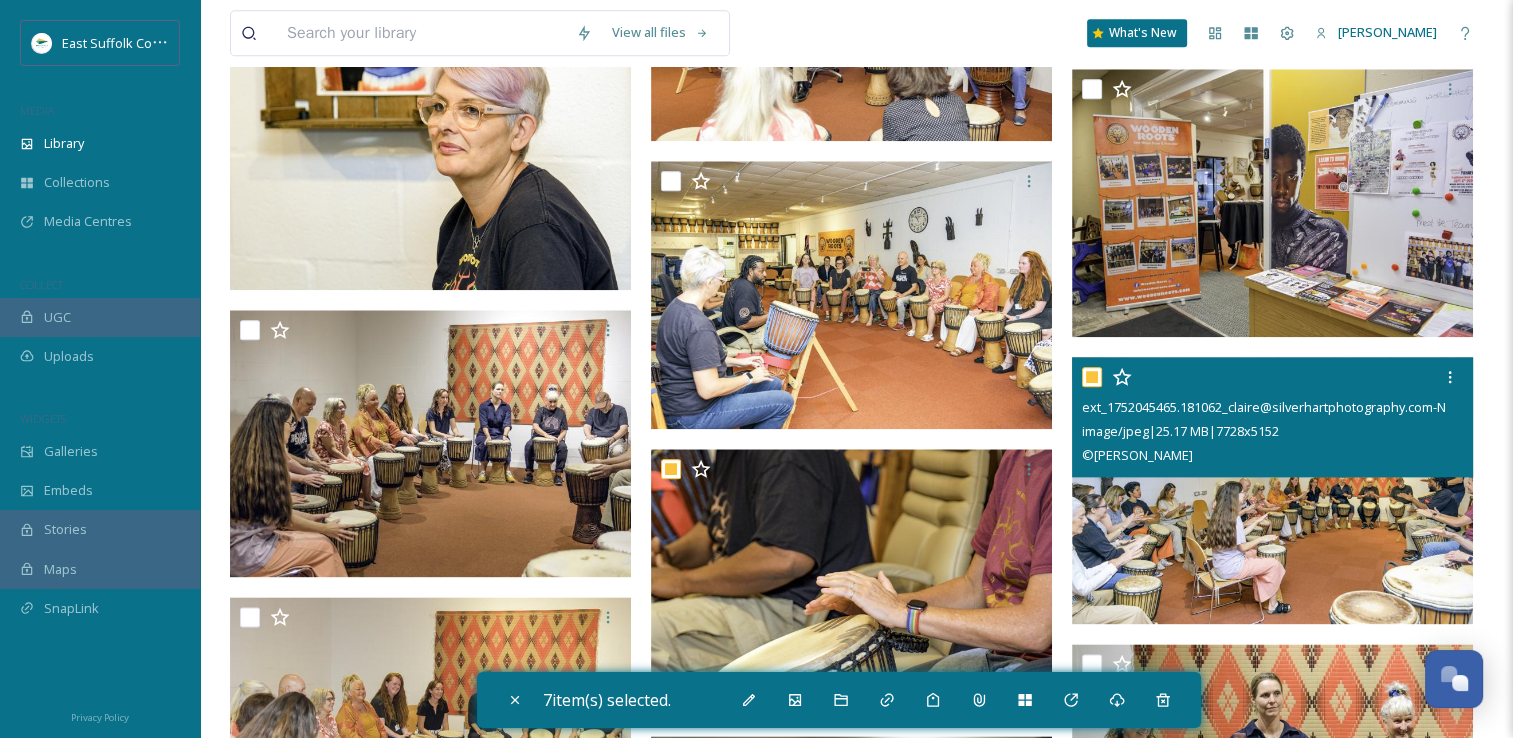 checkbox on "true" 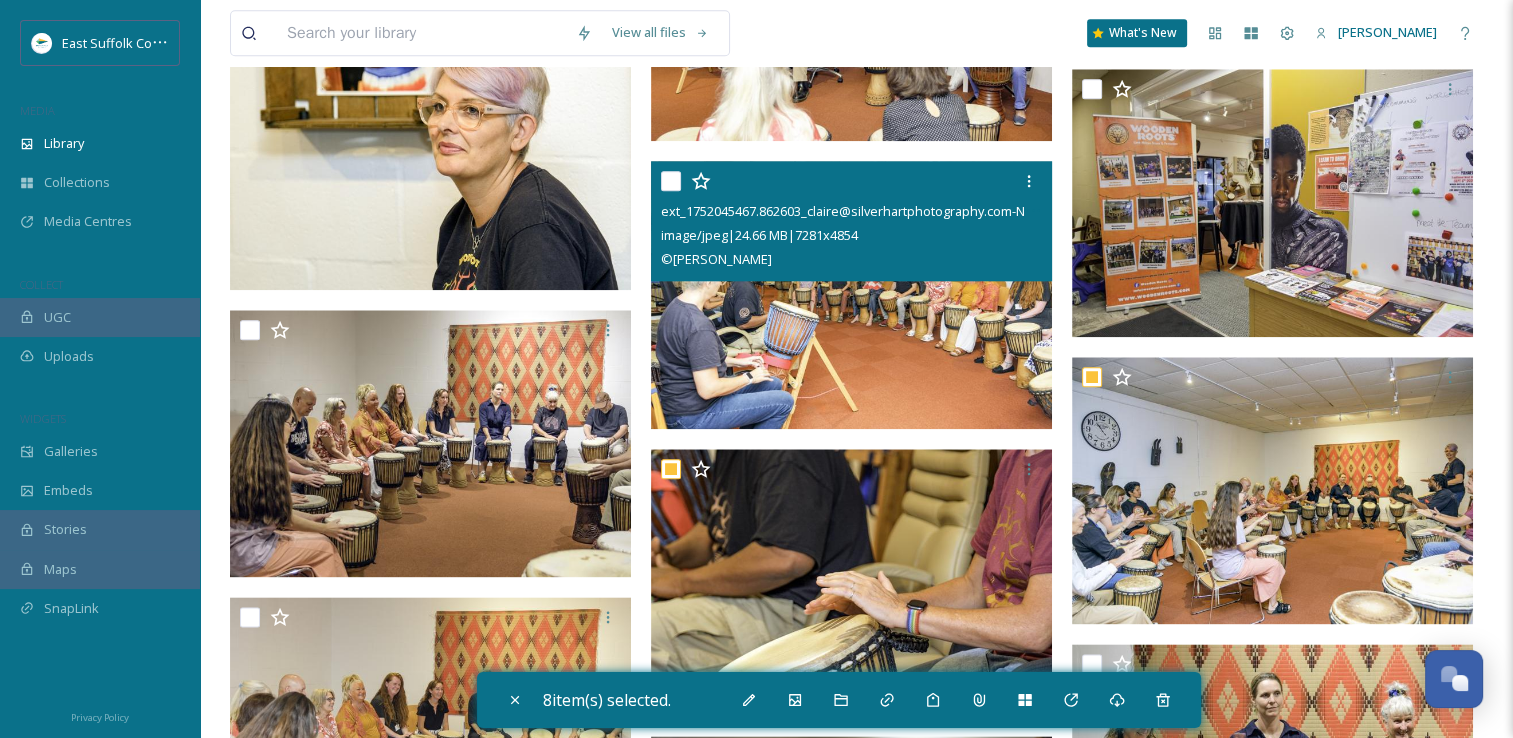 click at bounding box center (851, 295) 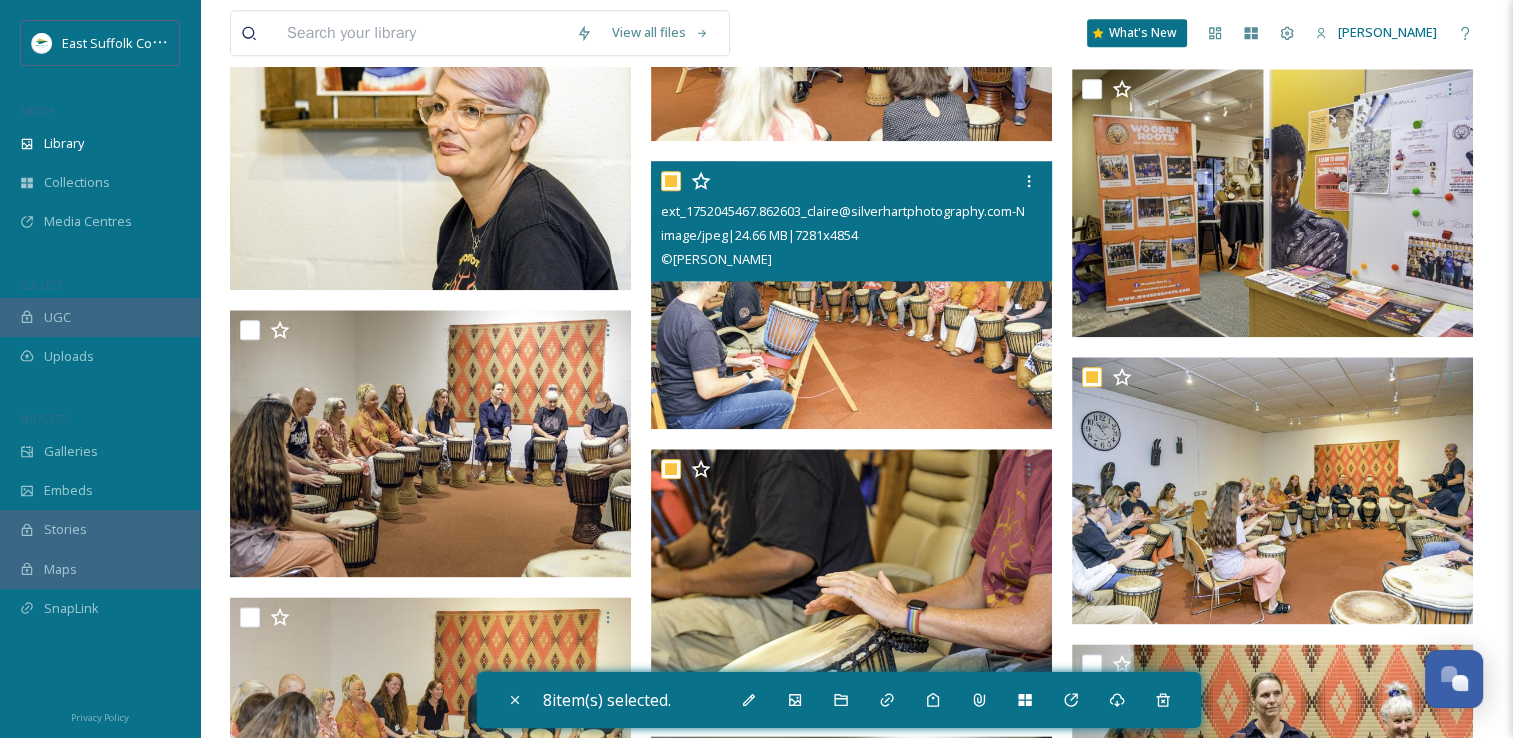 checkbox on "true" 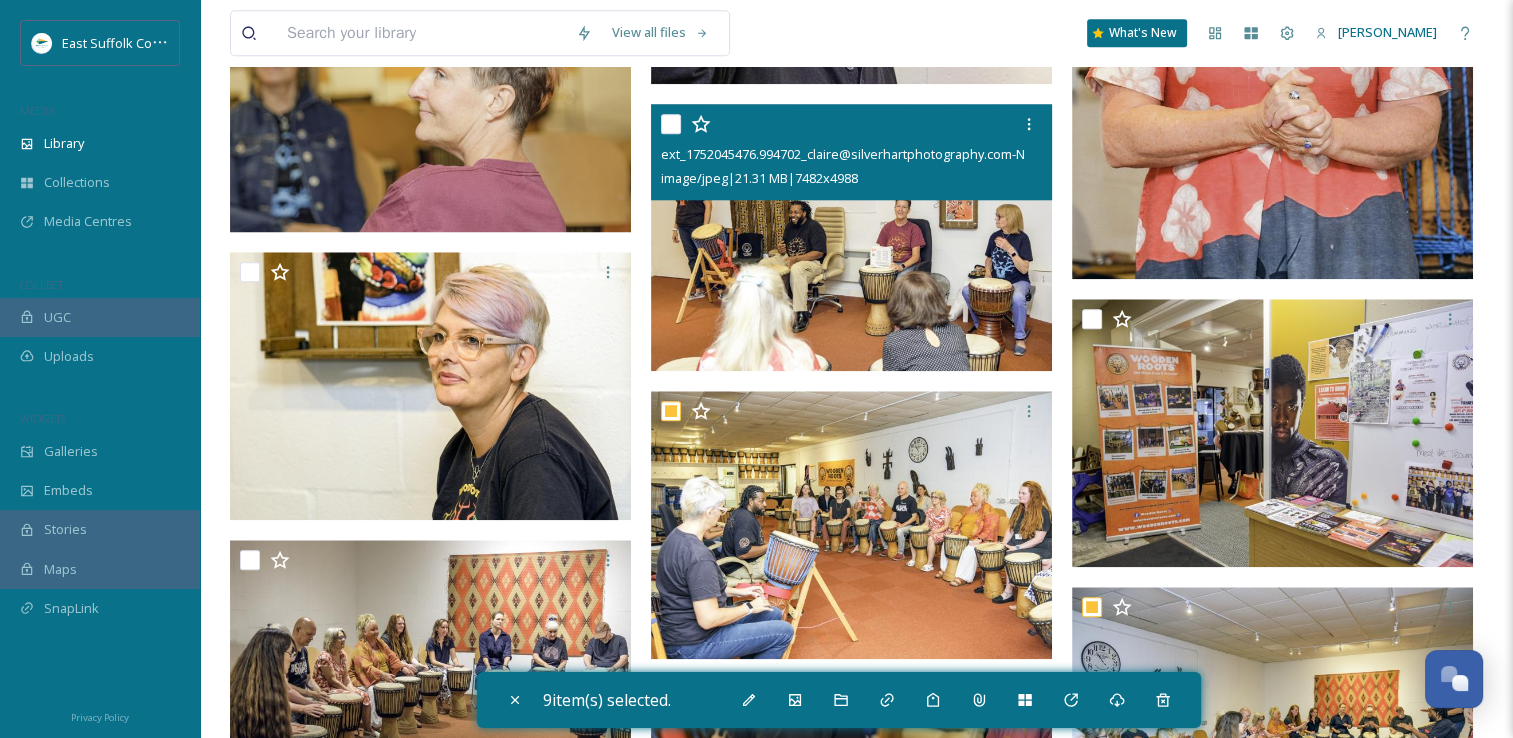 scroll, scrollTop: 1862, scrollLeft: 0, axis: vertical 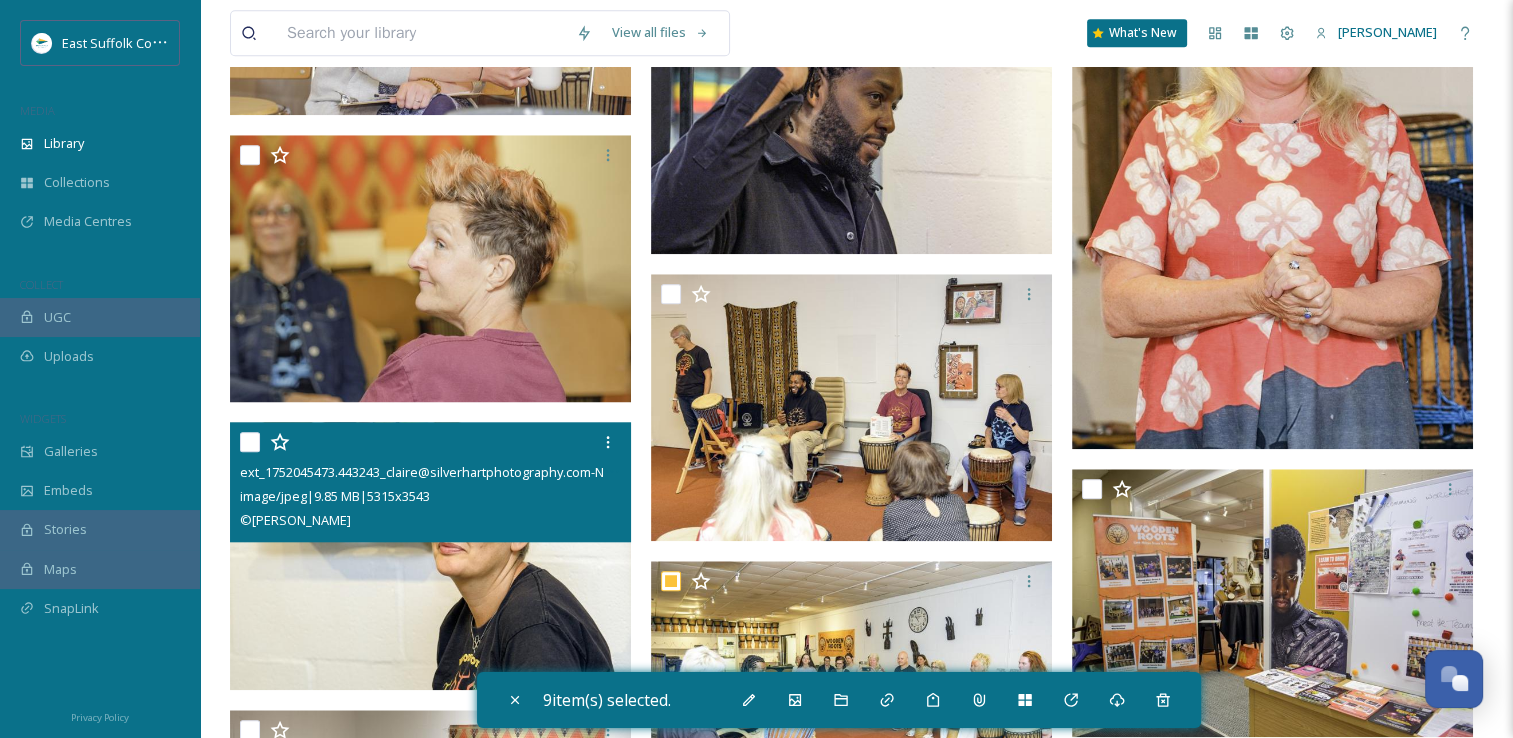 drag, startPoint x: 462, startPoint y: 596, endPoint x: 463, endPoint y: 571, distance: 25.019993 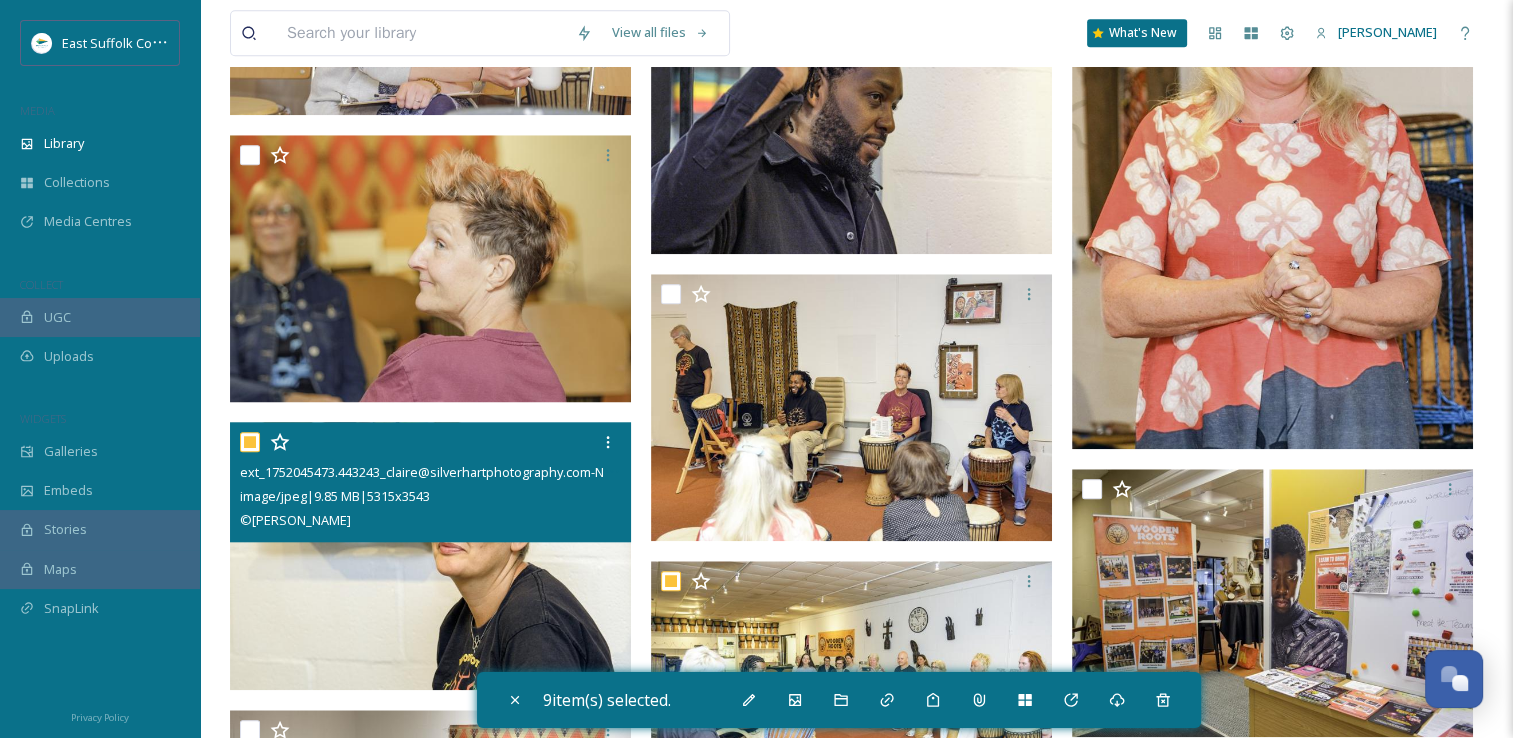checkbox on "true" 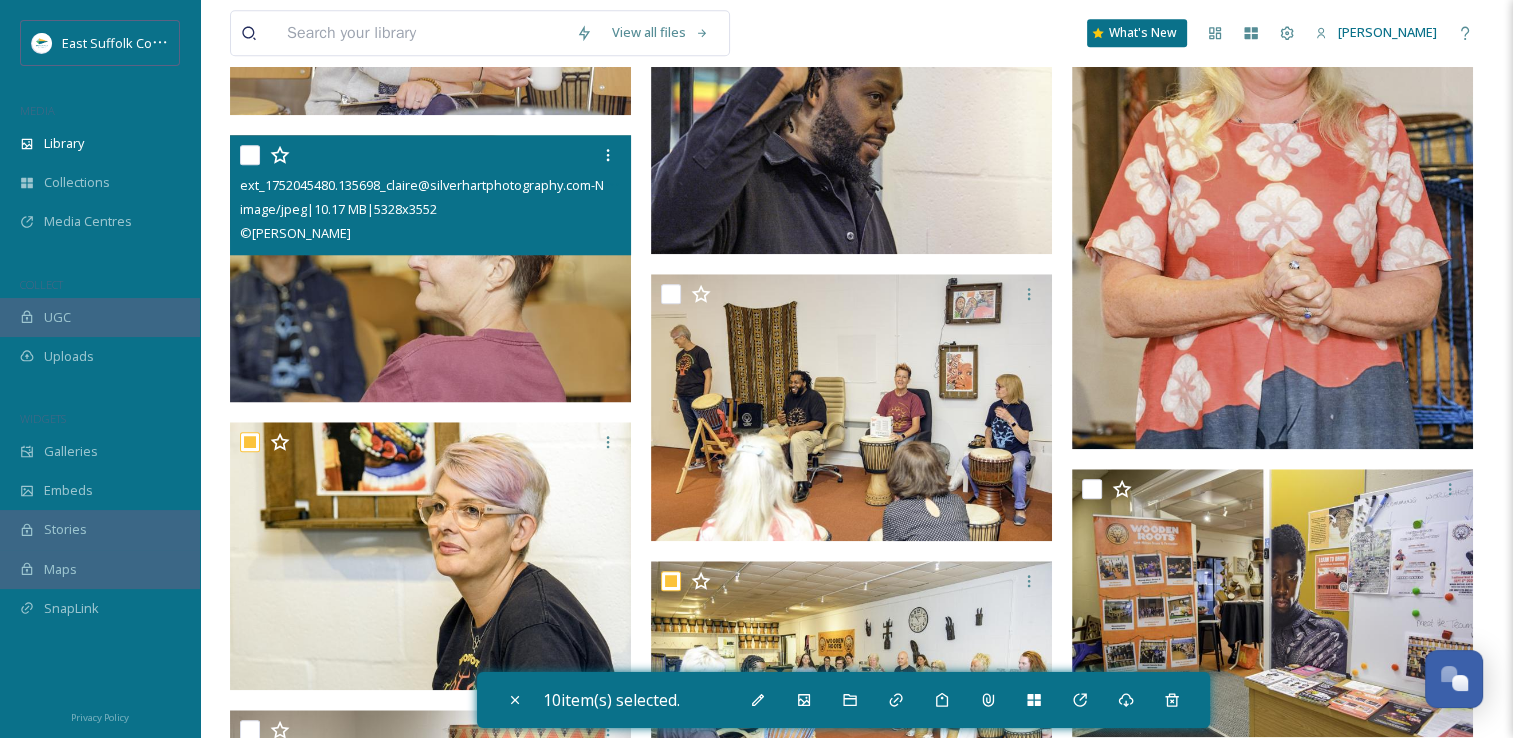 click at bounding box center [430, 269] 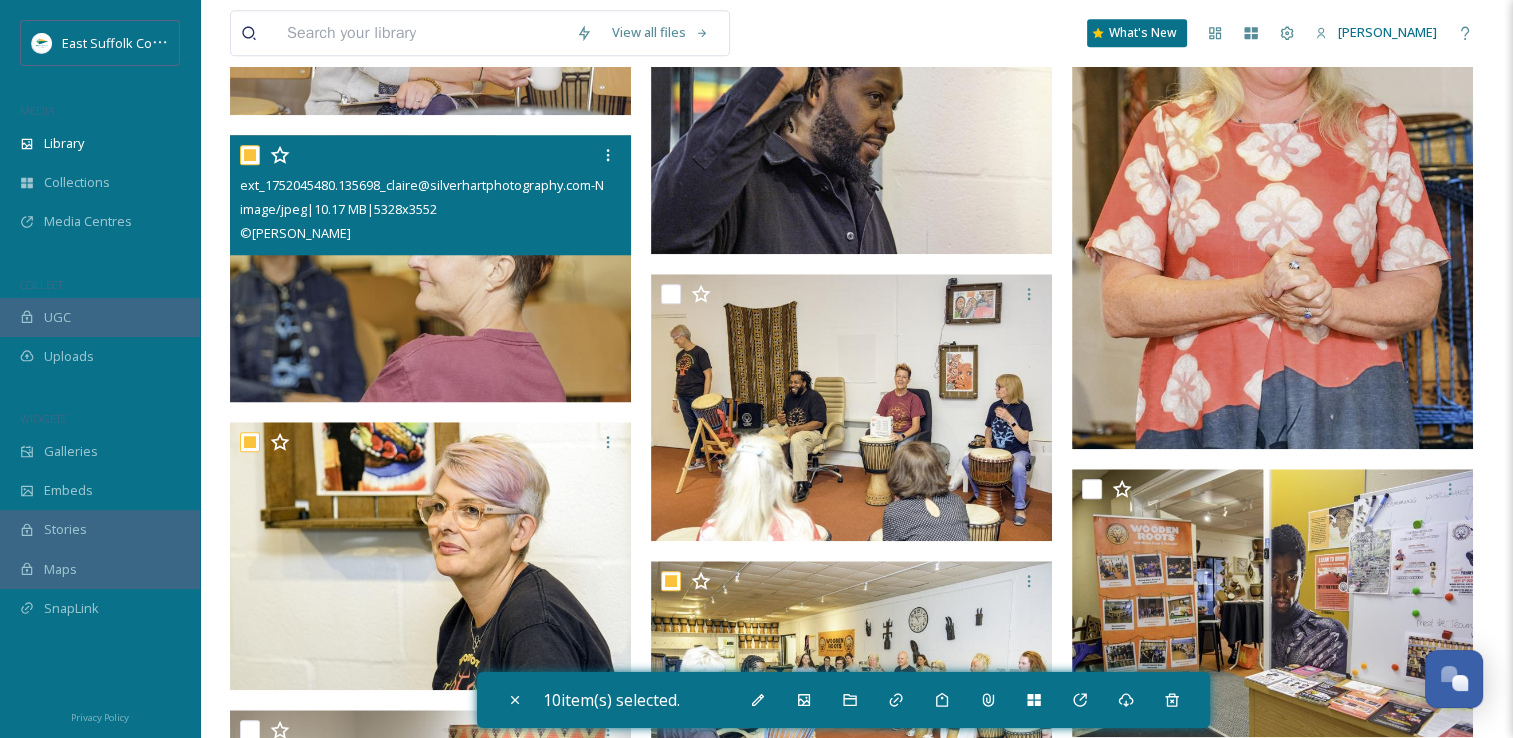 checkbox on "true" 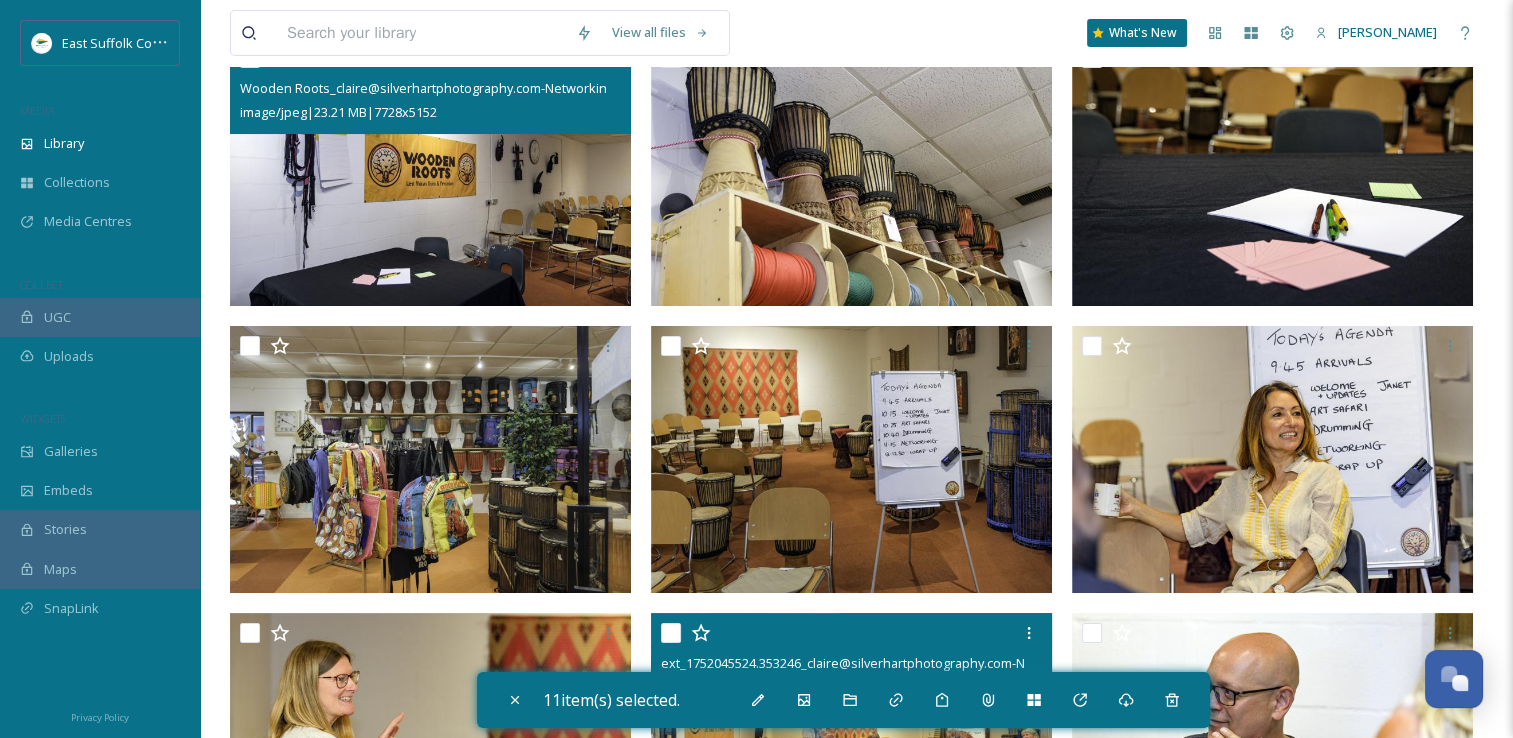 scroll, scrollTop: 162, scrollLeft: 0, axis: vertical 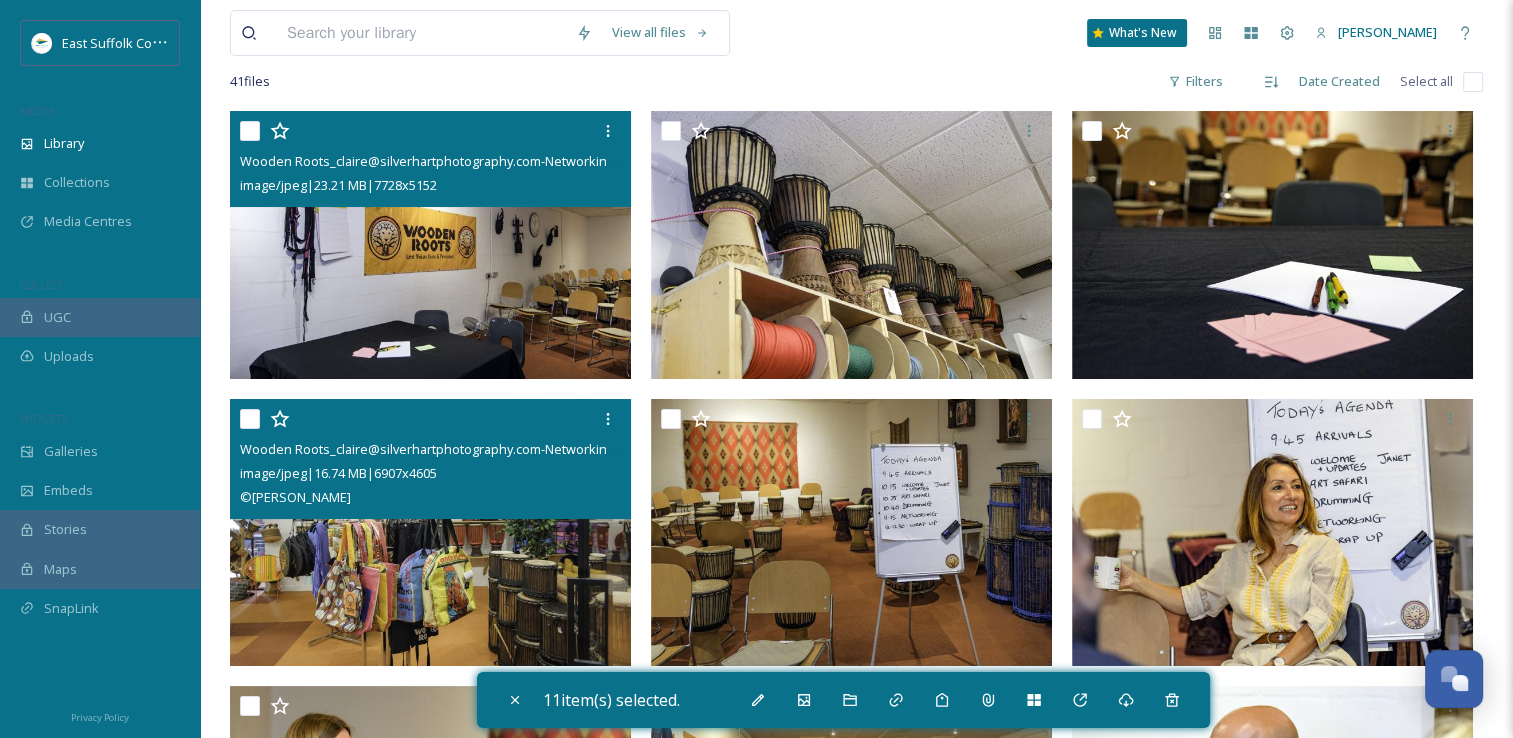 click at bounding box center [430, 532] 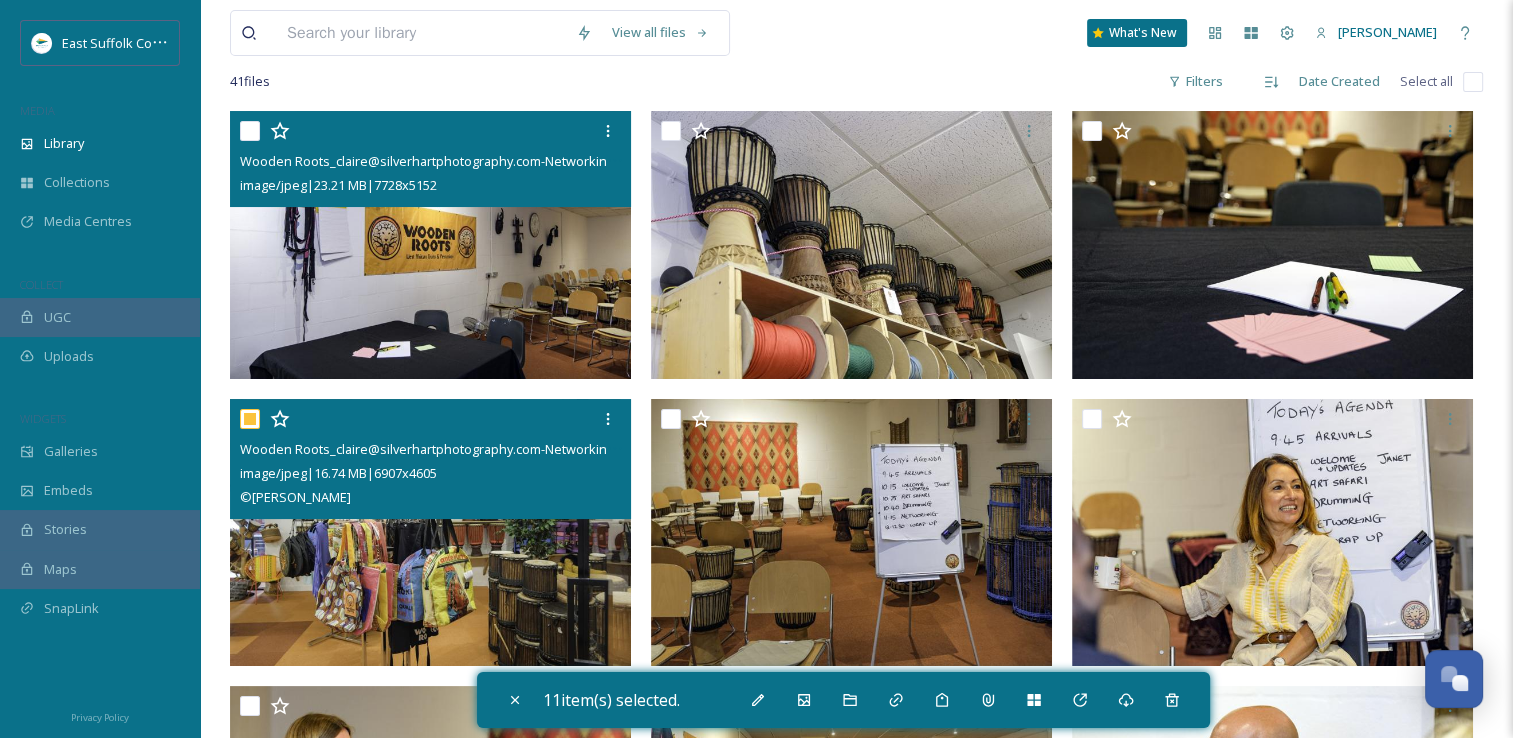 checkbox on "true" 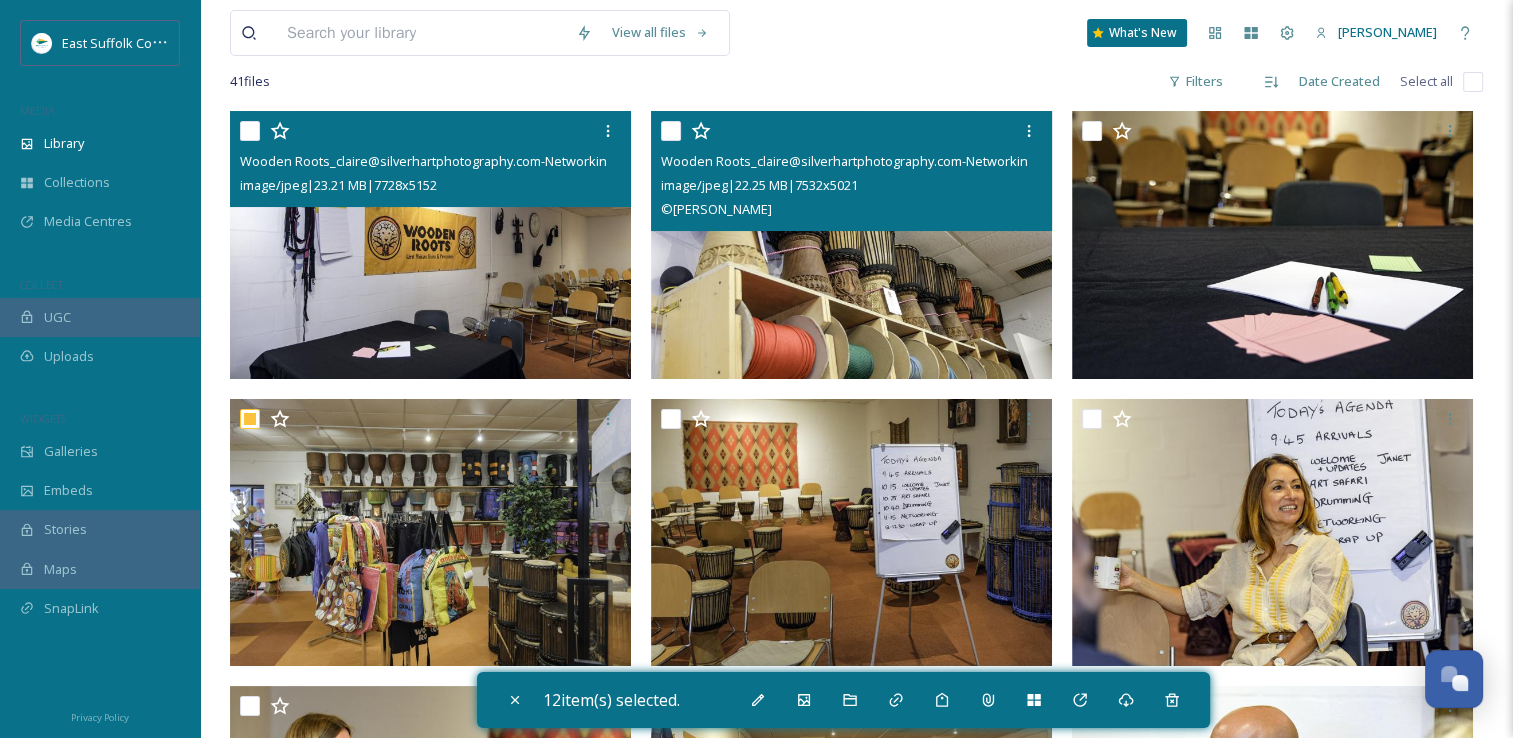 click at bounding box center [851, 245] 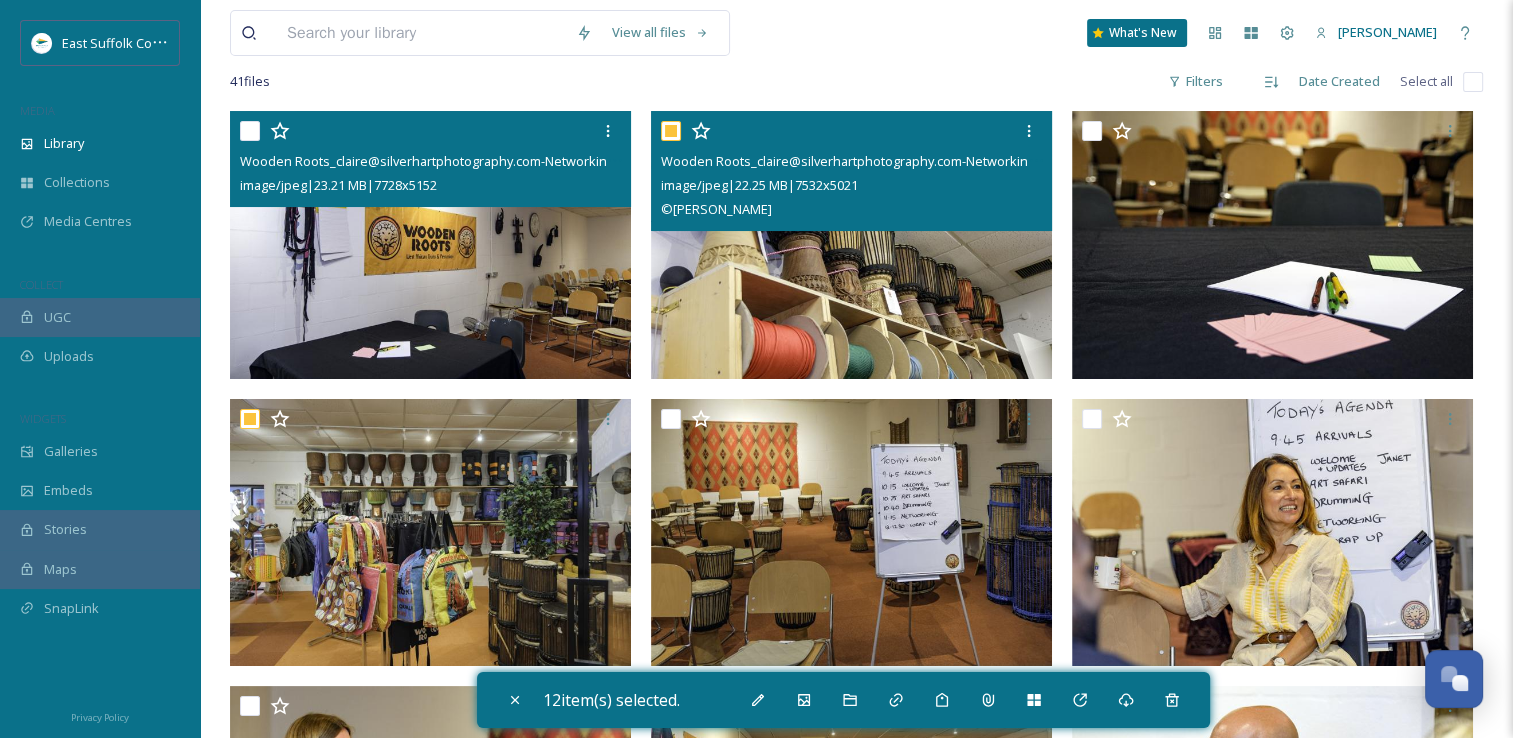 checkbox on "true" 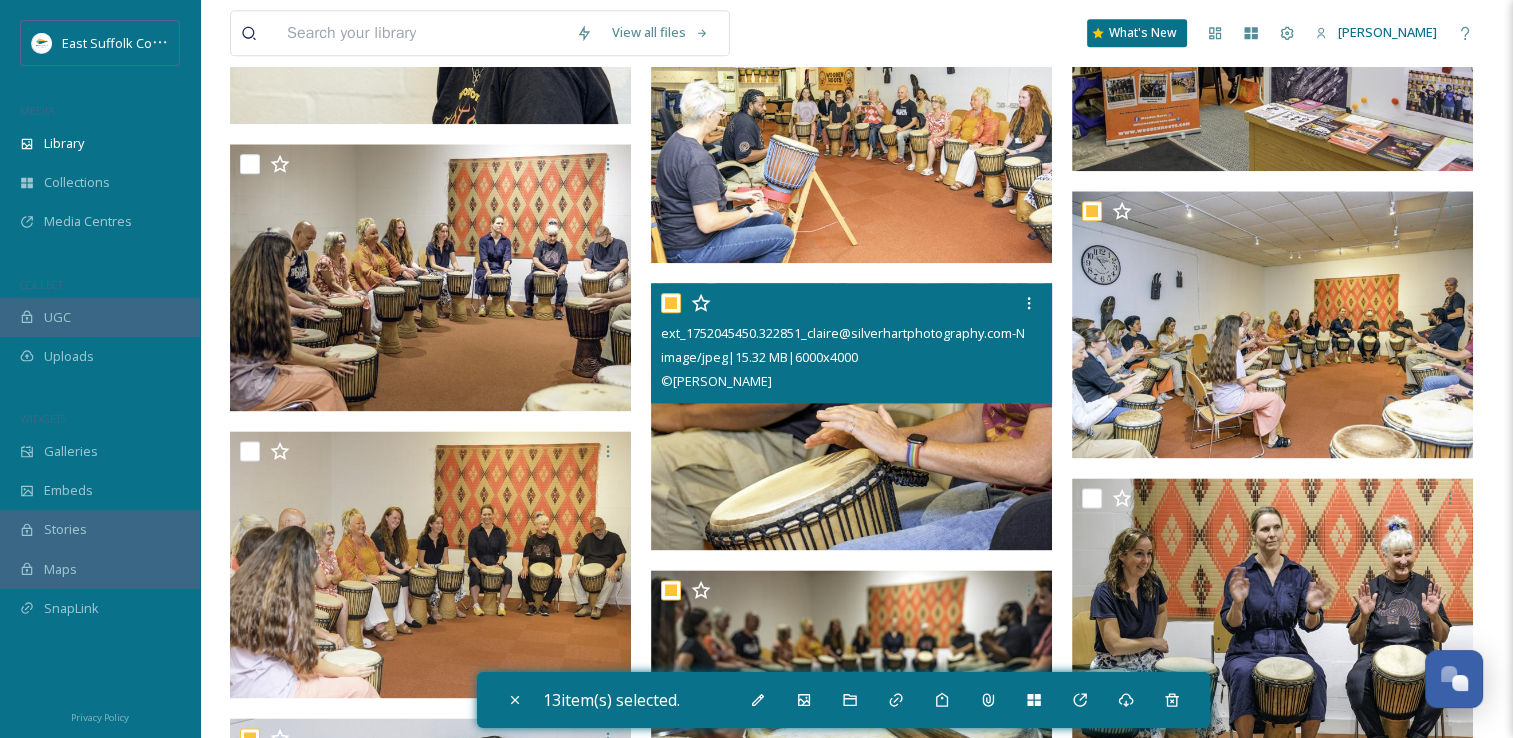 scroll, scrollTop: 2462, scrollLeft: 0, axis: vertical 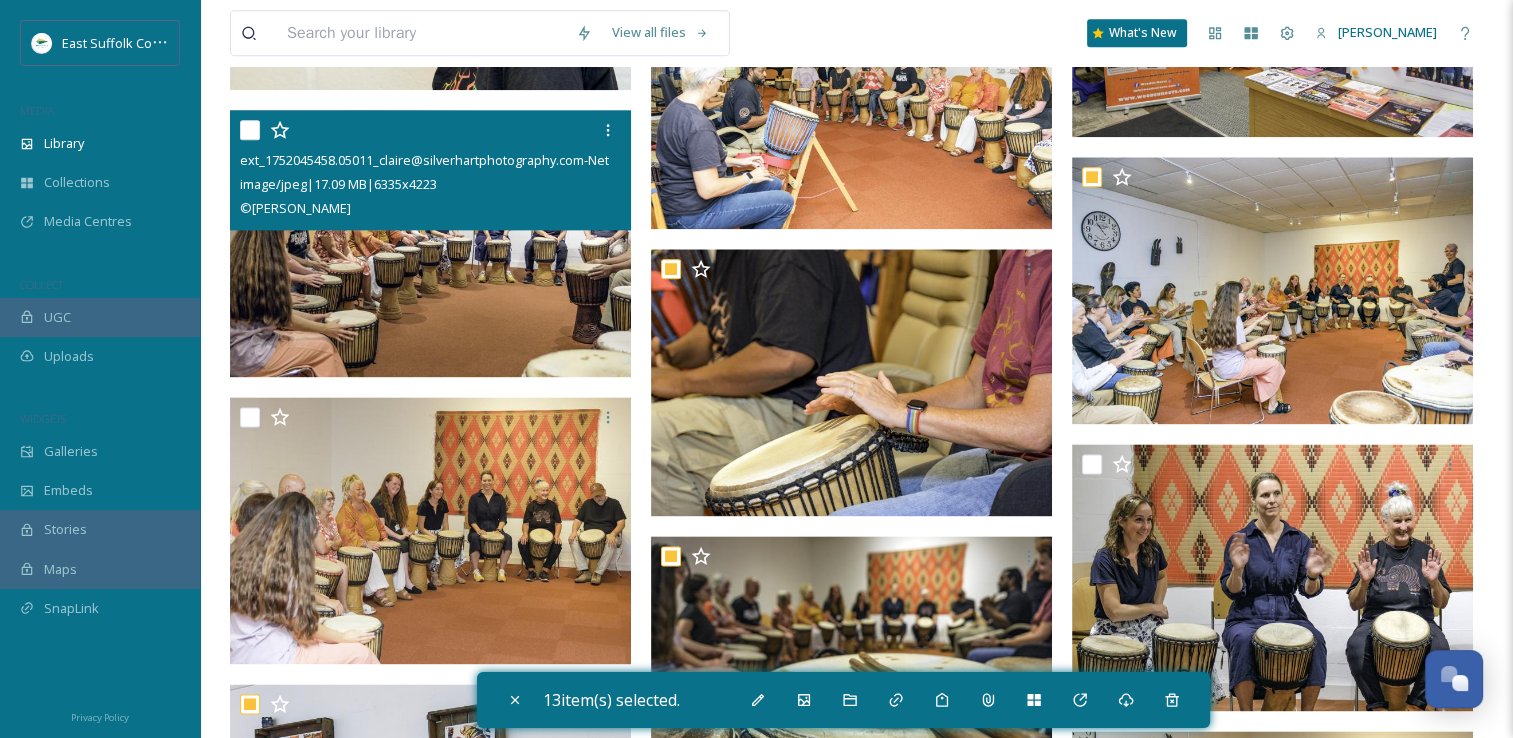 click at bounding box center (430, 244) 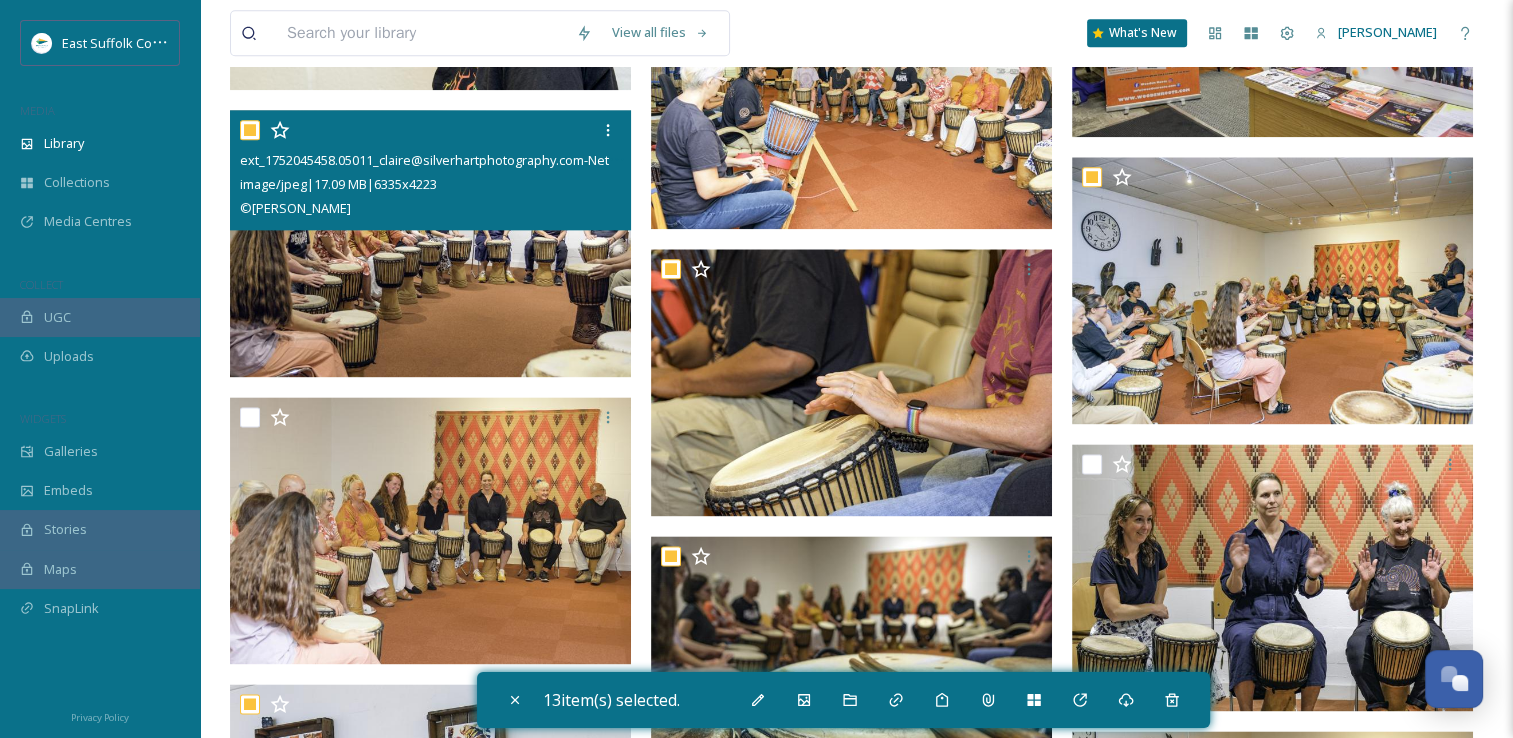 checkbox on "true" 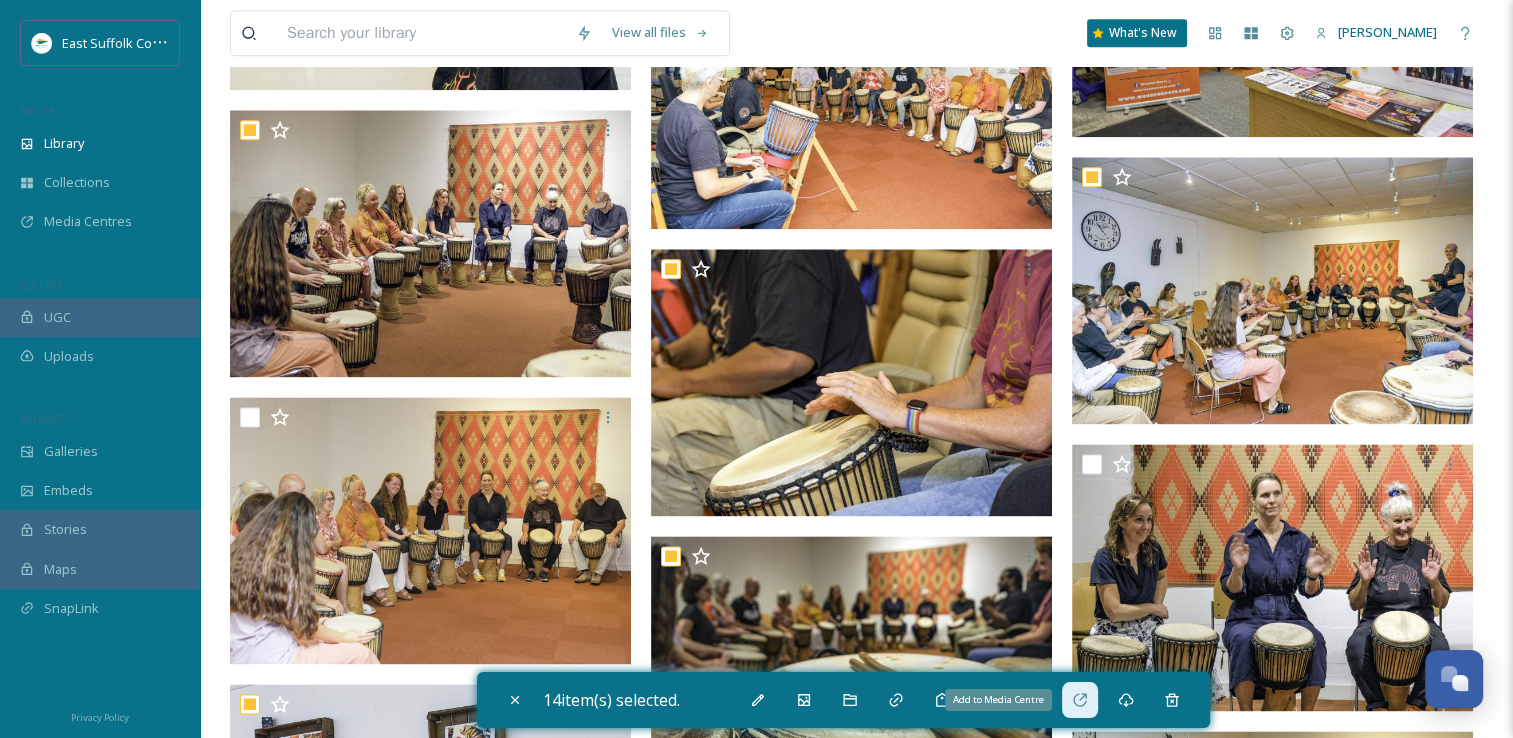 click 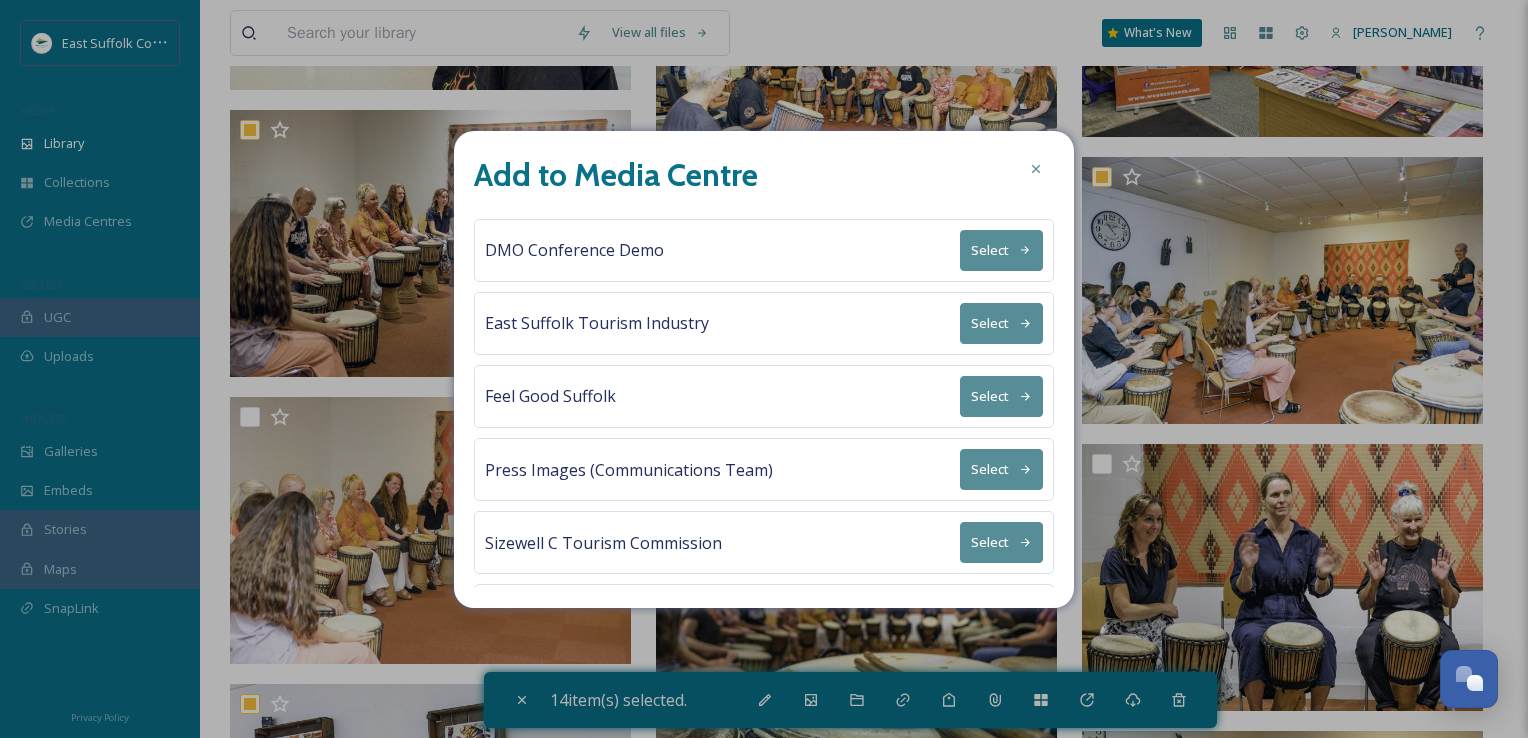 click on "Select" at bounding box center [1001, 323] 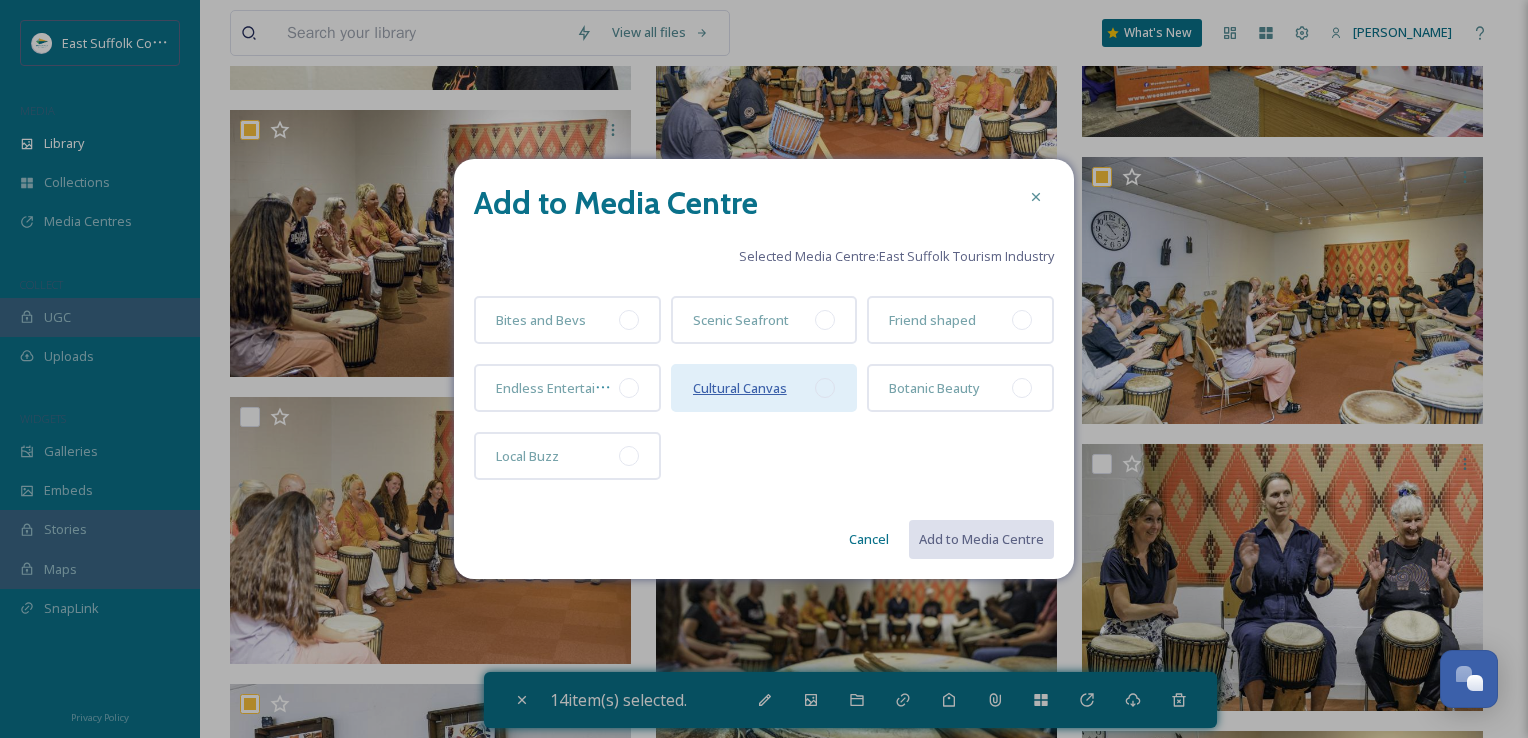 click on "Cultural Canvas" at bounding box center (740, 388) 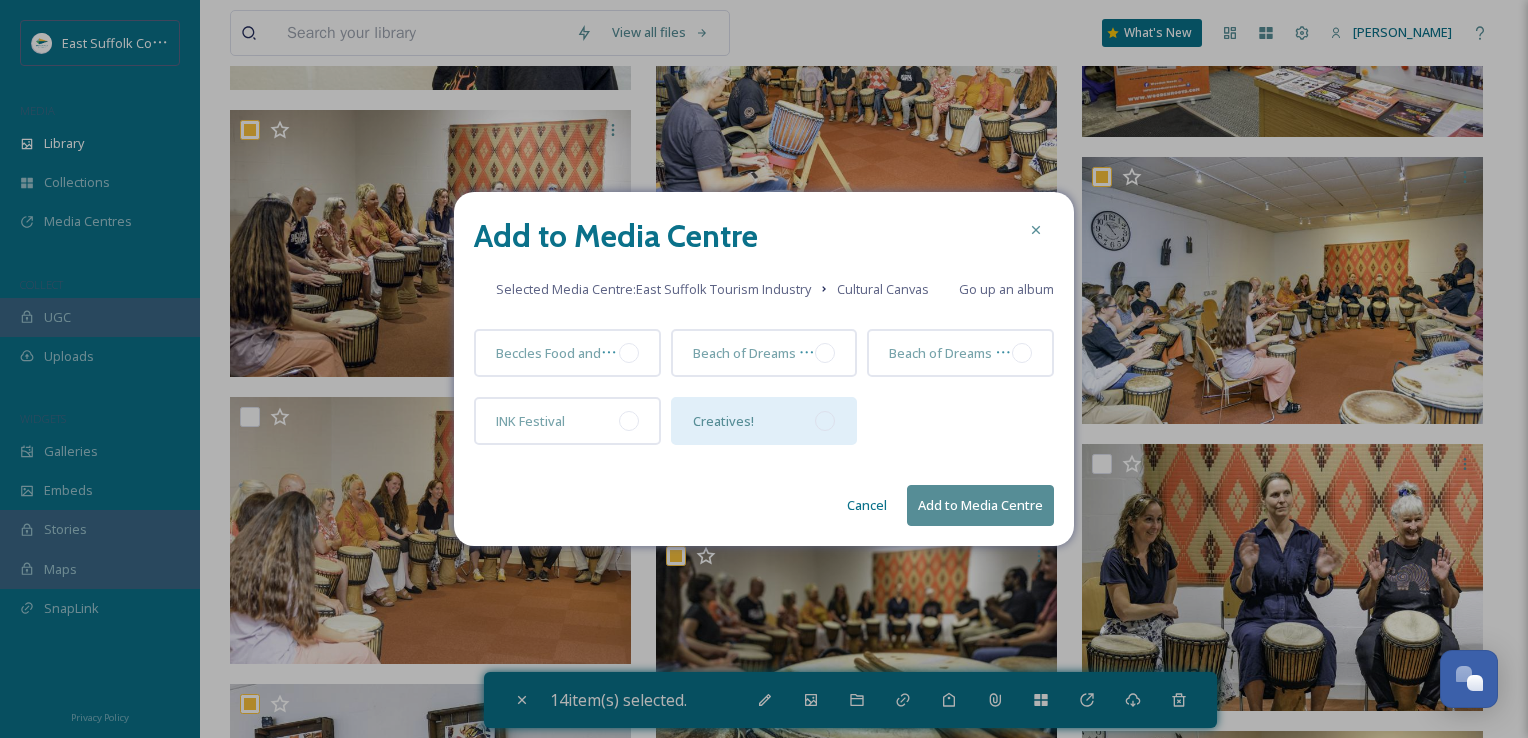 click at bounding box center [825, 421] 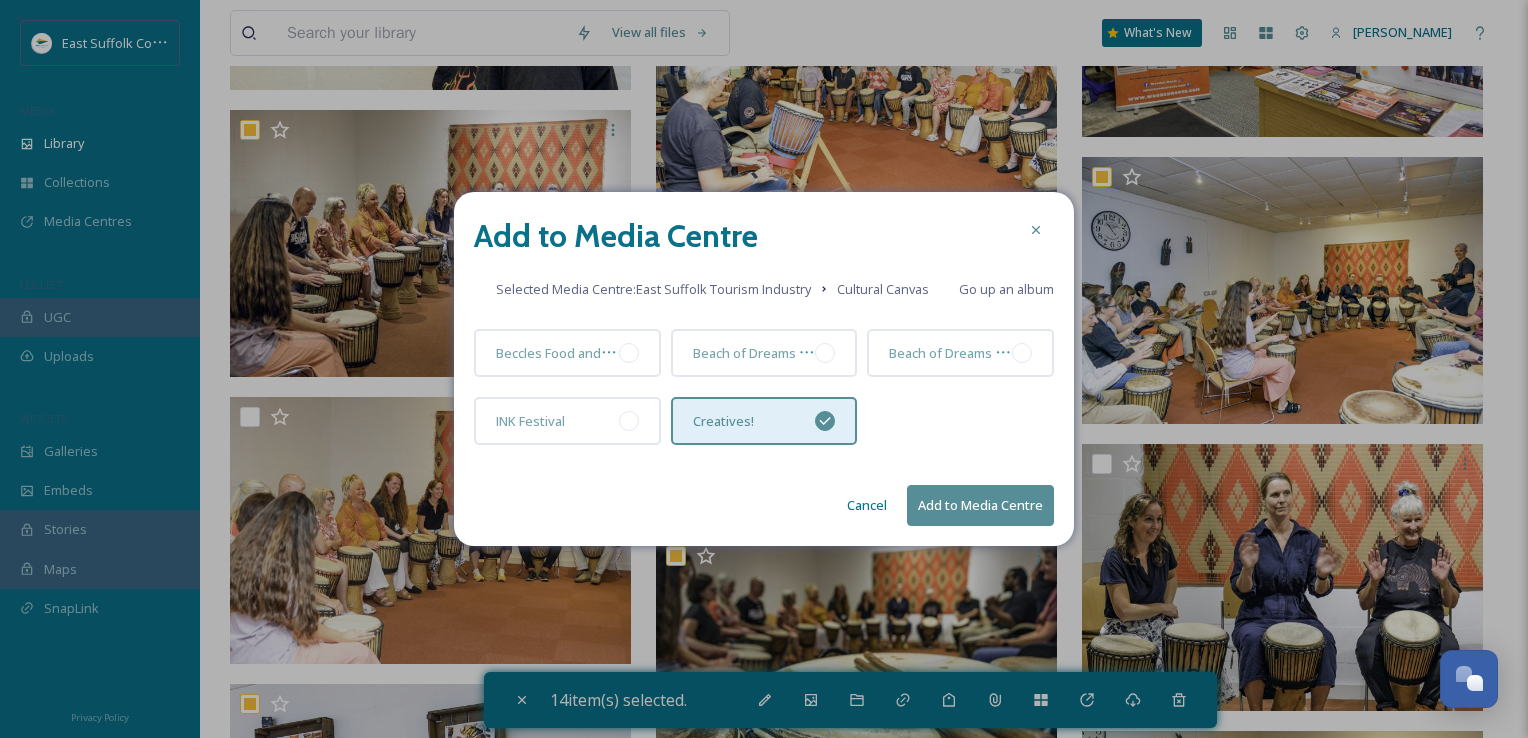 click on "Add to Media Centre" at bounding box center [980, 505] 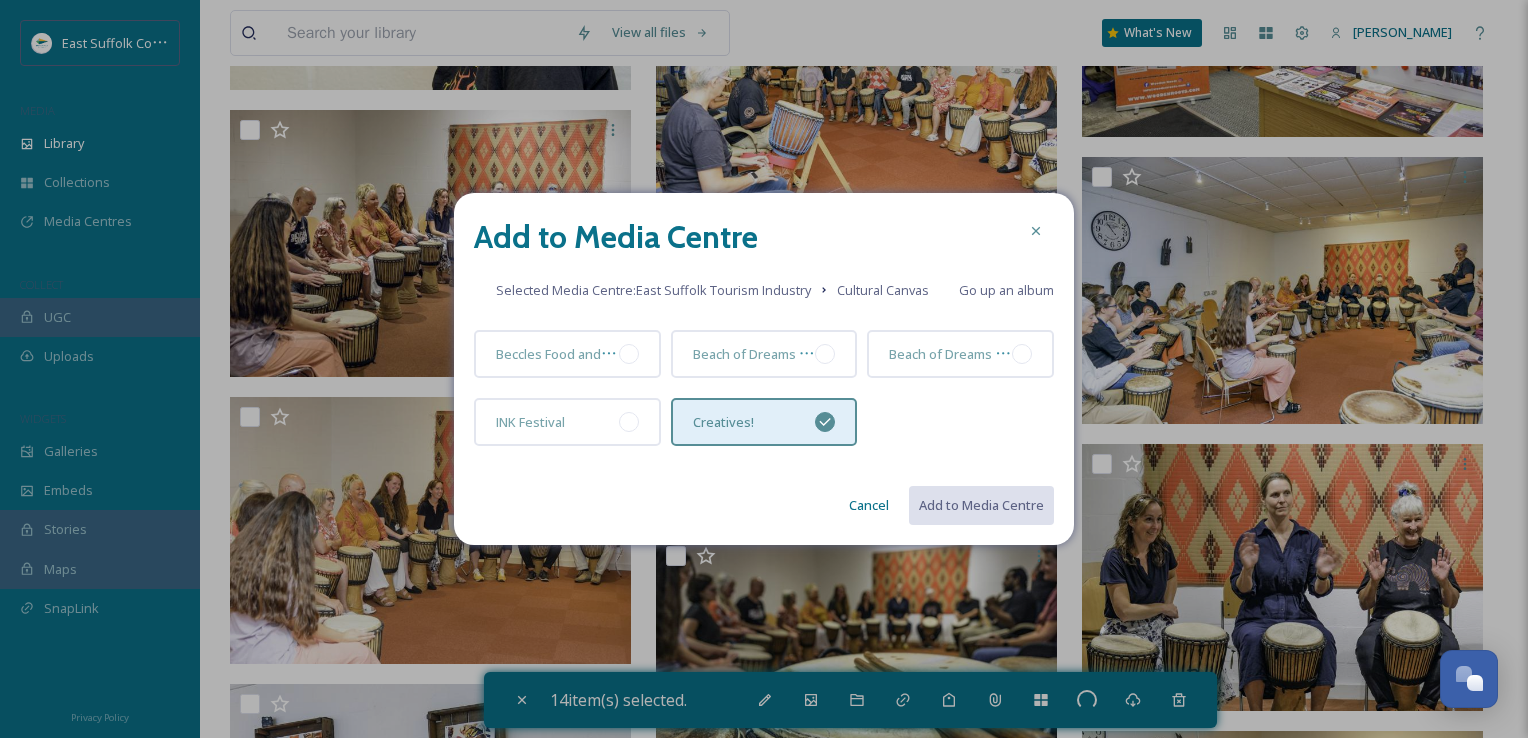 checkbox on "false" 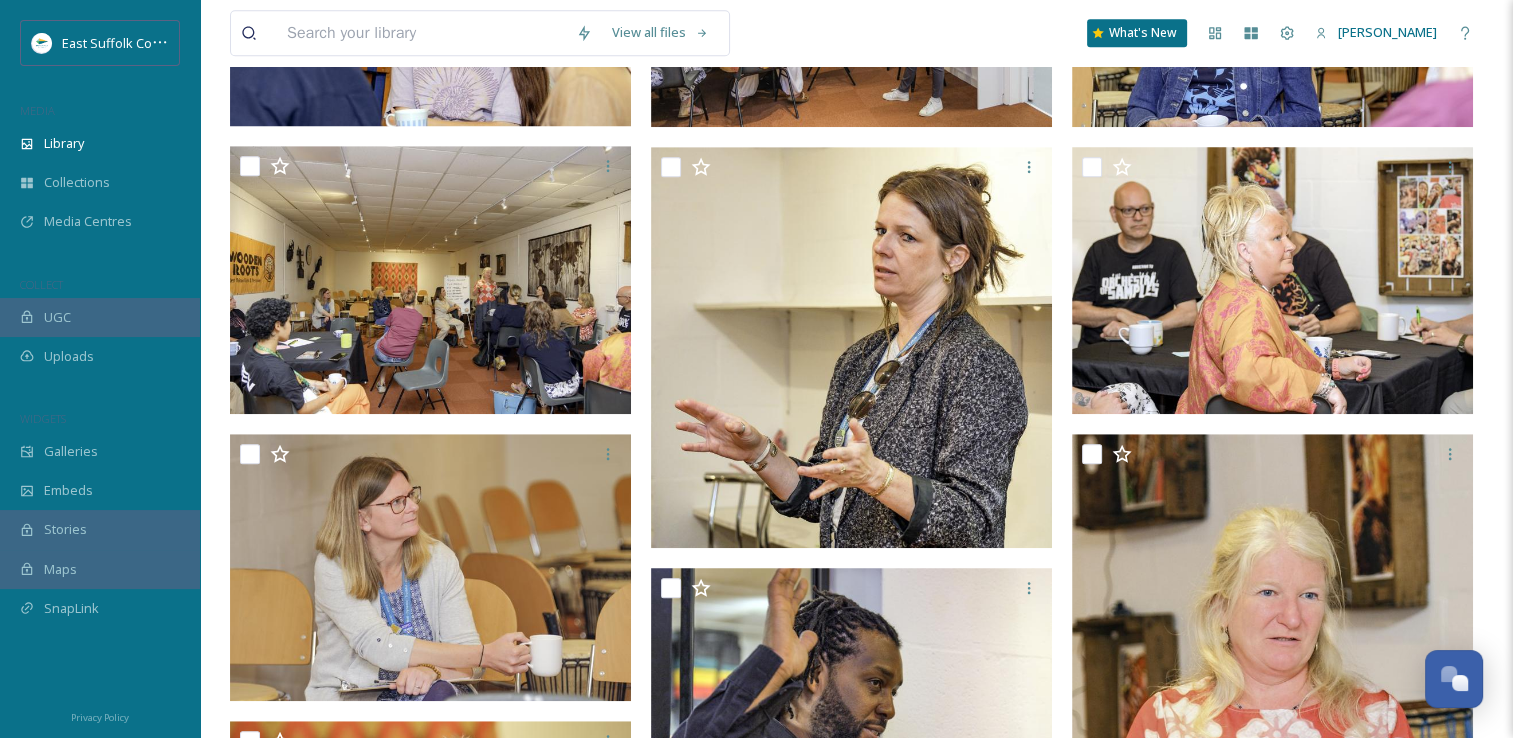 scroll, scrollTop: 0, scrollLeft: 0, axis: both 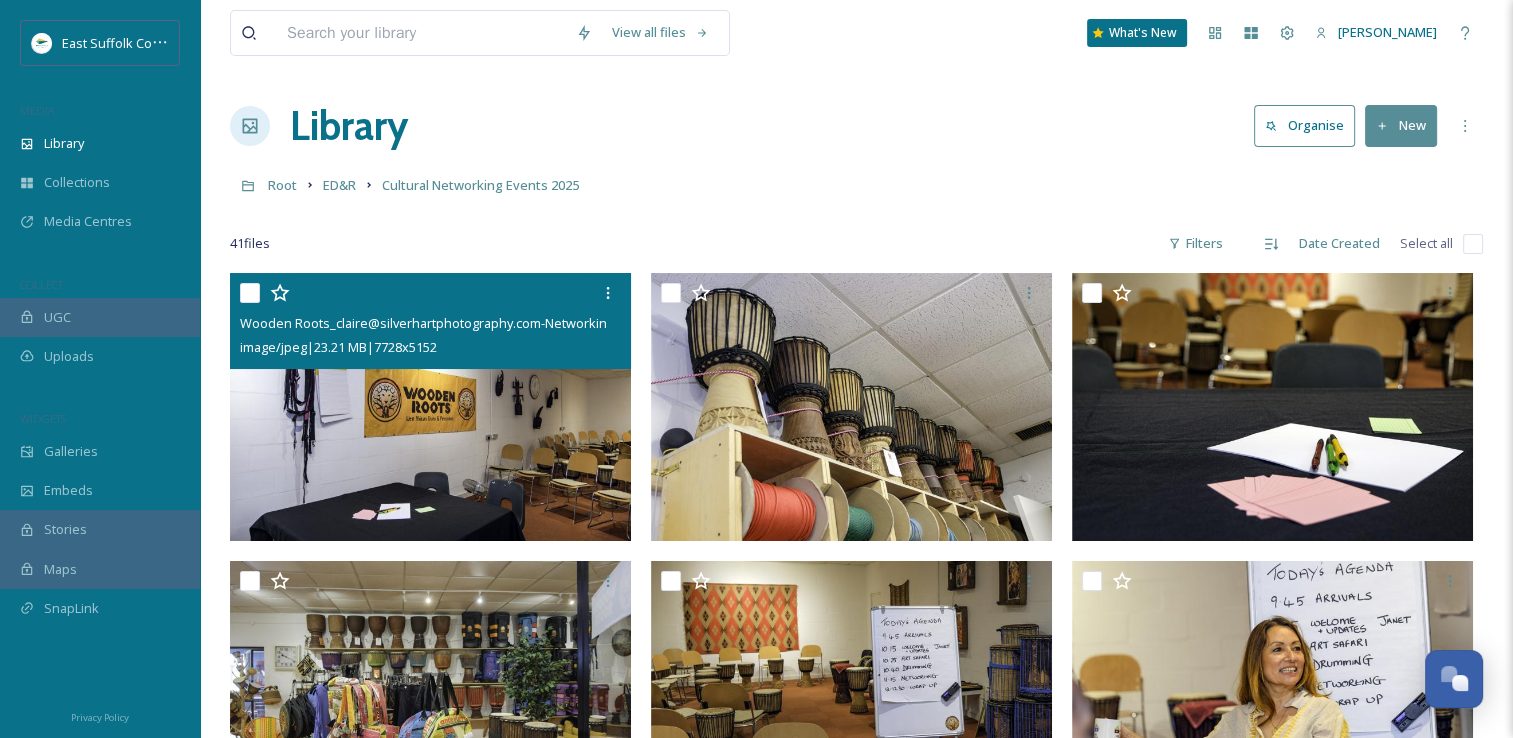 drag, startPoint x: 808, startPoint y: 493, endPoint x: 746, endPoint y: -29, distance: 525.66907 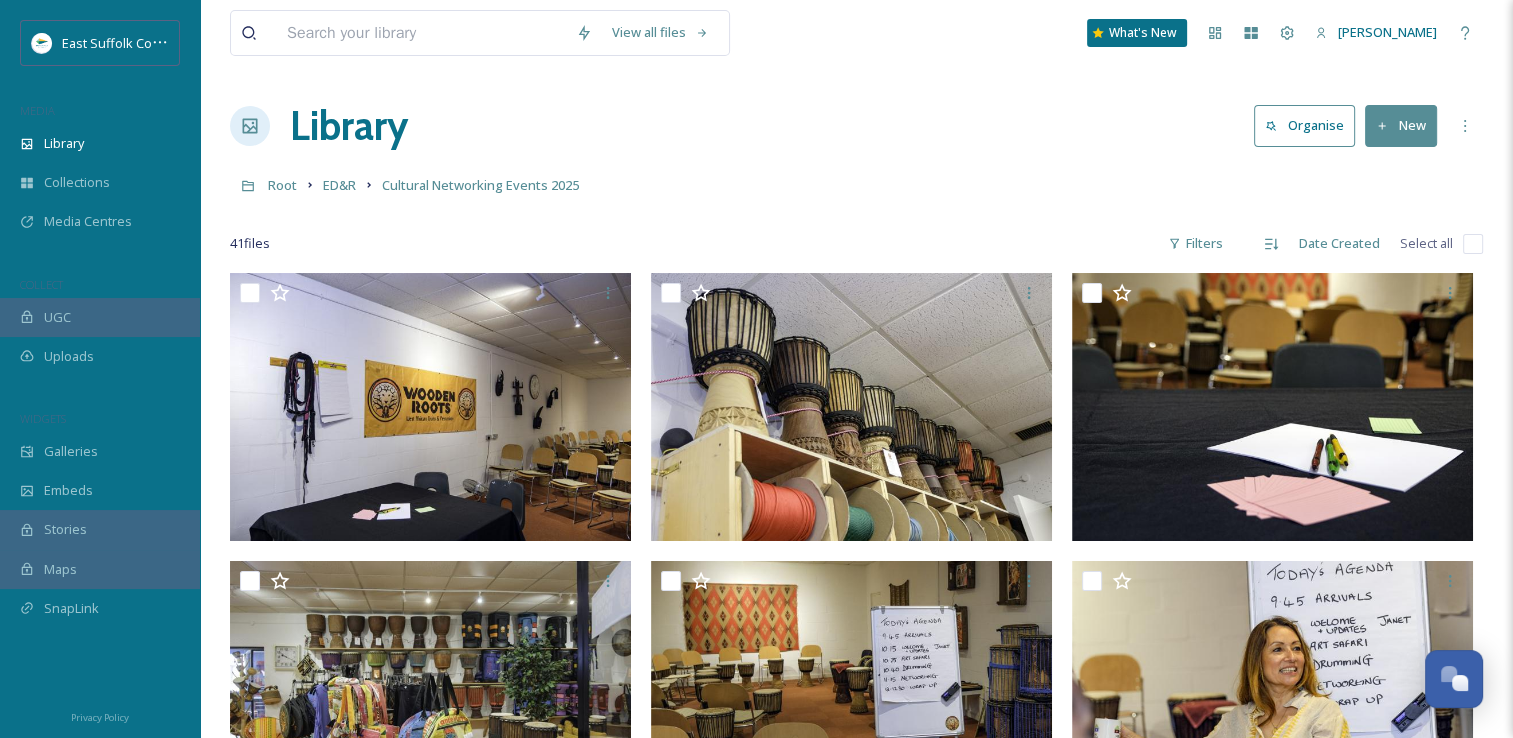 click on "View all files What's New [PERSON_NAME] Library Organise New Root ED&R Cultural Networking Events 2025 Your Selections There is nothing here. 41  file s Filters Date Created Select all You've reached the end" at bounding box center (856, 2350) 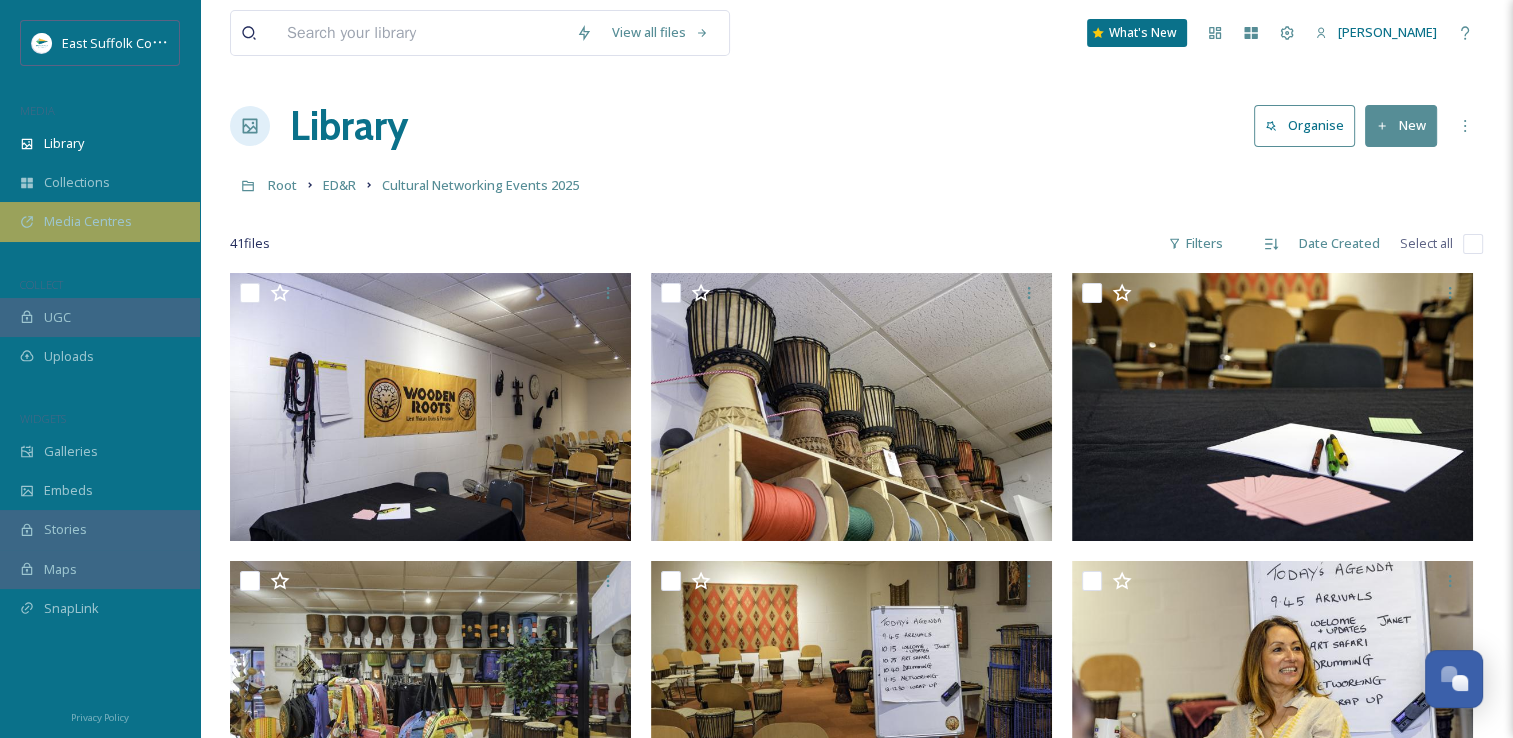 click on "Media Centres" at bounding box center [100, 221] 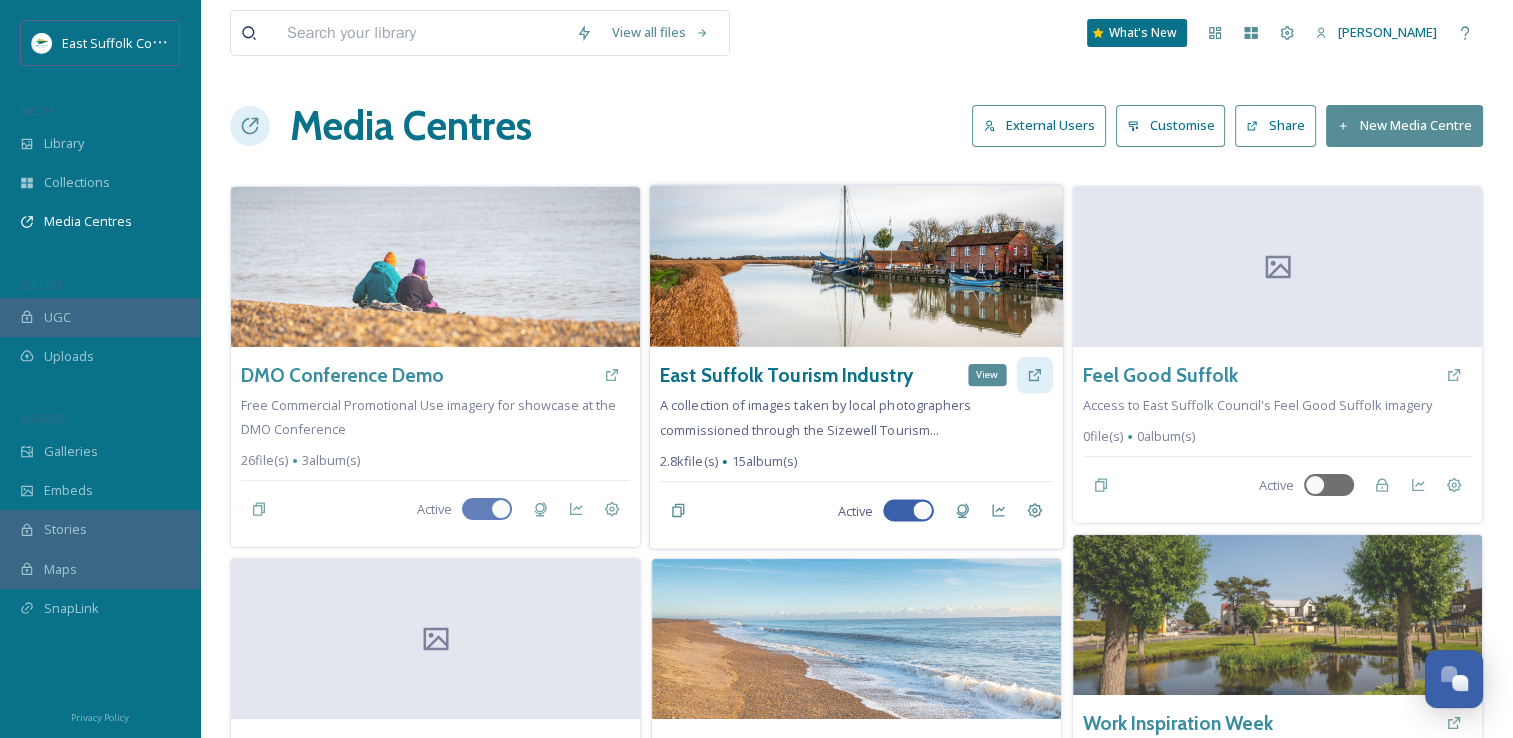 click 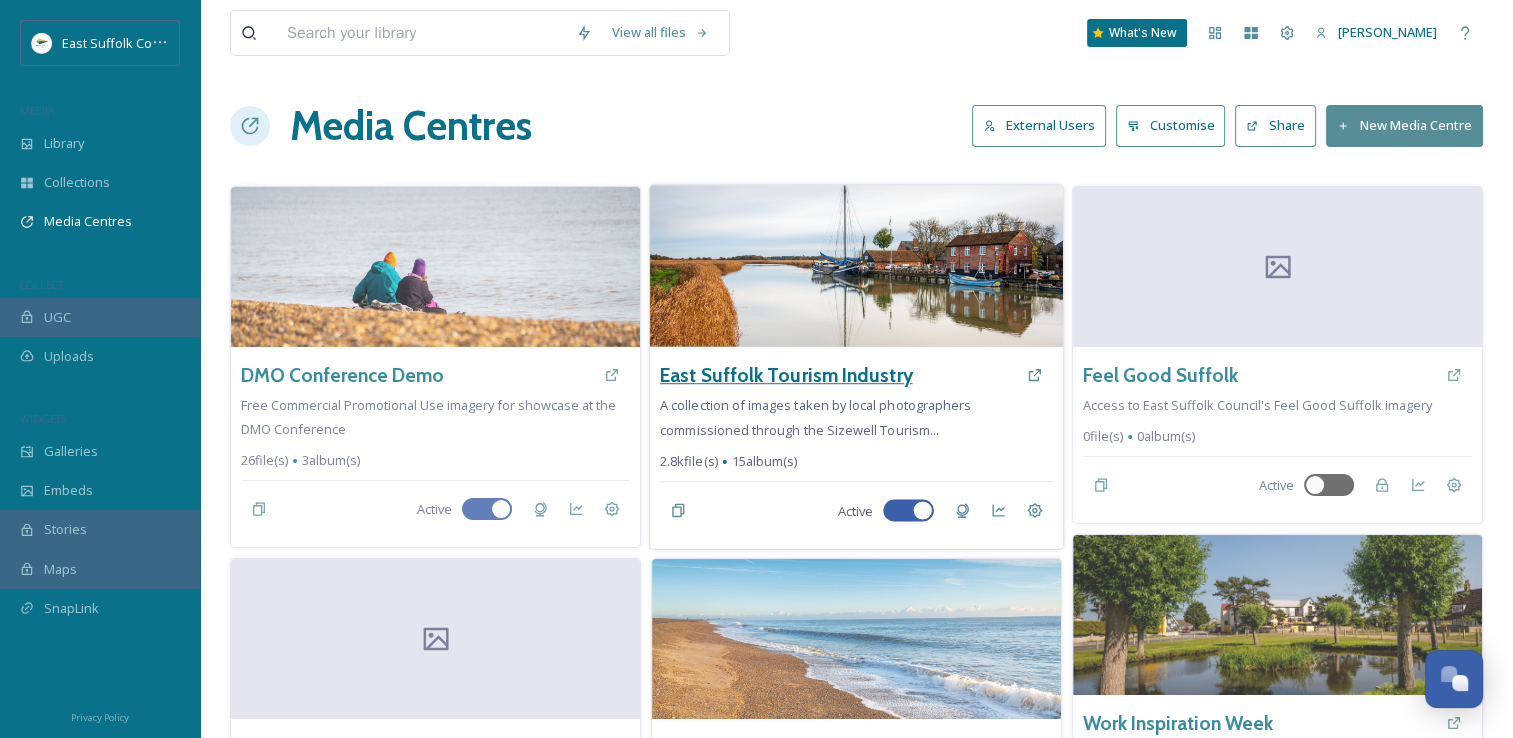 click on "East Suffolk Tourism Industry" at bounding box center [786, 375] 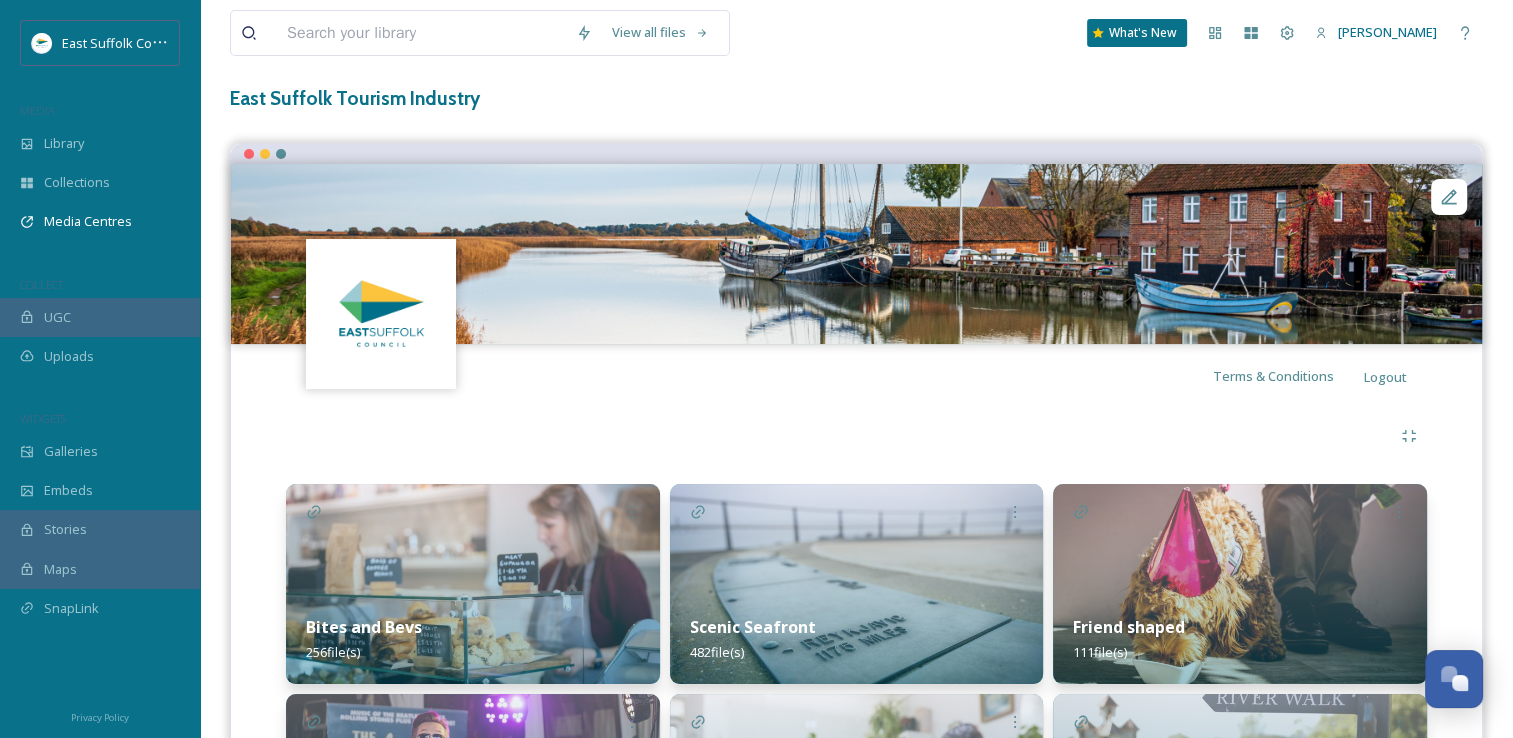 scroll, scrollTop: 0, scrollLeft: 0, axis: both 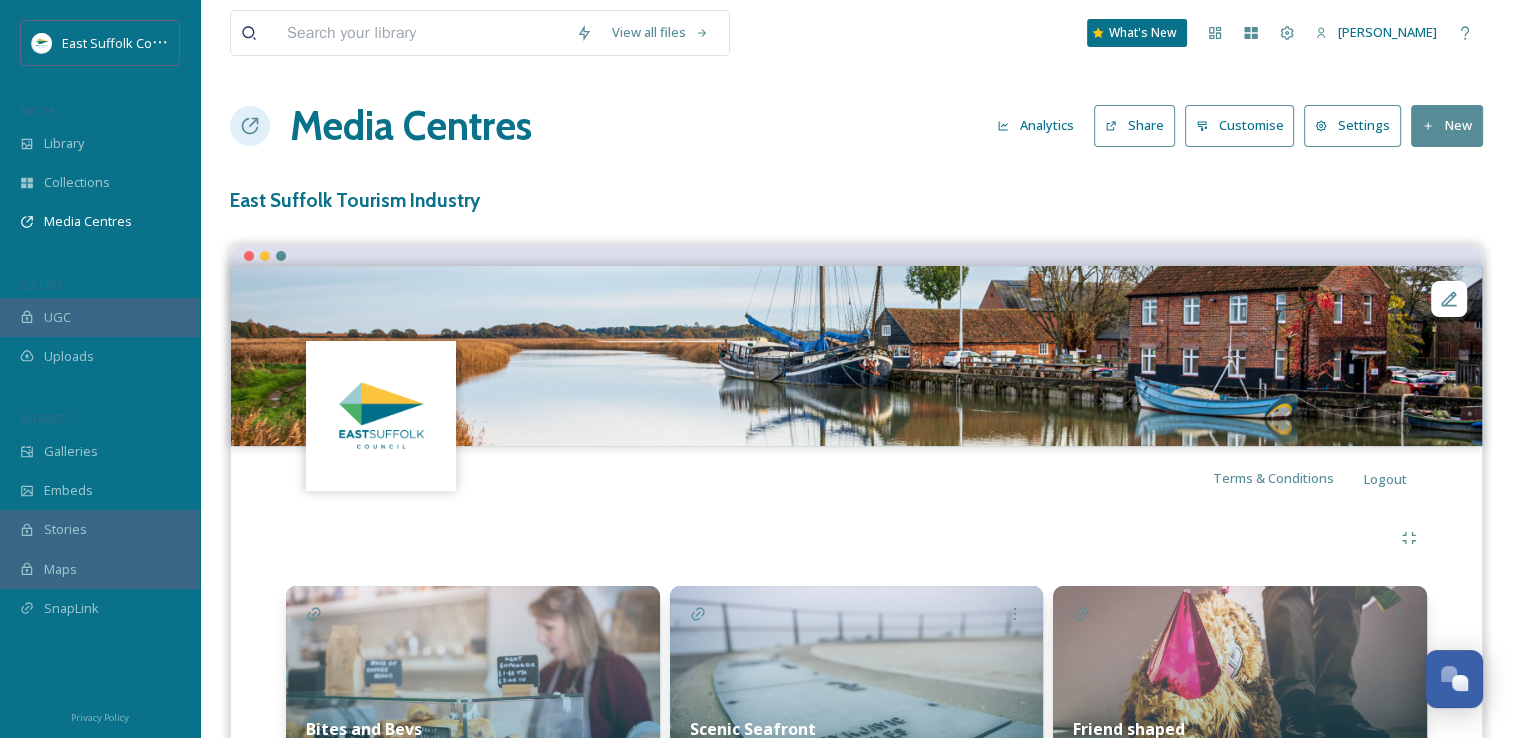 drag, startPoint x: 914, startPoint y: 95, endPoint x: 948, endPoint y: 82, distance: 36.40055 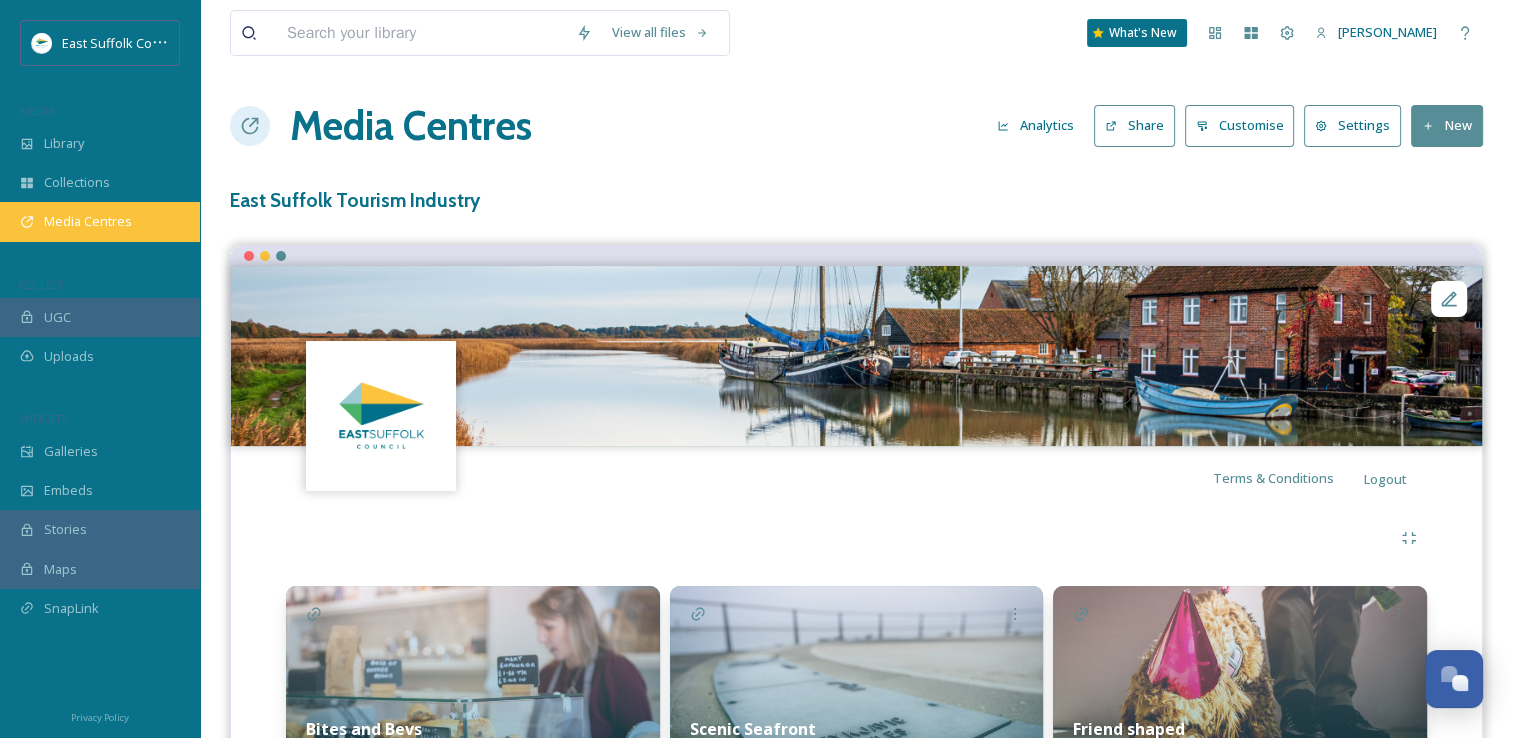 click on "Media Centres" at bounding box center (88, 221) 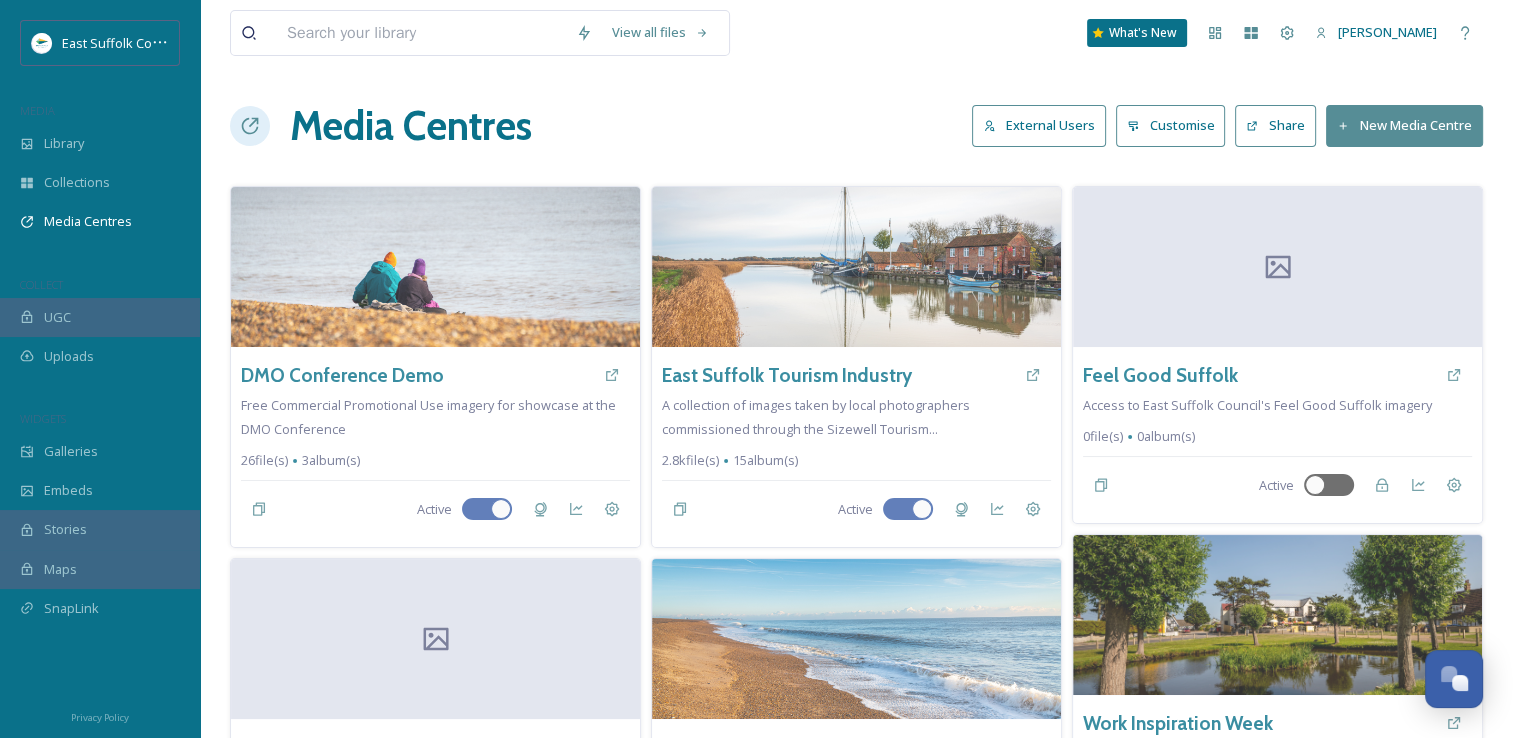 click on "External Users" at bounding box center (1039, 125) 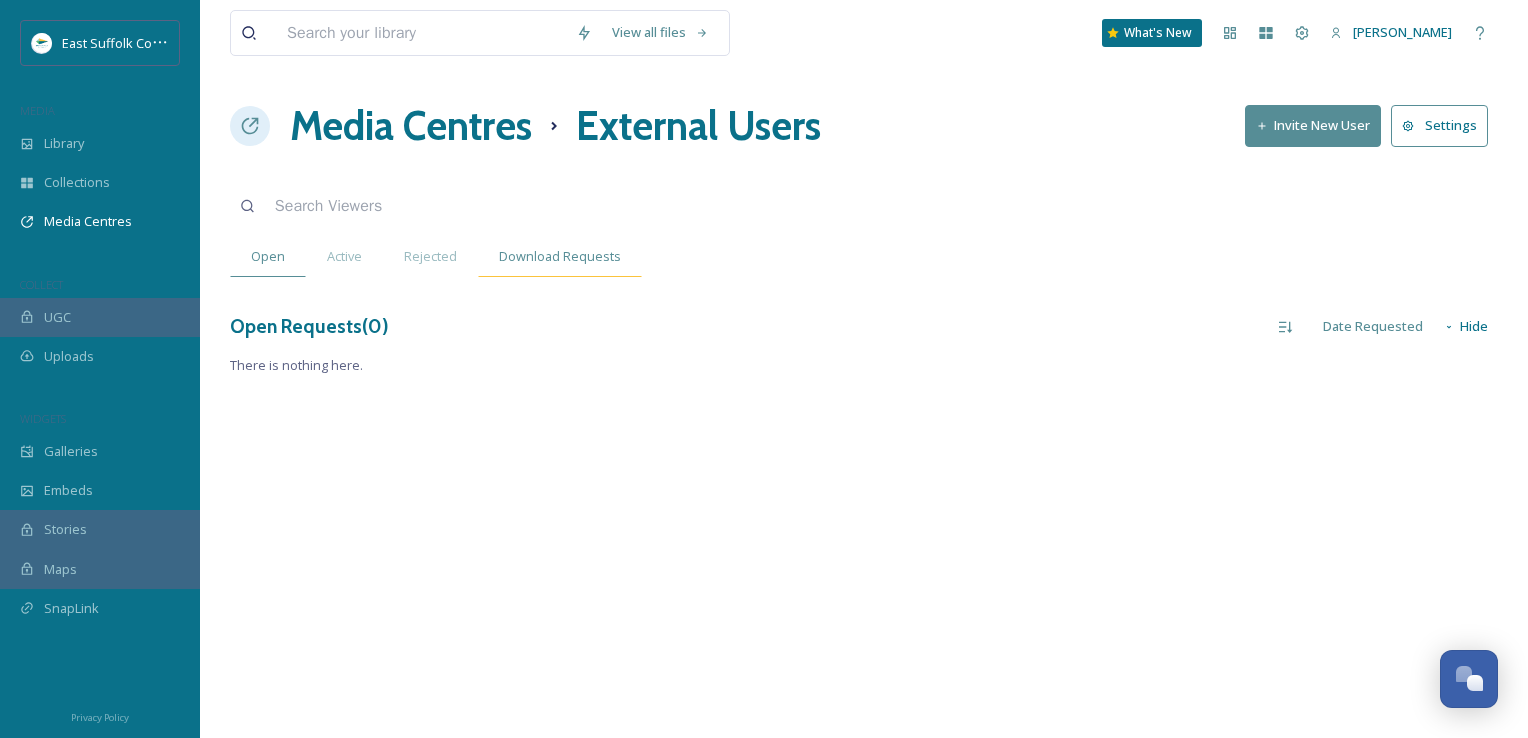 click on "Download Requests" at bounding box center (560, 256) 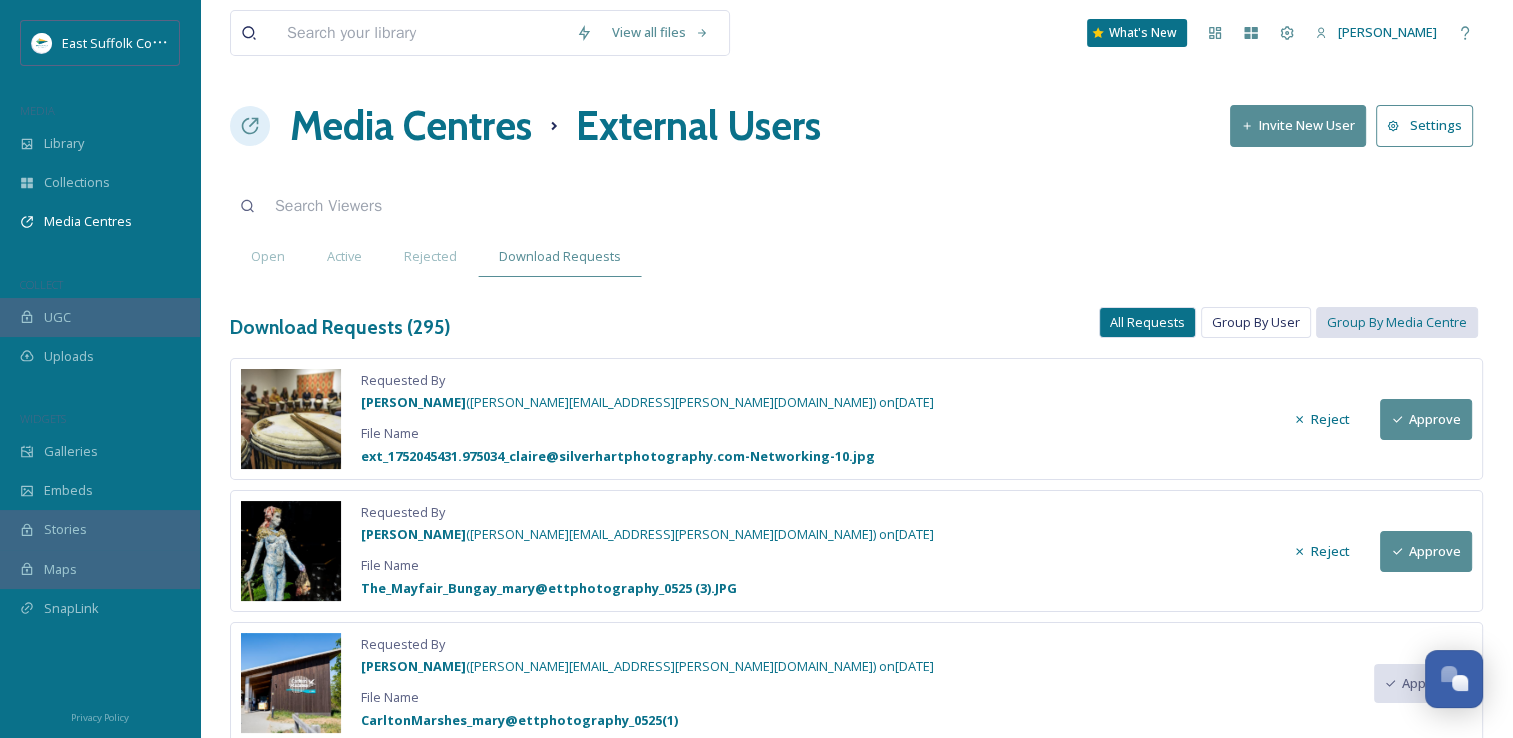 click on "Group By Media Centre" at bounding box center (1397, 322) 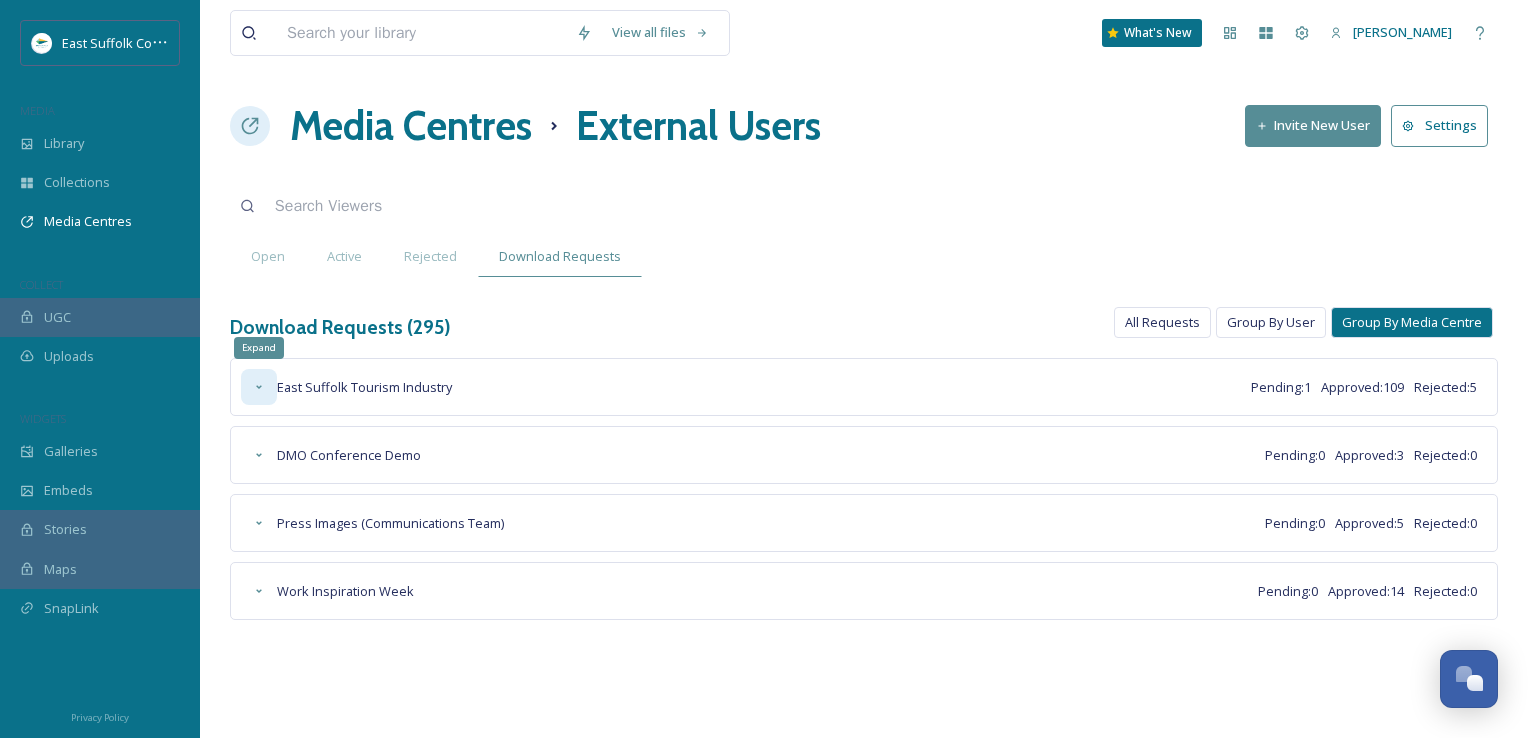 click 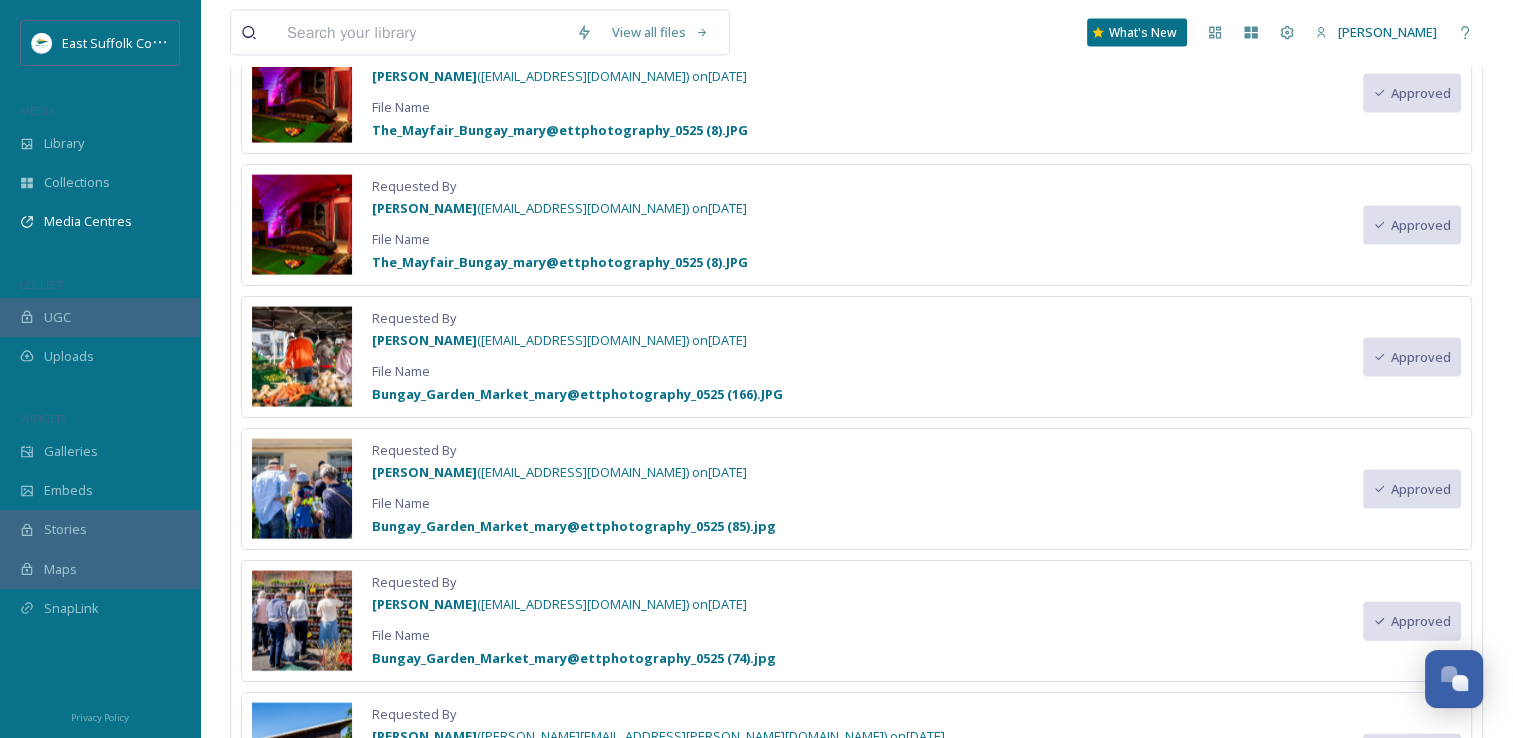 scroll, scrollTop: 19820, scrollLeft: 0, axis: vertical 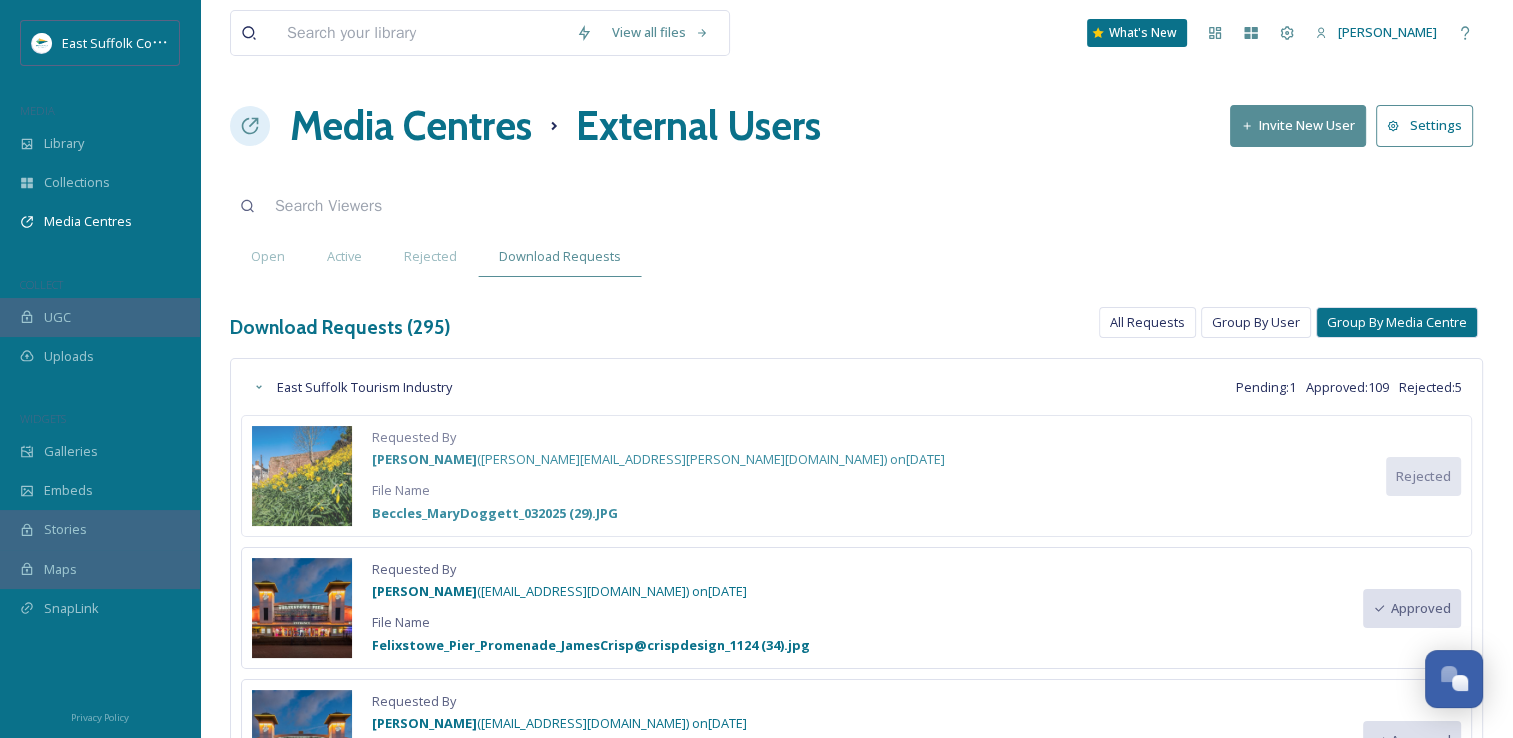 drag, startPoint x: 1412, startPoint y: 402, endPoint x: 1424, endPoint y: 146, distance: 256.2811 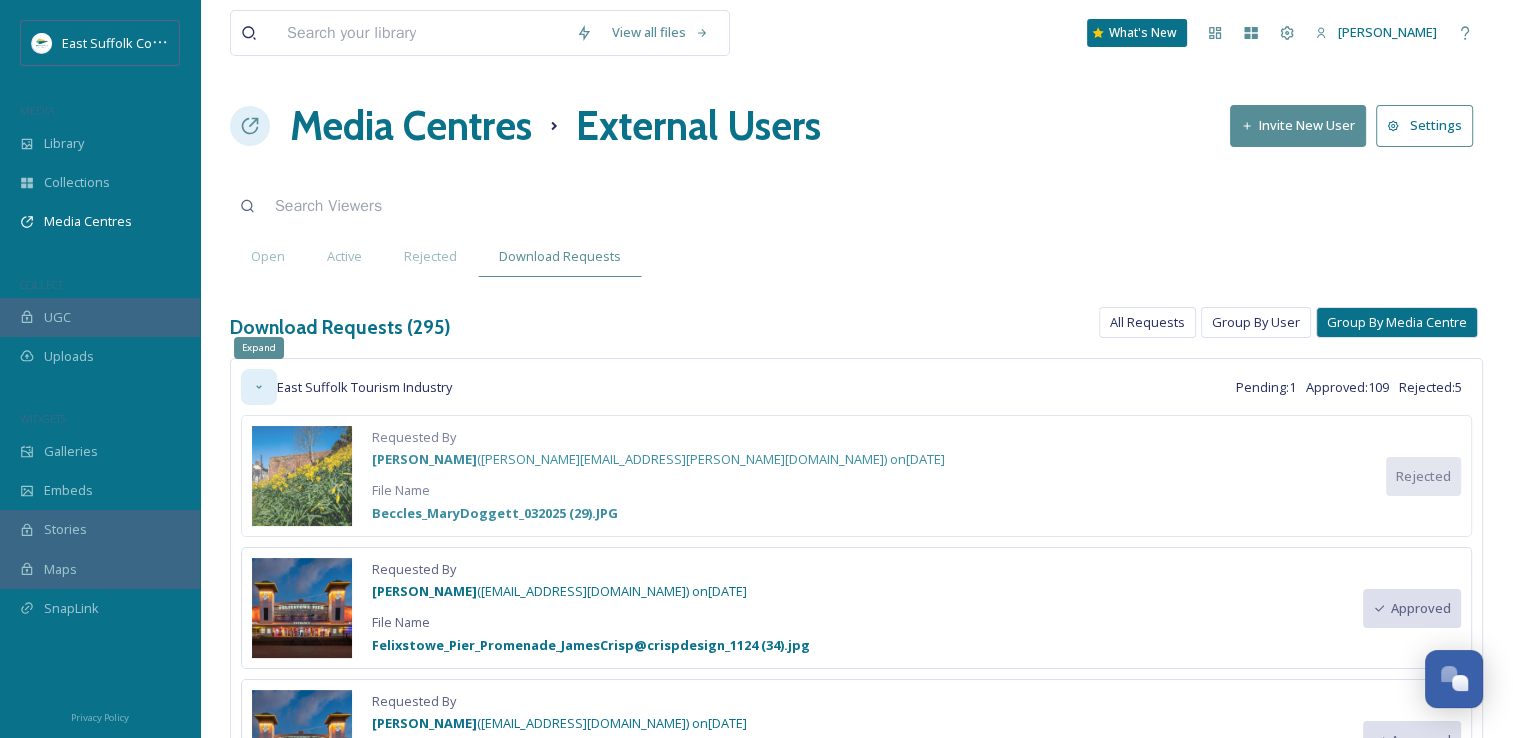 click 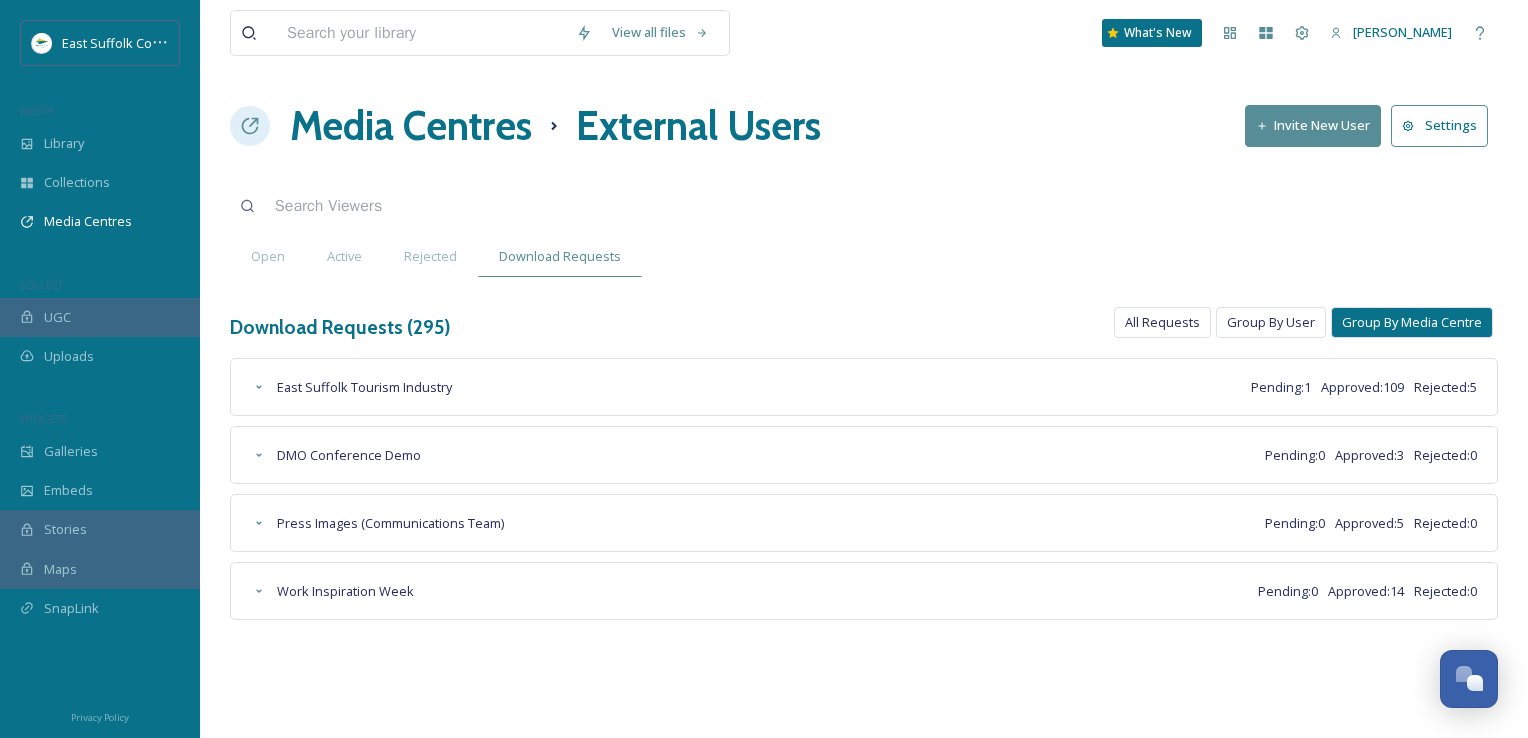click on "Media Centres External Users Invite New User Settings" at bounding box center [864, 126] 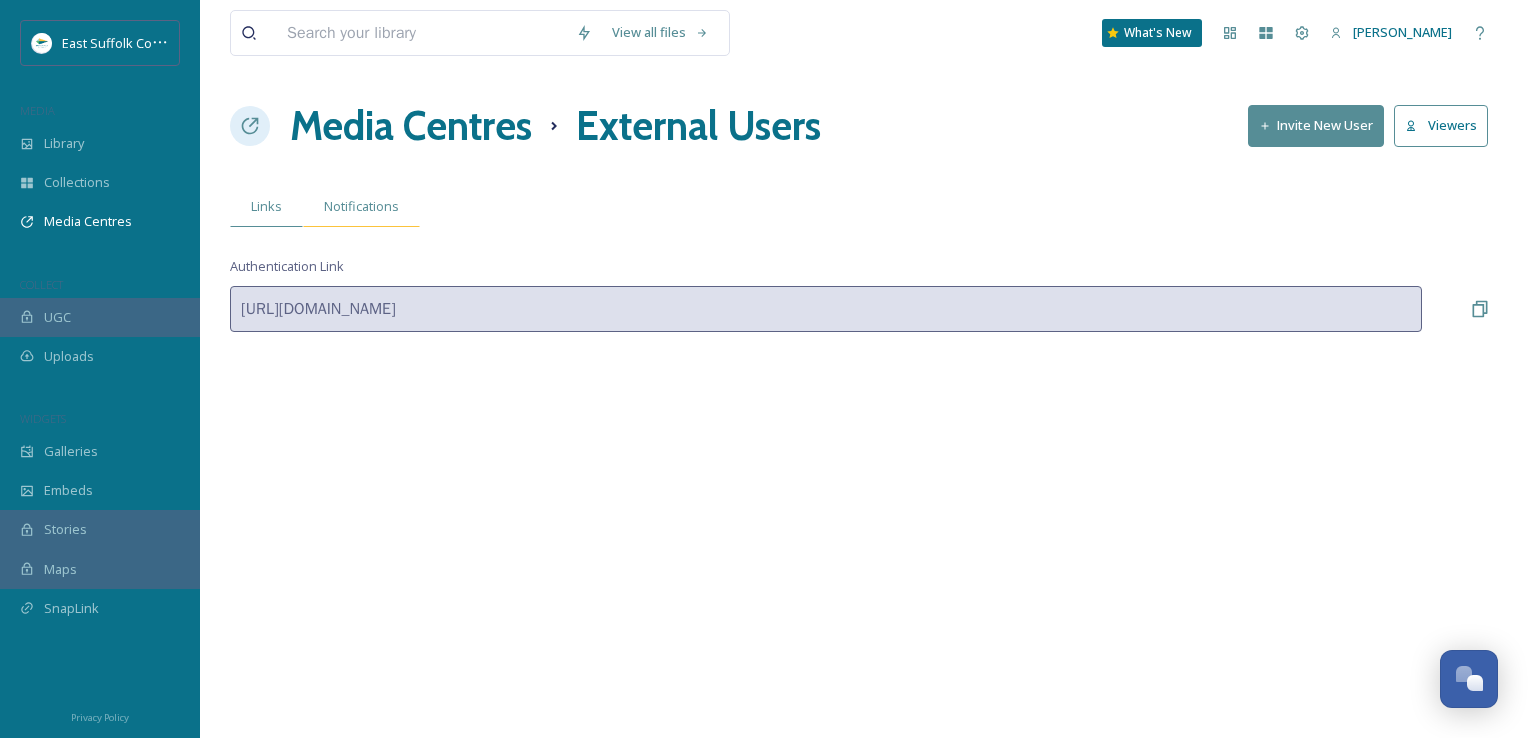 click on "Notifications" at bounding box center (361, 206) 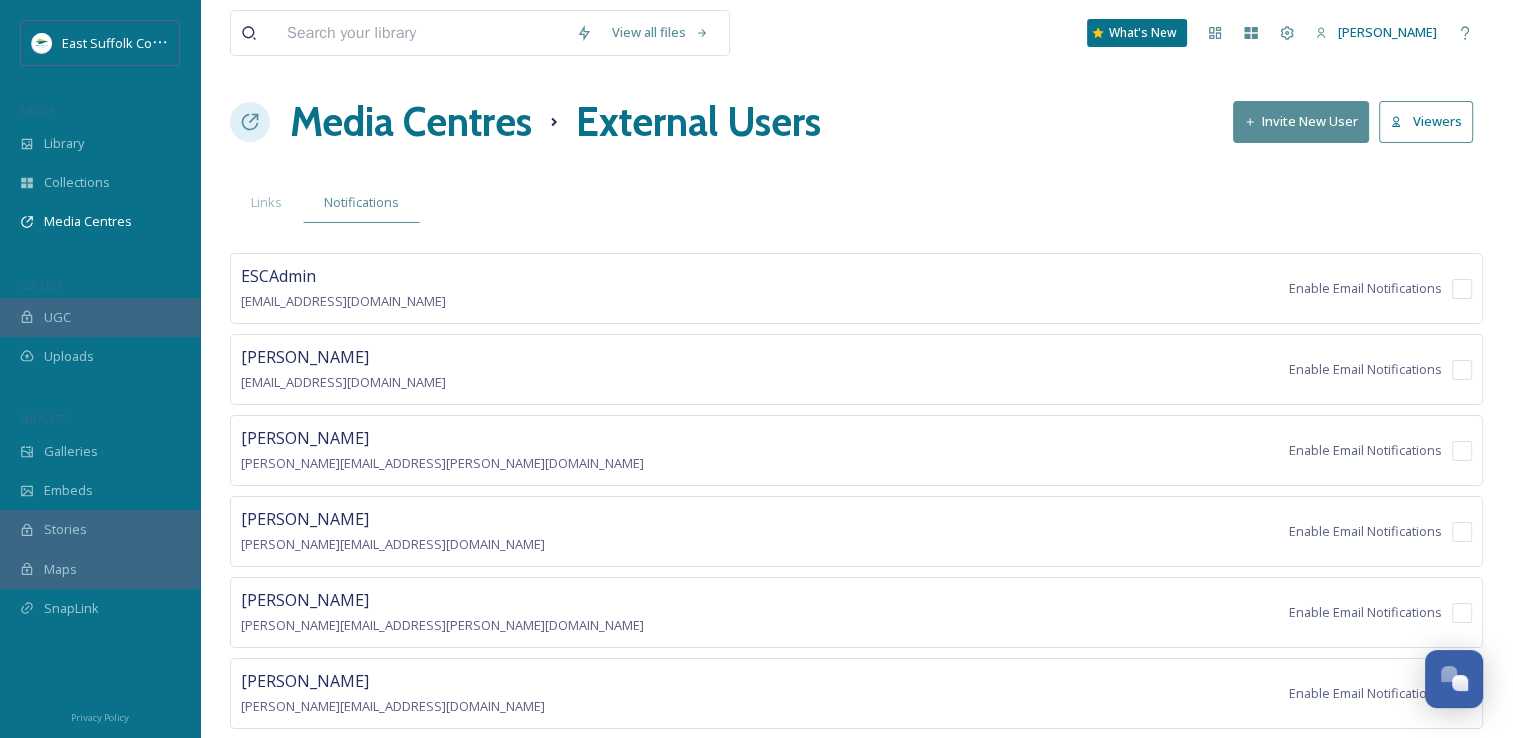 scroll, scrollTop: 0, scrollLeft: 0, axis: both 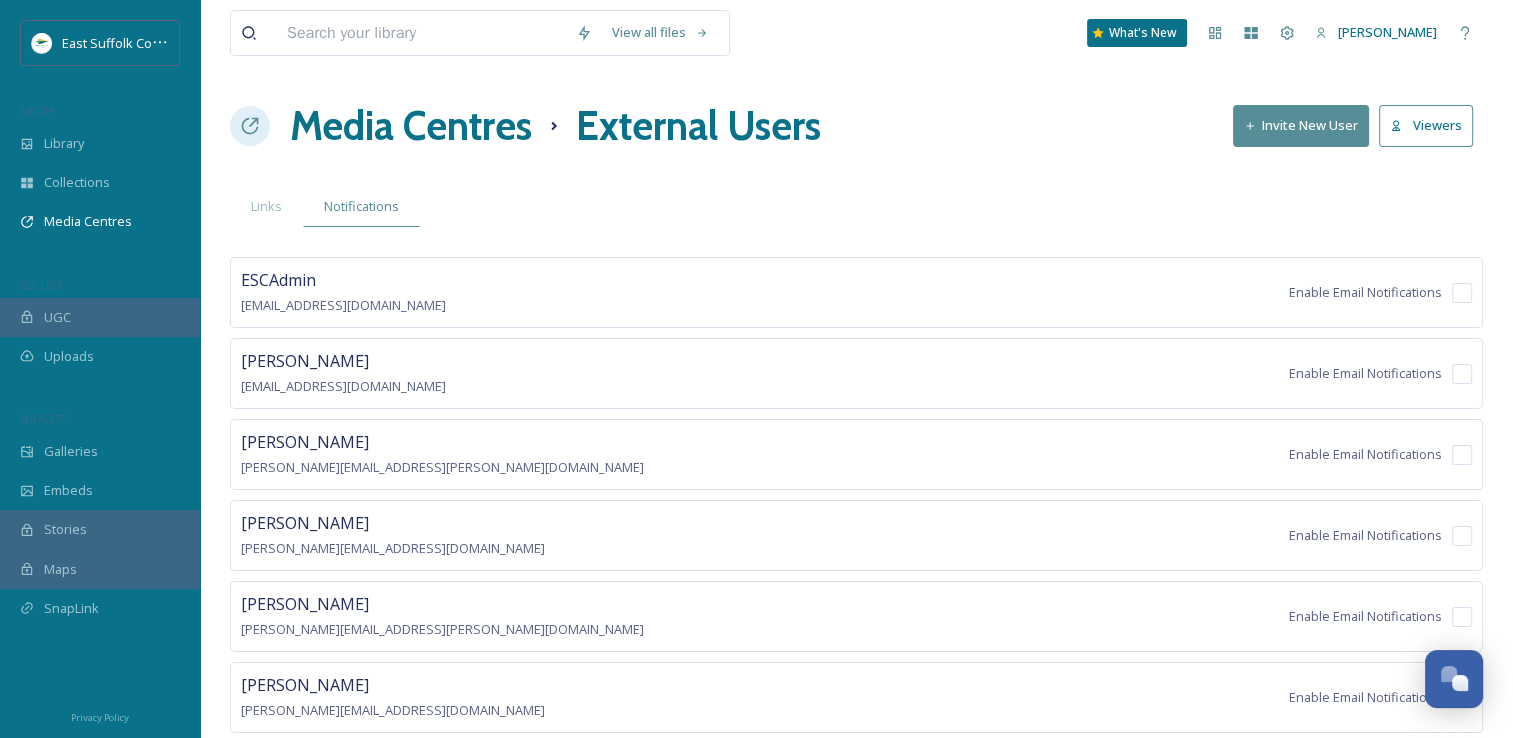 click on "Media Centres" at bounding box center [411, 126] 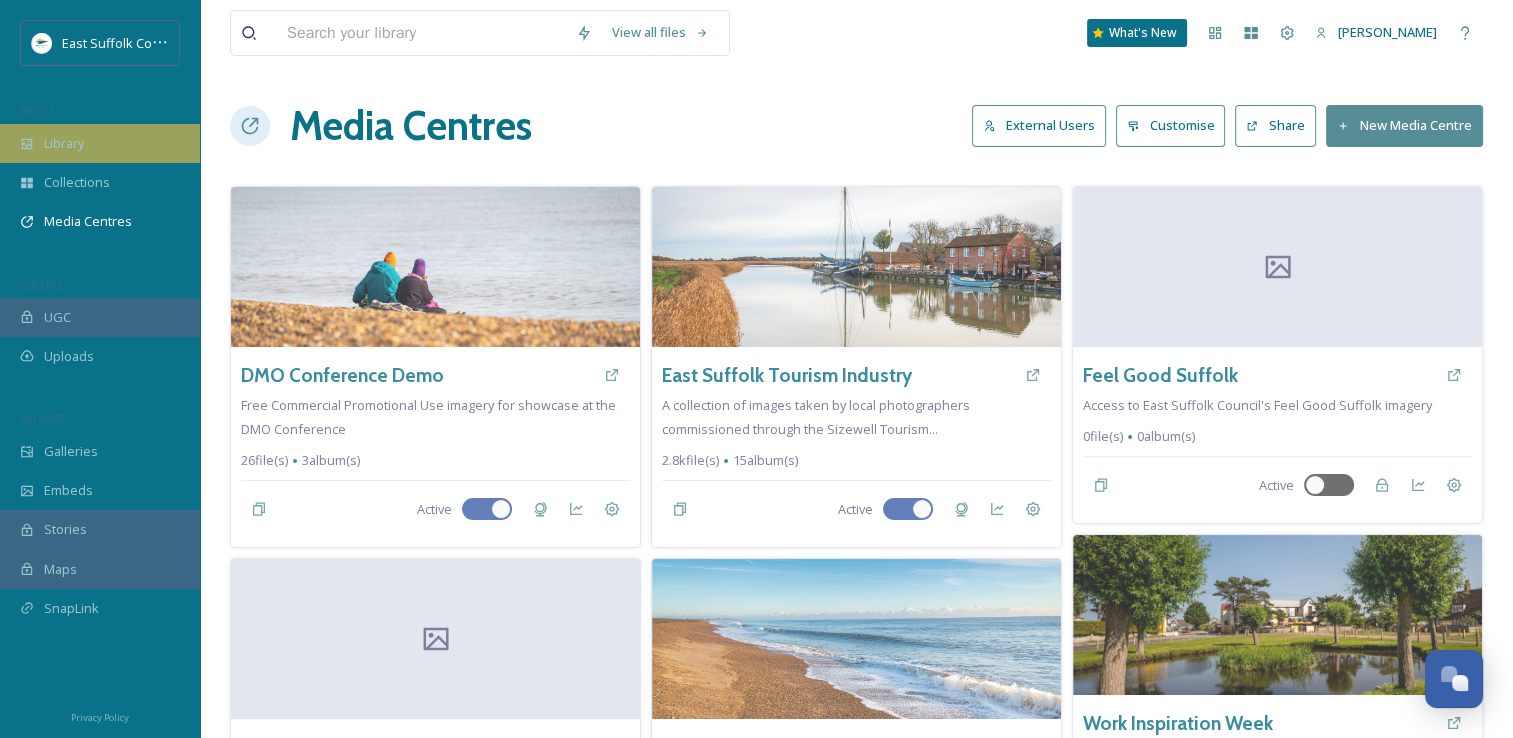 click on "Library" at bounding box center (64, 143) 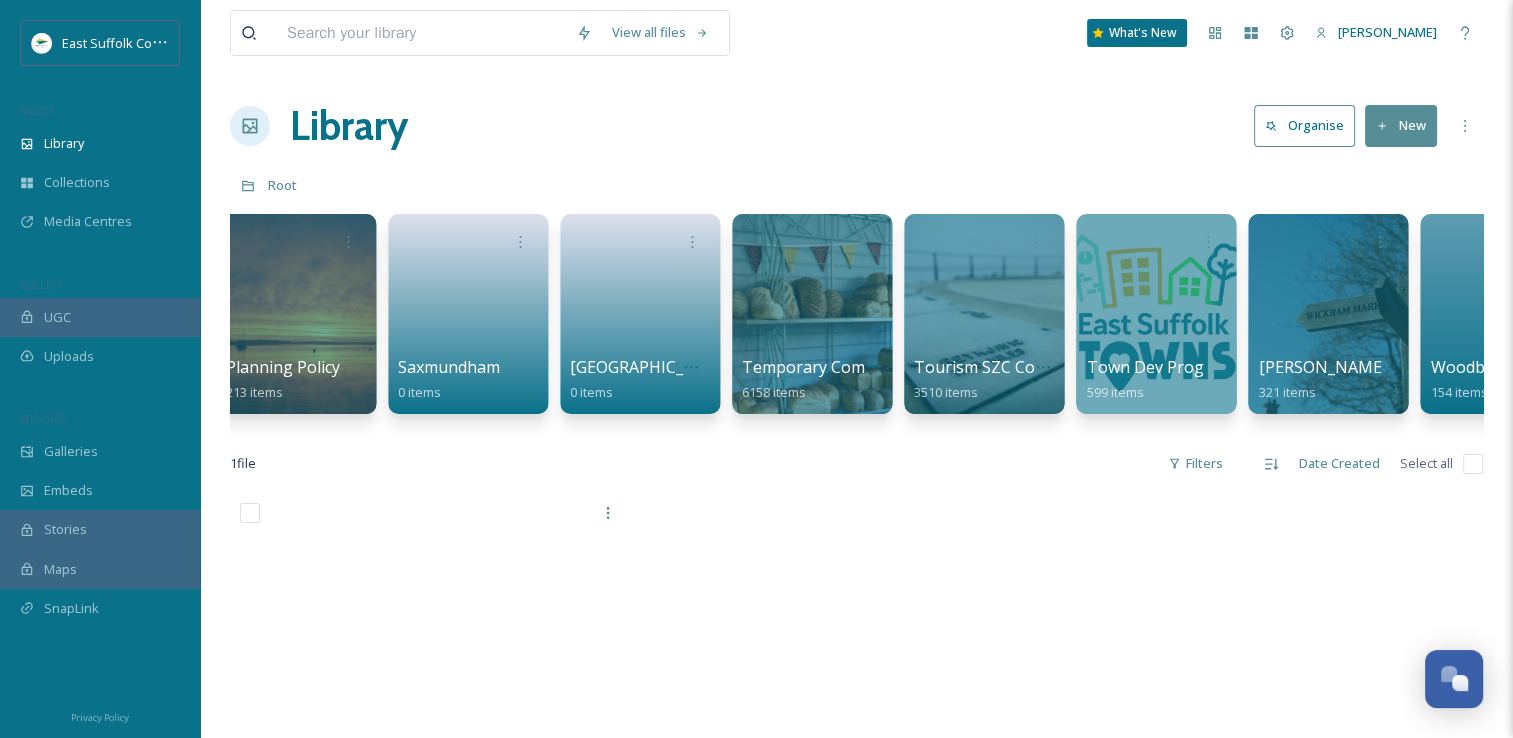 scroll, scrollTop: 0, scrollLeft: 3030, axis: horizontal 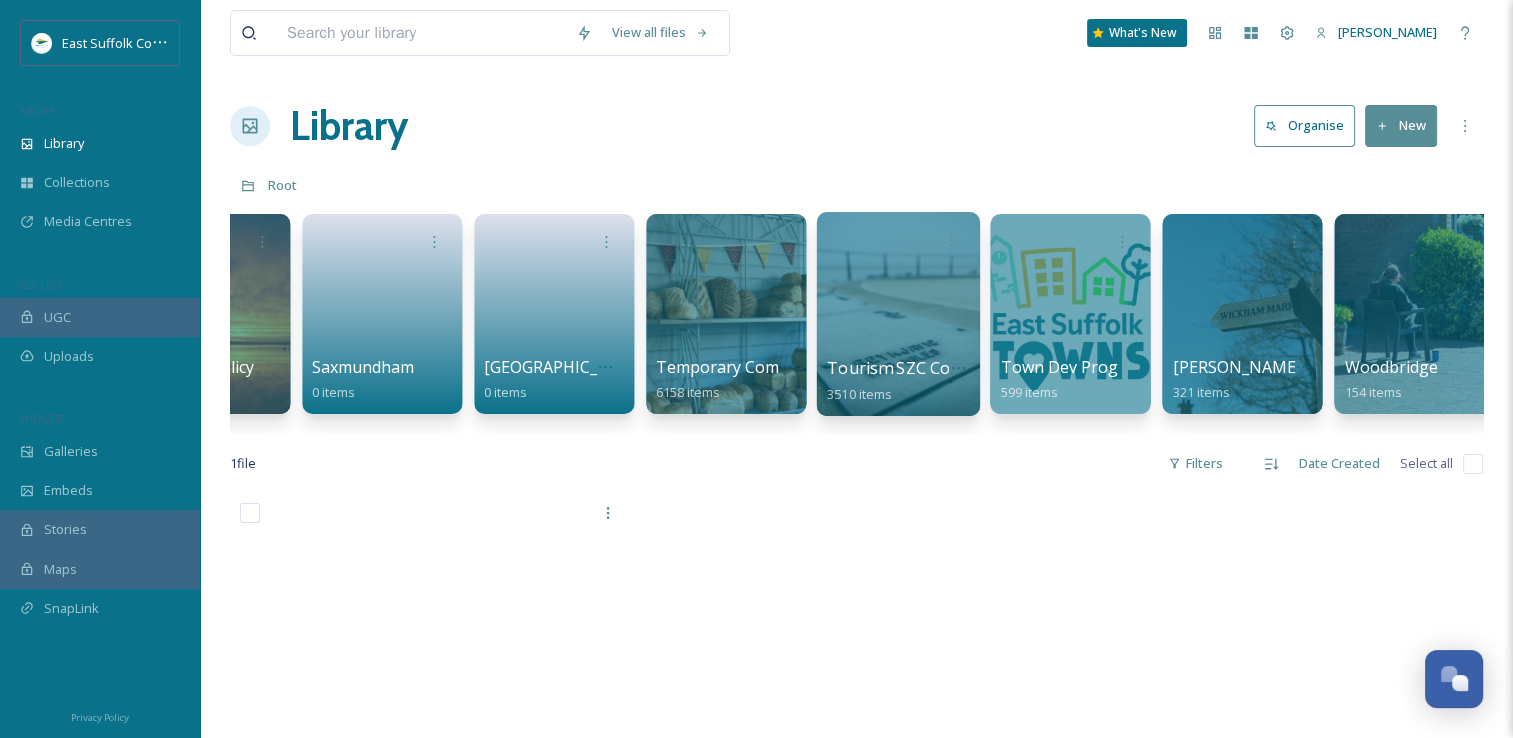 click at bounding box center [897, 314] 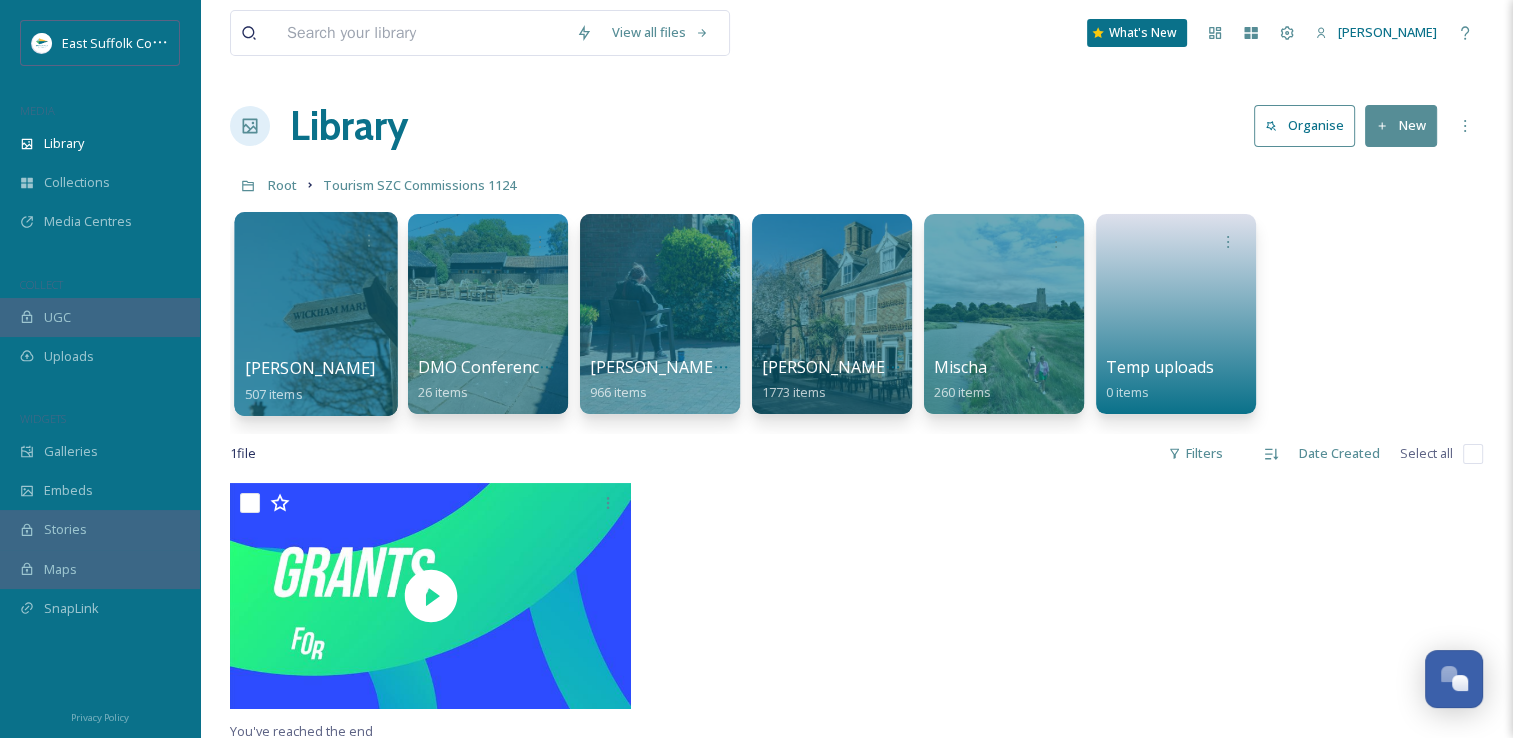 click at bounding box center (315, 314) 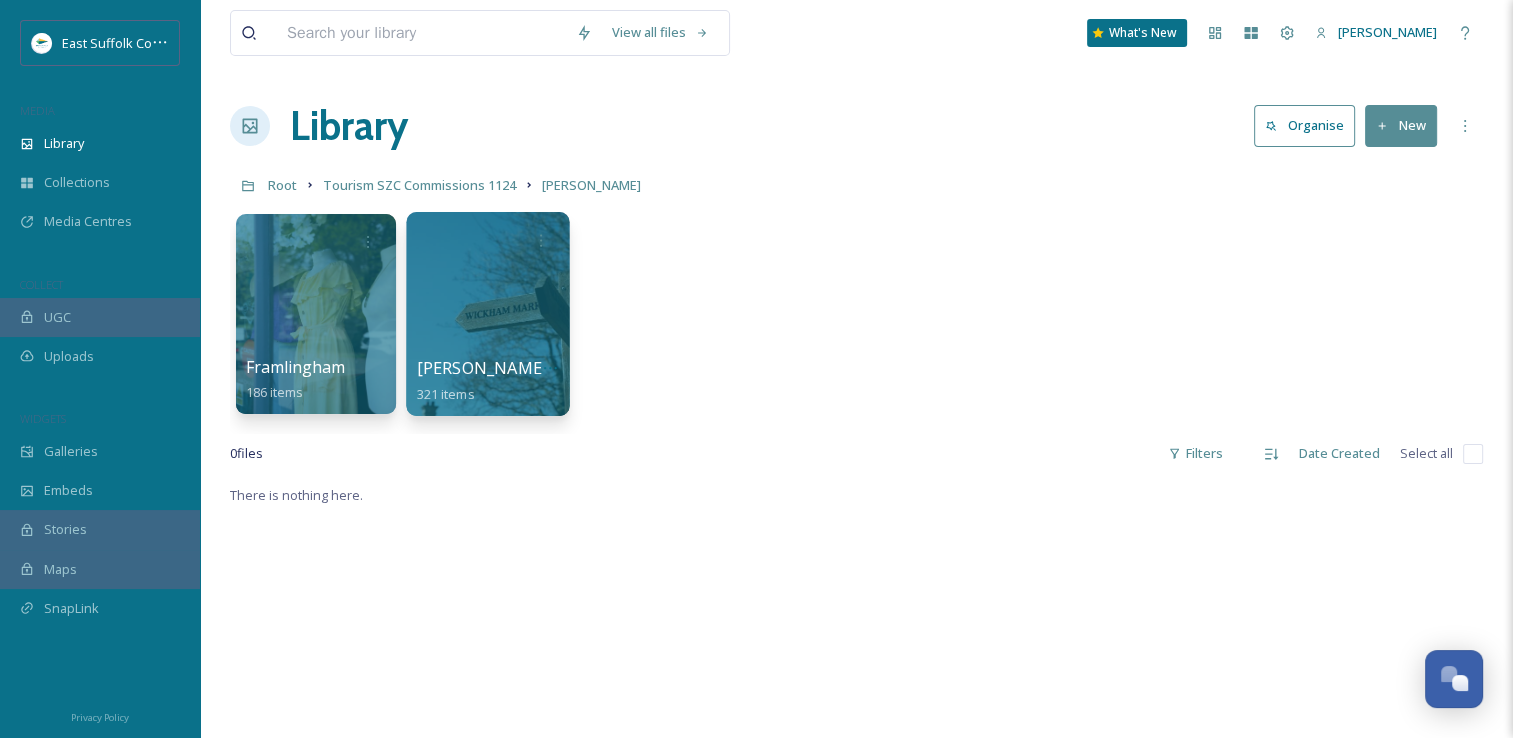 click on "[PERSON_NAME] Market" at bounding box center (512, 368) 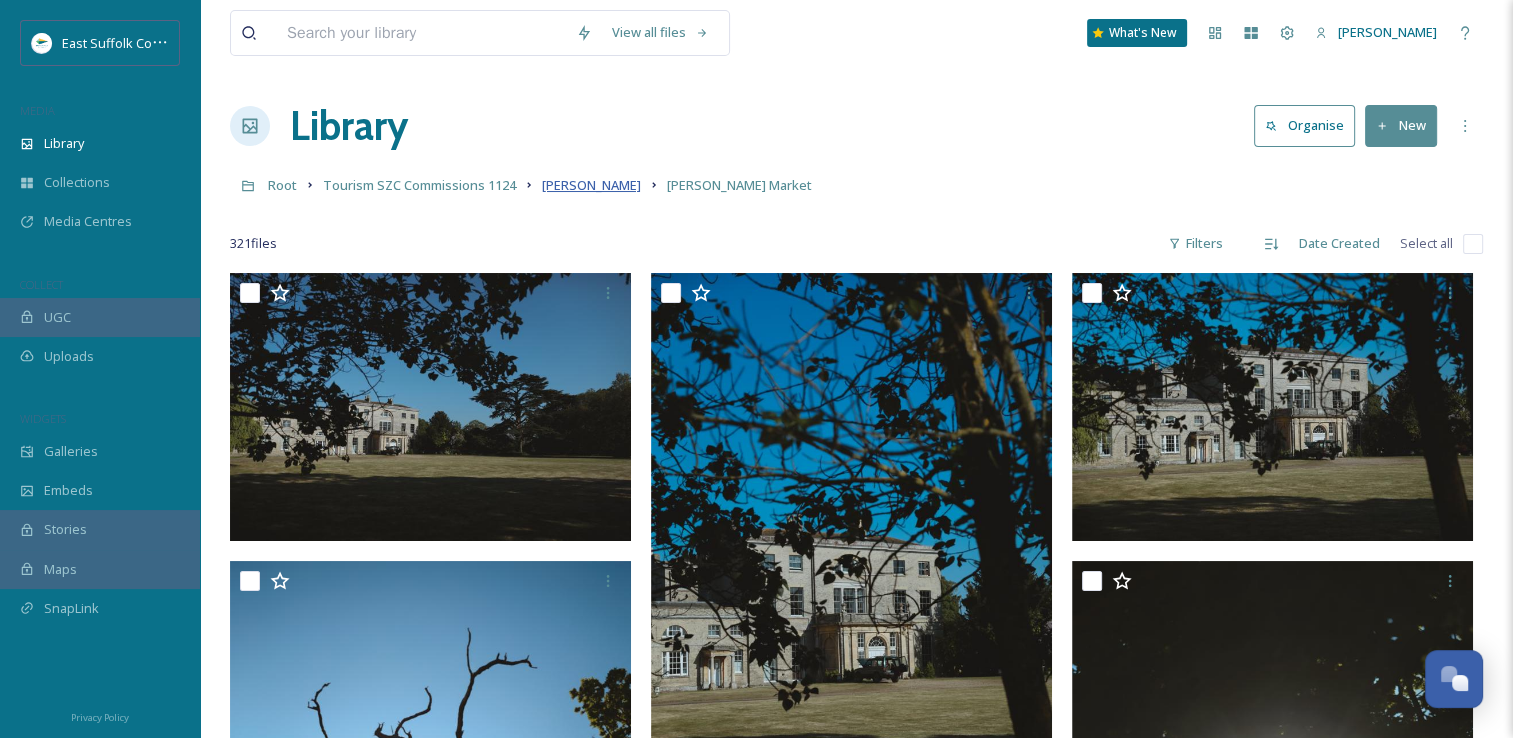 click on "[PERSON_NAME]" at bounding box center (591, 185) 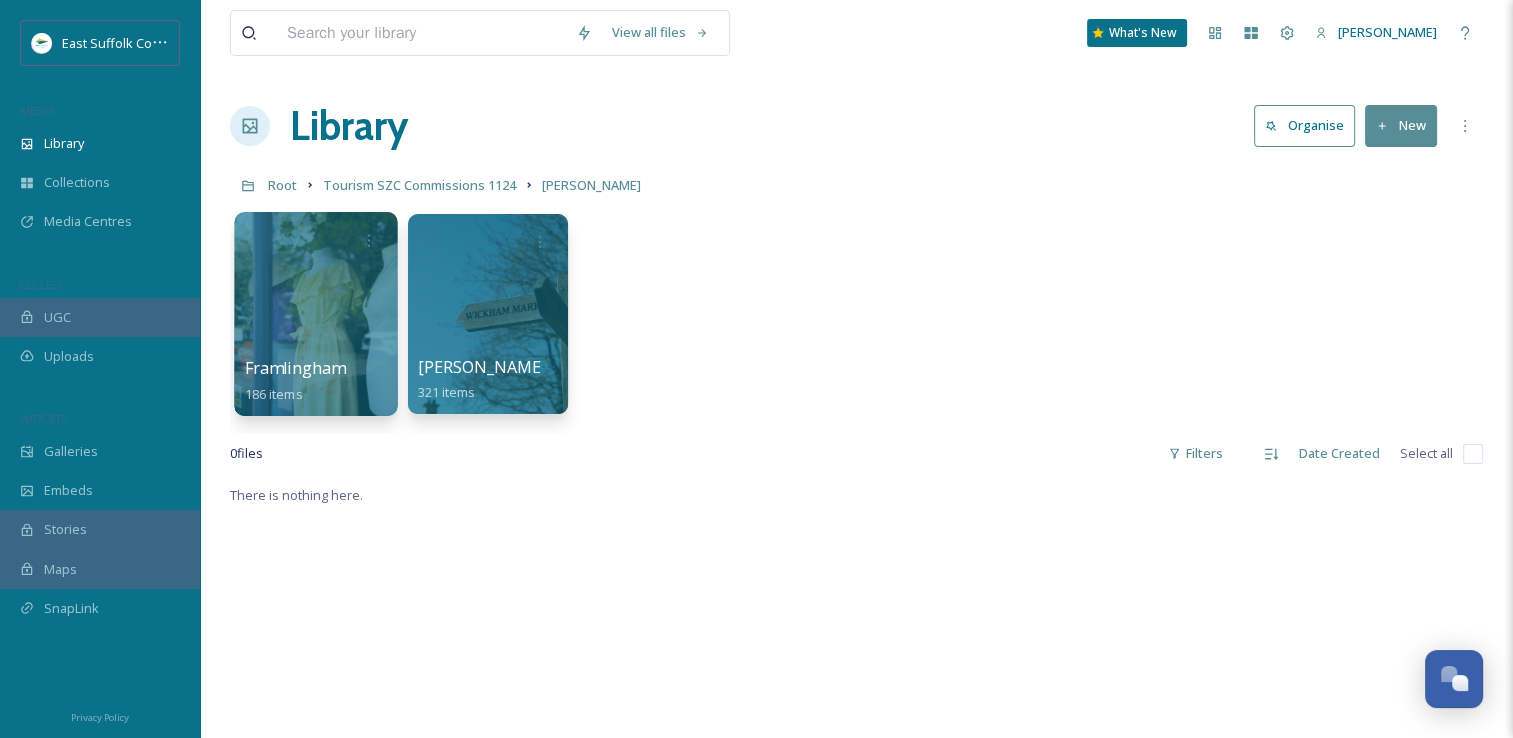 click at bounding box center [315, 314] 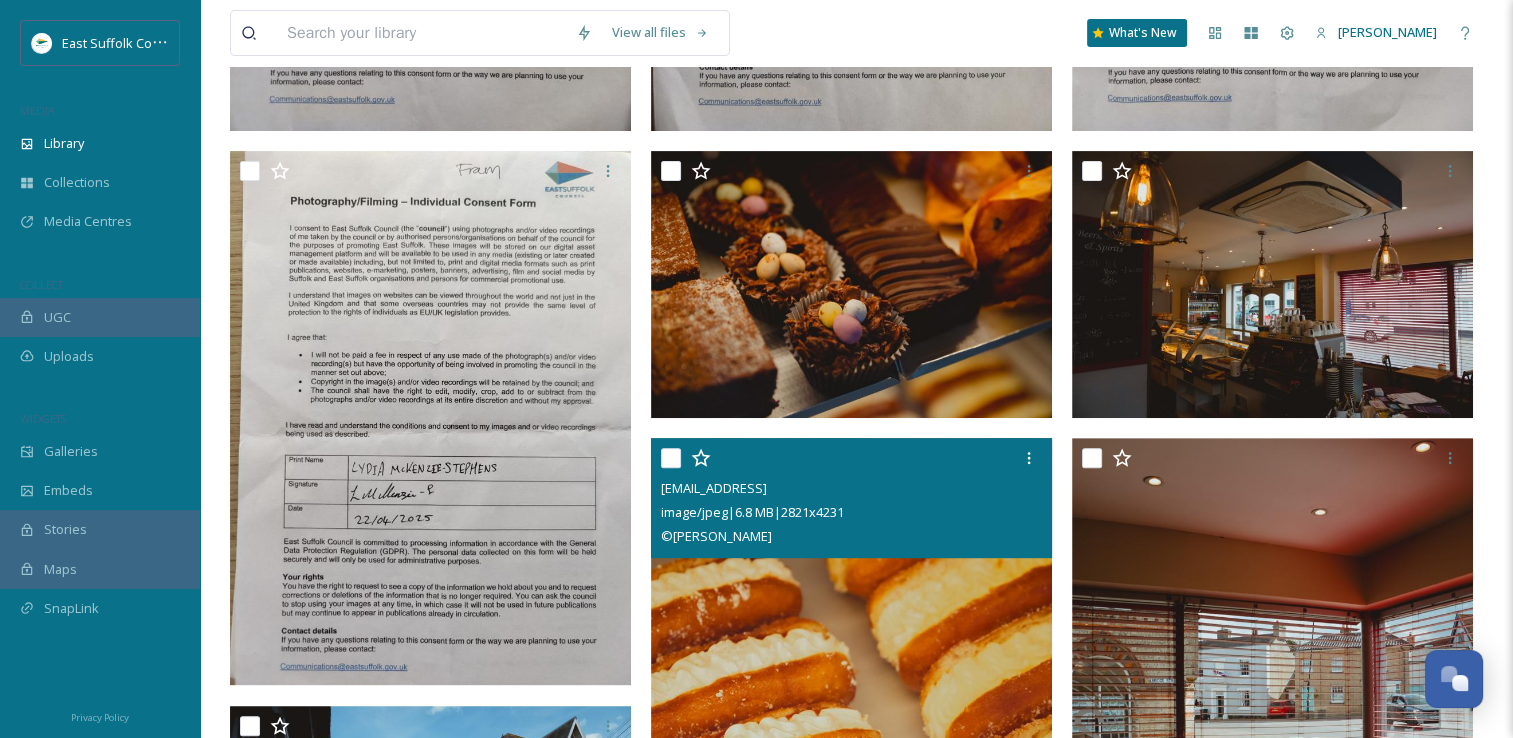 scroll, scrollTop: 100, scrollLeft: 0, axis: vertical 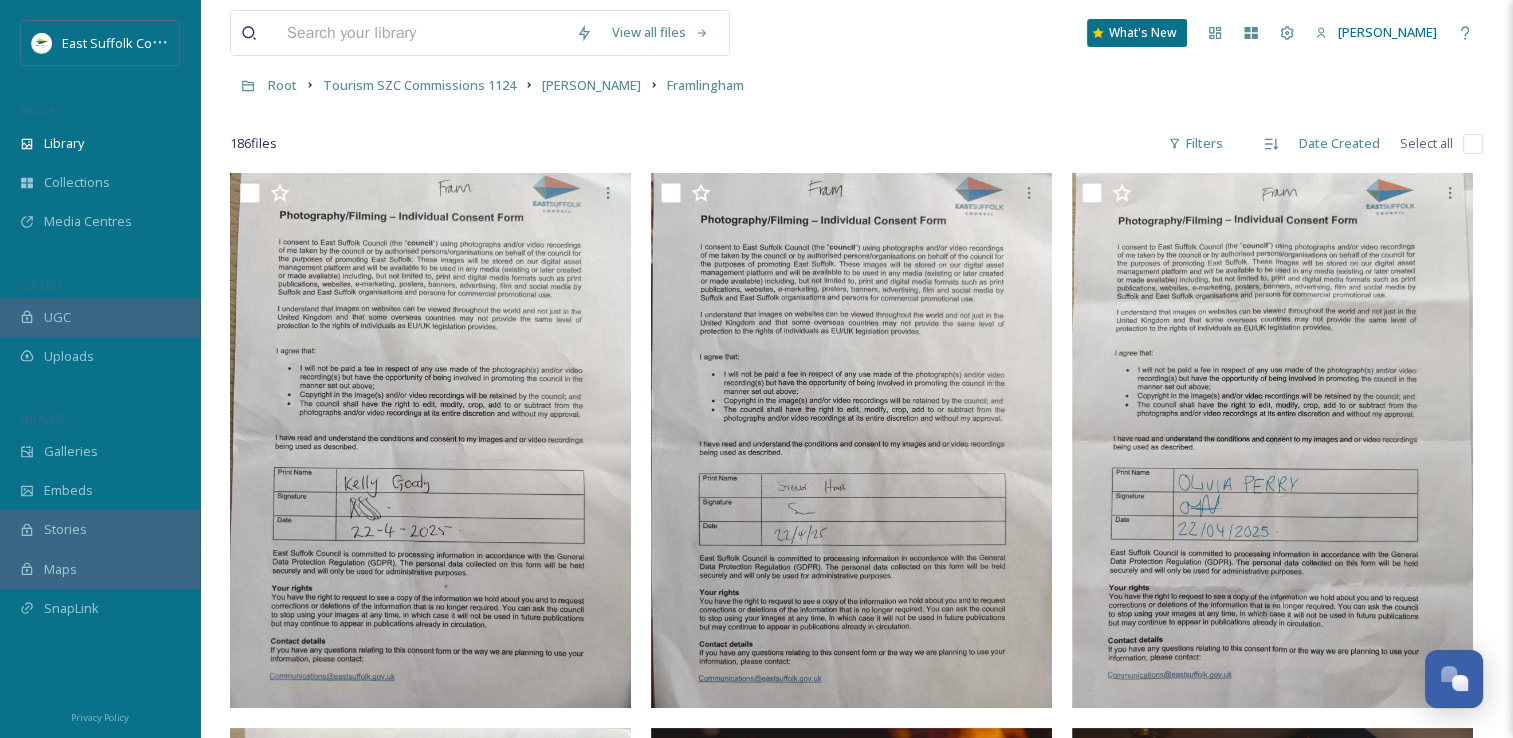 click at bounding box center (1473, 144) 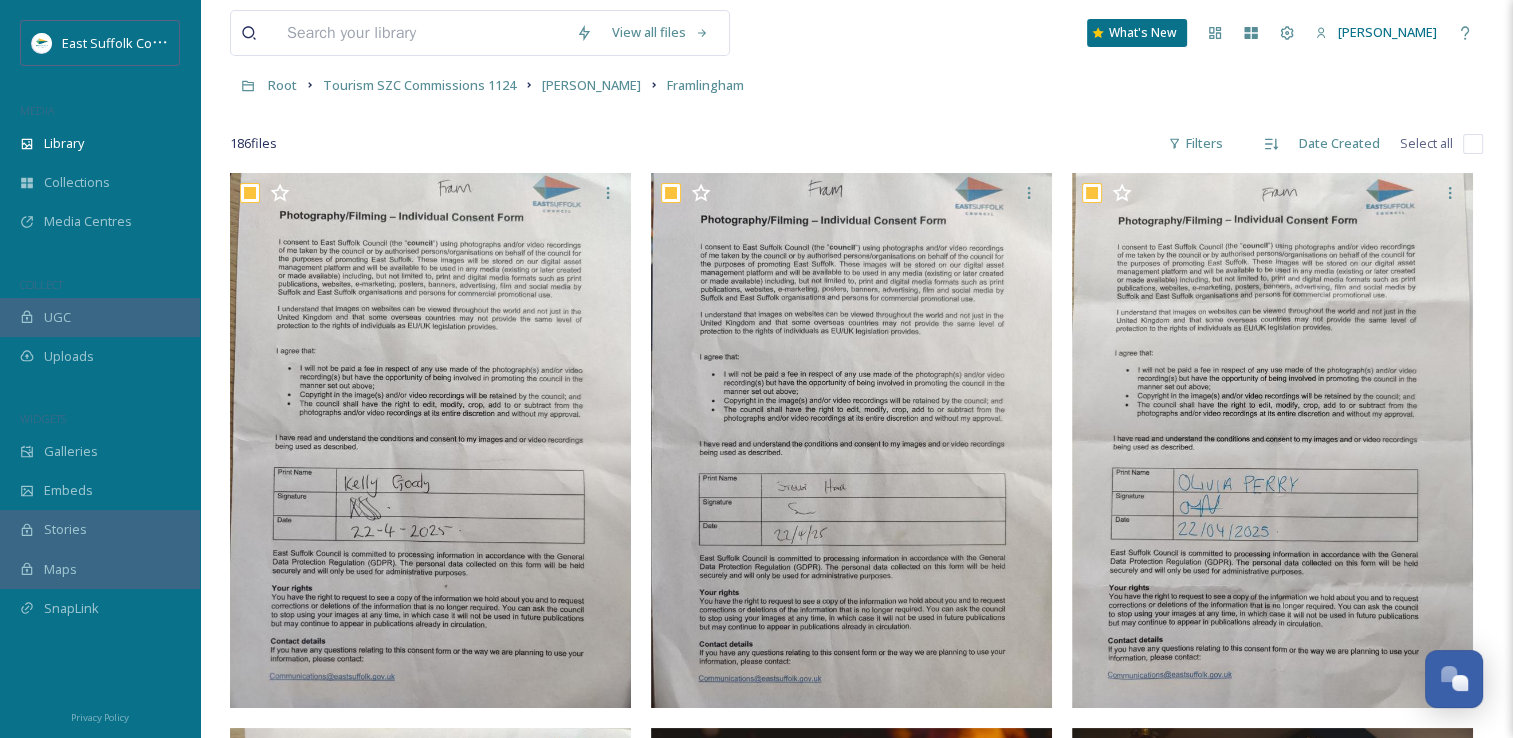 checkbox on "true" 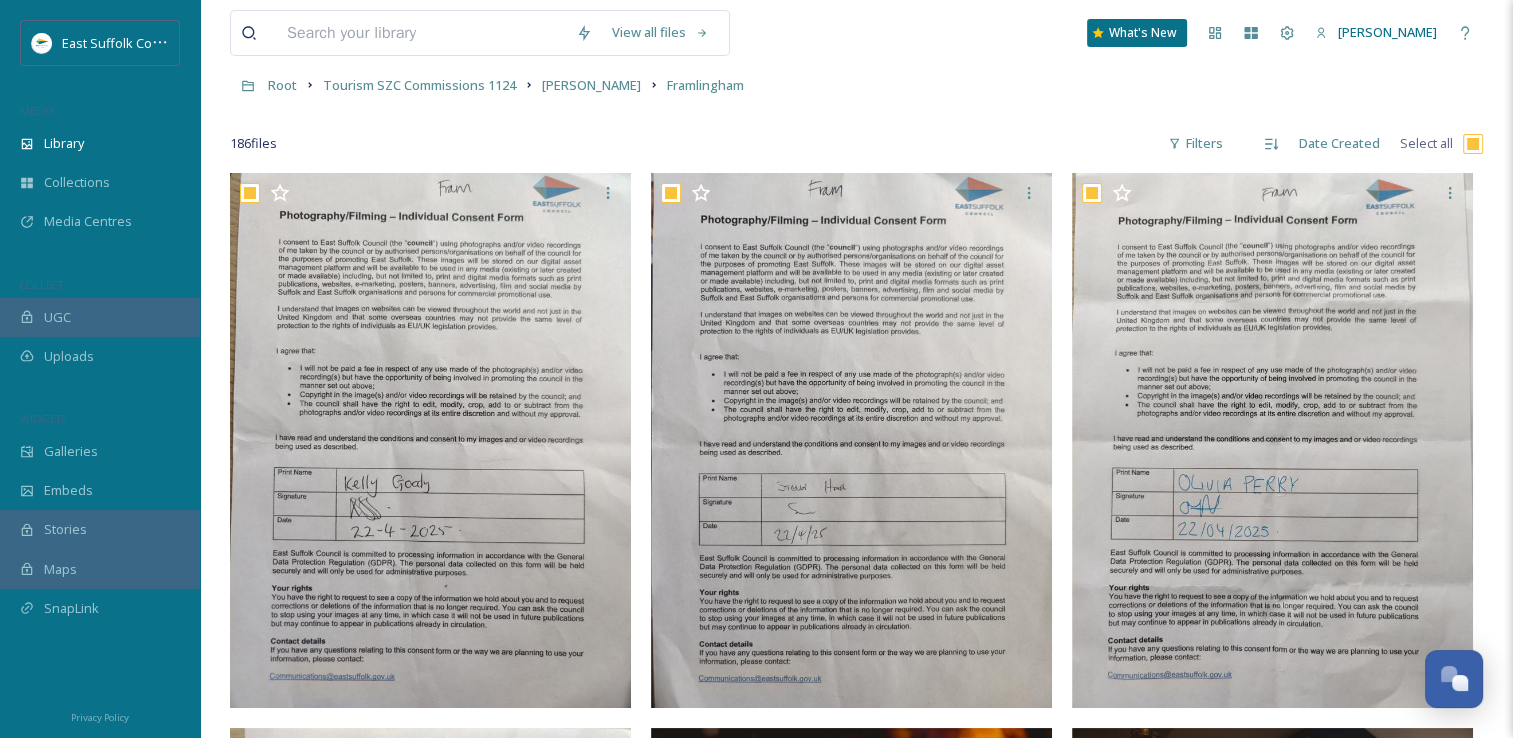 checkbox on "true" 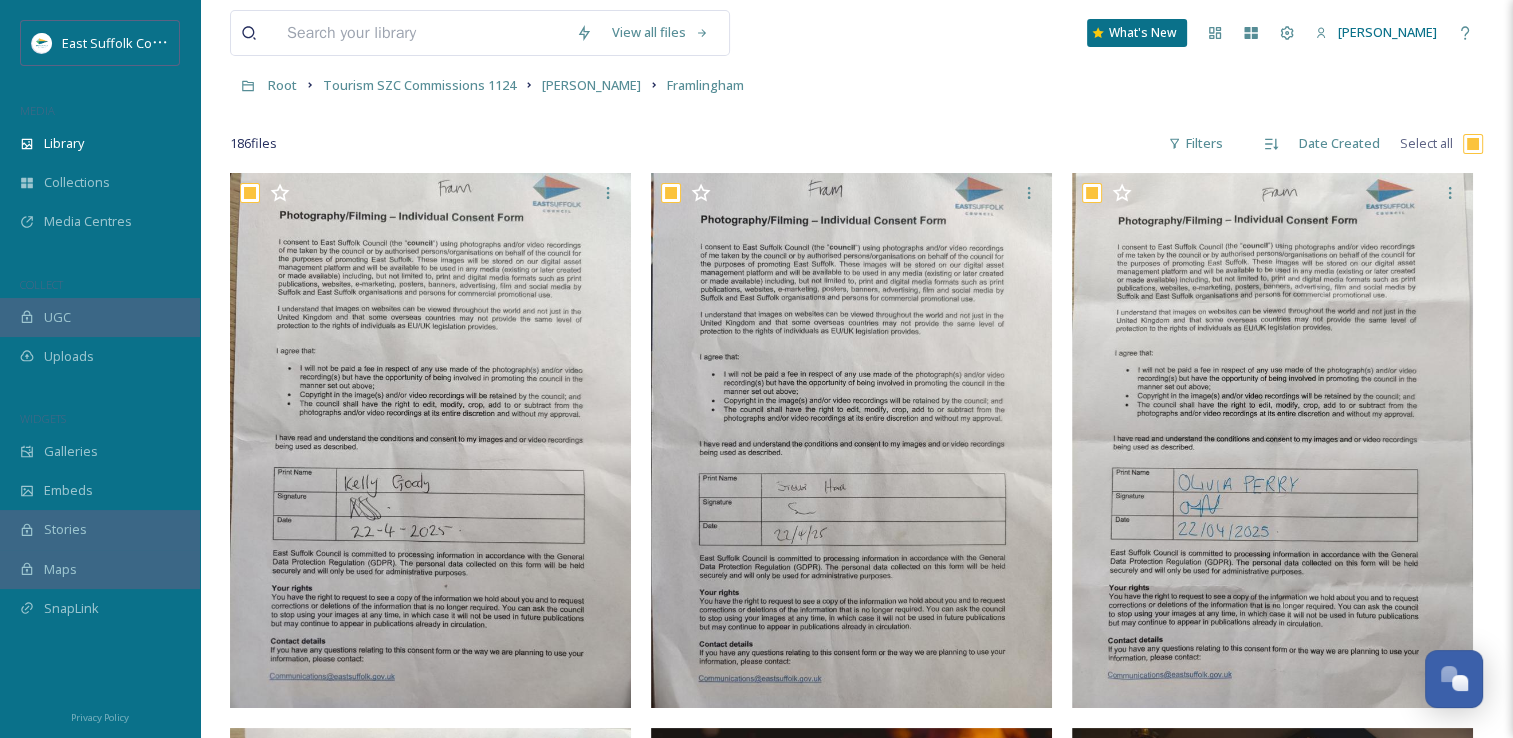 checkbox on "true" 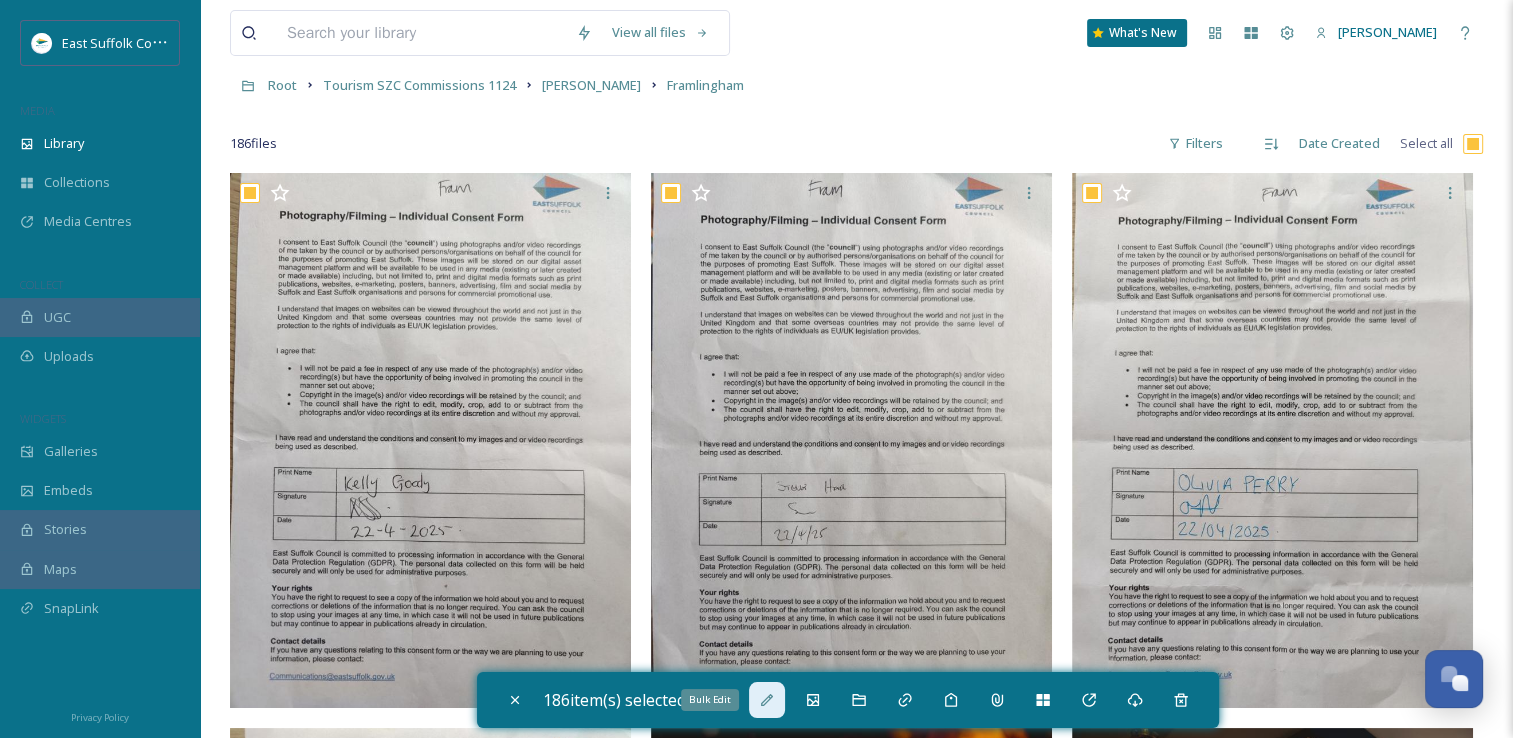 click on "Bulk Edit" at bounding box center (767, 700) 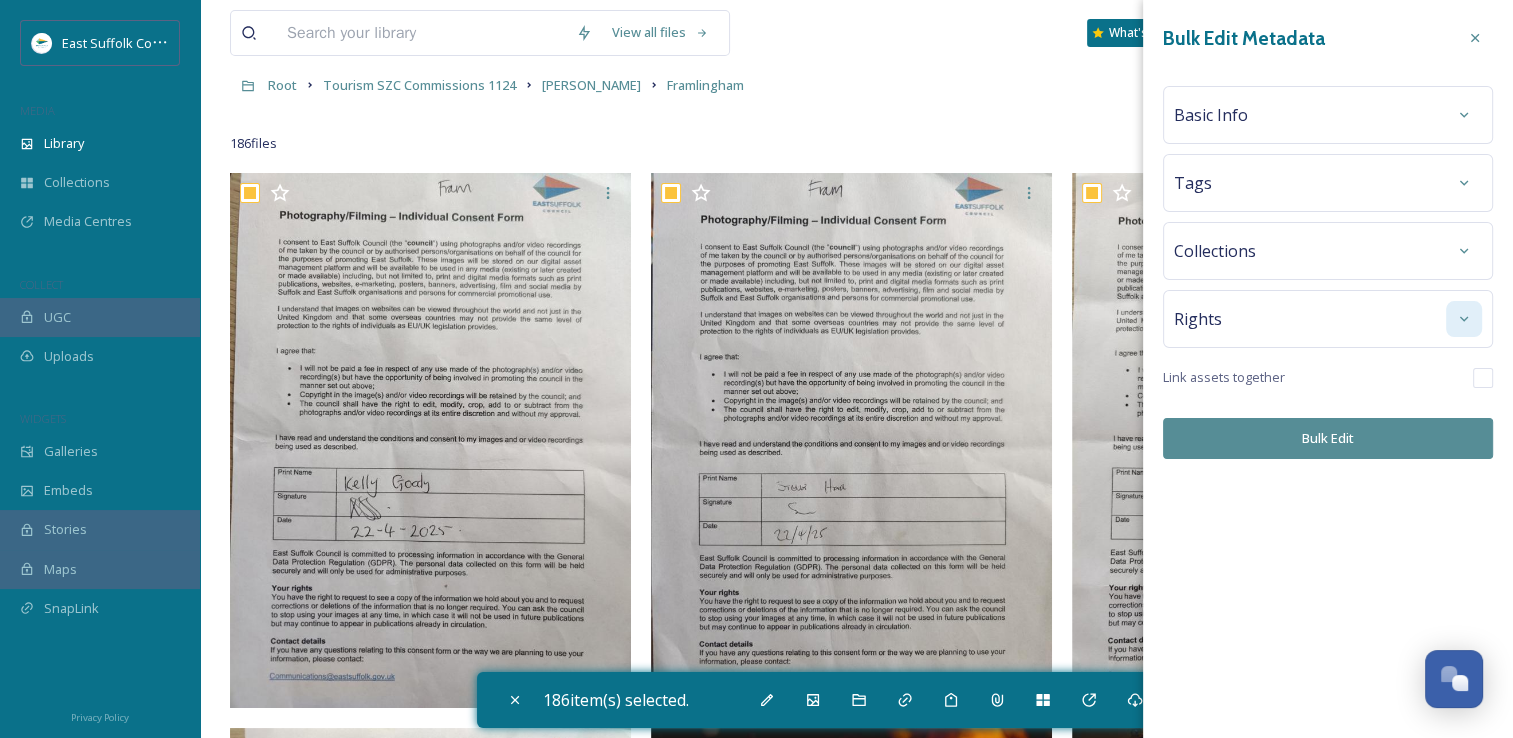 click 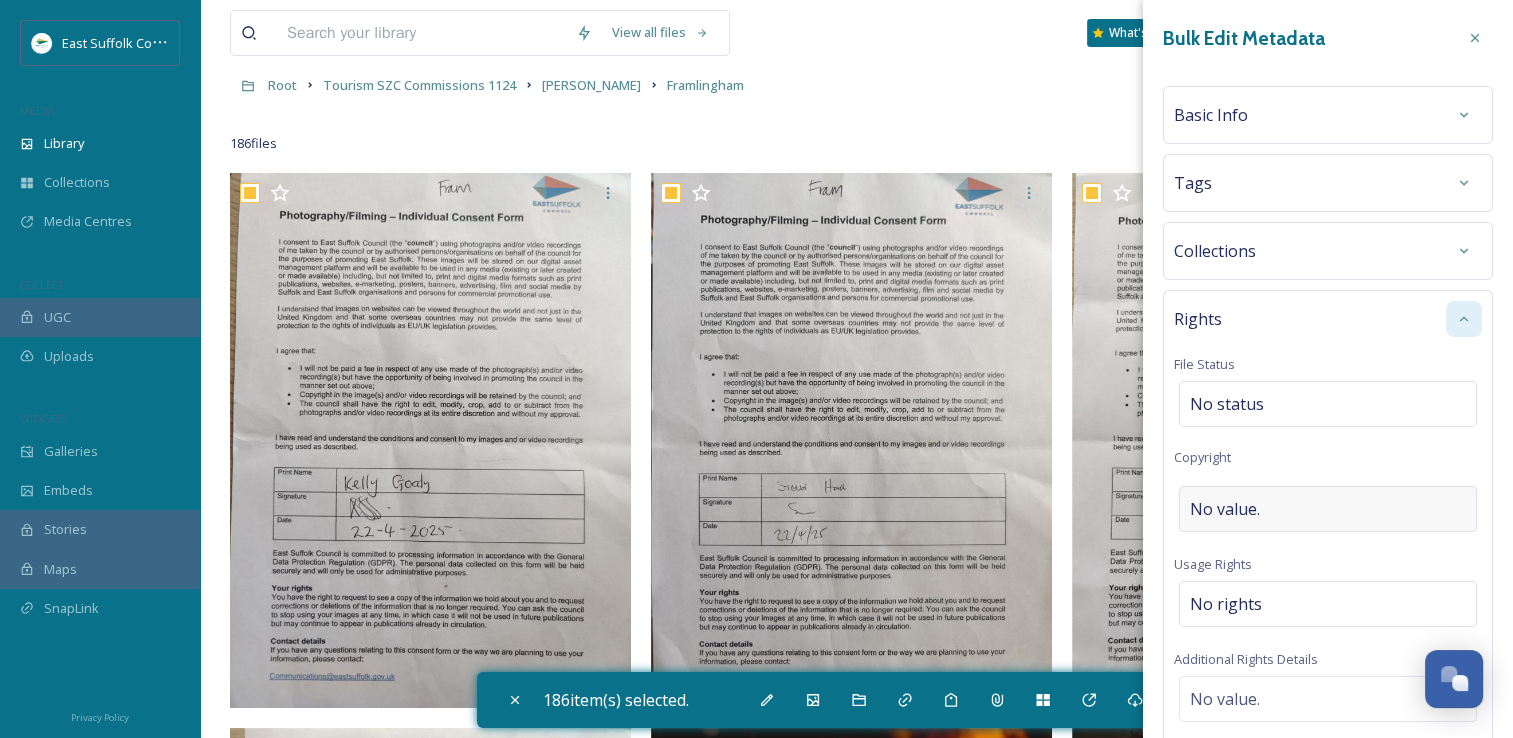 click on "No value." at bounding box center [1328, 509] 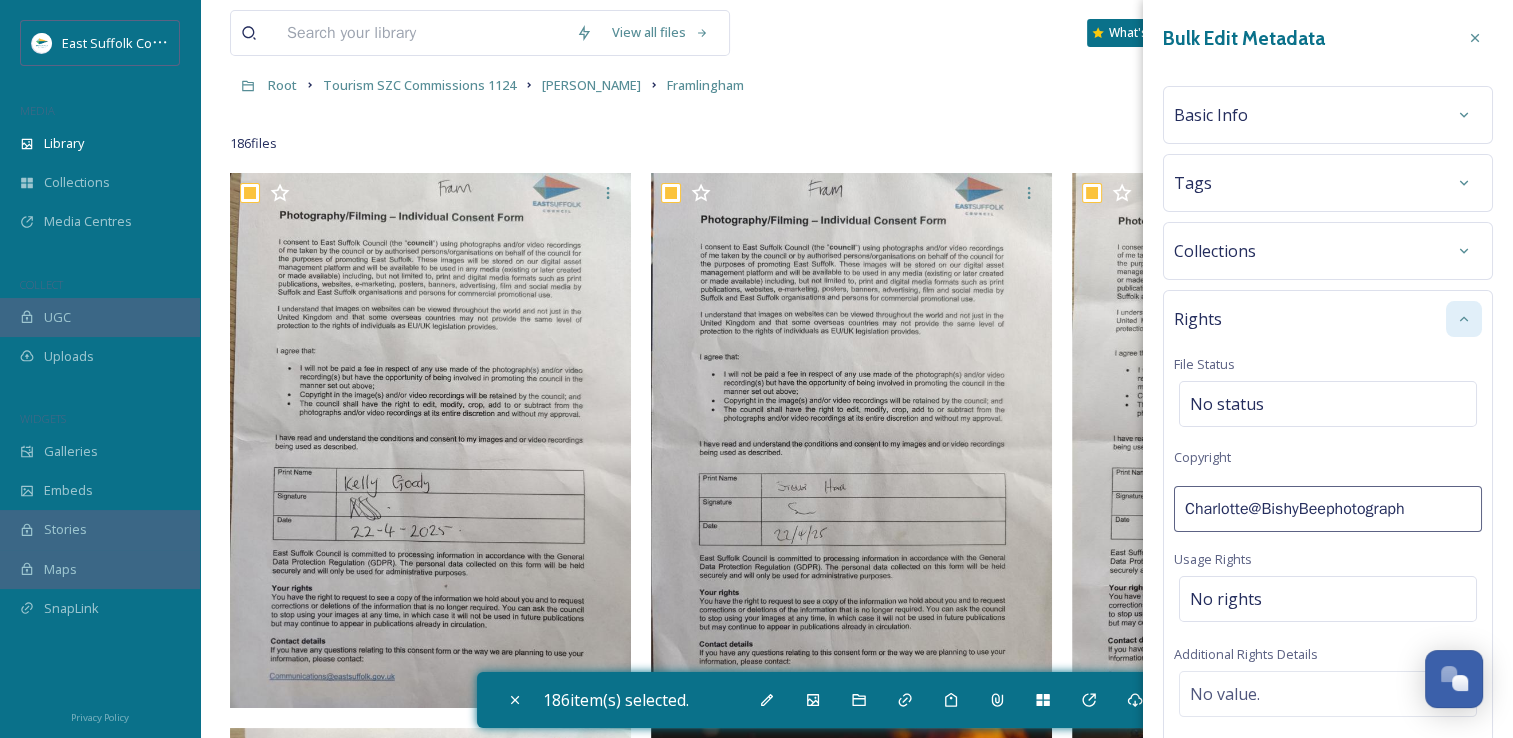 type on "Charlotte@BishyBeephotography" 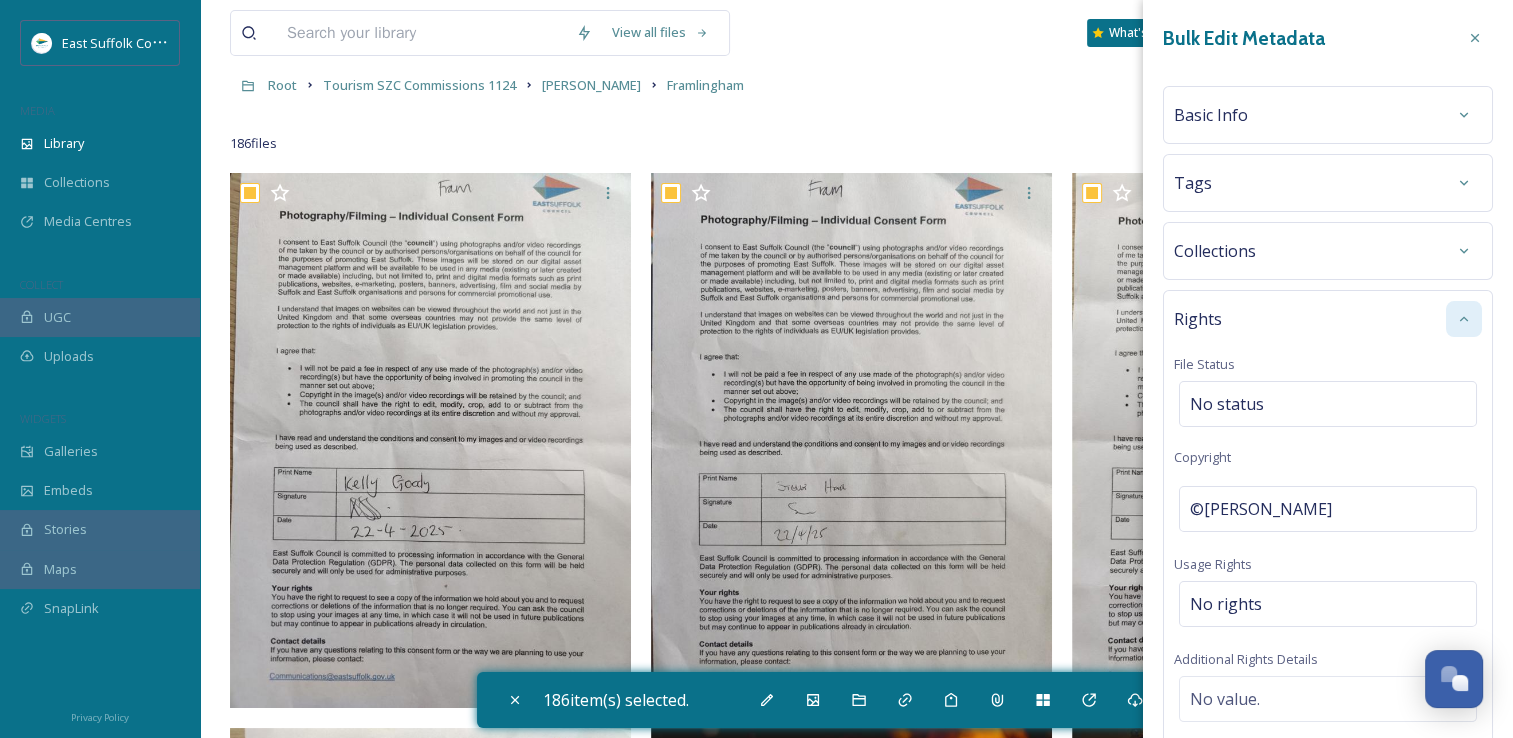 click at bounding box center (1464, 319) 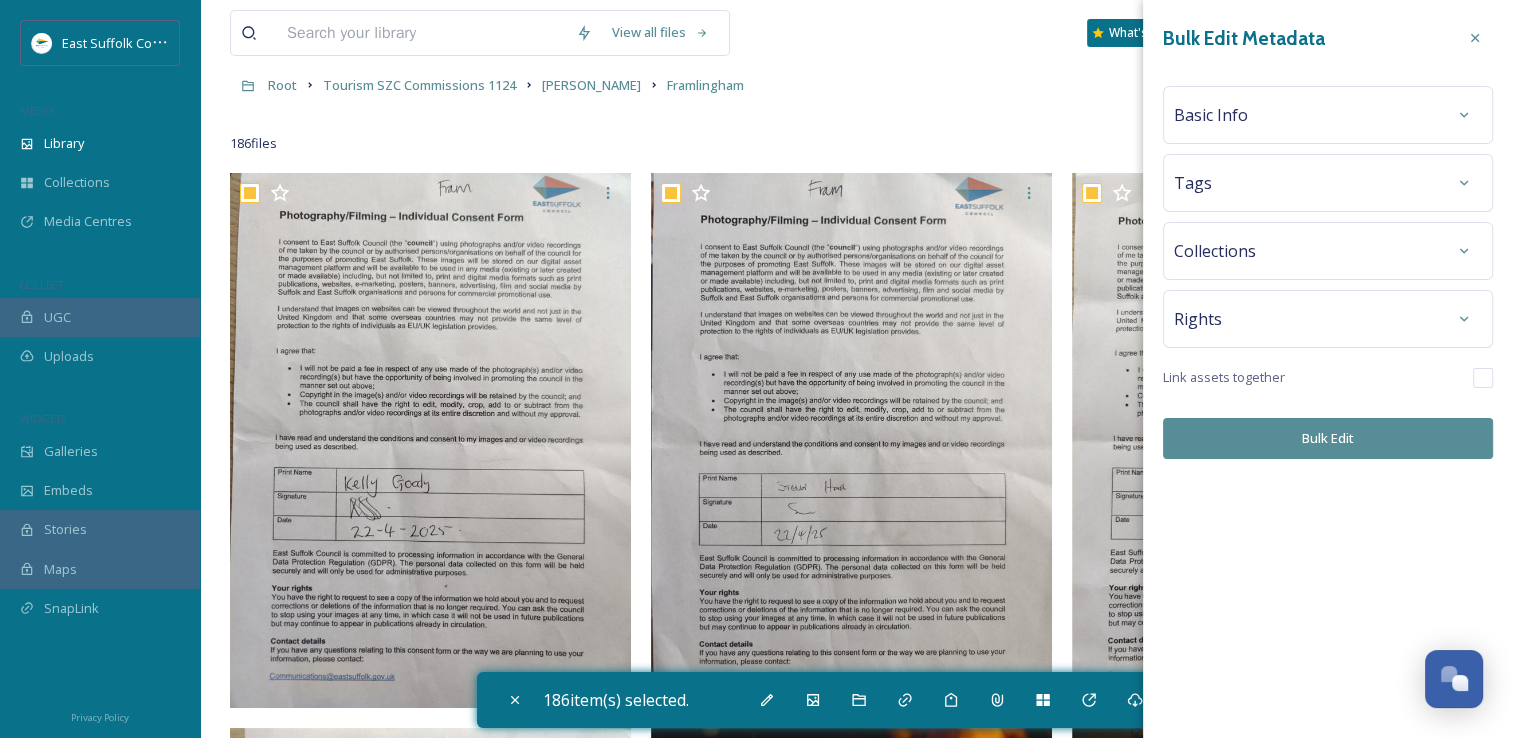 click on "Bulk Edit" at bounding box center [1328, 438] 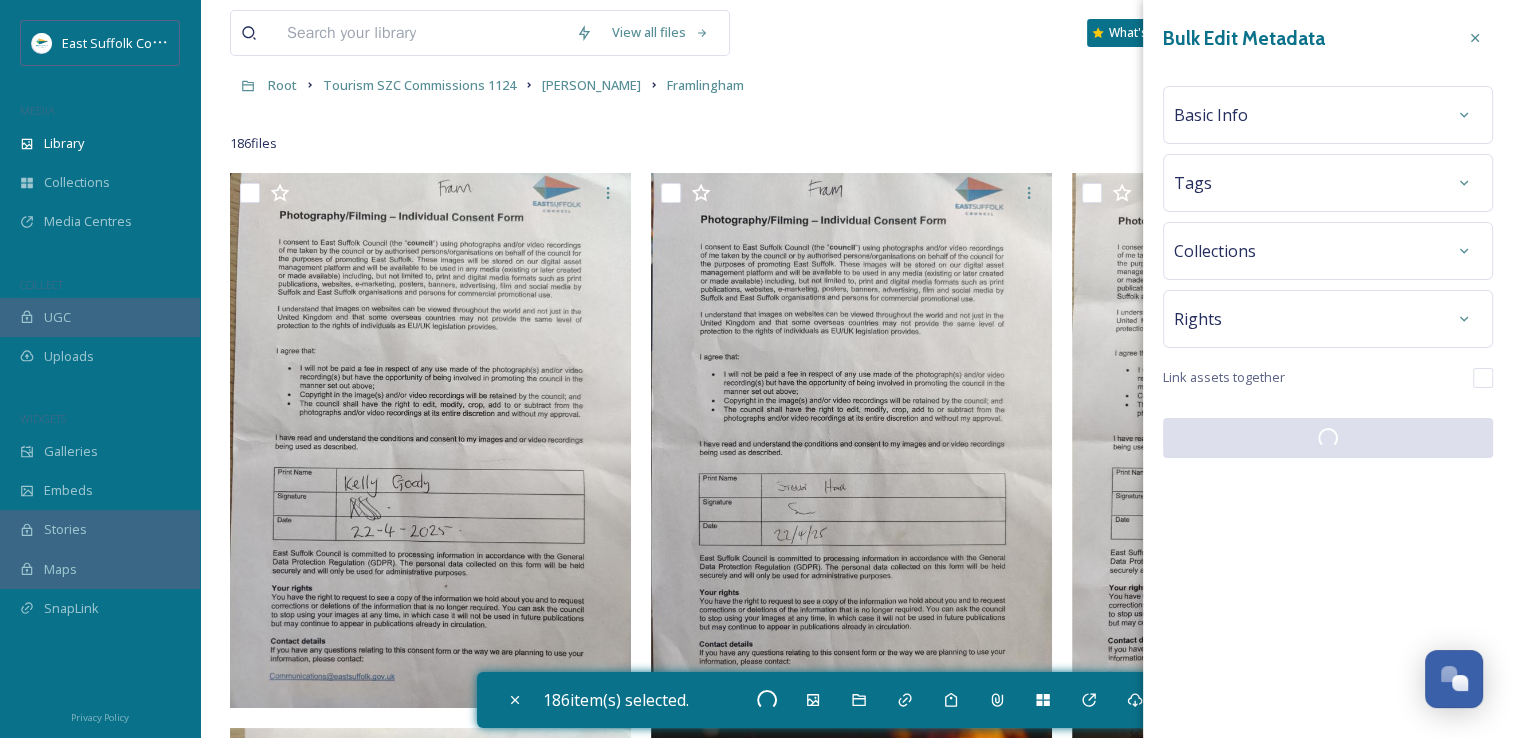 checkbox on "false" 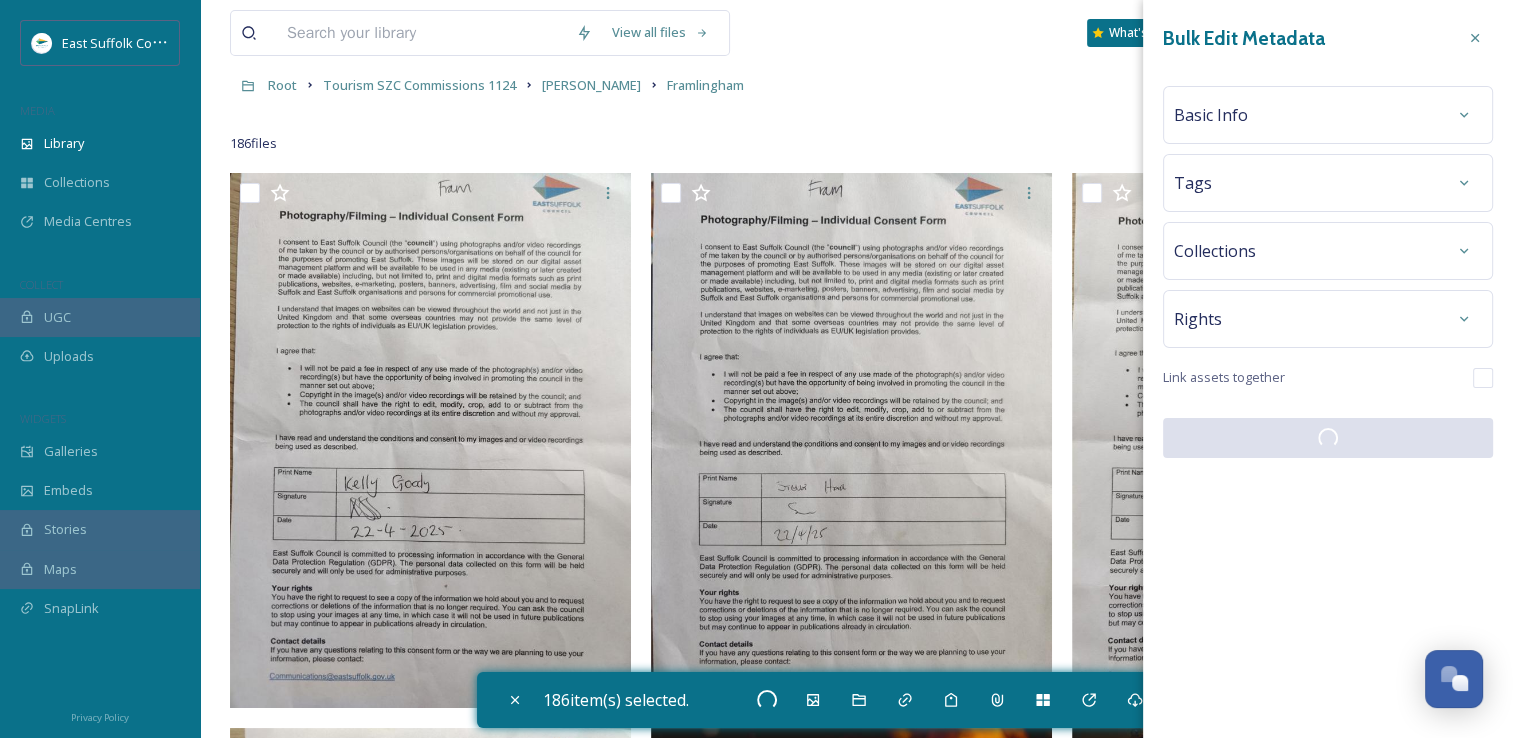 checkbox on "false" 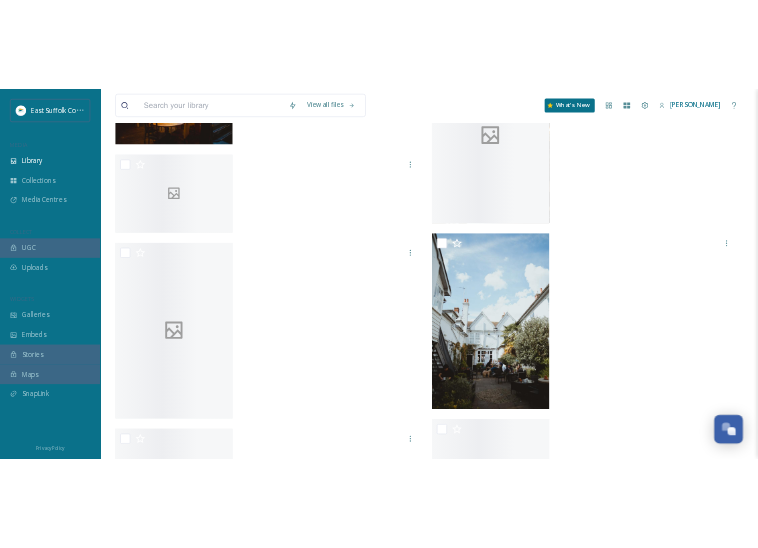 scroll, scrollTop: 5599, scrollLeft: 0, axis: vertical 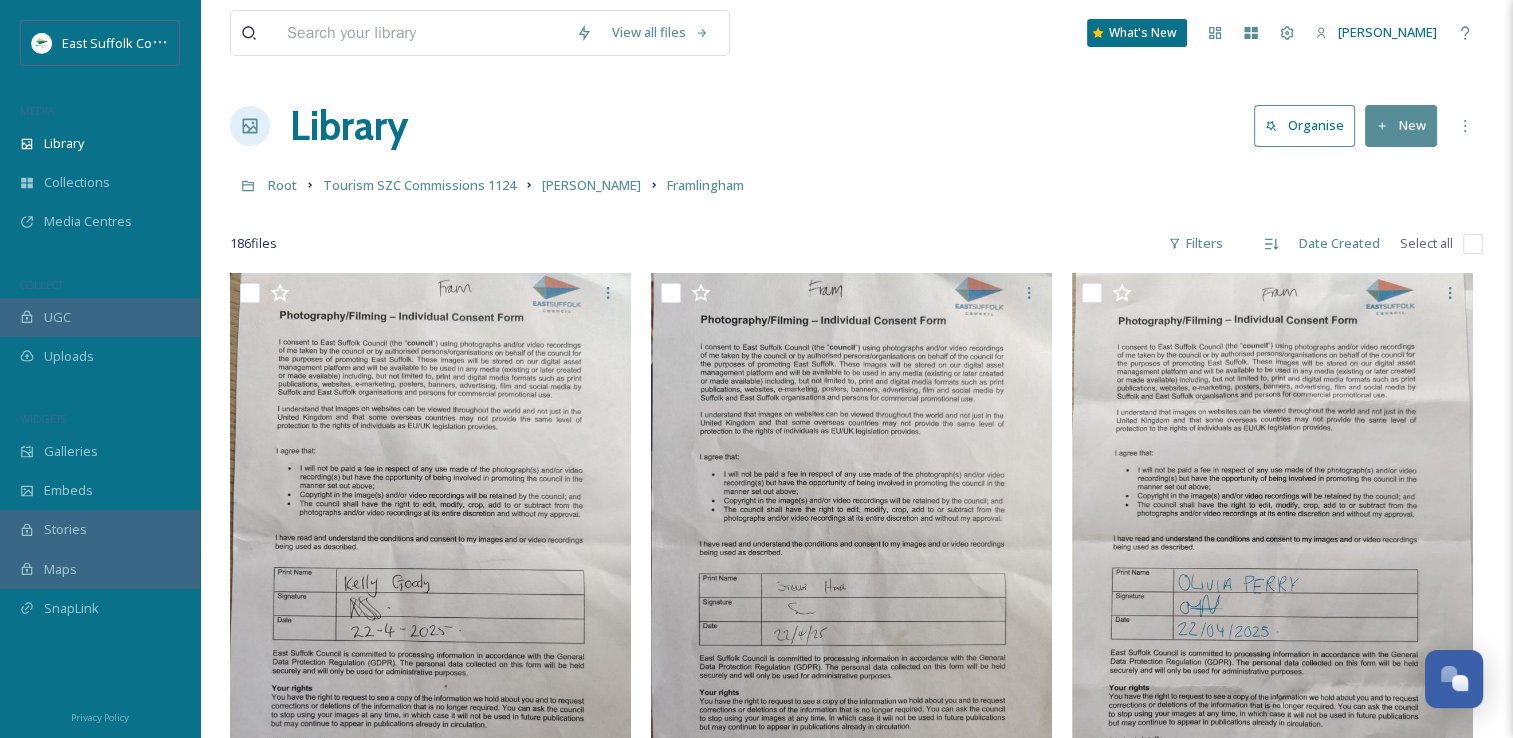 drag, startPoint x: 371, startPoint y: 386, endPoint x: 440, endPoint y: -74, distance: 465.1462 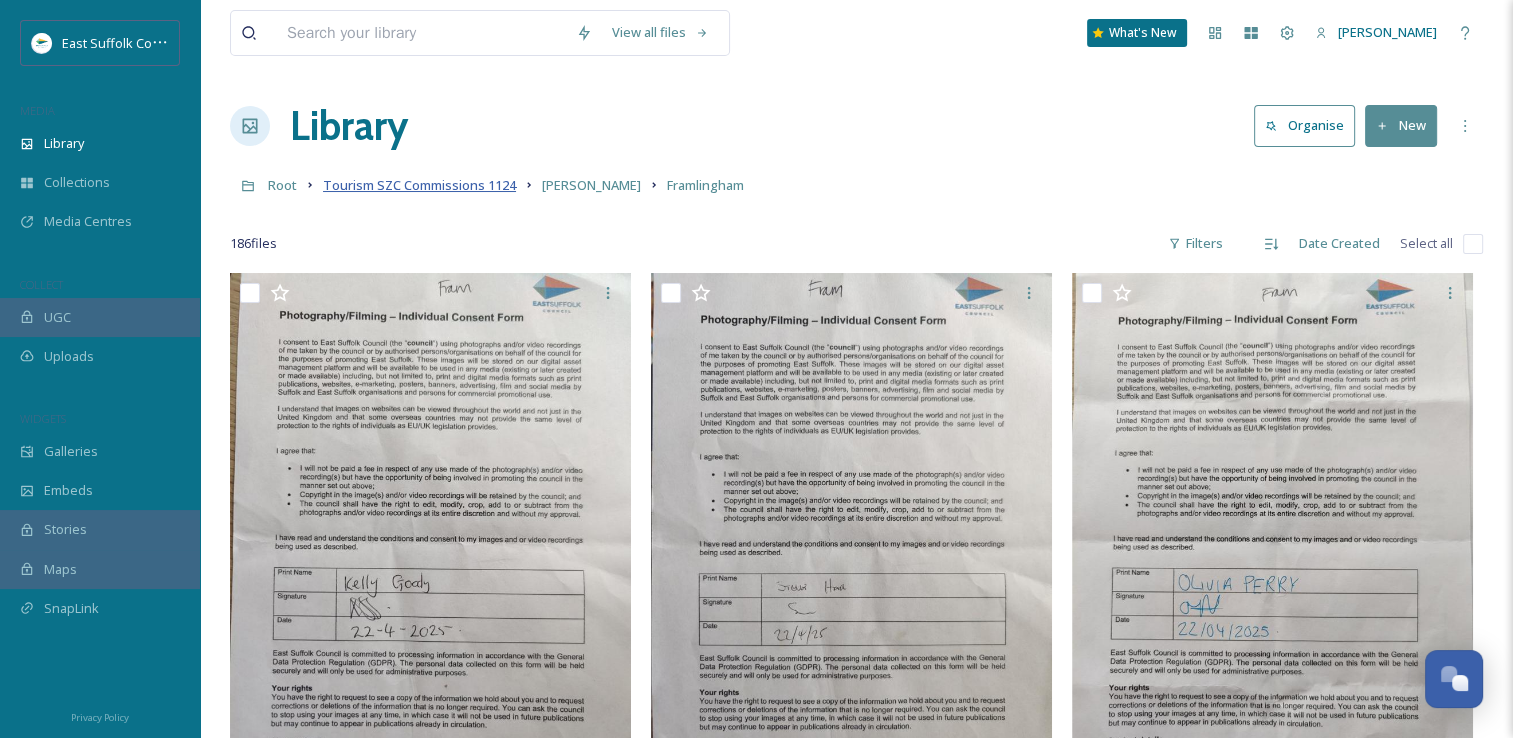 drag, startPoint x: 398, startPoint y: 178, endPoint x: 365, endPoint y: 178, distance: 33 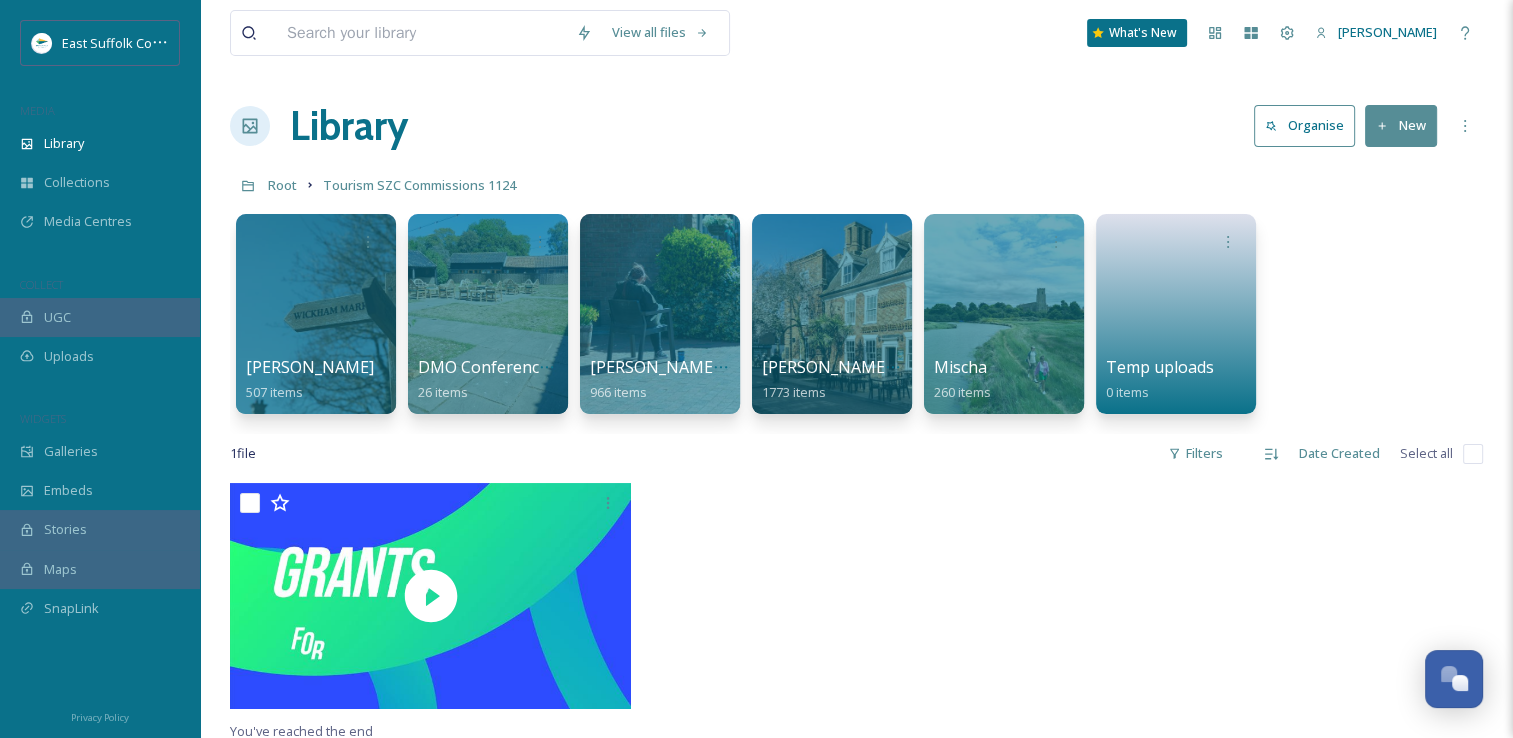 click on "Root" at bounding box center (282, 185) 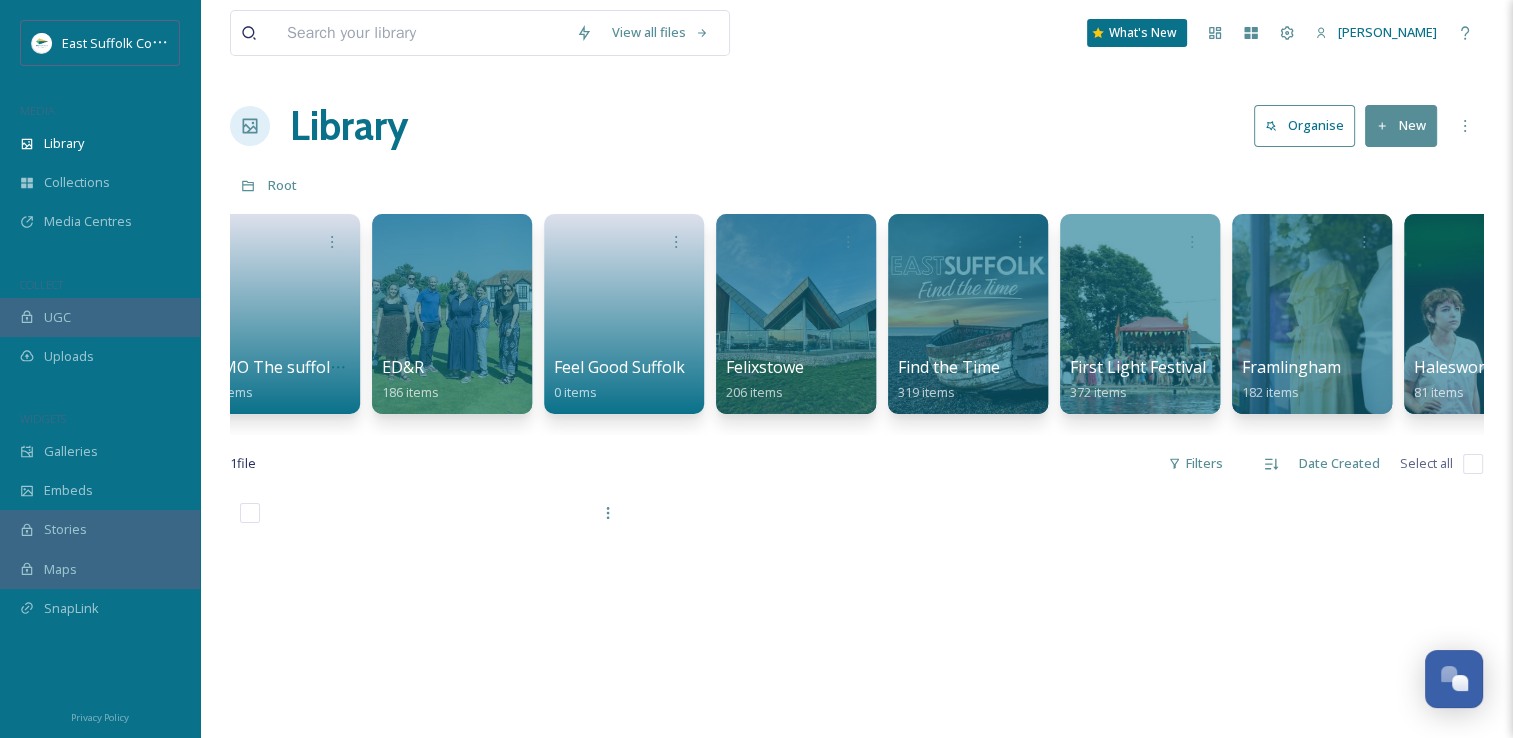 scroll, scrollTop: 0, scrollLeft: 1445, axis: horizontal 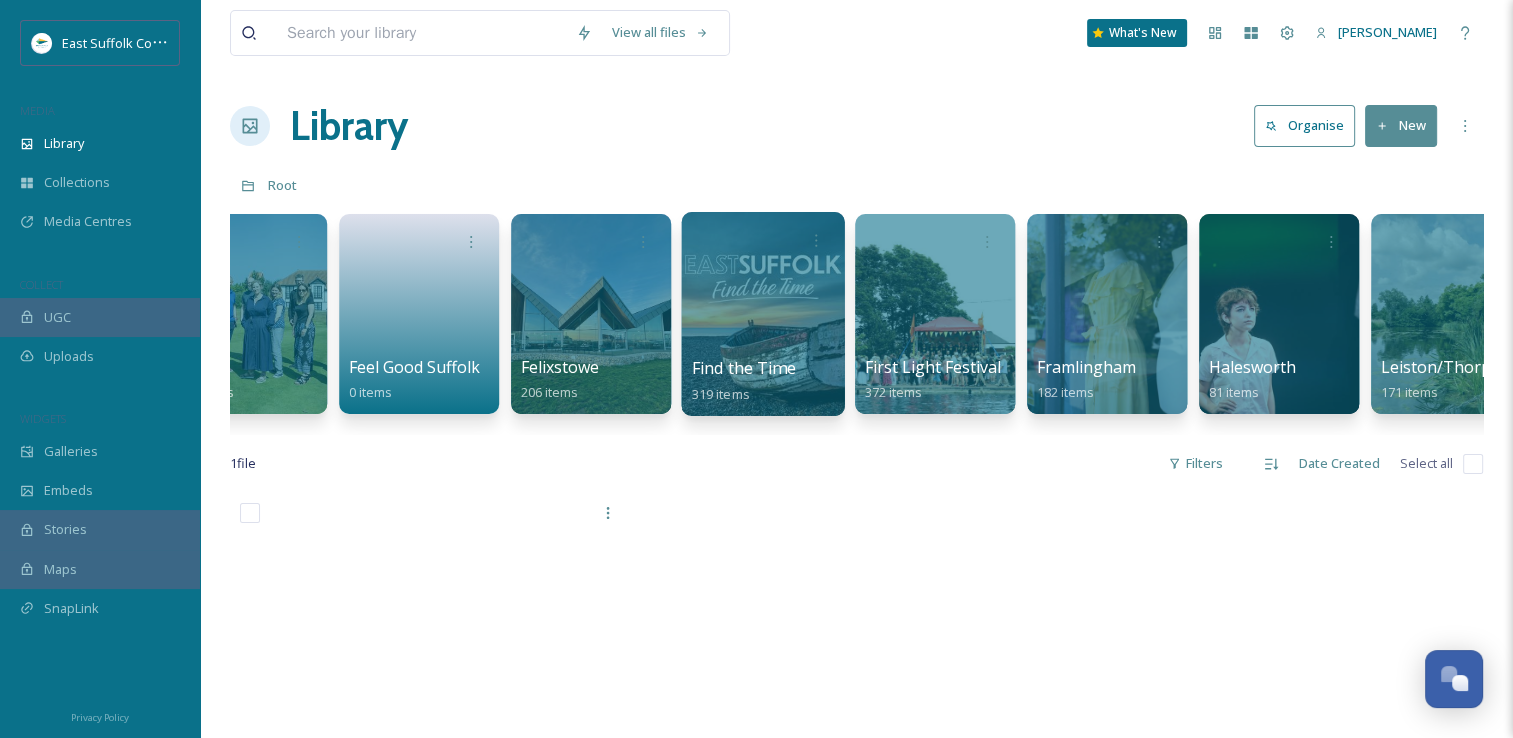 click at bounding box center (762, 314) 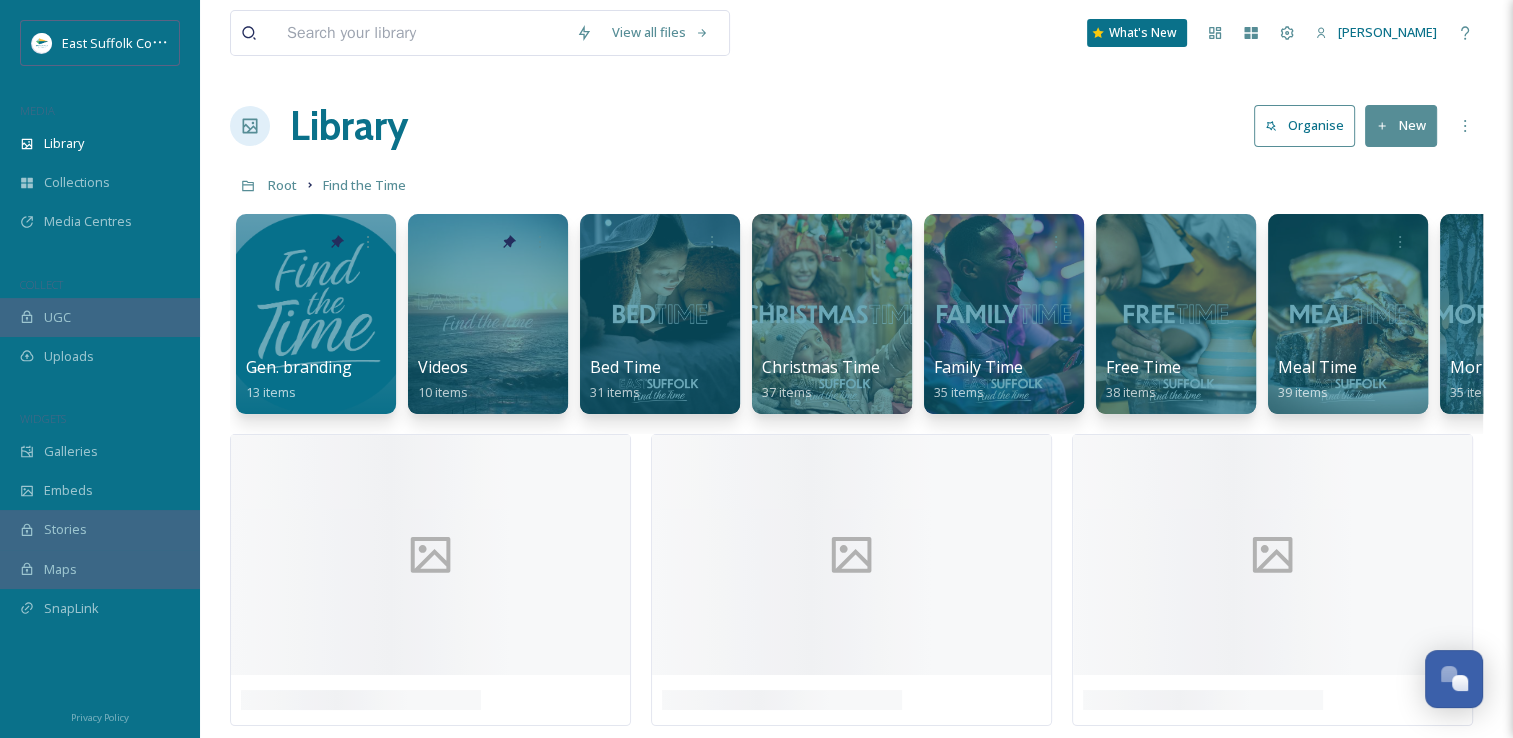 scroll, scrollTop: 0, scrollLeft: 639, axis: horizontal 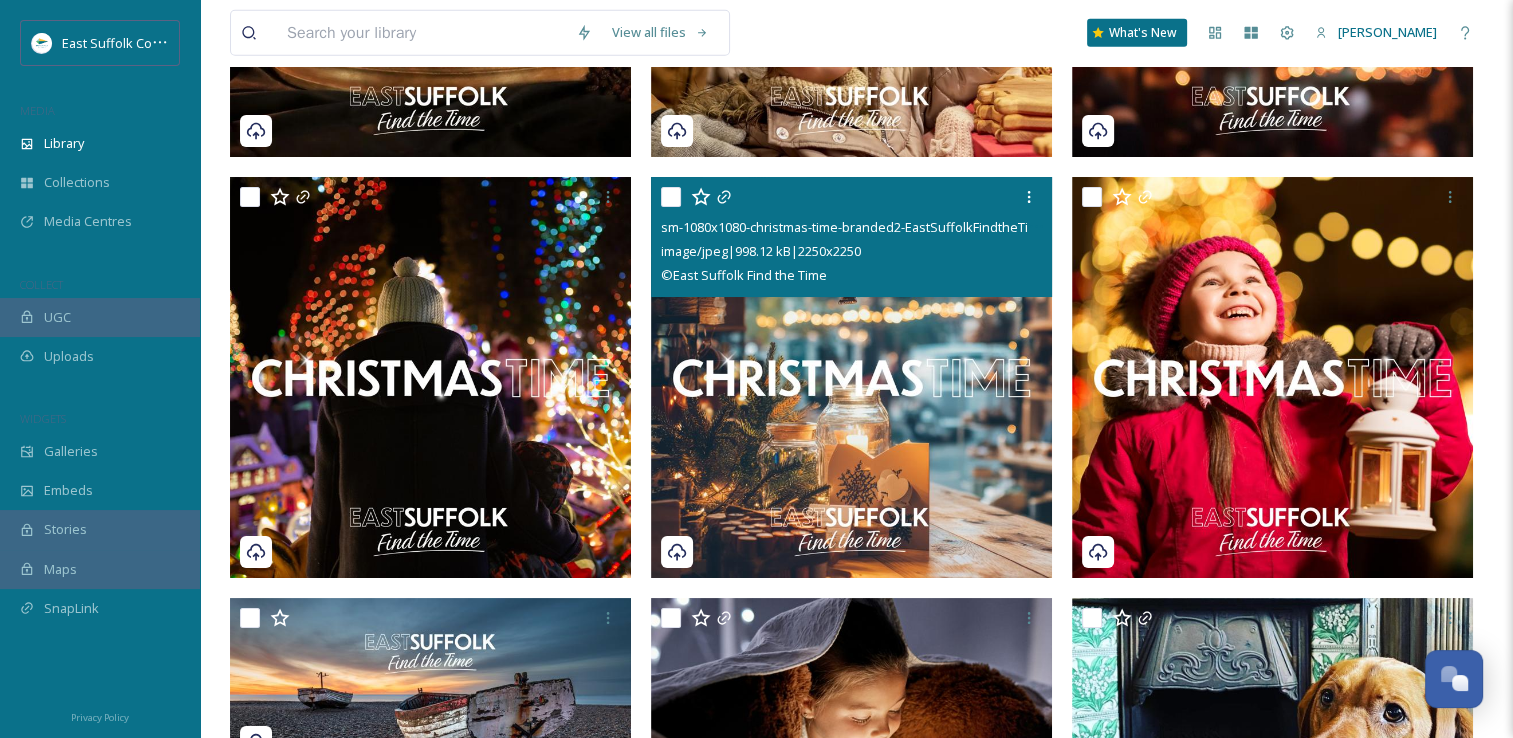 click at bounding box center (851, 377) 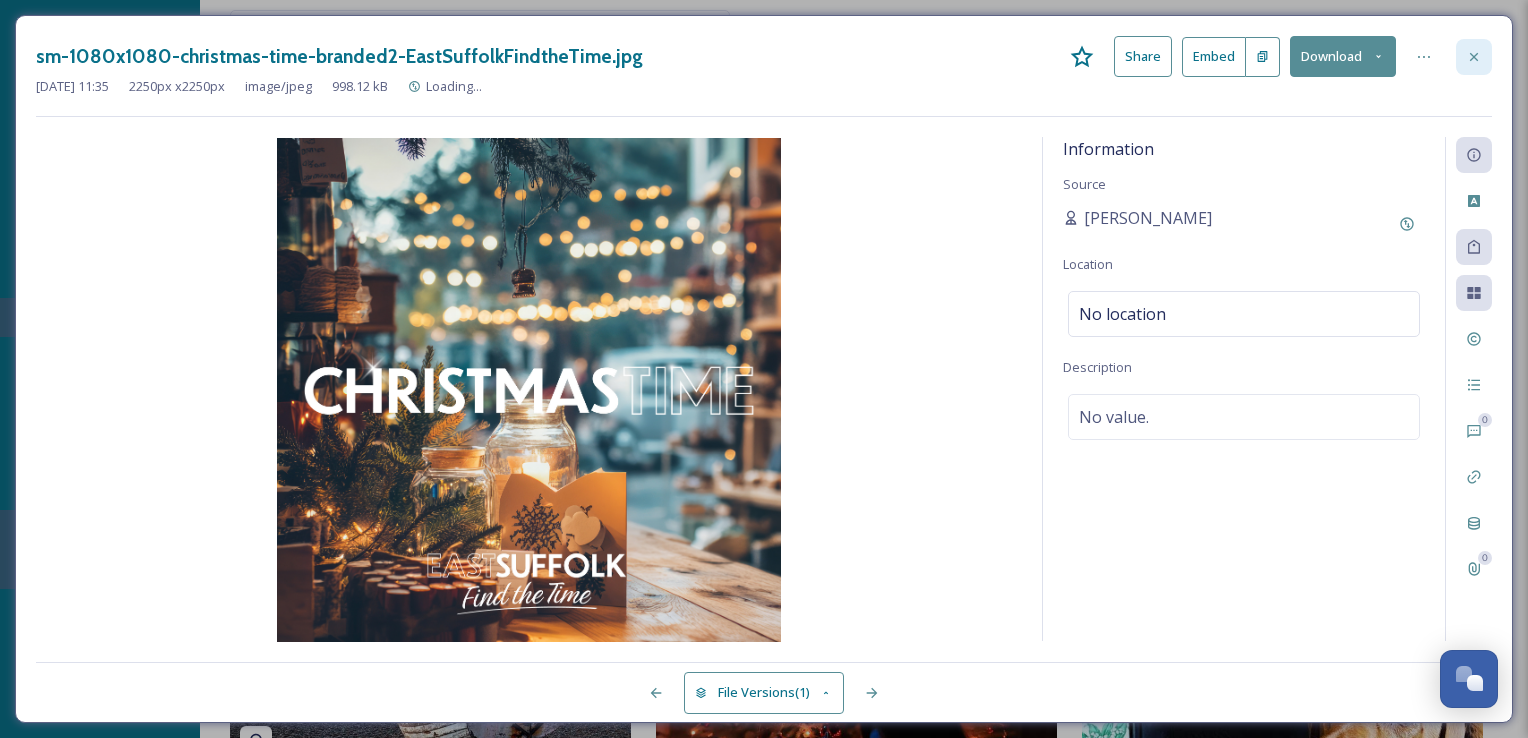 click 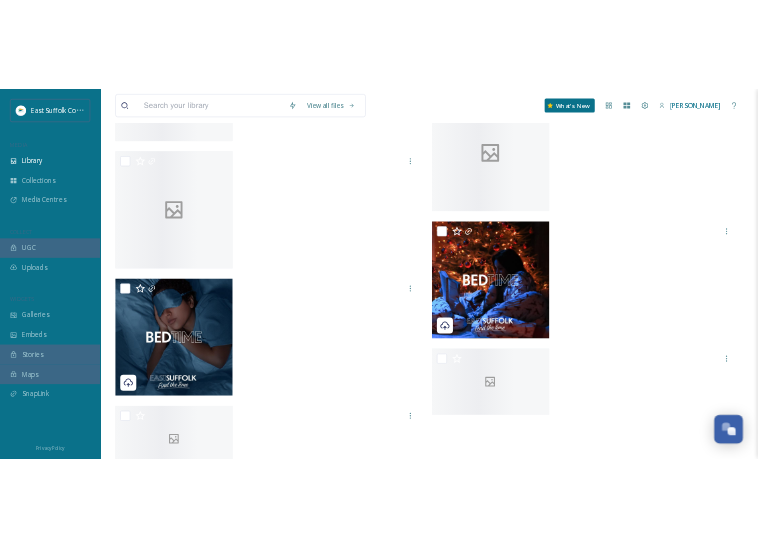 scroll, scrollTop: 5342, scrollLeft: 0, axis: vertical 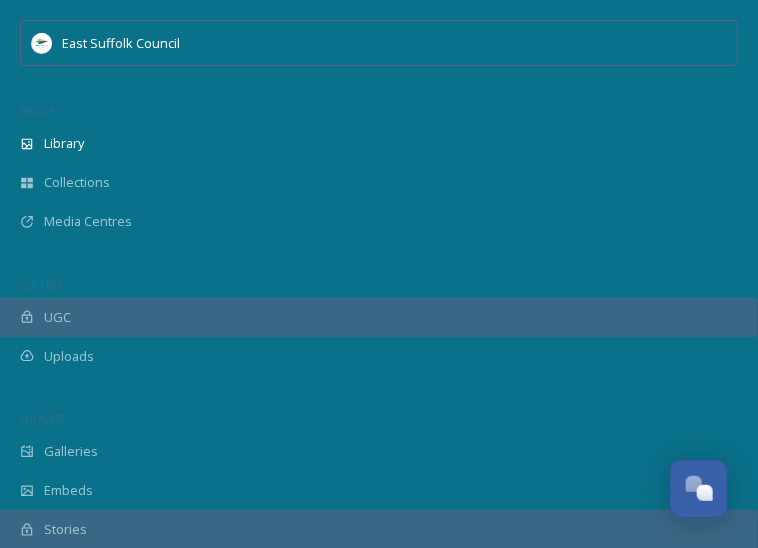 click at bounding box center (157, 954) 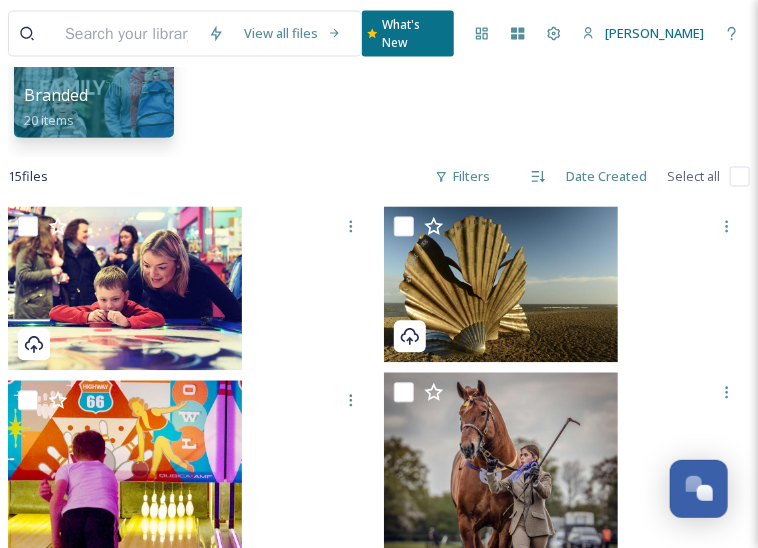 scroll, scrollTop: 900, scrollLeft: 0, axis: vertical 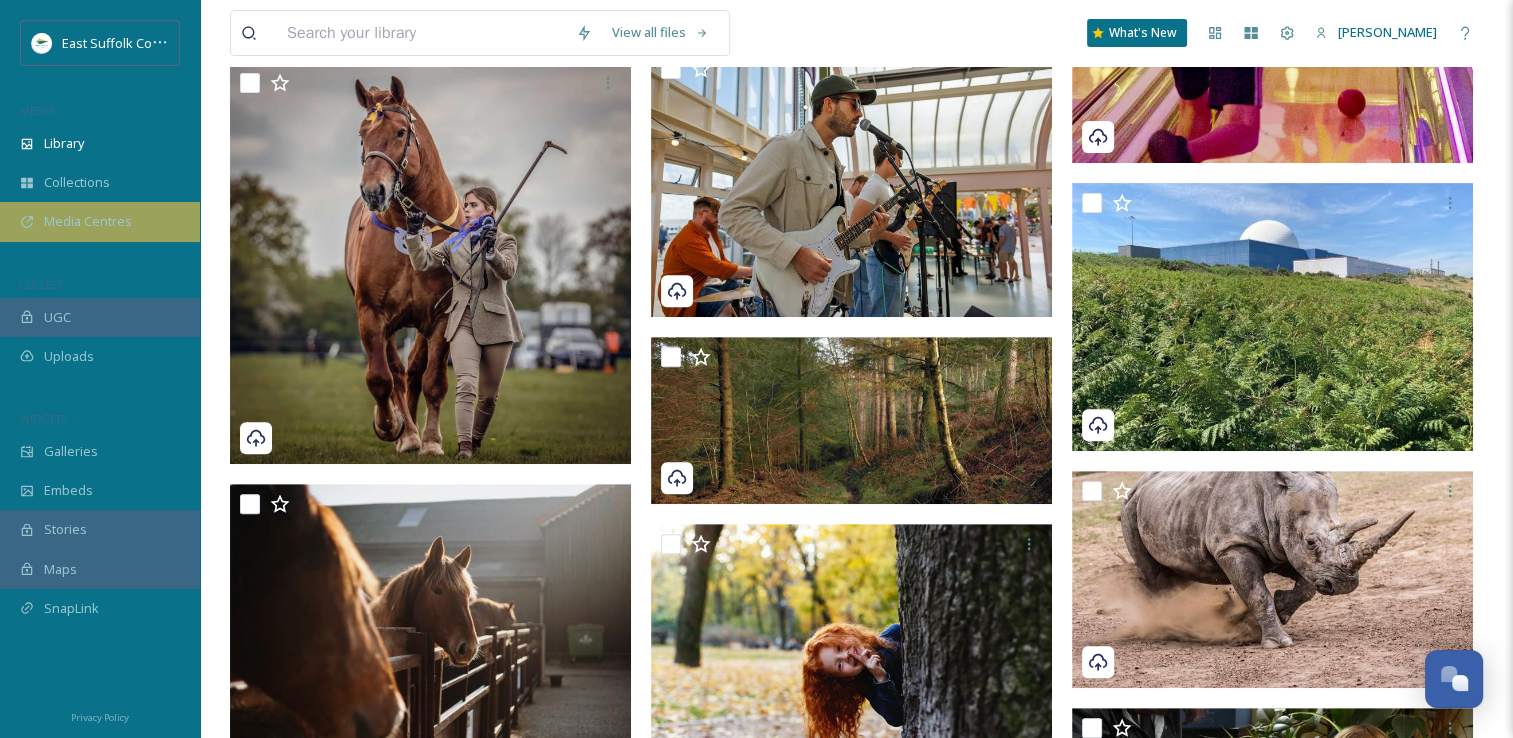 click on "Media Centres" at bounding box center (88, 221) 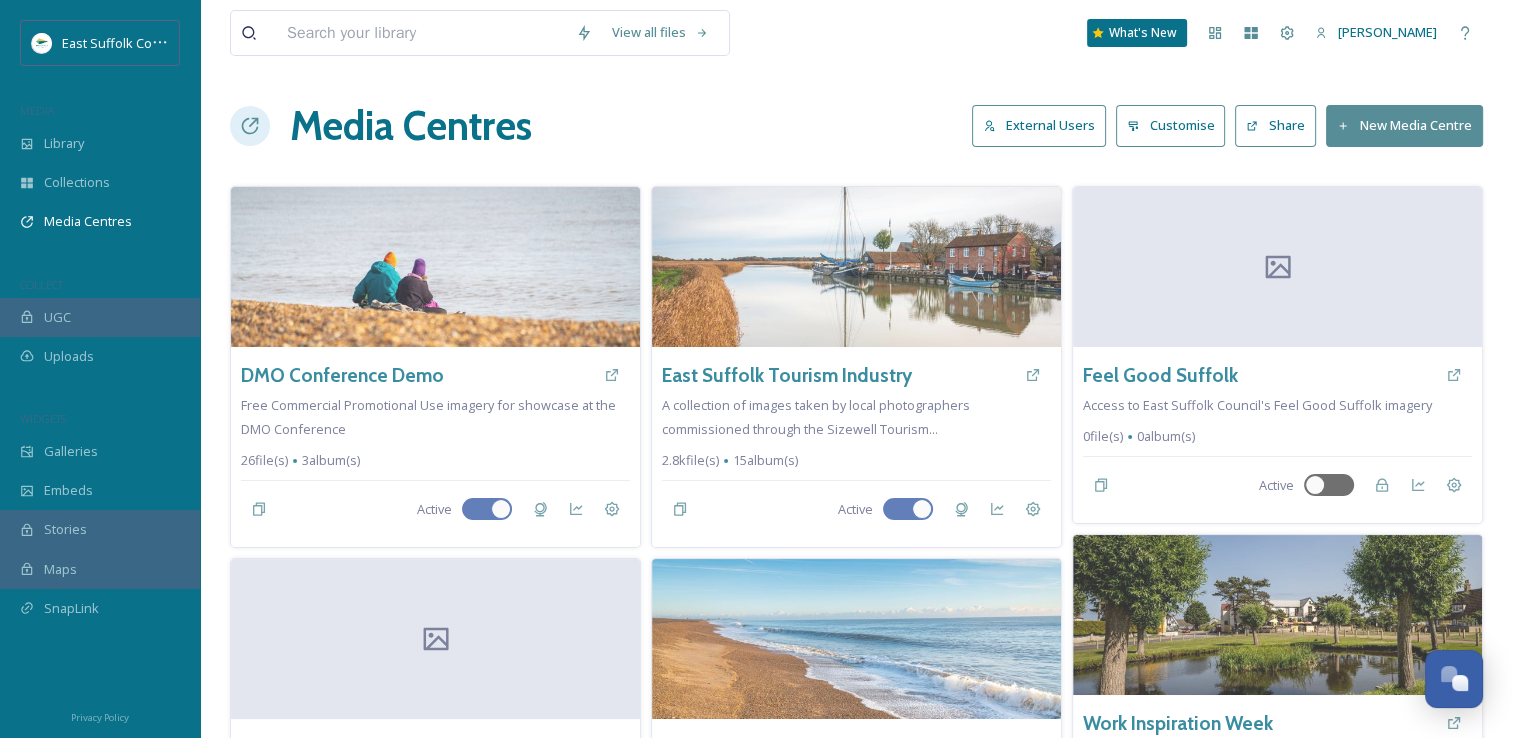 scroll, scrollTop: 180, scrollLeft: 0, axis: vertical 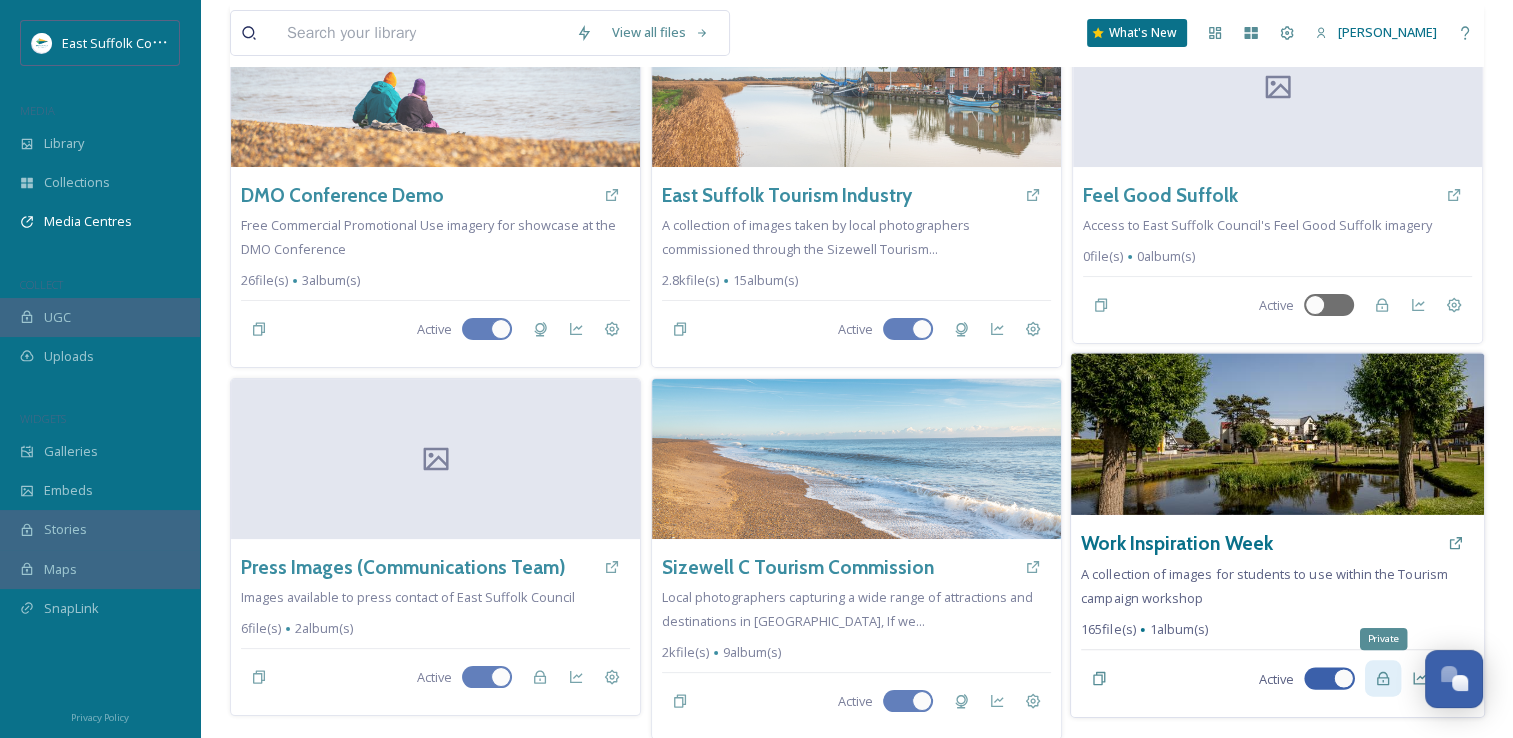 click on "Private" at bounding box center (1383, 679) 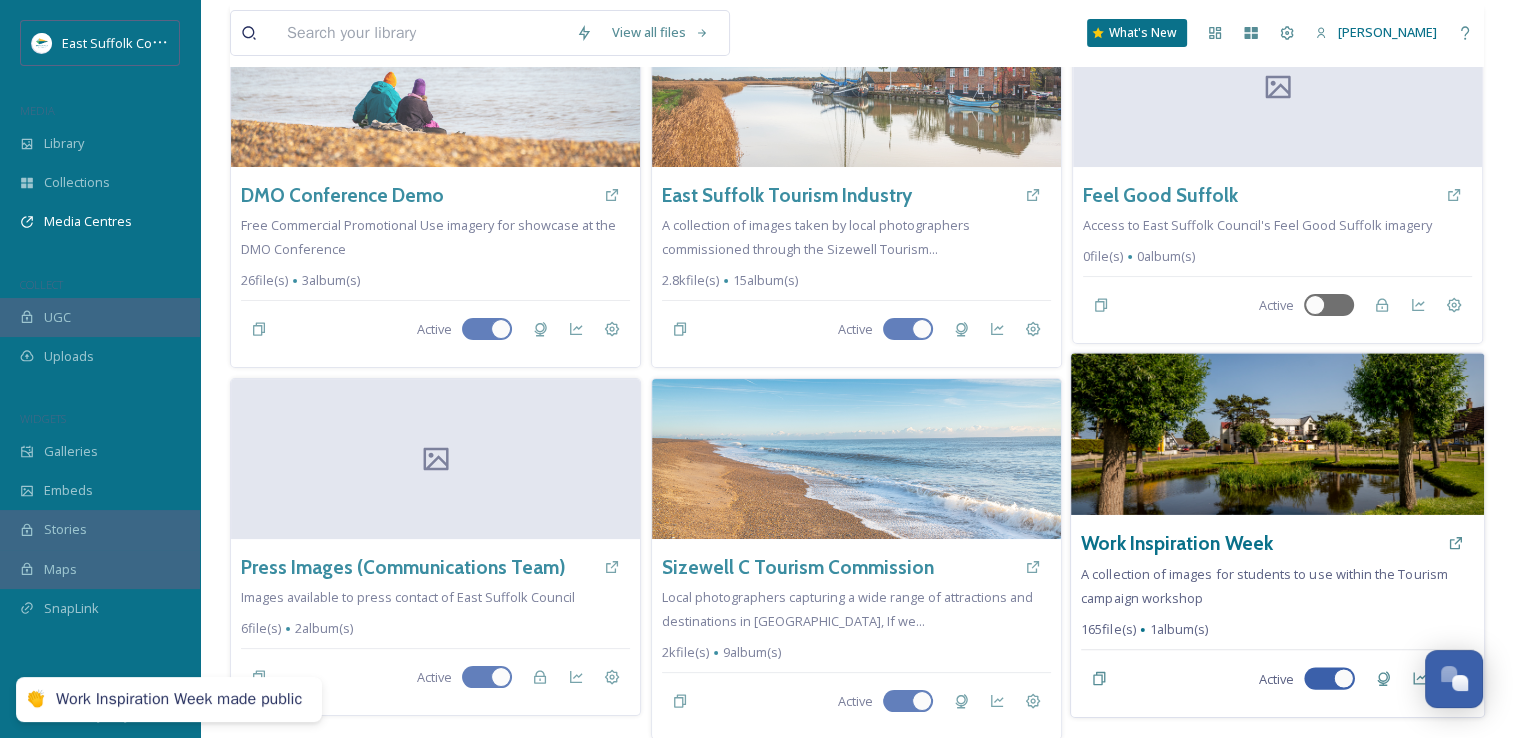 click on "Work Inspiration Week A collection of images for students to use within the Tourism campaign workshop 165  file(s) 1  album(s) Active" at bounding box center (1277, 616) 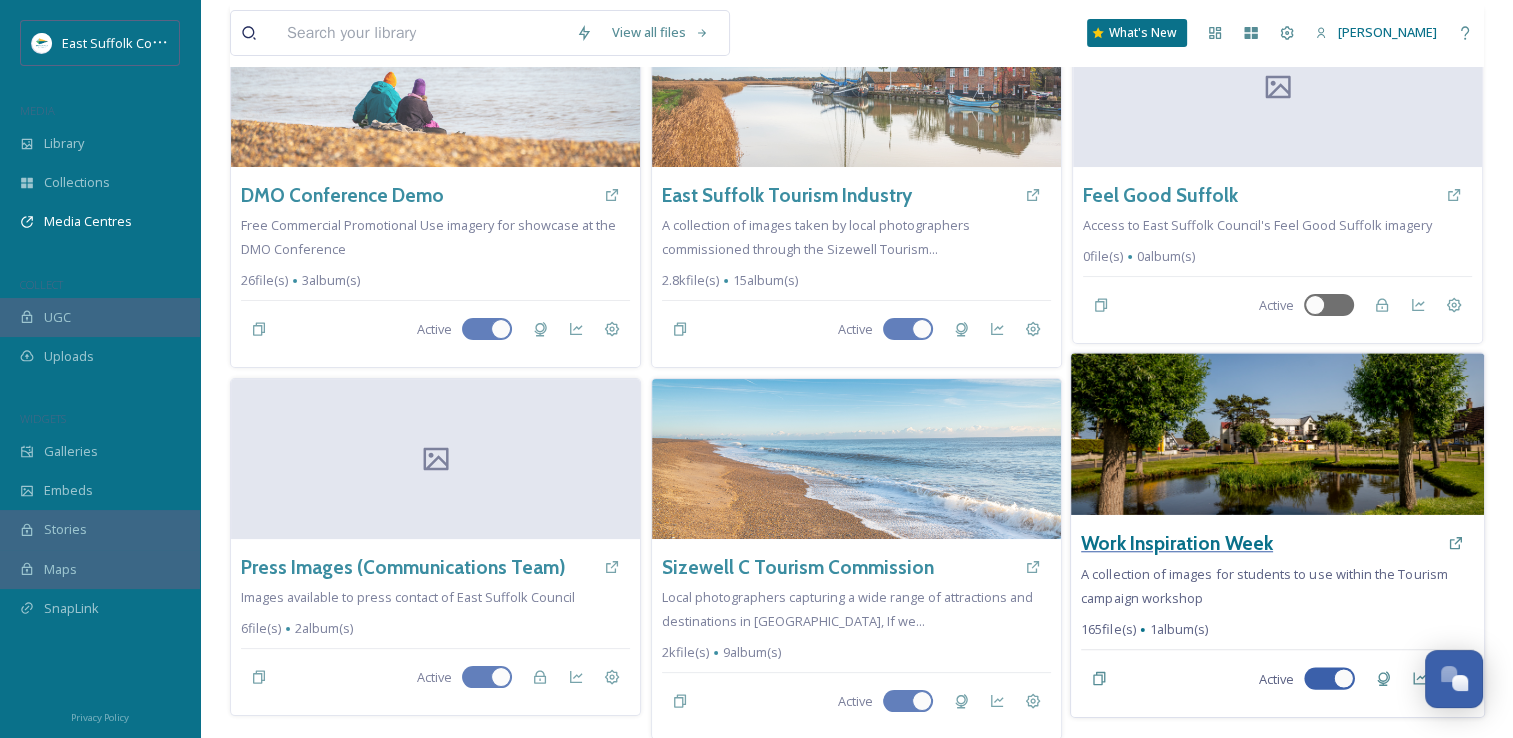 click on "Work Inspiration Week" at bounding box center (1177, 543) 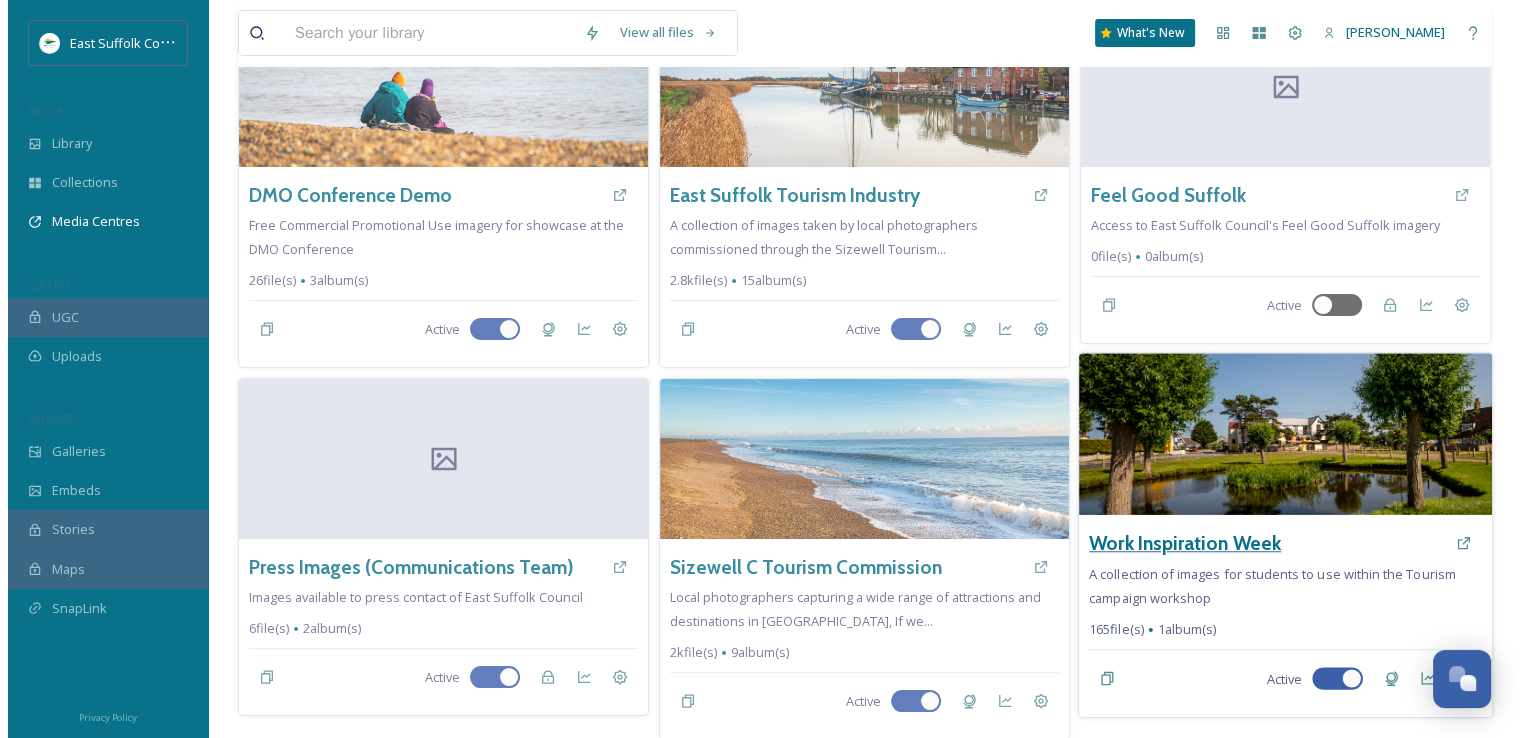 scroll, scrollTop: 0, scrollLeft: 0, axis: both 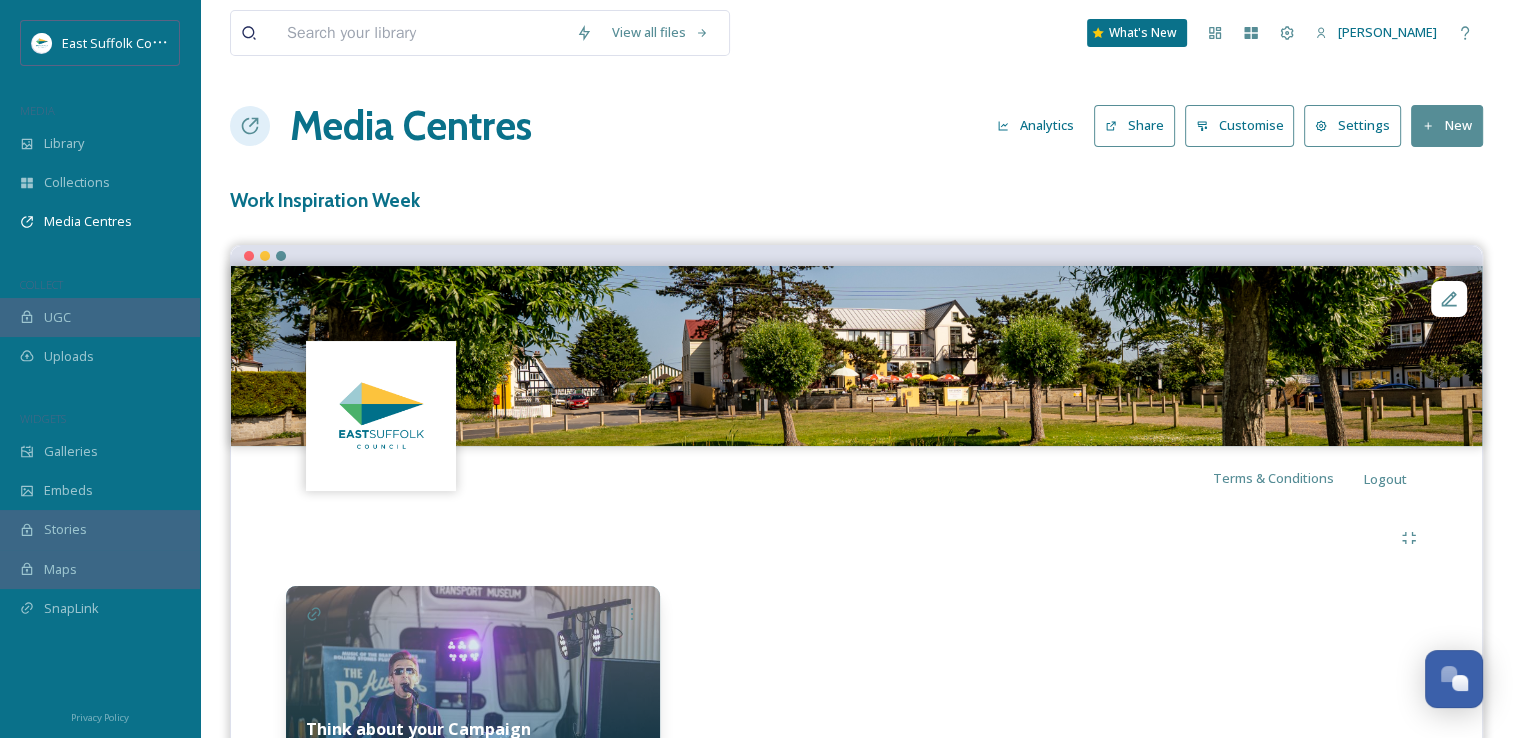 click on "Settings" at bounding box center (1352, 125) 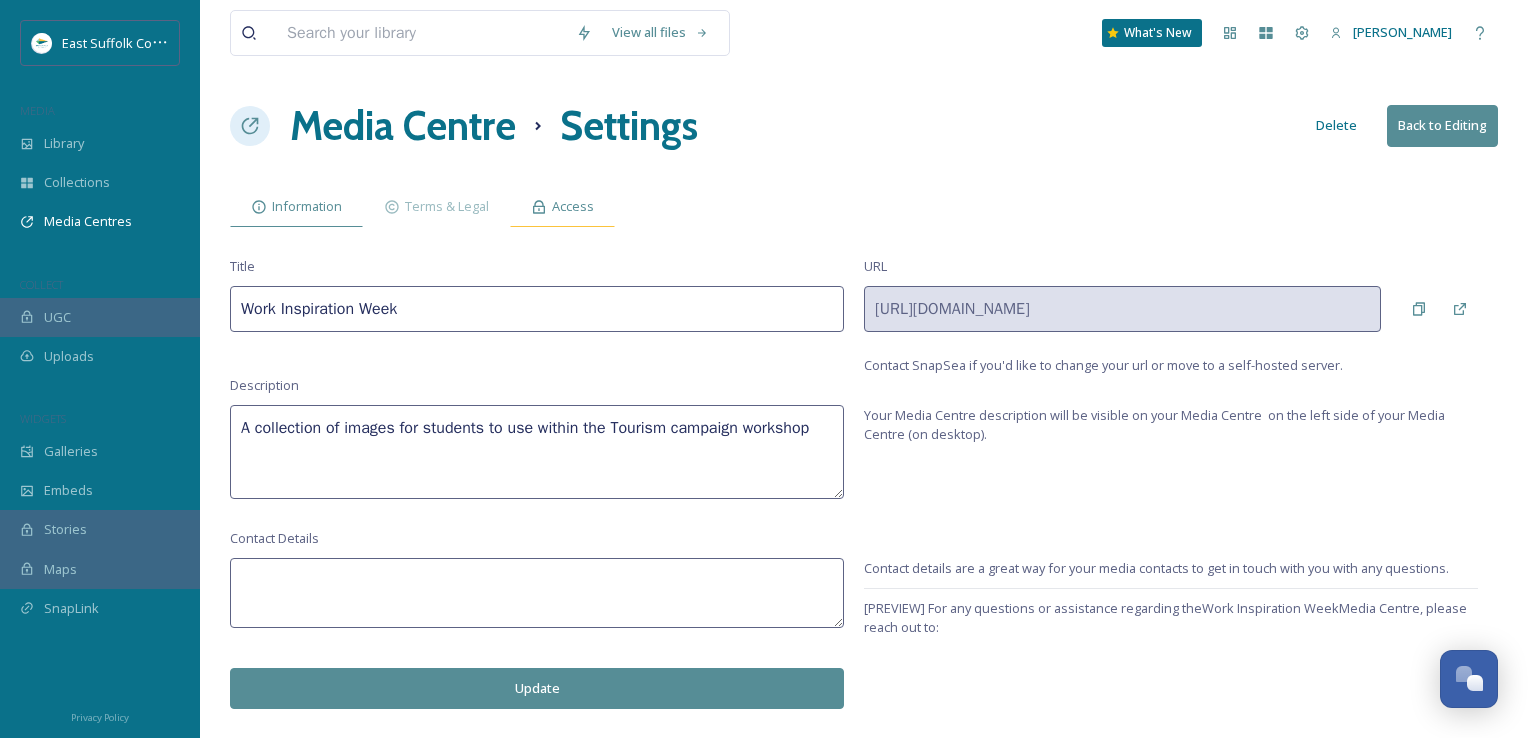 click on "Access" at bounding box center [573, 206] 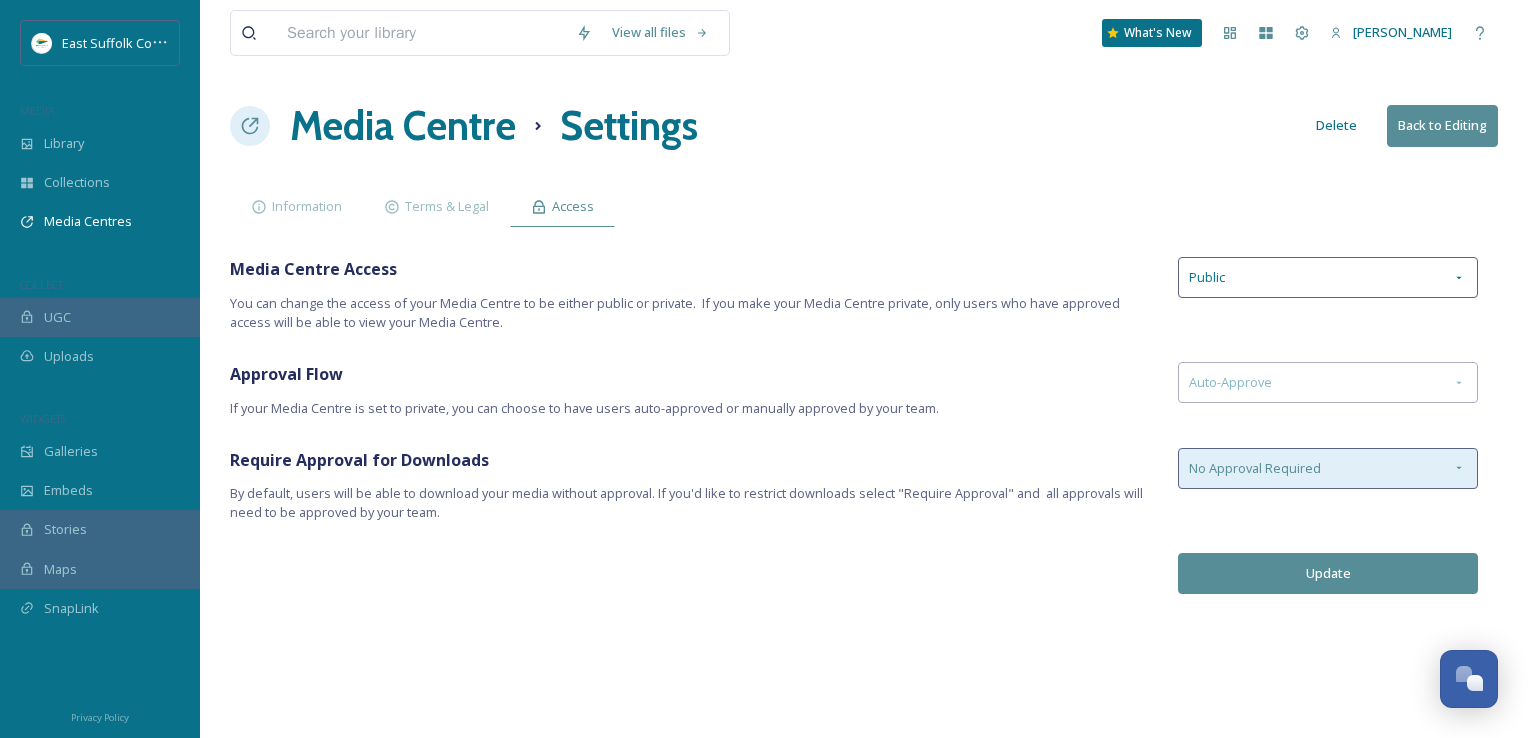 click on "No Approval Required" at bounding box center [1328, 468] 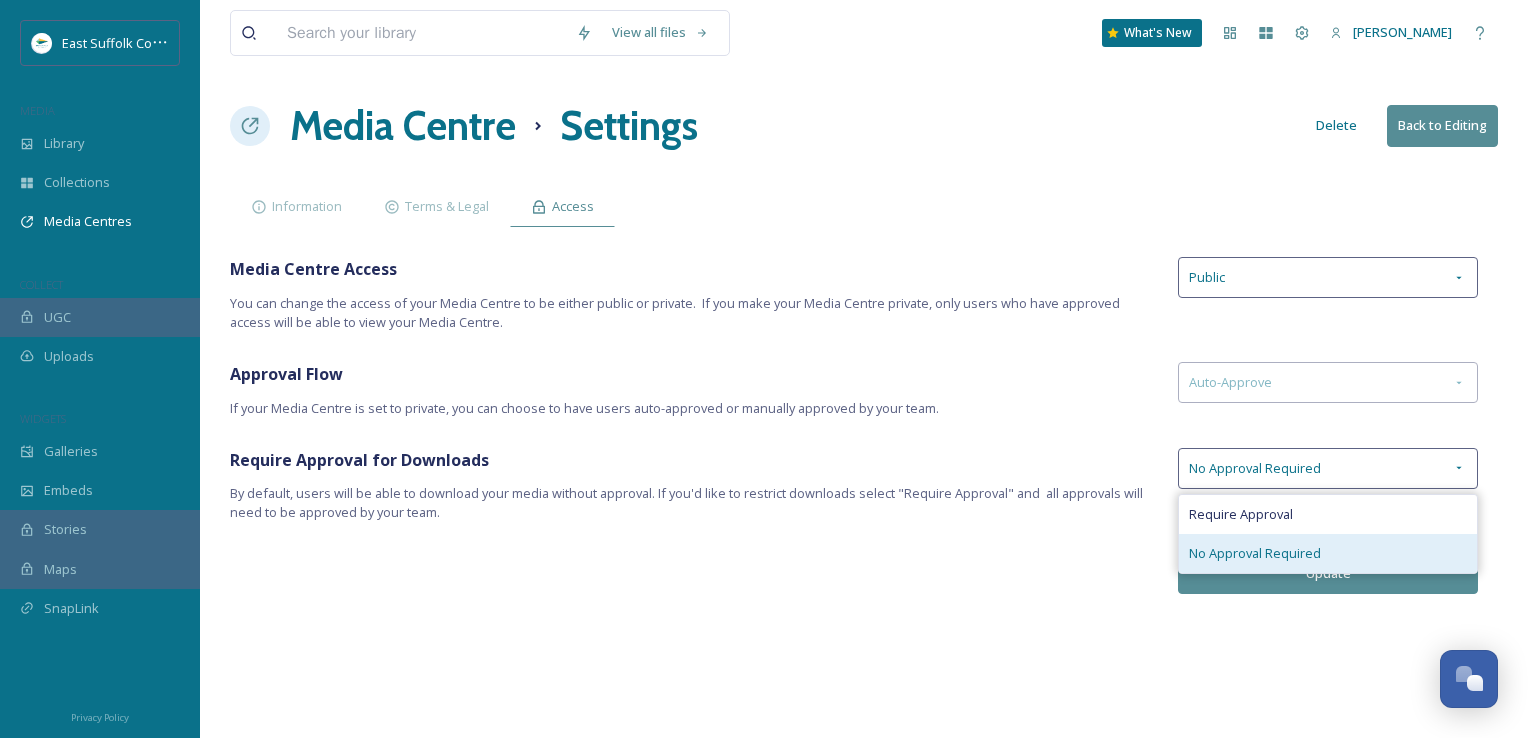 click on "No Approval Required" at bounding box center (1328, 553) 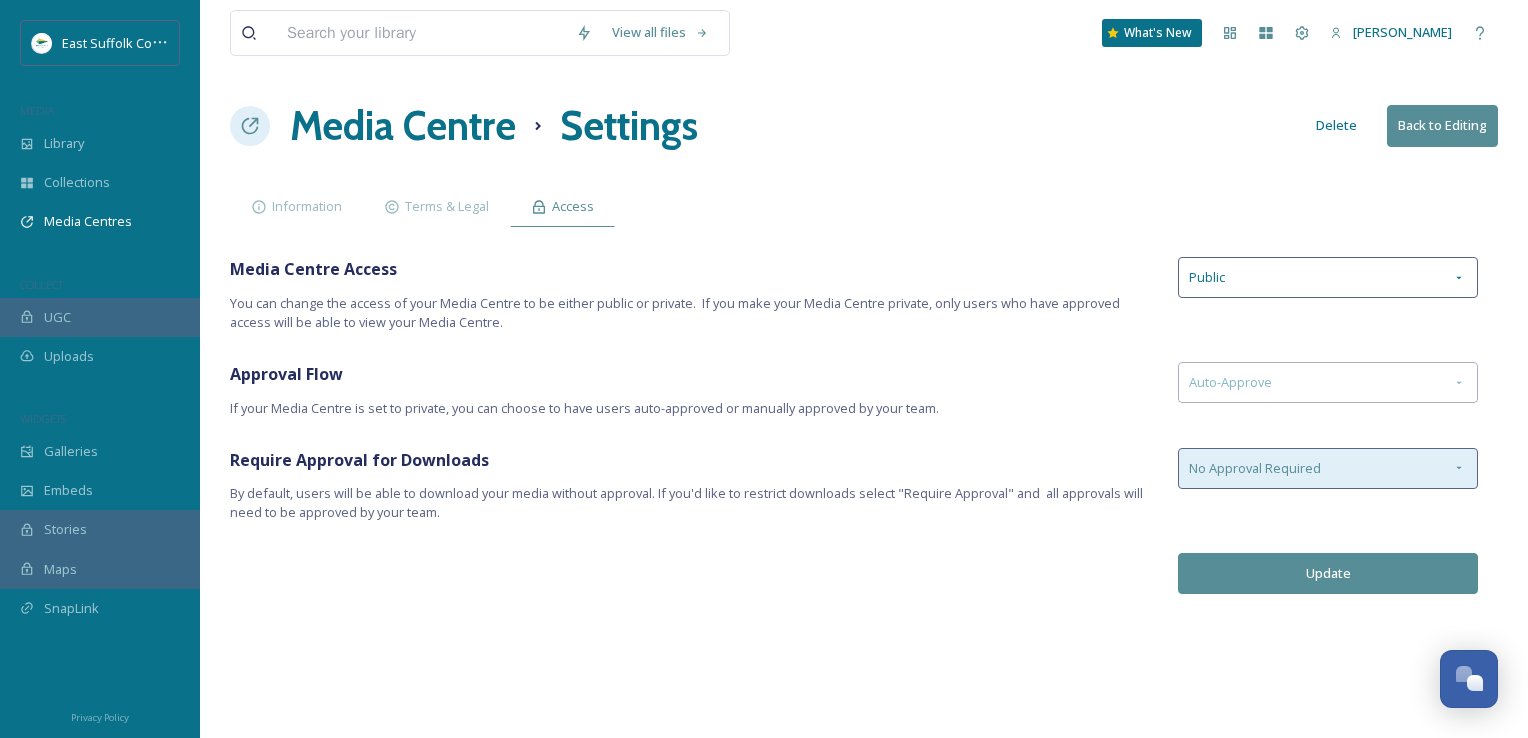 click on "No Approval Required" at bounding box center [1328, 468] 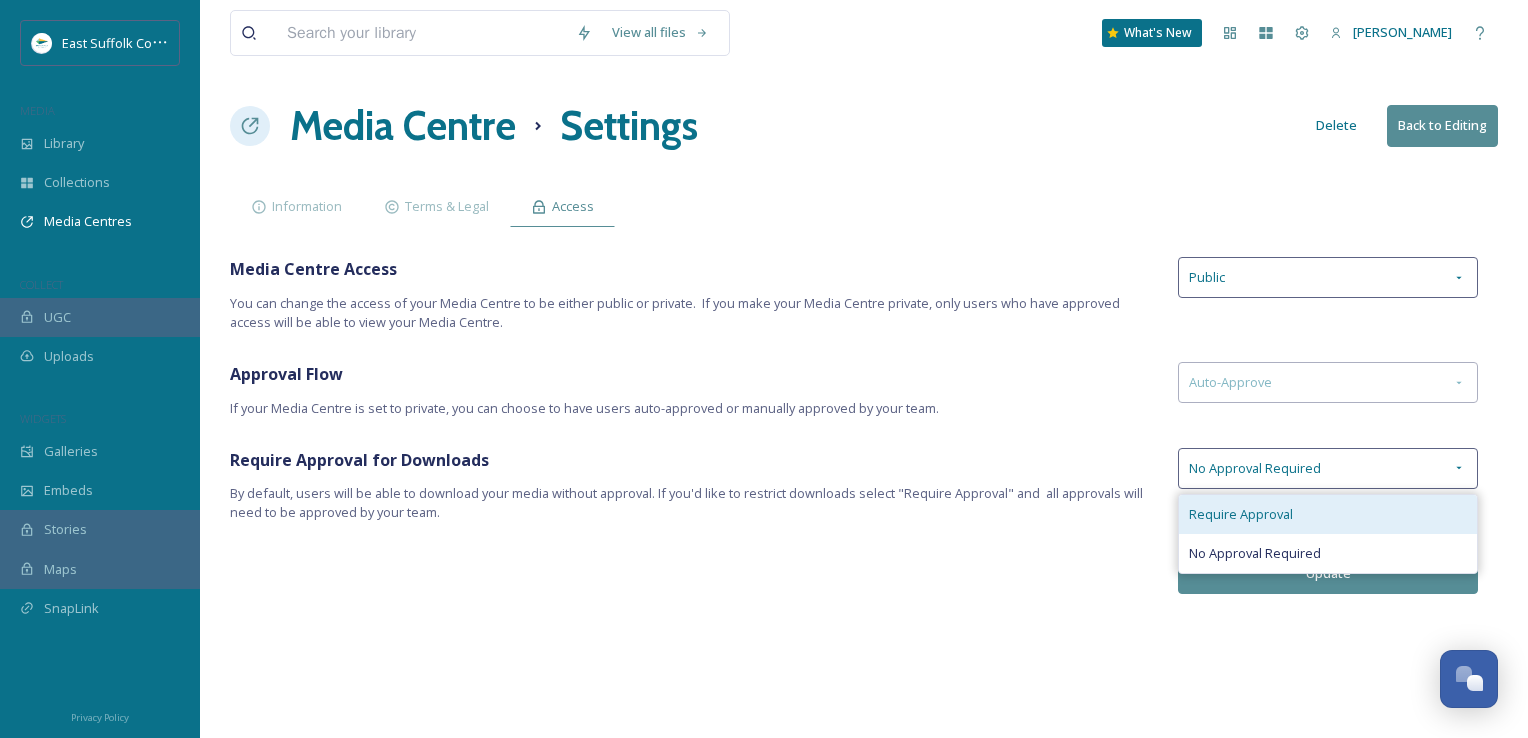 click on "Require Approval" at bounding box center [1328, 514] 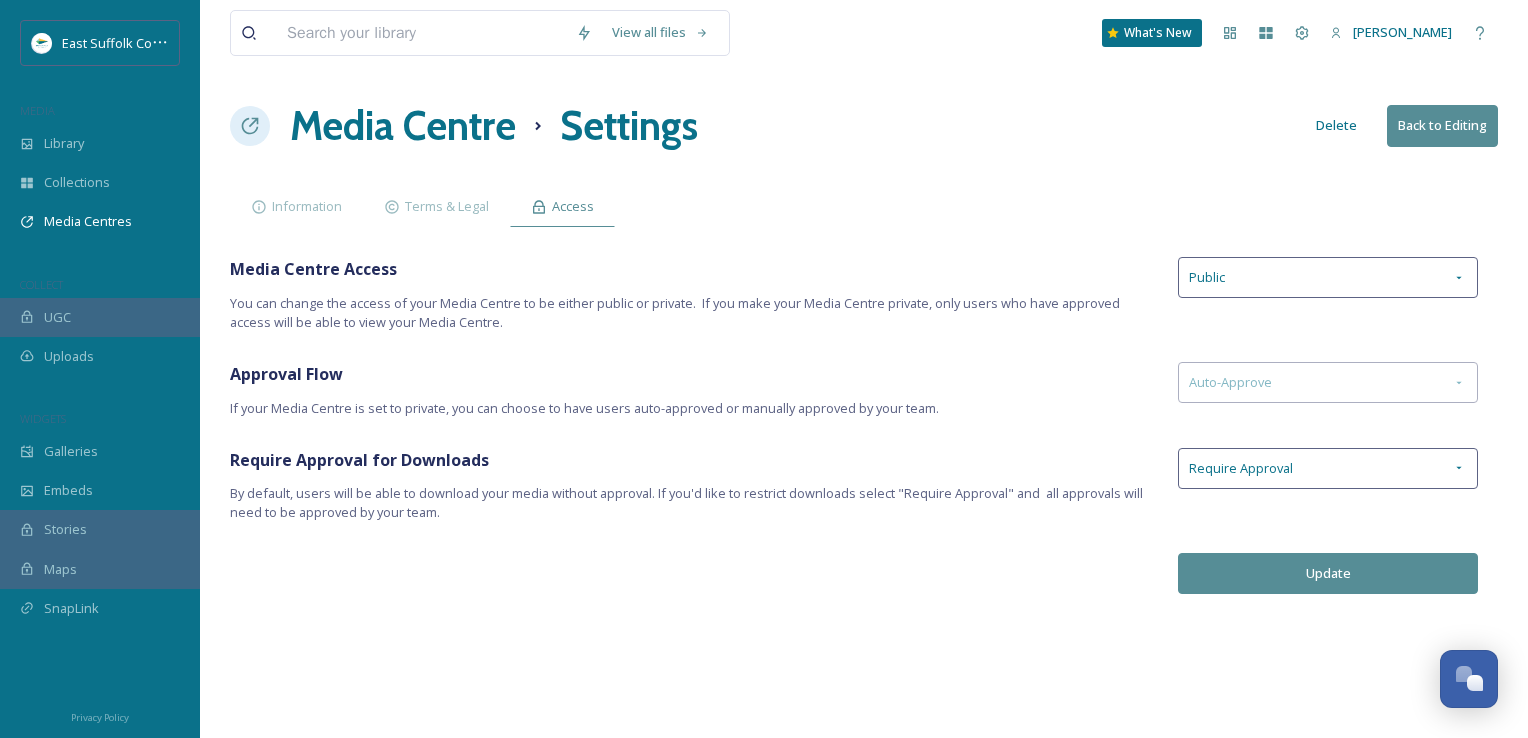 click on "View all files What's New [PERSON_NAME] Media Centre Settings Delete Back to Editing Information Terms & Legal Access Media Centre Access You can change the access of your Media Centre to be either public or private.  If you make your Media Centre private, only users who have approved access will be able to view your Media Centre. Public Approval Flow If your Media Centre is set to private, you can choose to have users auto-approved or manually approved by your team. Auto-Approve Require Approval for Downloads By default, users will be able to download your media without approval. If you'd like to restrict downloads select "Require Approval" and  all approvals will need to be approved by your team. Require Approval Update" at bounding box center (864, 369) 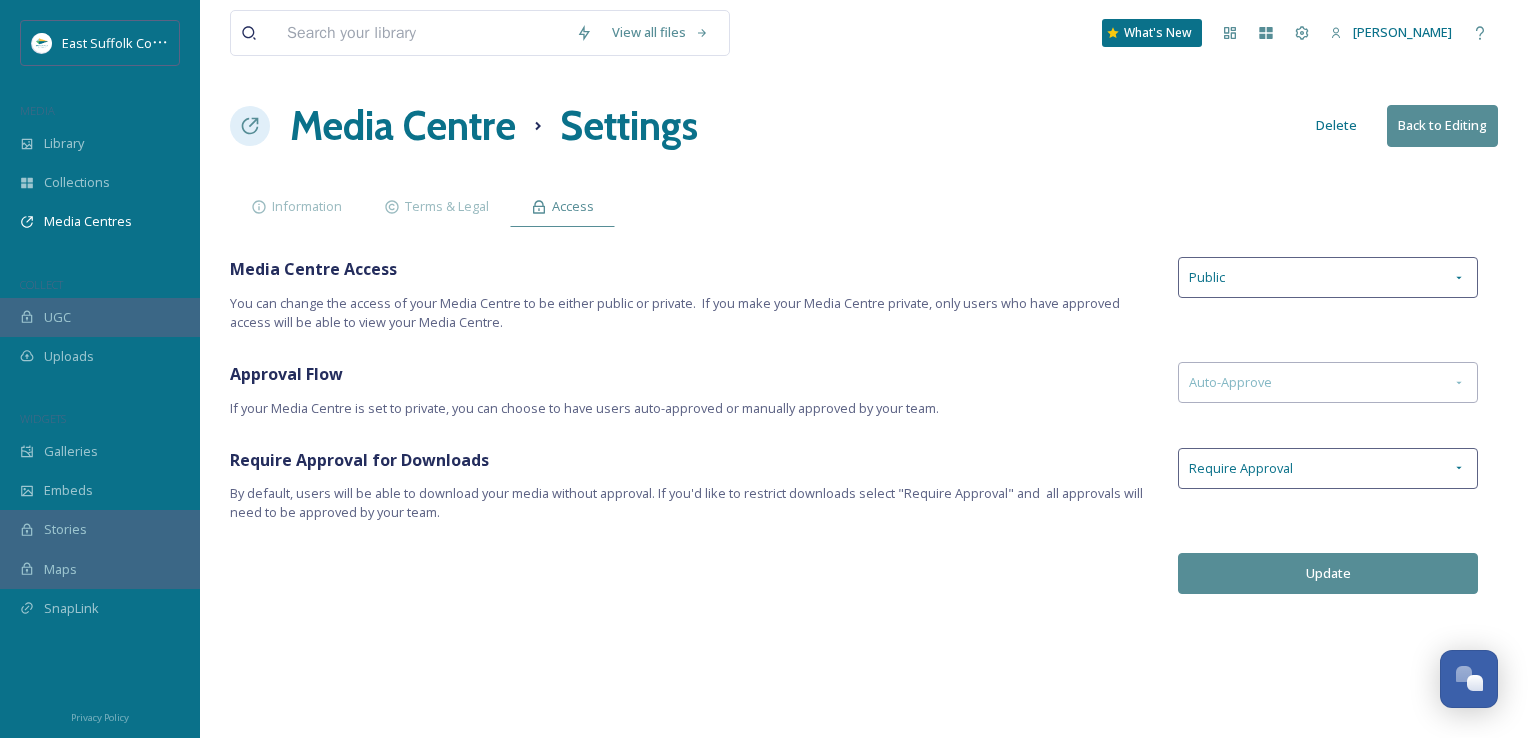 click on "Media Centre" at bounding box center (403, 126) 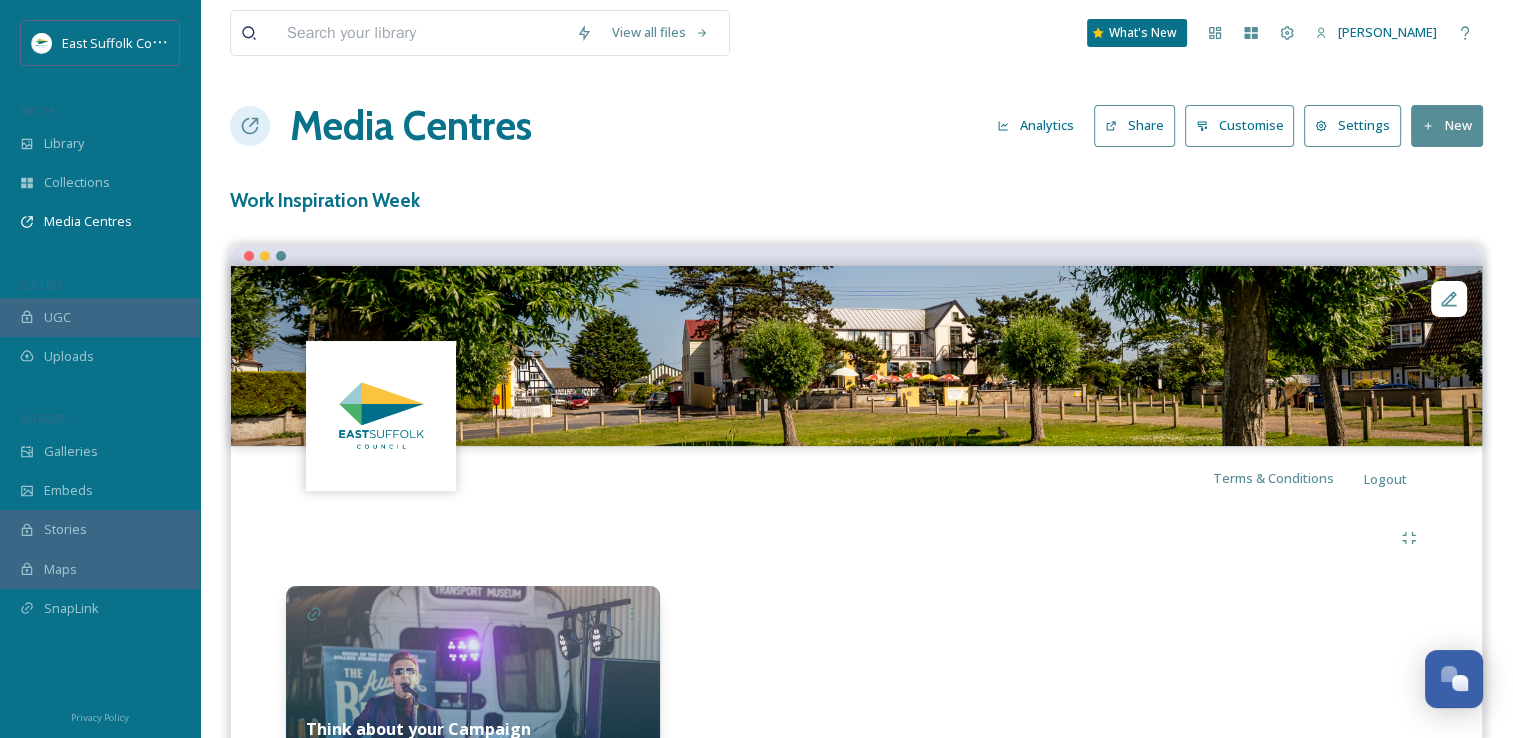 click 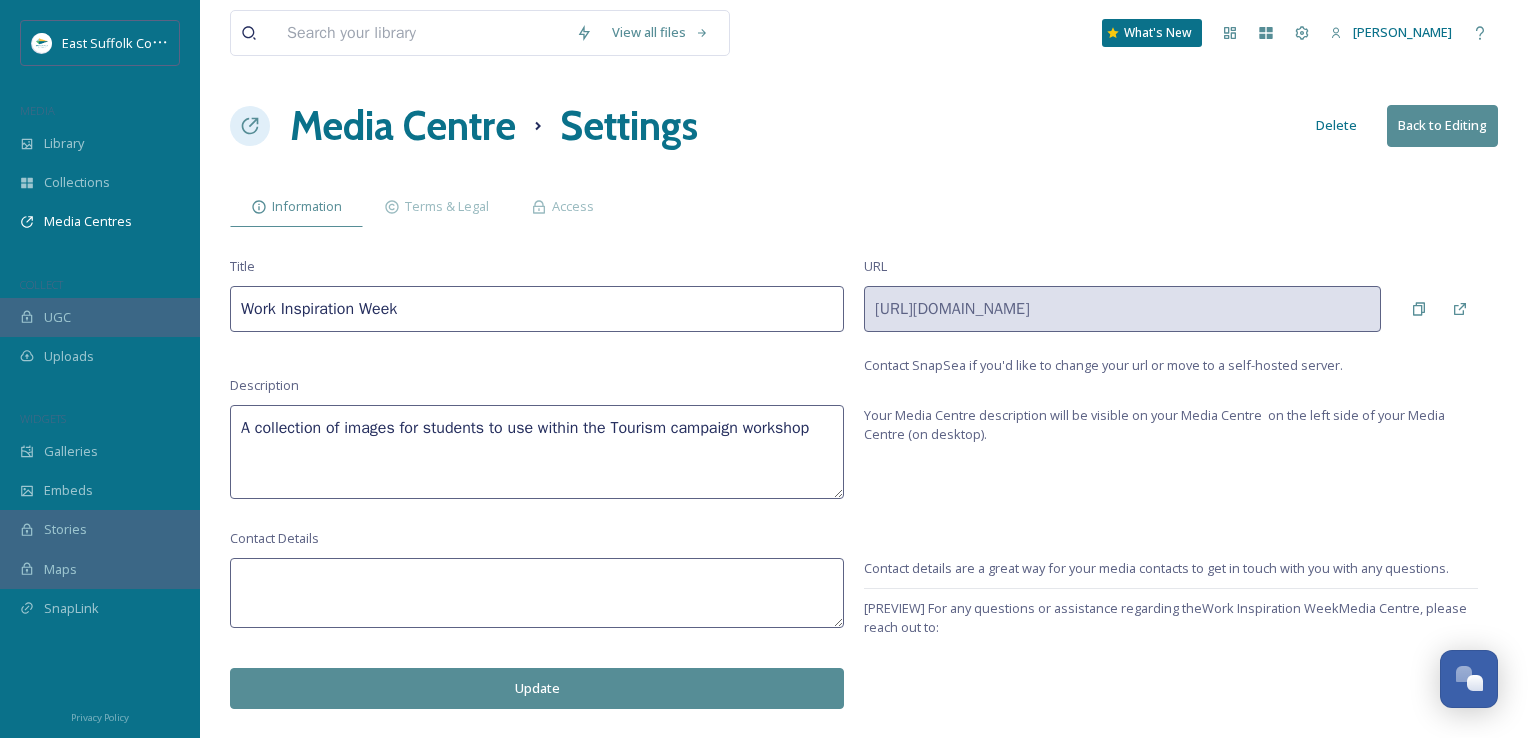 click on "A collection of images for students to use within the Tourism campaign workshop" at bounding box center [537, 452] 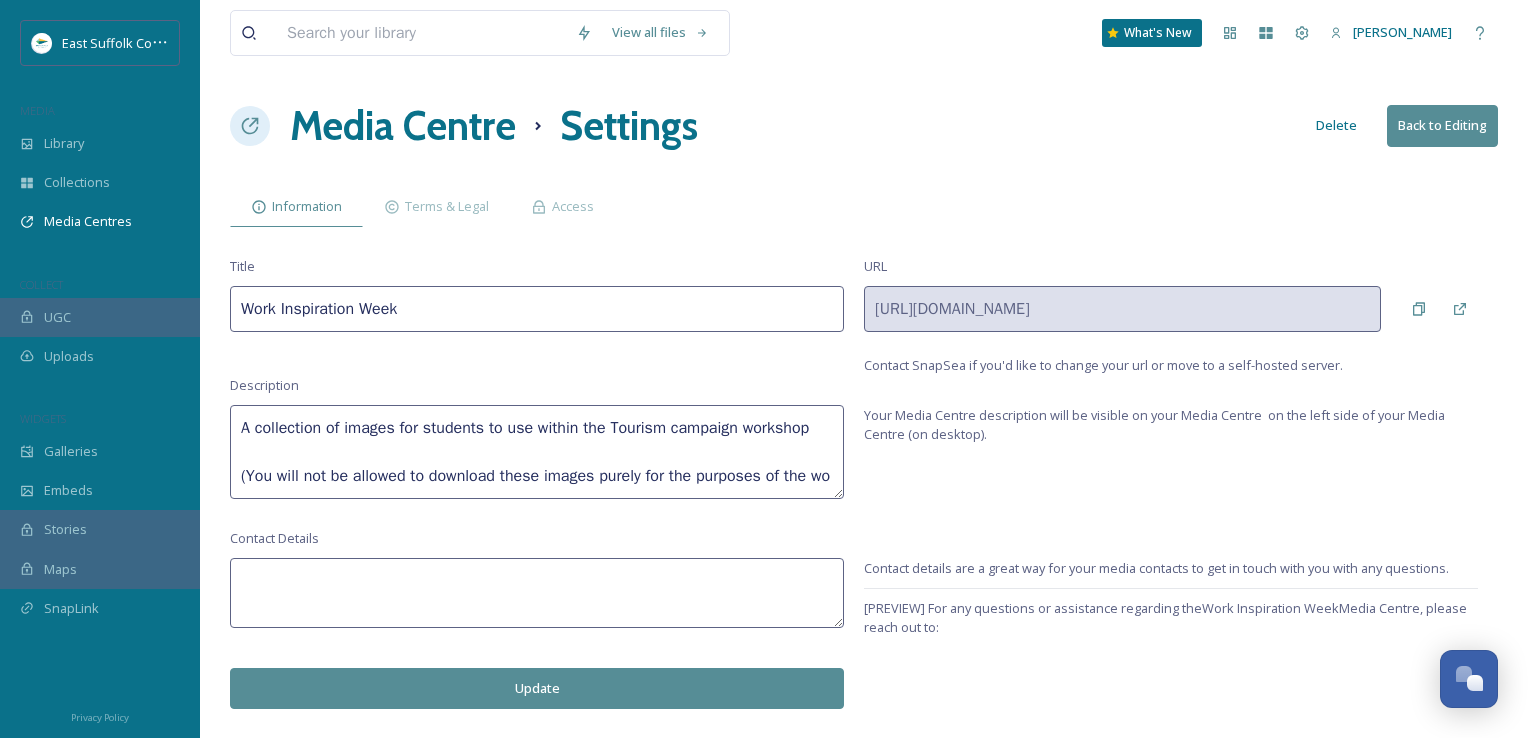 scroll, scrollTop: 12, scrollLeft: 0, axis: vertical 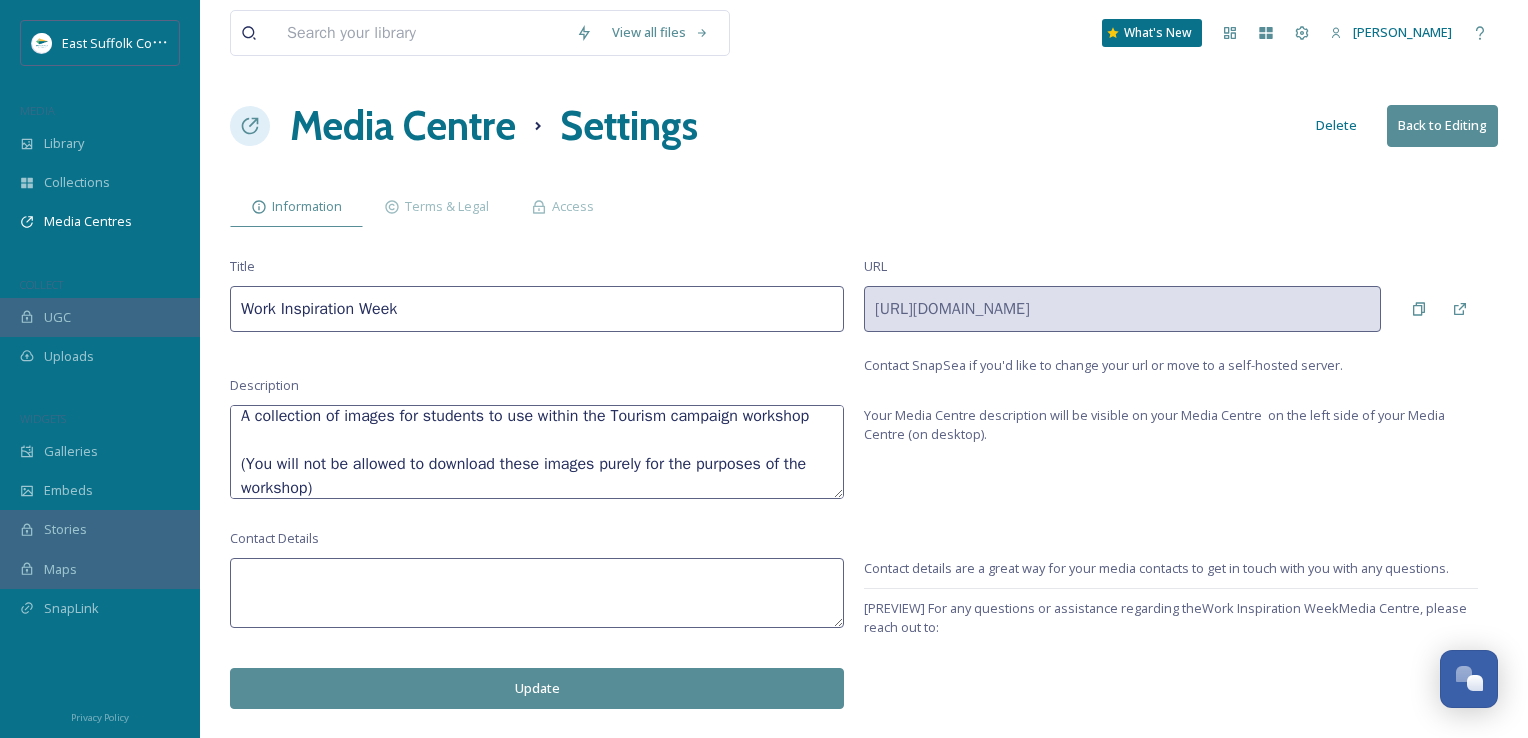 click on "Update" at bounding box center (537, 688) 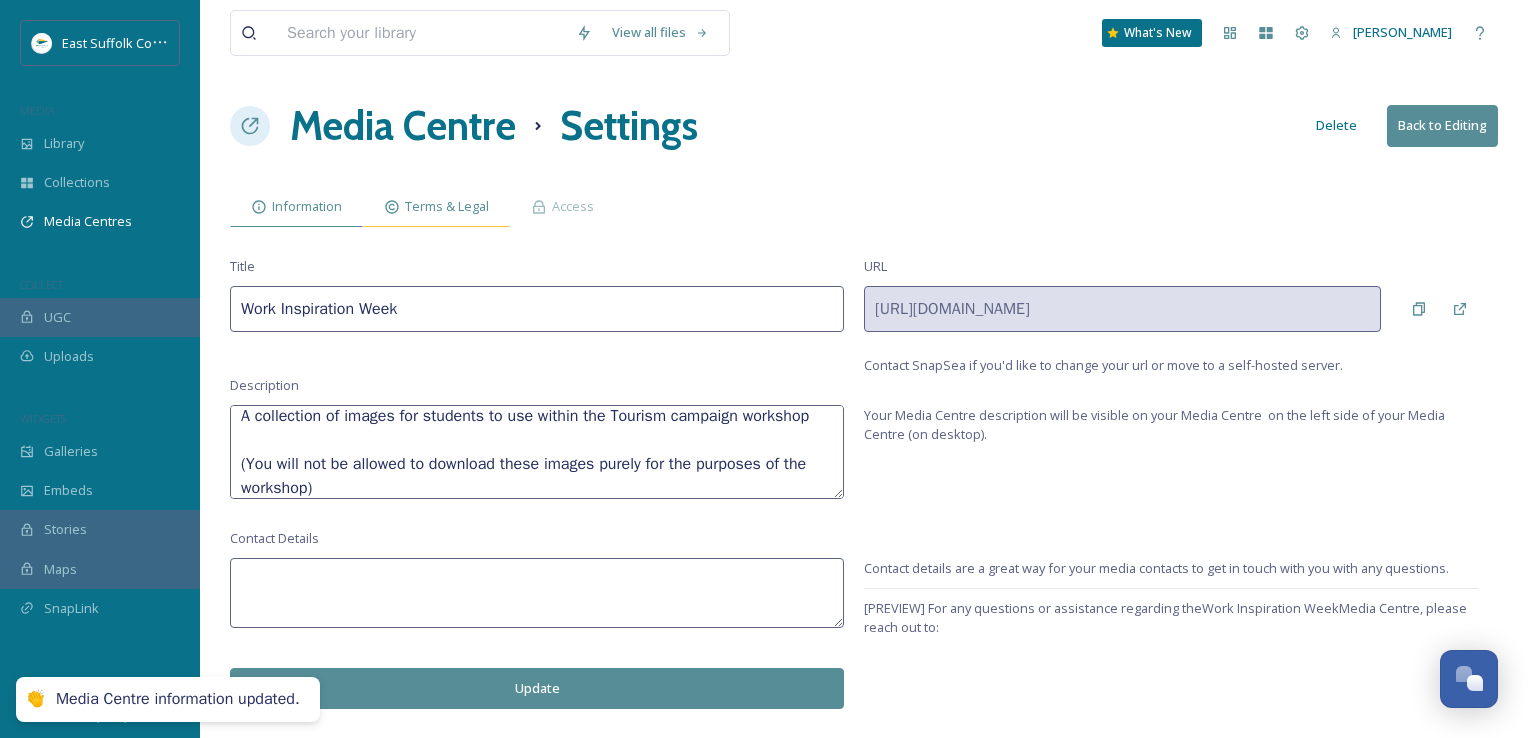 click on "Terms & Legal" at bounding box center (447, 206) 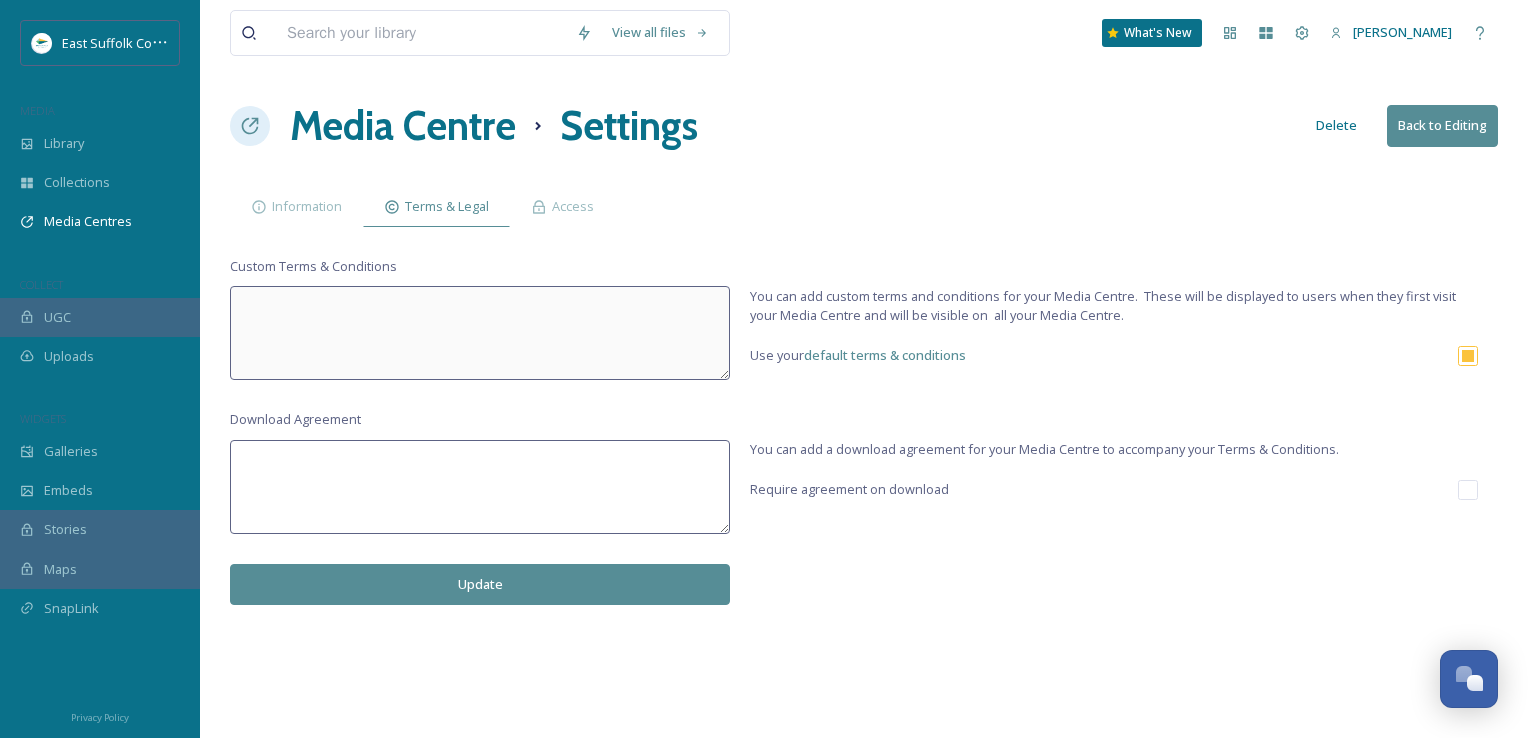 click at bounding box center (1468, 356) 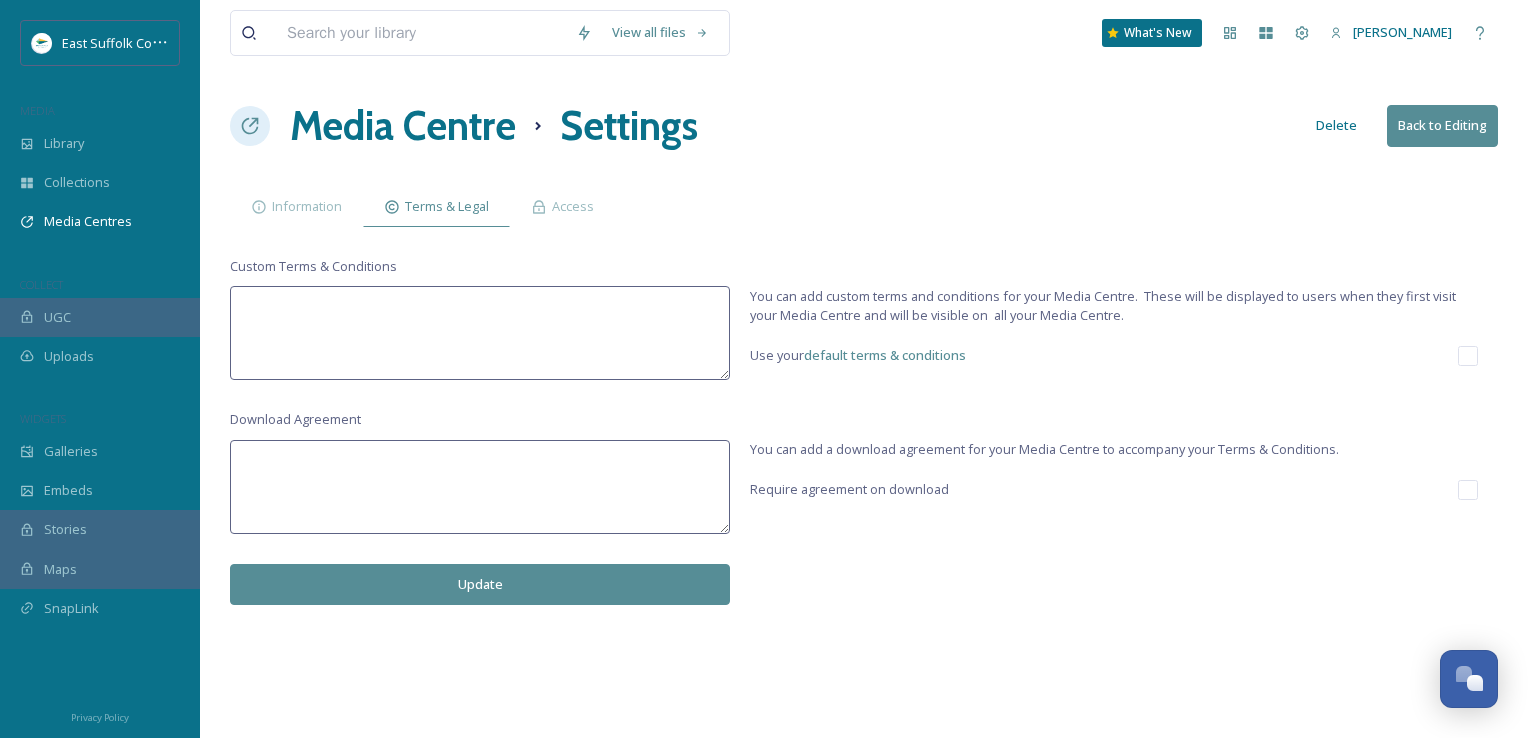 click at bounding box center [480, 333] 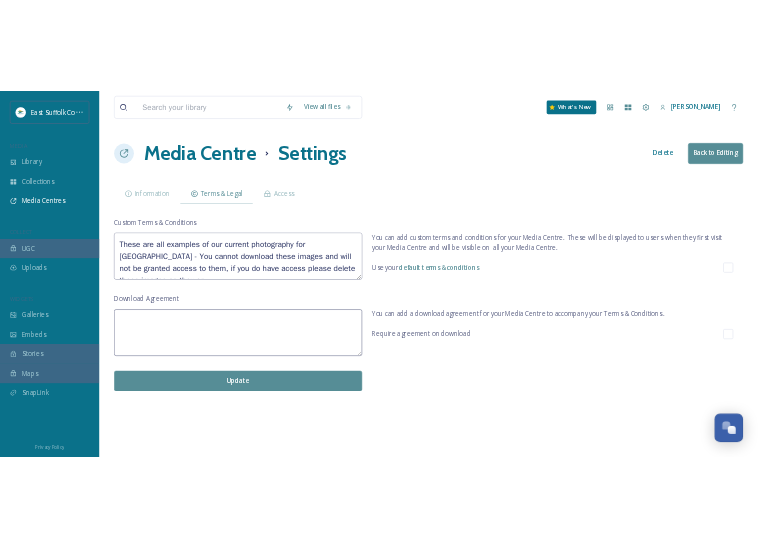 scroll, scrollTop: 12, scrollLeft: 0, axis: vertical 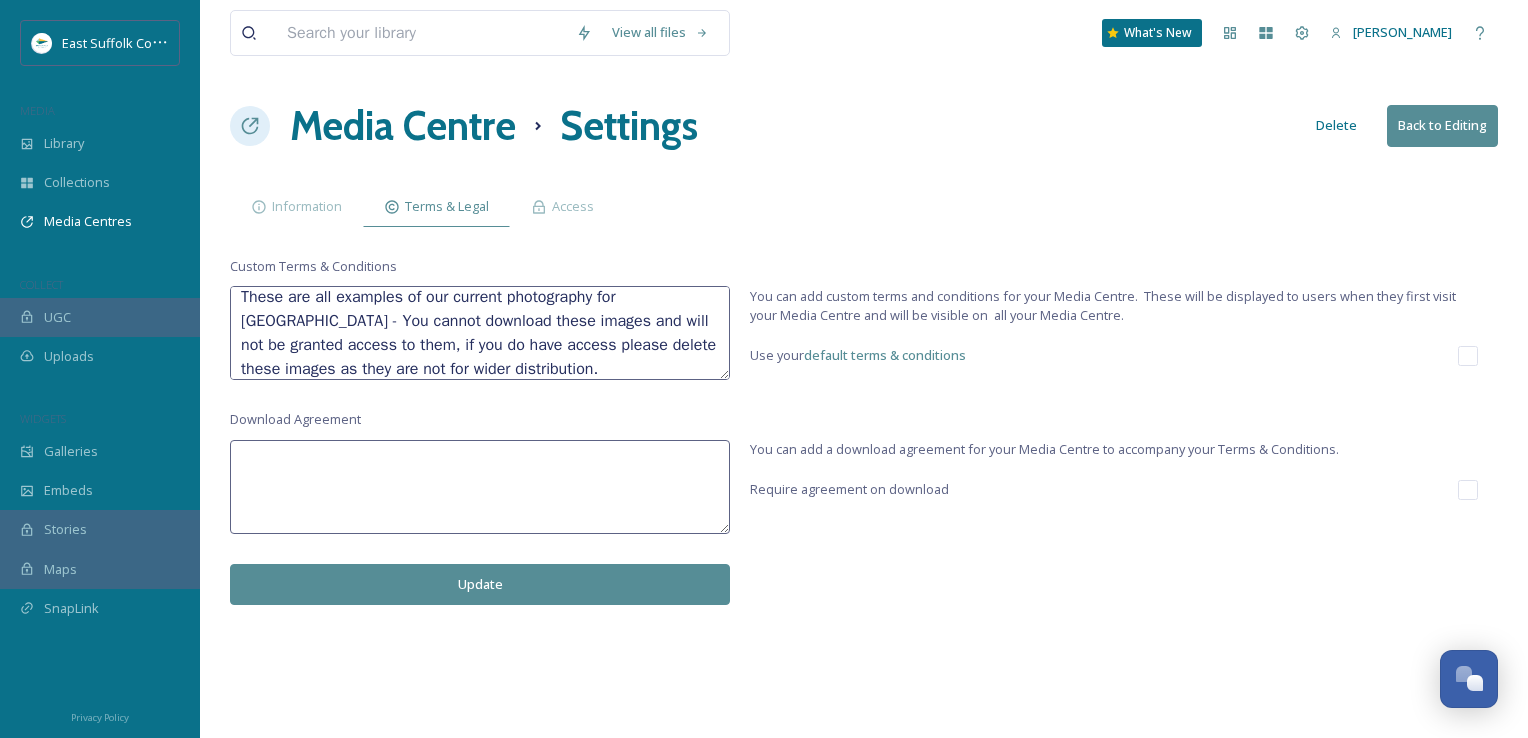 click on "Update" at bounding box center (480, 584) 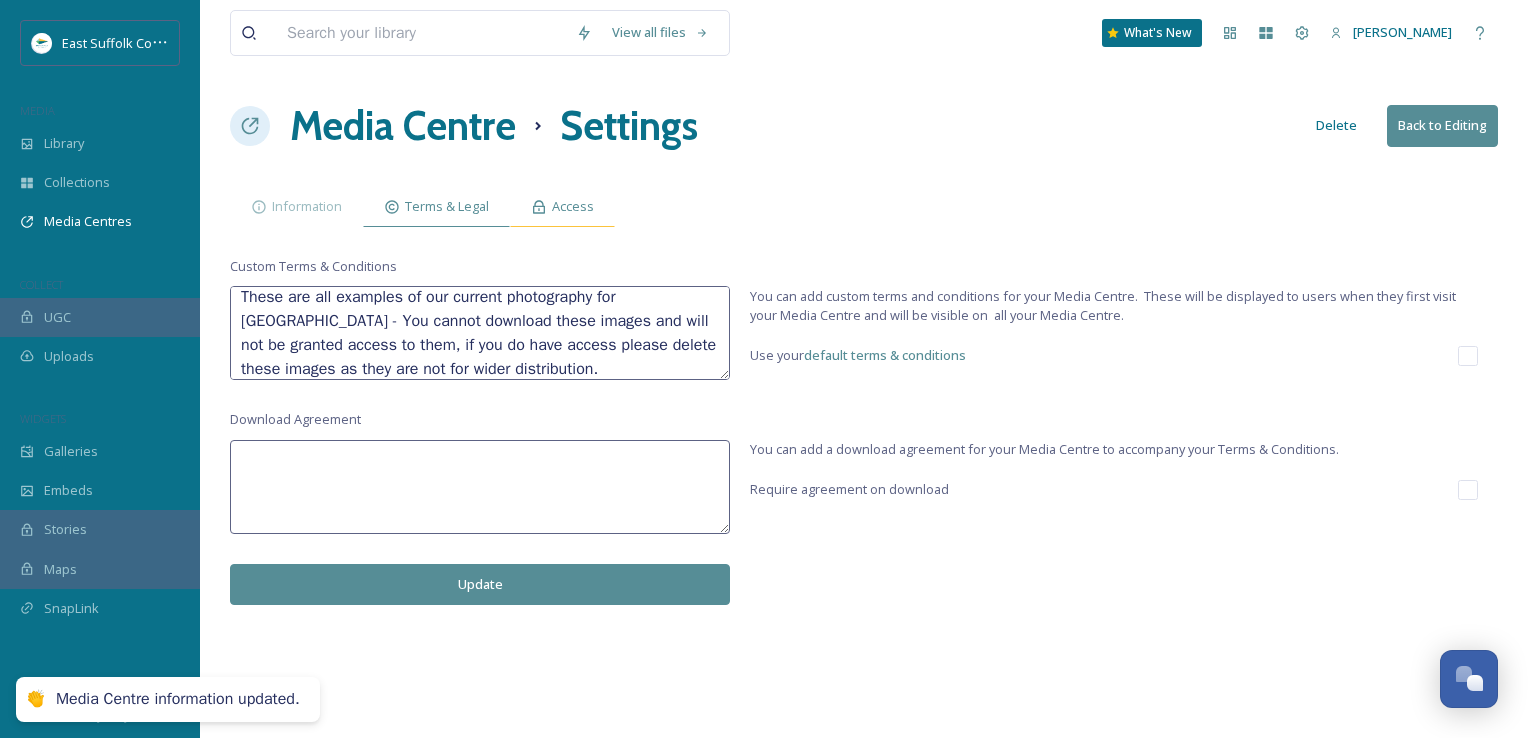 click on "Access" at bounding box center (562, 206) 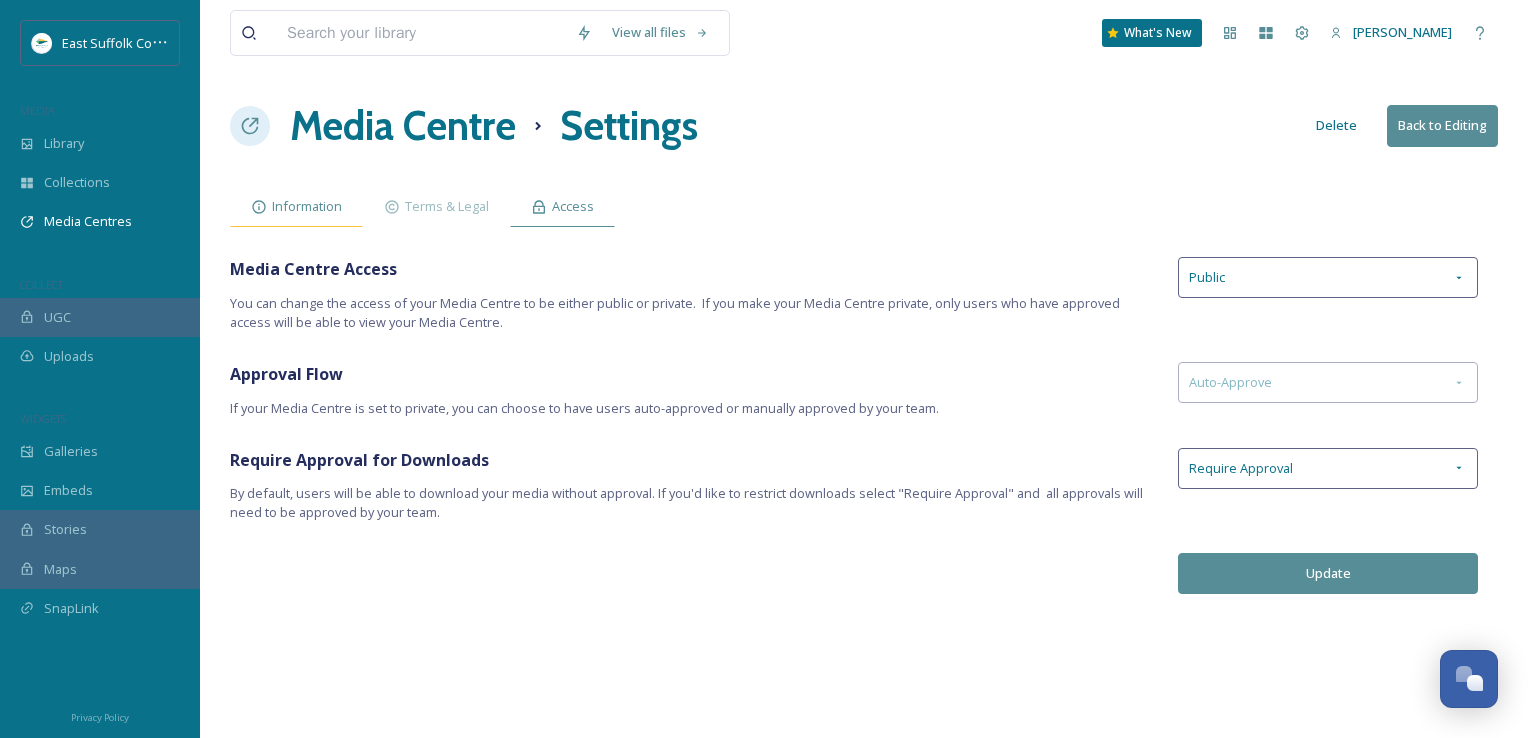 click on "Information" at bounding box center [296, 206] 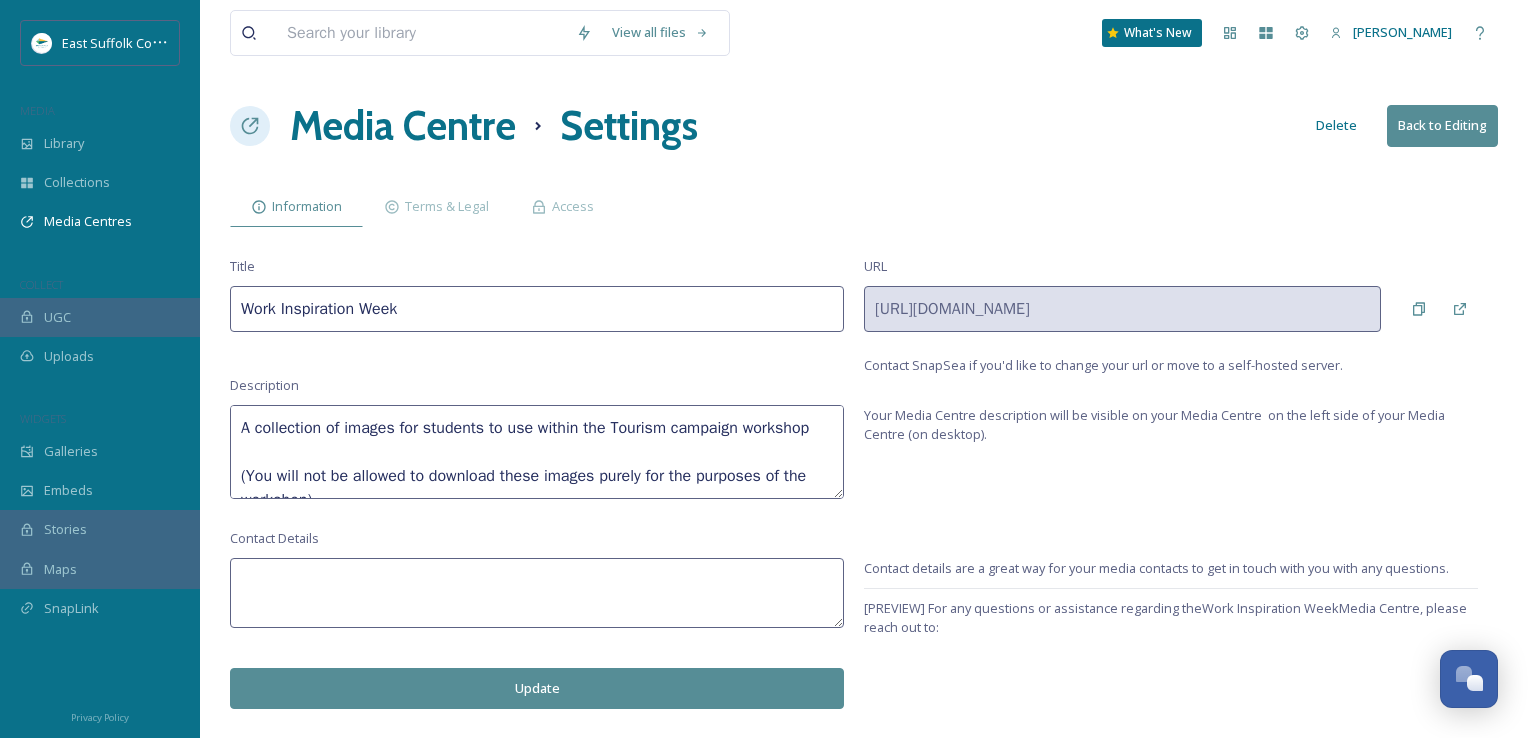 click on "Media Centre" at bounding box center [403, 126] 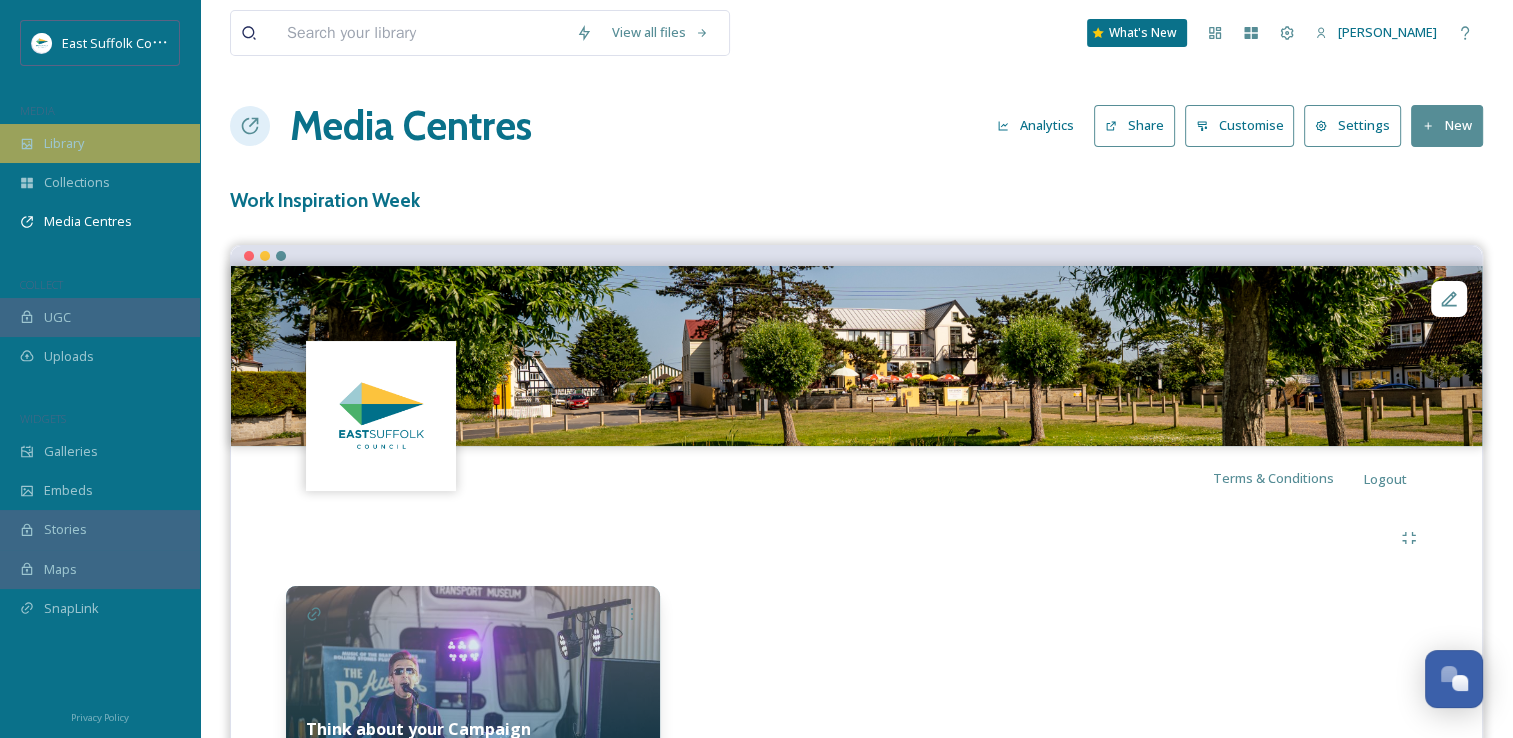 click on "Library" at bounding box center (100, 143) 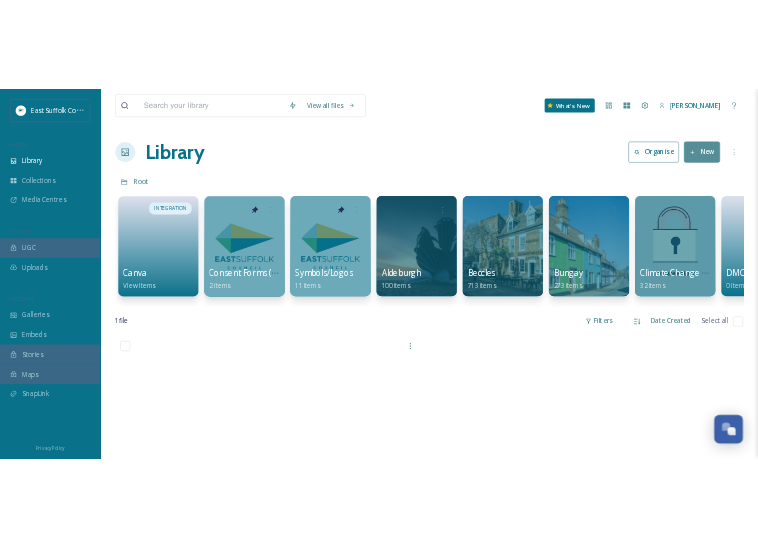 scroll, scrollTop: 8285, scrollLeft: 0, axis: vertical 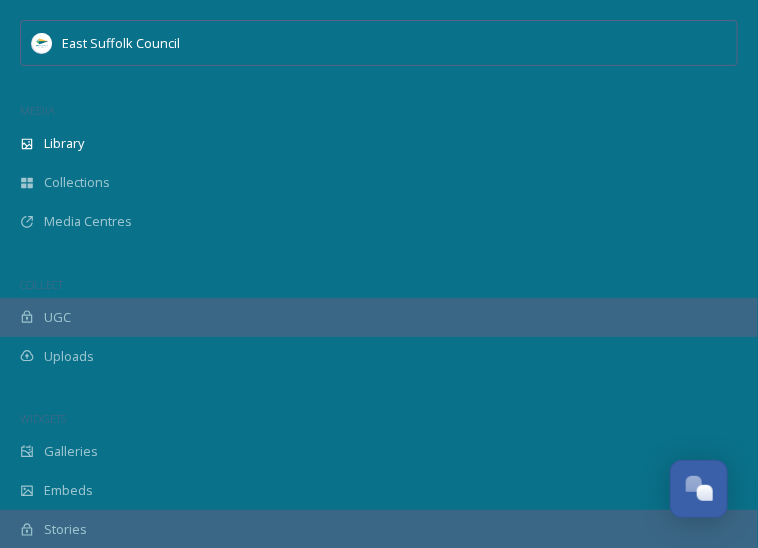 click at bounding box center [437, 954] 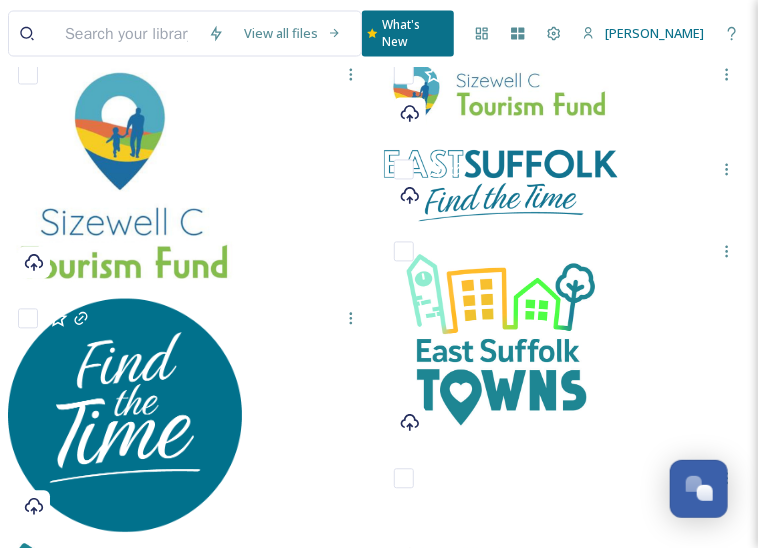 scroll, scrollTop: 988, scrollLeft: 0, axis: vertical 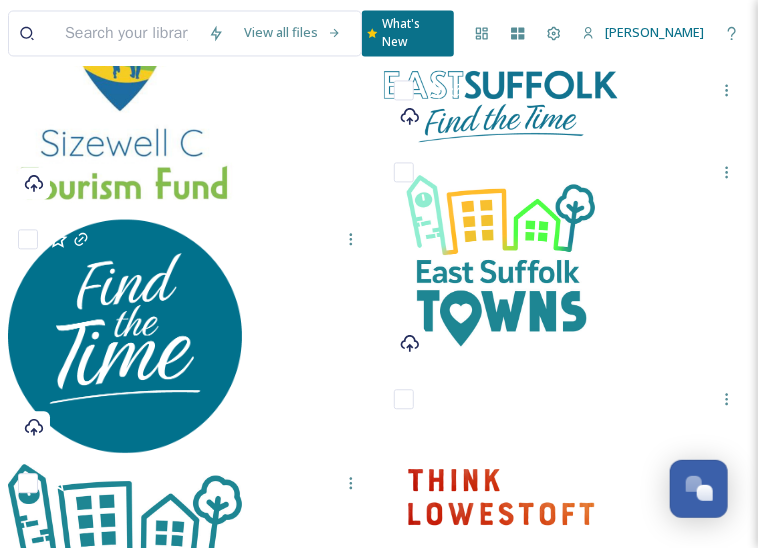 click on "image/jpeg  |  66.49 kB  |  700  x  700" at bounding box center (107, 1004) 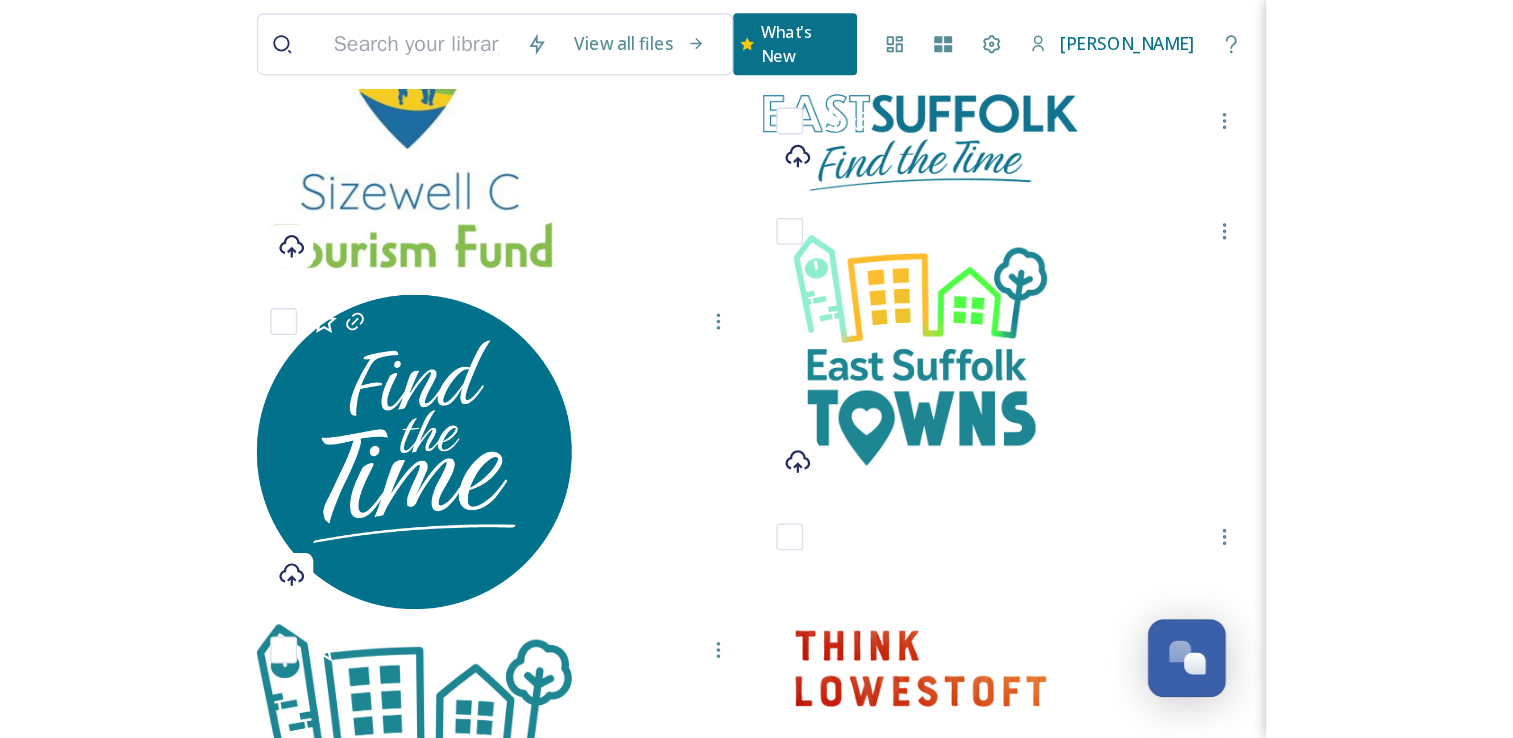 scroll, scrollTop: 616, scrollLeft: 0, axis: vertical 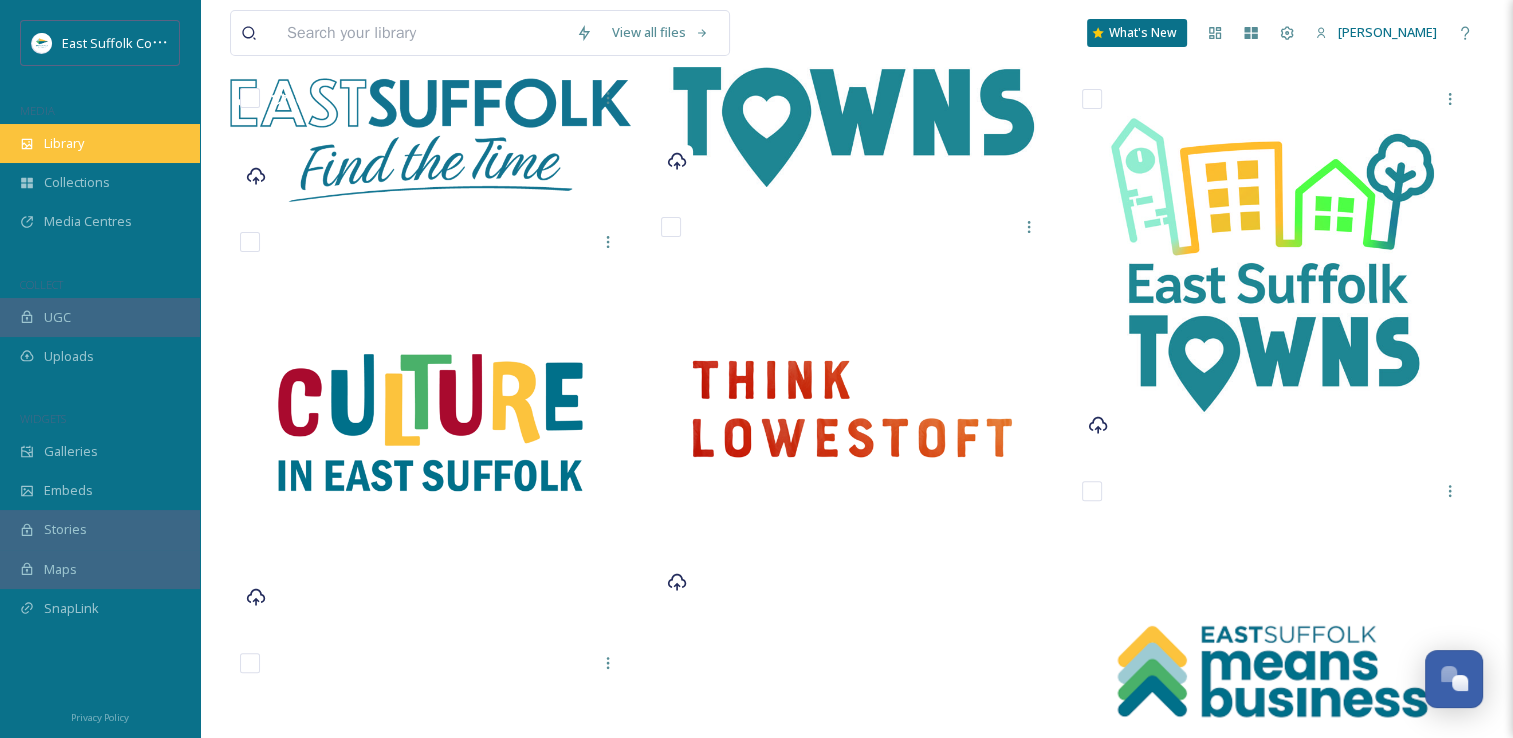 click on "Library" at bounding box center [64, 143] 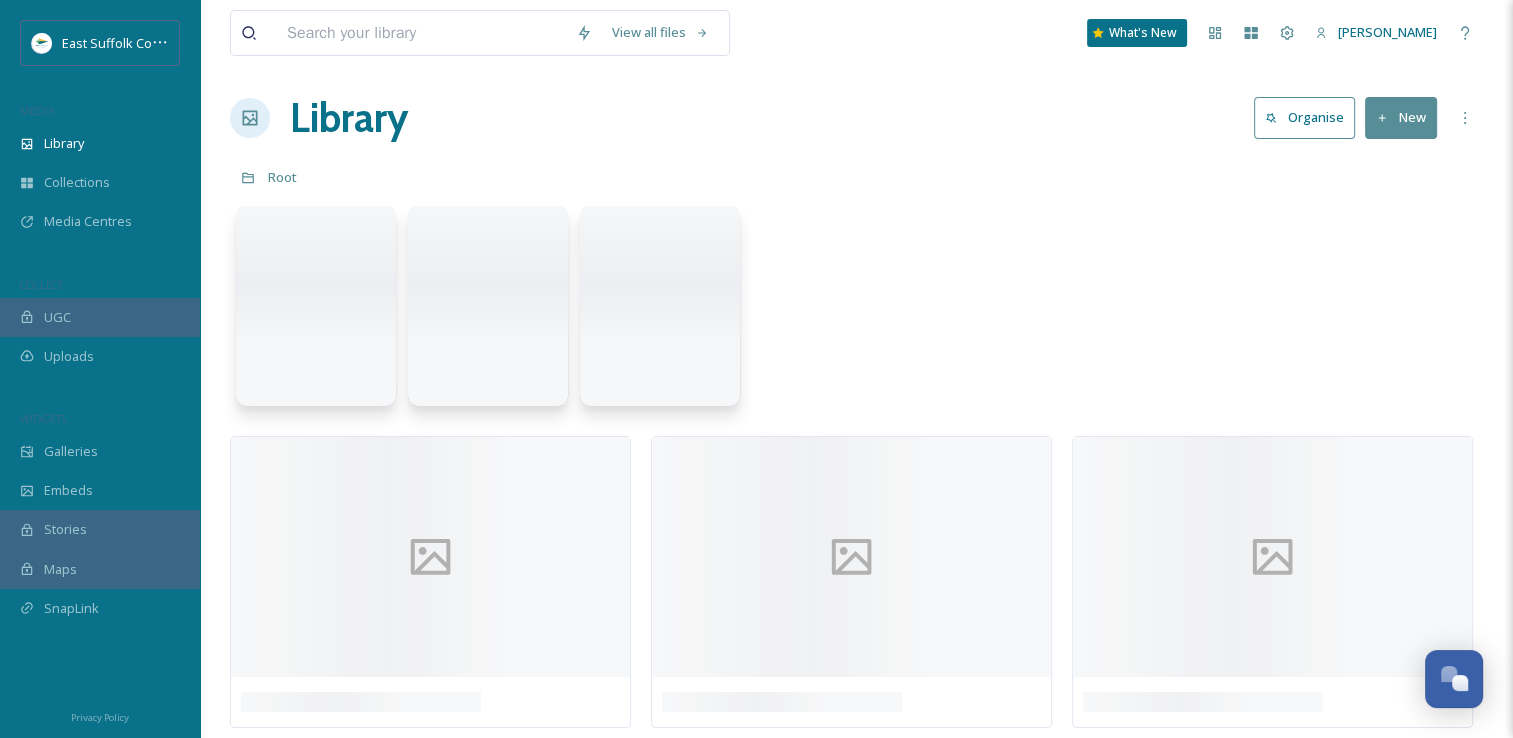 scroll, scrollTop: 0, scrollLeft: 0, axis: both 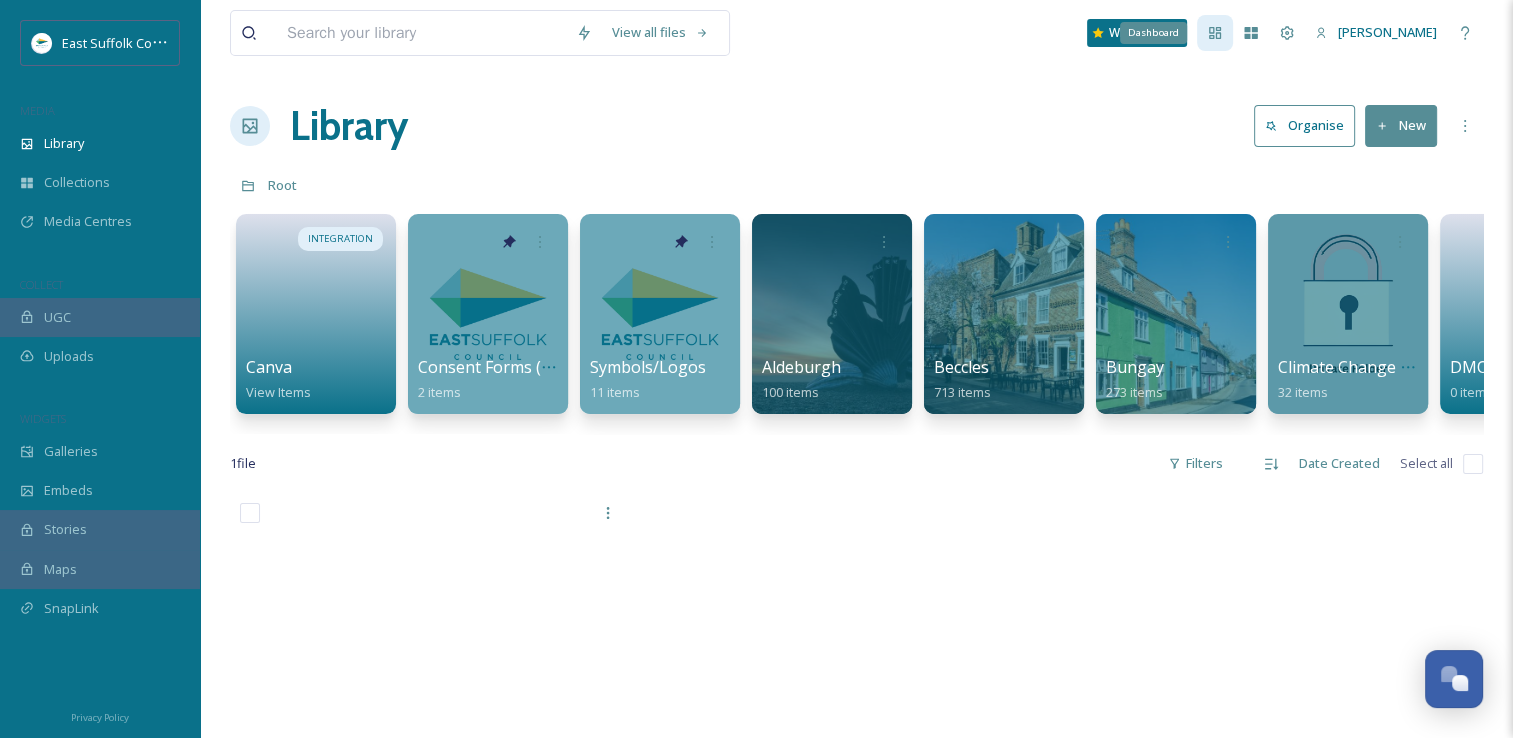 click on "Dashboard" at bounding box center (1215, 33) 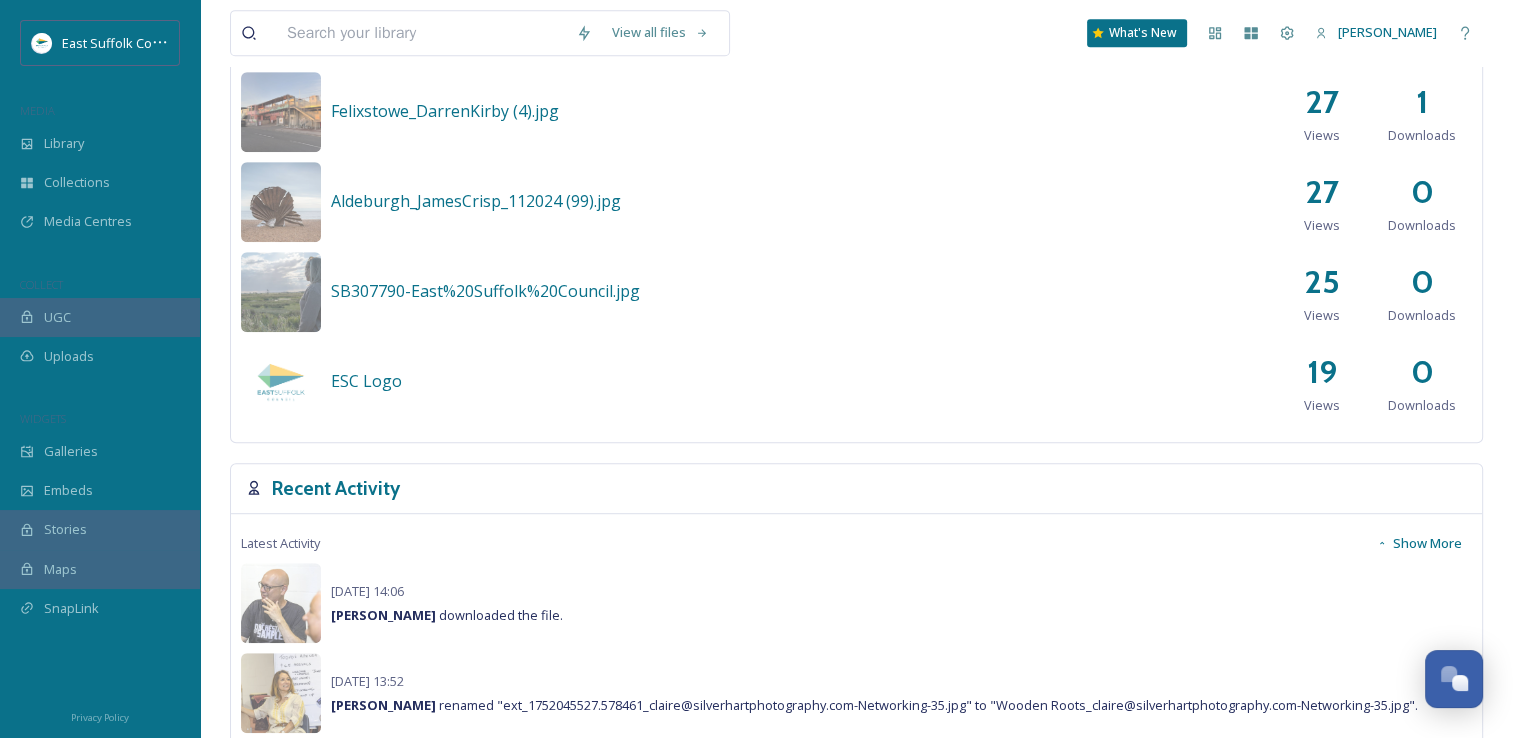 scroll, scrollTop: 1400, scrollLeft: 0, axis: vertical 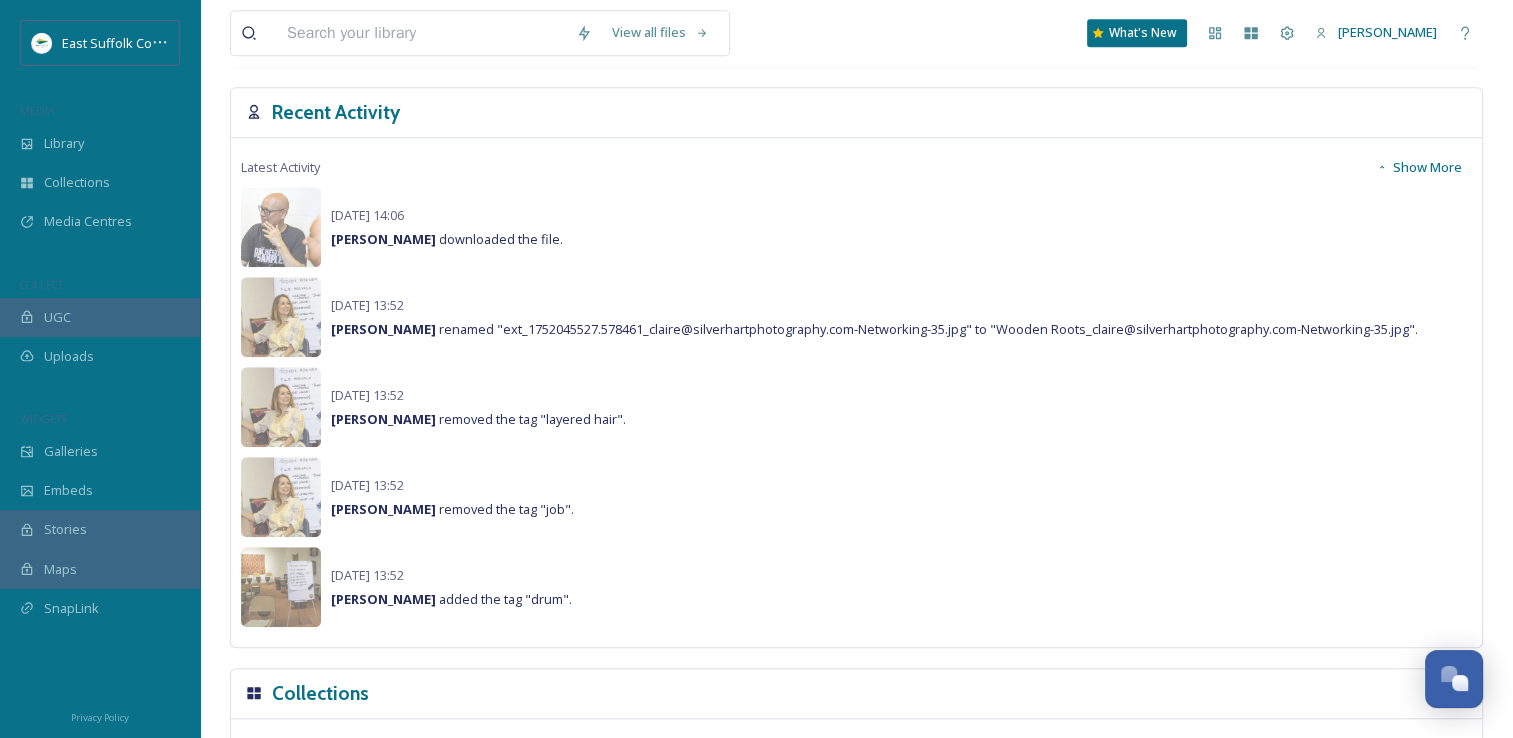 click on "Show More" at bounding box center [1419, 167] 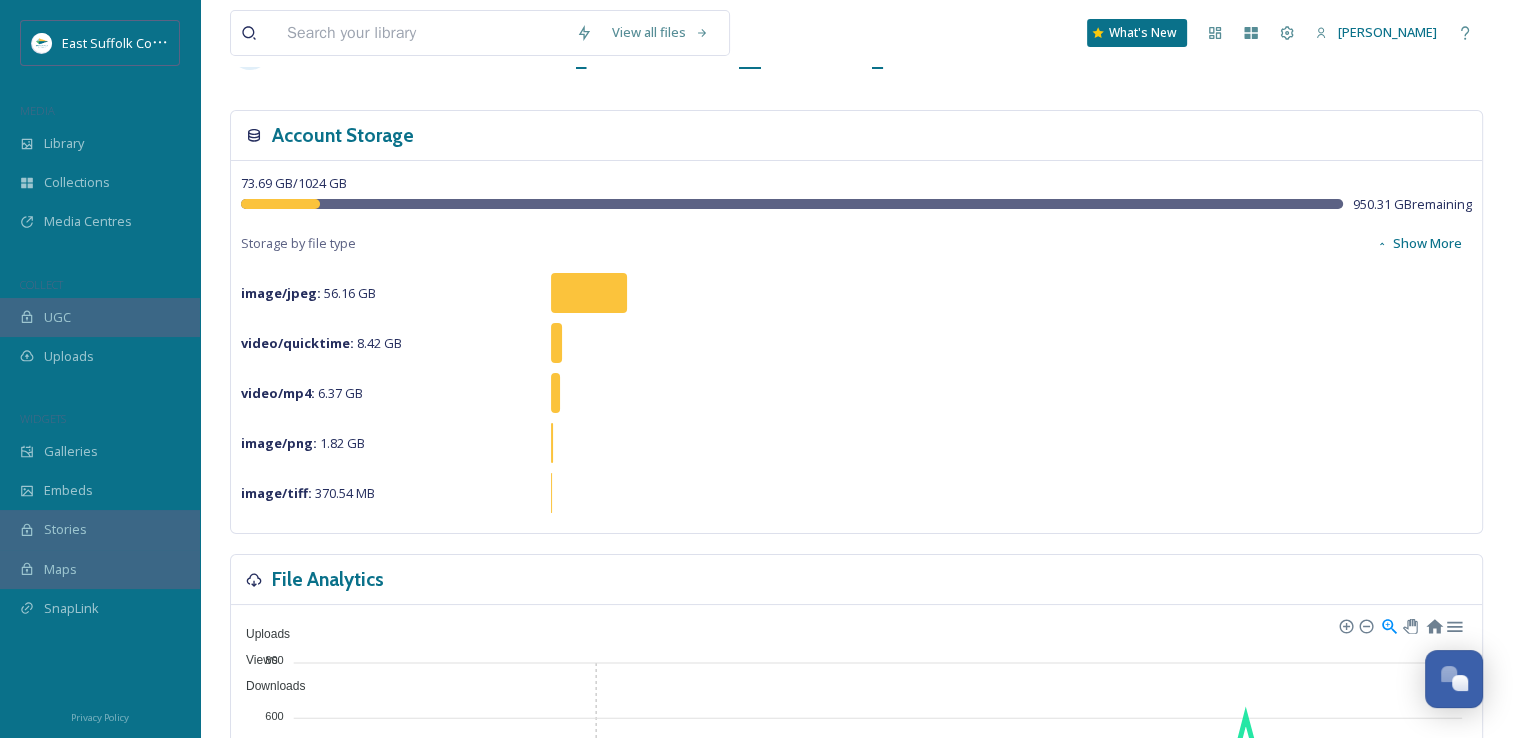 scroll, scrollTop: 0, scrollLeft: 0, axis: both 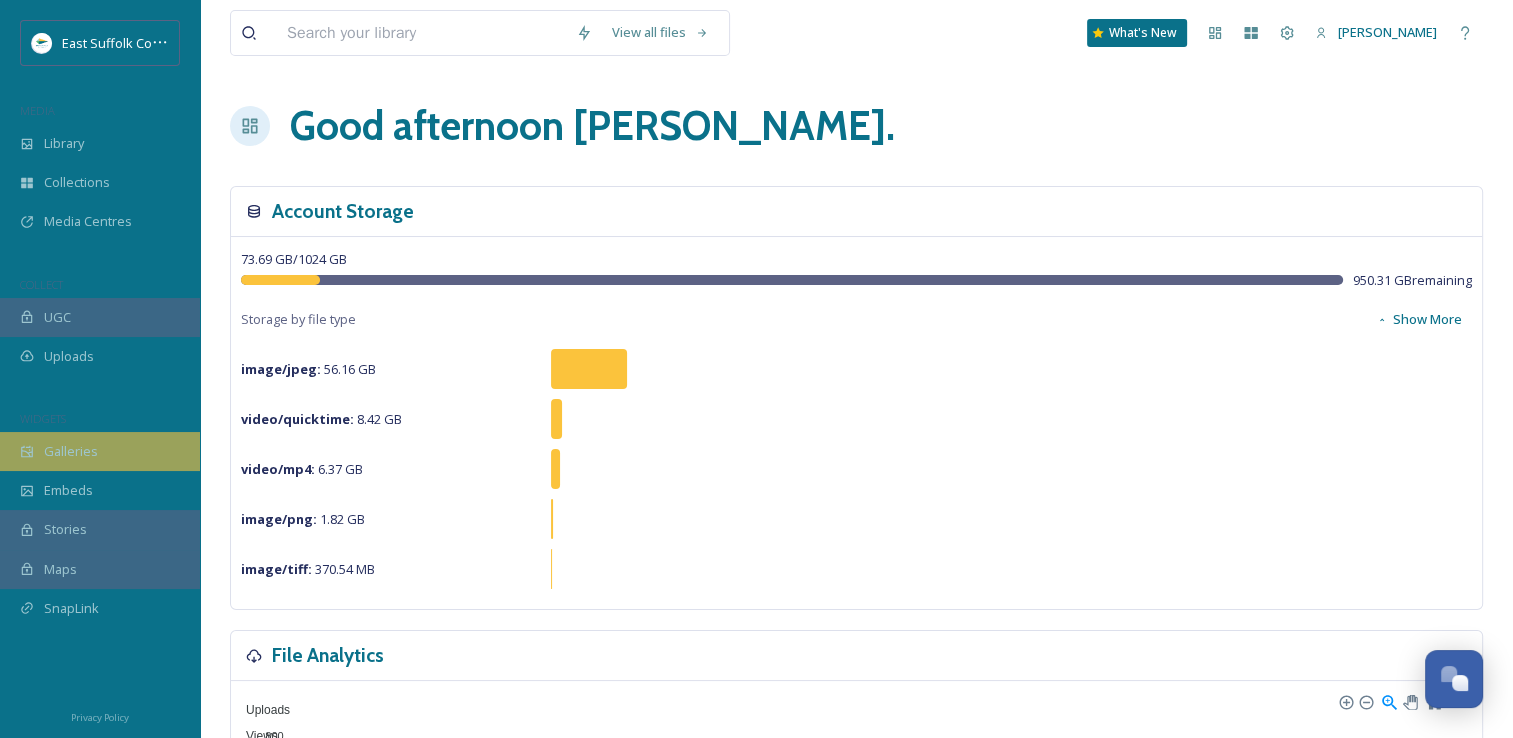 click on "Galleries" at bounding box center (100, 451) 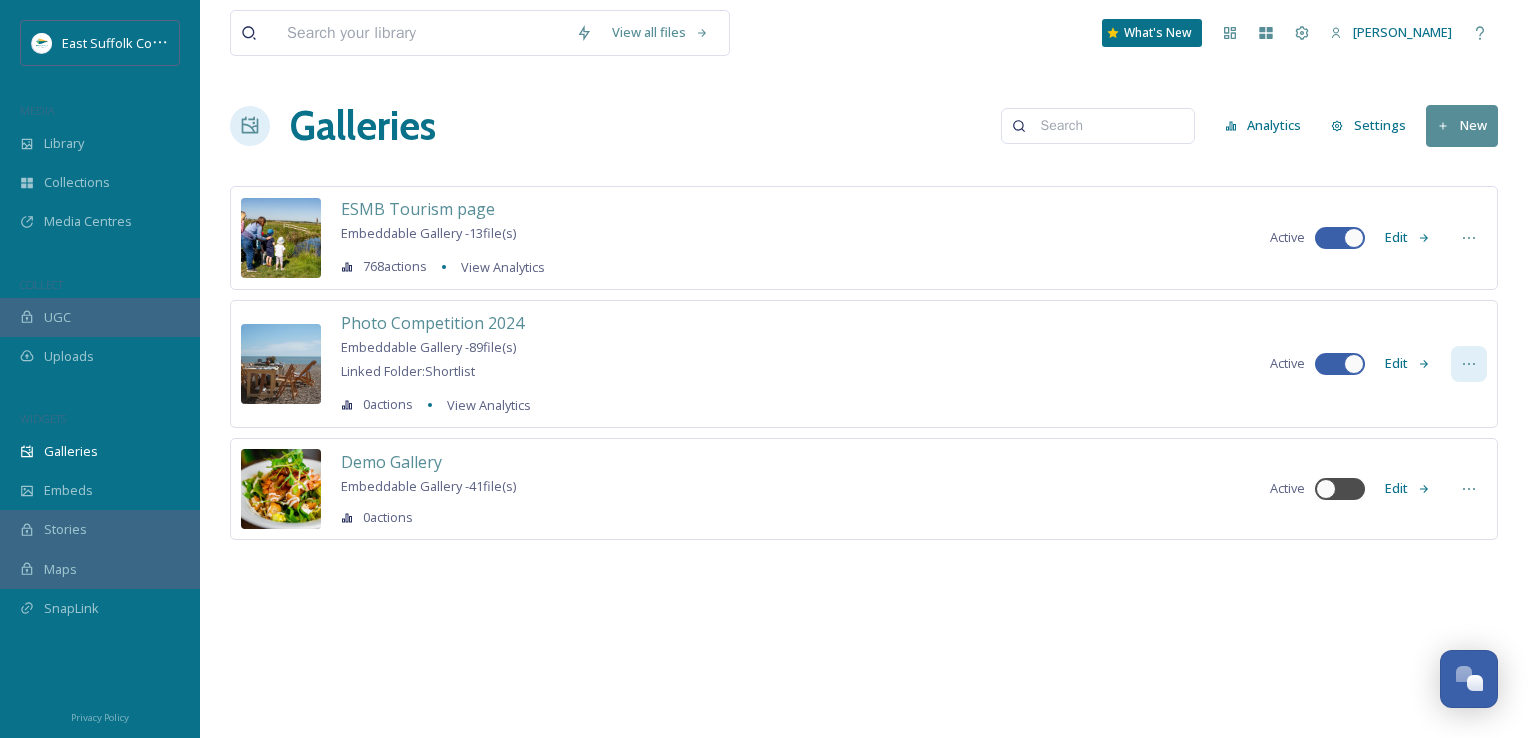 click at bounding box center [1469, 364] 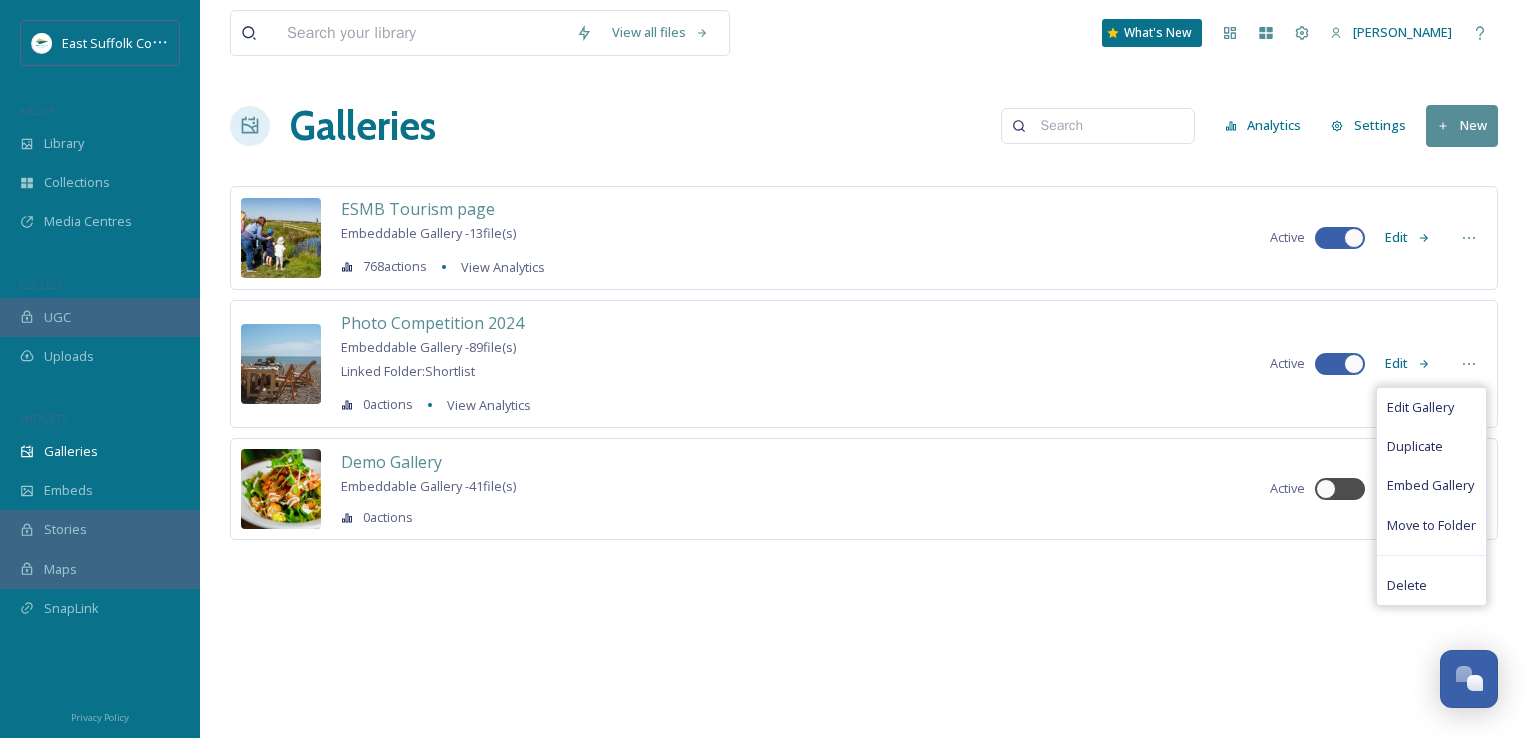 click on "ESMB Tourism page Embeddable Gallery -  13  file(s) 768  actions View Analytics Active Edit Photo Competition 2024 Embeddable Gallery -  89  file(s) Linked Folder:  Shortlist 0  actions View Analytics Active Edit Edit Gallery Duplicate Embed Gallery Move to Folder Delete Demo Gallery Embeddable Gallery -  41  file(s) 0  actions Active Edit" at bounding box center [864, 393] 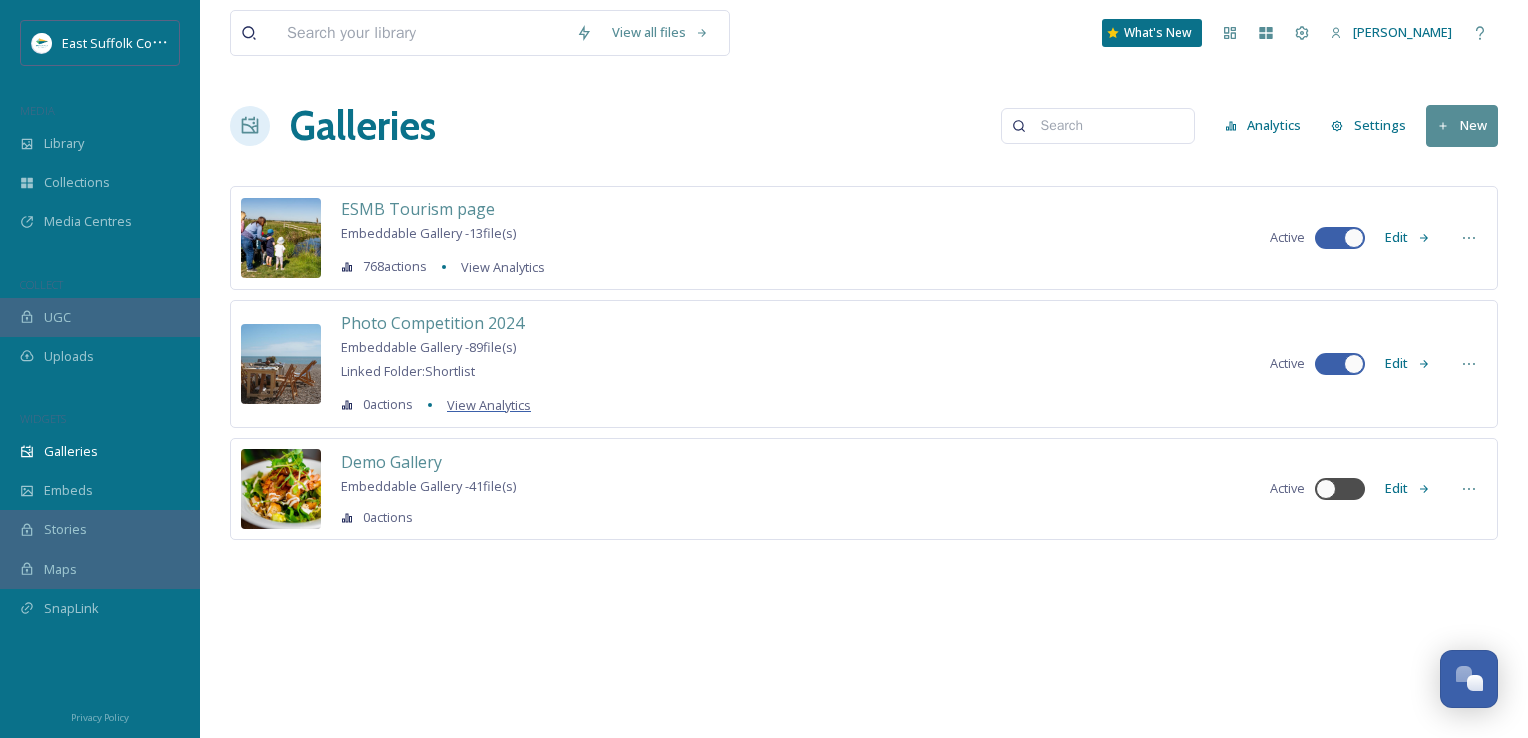 click on "View Analytics" at bounding box center [489, 405] 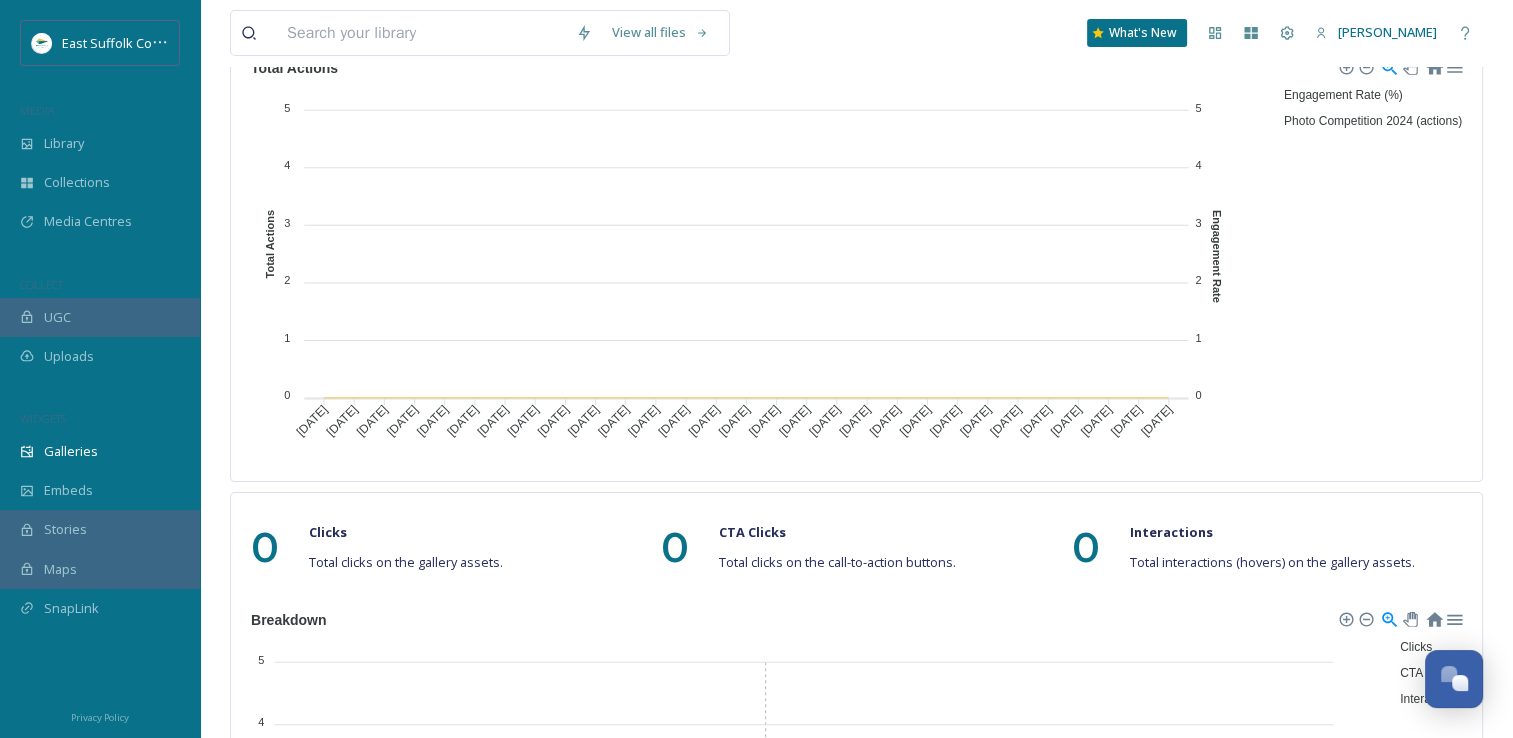 scroll, scrollTop: 0, scrollLeft: 0, axis: both 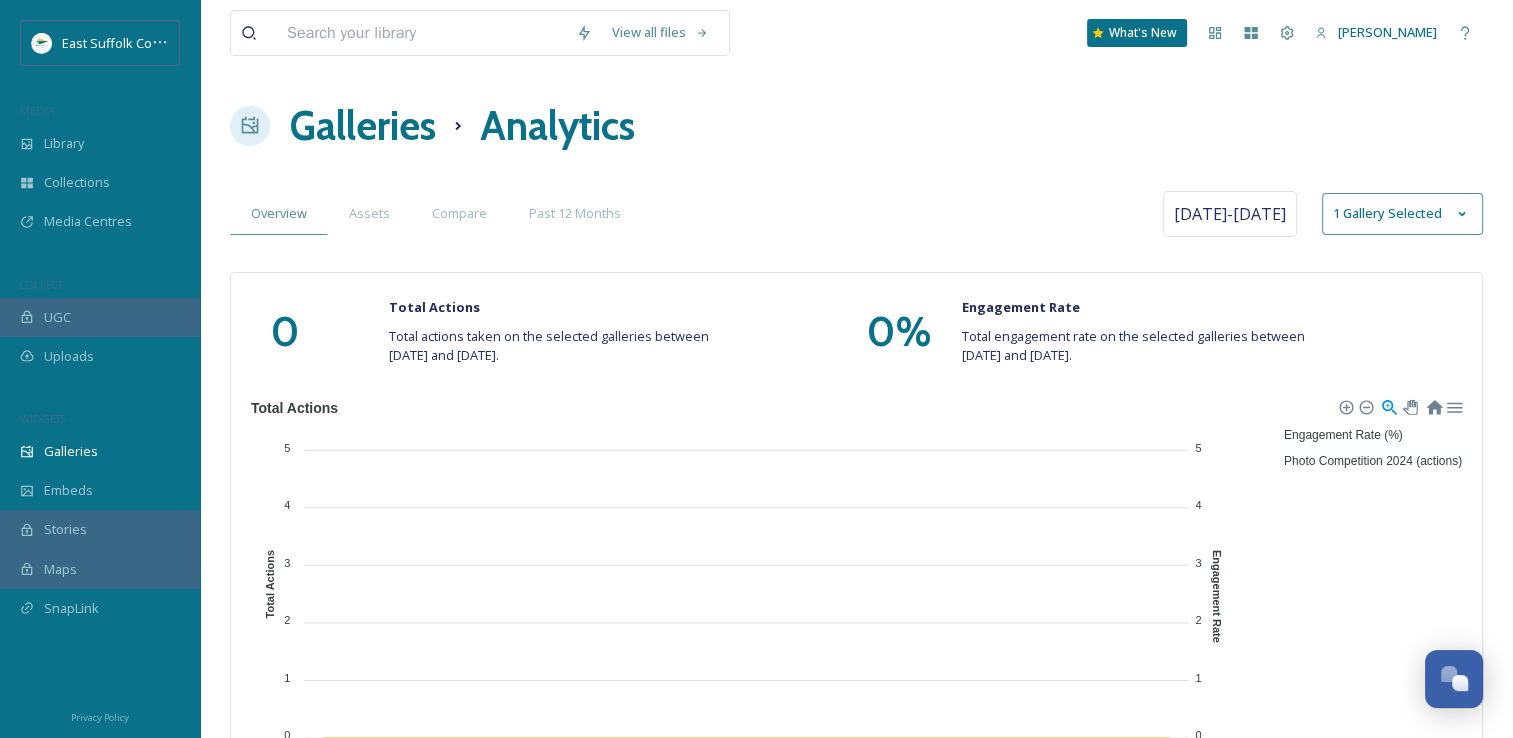 click on "Galleries" at bounding box center [363, 126] 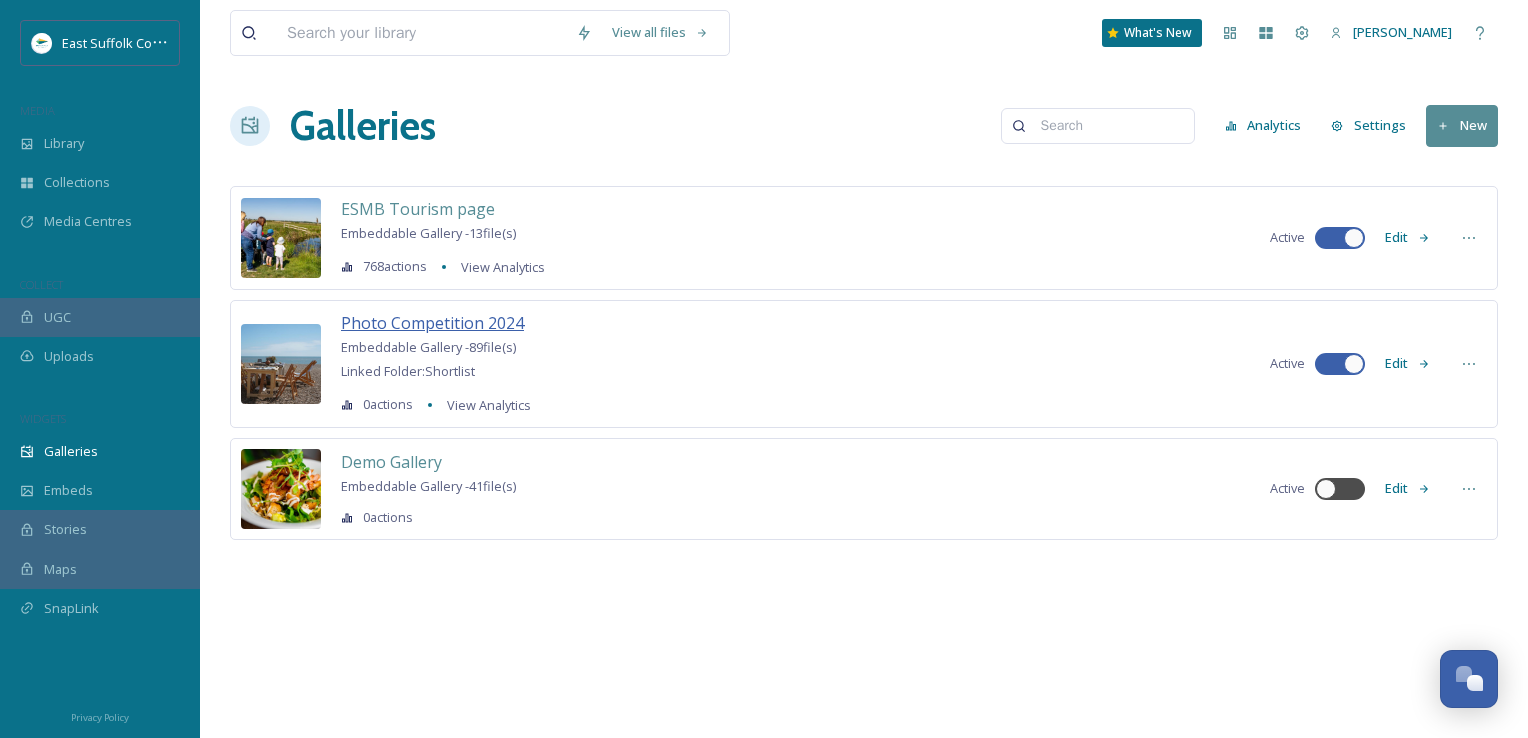 click on "Photo Competition 2024" at bounding box center (432, 323) 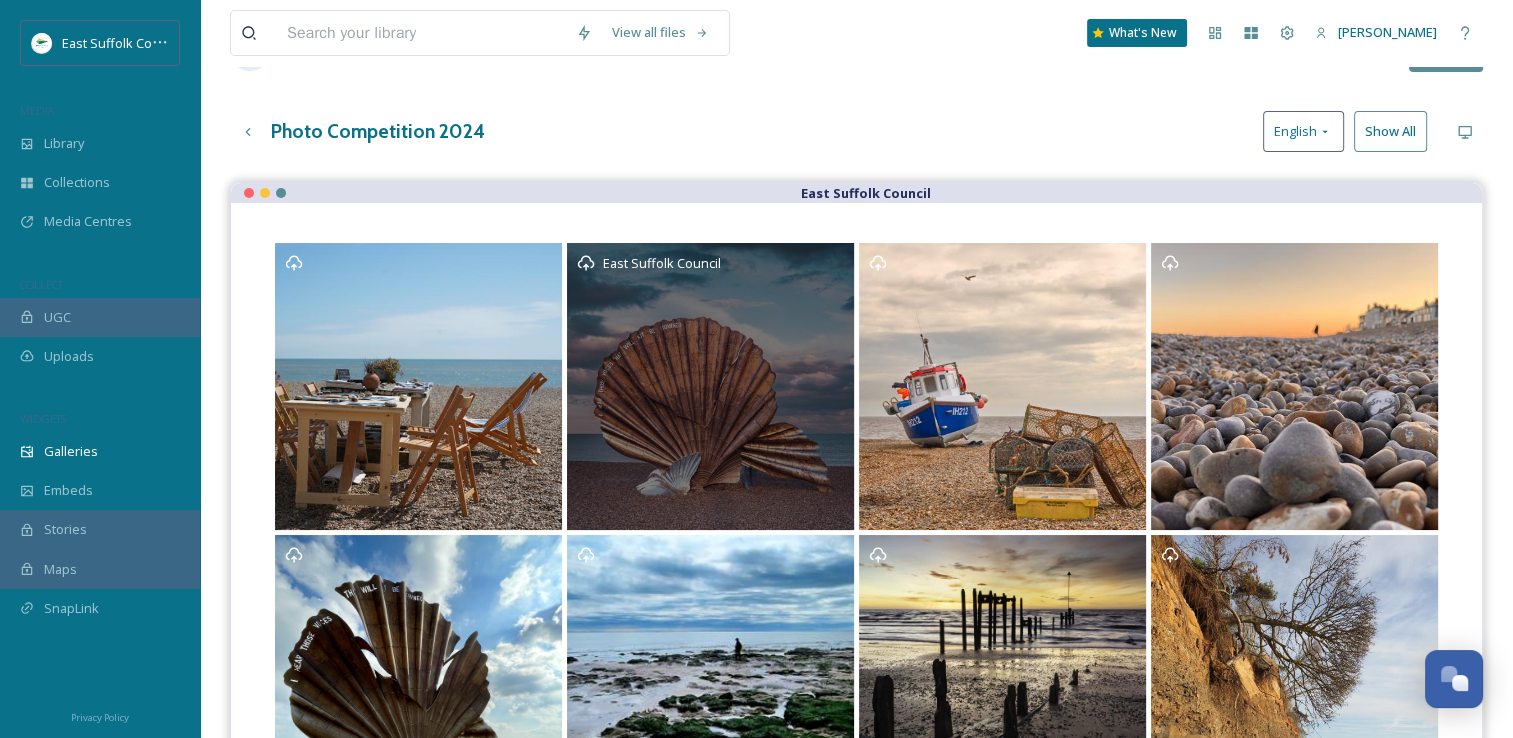 scroll, scrollTop: 0, scrollLeft: 0, axis: both 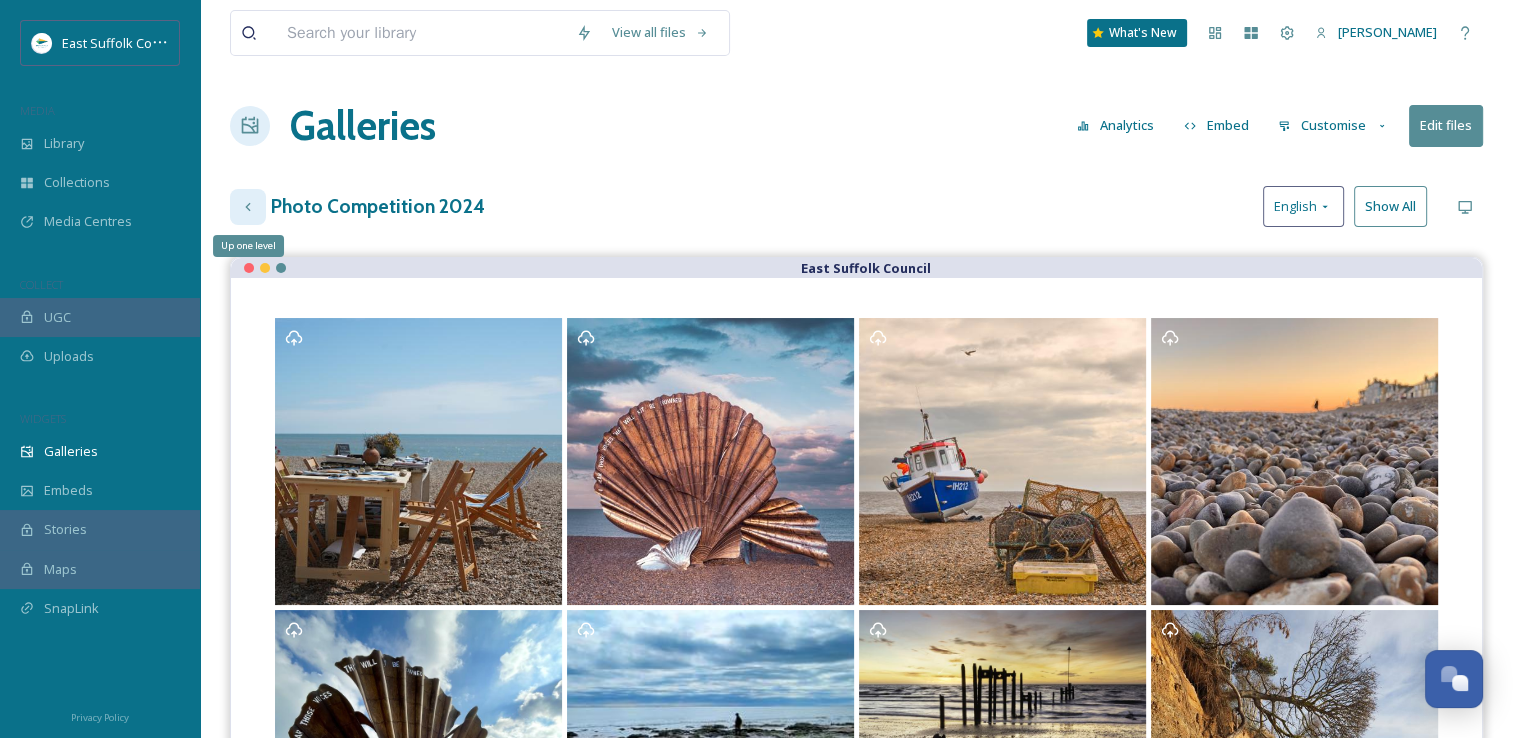 click on "Up one level" at bounding box center (248, 207) 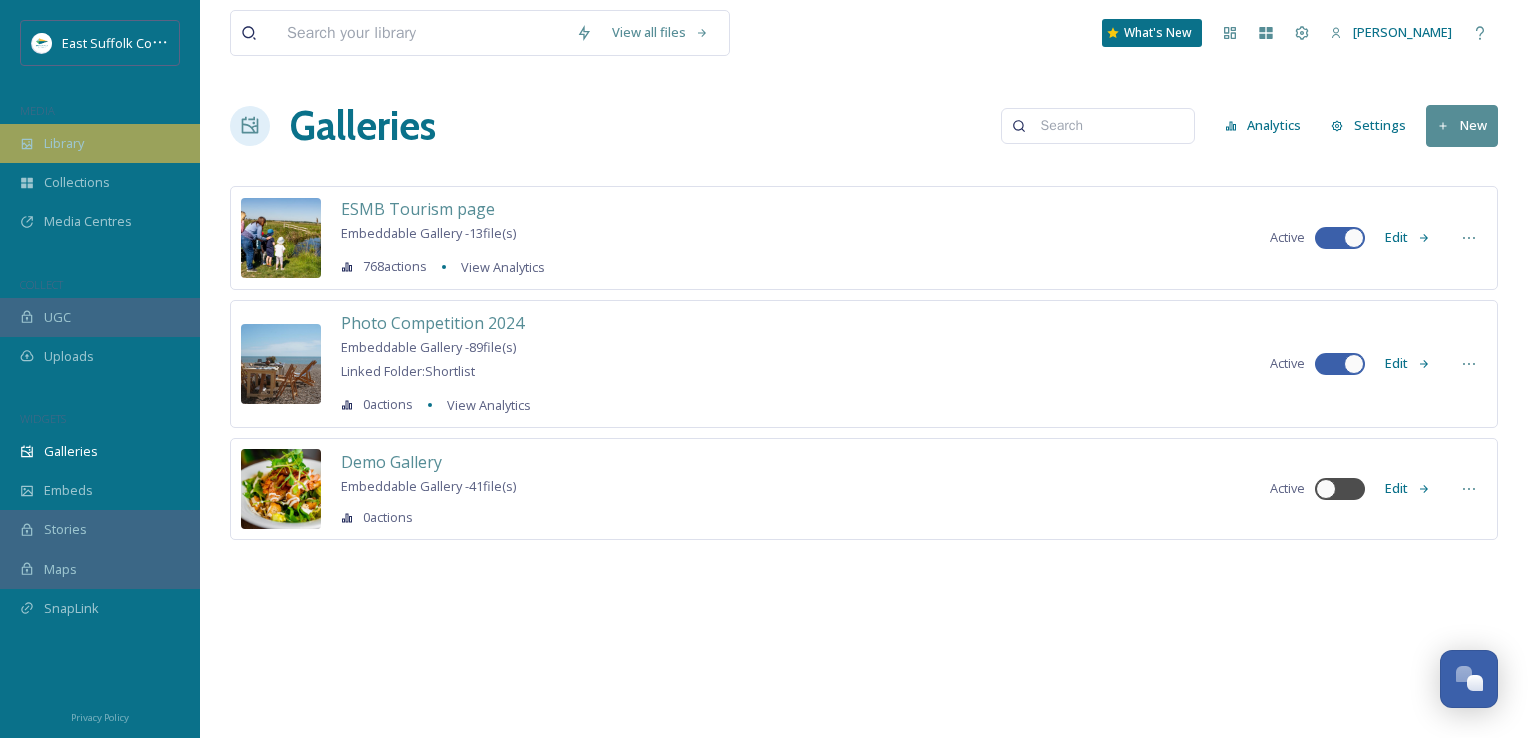 click on "Library" at bounding box center (100, 143) 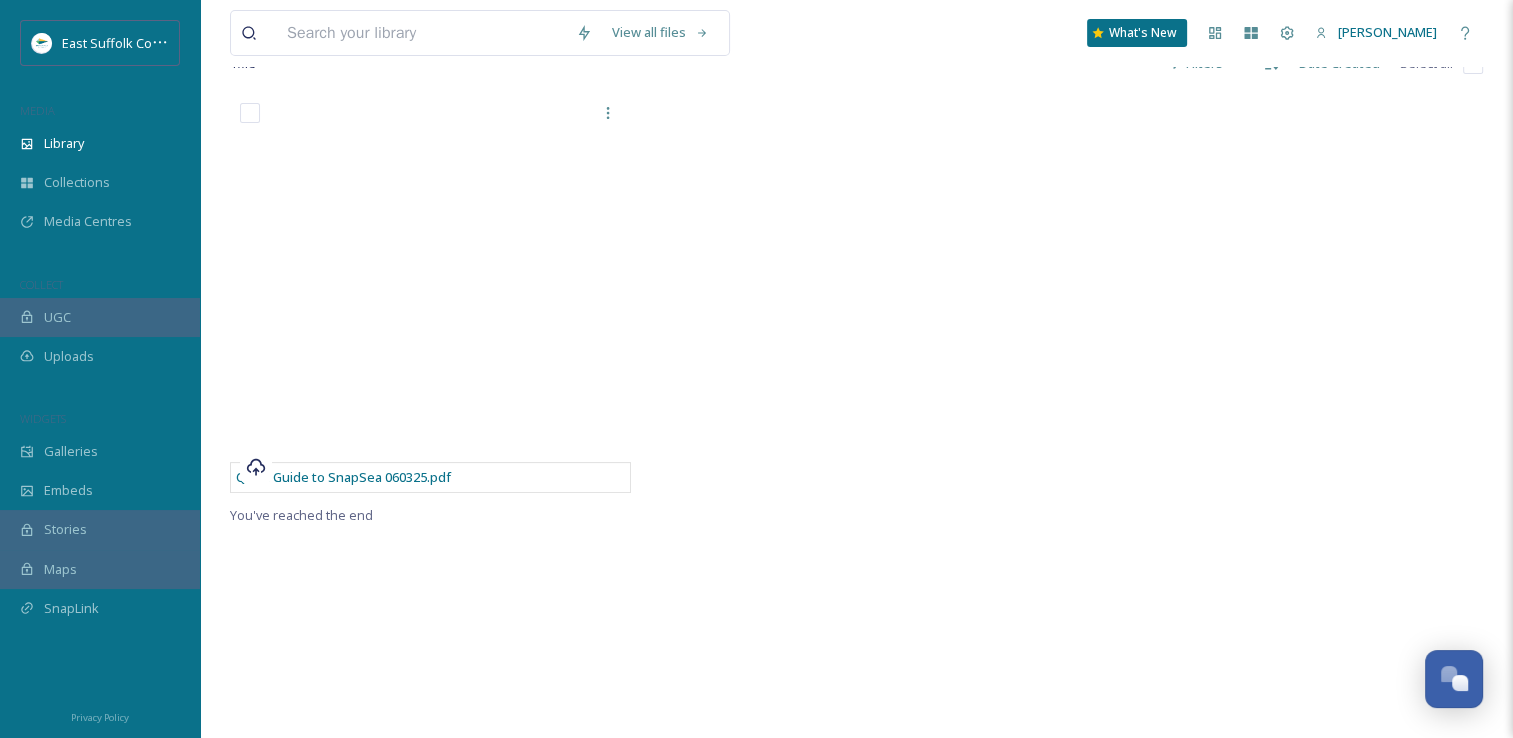 scroll, scrollTop: 100, scrollLeft: 0, axis: vertical 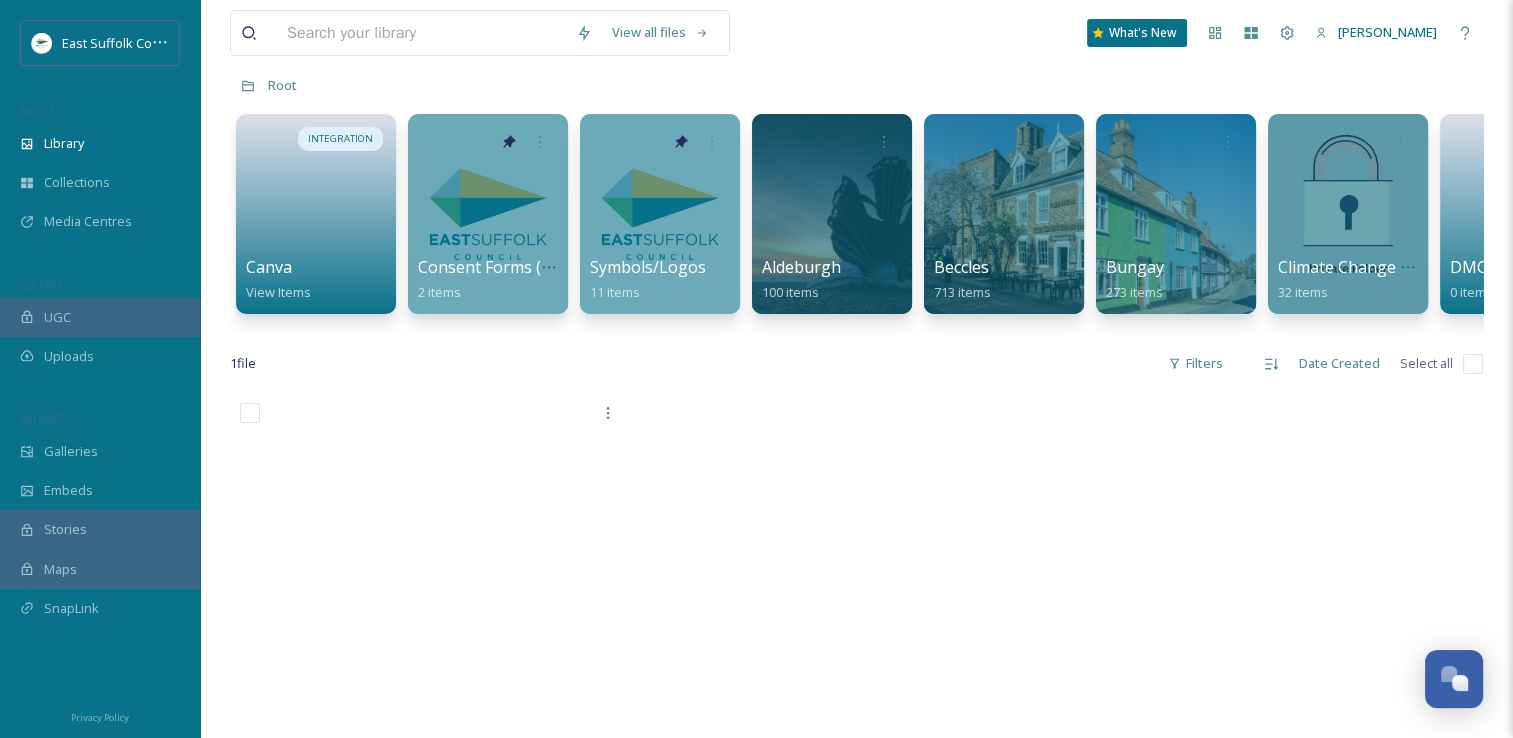 click on "INTEGRATION Canva View Items Consent Forms (Template) 2   items Symbols/Logos 11   items Aldeburgh 100   items Beccles 713   items Bungay 273   items Climate Change & Sustainability 32   items DMO The suffolk Coast 0   items ED&R 186   items Feel Good Suffolk 0   items Felixstowe 206   items Find the Time 319   items First Light Festival 372   items Framlingham 182   items [GEOGRAPHIC_DATA] 81   items Leiston/Thorpeness 171   items Lowestoft 843   items Planning Policy 213   items Saxmundham 0   items Southwold 0   items Temporary Communications Images 6158   items Tourism SZC Commissions 1124 3510   items Town Dev Prog 599   items [PERSON_NAME][GEOGRAPHIC_DATA] 321   items [GEOGRAPHIC_DATA] 154   items" at bounding box center [856, 219] 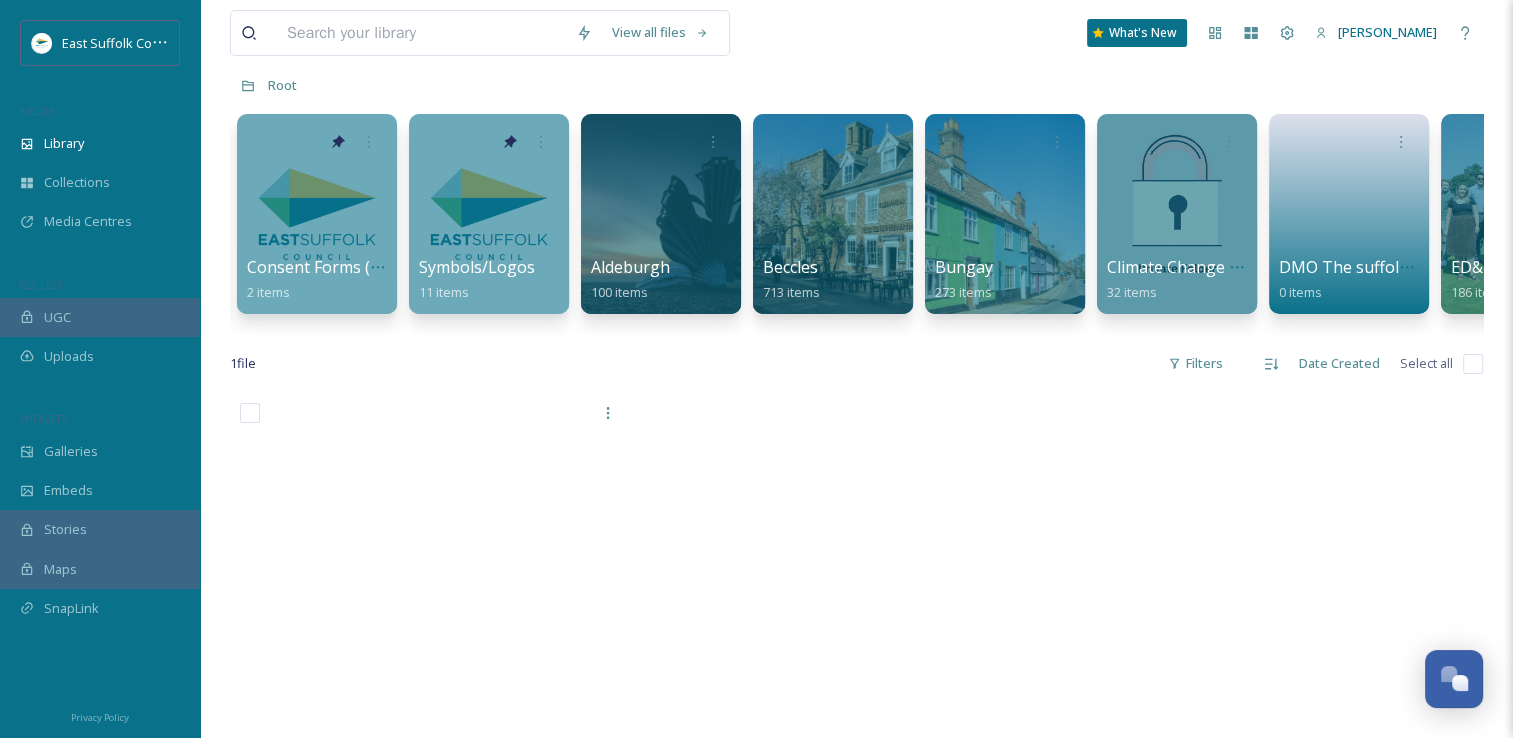 scroll, scrollTop: 0, scrollLeft: 0, axis: both 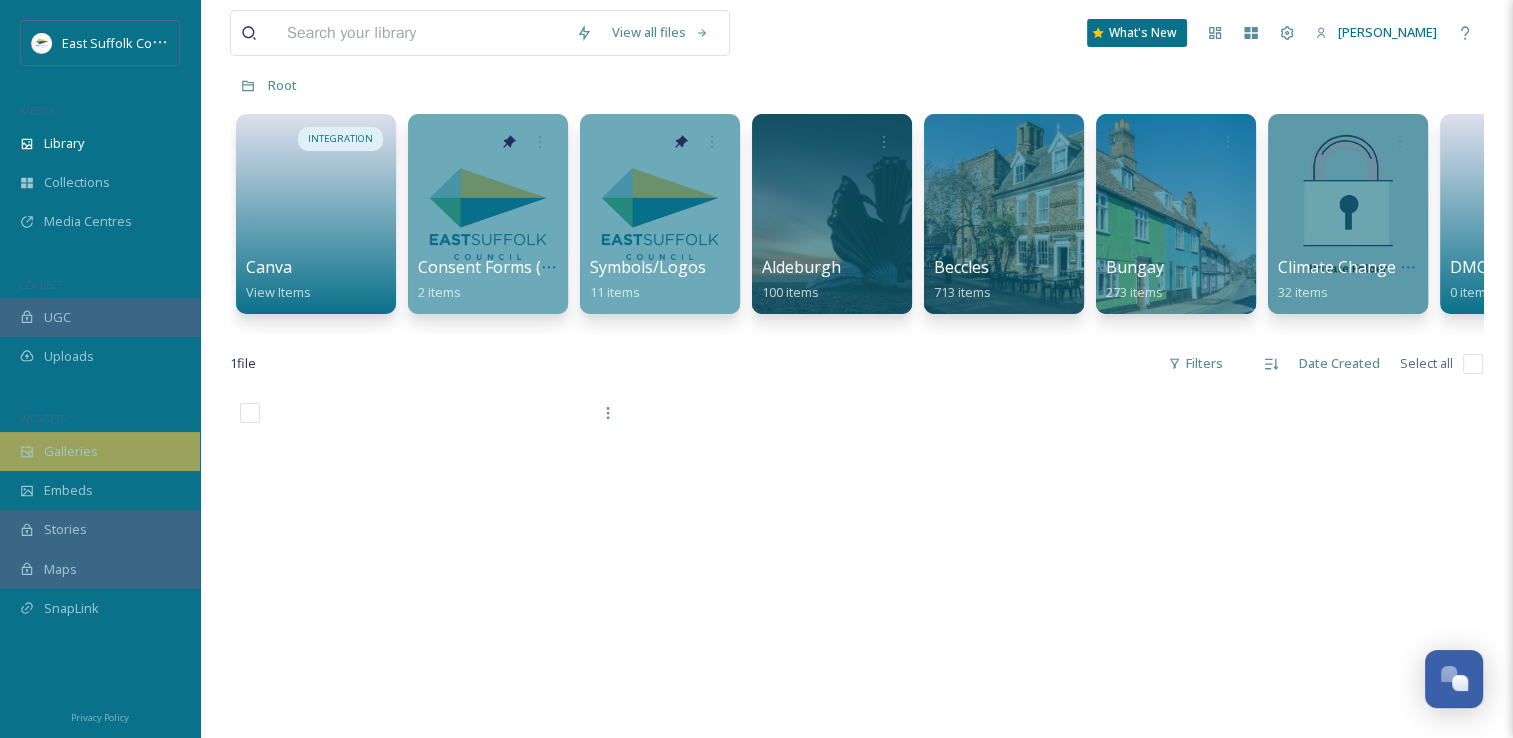 click on "Galleries" at bounding box center [100, 451] 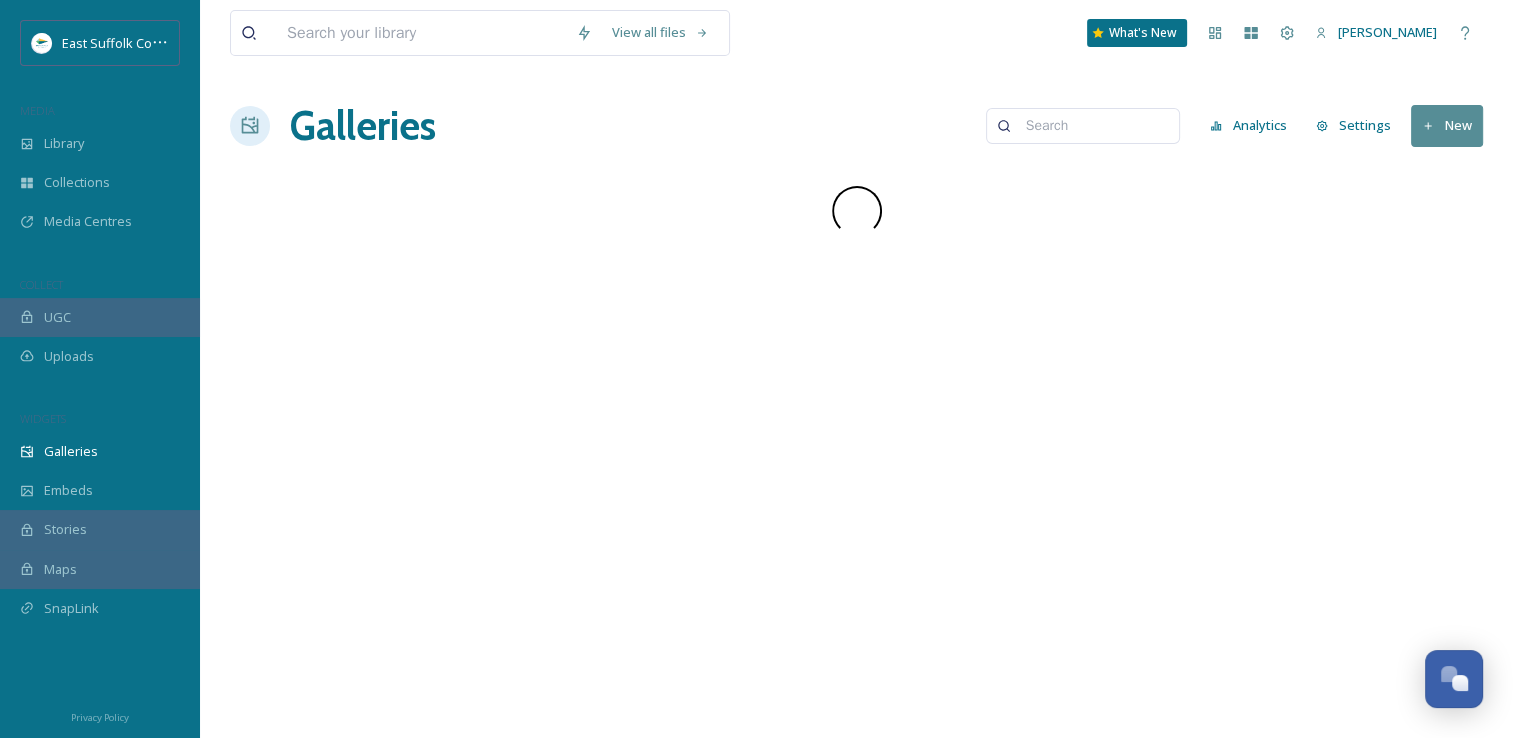 scroll, scrollTop: 0, scrollLeft: 0, axis: both 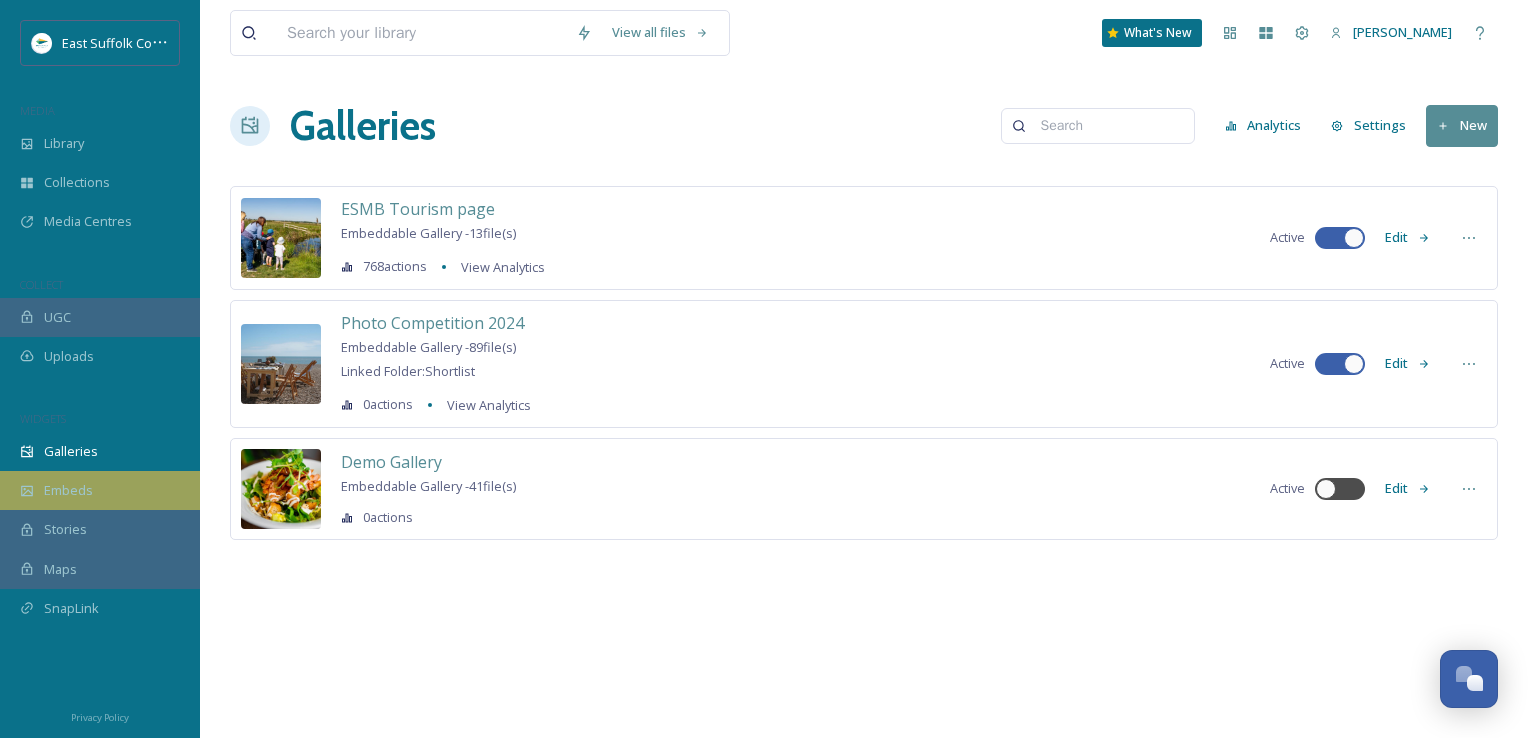 click on "Embeds" at bounding box center [100, 490] 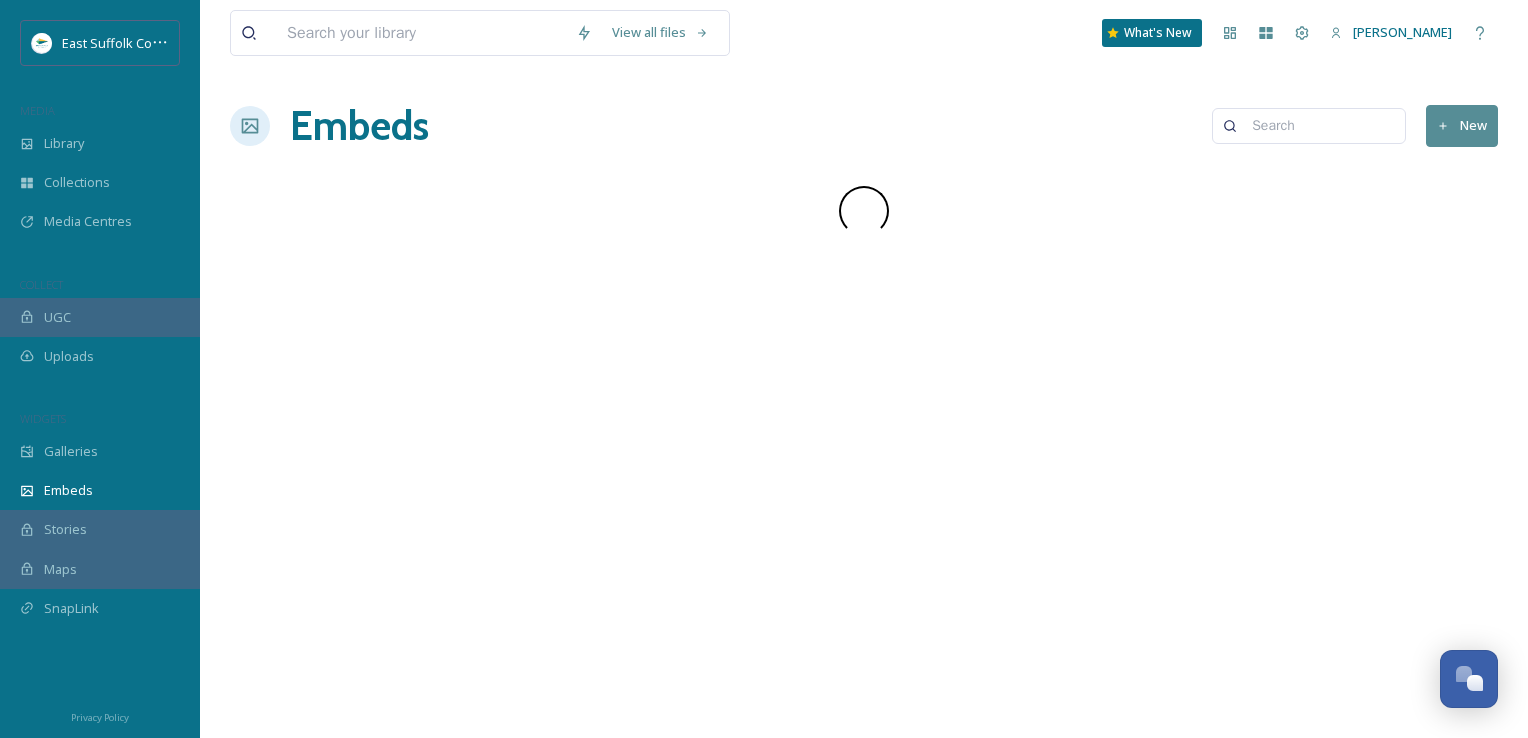 click on "New" at bounding box center (1462, 125) 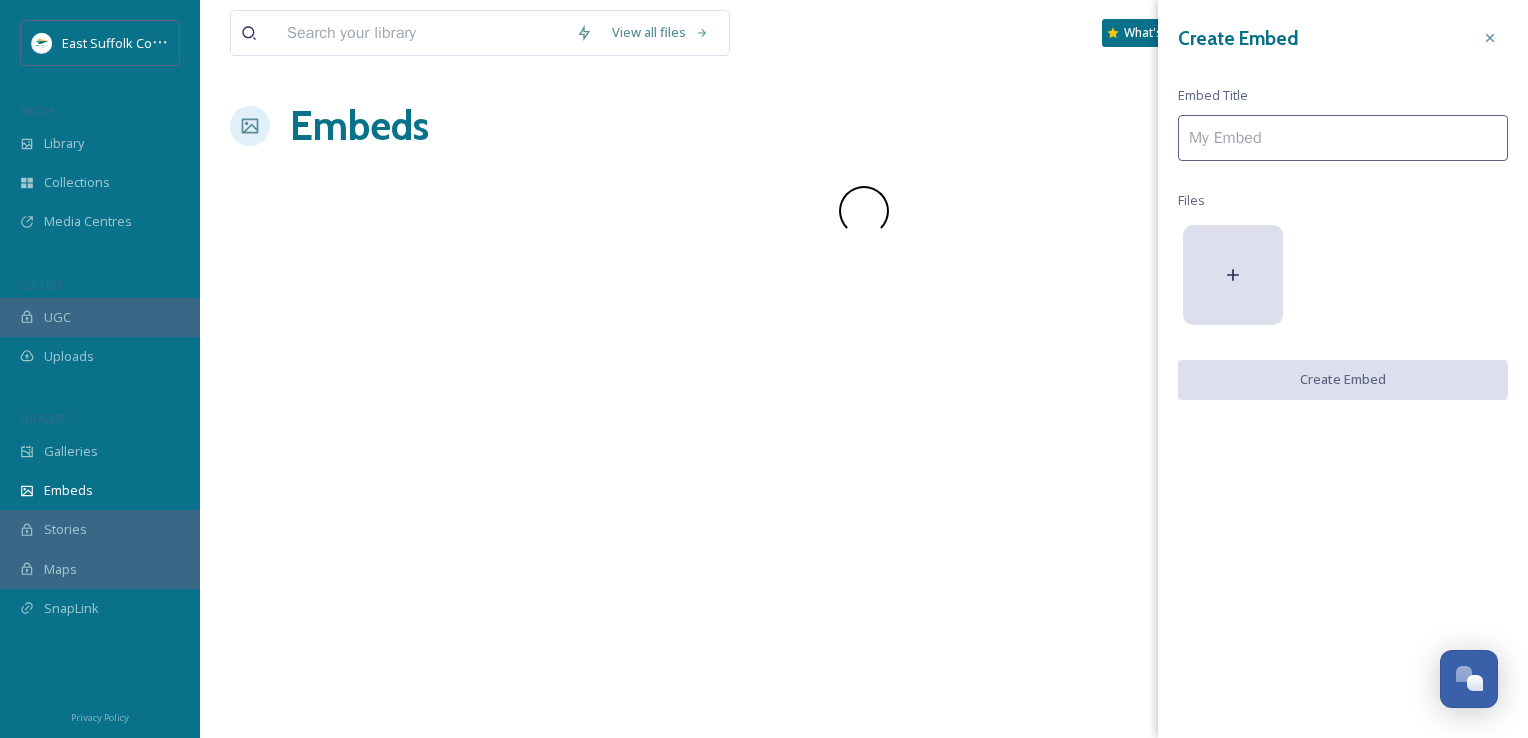 click at bounding box center [1343, 138] 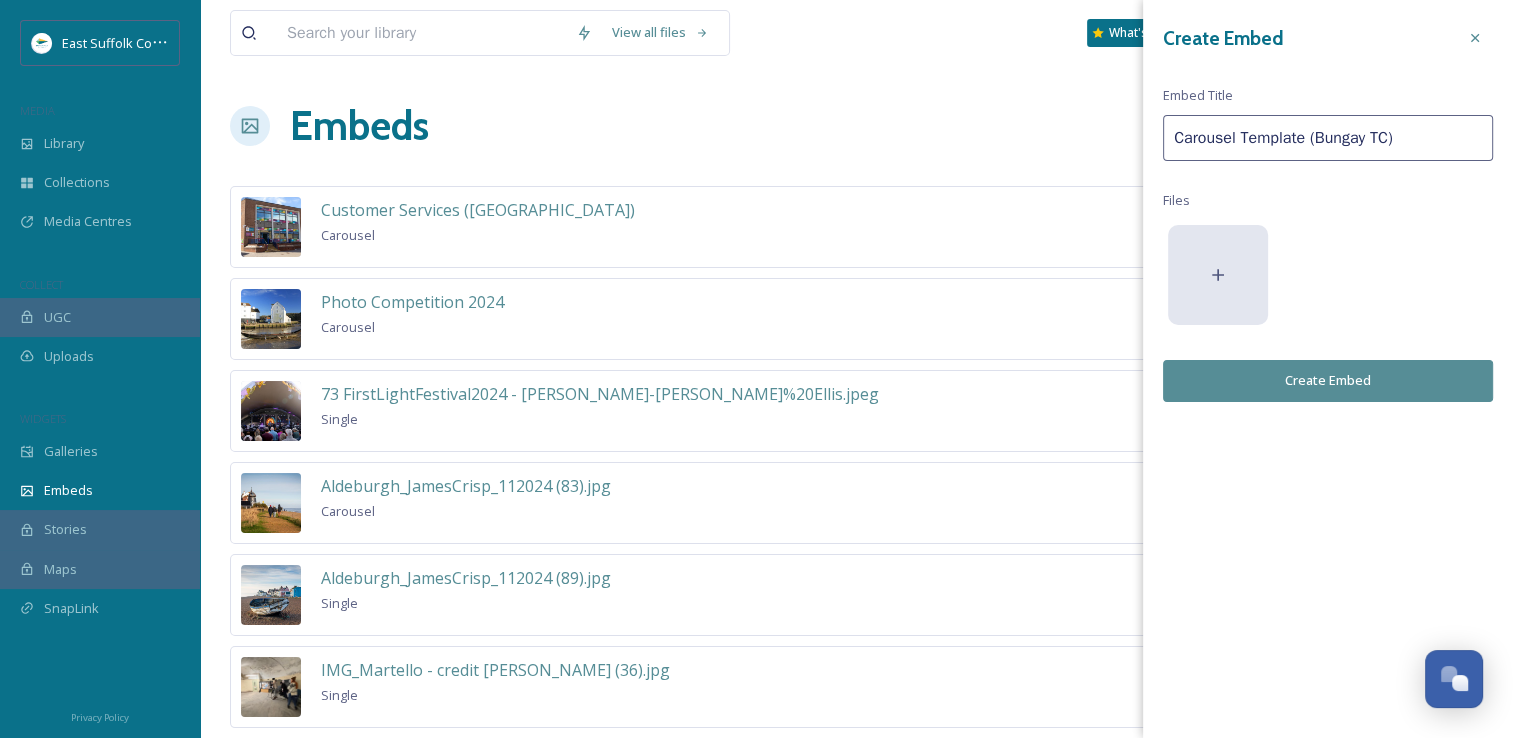 click at bounding box center (1218, 275) 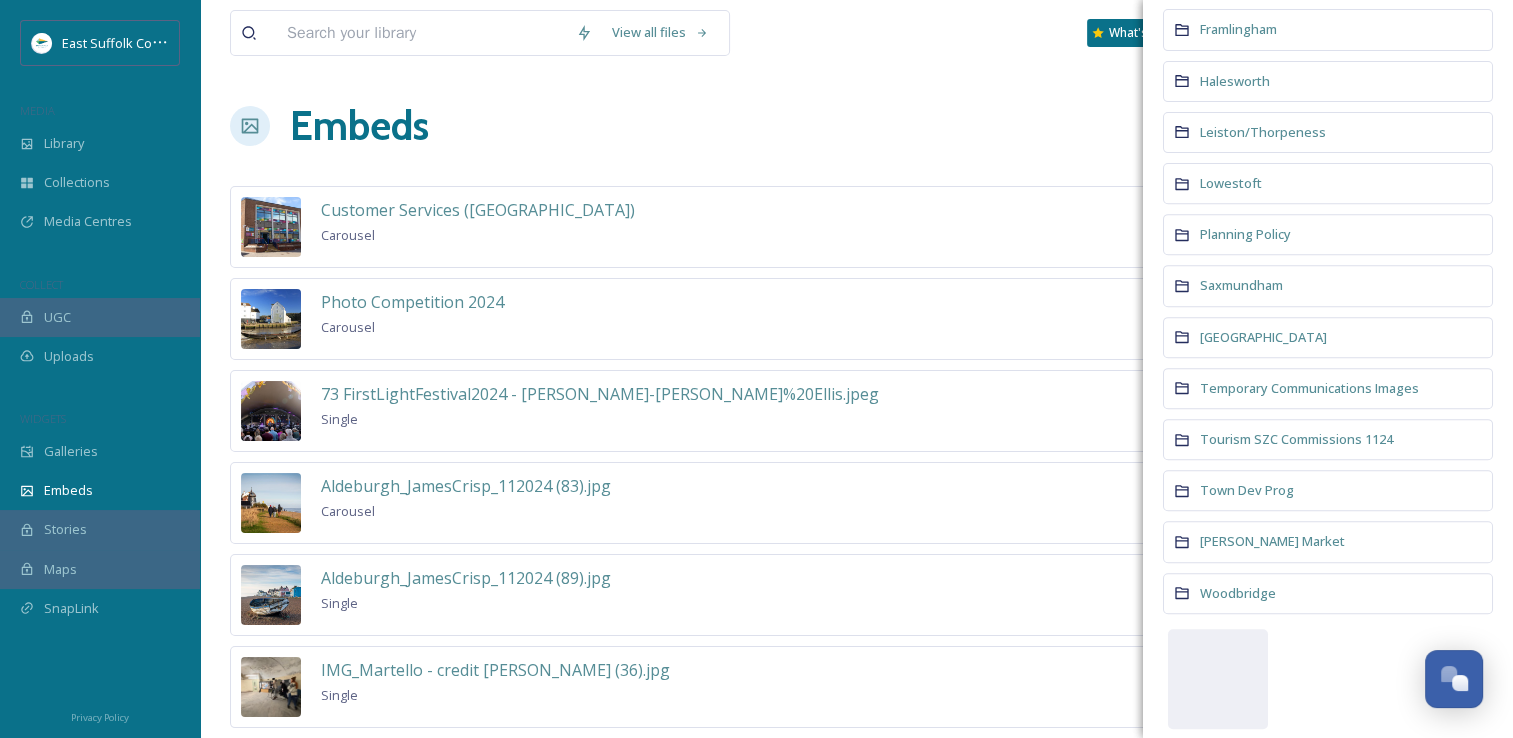 scroll, scrollTop: 784, scrollLeft: 0, axis: vertical 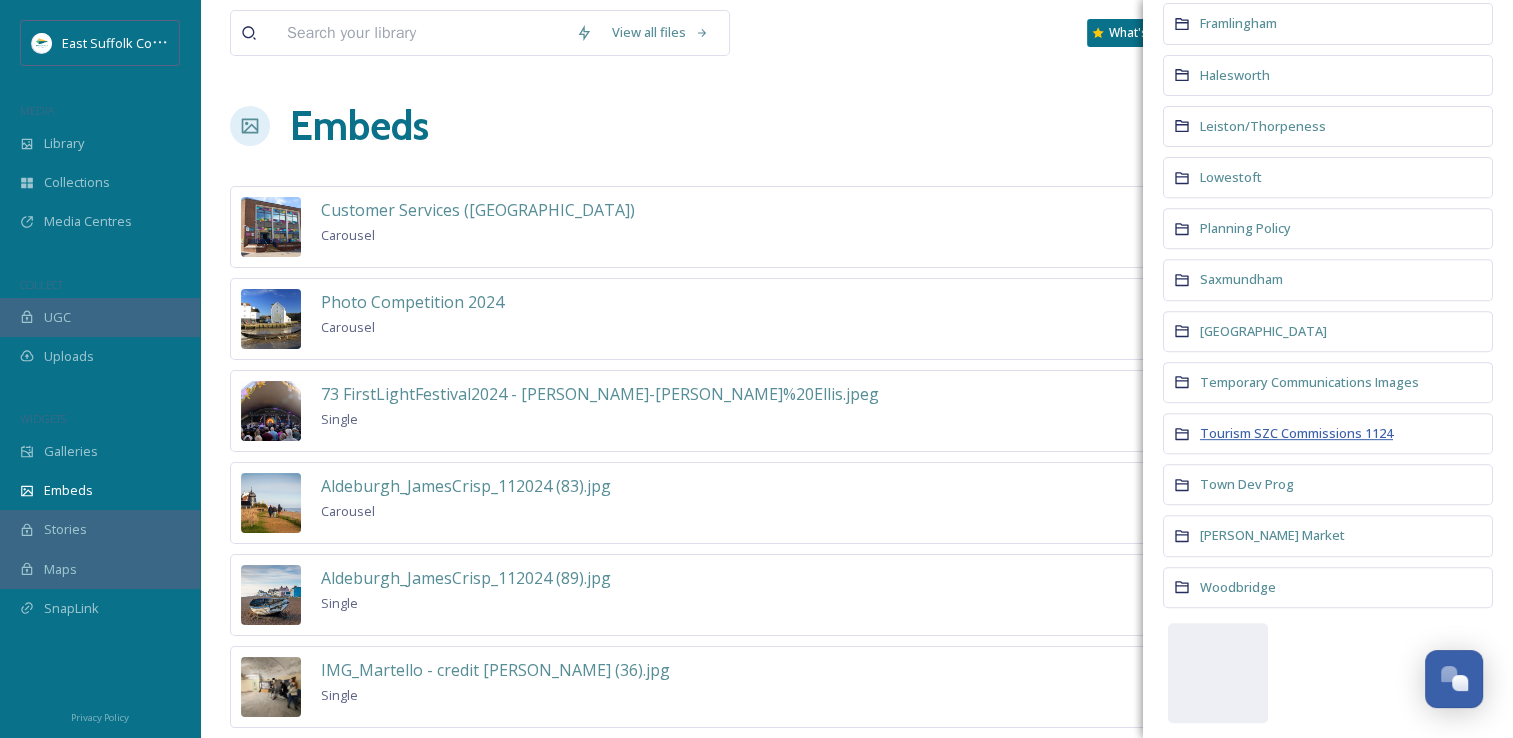 click on "Tourism SZC Commissions 1124" at bounding box center [1296, 433] 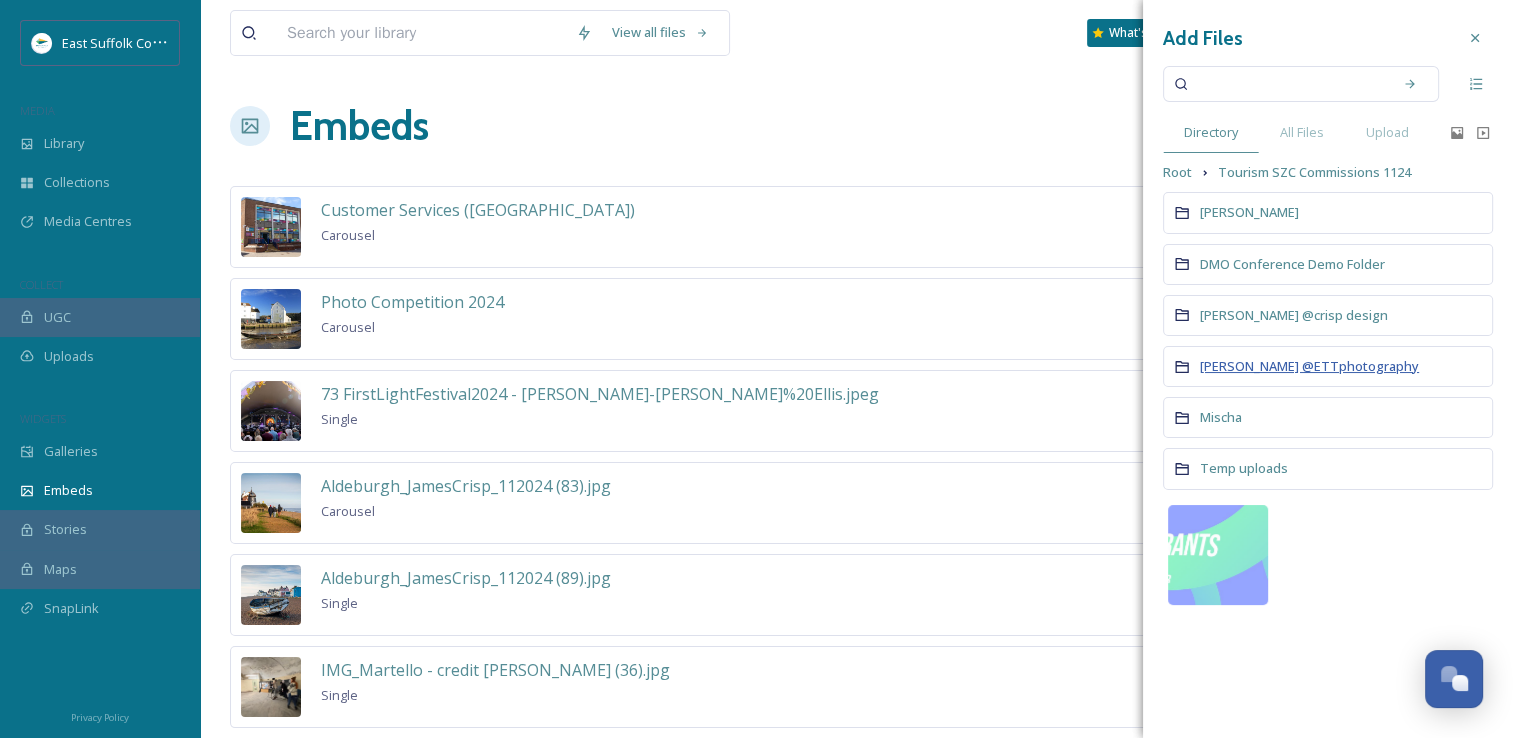 click on "[PERSON_NAME] @ETTphotography" at bounding box center [1309, 366] 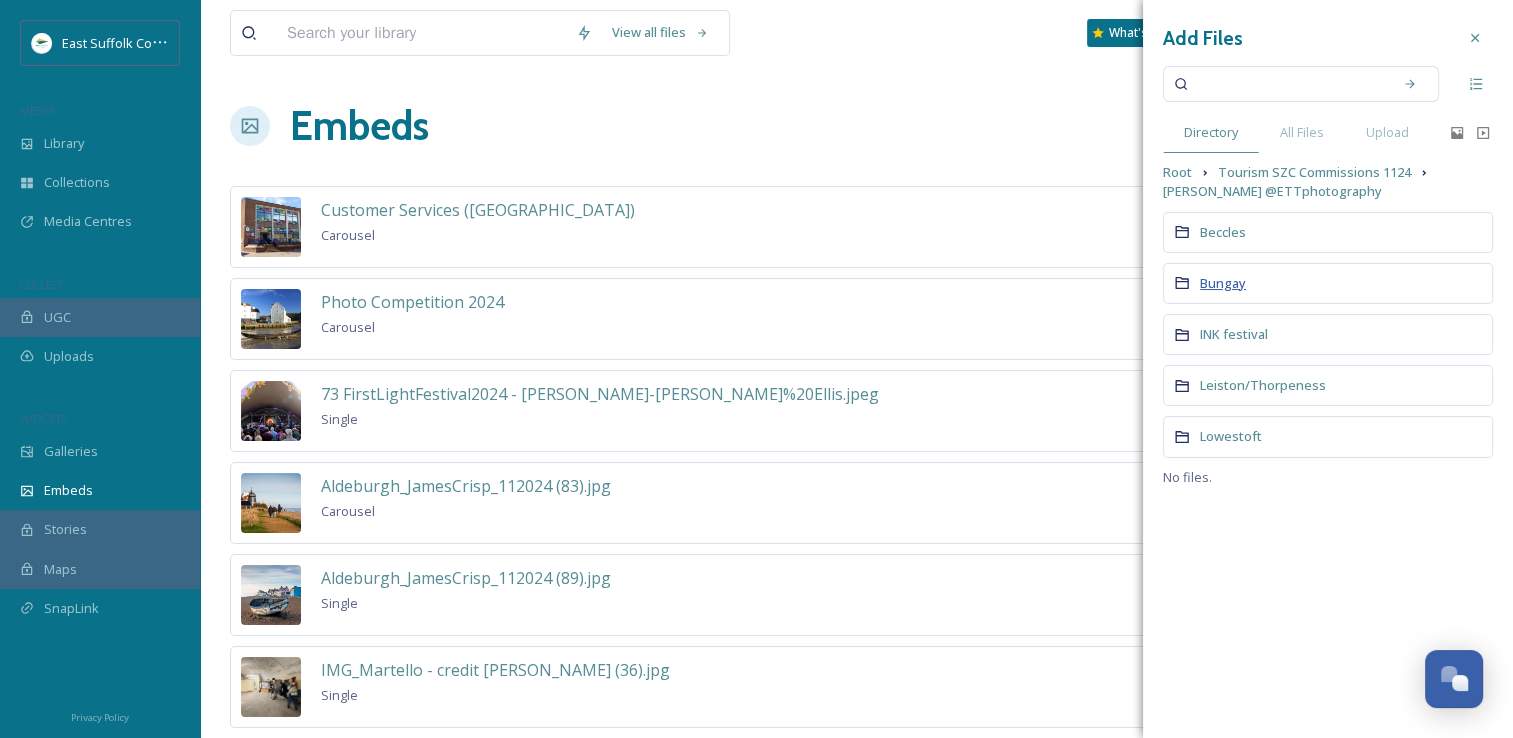 click on "Bungay" at bounding box center (1223, 283) 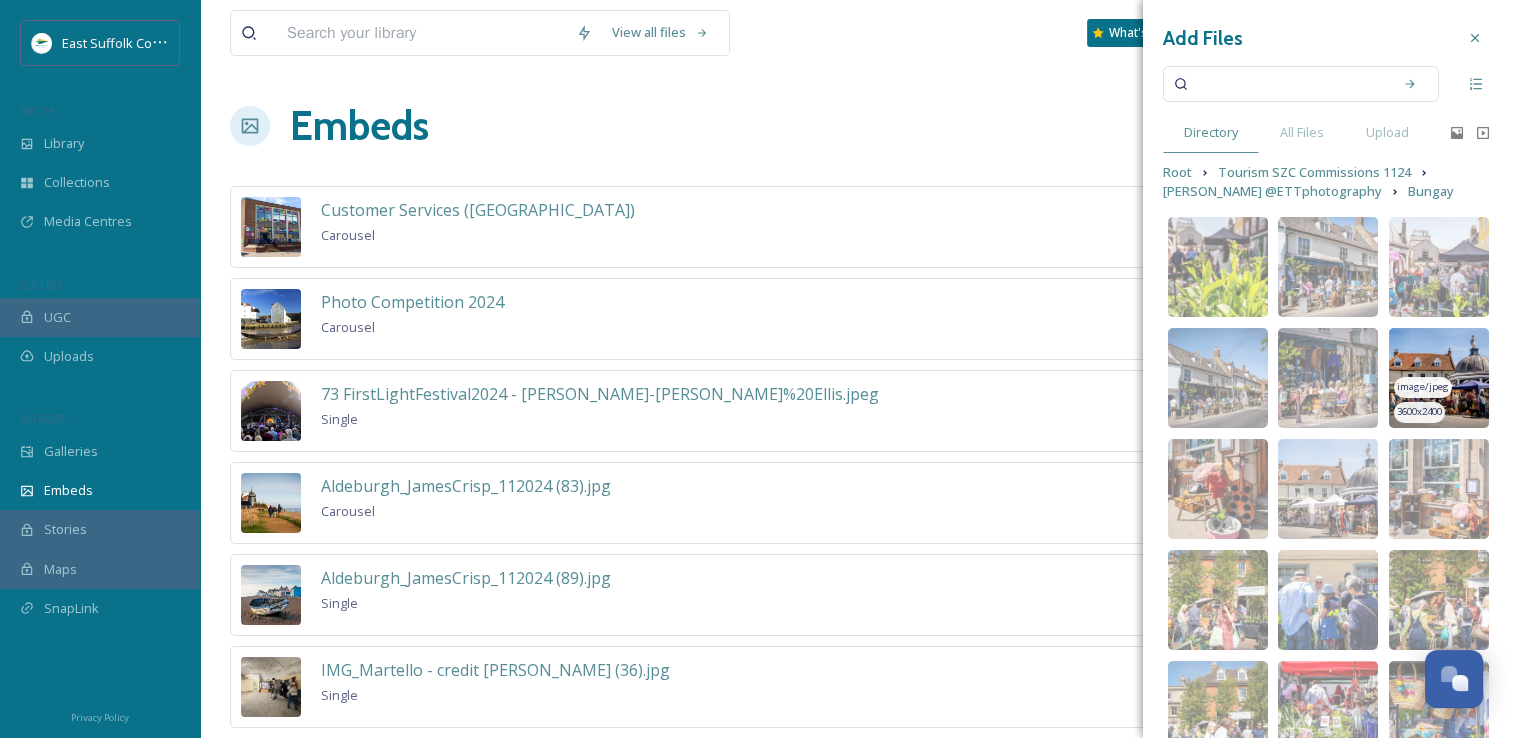 click at bounding box center (1439, 378) 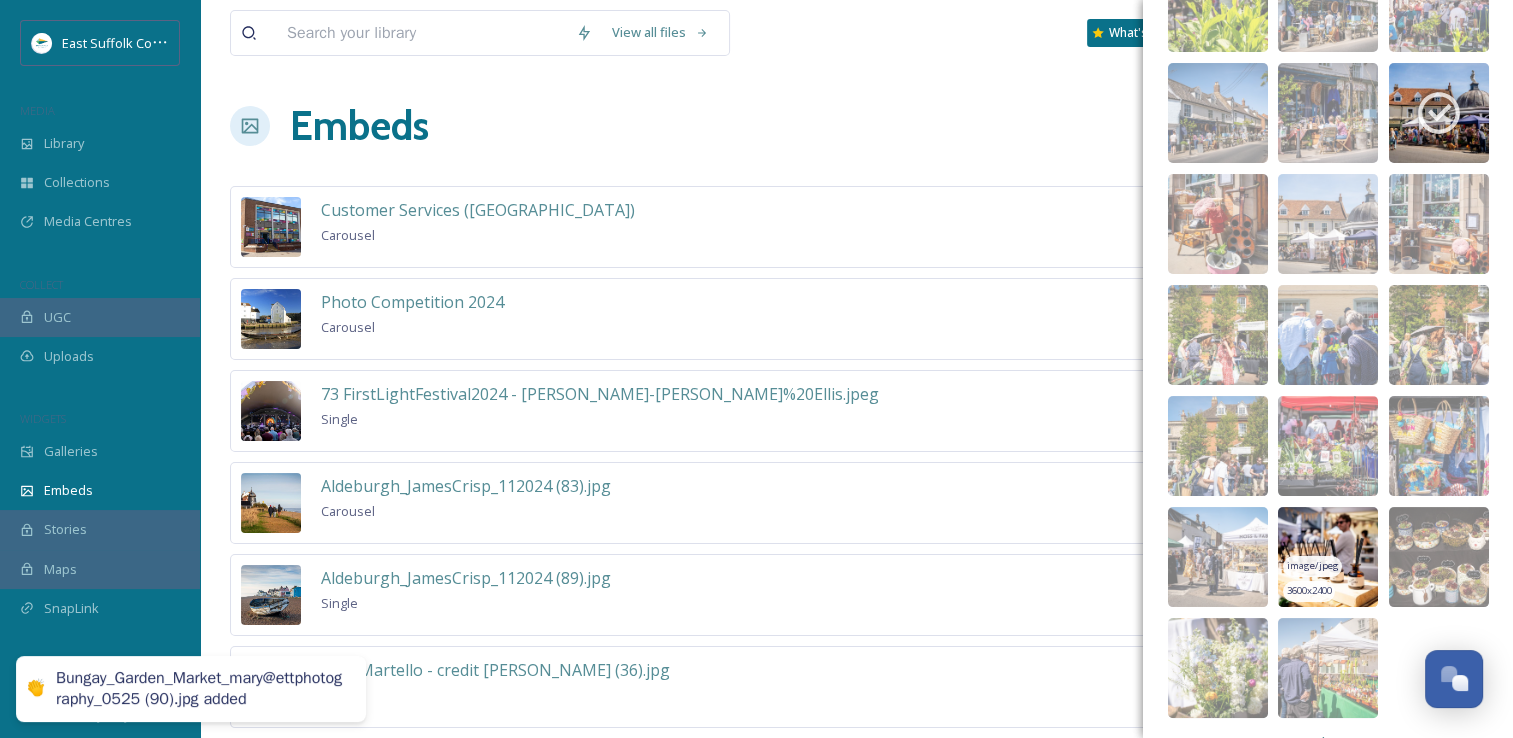 scroll, scrollTop: 300, scrollLeft: 0, axis: vertical 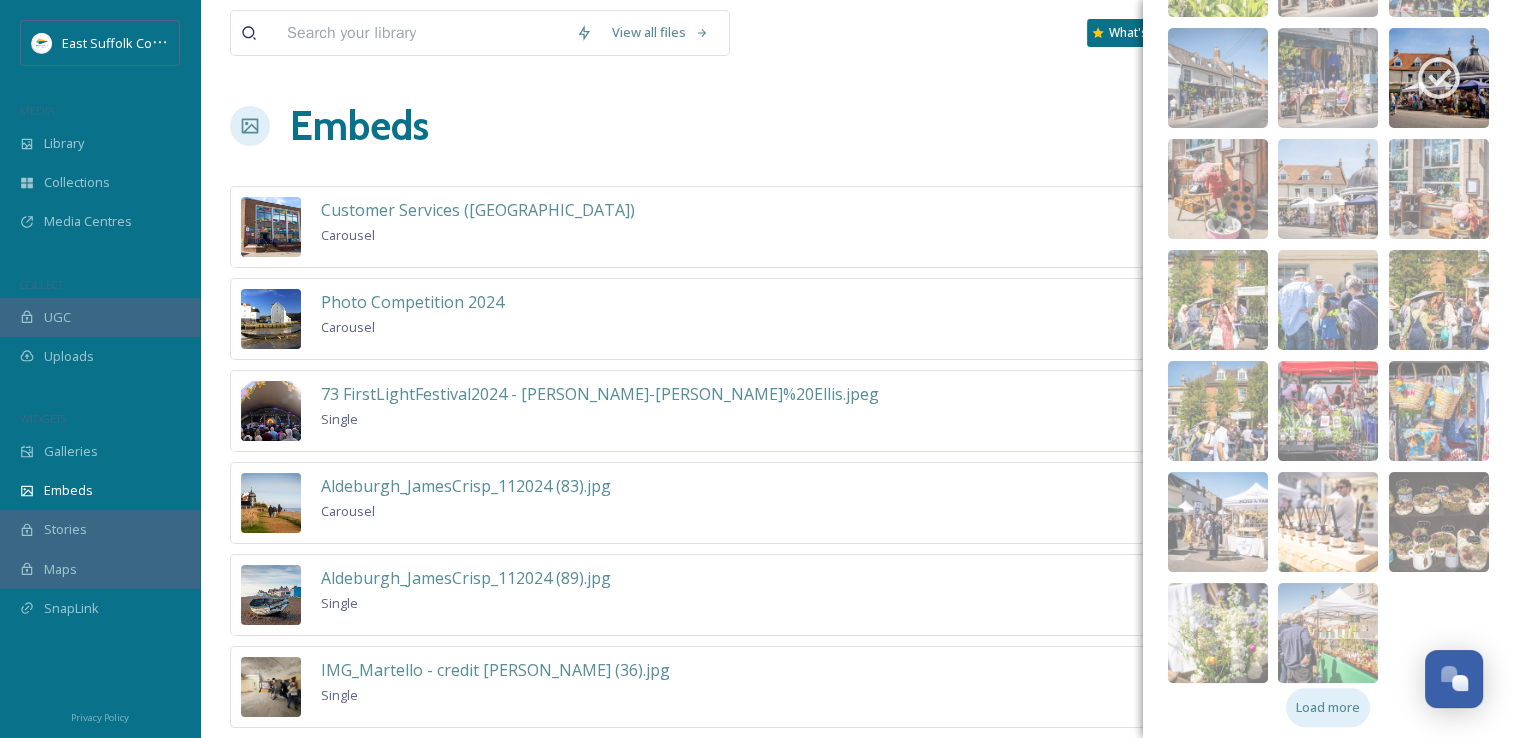 click on "Load more" at bounding box center [1328, 707] 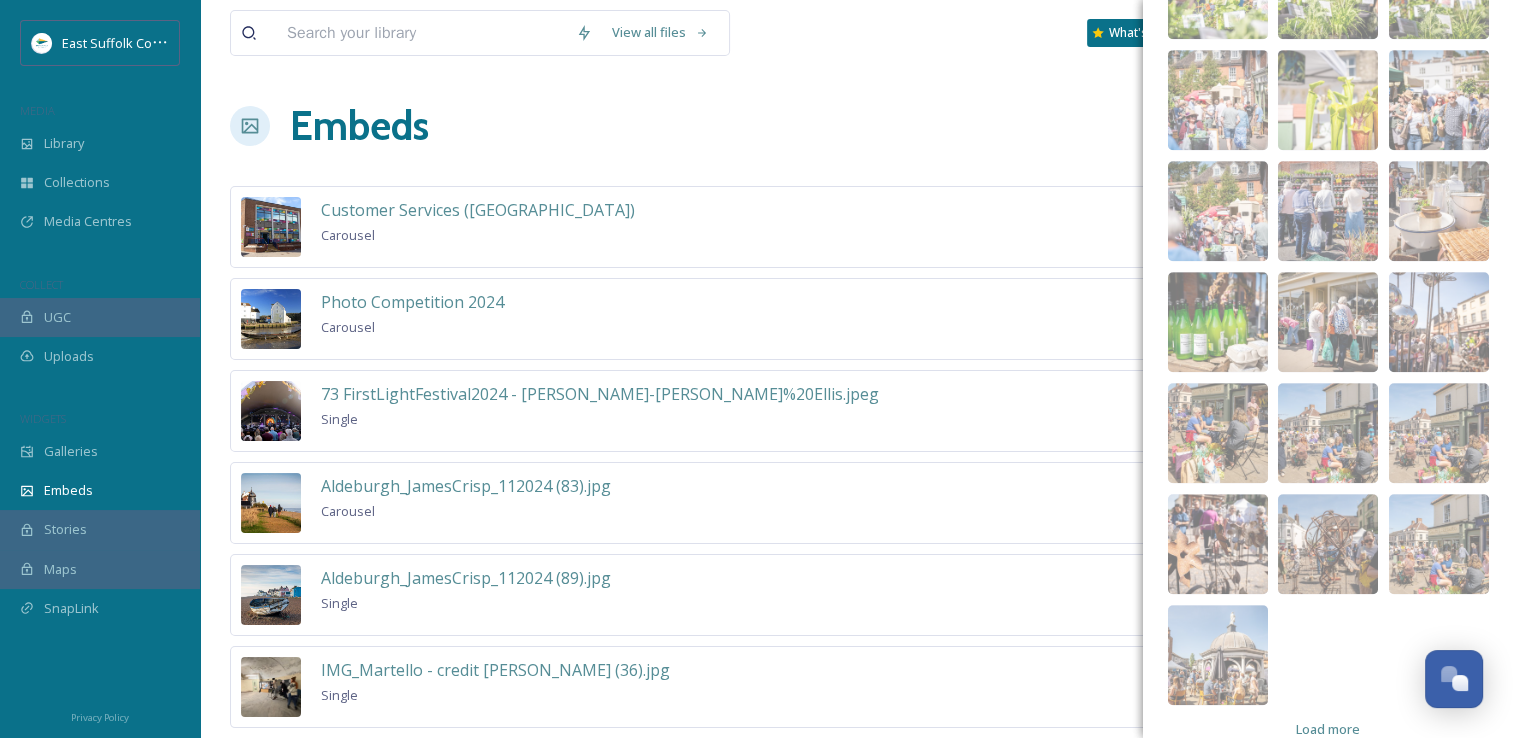 scroll, scrollTop: 1084, scrollLeft: 0, axis: vertical 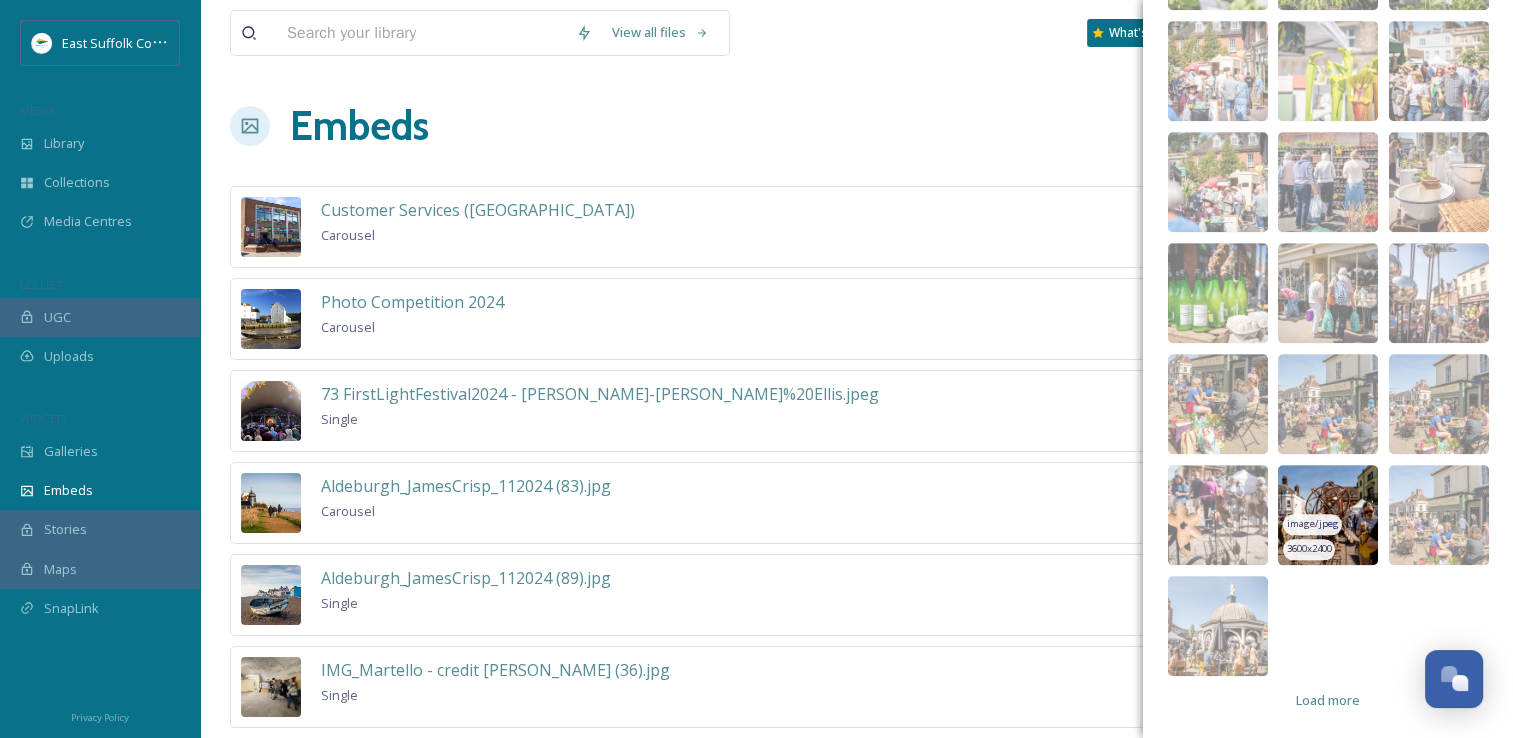 click at bounding box center [1328, 515] 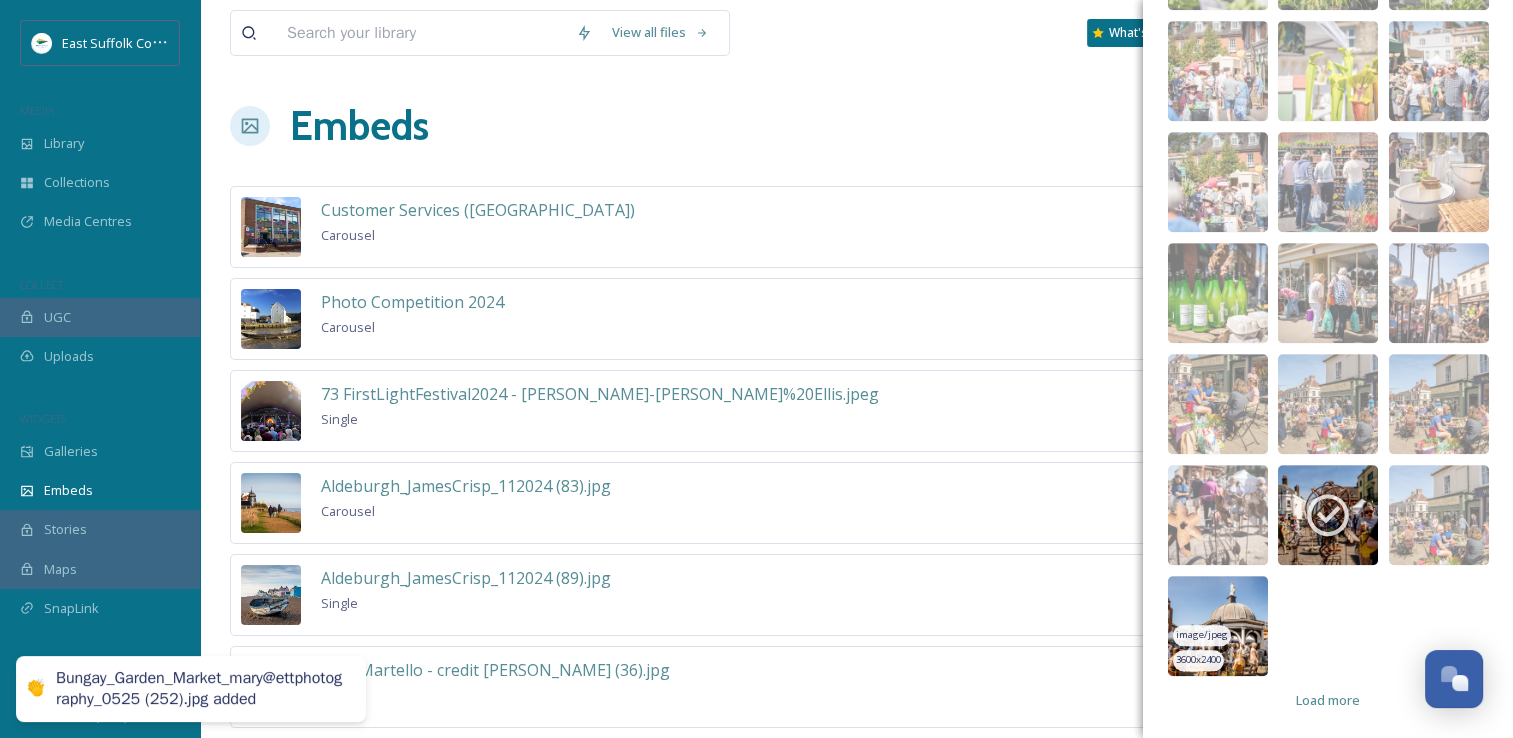 click at bounding box center (1218, 626) 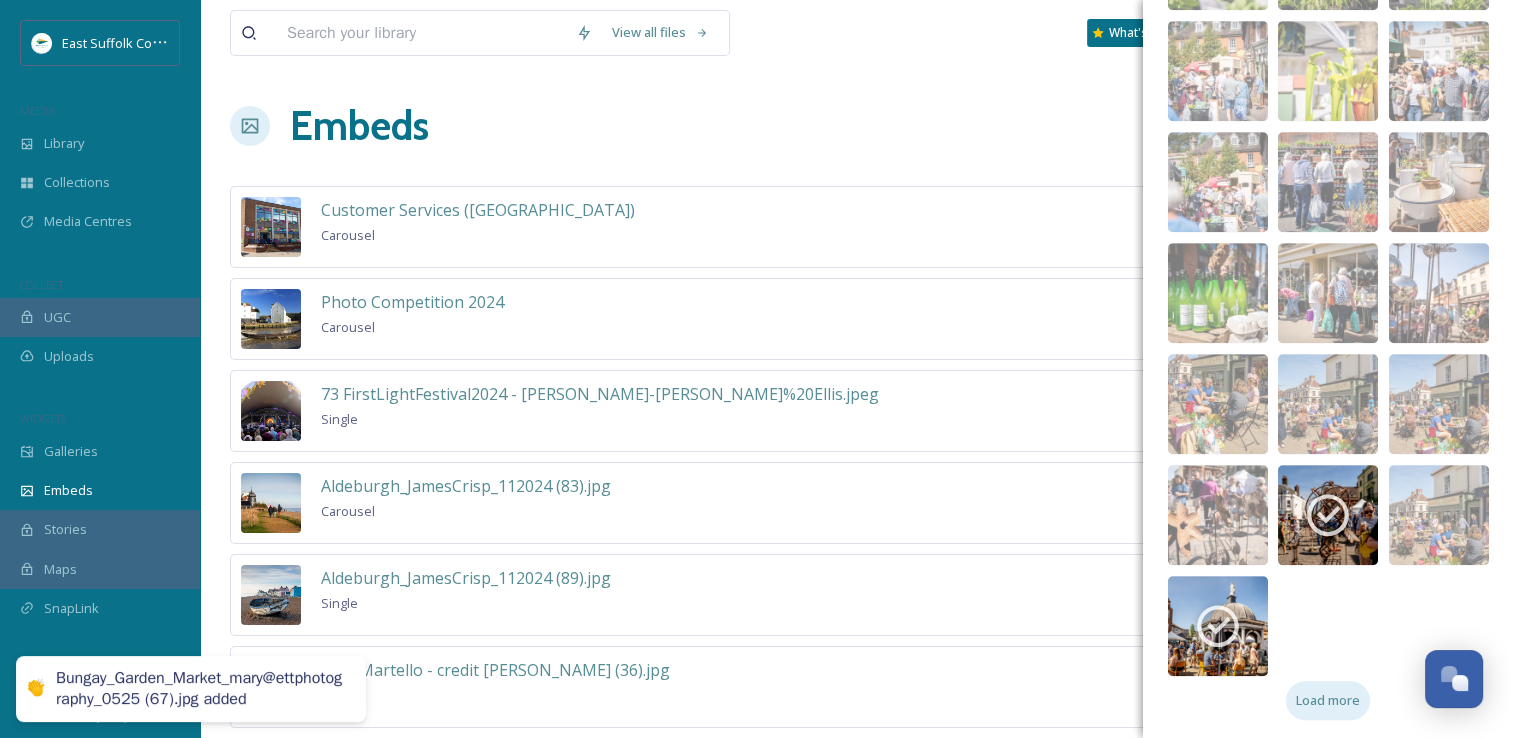 click on "Load more" at bounding box center [1328, 700] 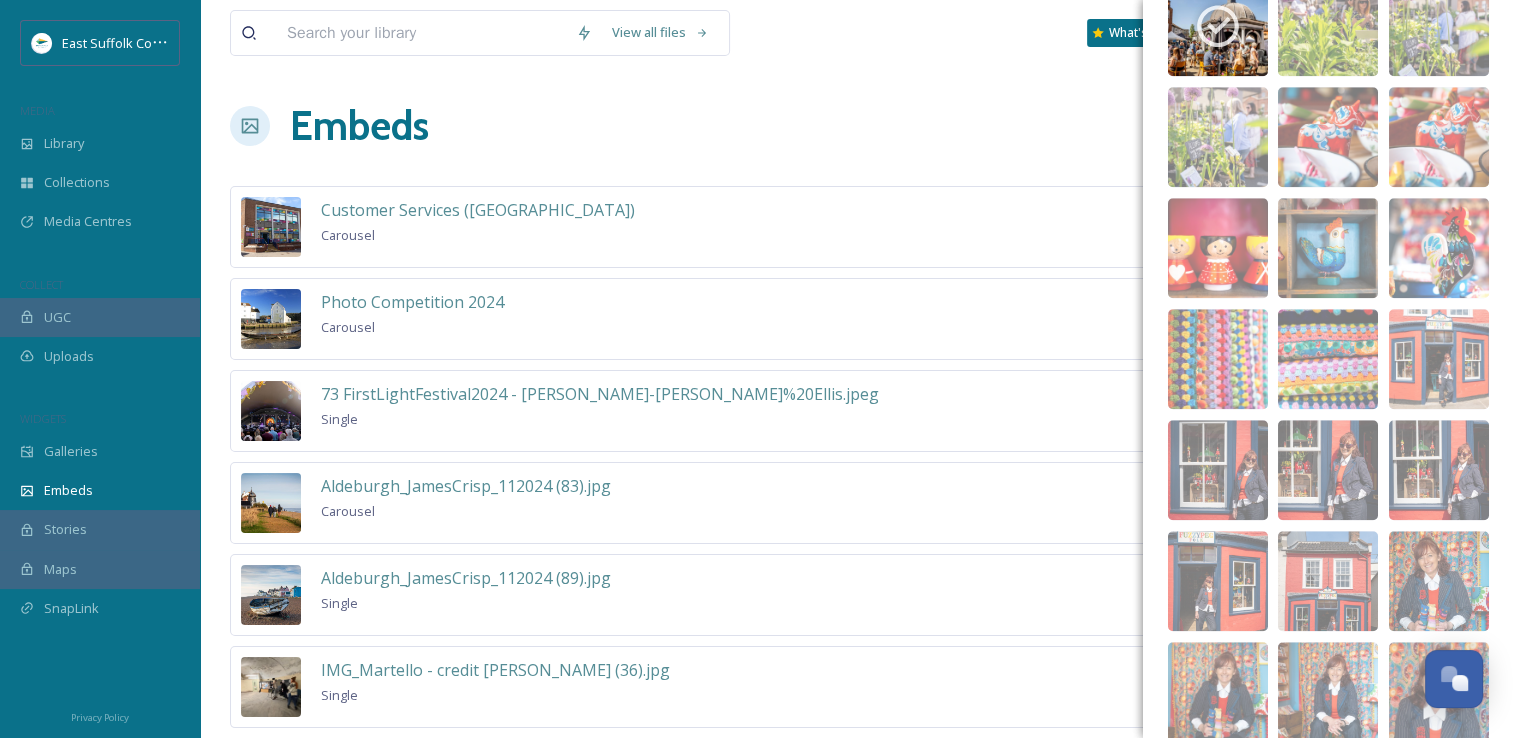 scroll, scrollTop: 1751, scrollLeft: 0, axis: vertical 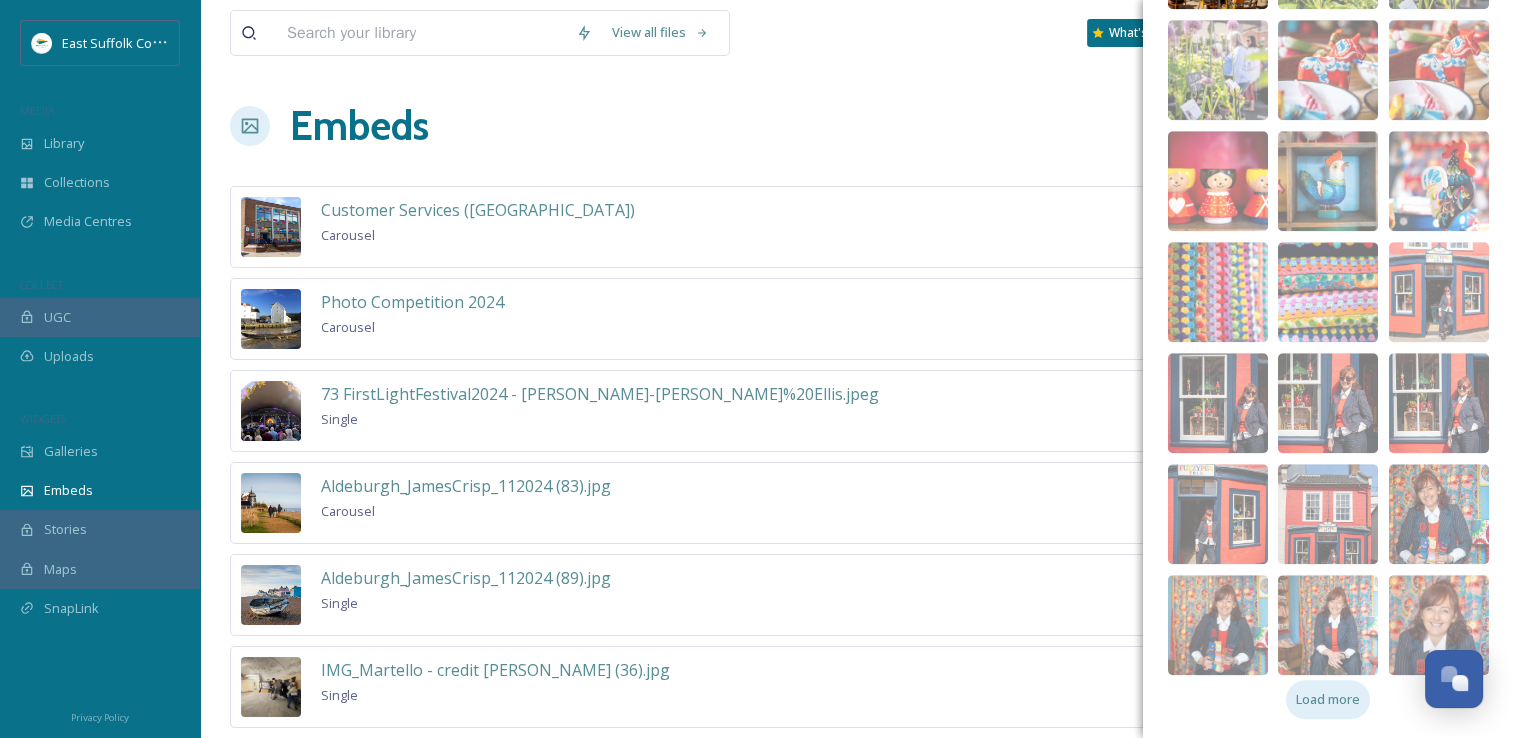 click on "Load more" at bounding box center (1328, 699) 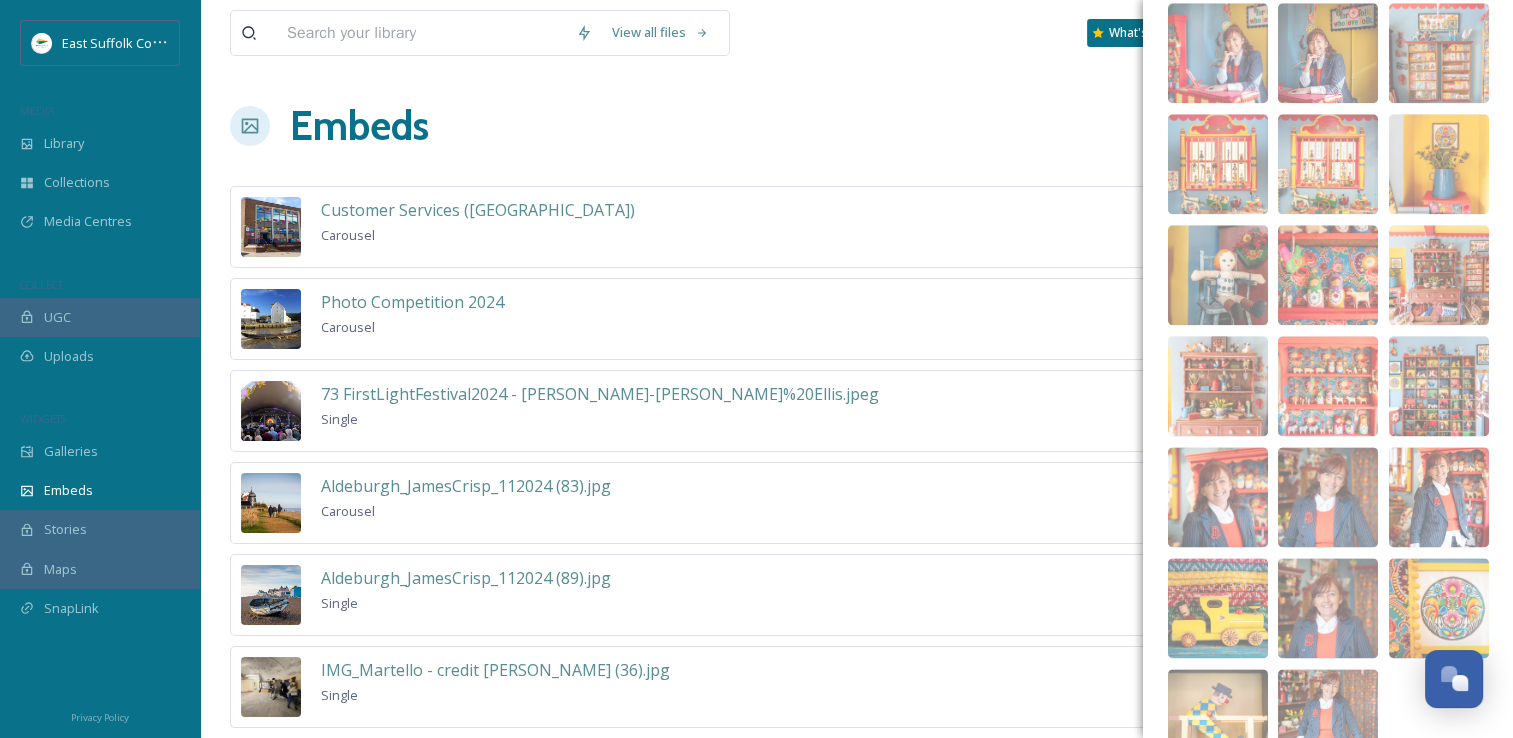 scroll, scrollTop: 2528, scrollLeft: 0, axis: vertical 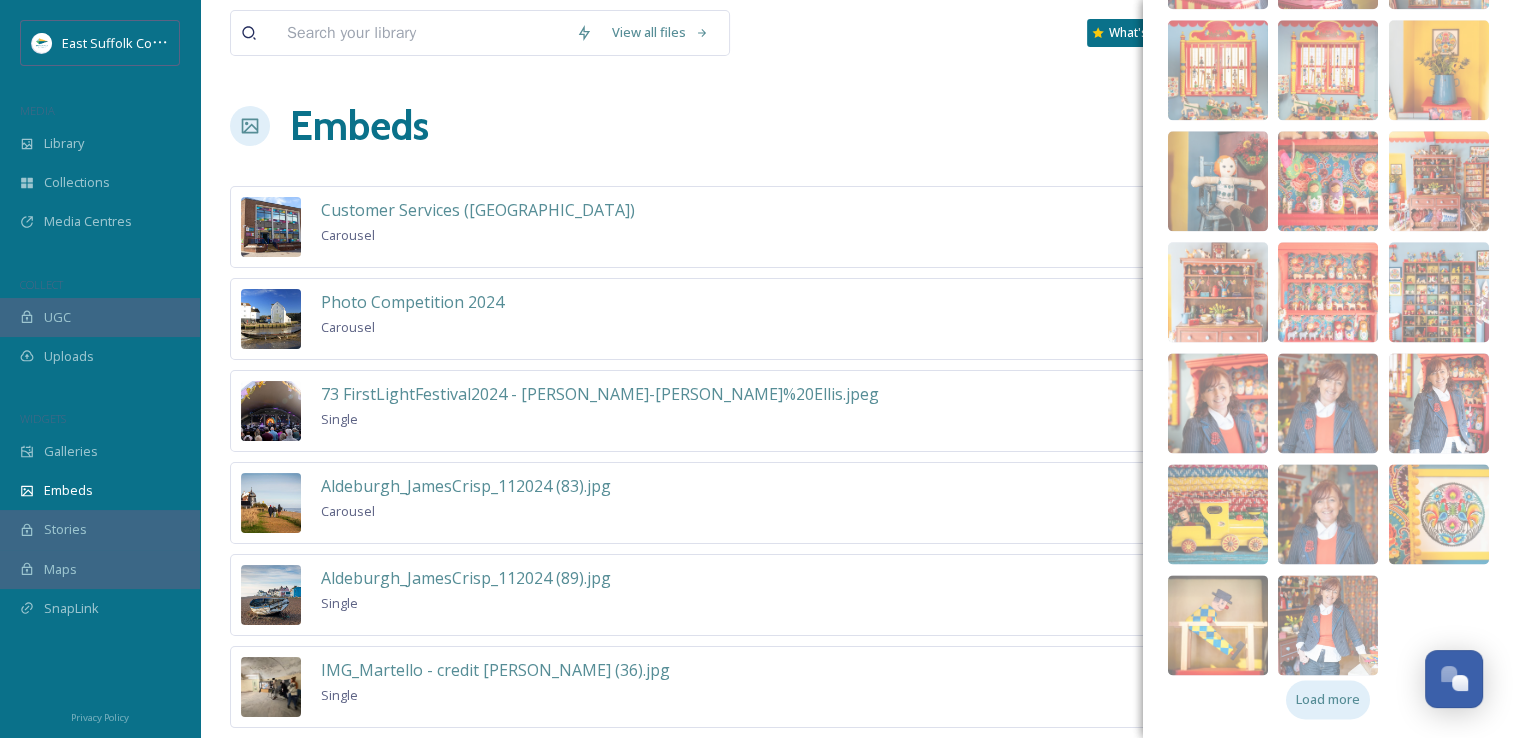 click on "Load more" at bounding box center (1328, 699) 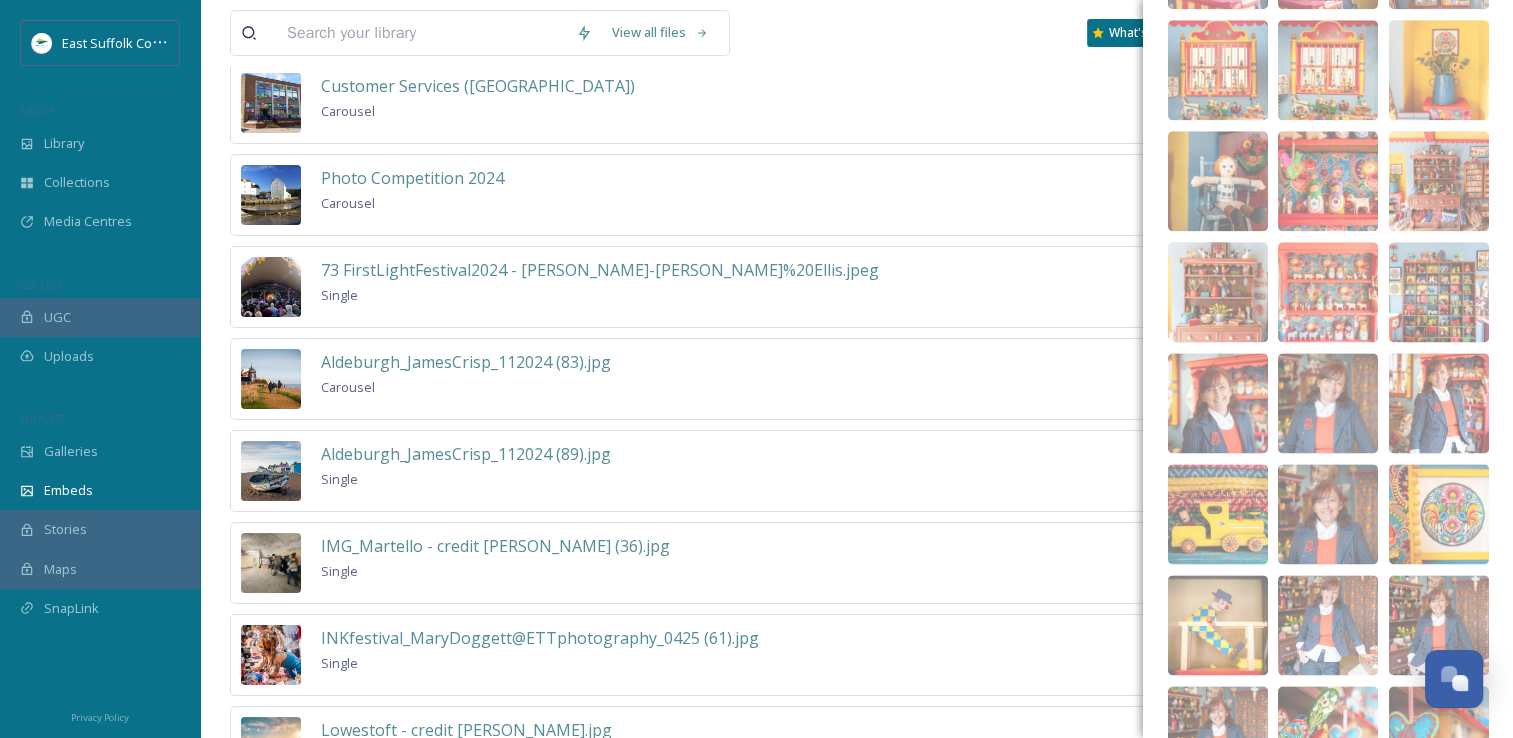 scroll, scrollTop: 413, scrollLeft: 0, axis: vertical 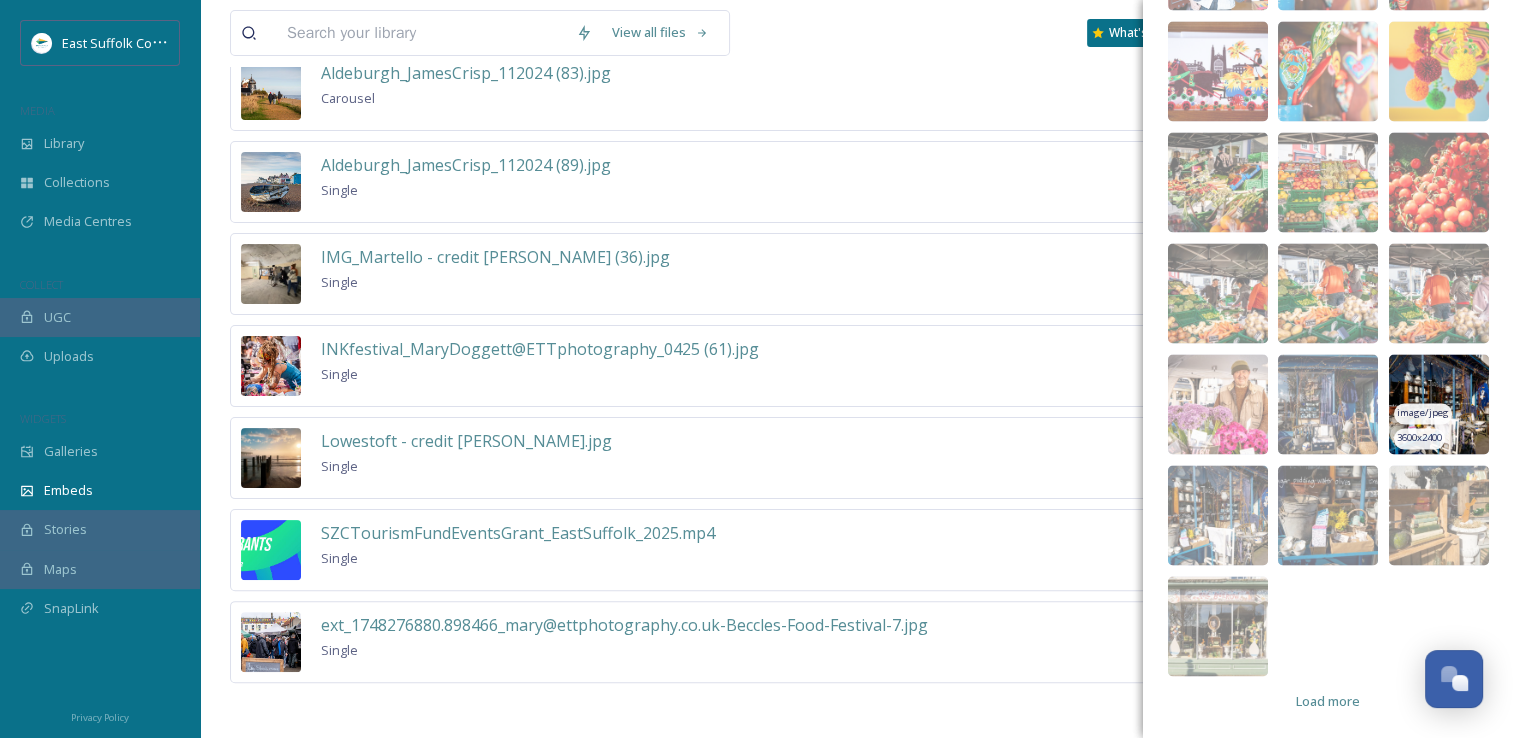 click at bounding box center (1439, 404) 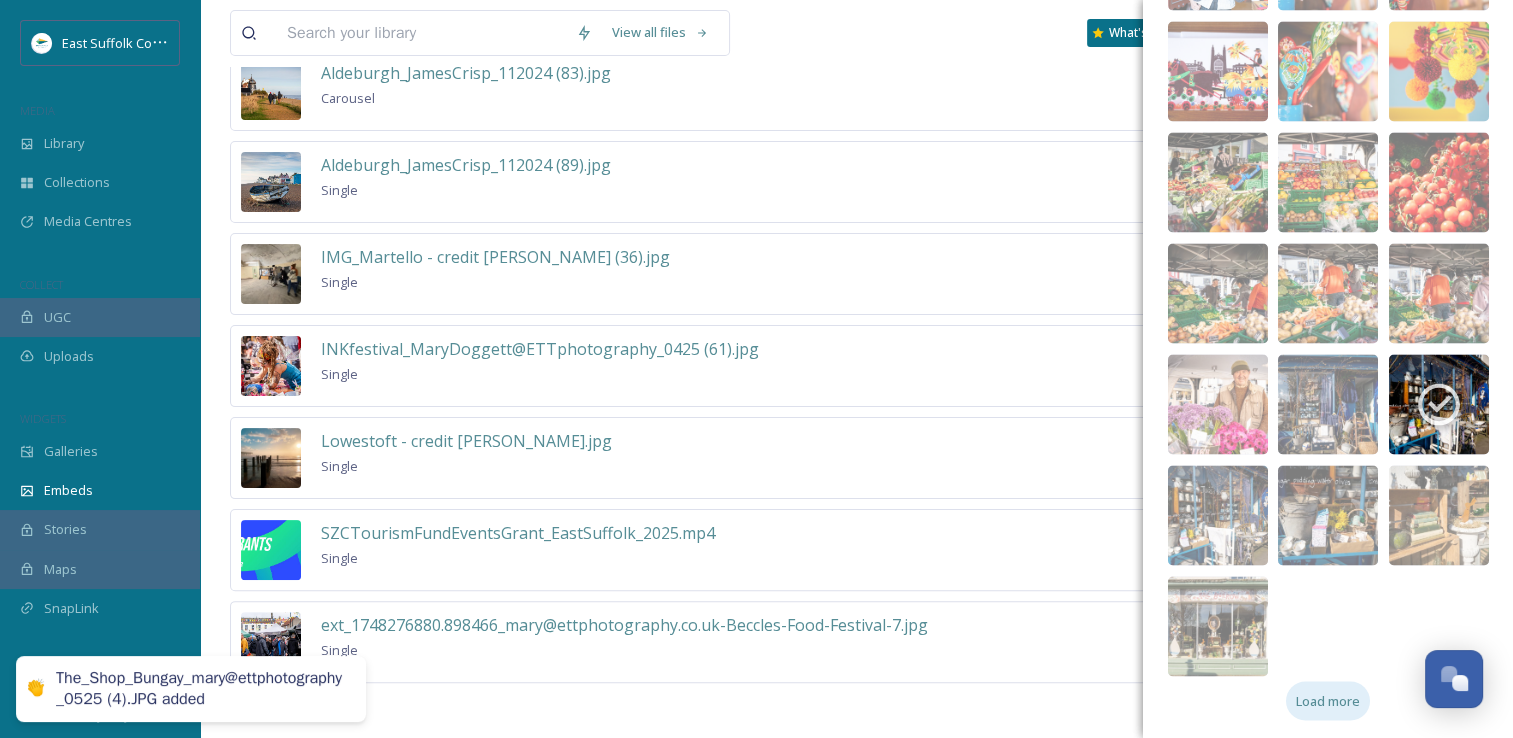 click on "Load more" at bounding box center [1328, 700] 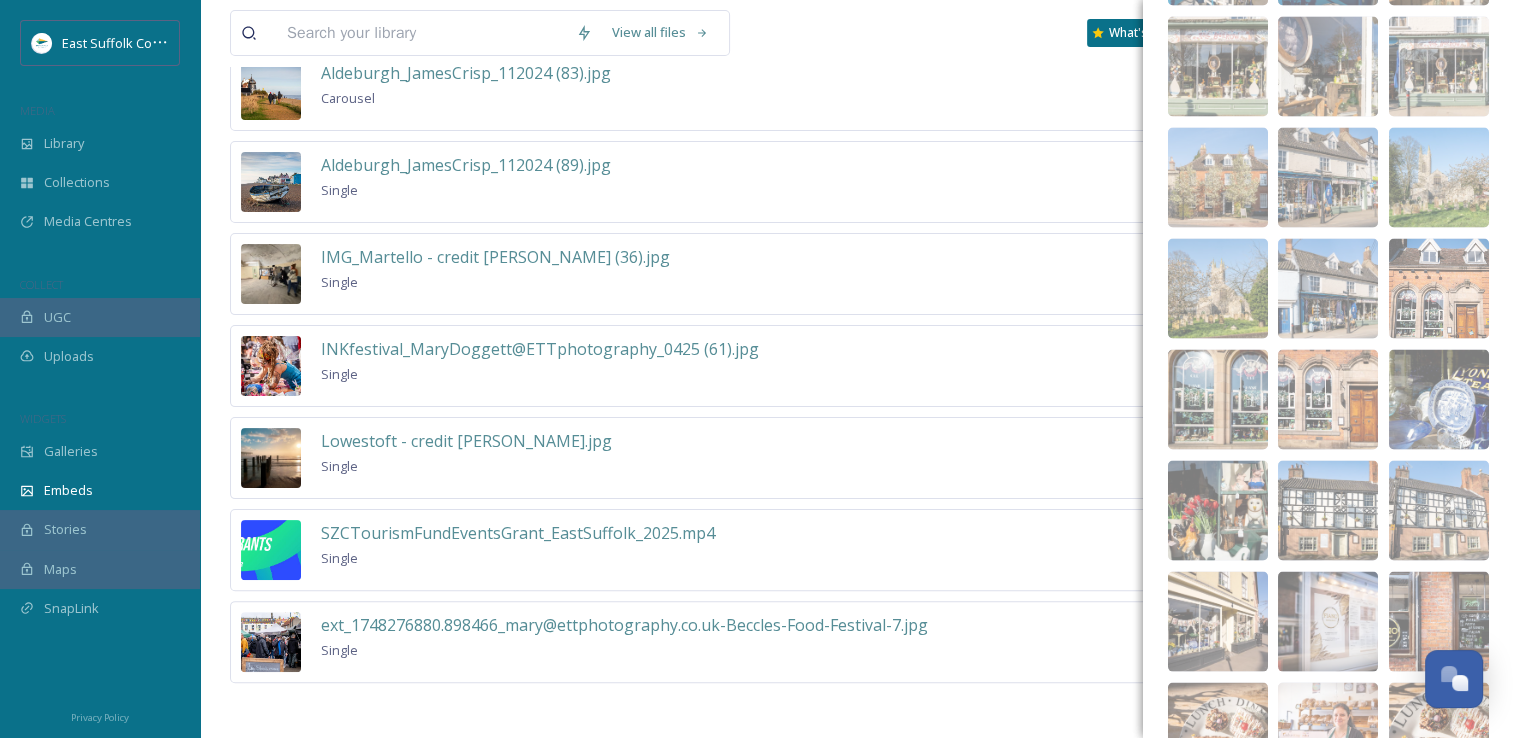 scroll, scrollTop: 3771, scrollLeft: 0, axis: vertical 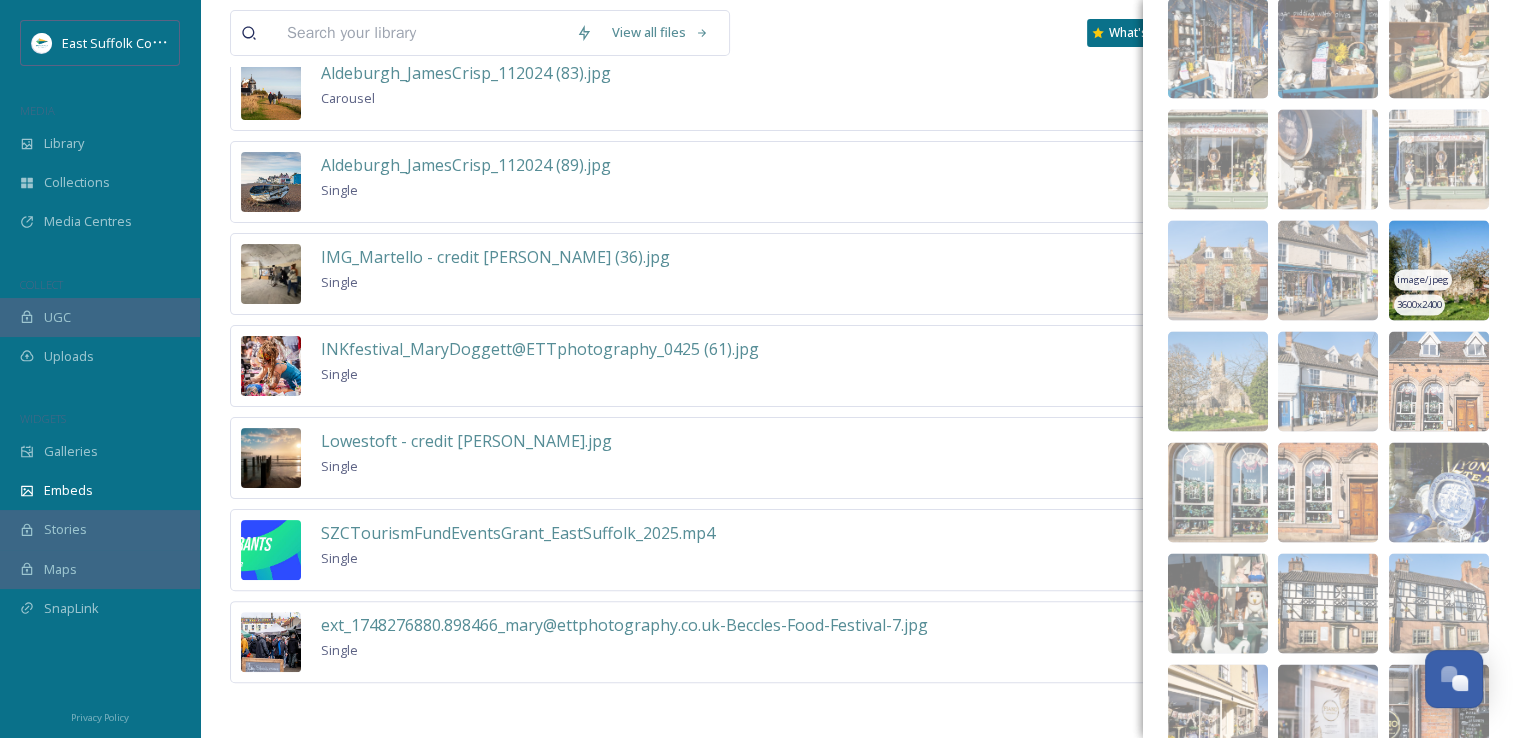 click at bounding box center [1439, 270] 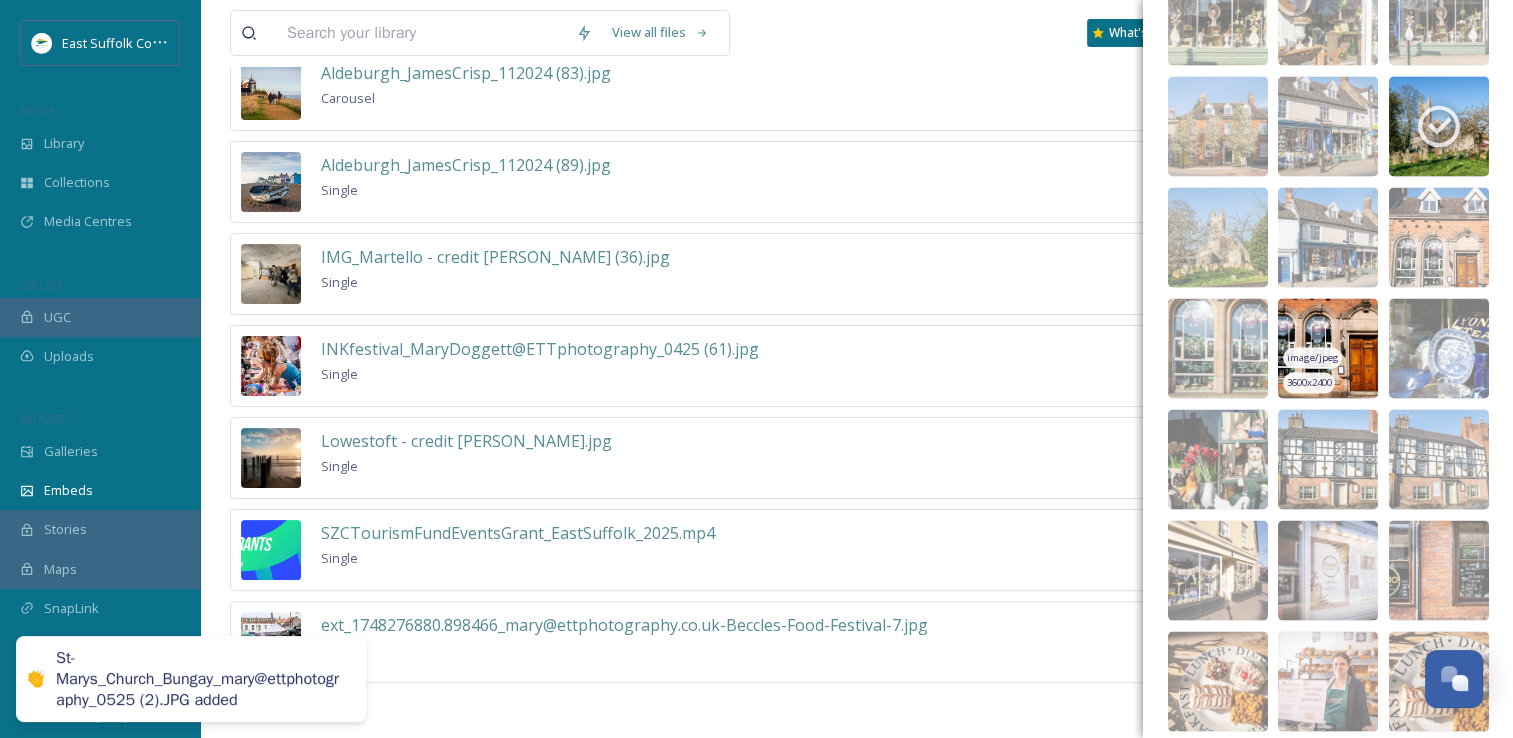 scroll, scrollTop: 3971, scrollLeft: 0, axis: vertical 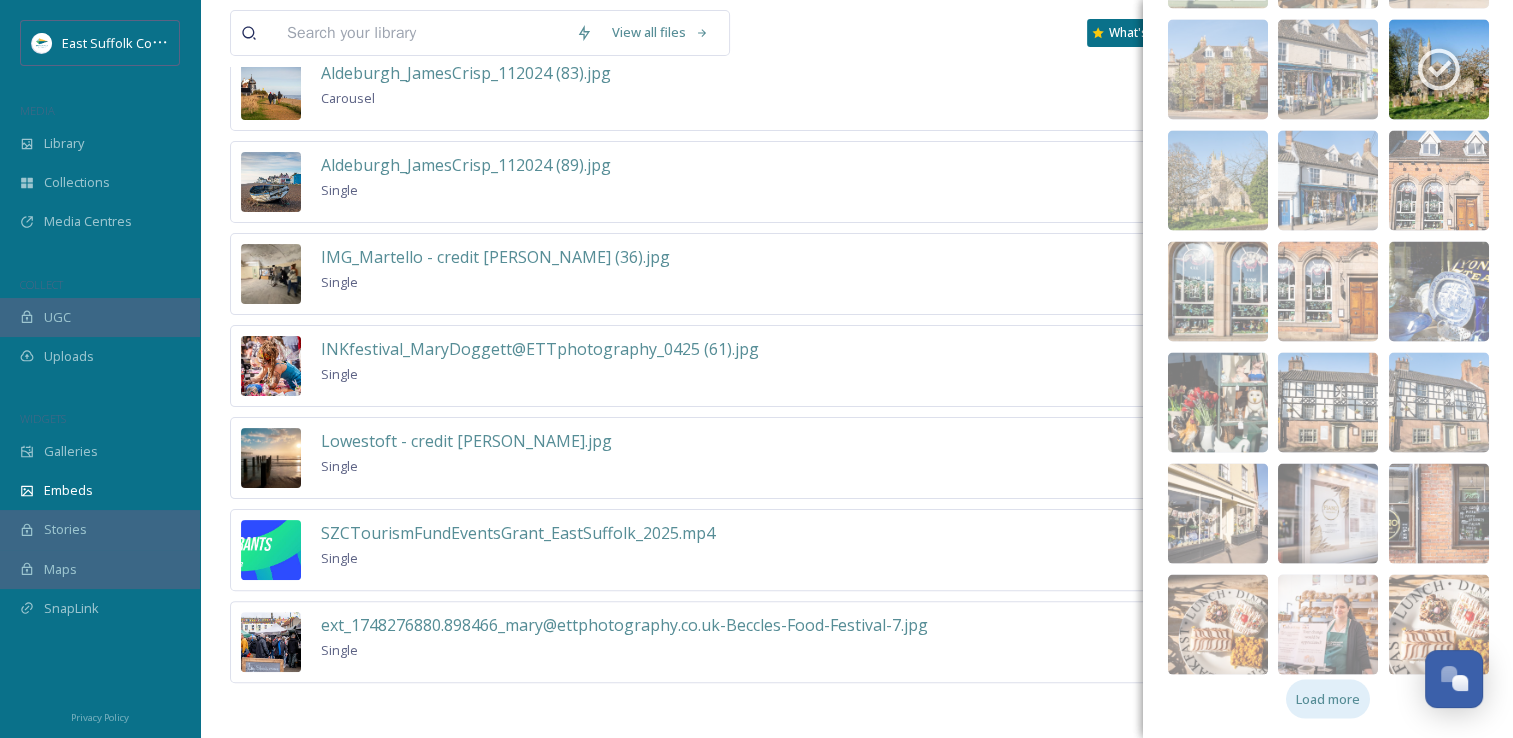 click on "Load more" at bounding box center (1328, 699) 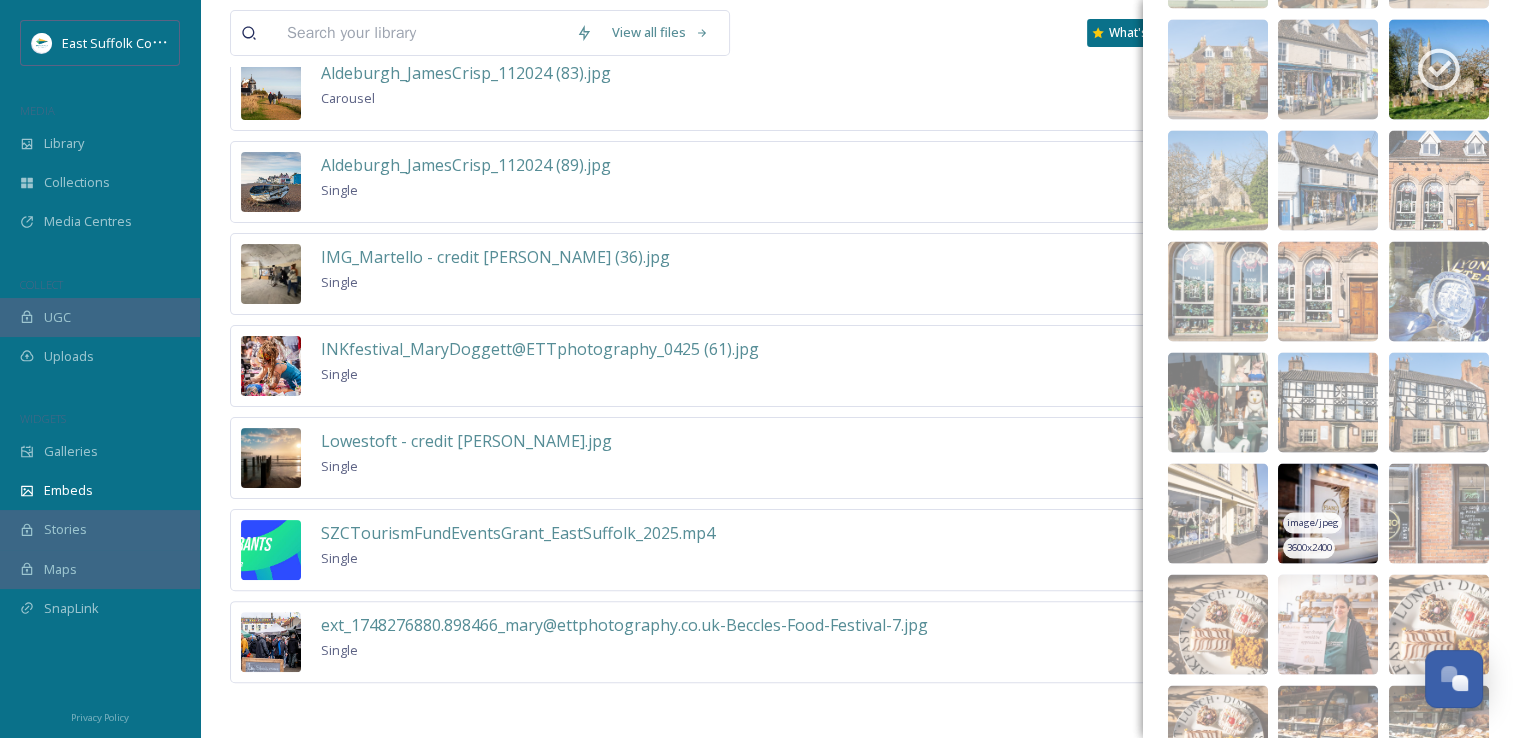 scroll, scrollTop: 4171, scrollLeft: 0, axis: vertical 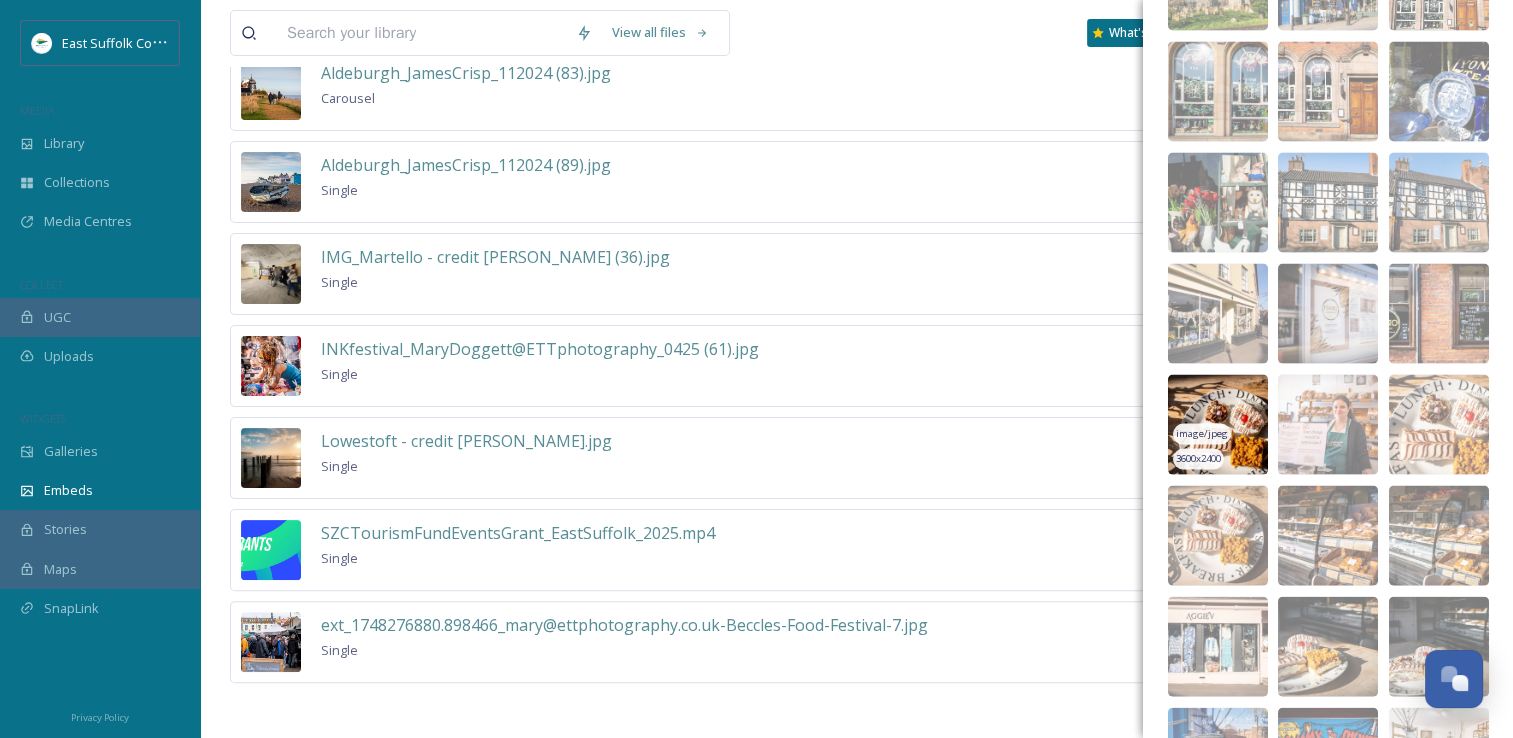 click at bounding box center [1218, 425] 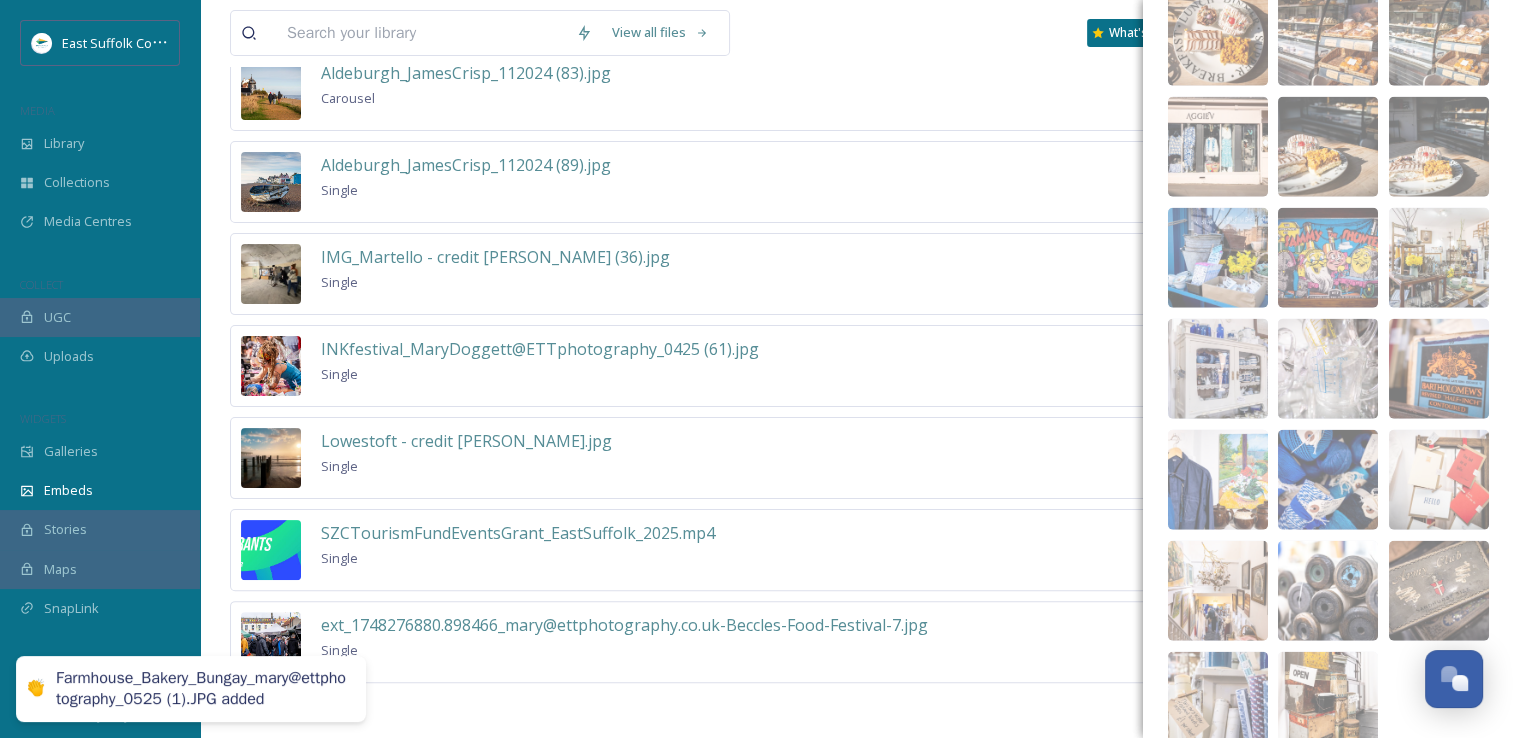 scroll, scrollTop: 4748, scrollLeft: 0, axis: vertical 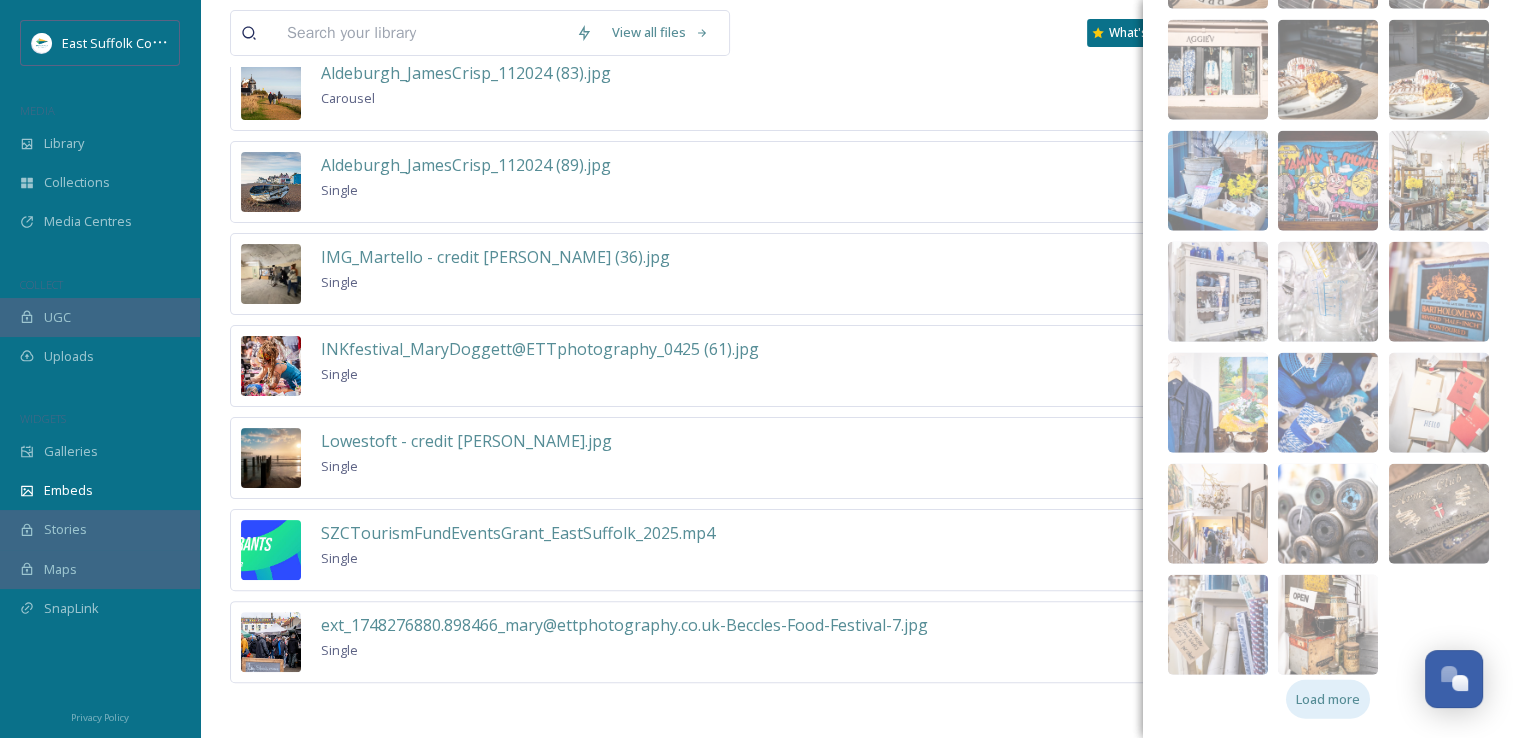 click on "Load more" at bounding box center [1328, 699] 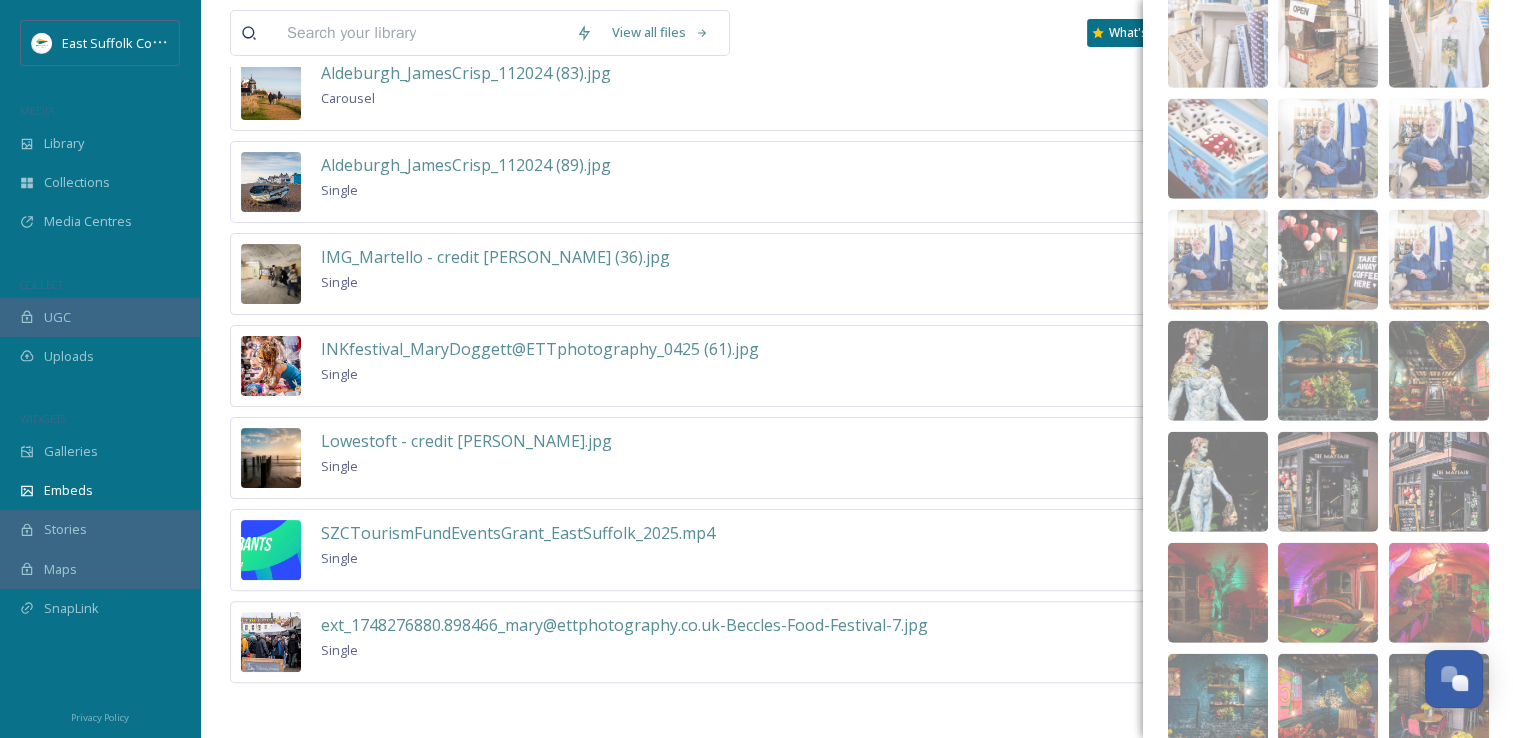 scroll, scrollTop: 5348, scrollLeft: 0, axis: vertical 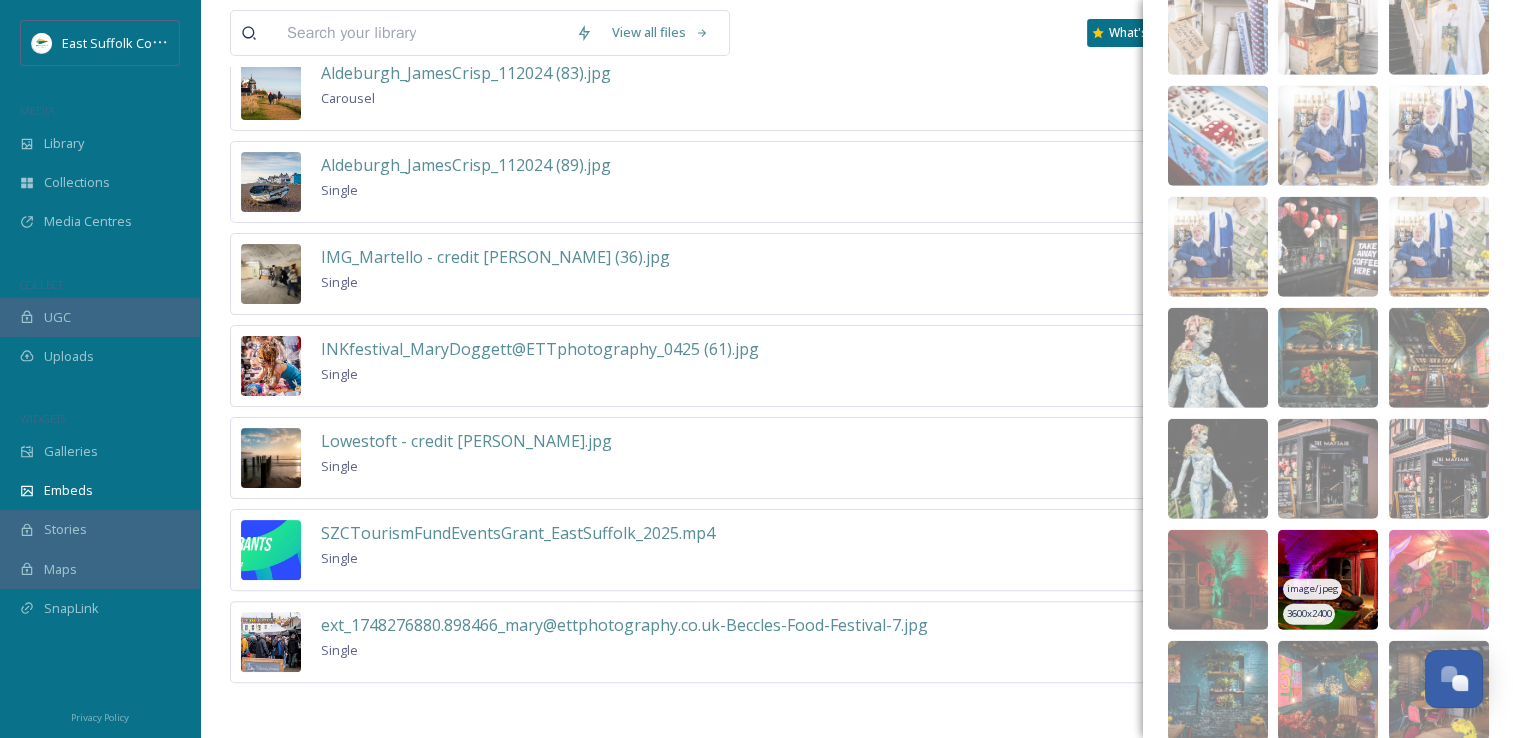 click at bounding box center [1328, 580] 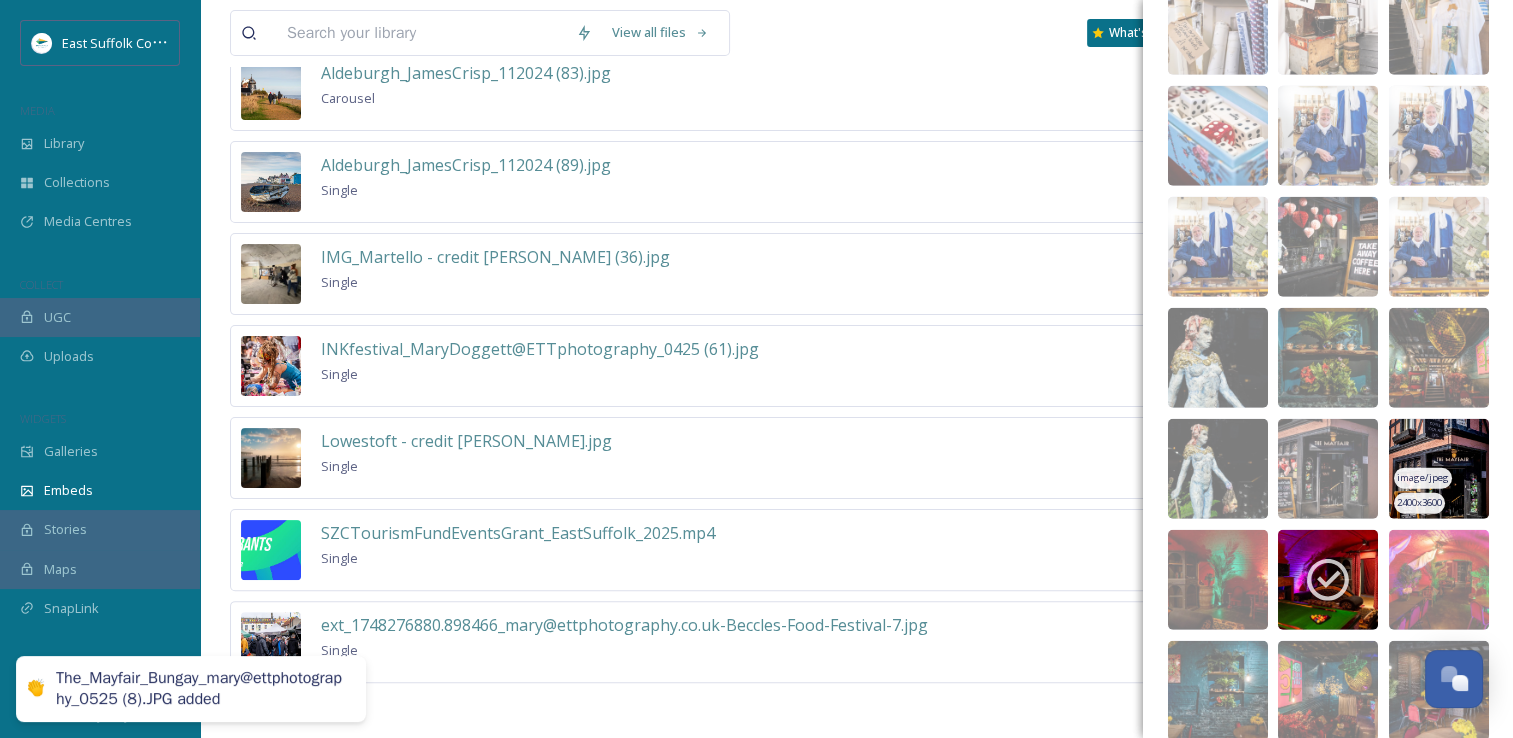 click at bounding box center (1439, 469) 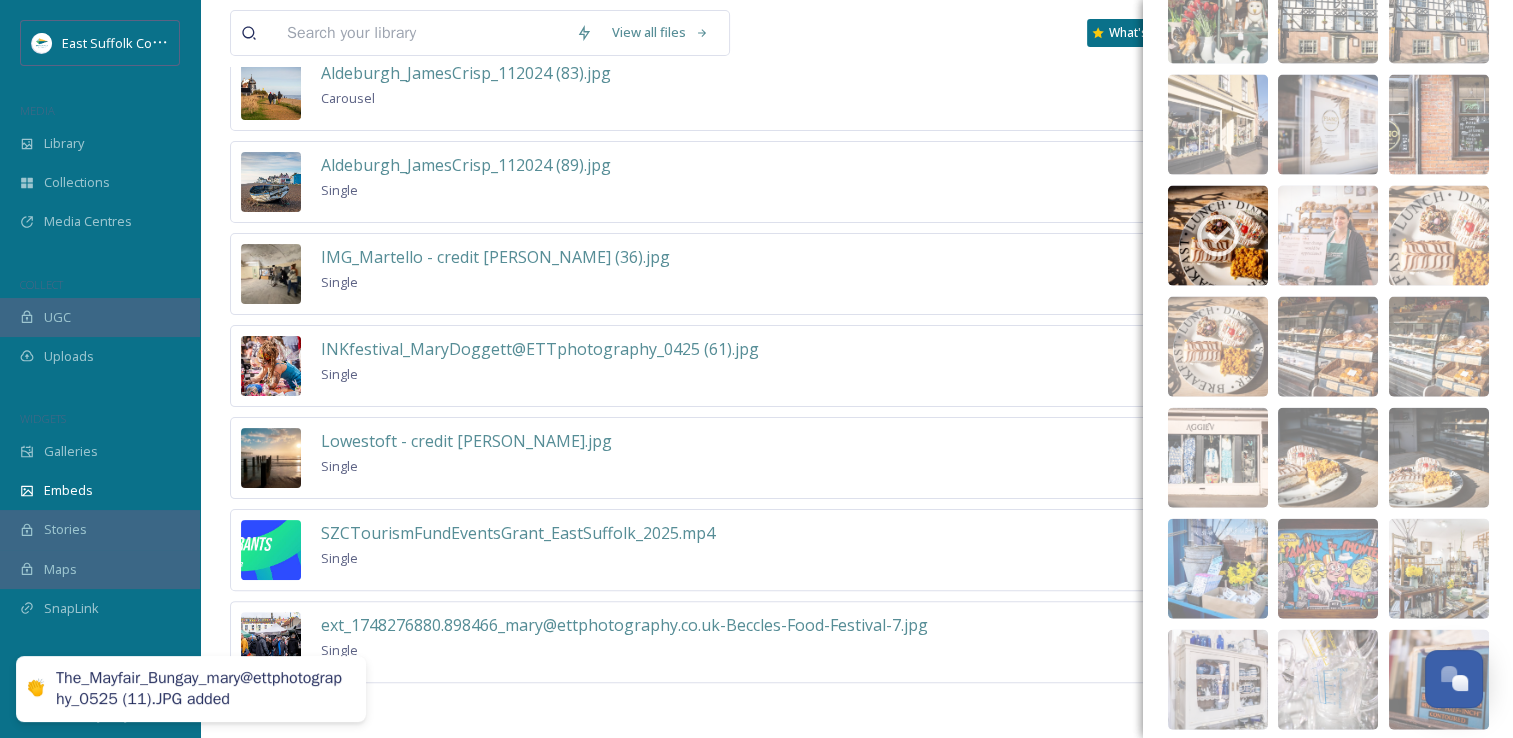 scroll, scrollTop: 4348, scrollLeft: 0, axis: vertical 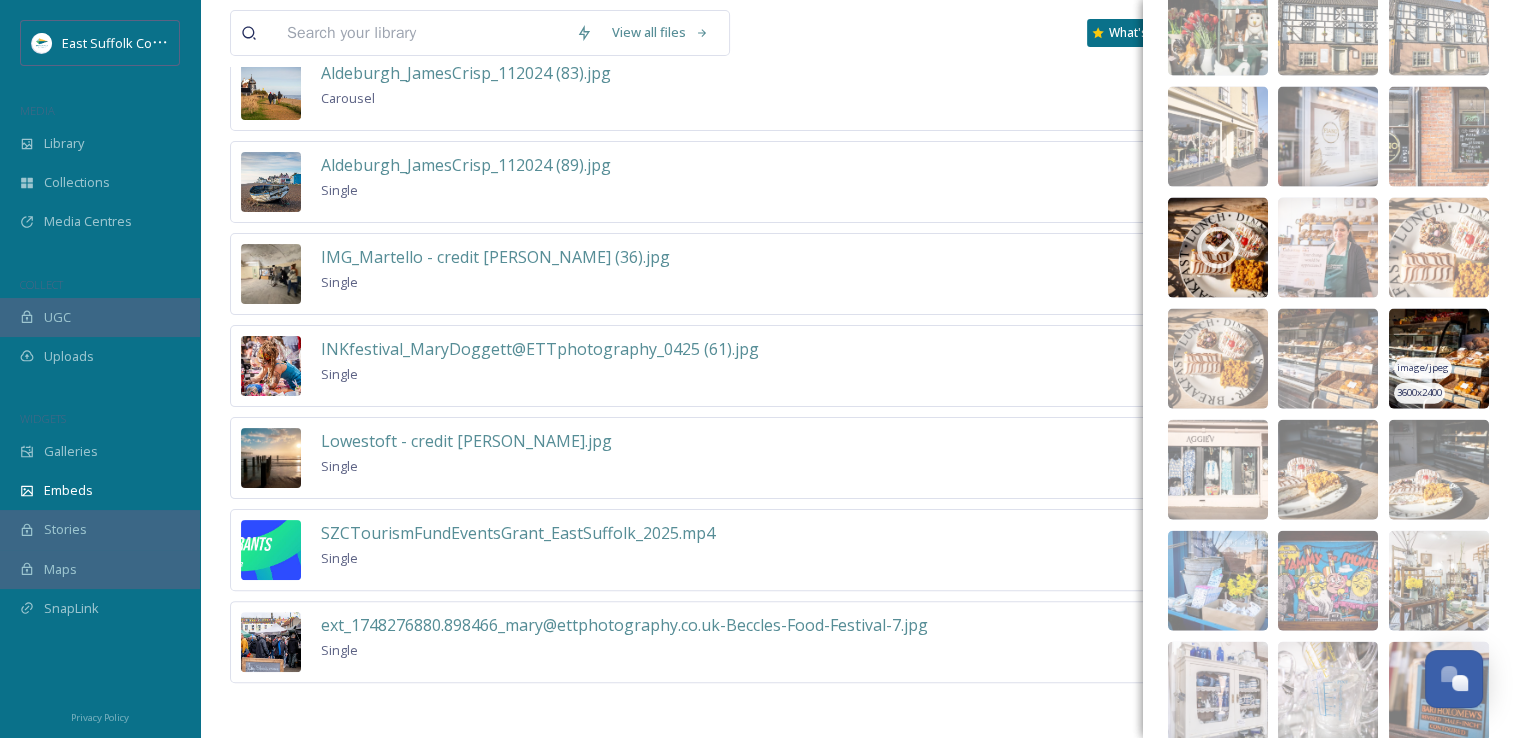 click at bounding box center [1439, 359] 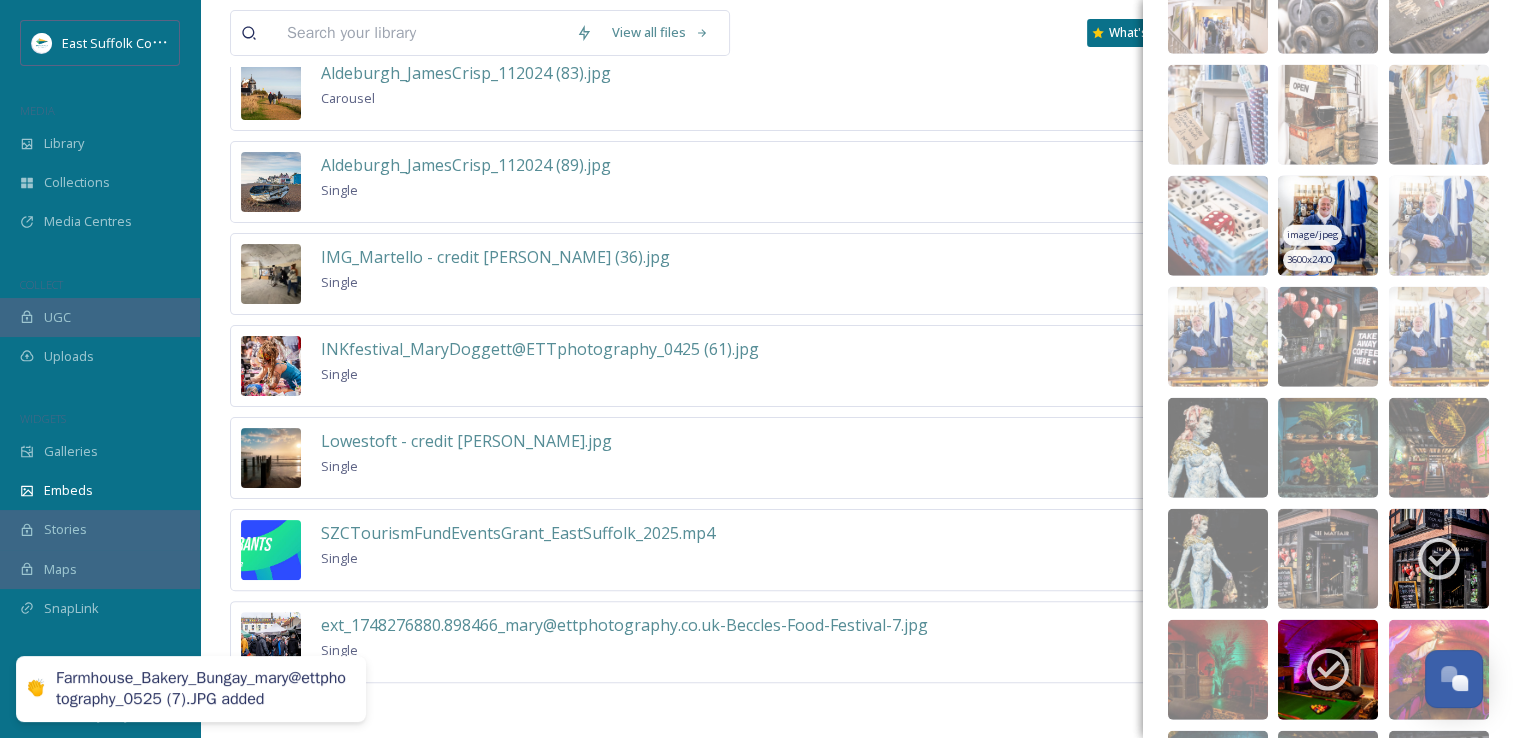 scroll, scrollTop: 5524, scrollLeft: 0, axis: vertical 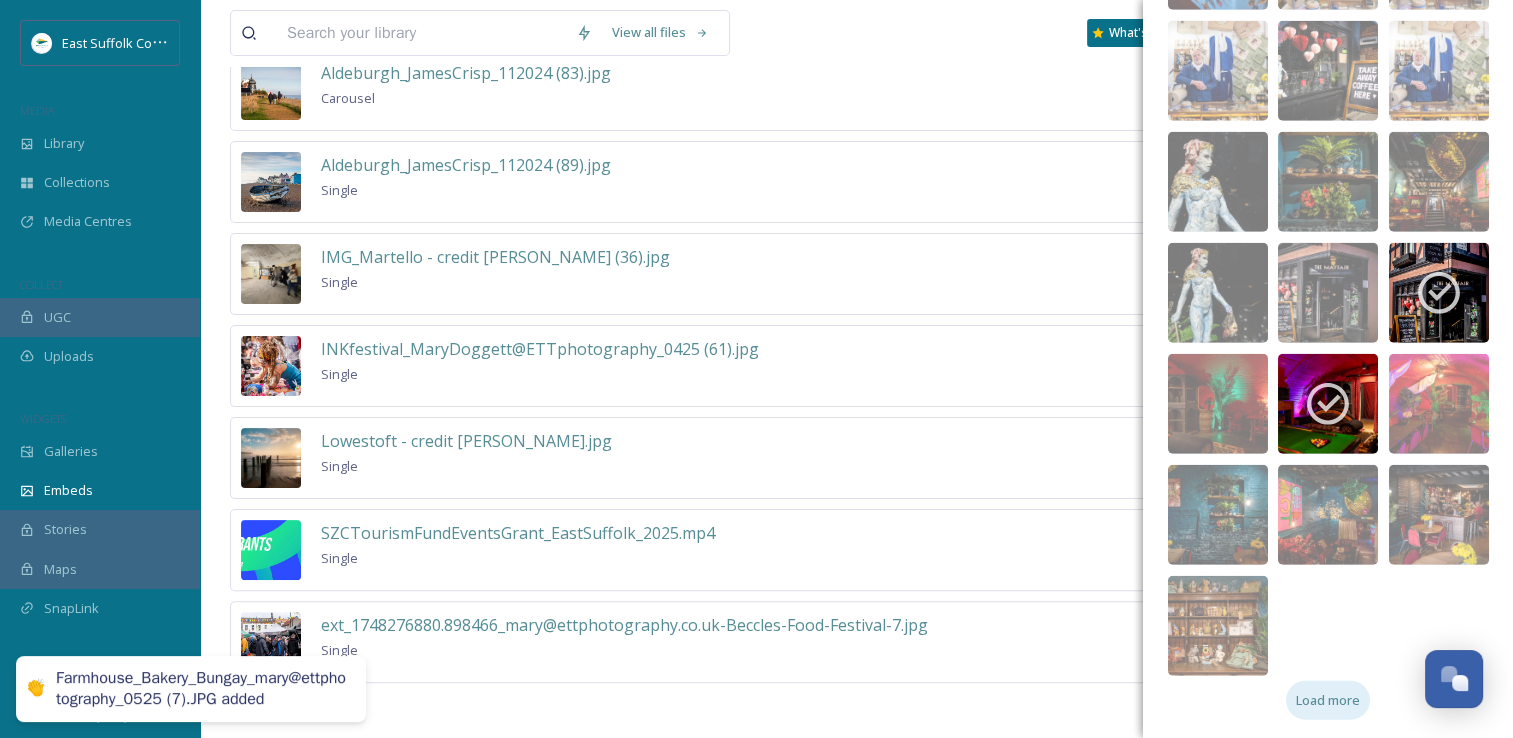 click on "Load more" at bounding box center (1328, 700) 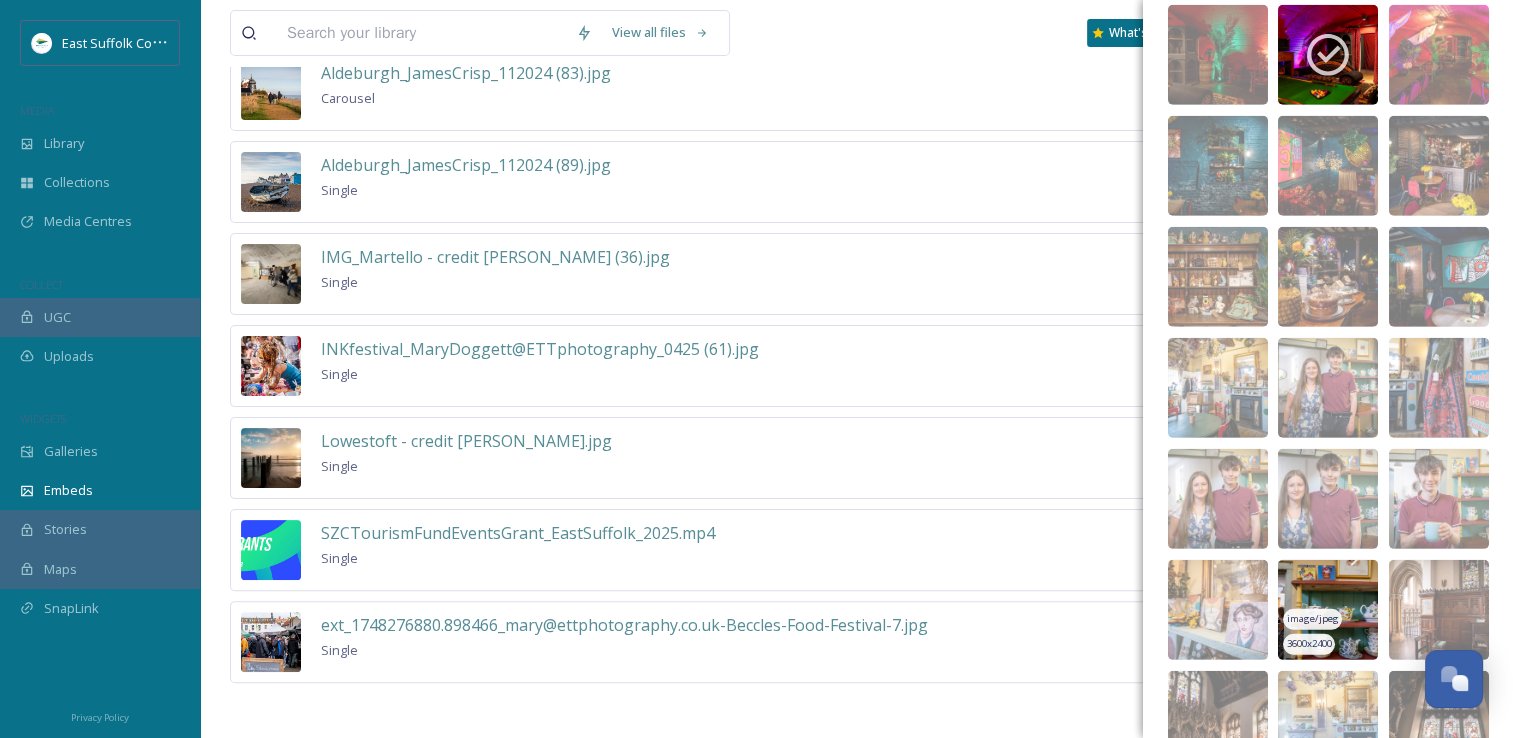 scroll, scrollTop: 6191, scrollLeft: 0, axis: vertical 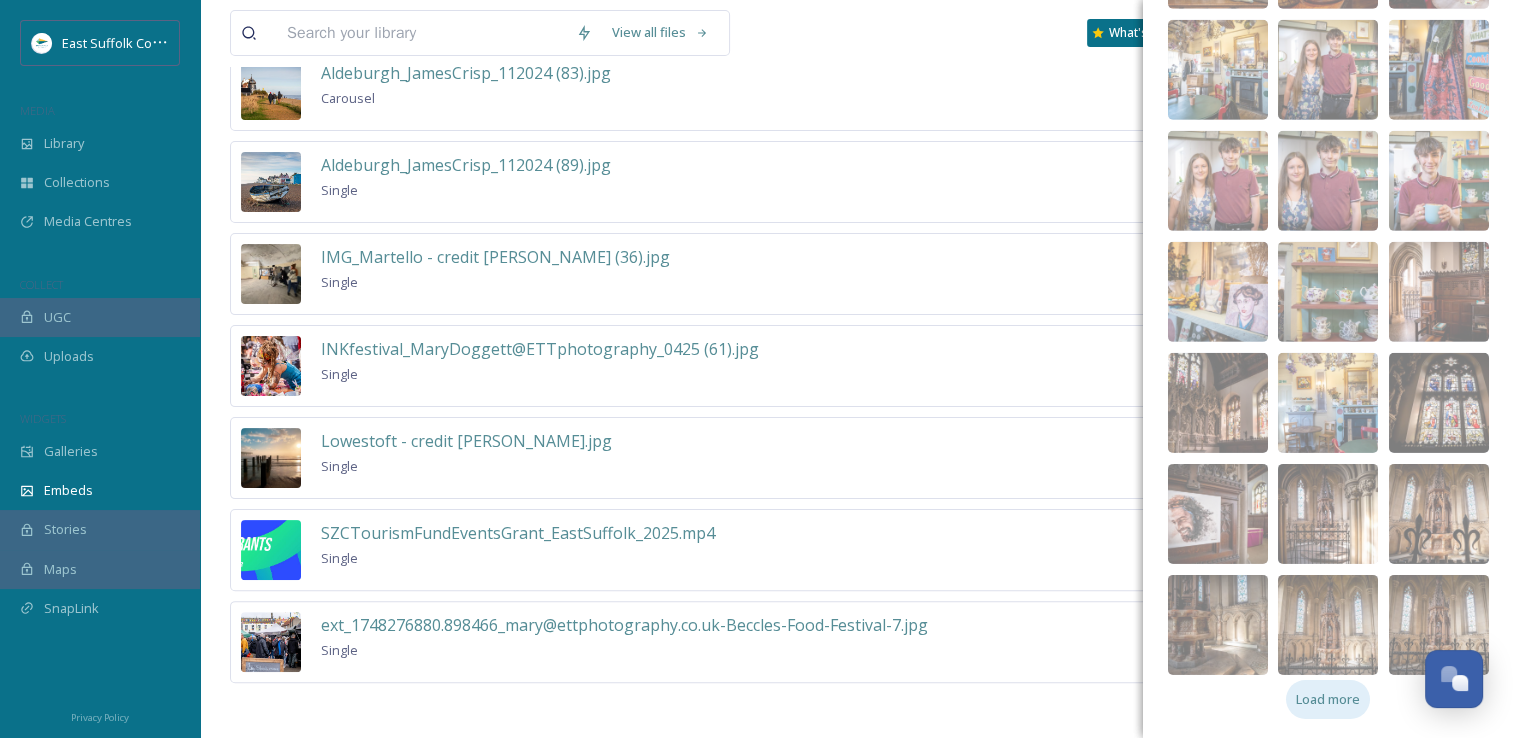 click on "Load more" at bounding box center [1328, 699] 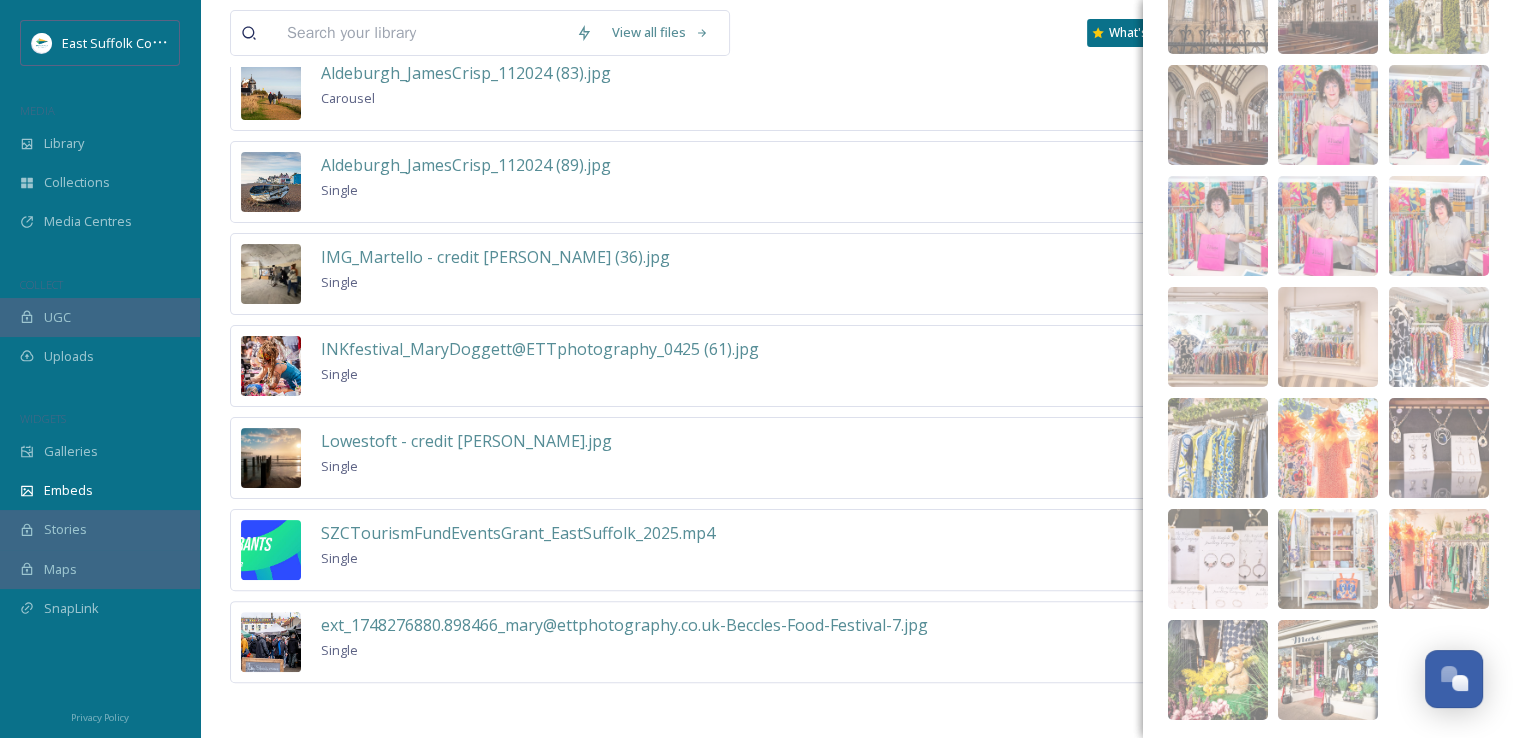 scroll, scrollTop: 6968, scrollLeft: 0, axis: vertical 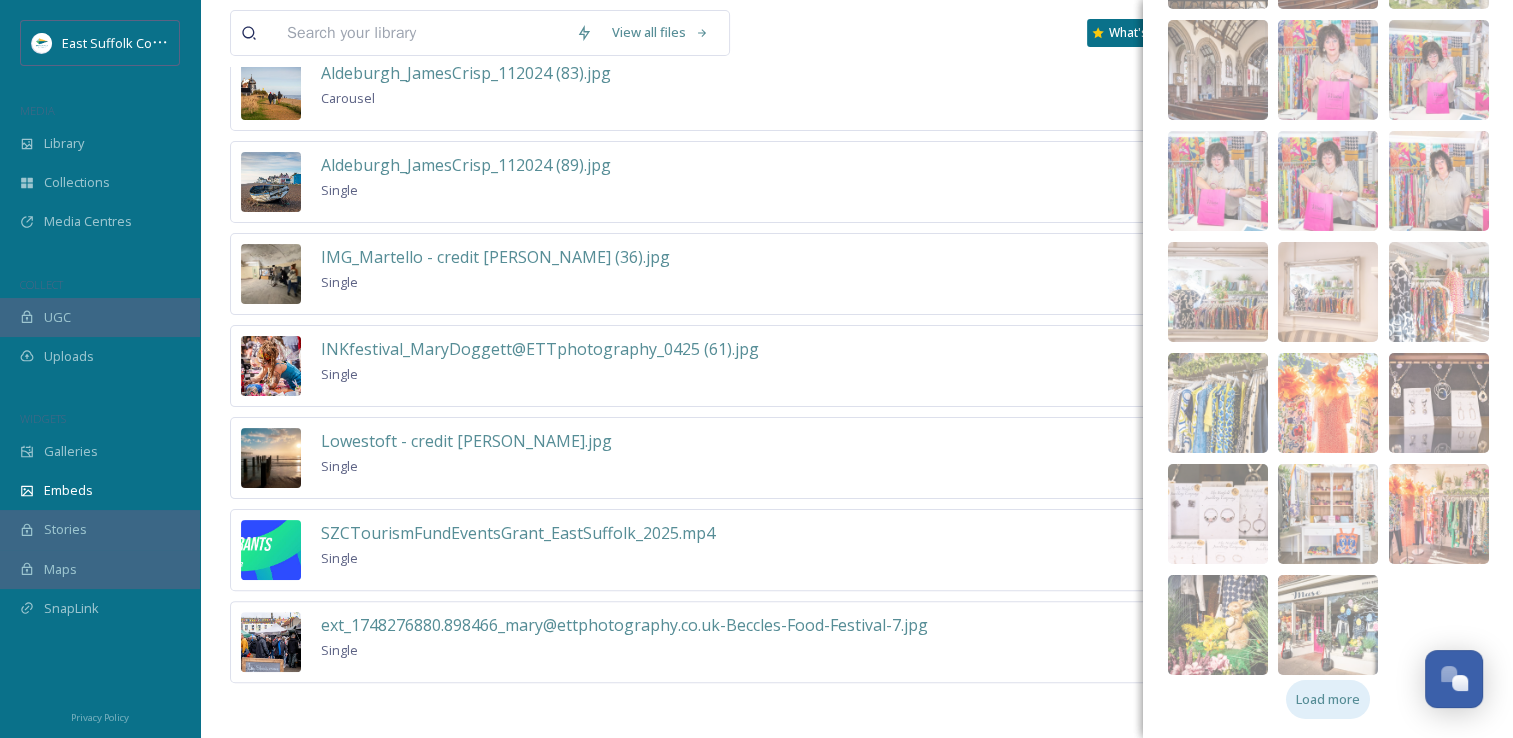click on "Load more" at bounding box center (1328, 699) 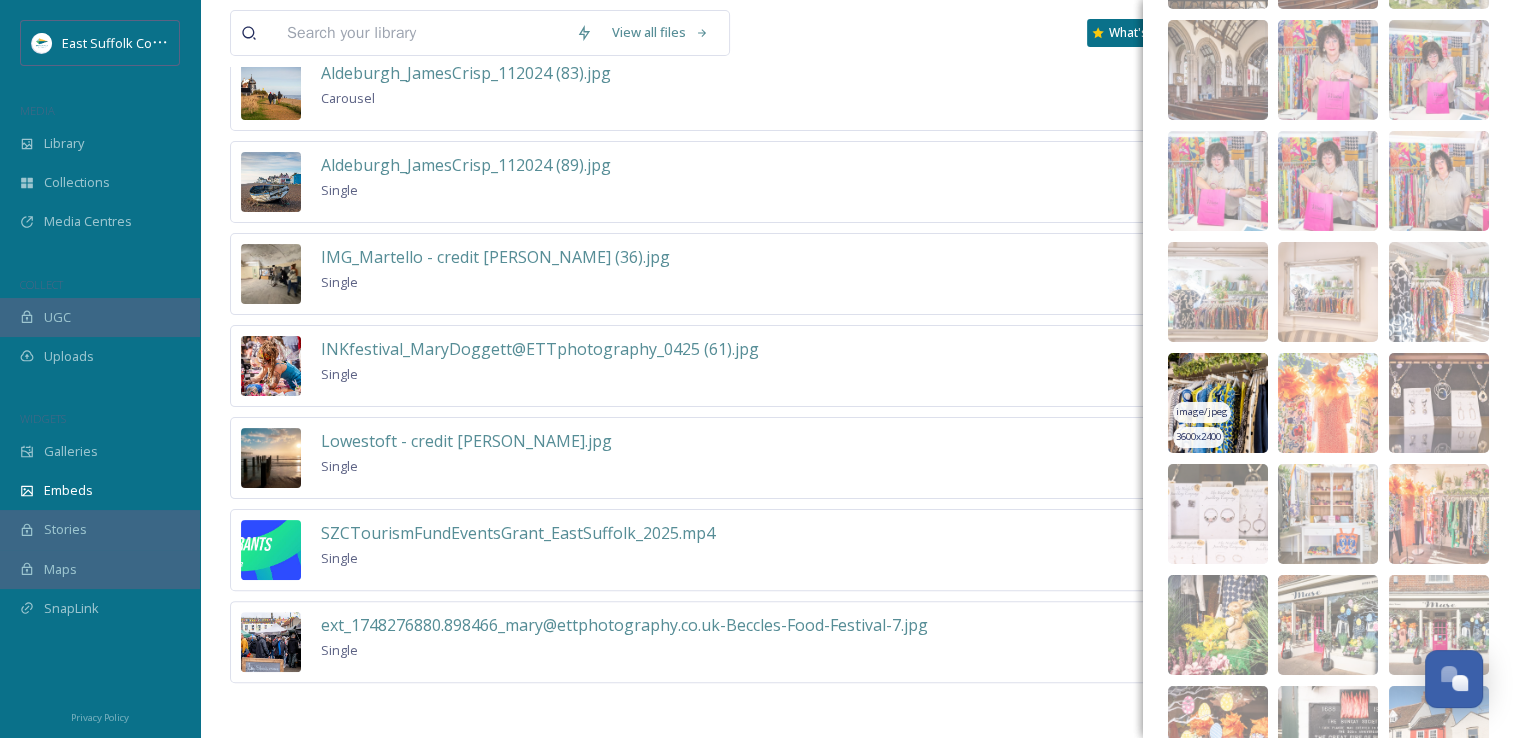 scroll, scrollTop: 7568, scrollLeft: 0, axis: vertical 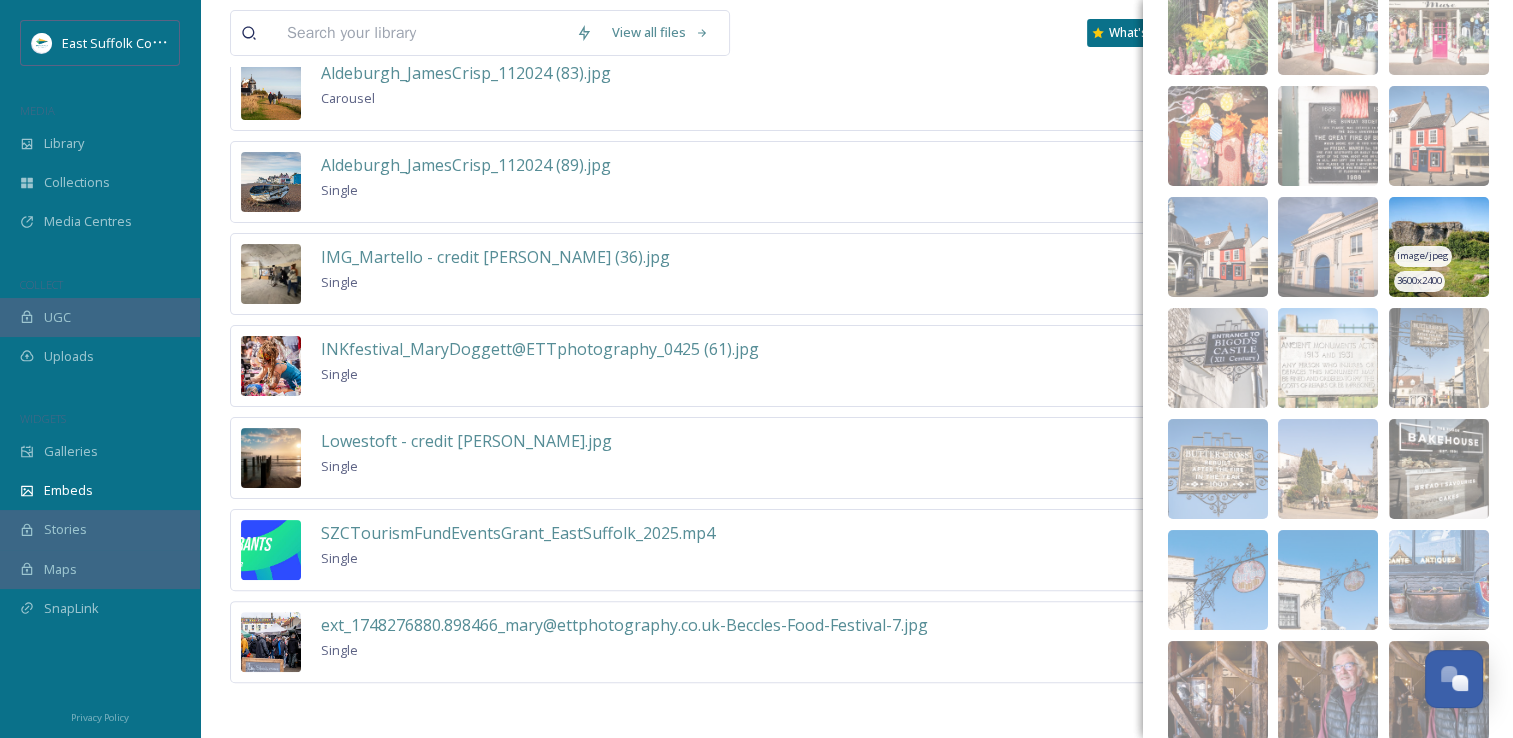 click at bounding box center (1439, 247) 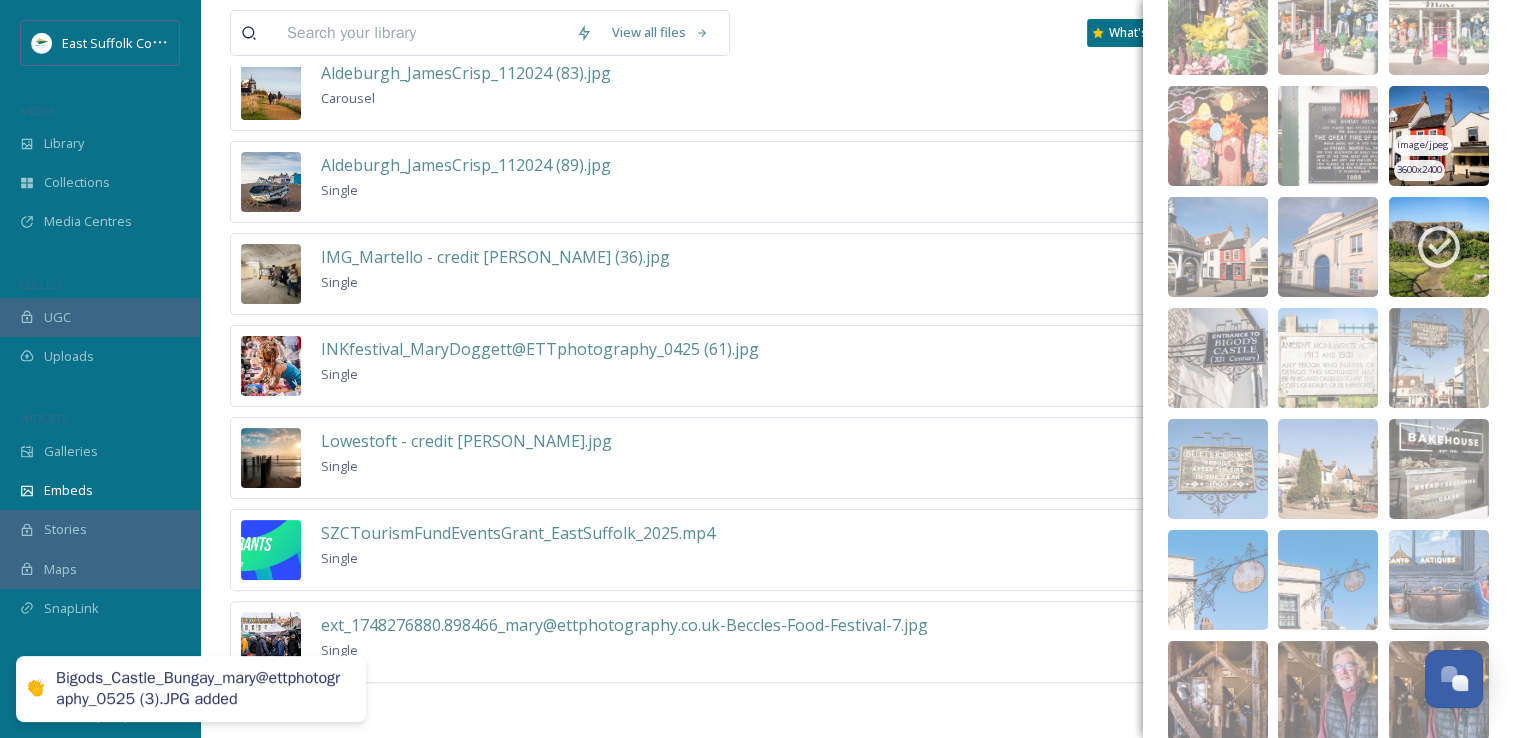 click at bounding box center [1439, 136] 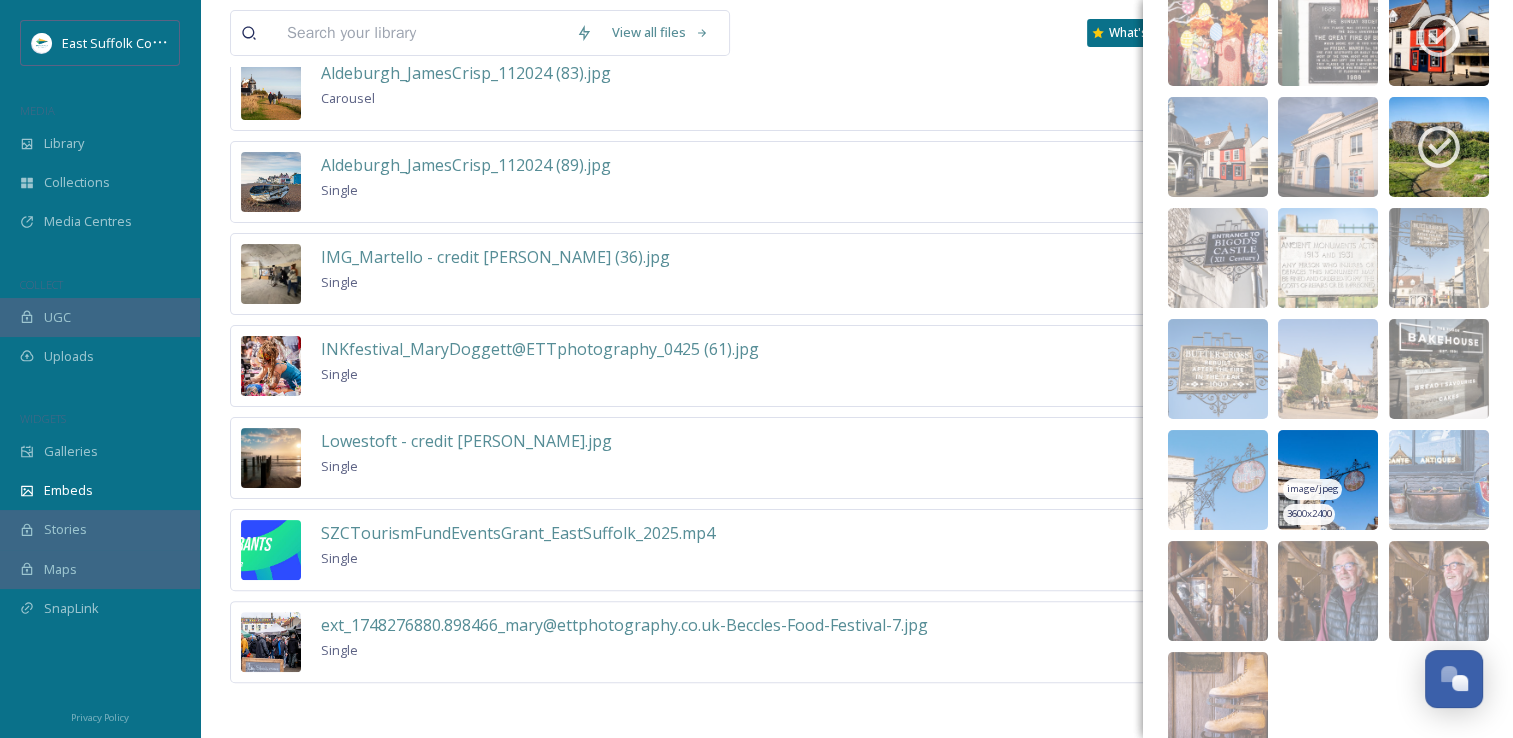 scroll, scrollTop: 7744, scrollLeft: 0, axis: vertical 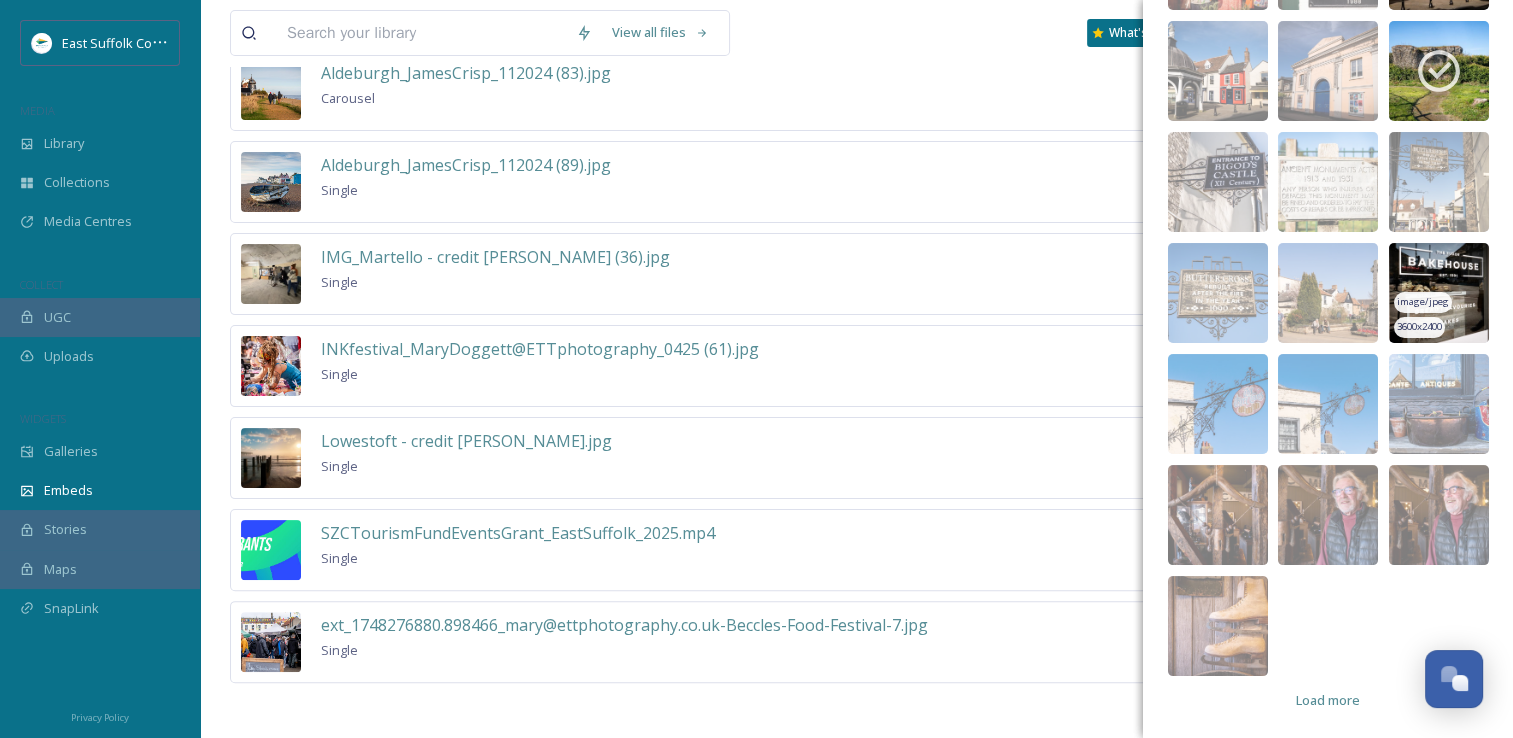 click at bounding box center (1439, 293) 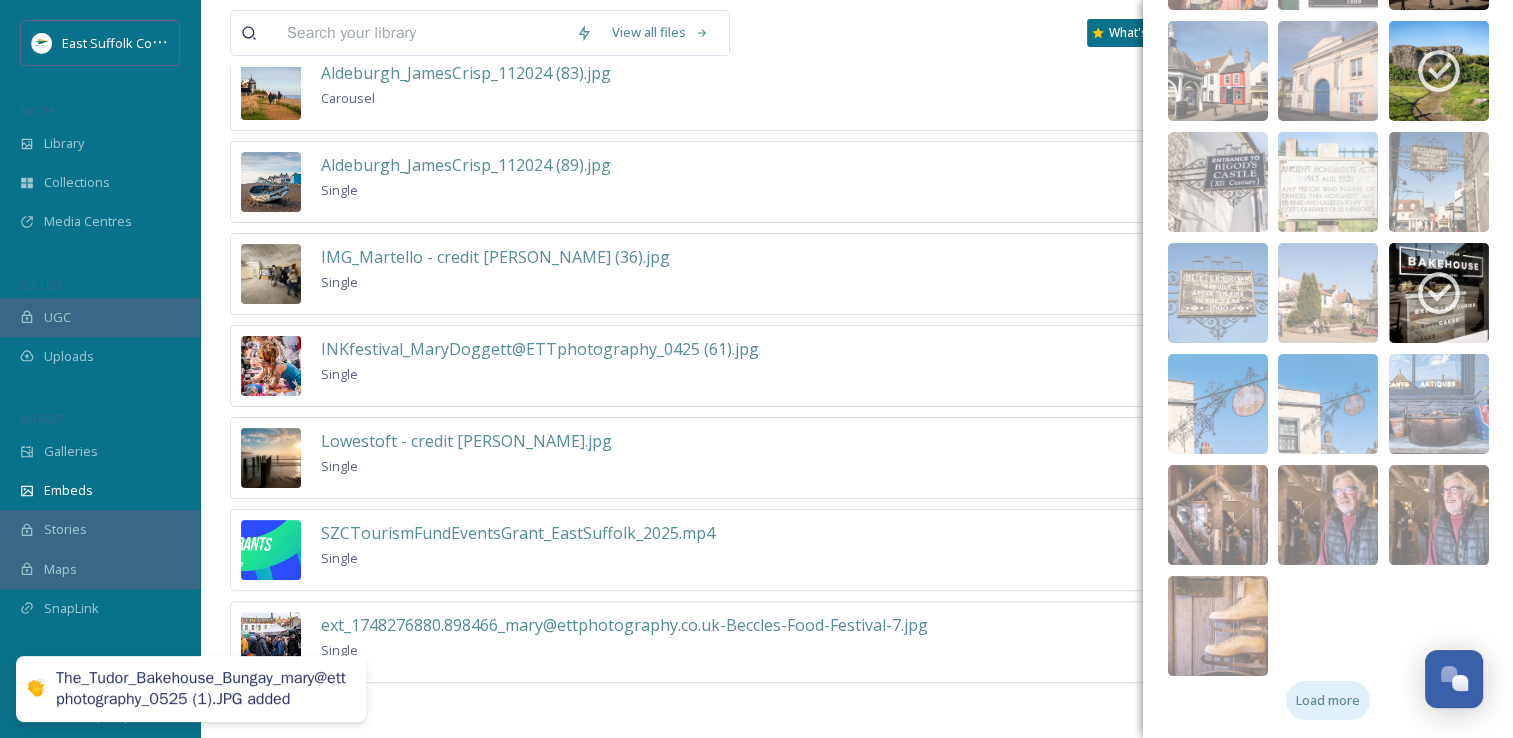 click on "Load more" at bounding box center (1328, 700) 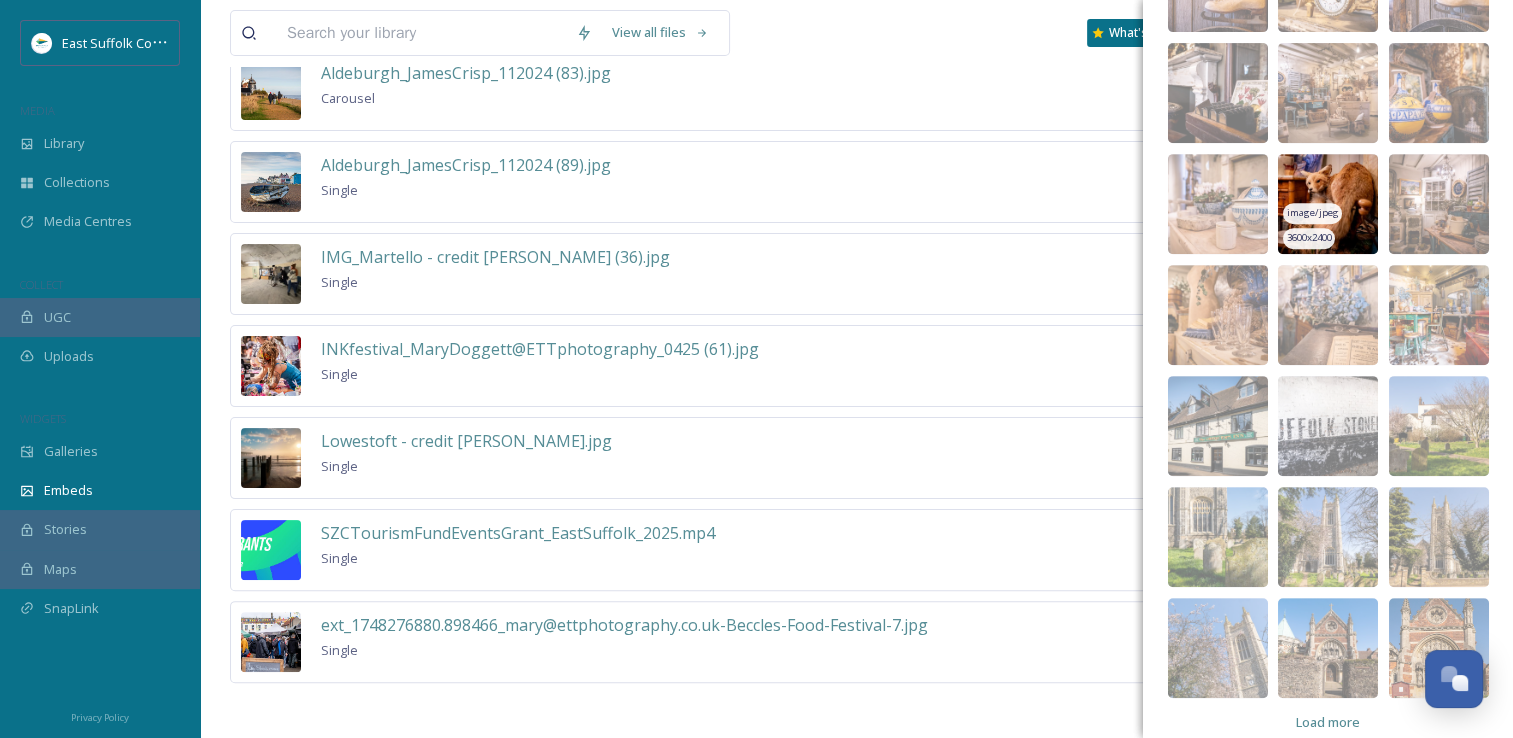 scroll, scrollTop: 8411, scrollLeft: 0, axis: vertical 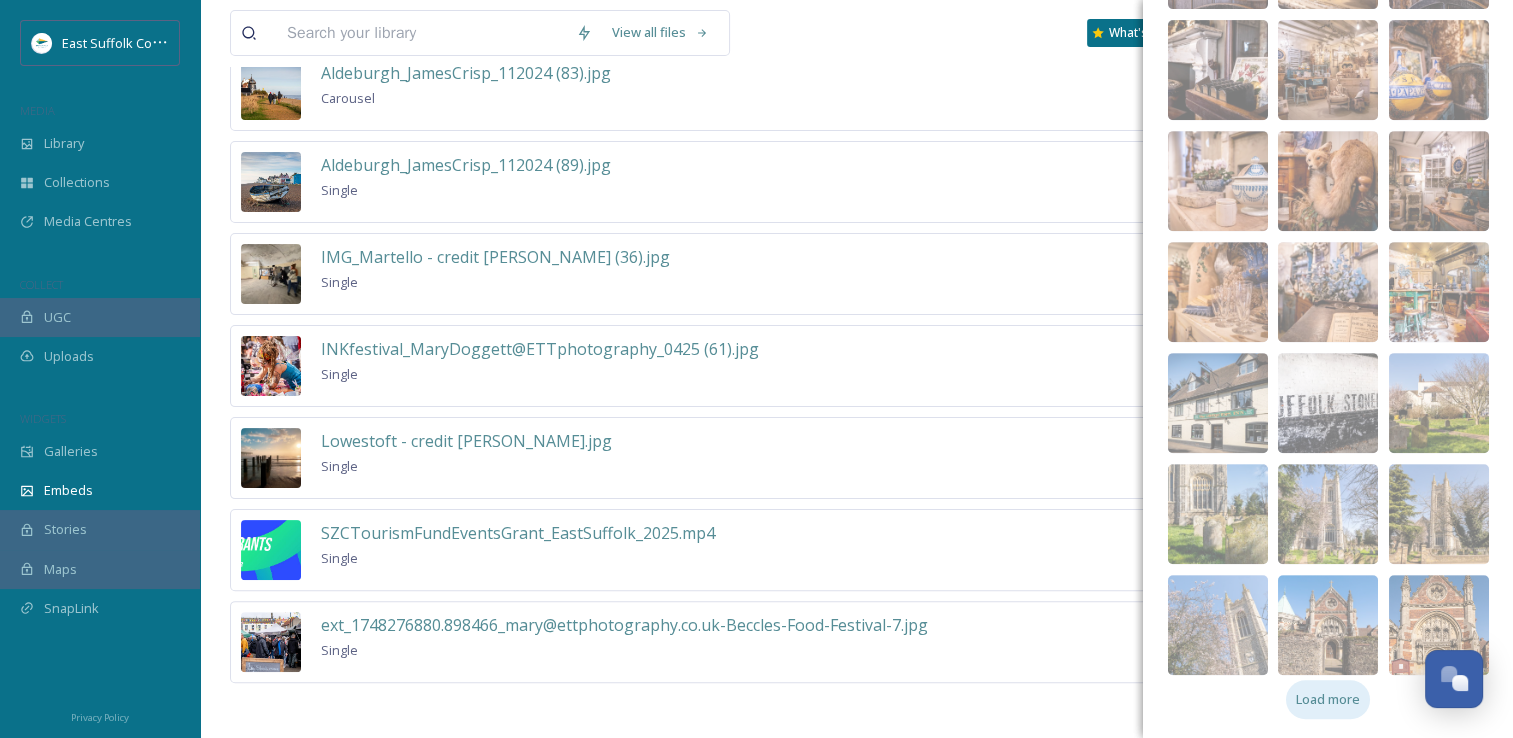 click on "Load more" at bounding box center (1328, 699) 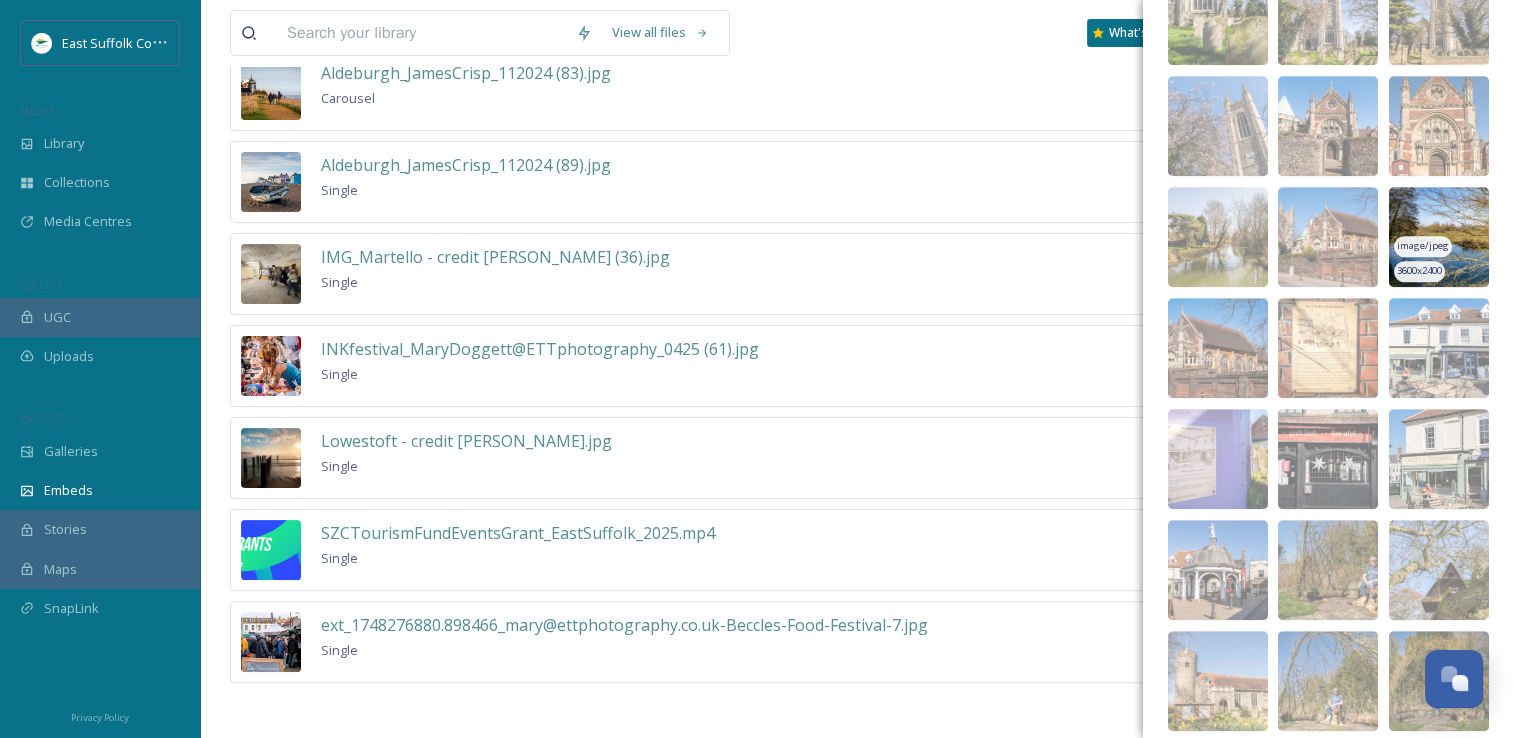 scroll, scrollTop: 8911, scrollLeft: 0, axis: vertical 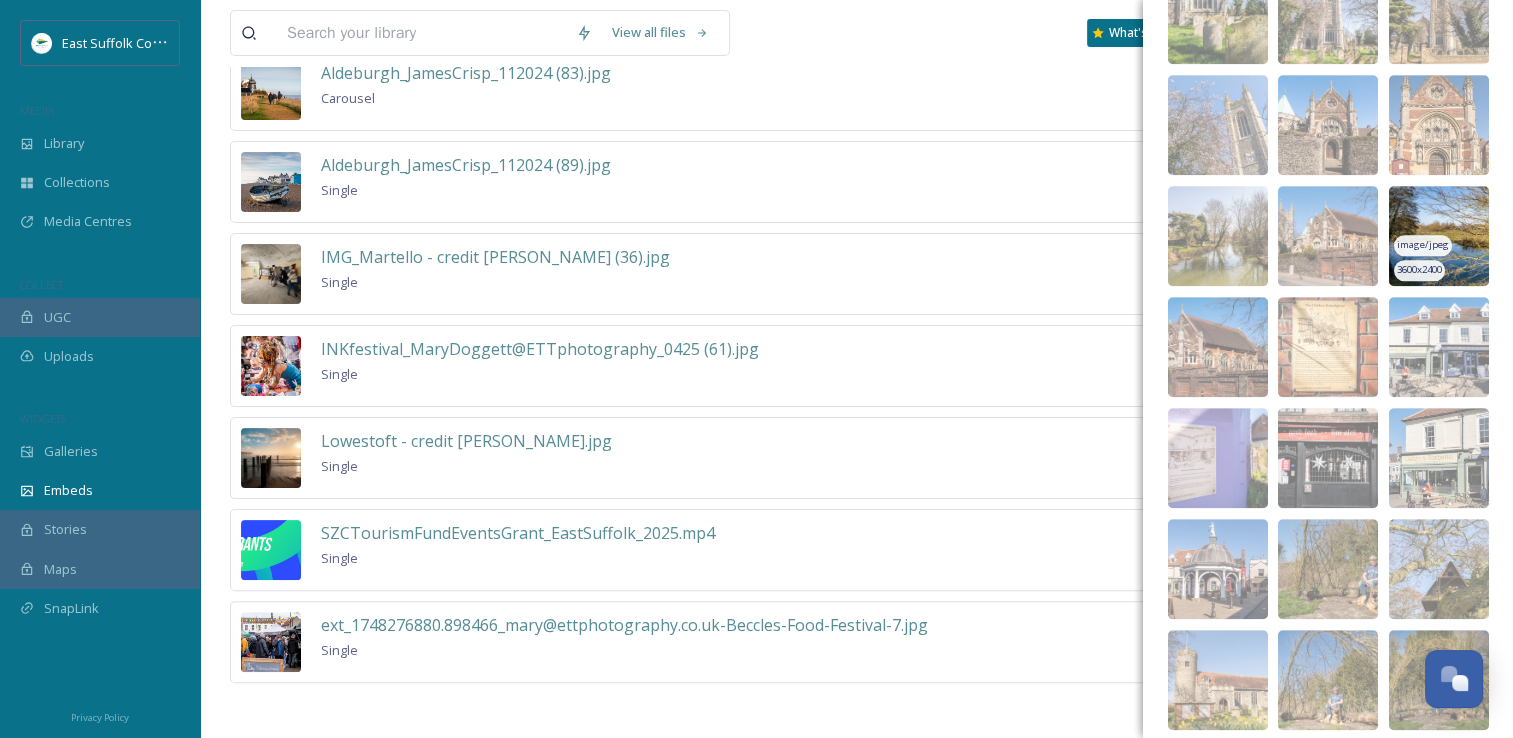 click at bounding box center (1439, 236) 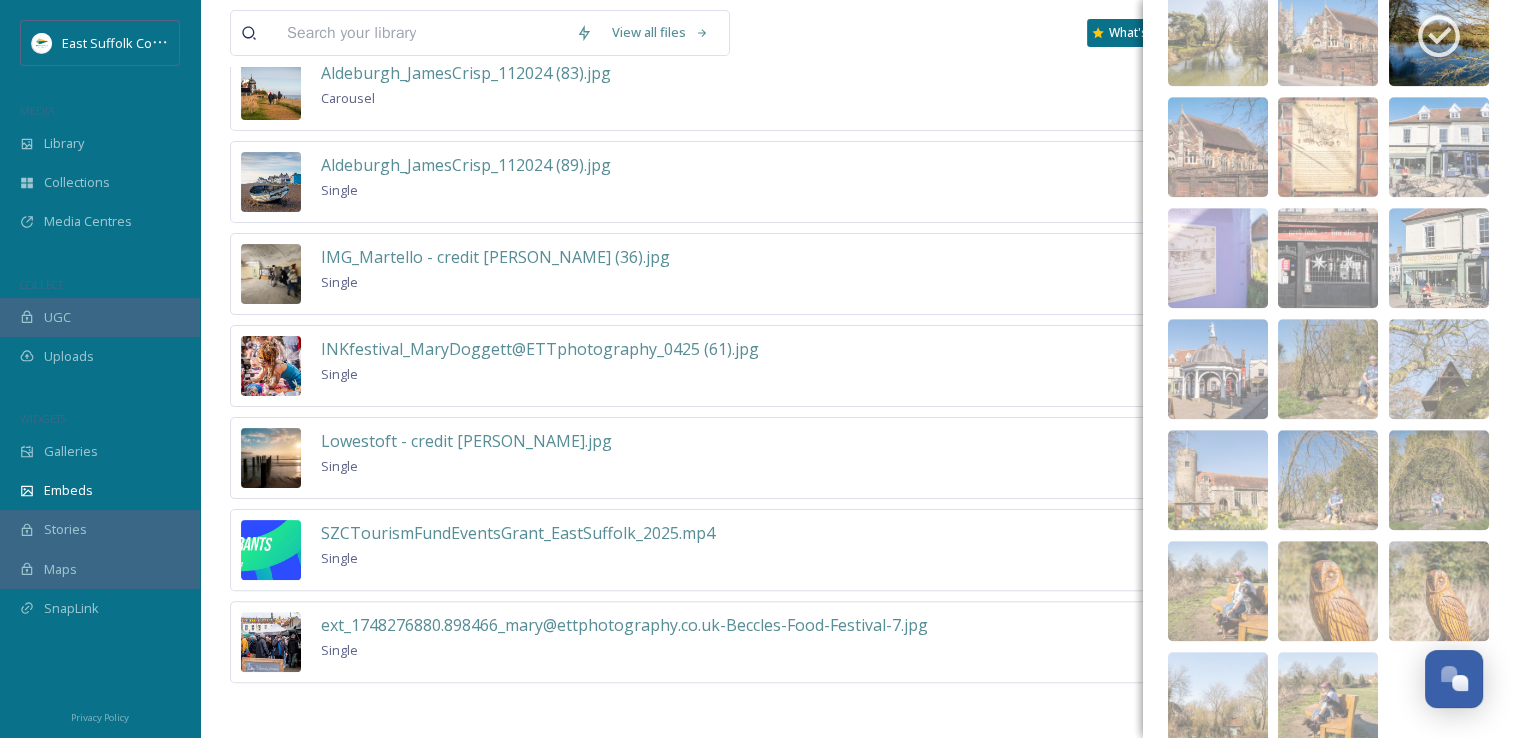 scroll, scrollTop: 9188, scrollLeft: 0, axis: vertical 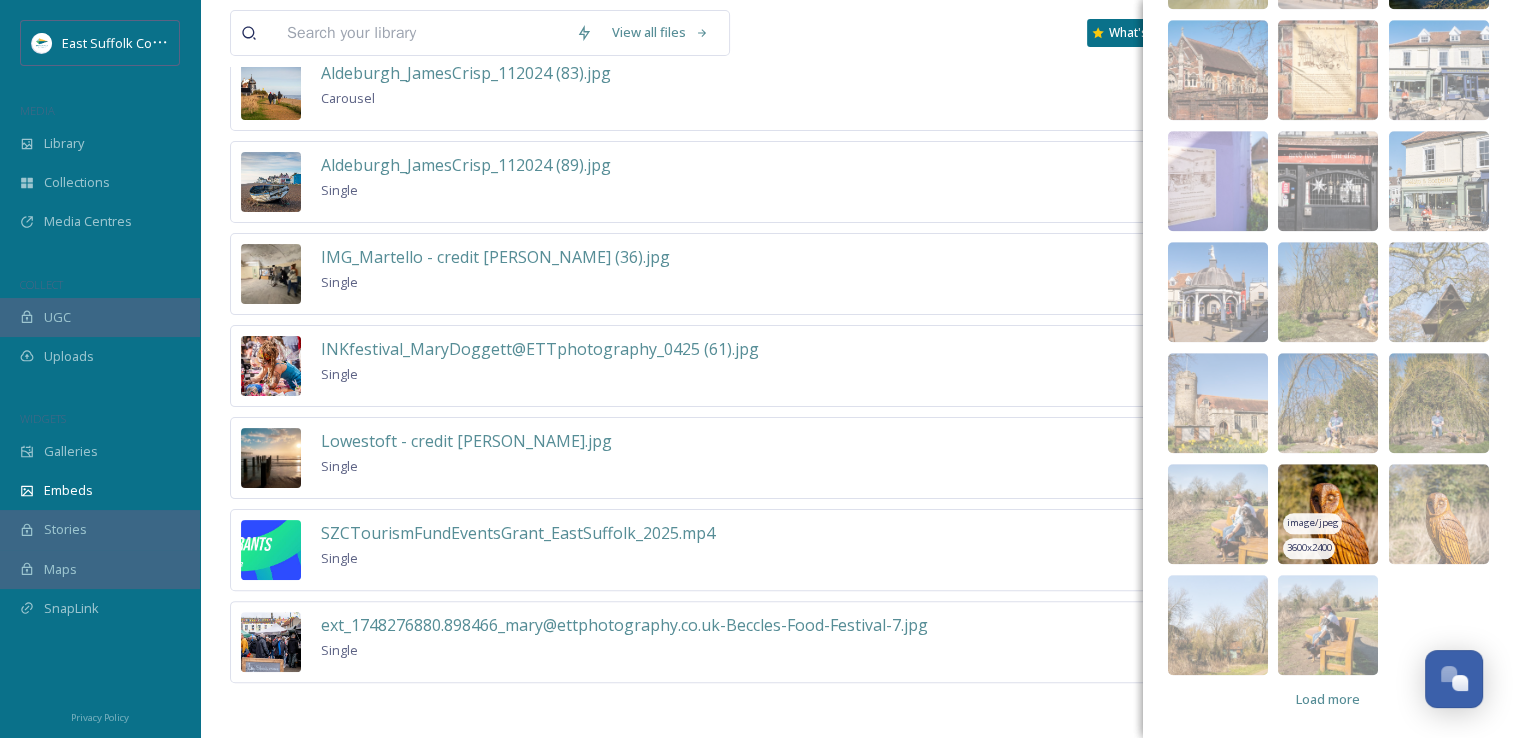click at bounding box center [1328, 514] 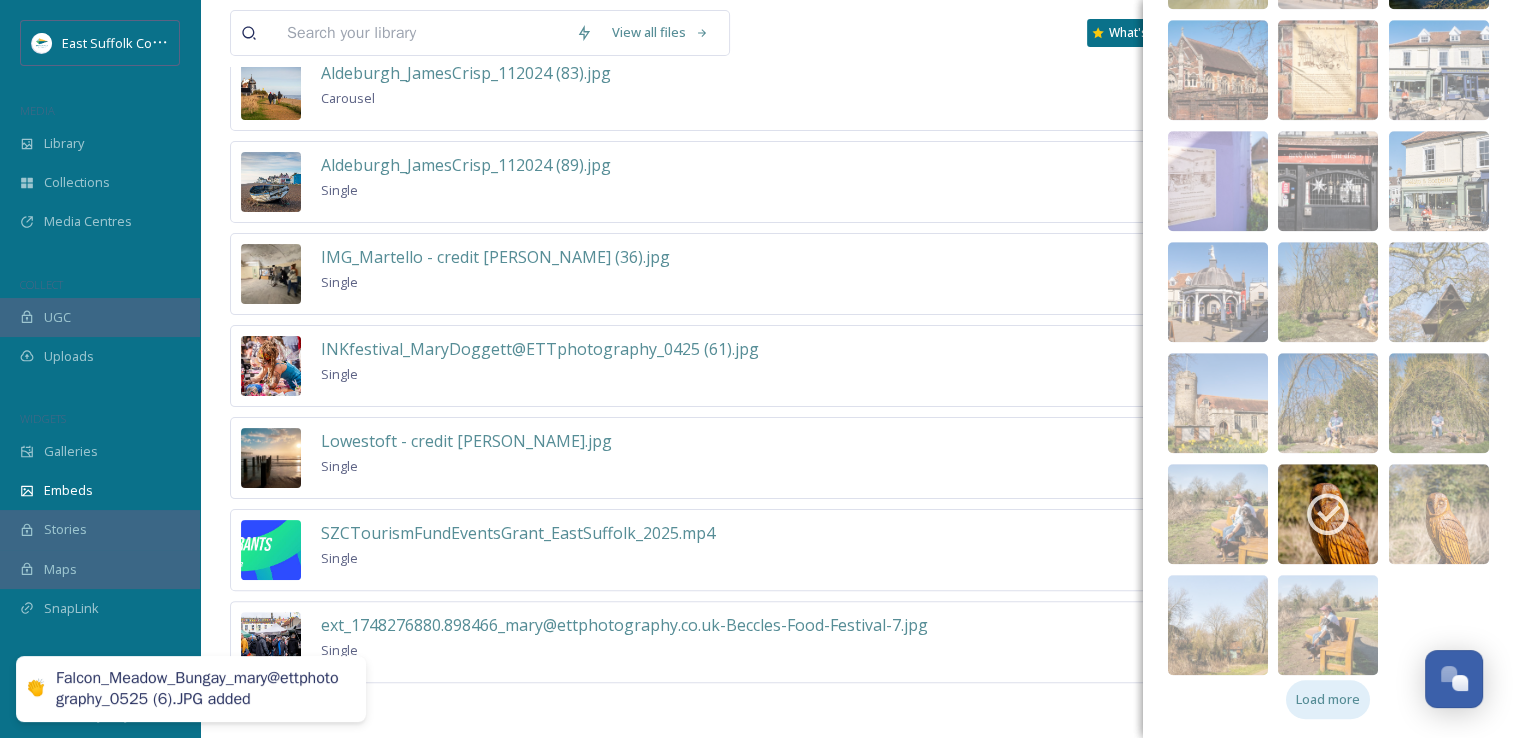 click on "Load more" at bounding box center (1328, 699) 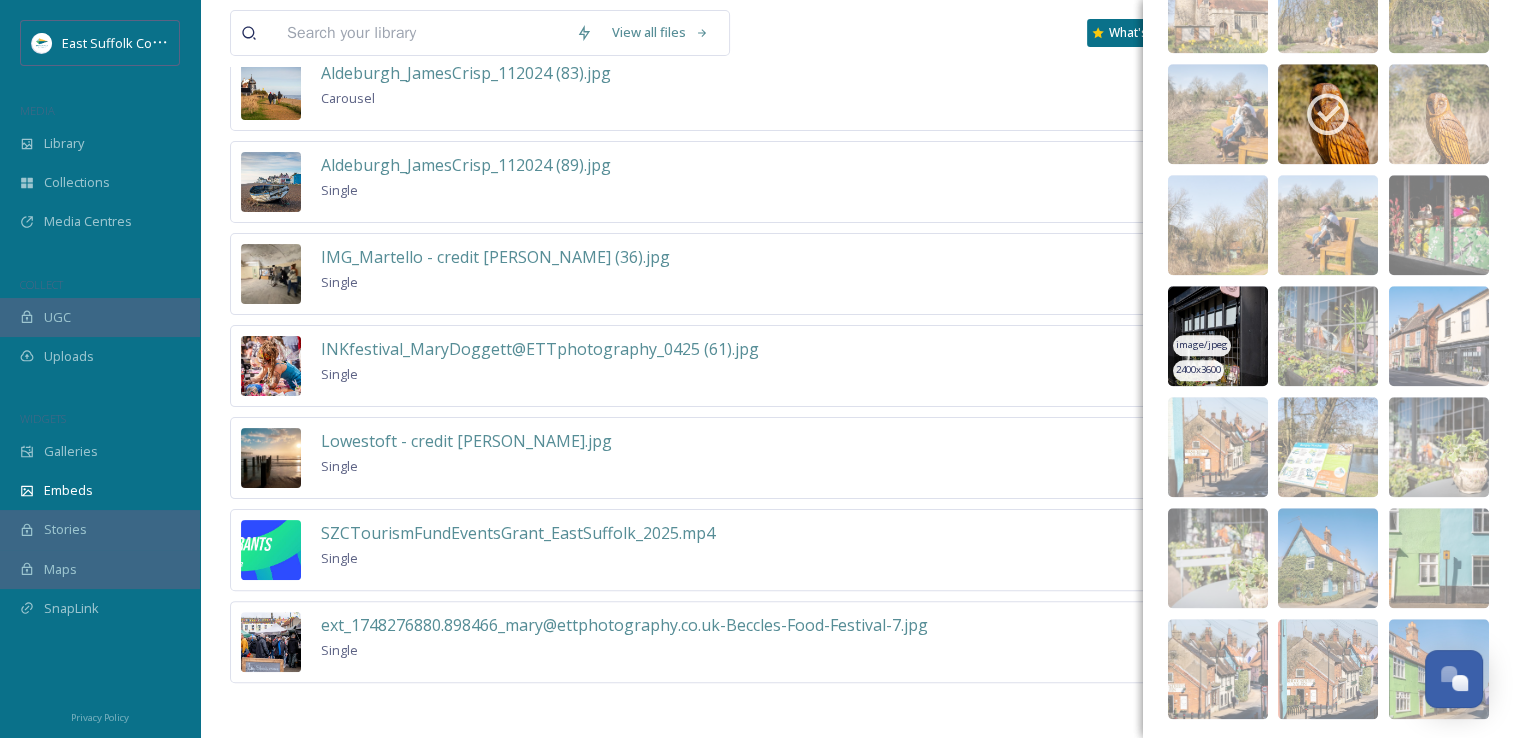 scroll, scrollTop: 9592, scrollLeft: 0, axis: vertical 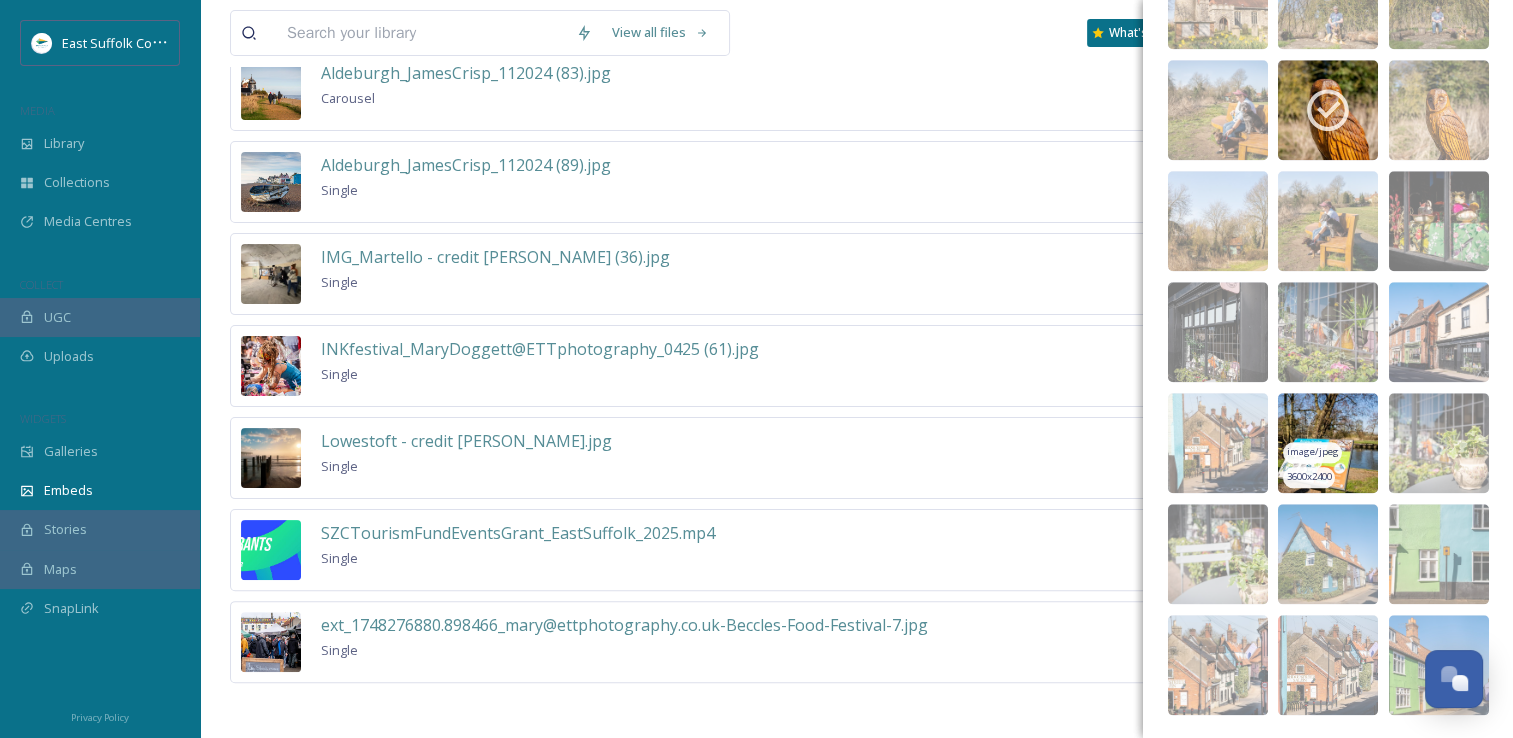 click at bounding box center [1328, 443] 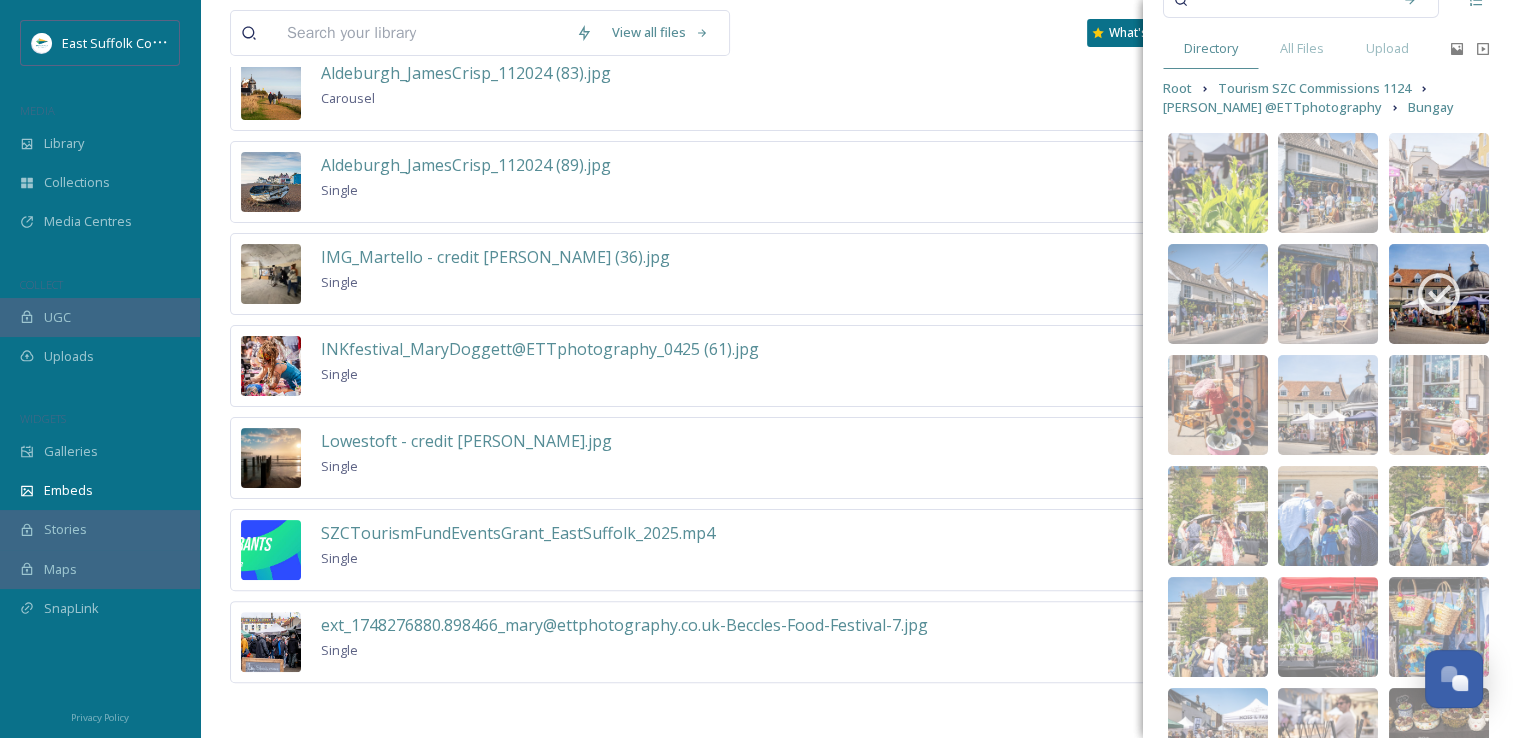 scroll, scrollTop: 0, scrollLeft: 0, axis: both 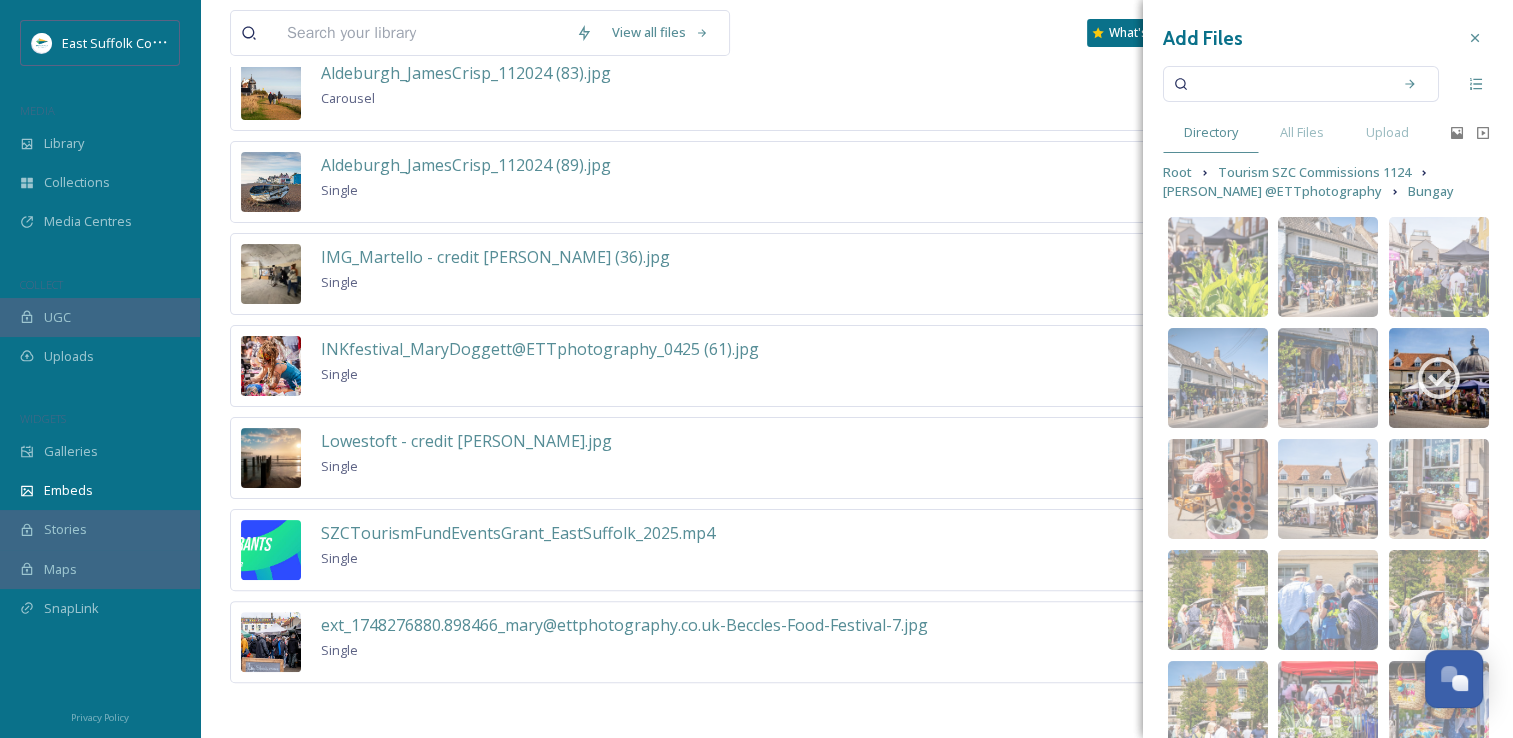 click on "Add Files" at bounding box center [1328, 38] 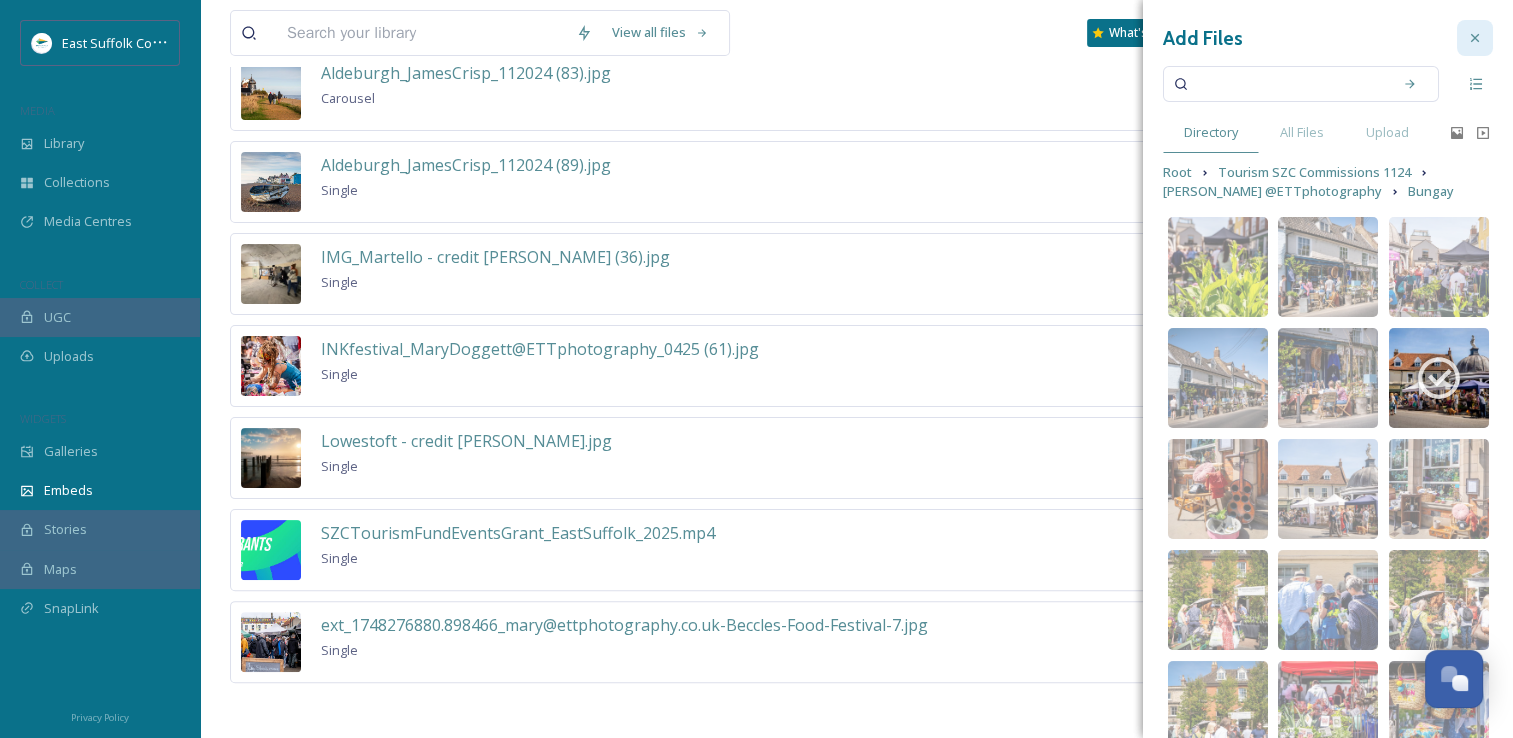 click 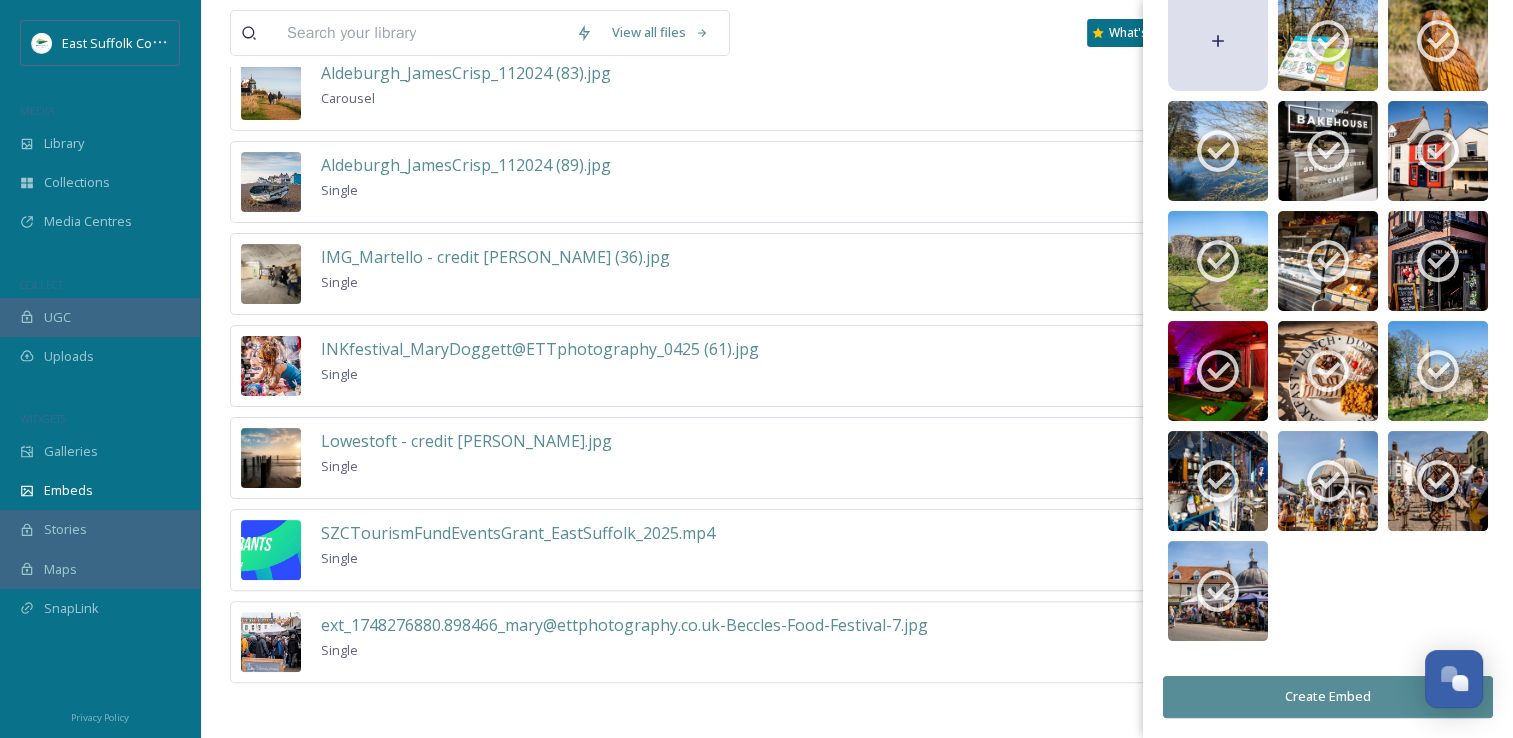 scroll, scrollTop: 452, scrollLeft: 0, axis: vertical 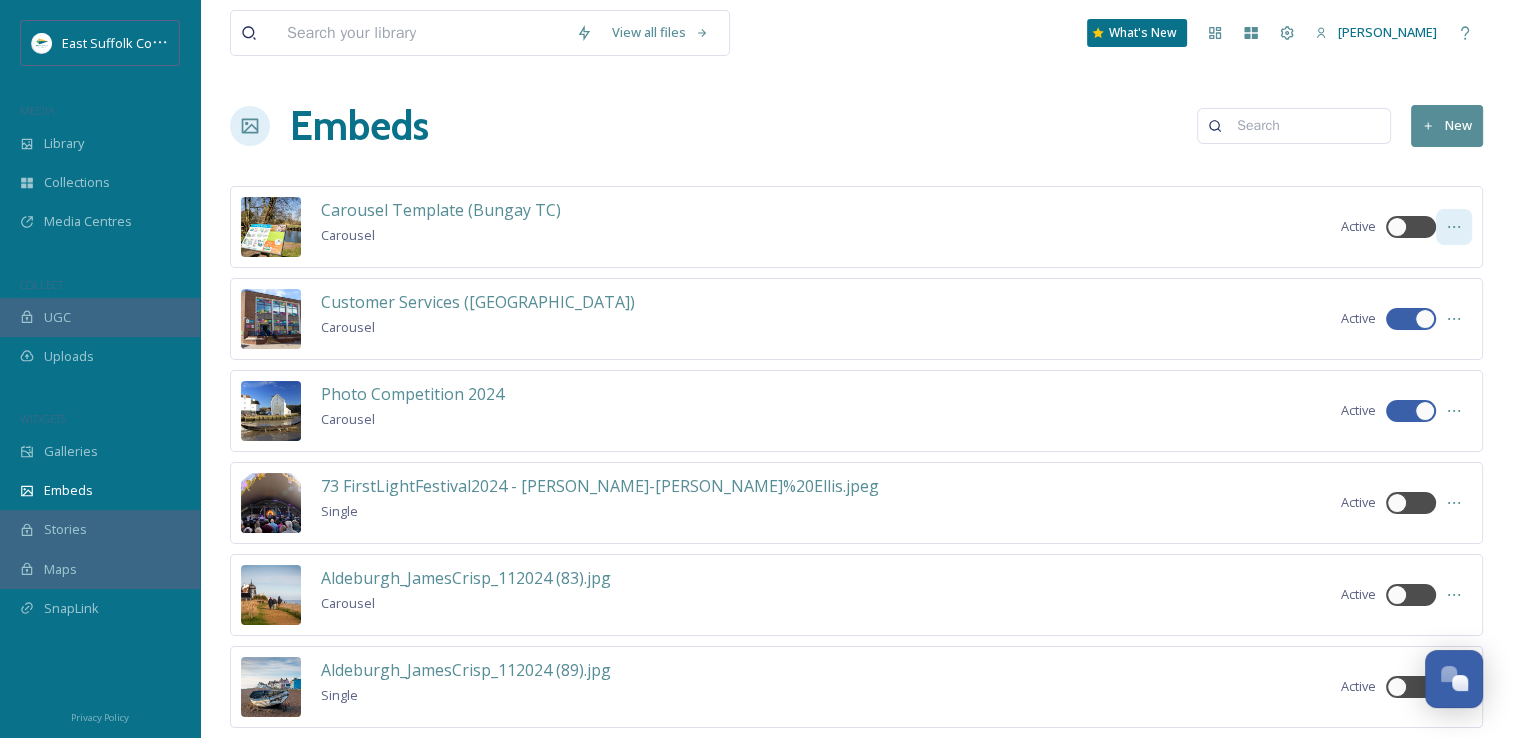 click at bounding box center [1454, 227] 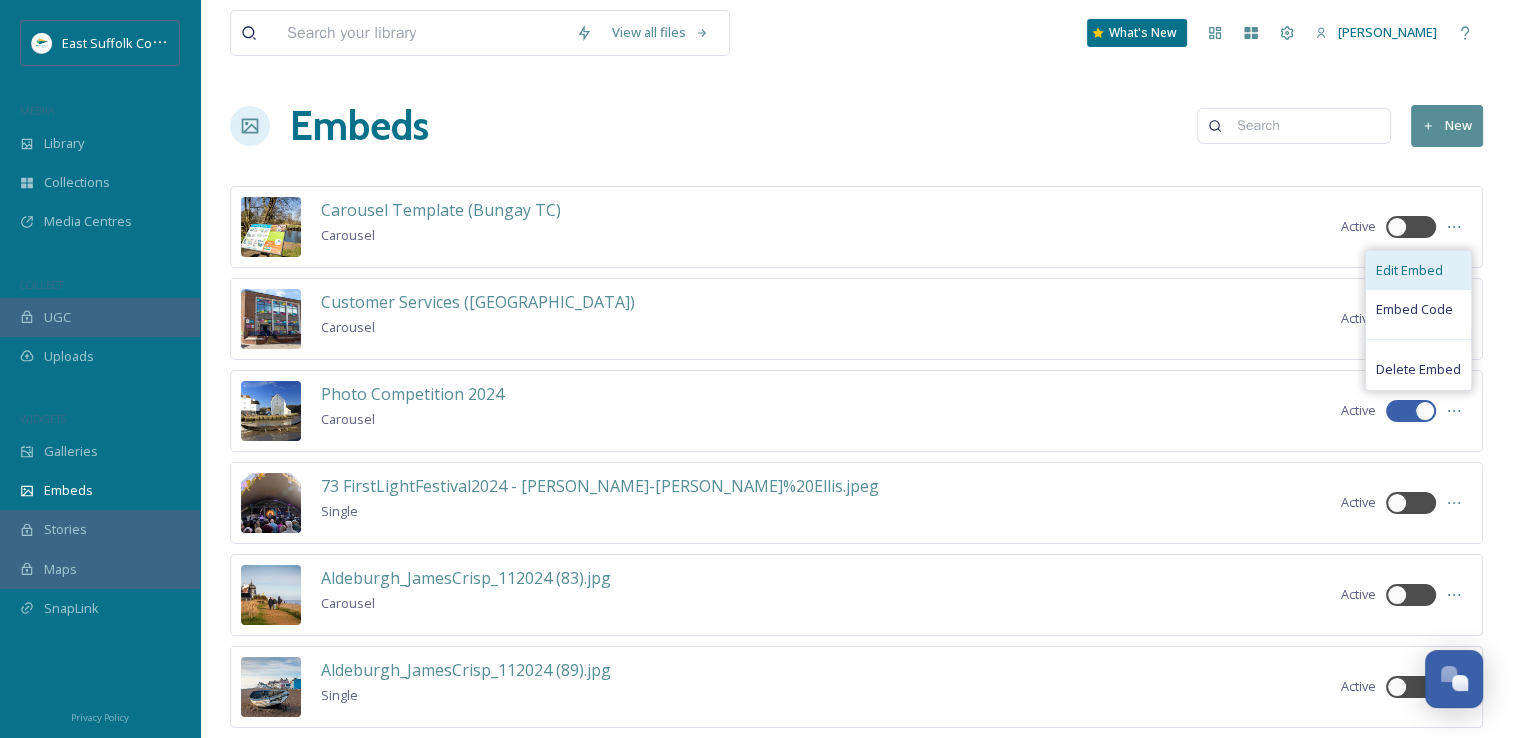 click on "Edit Embed" at bounding box center (1409, 270) 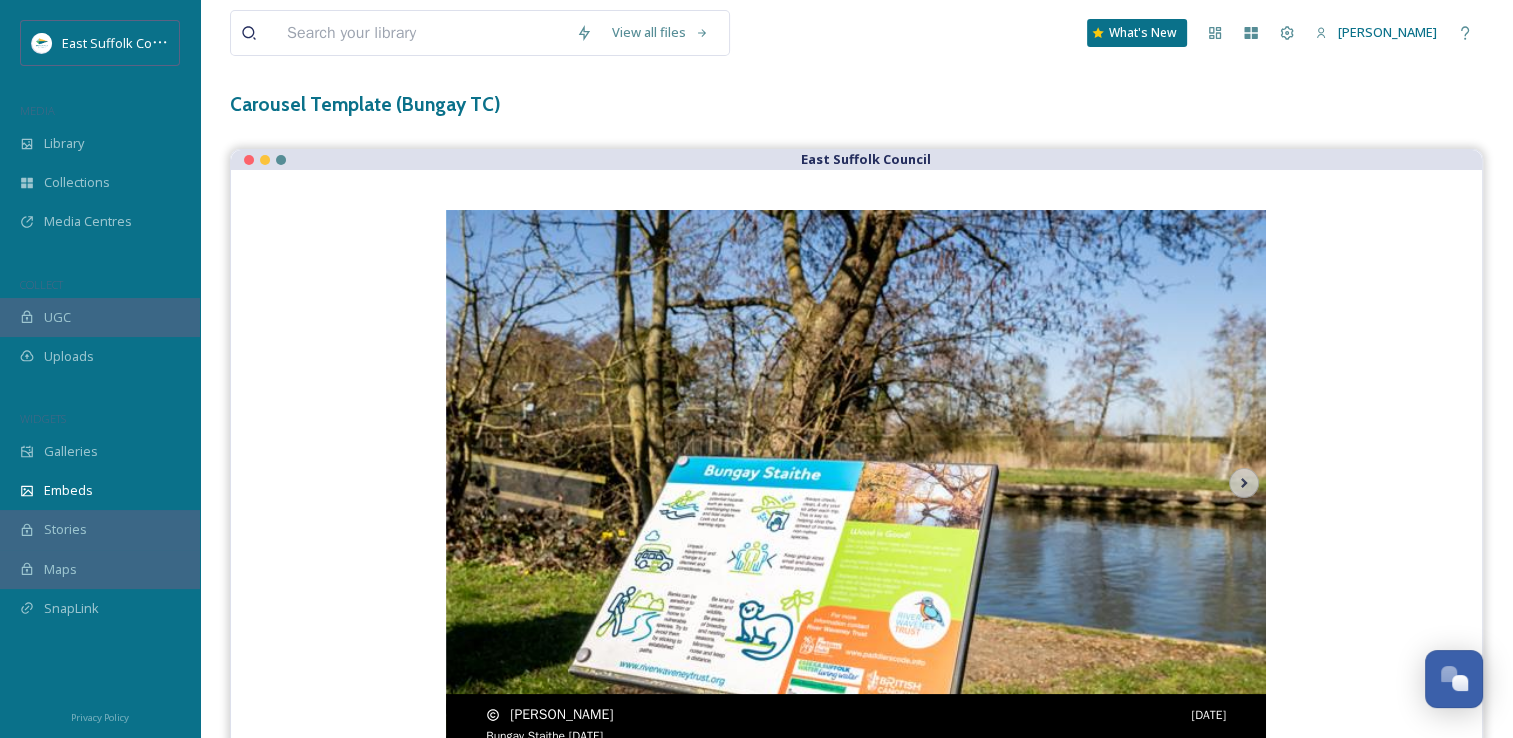scroll, scrollTop: 154, scrollLeft: 0, axis: vertical 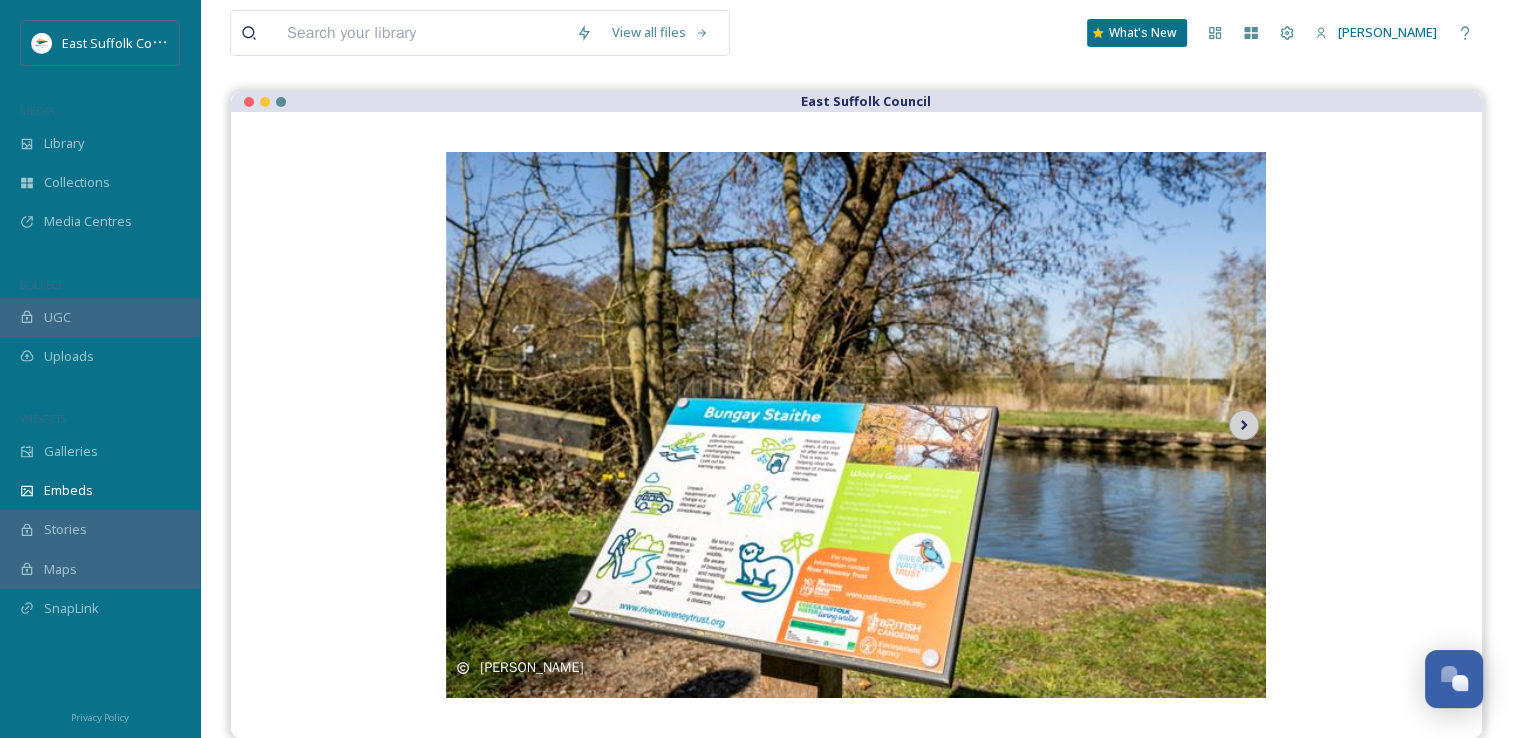 click 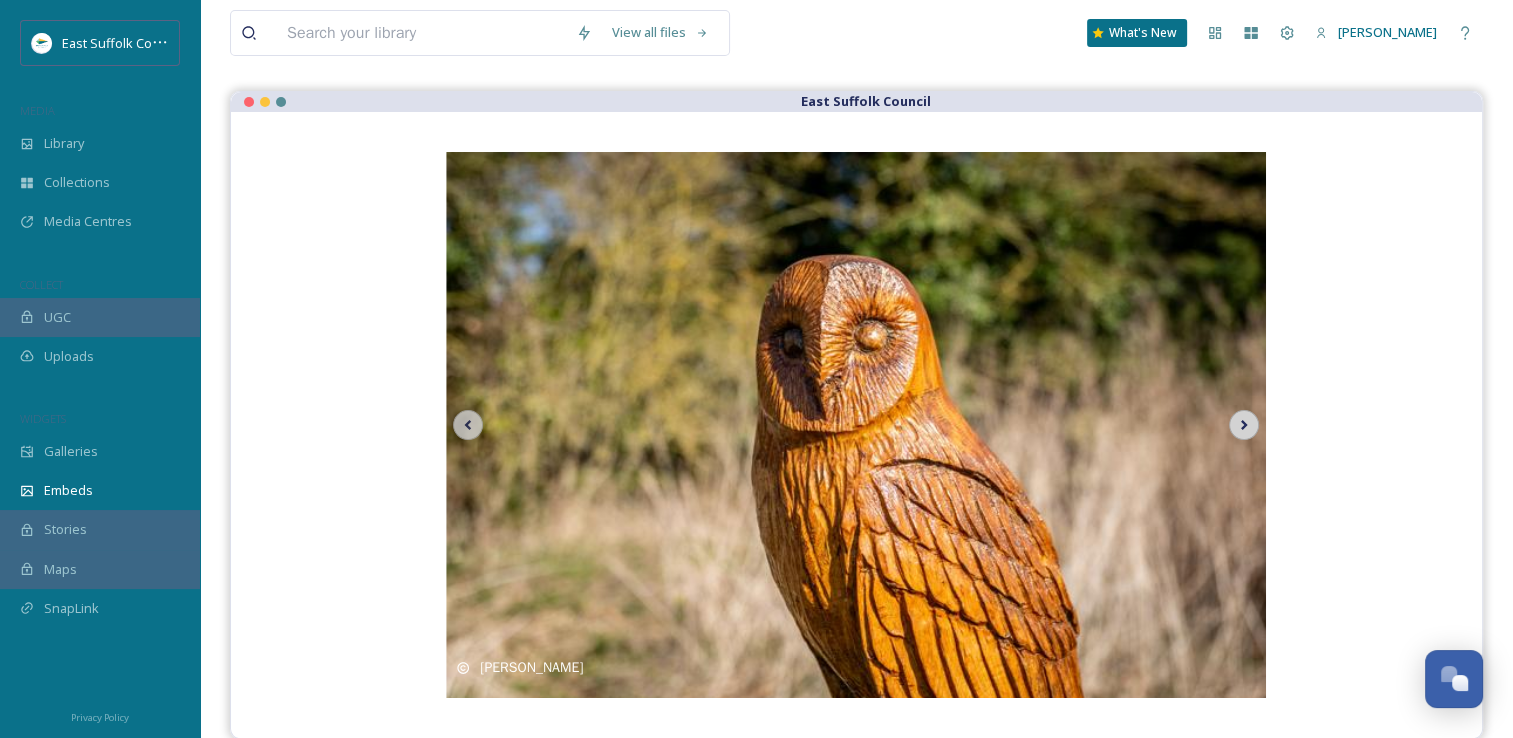 click 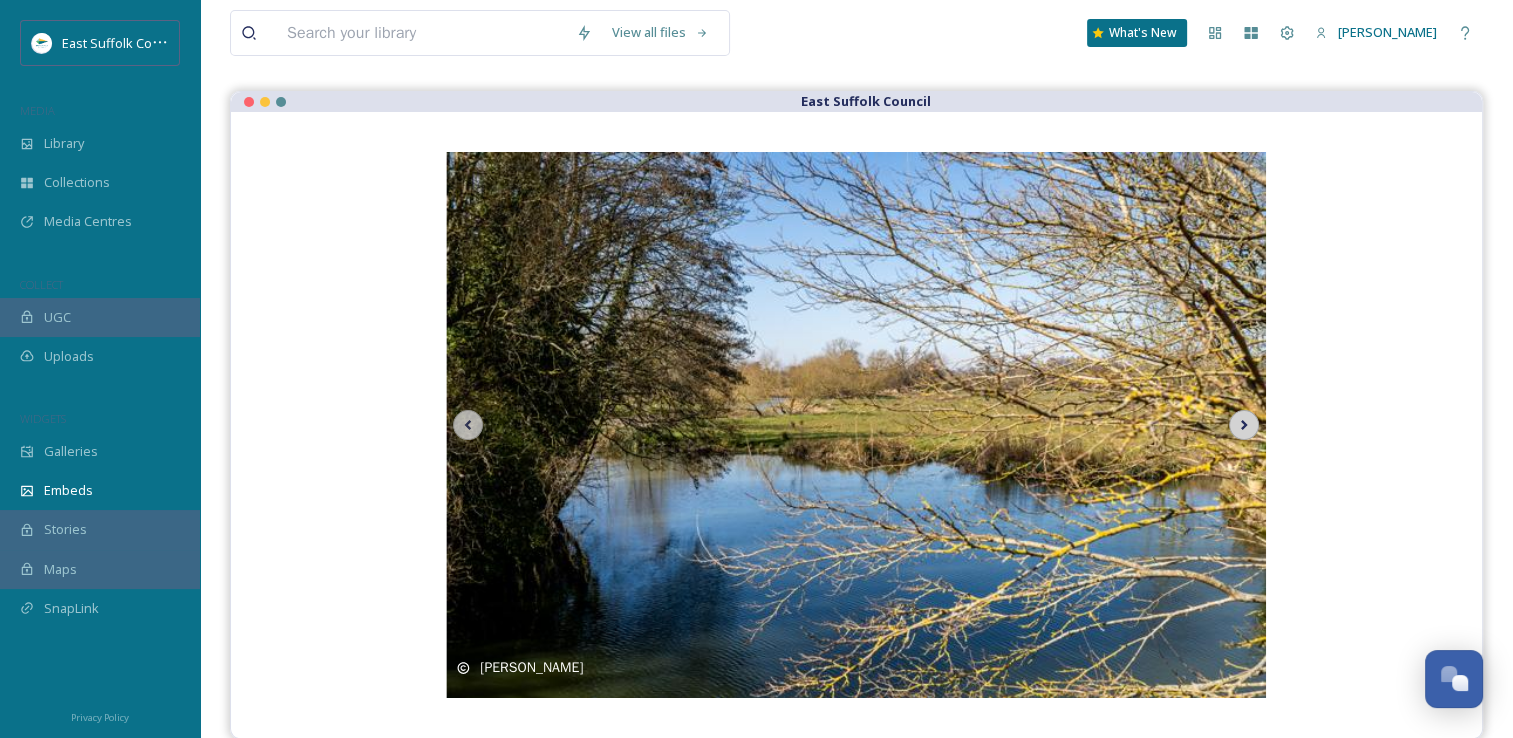 click 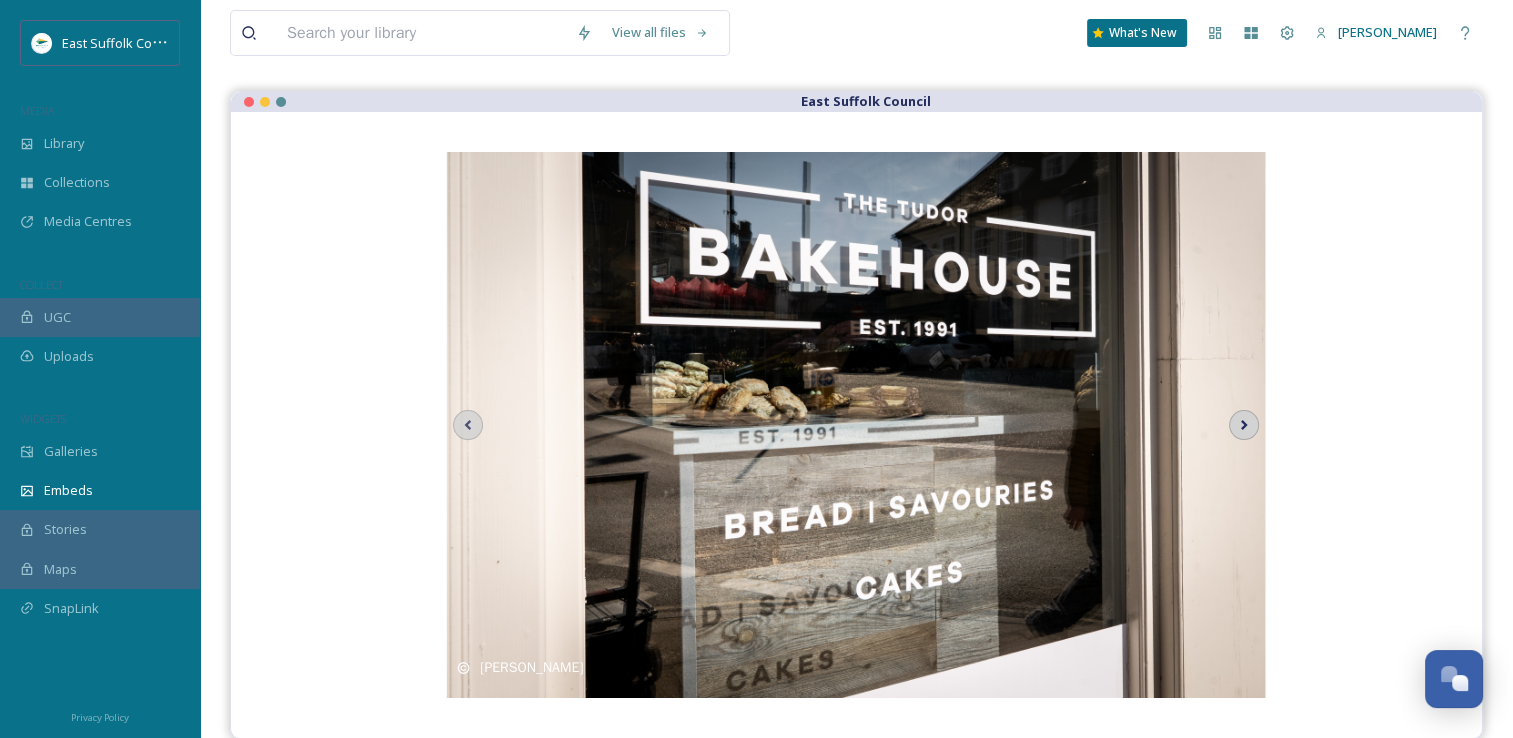 click 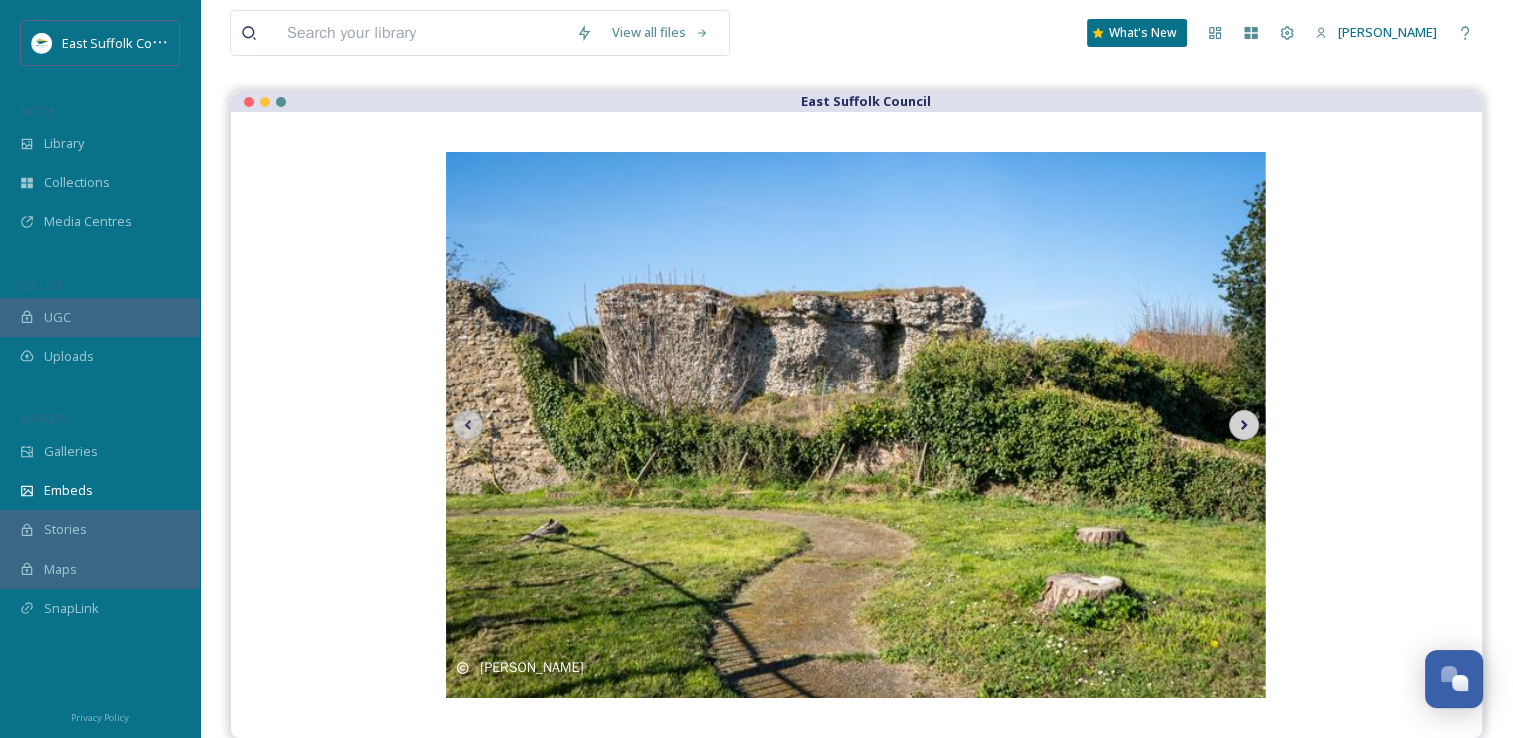 click 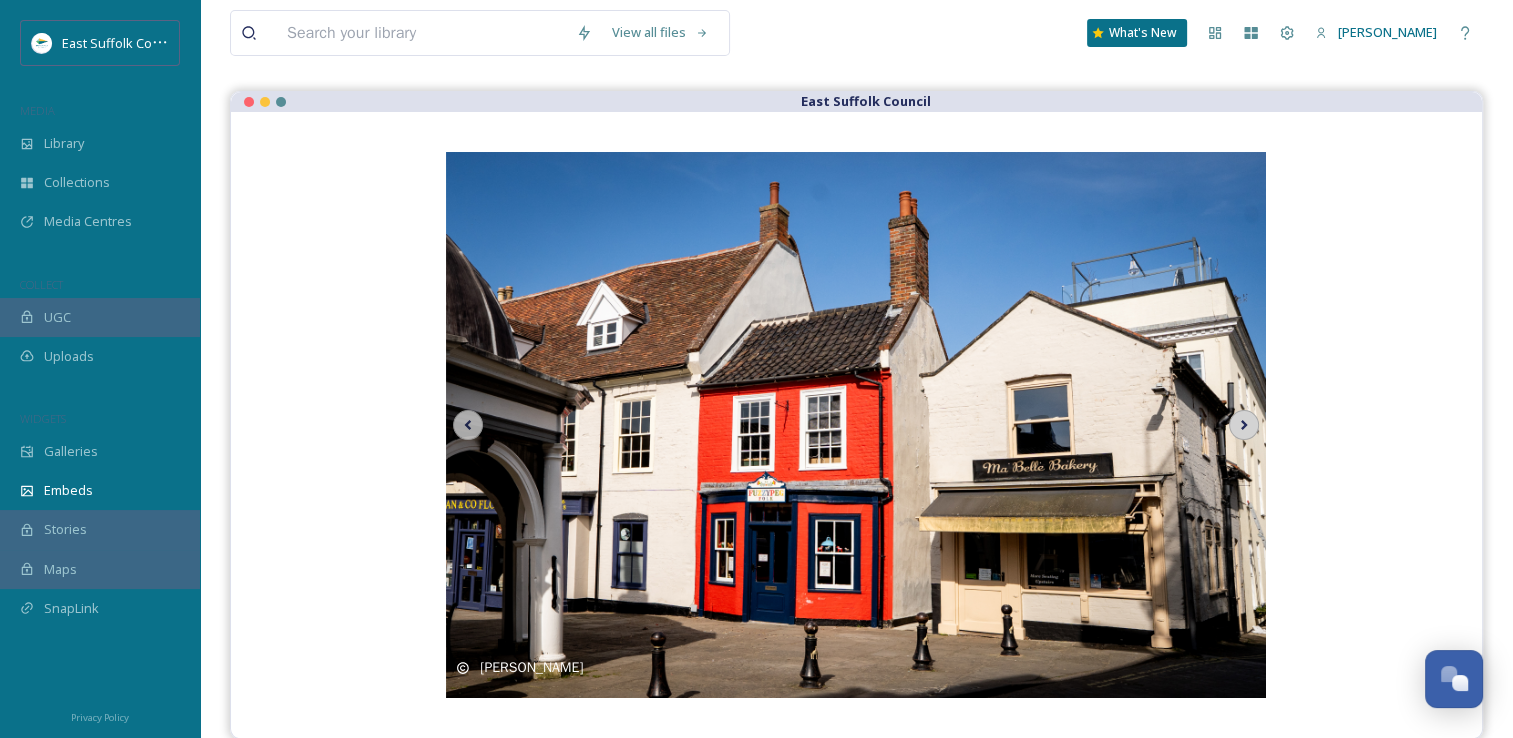 click 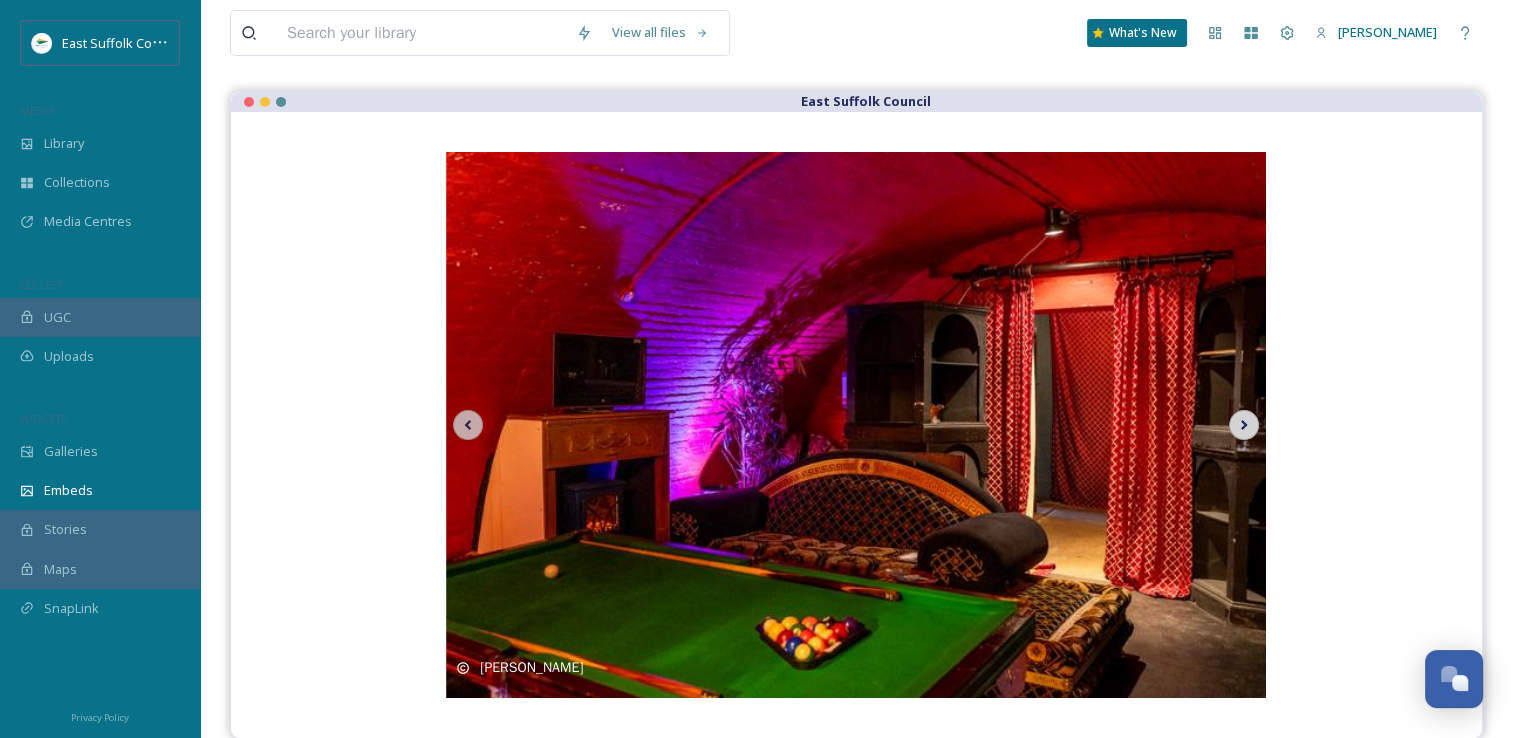 click 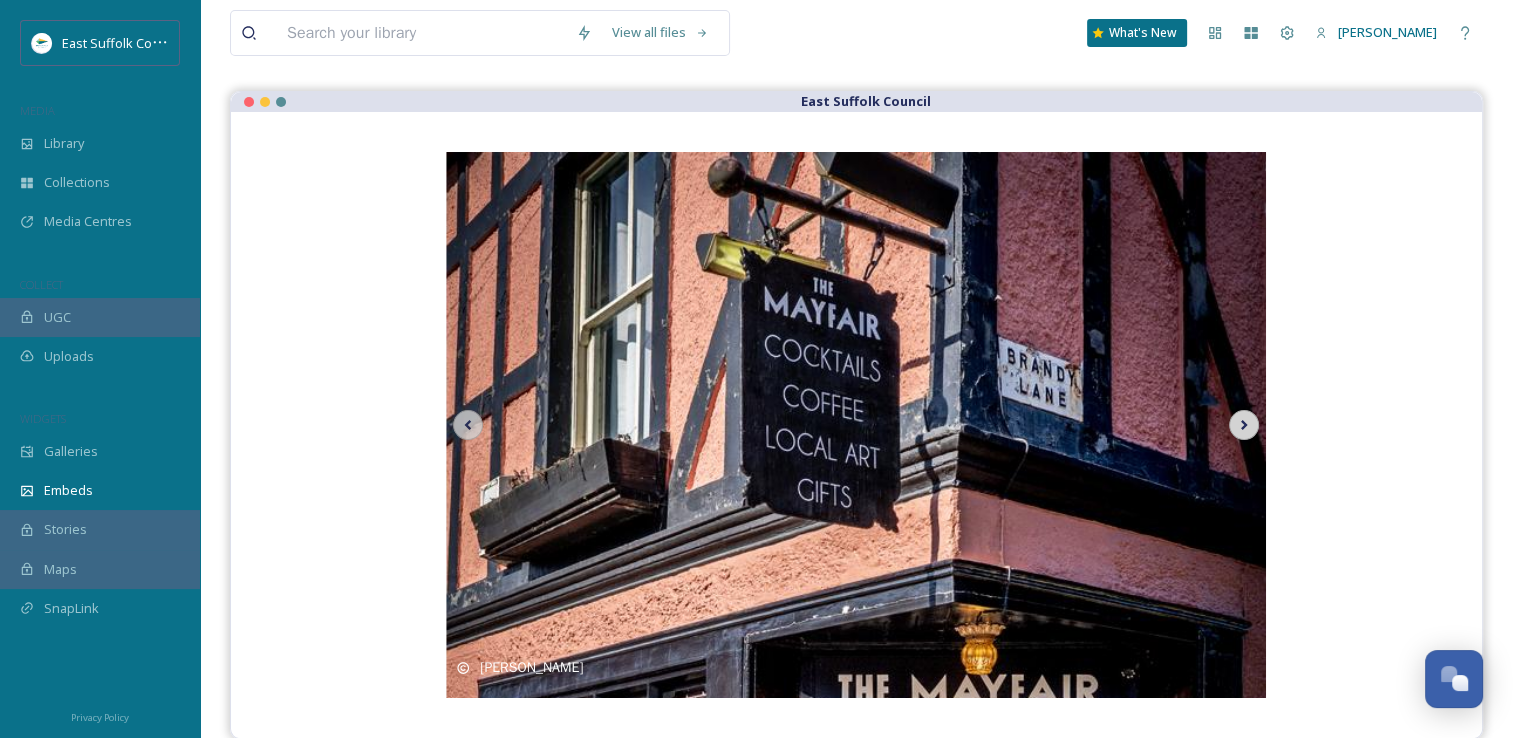 click 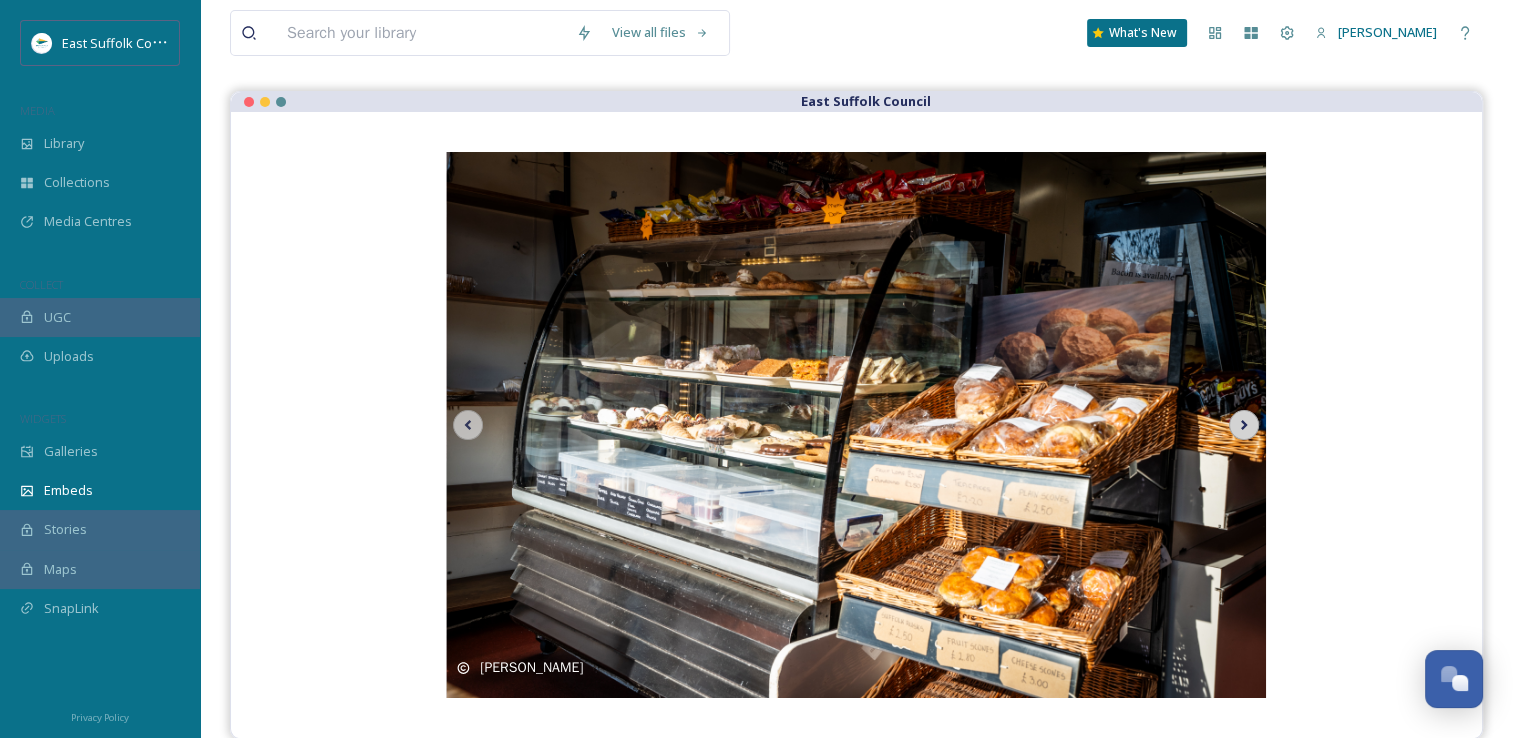 click 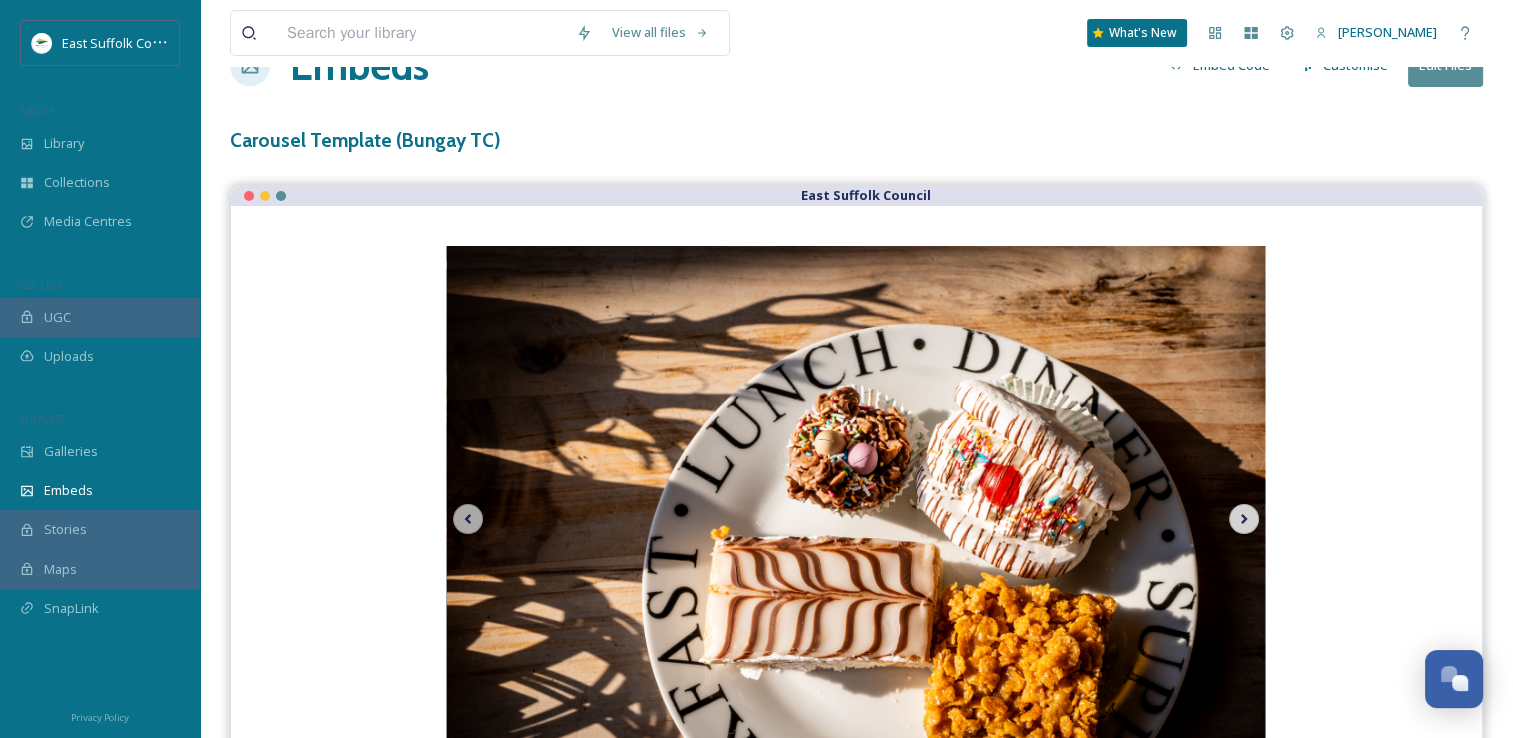 scroll, scrollTop: 0, scrollLeft: 0, axis: both 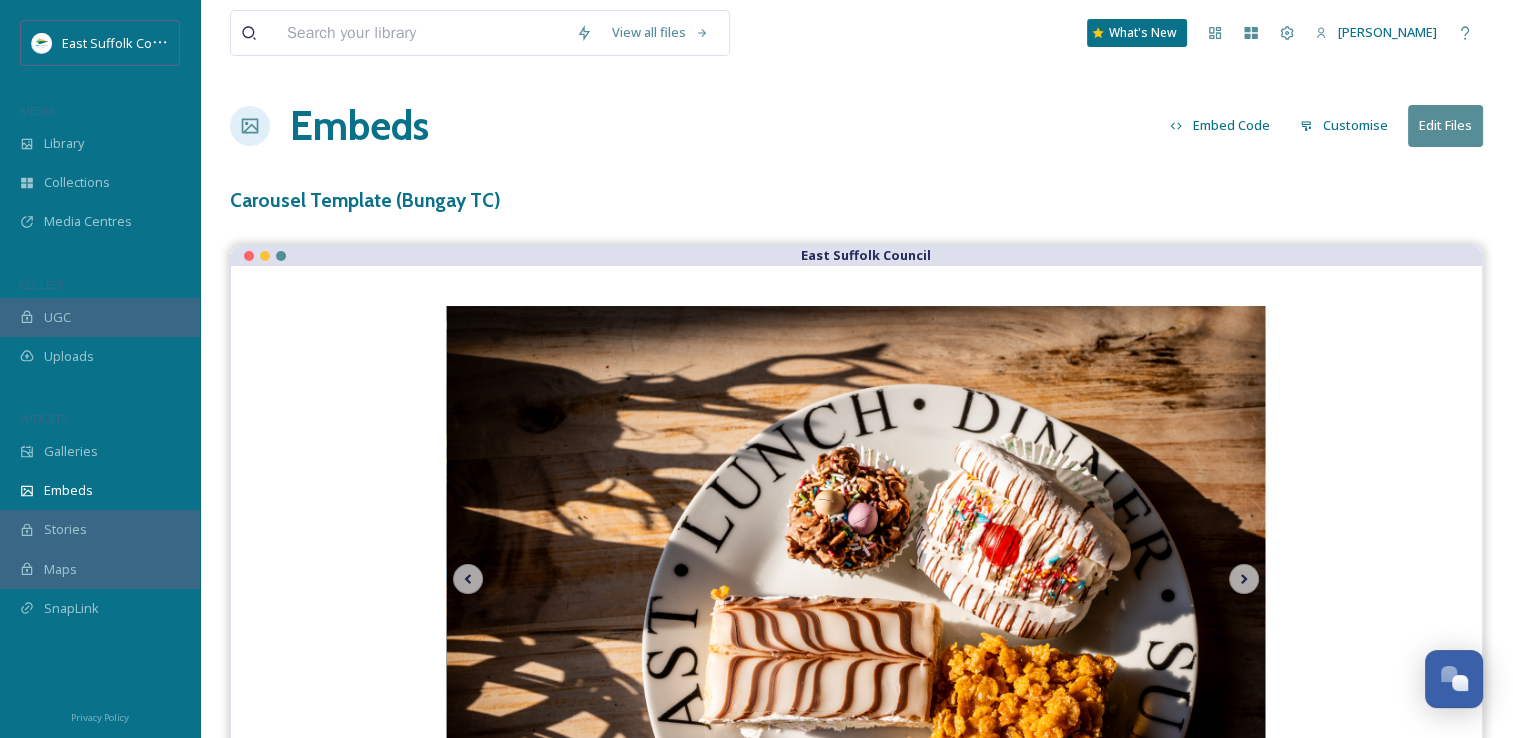 click on "Customise" at bounding box center [1344, 125] 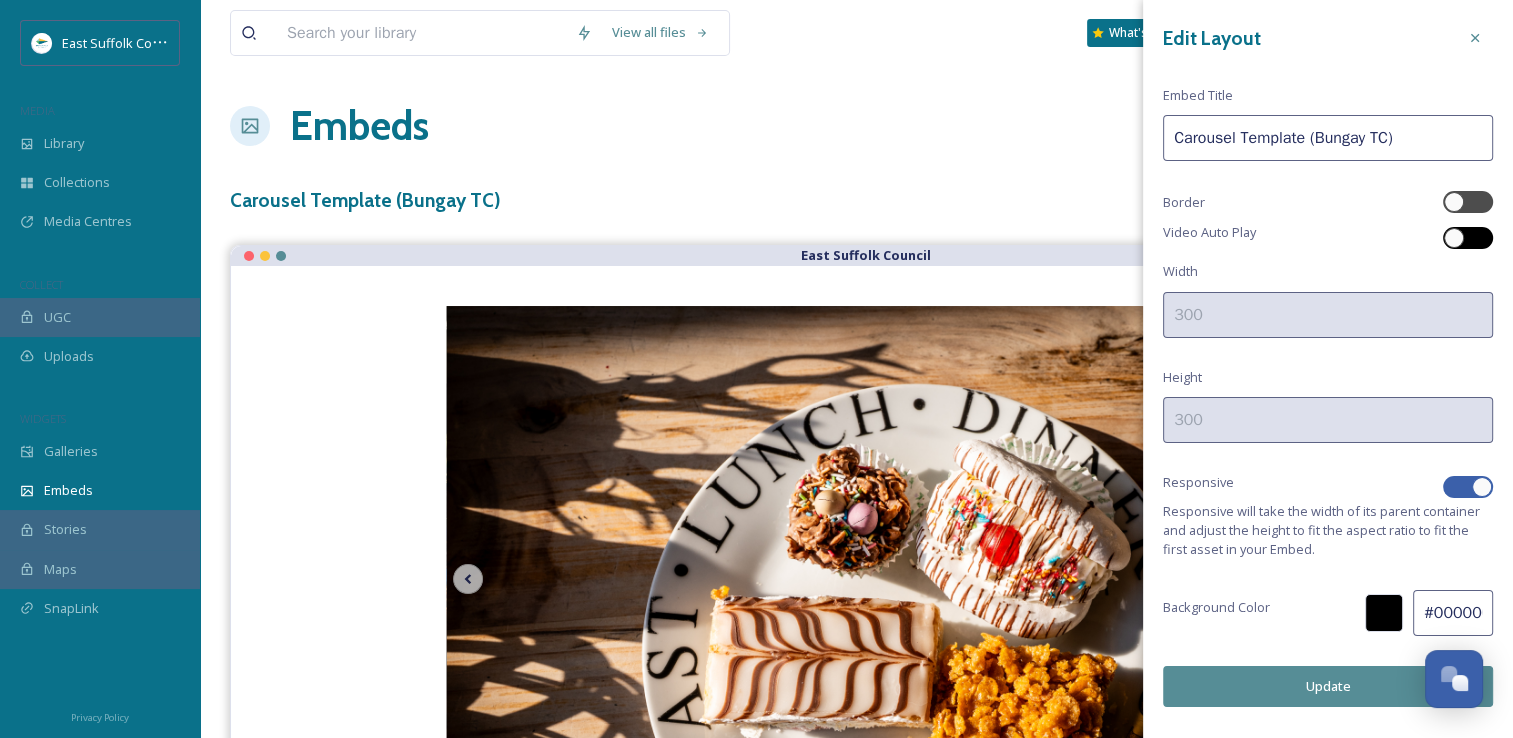 click at bounding box center (1468, 238) 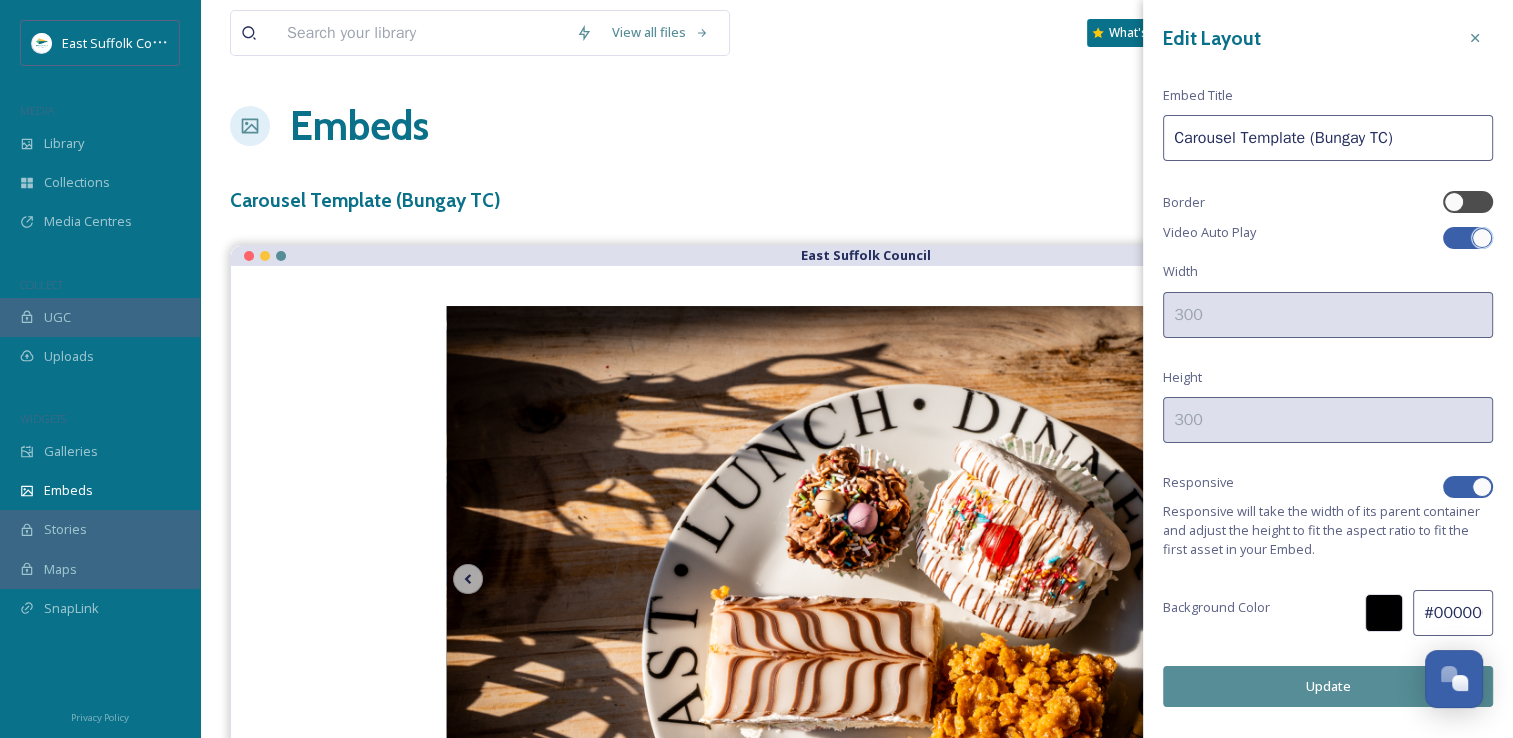 click at bounding box center [1458, 238] 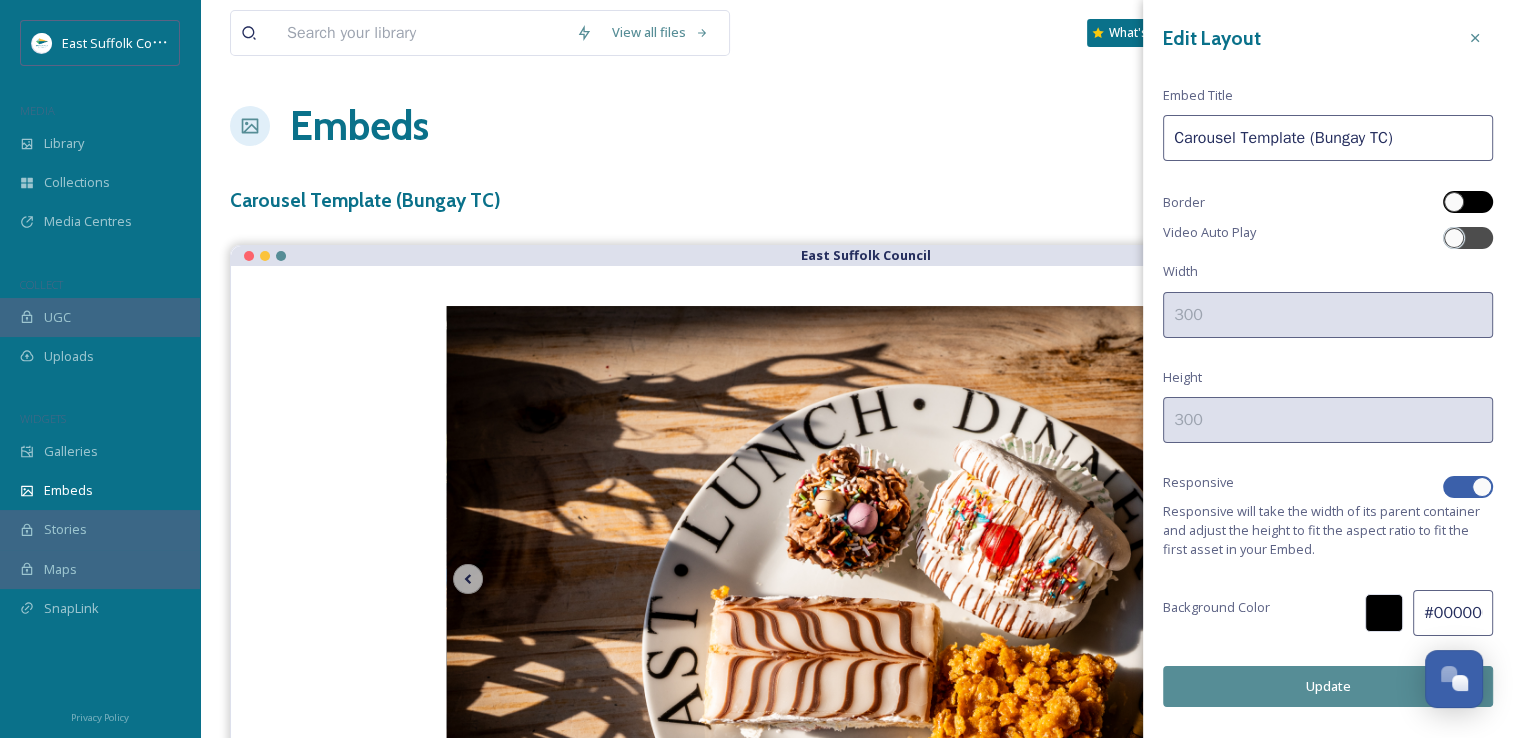 click at bounding box center (1468, 202) 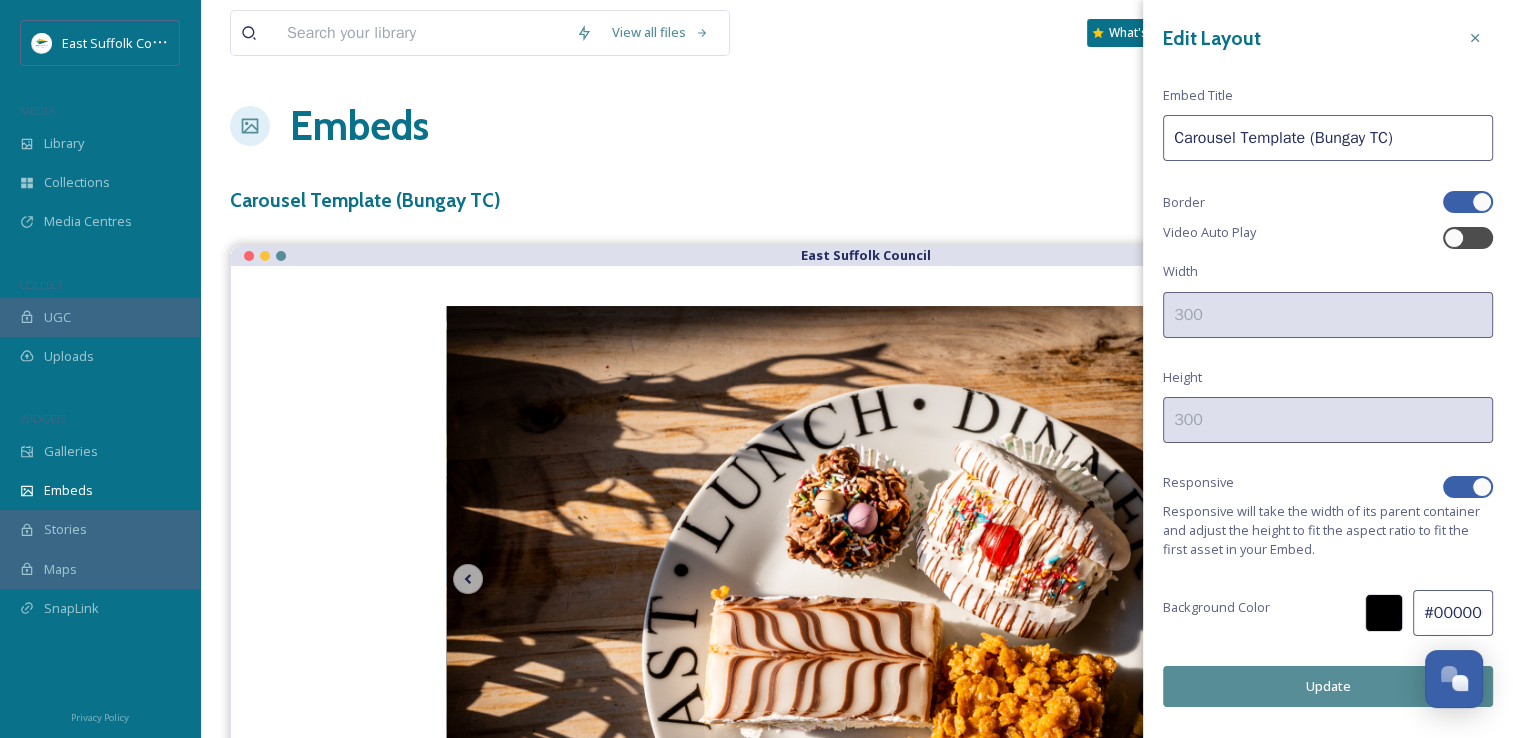 click at bounding box center (1468, 202) 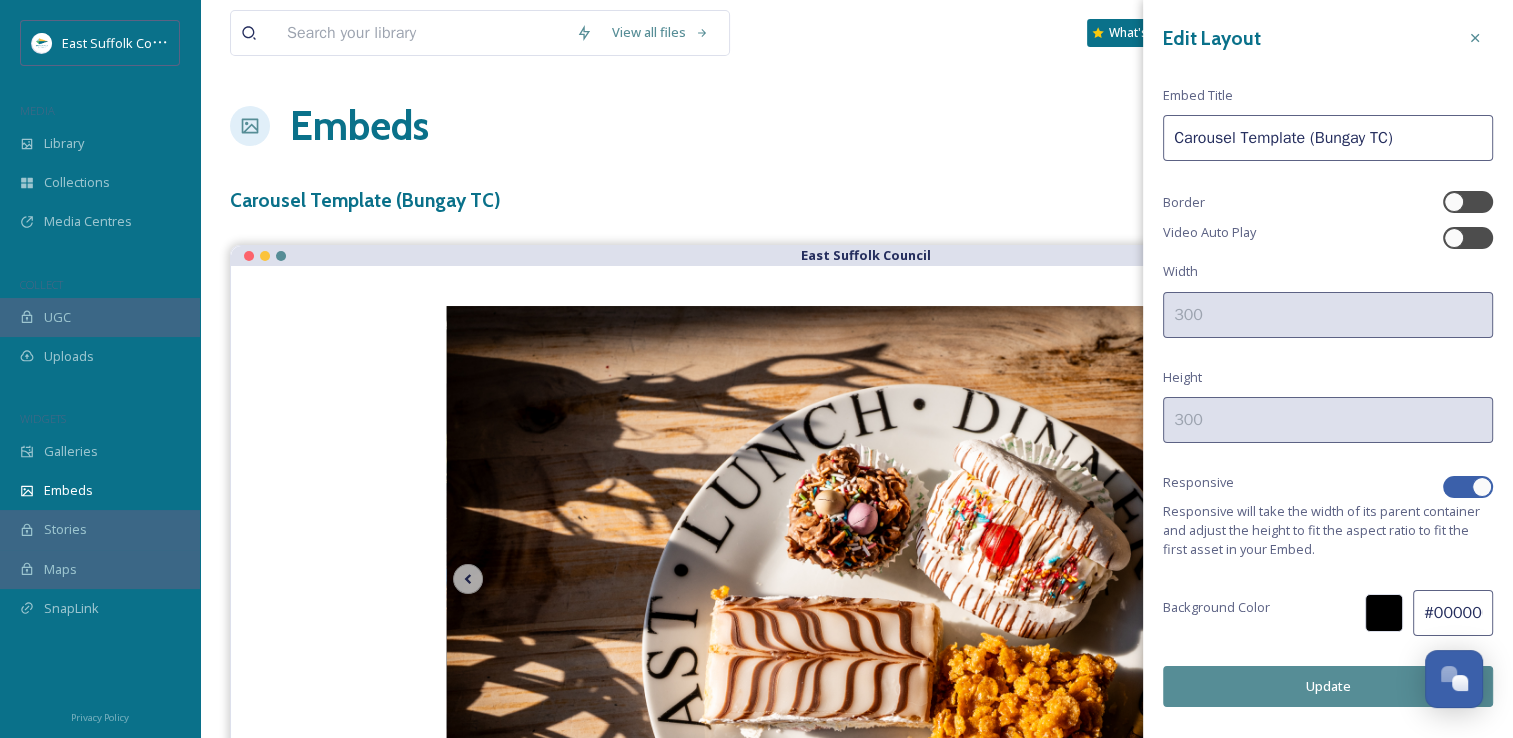 scroll, scrollTop: 0, scrollLeft: 3, axis: horizontal 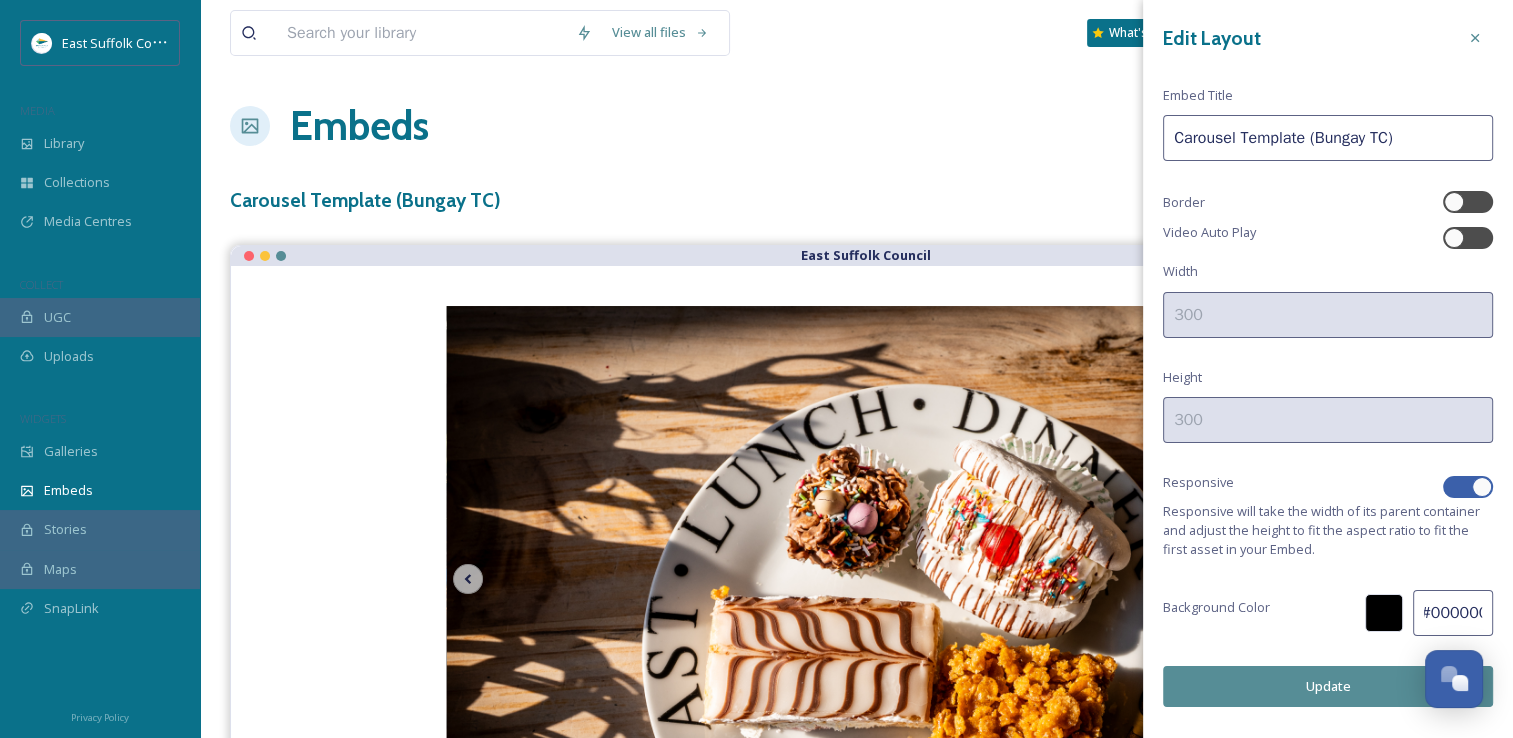 drag, startPoint x: 1429, startPoint y: 610, endPoint x: 1517, endPoint y: 605, distance: 88.14193 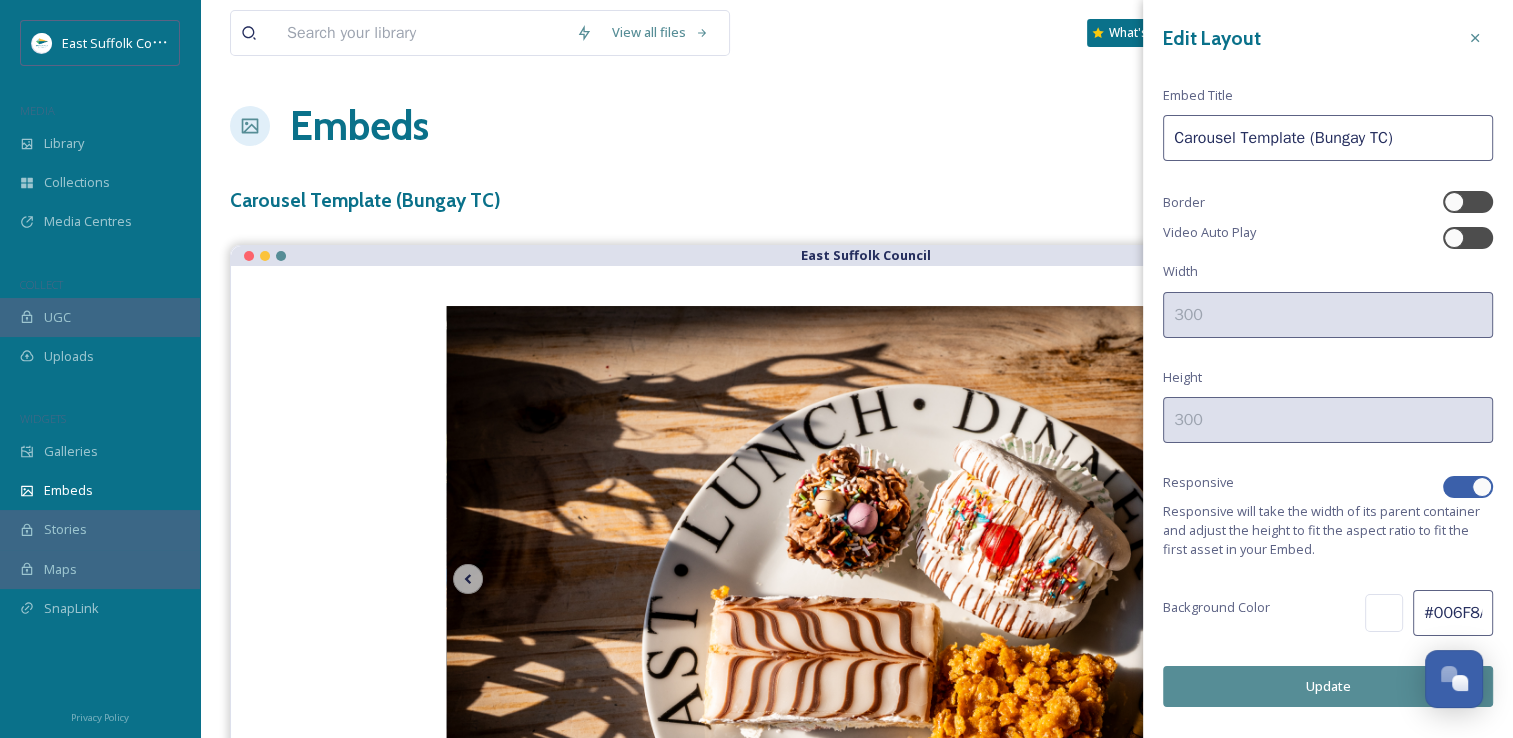 scroll, scrollTop: 0, scrollLeft: 4, axis: horizontal 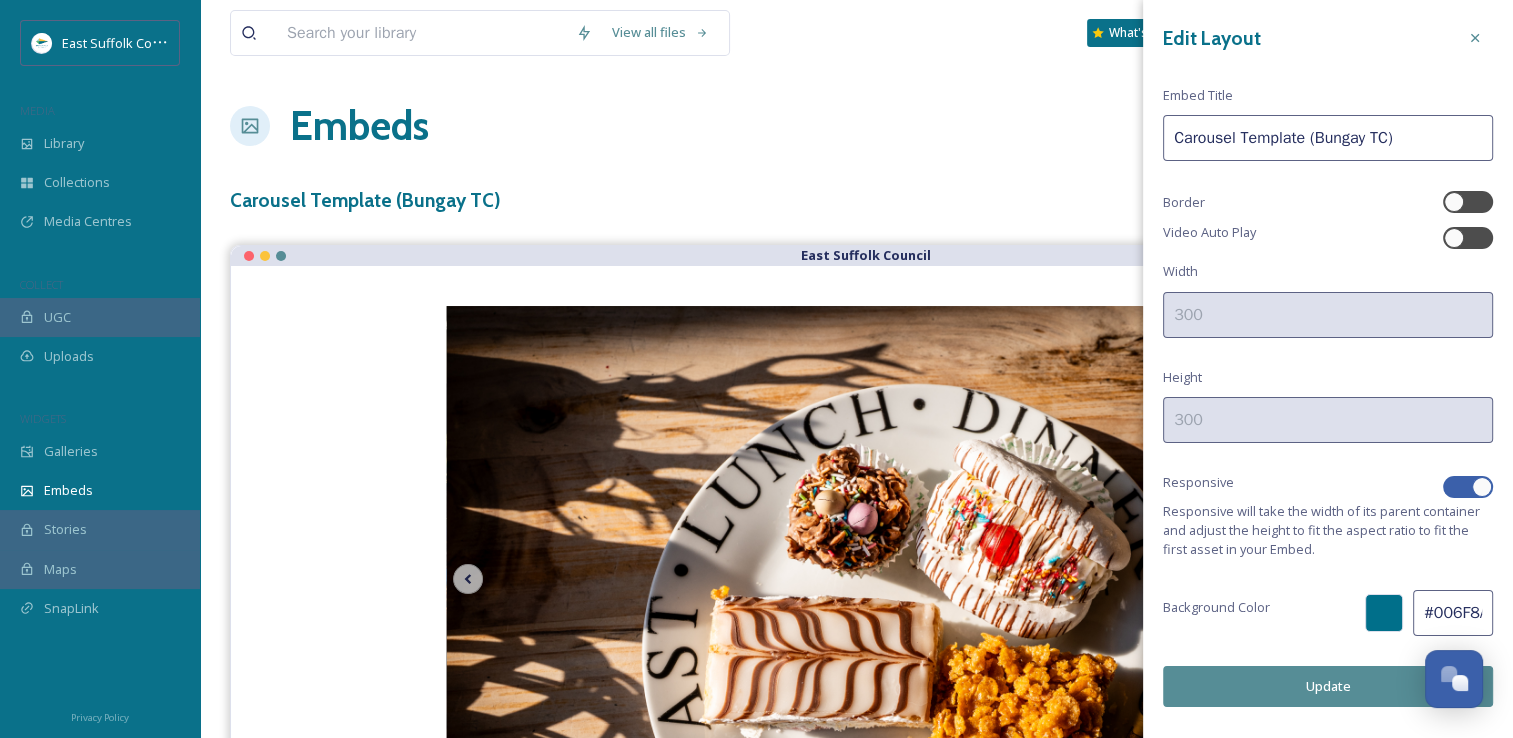 click on "Update" at bounding box center (1328, 686) 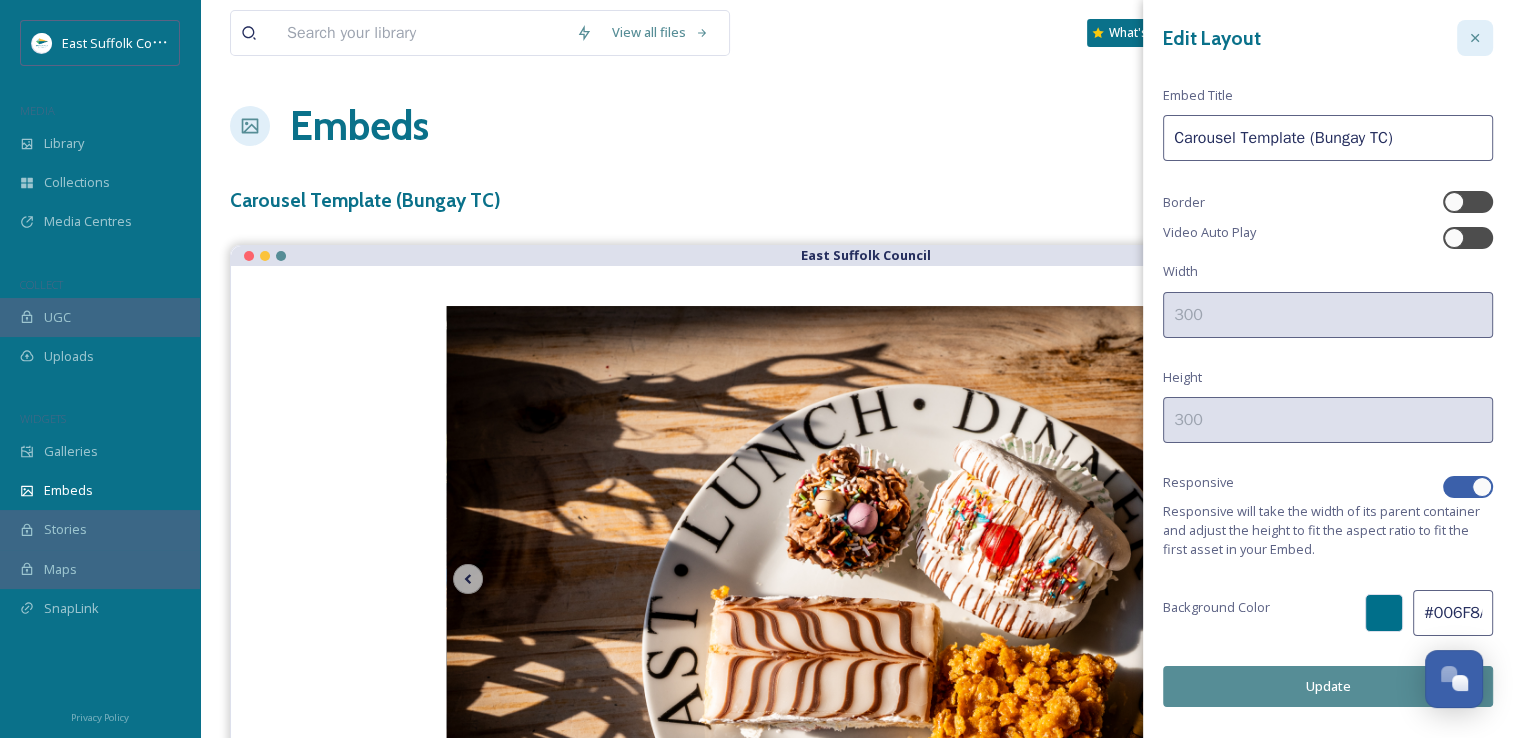 click 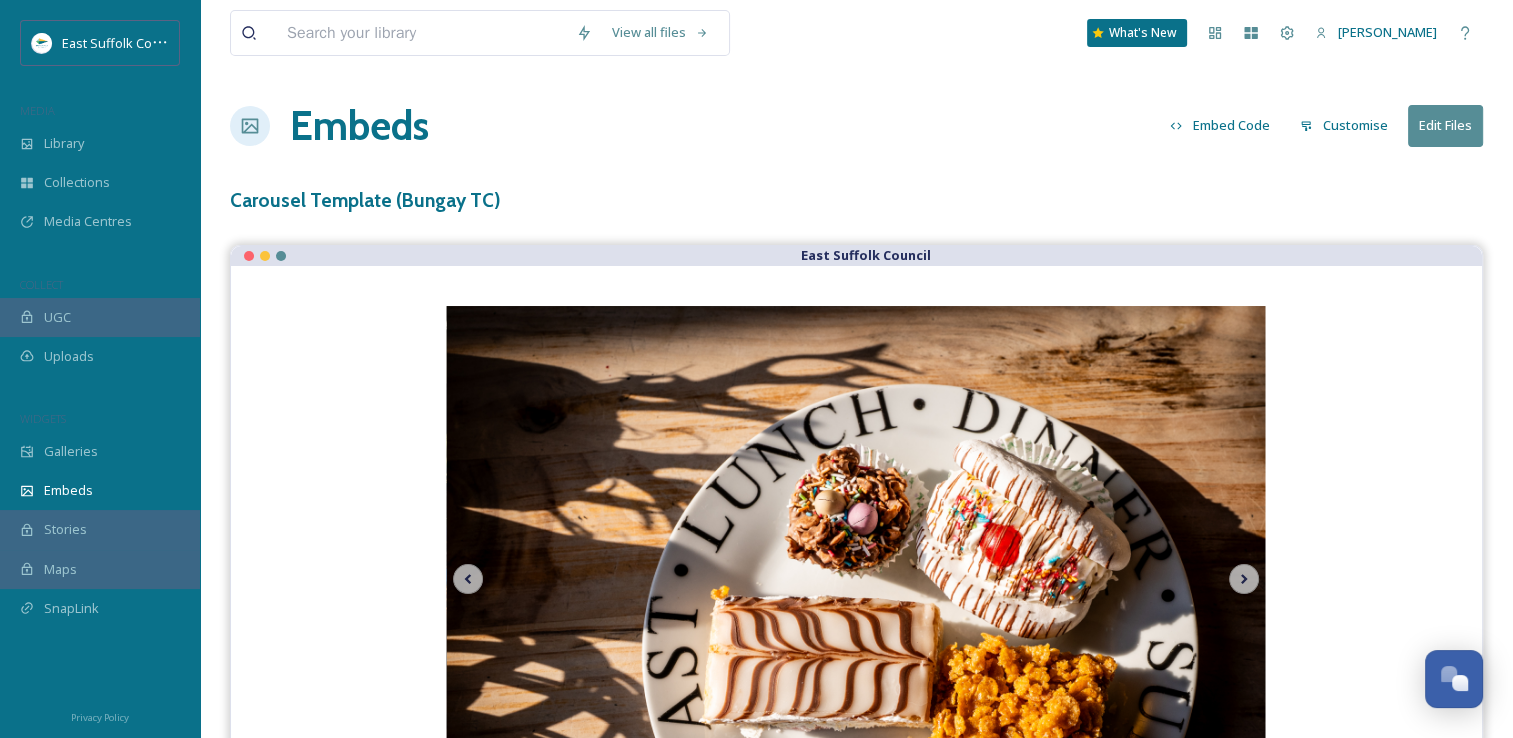 click on "View all files What's New [PERSON_NAME] Embeds Embed Code Customise Edit Files Carousel Template (Bungay TC) East Suffolk Council [PERSON_NAME]@ETTPhotography [DATE] Bungay Staithe [DATE] [PERSON_NAME] [PERSON_NAME]@ETTPhotography [DATE] Falcon Meadow [PERSON_NAME]@ETTPhotography [PERSON_NAME]@ETTPhotography [DATE] Falcon Meadow [PERSON_NAME]@ETTPhotography [PERSON_NAME] [DATE] Tudor Bakehouse Bungay  [DATE] [PERSON_NAME] [PERSON_NAME]@ETTPhotography [DATE] [GEOGRAPHIC_DATA] [DATE] [PERSON_NAME] [PERSON_NAME]@ETTPhotography [DATE] Bungay town centre shops [DATE] [PERSON_NAME]@ETTPhotography [PERSON_NAME]@ETTPhotography [DATE] The Mayfair Cocktail Bar Bungay [DATE] [PERSON_NAME]@ETTPhotography [PERSON_NAME]@ETTPhotography [DATE] The Mayfair Cocktail Bar Bungay [DATE] [PERSON_NAME]@ETTPhotography [PERSON_NAME]@ETTPhotography [DATE] Farmhouse Bakery Bungay [DATE] [PERSON_NAME]@ETTPhotography [PERSON_NAME]@ETTPhotography [DATE] Farmhouse [GEOGRAPHIC_DATA] [DATE] [PERSON_NAME]@ETTPhotography [PERSON_NAME]@ETTPhotography [DATE] [GEOGRAPHIC_DATA] and town centre shops [DATE] [PERSON_NAME]@ETTPhotography Apr [DATE]" at bounding box center (856, 446) 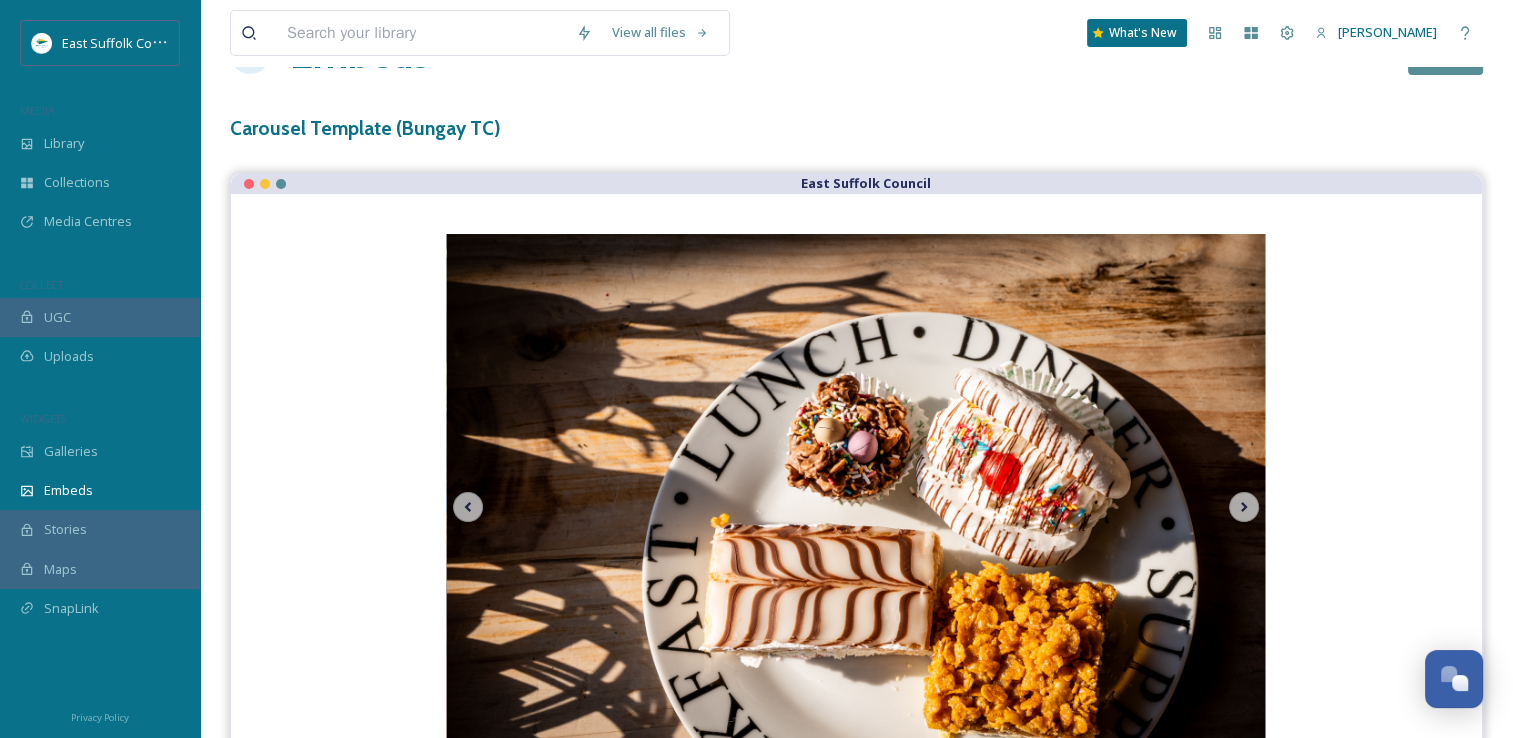 scroll, scrollTop: 154, scrollLeft: 0, axis: vertical 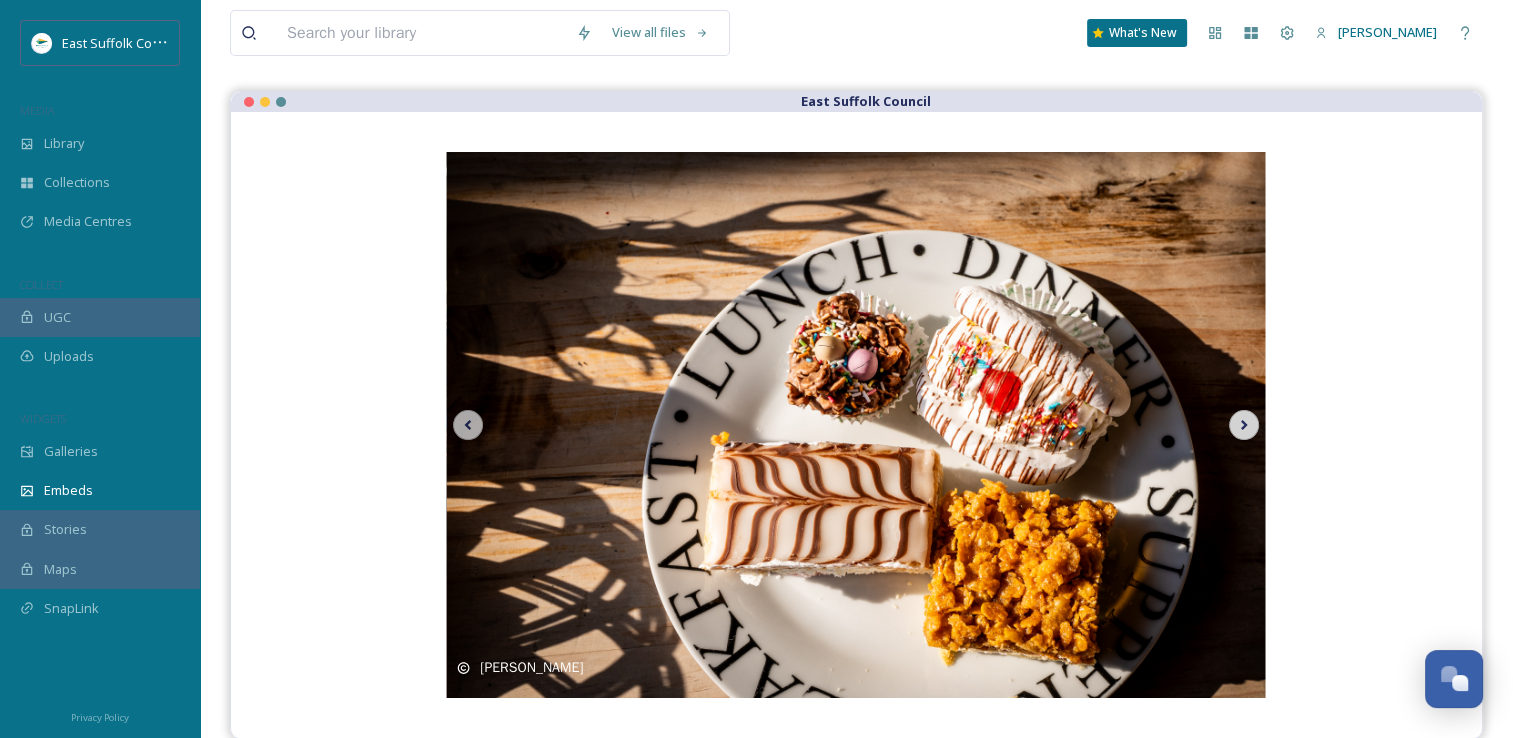 click 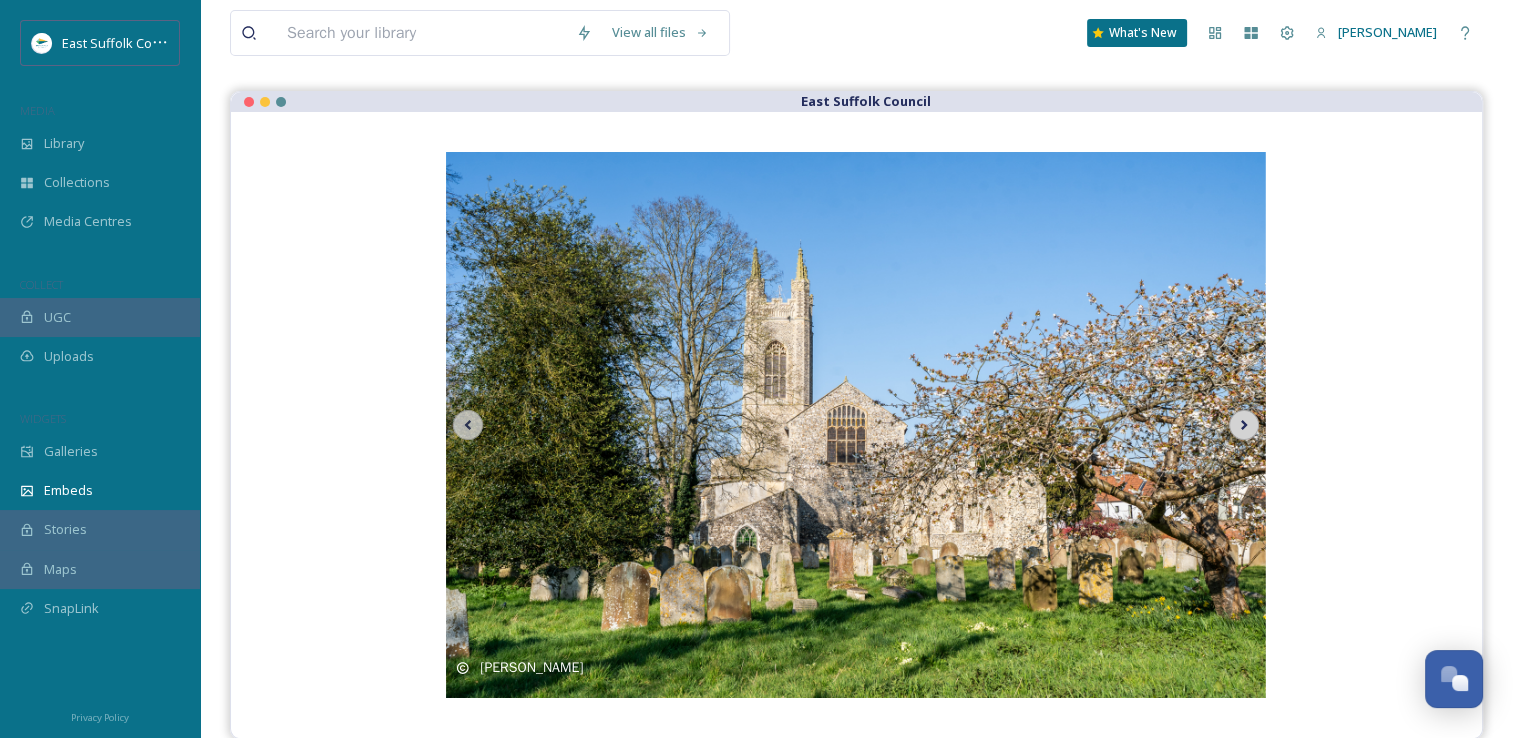 click 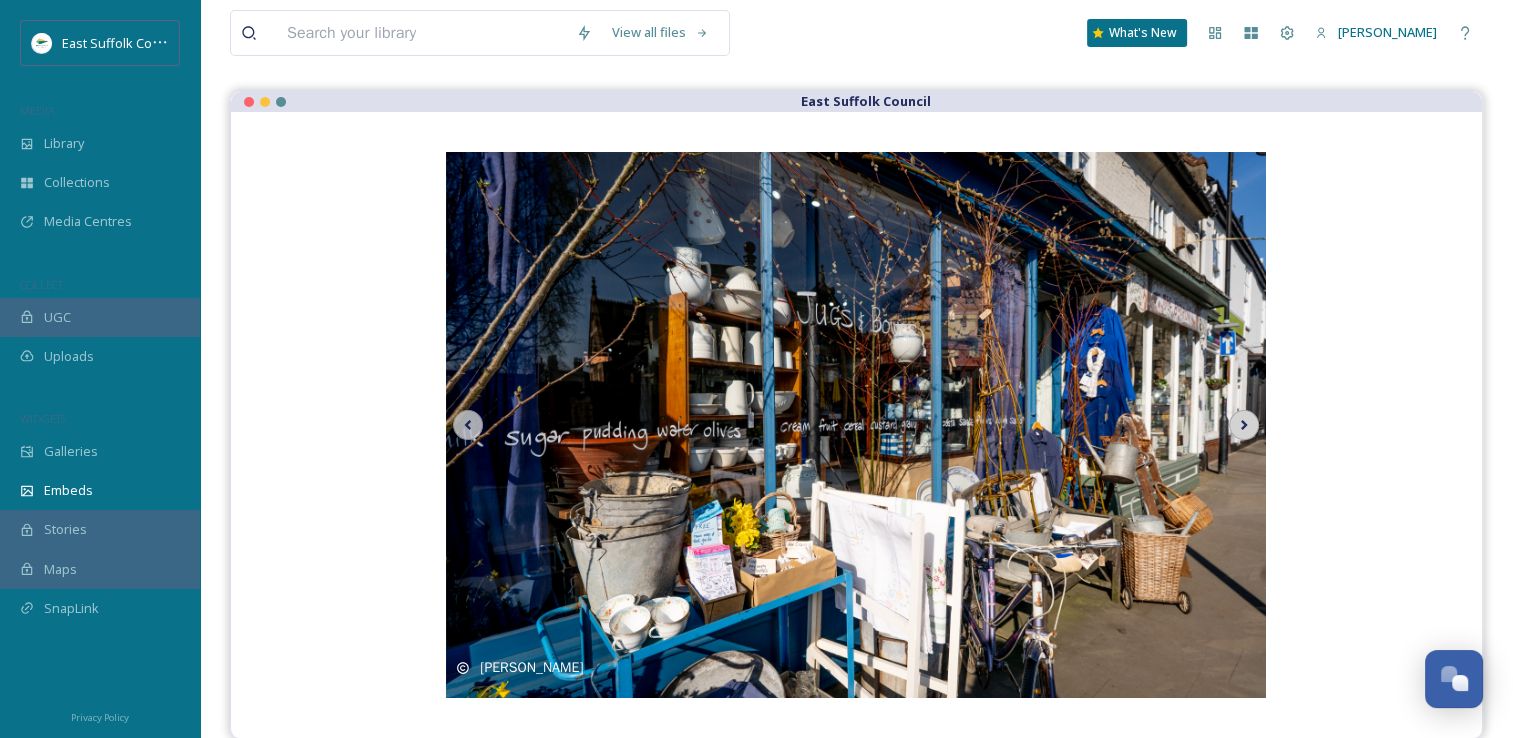 click 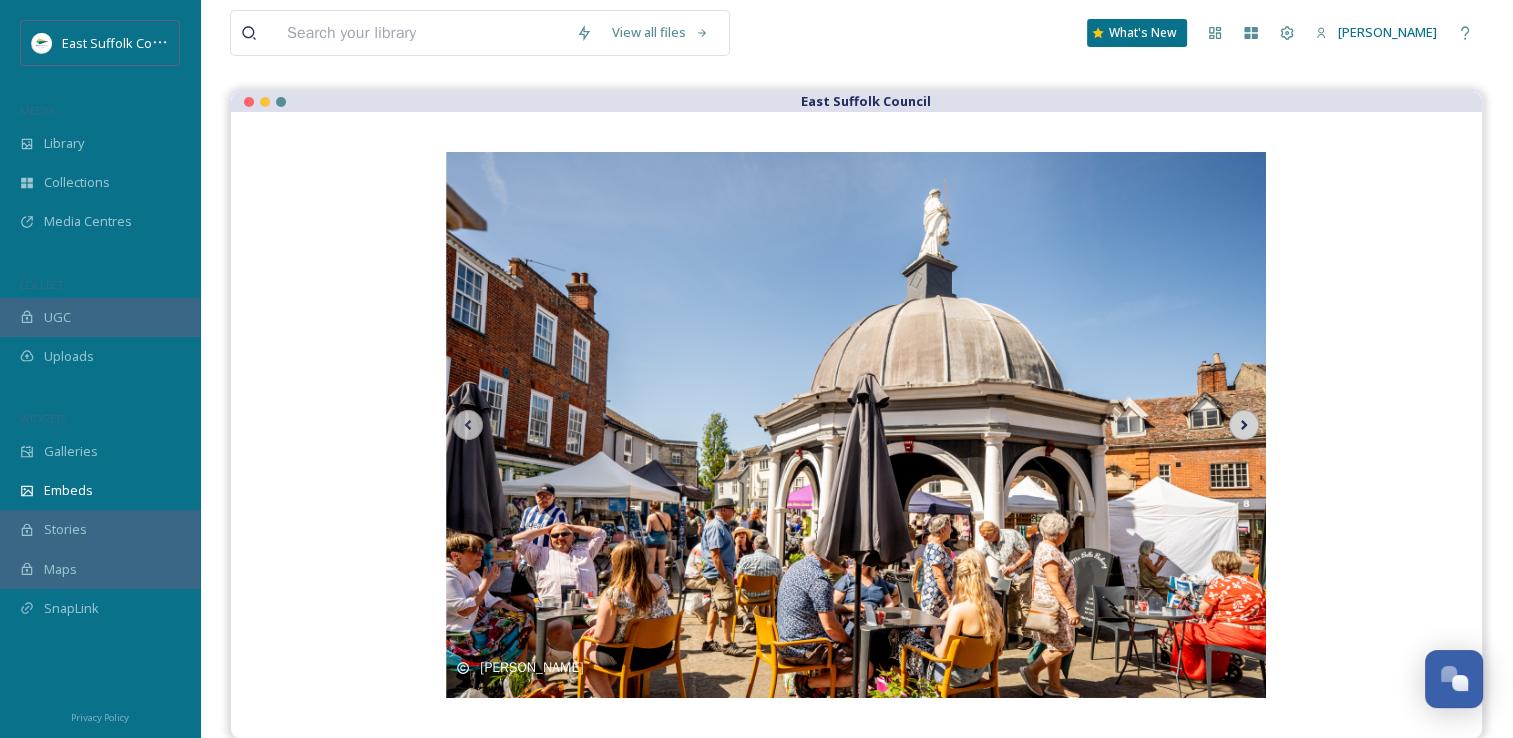 click 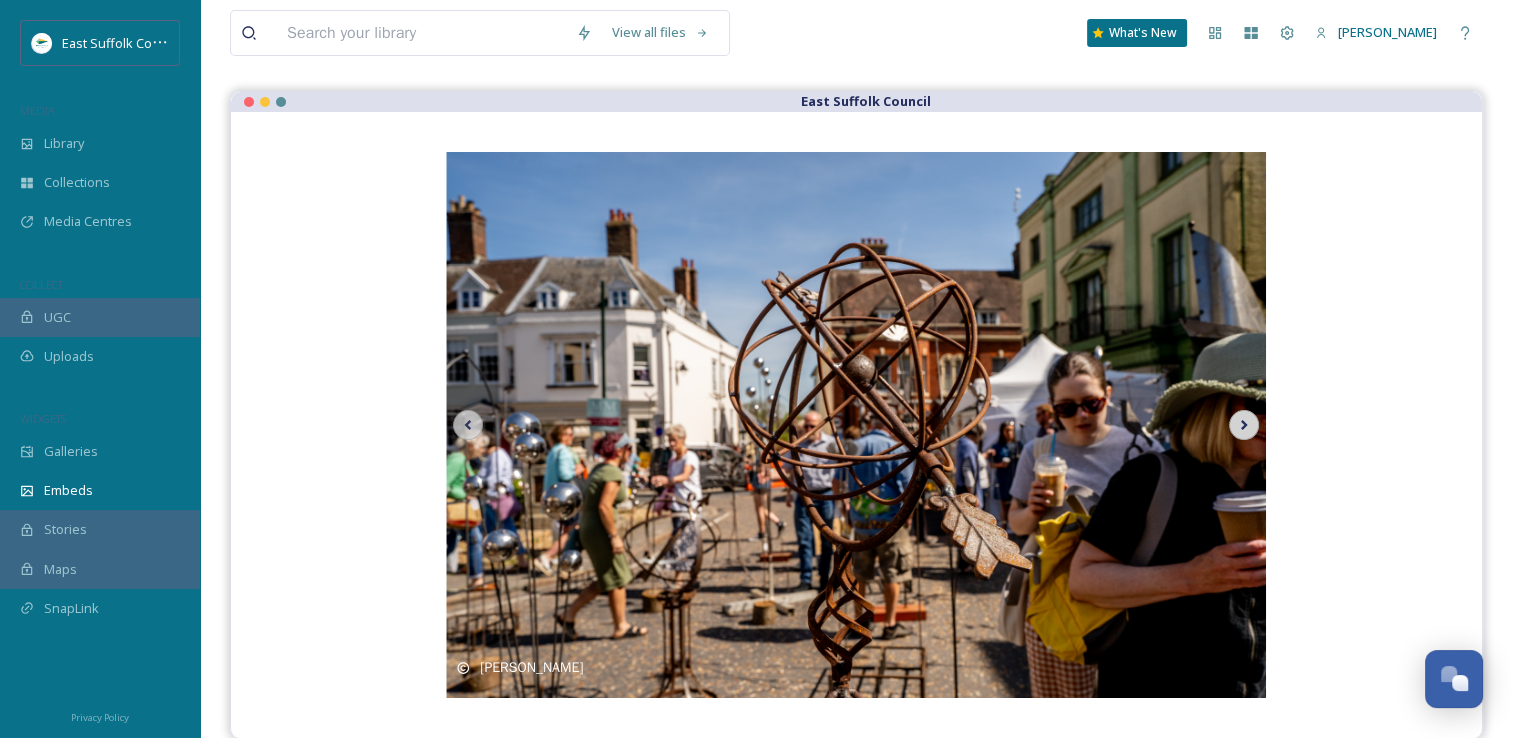 click 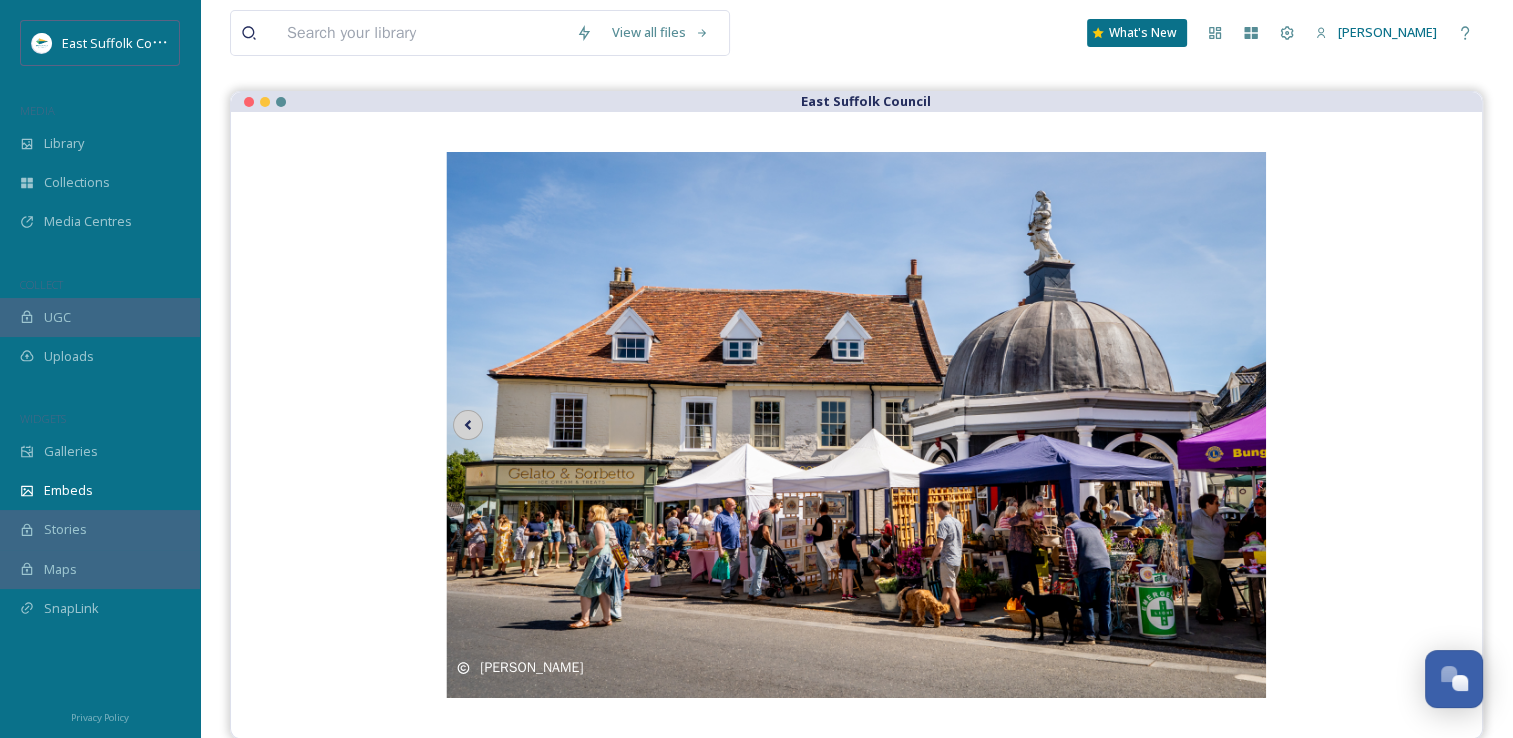 click 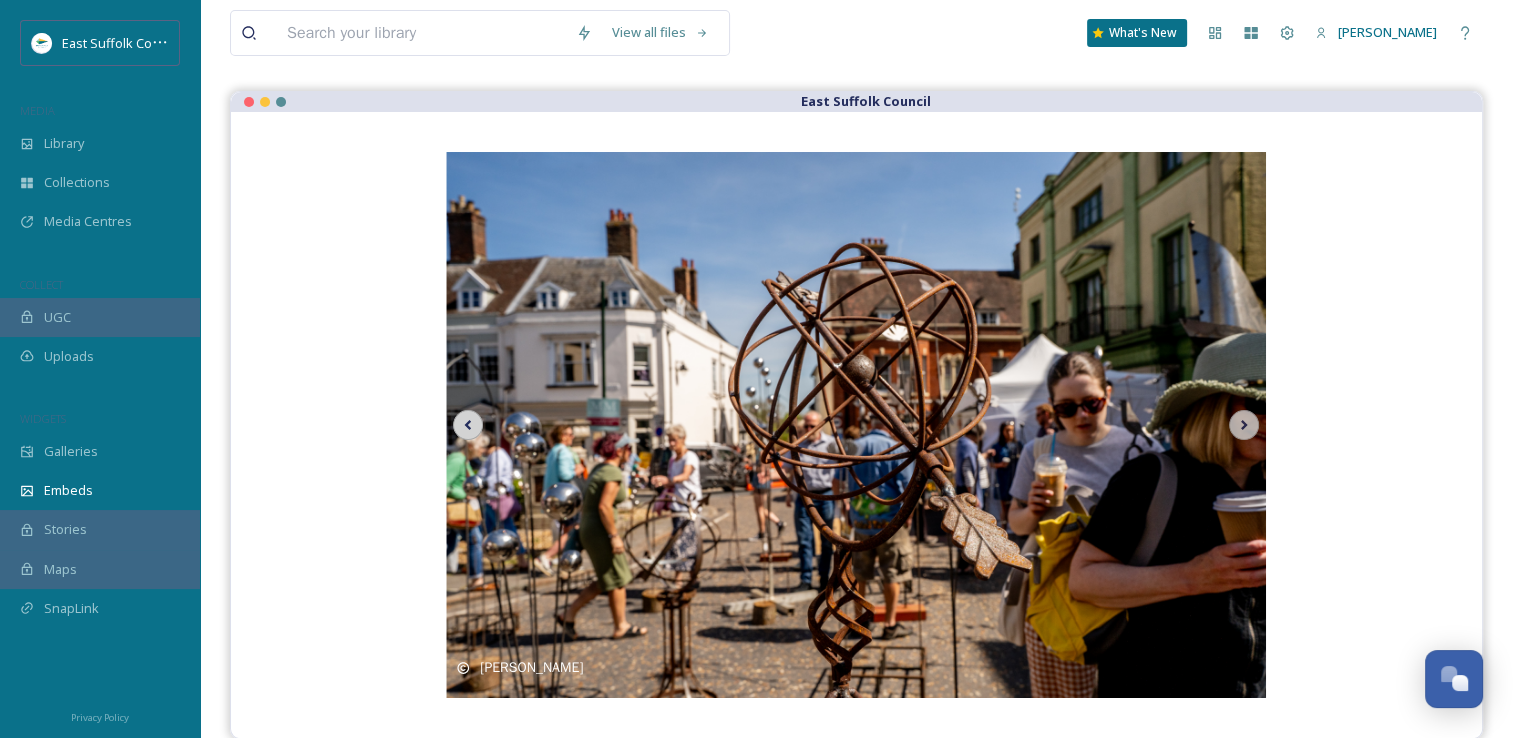 click 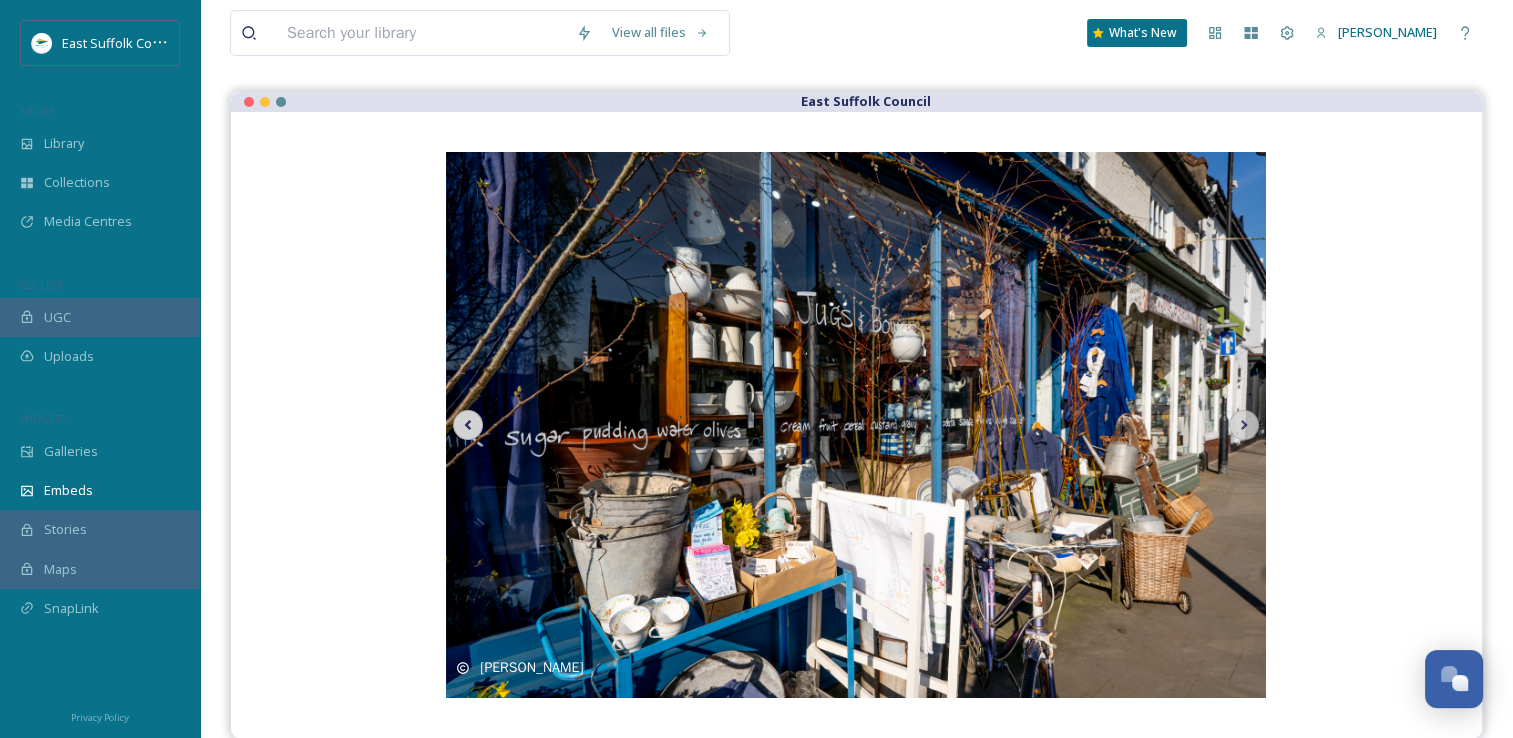 click 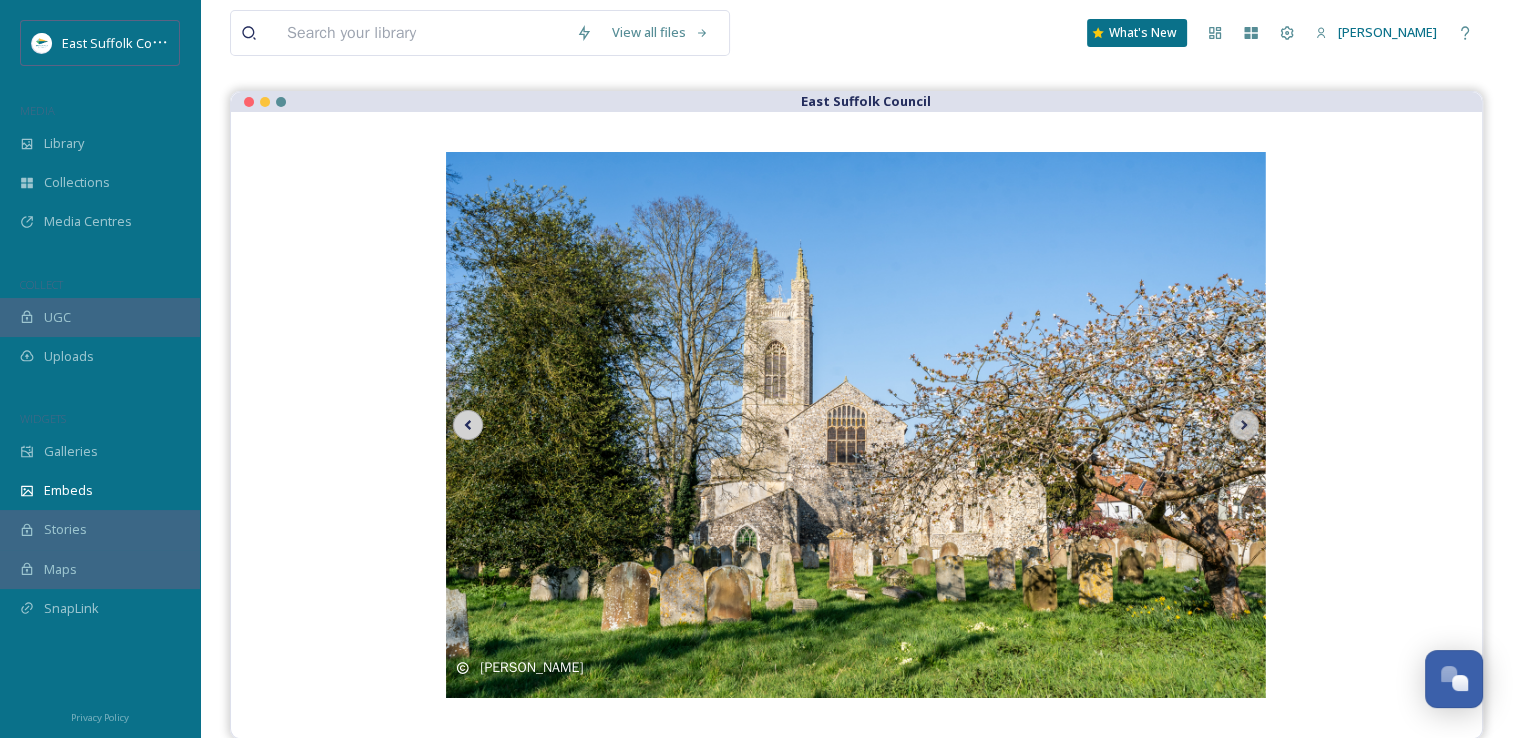 click 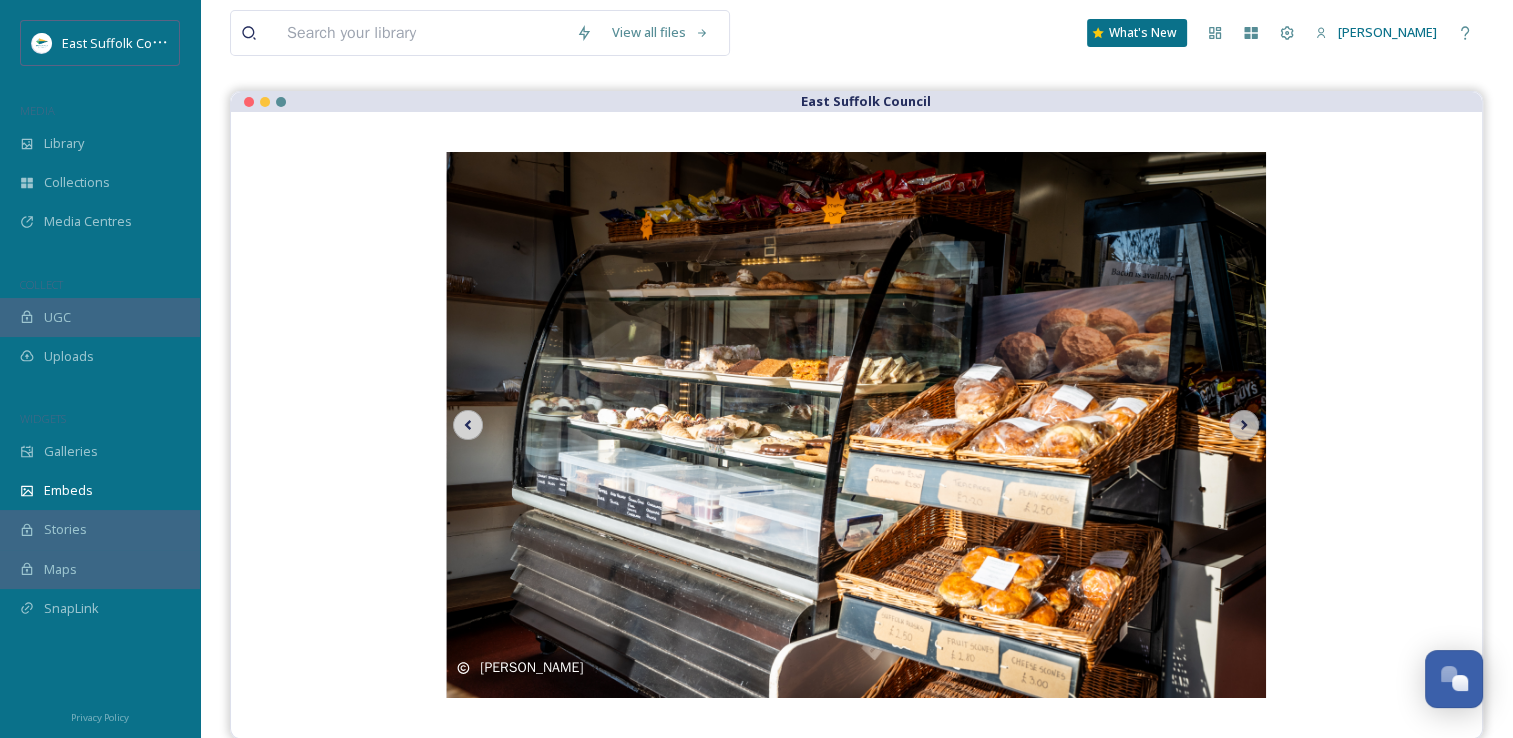 click 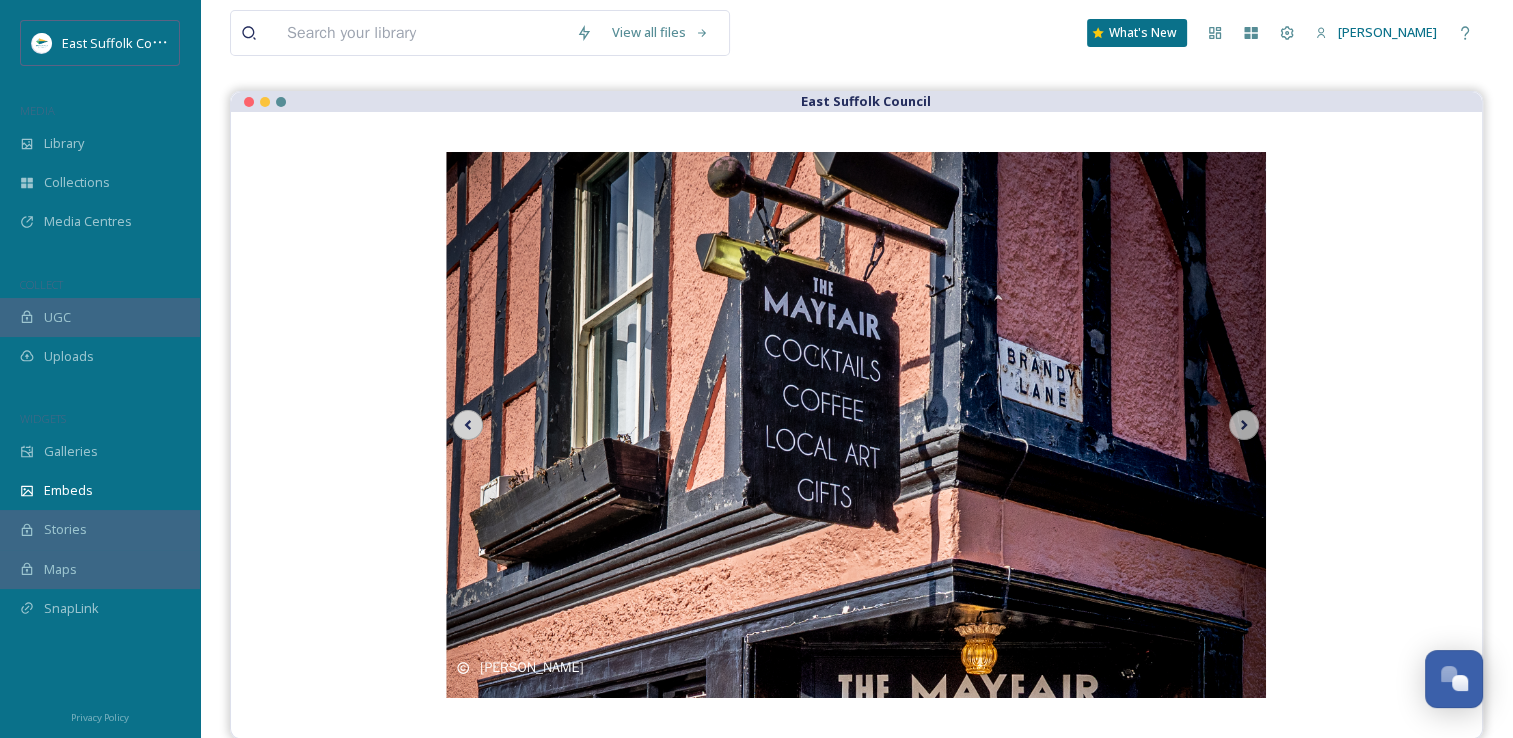 click 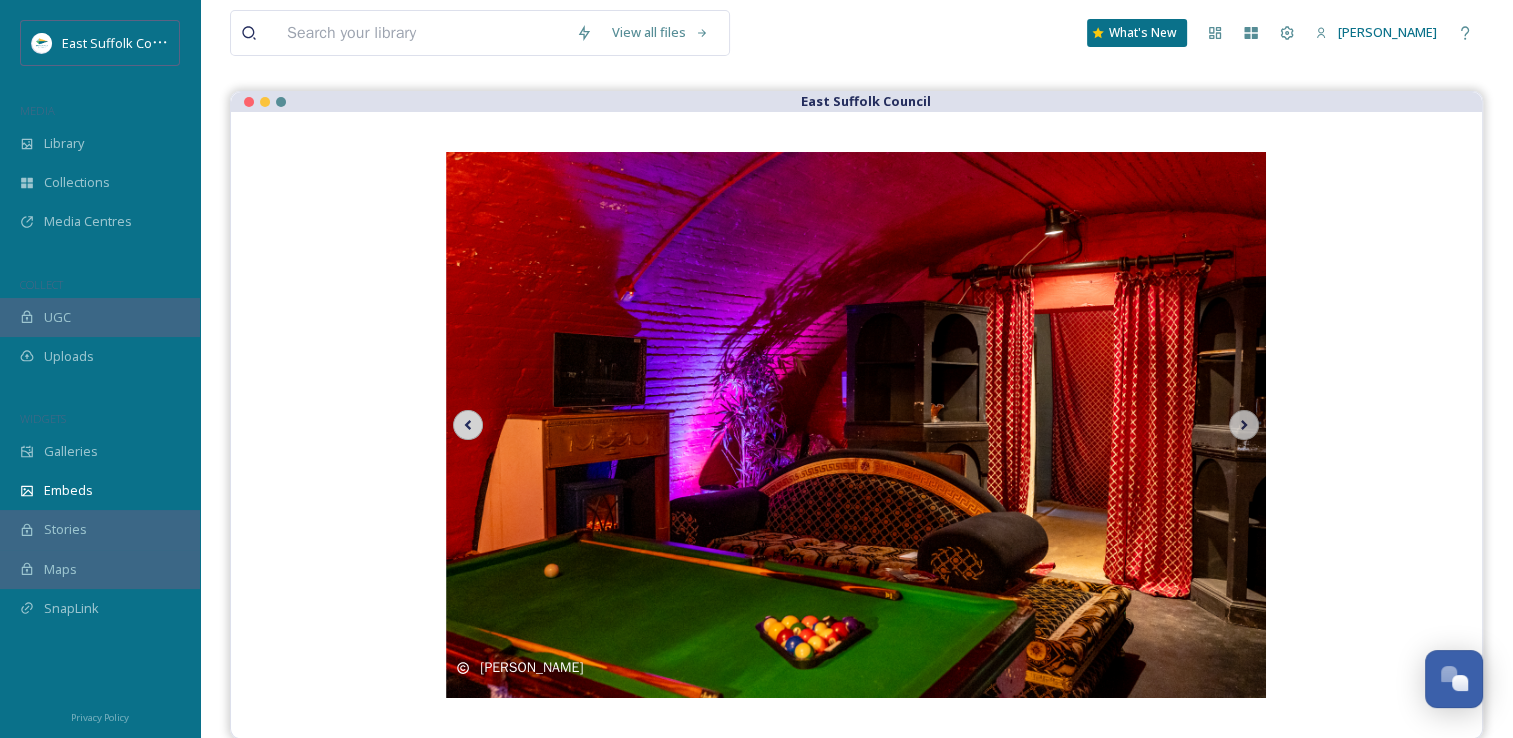 click 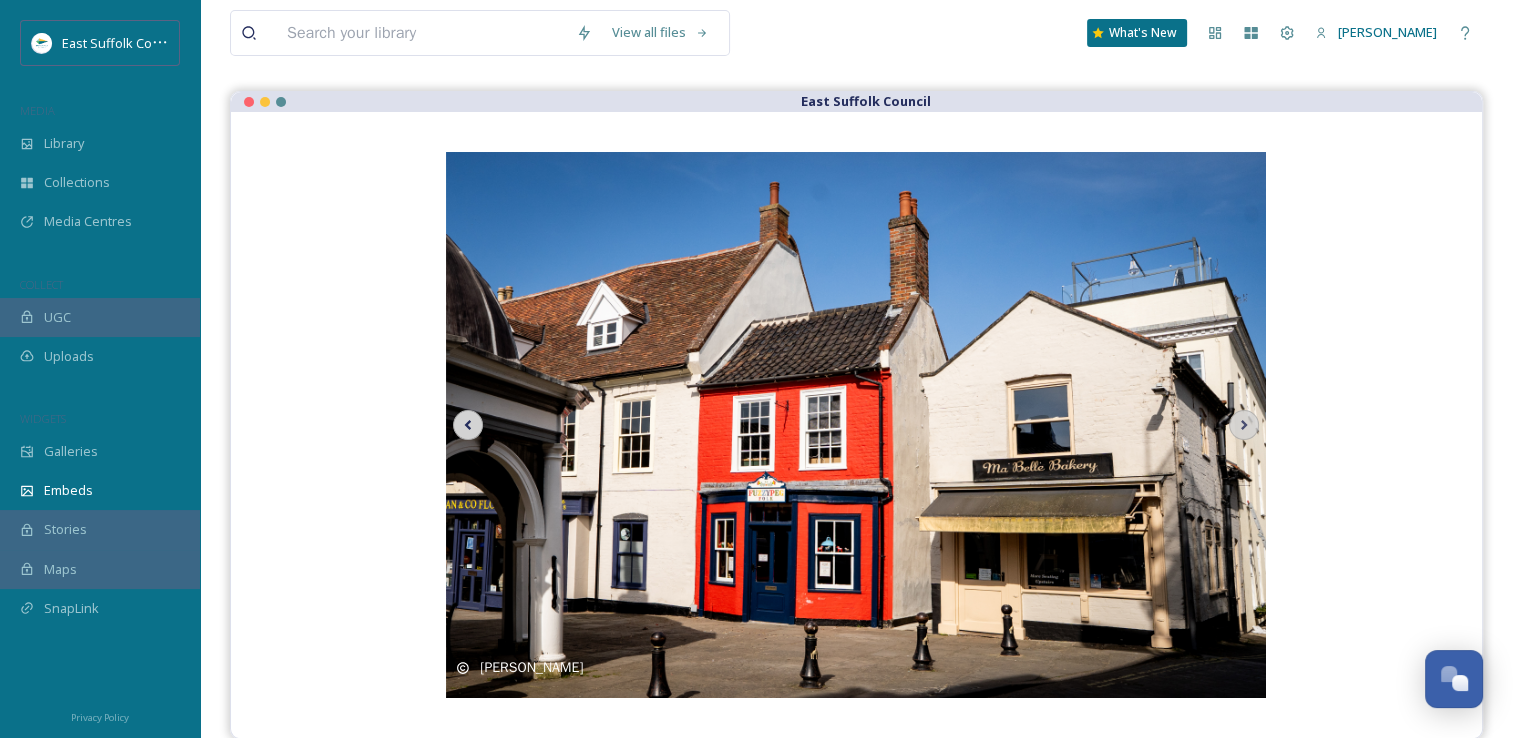 click 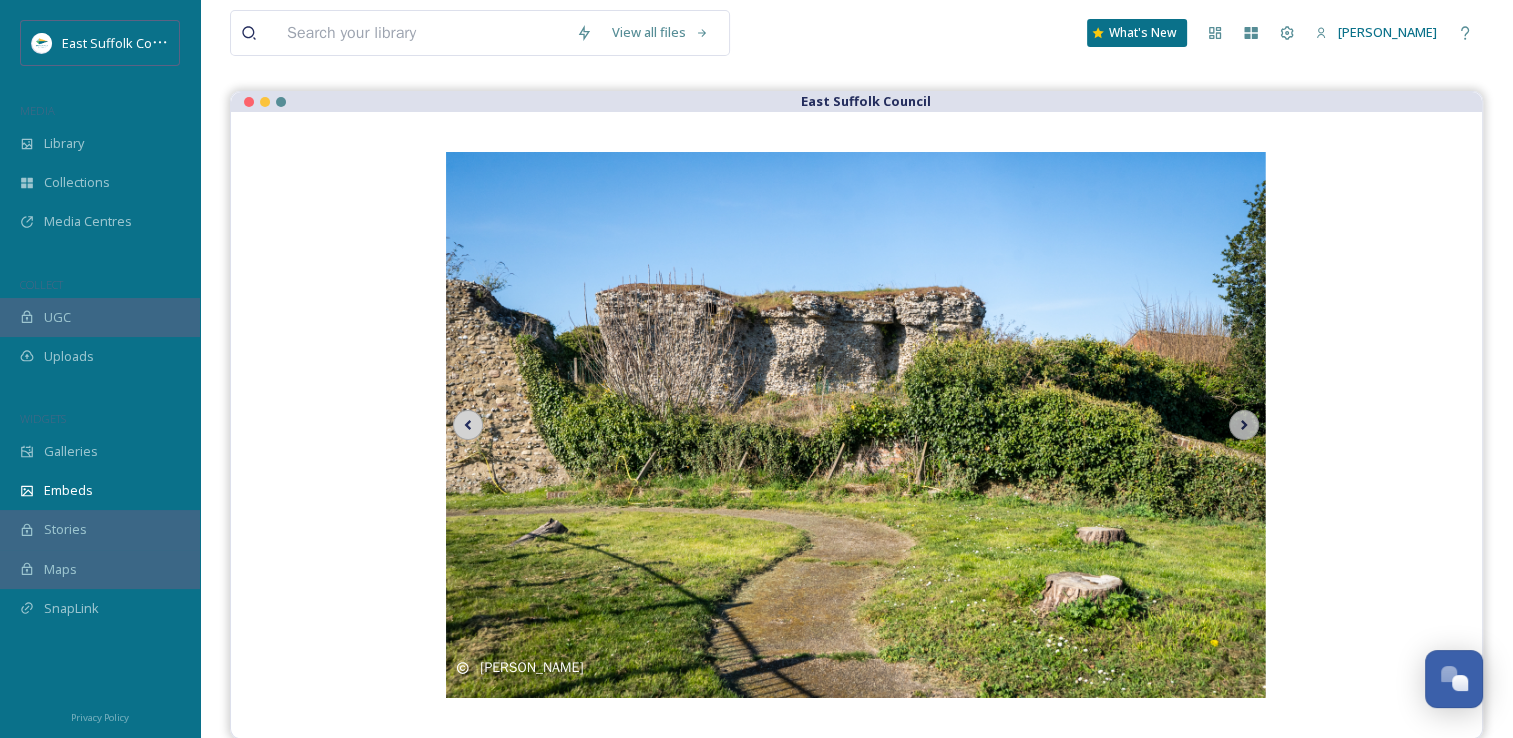 click at bounding box center (468, 425) 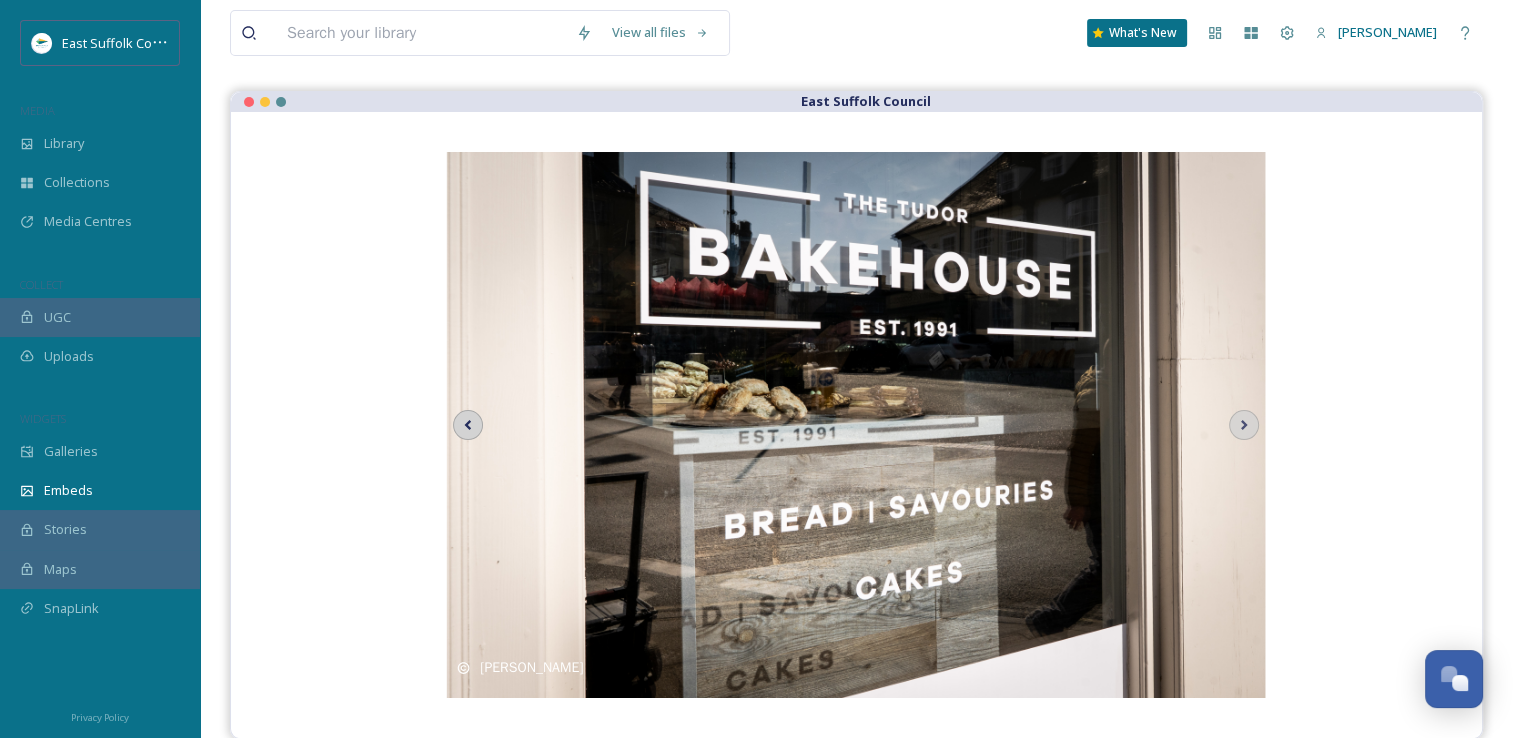 click 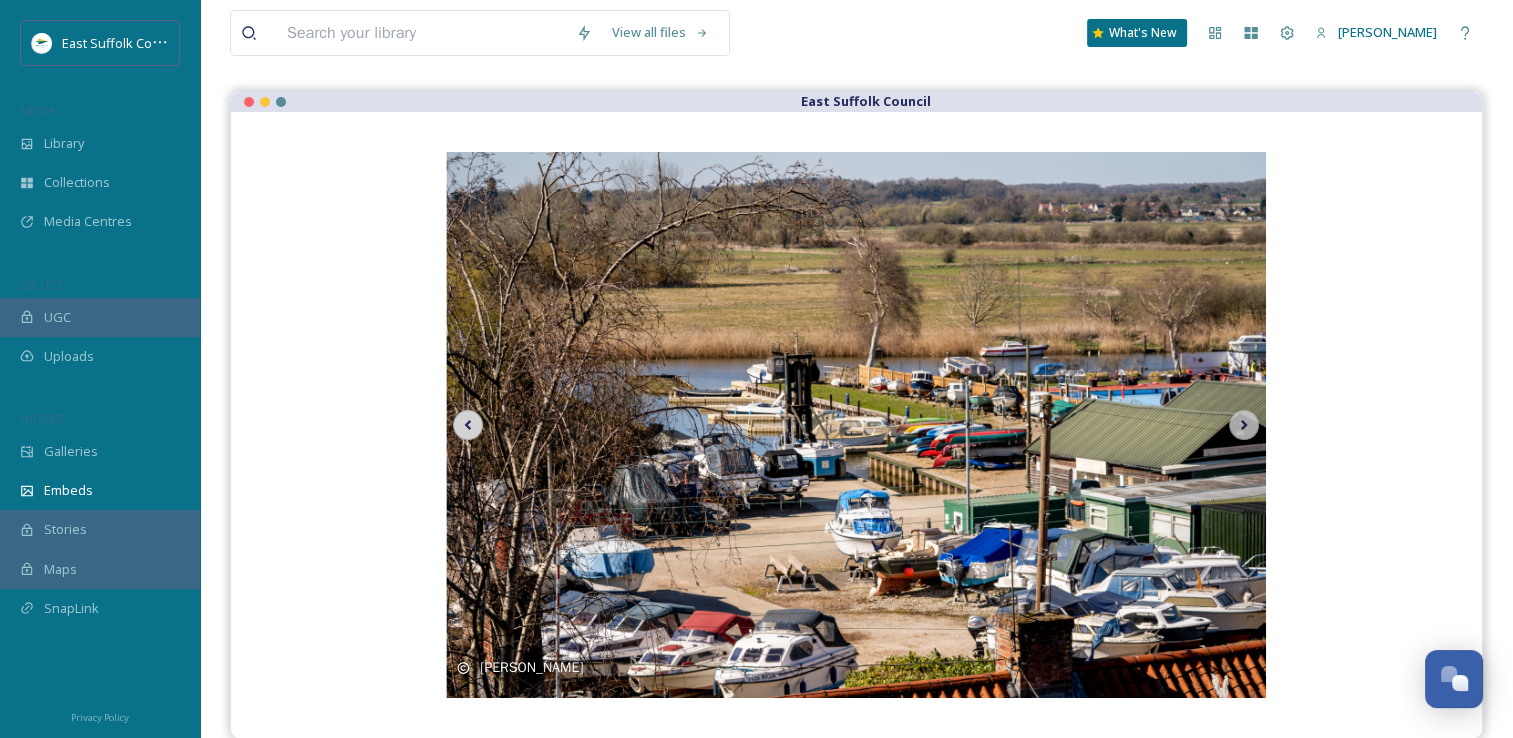 click 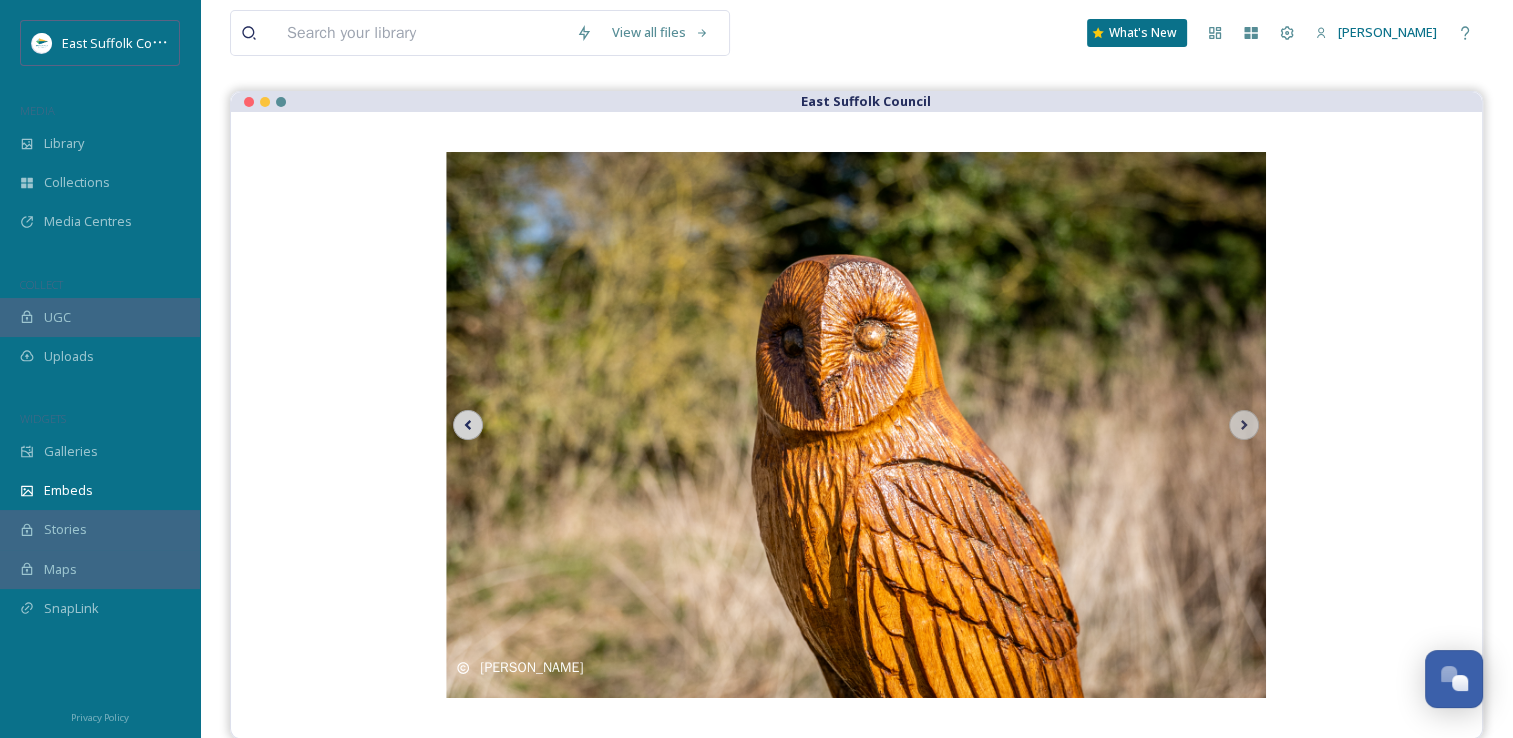 click 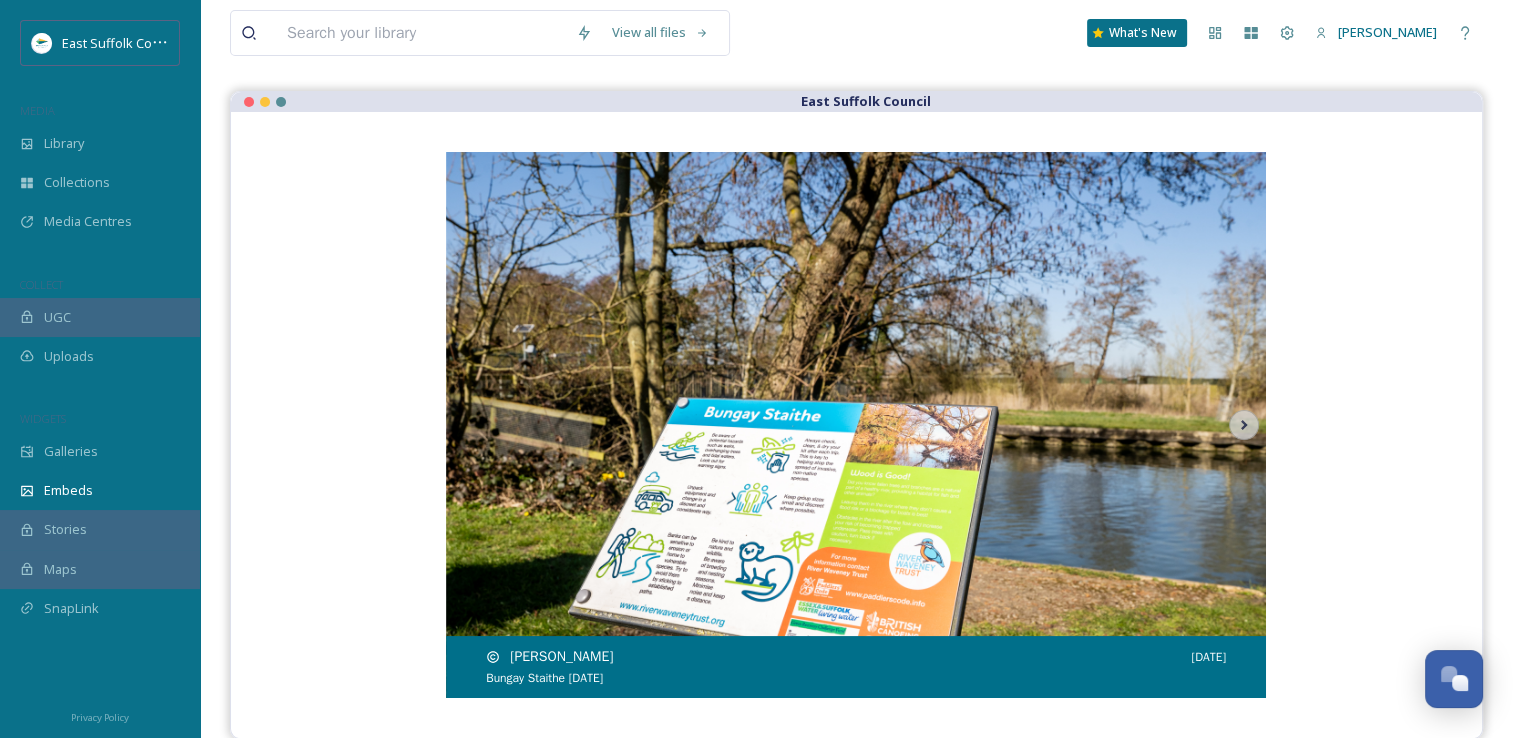 click at bounding box center (856, 425) 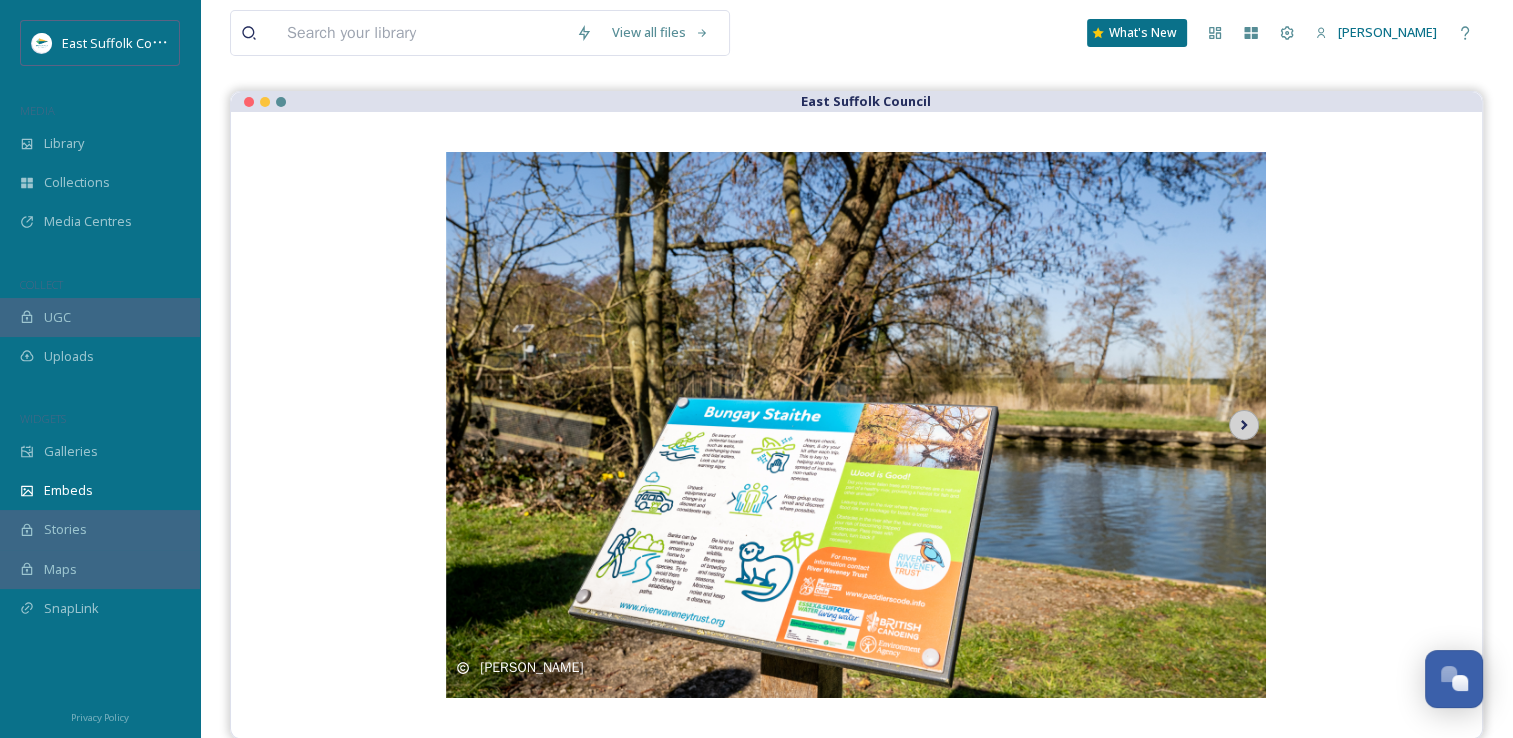 click 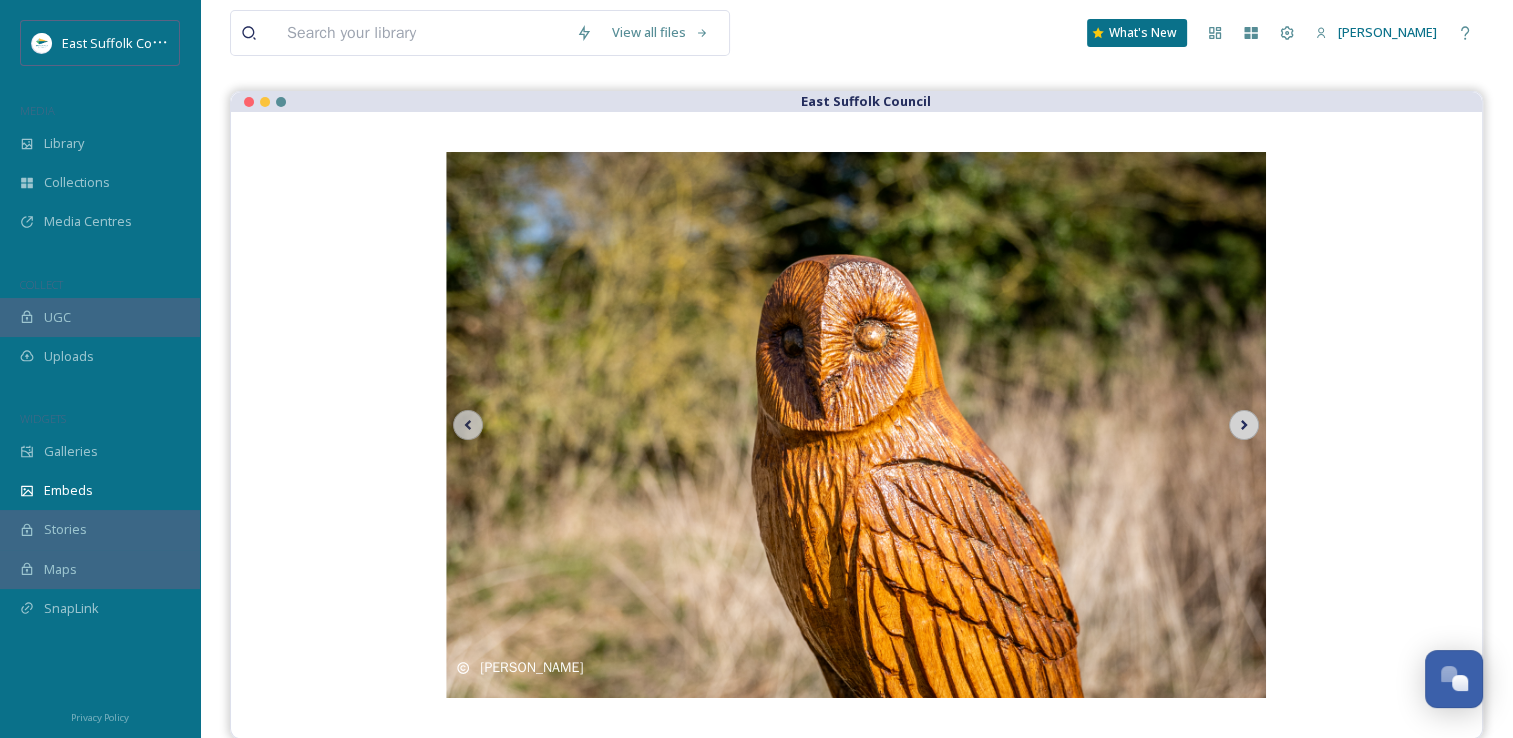 click 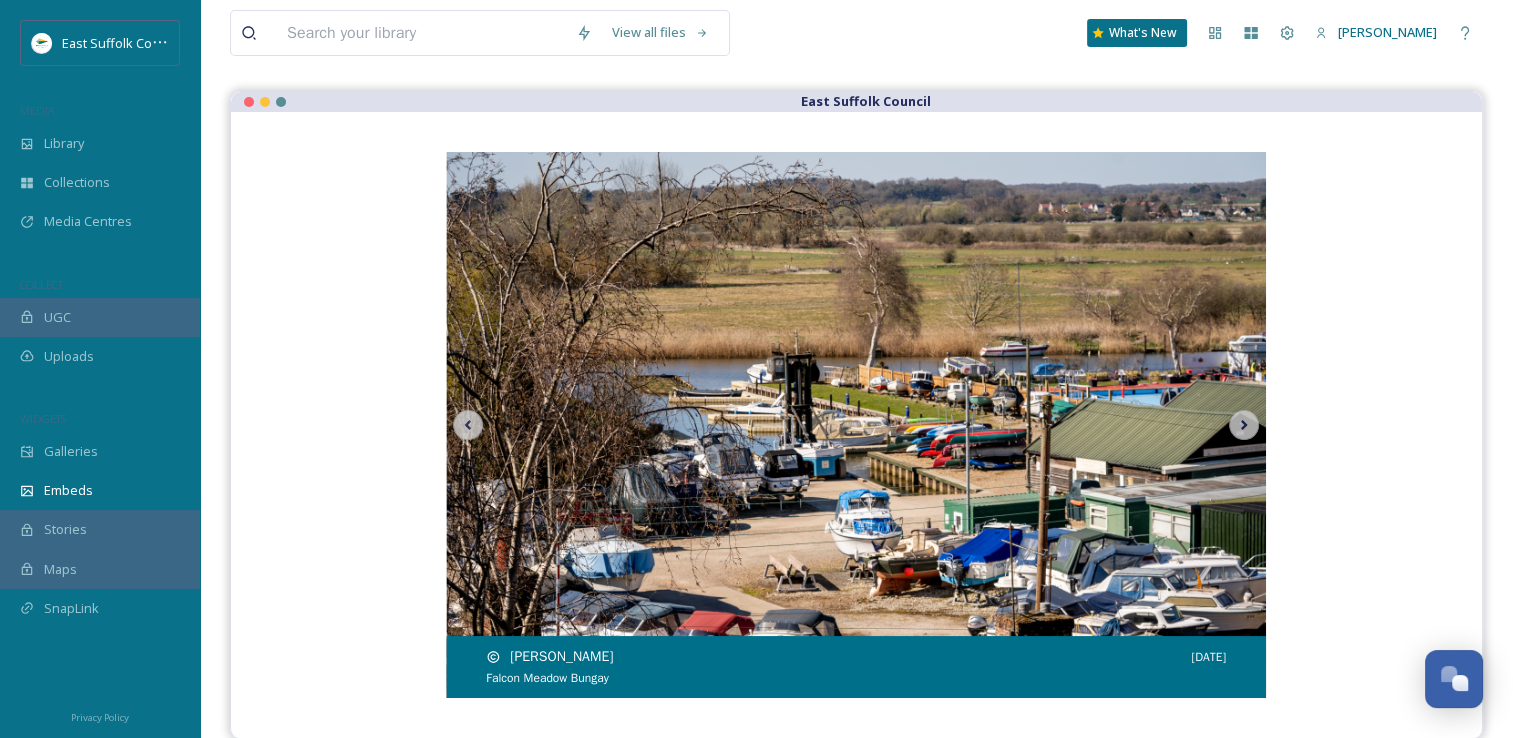 click at bounding box center (856, 425) 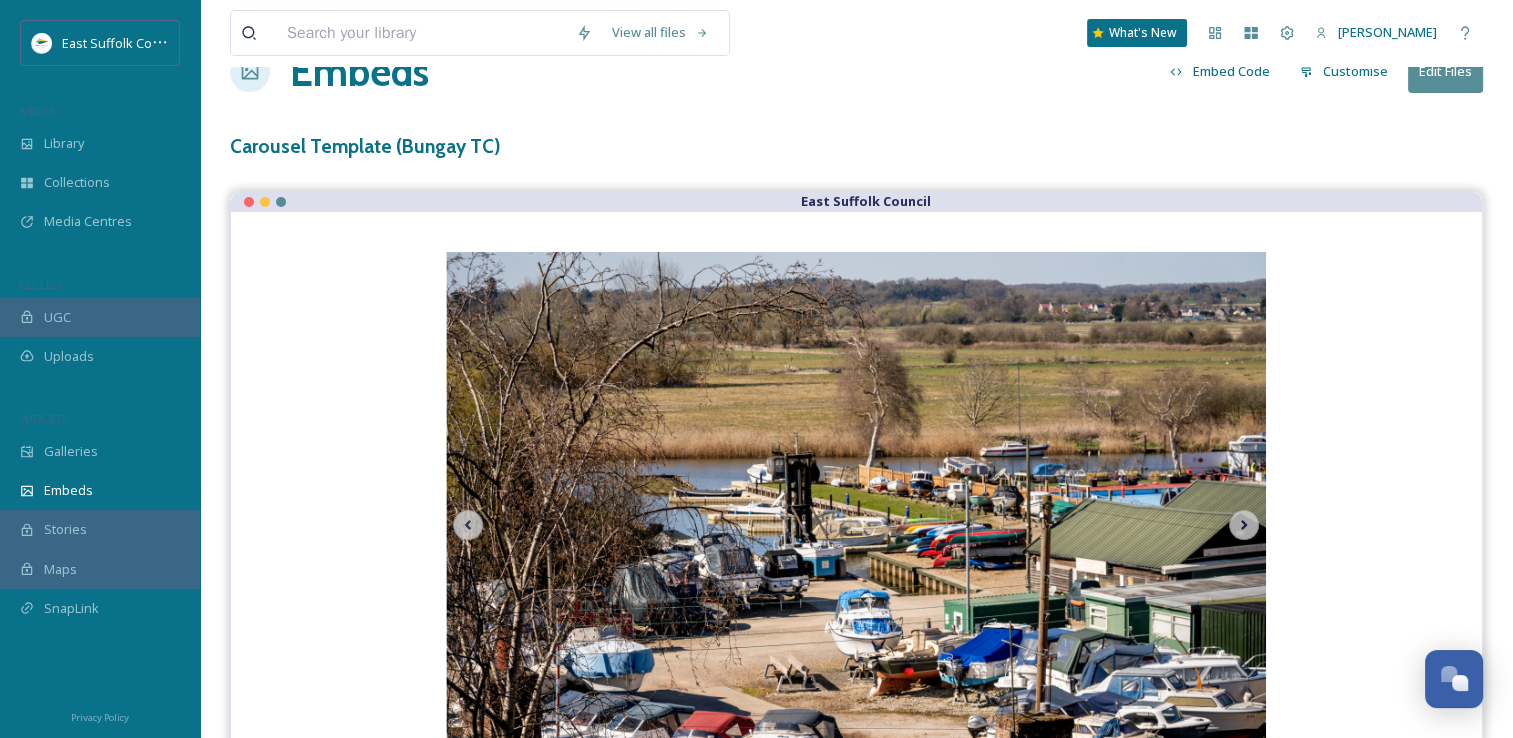 click on "Edit Files" at bounding box center [1445, 71] 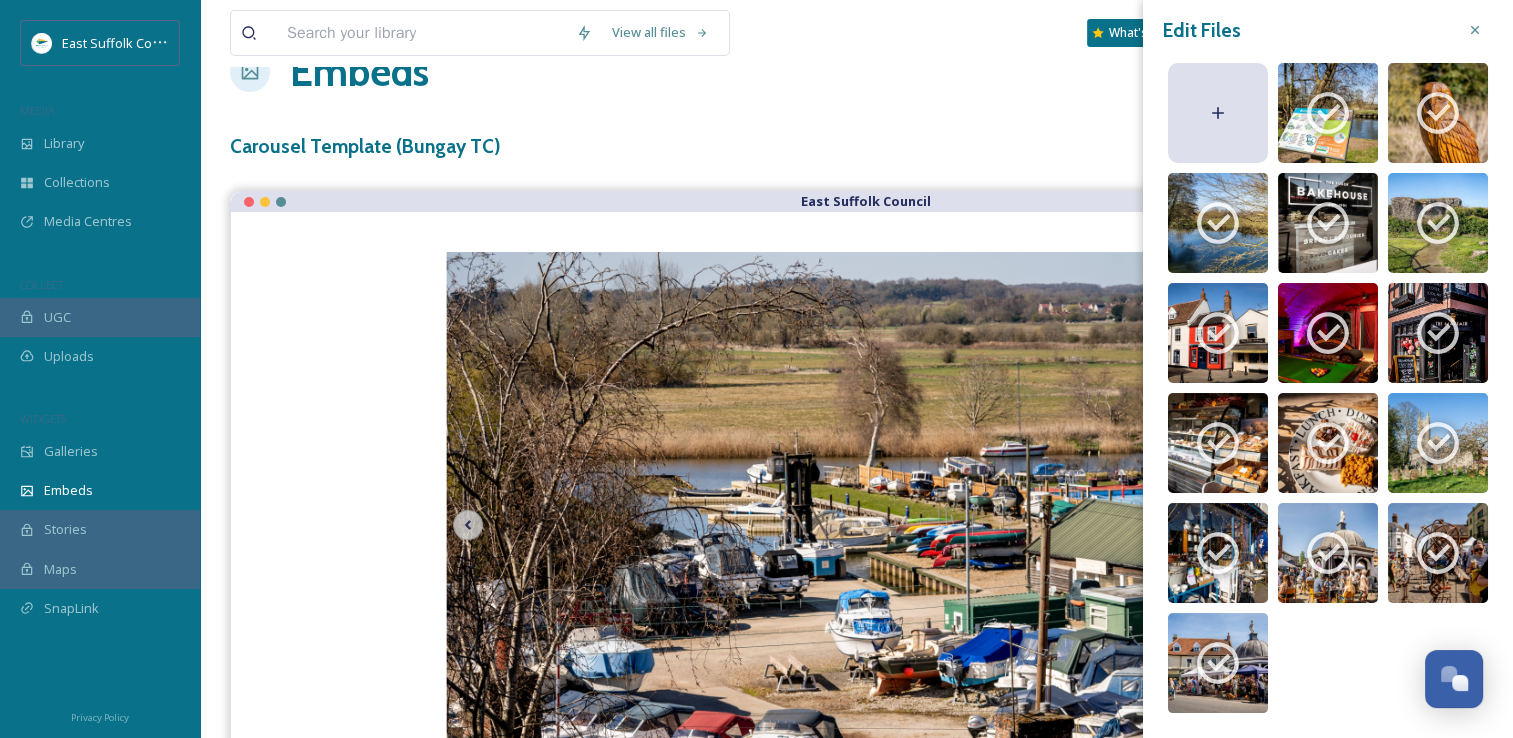 scroll, scrollTop: 0, scrollLeft: 0, axis: both 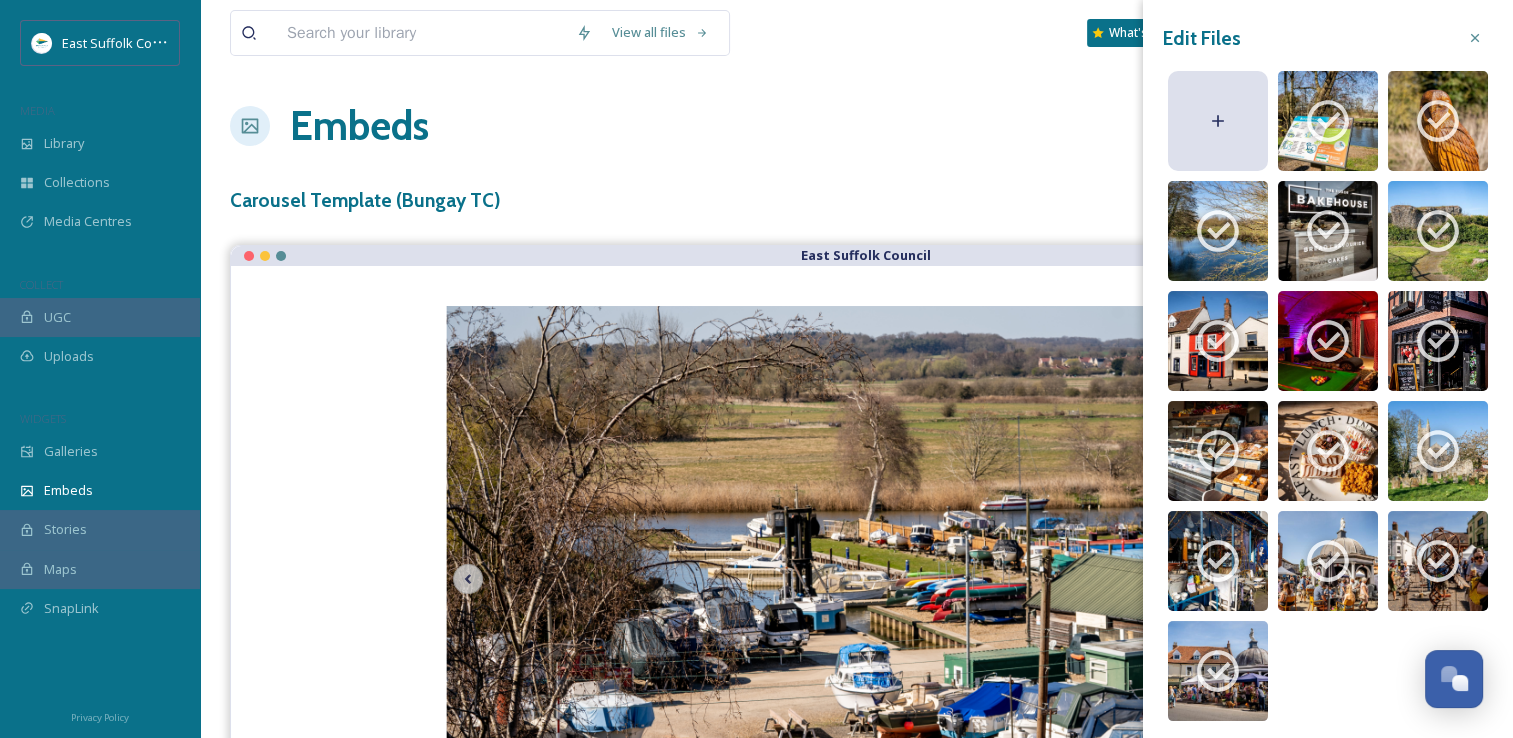 click at bounding box center (421, 33) 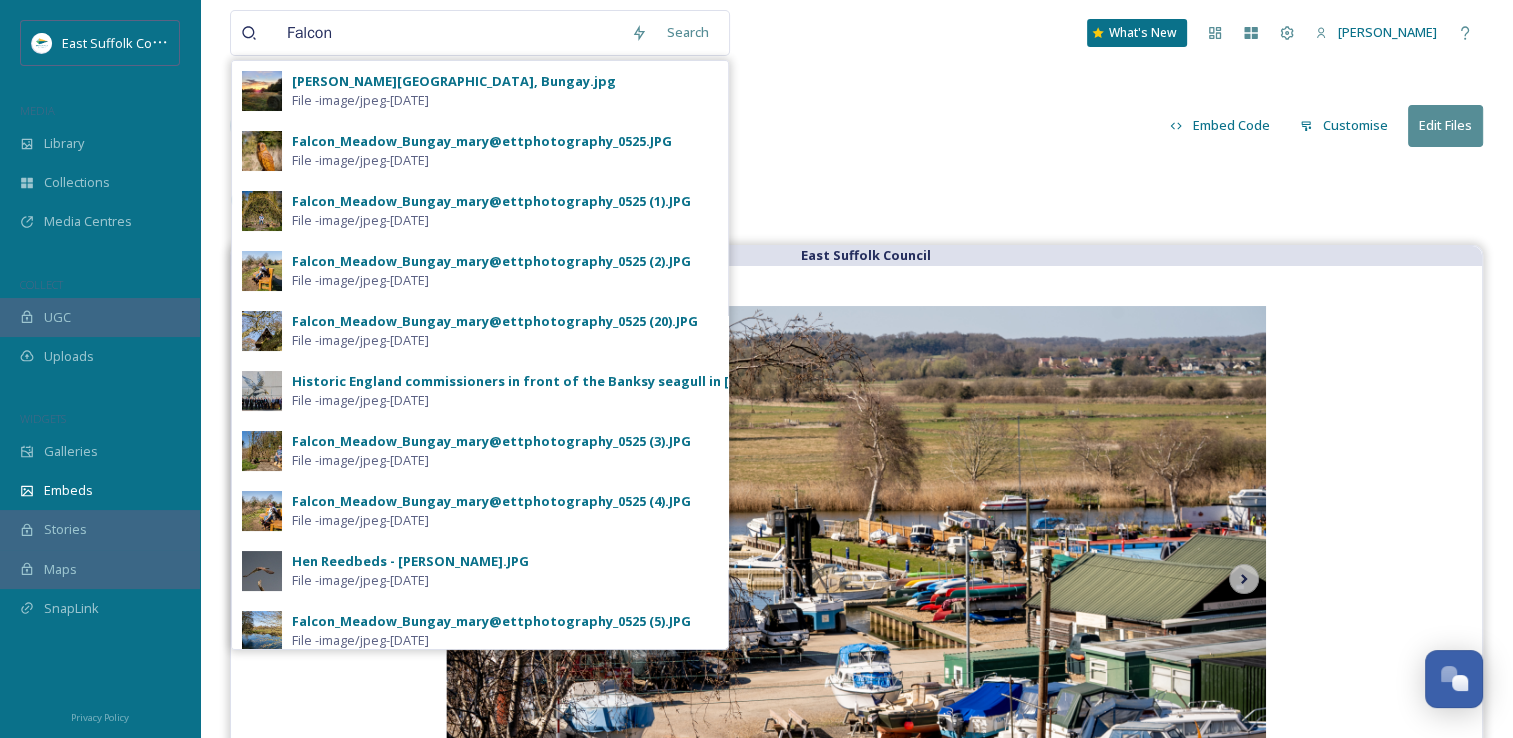 click on "Falcon" at bounding box center [449, 33] 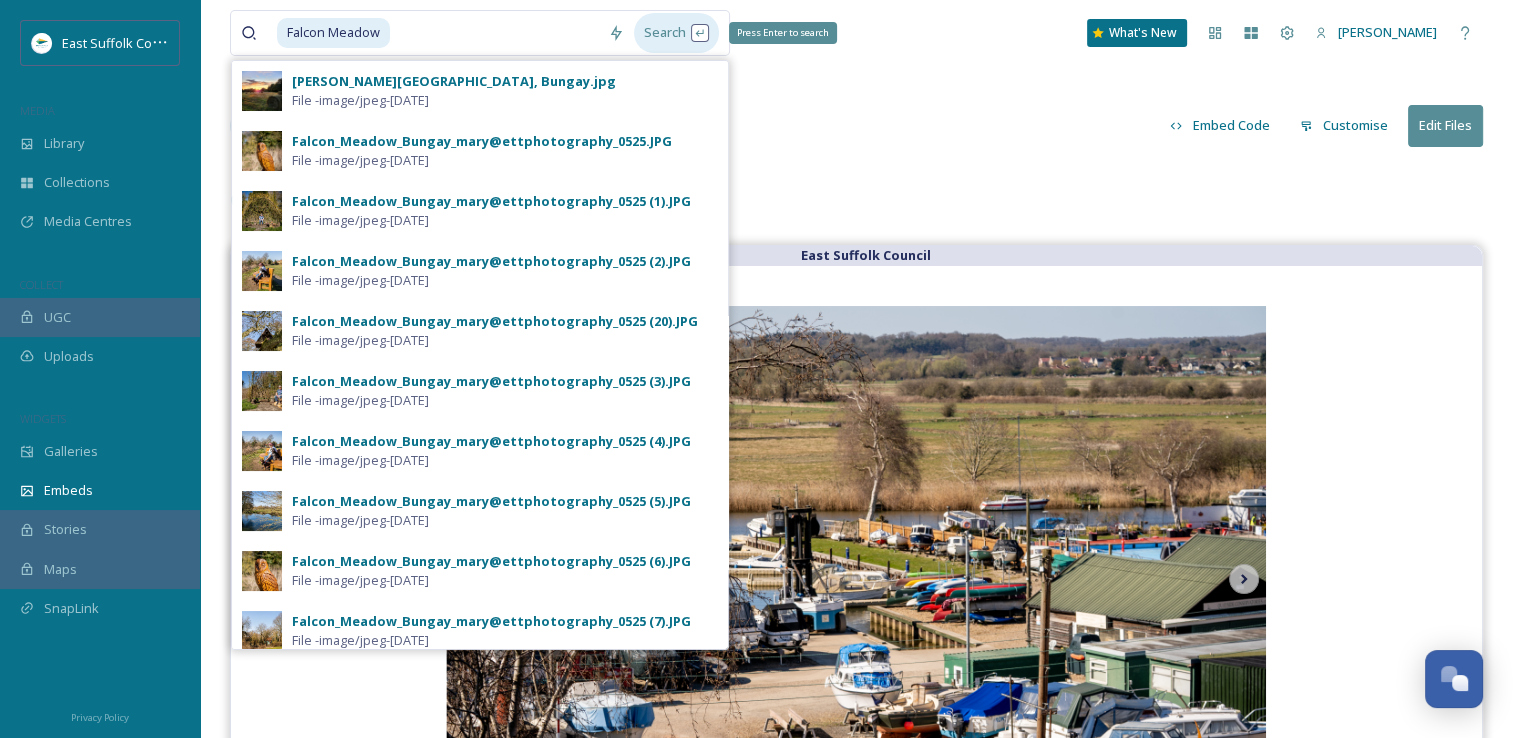 click on "Search Press Enter to search" at bounding box center (676, 32) 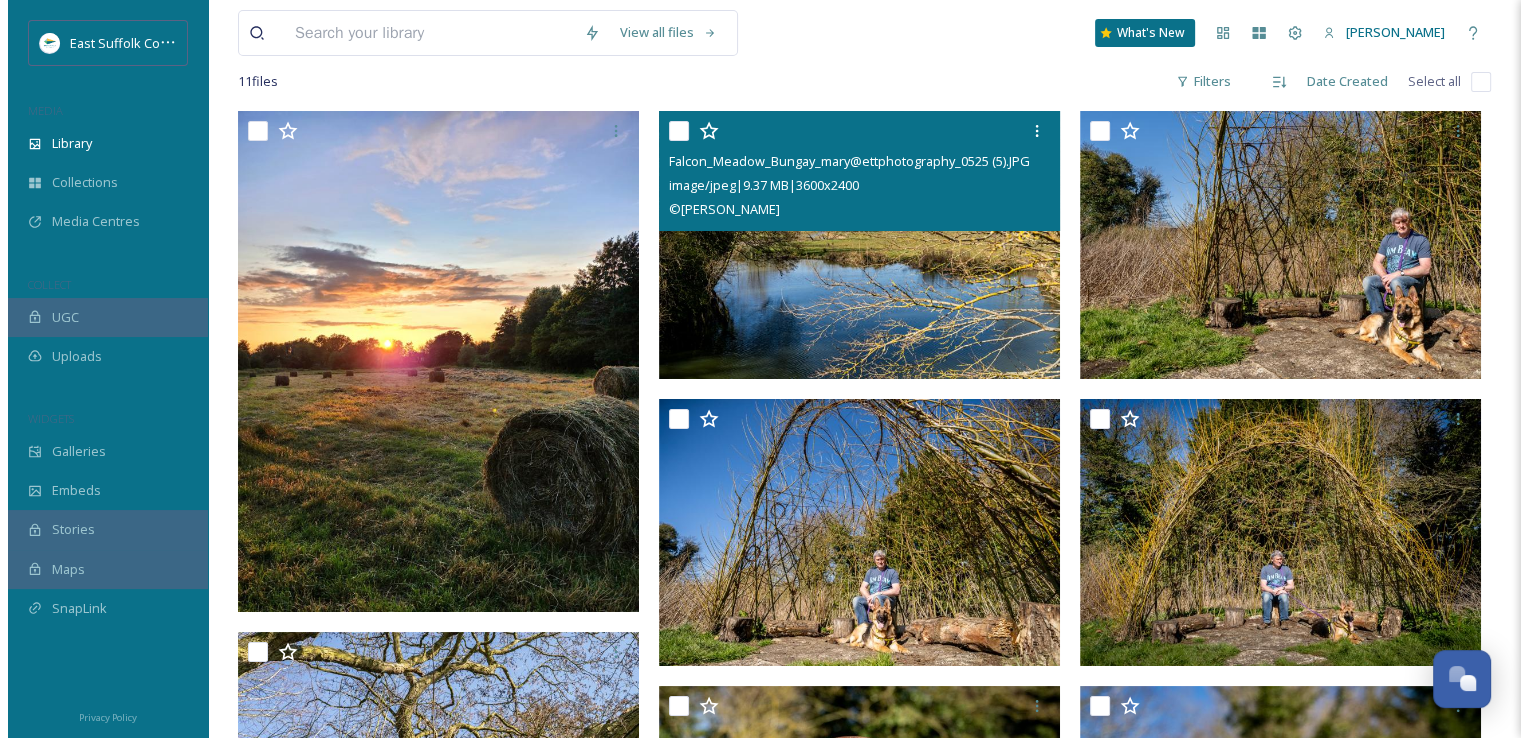 scroll, scrollTop: 100, scrollLeft: 0, axis: vertical 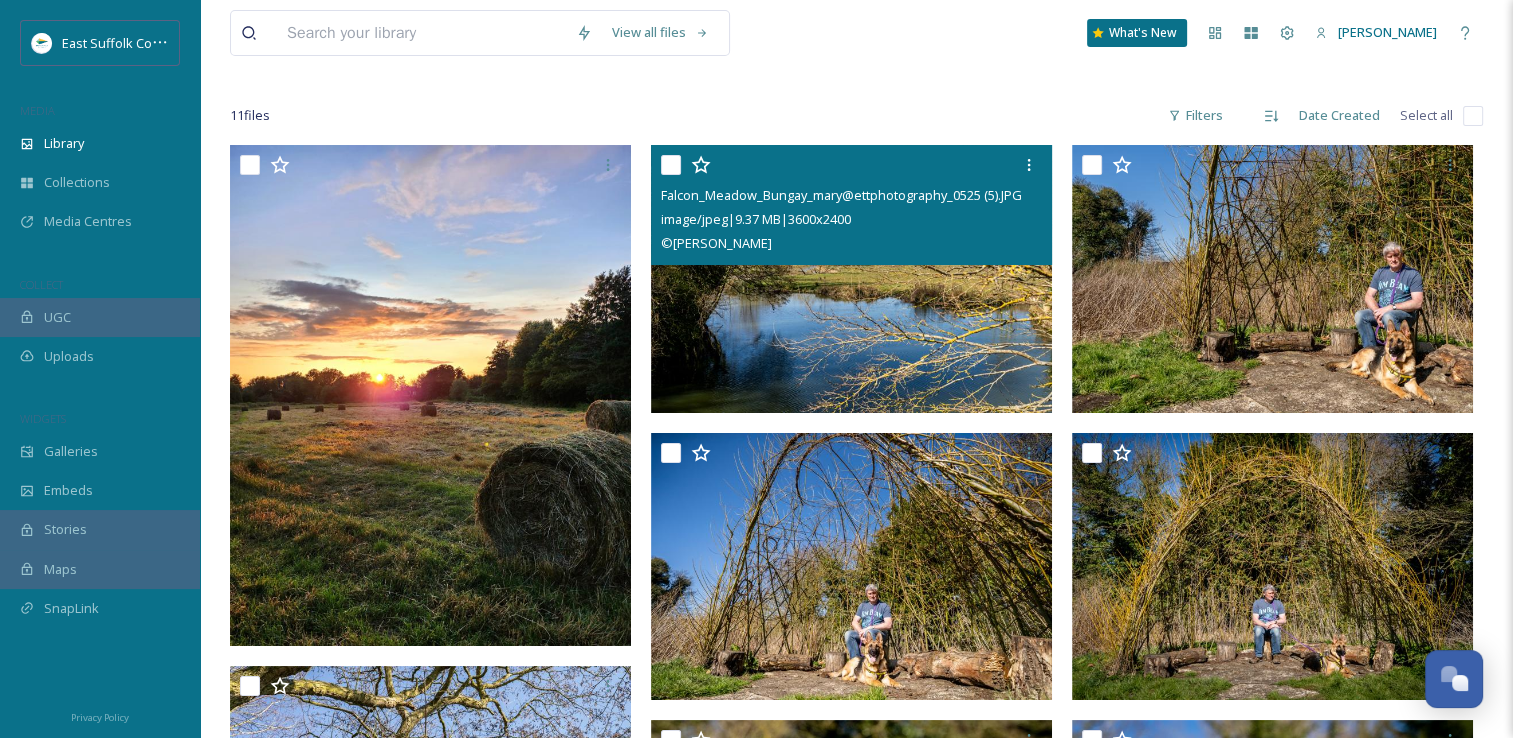 click at bounding box center (851, 279) 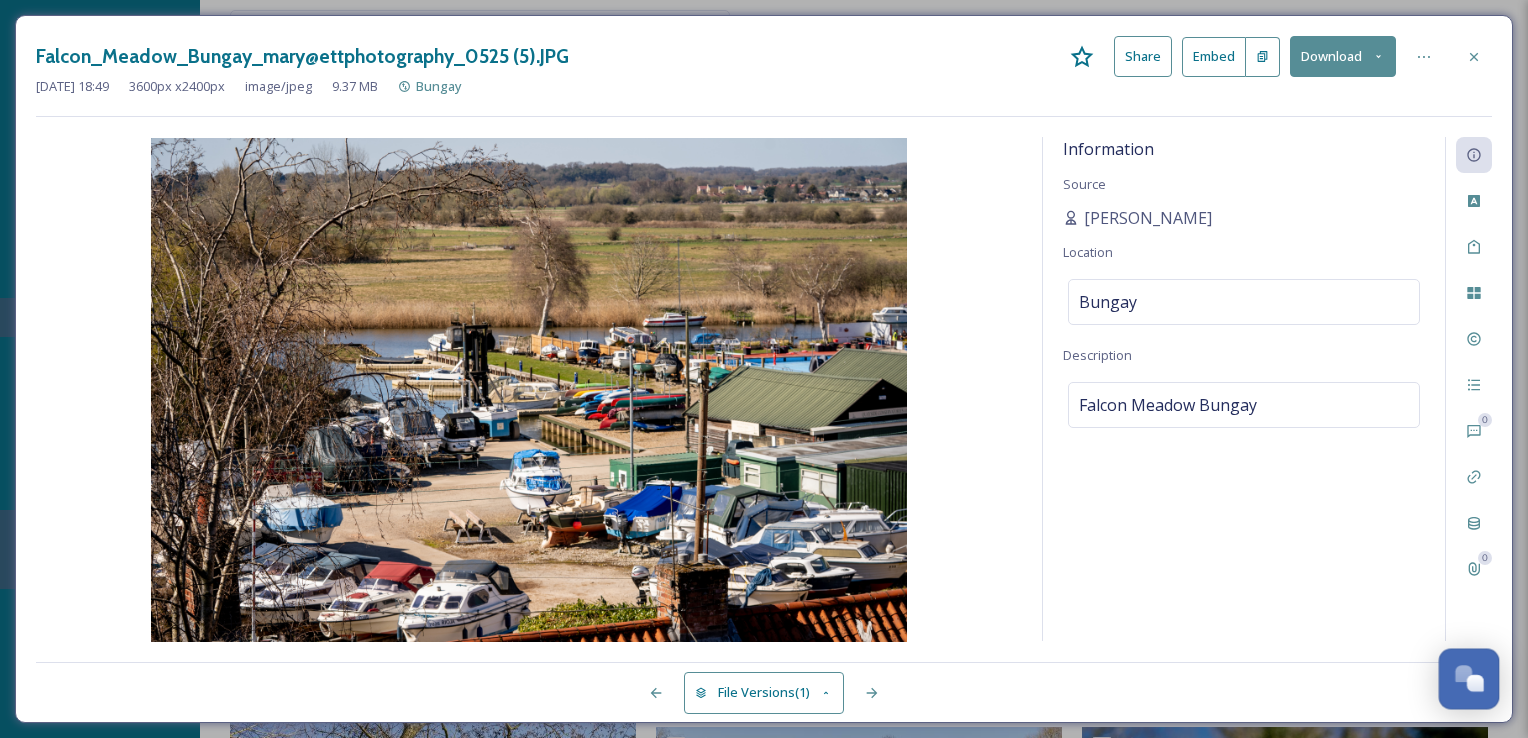 click at bounding box center (1469, 677) 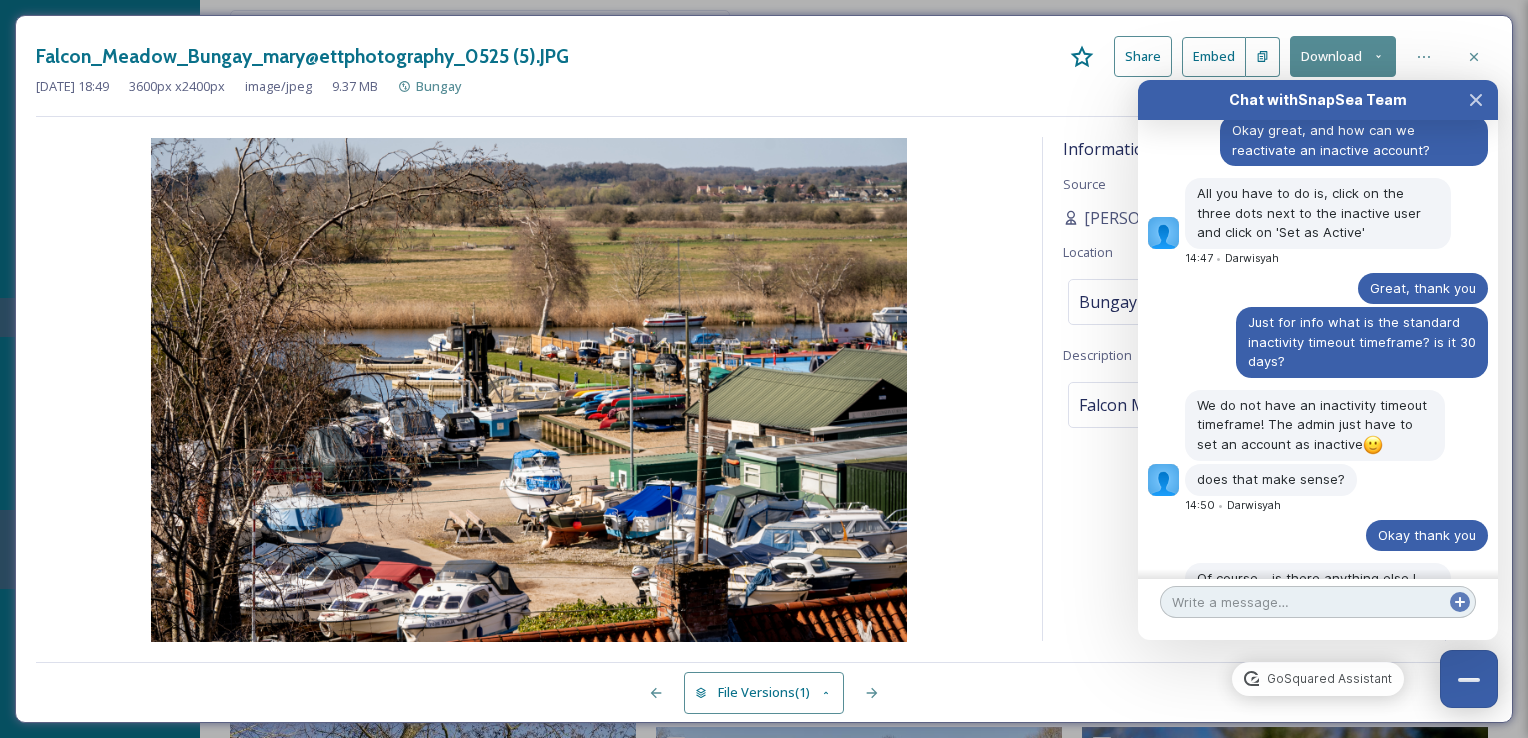 click at bounding box center [1318, 602] 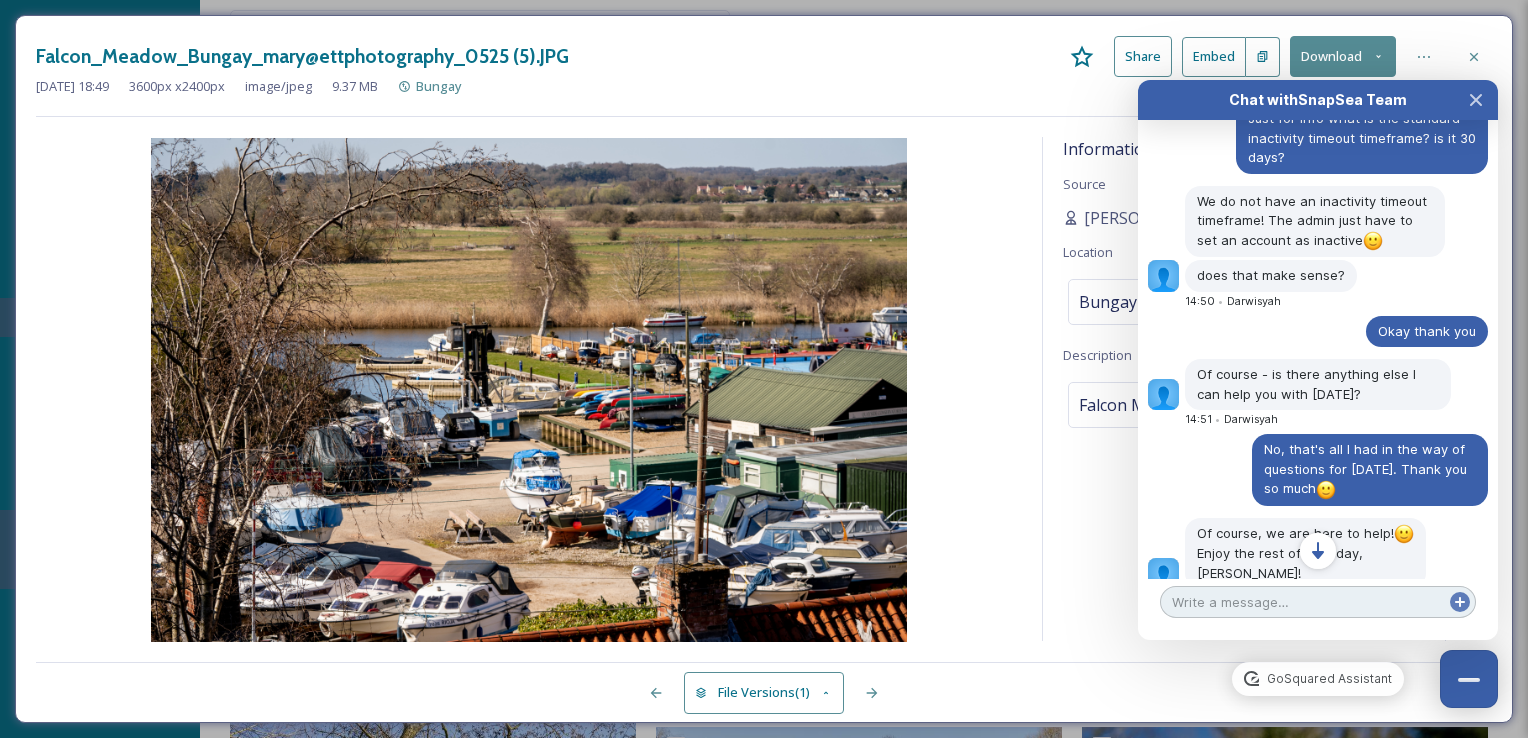 scroll, scrollTop: 8490, scrollLeft: 0, axis: vertical 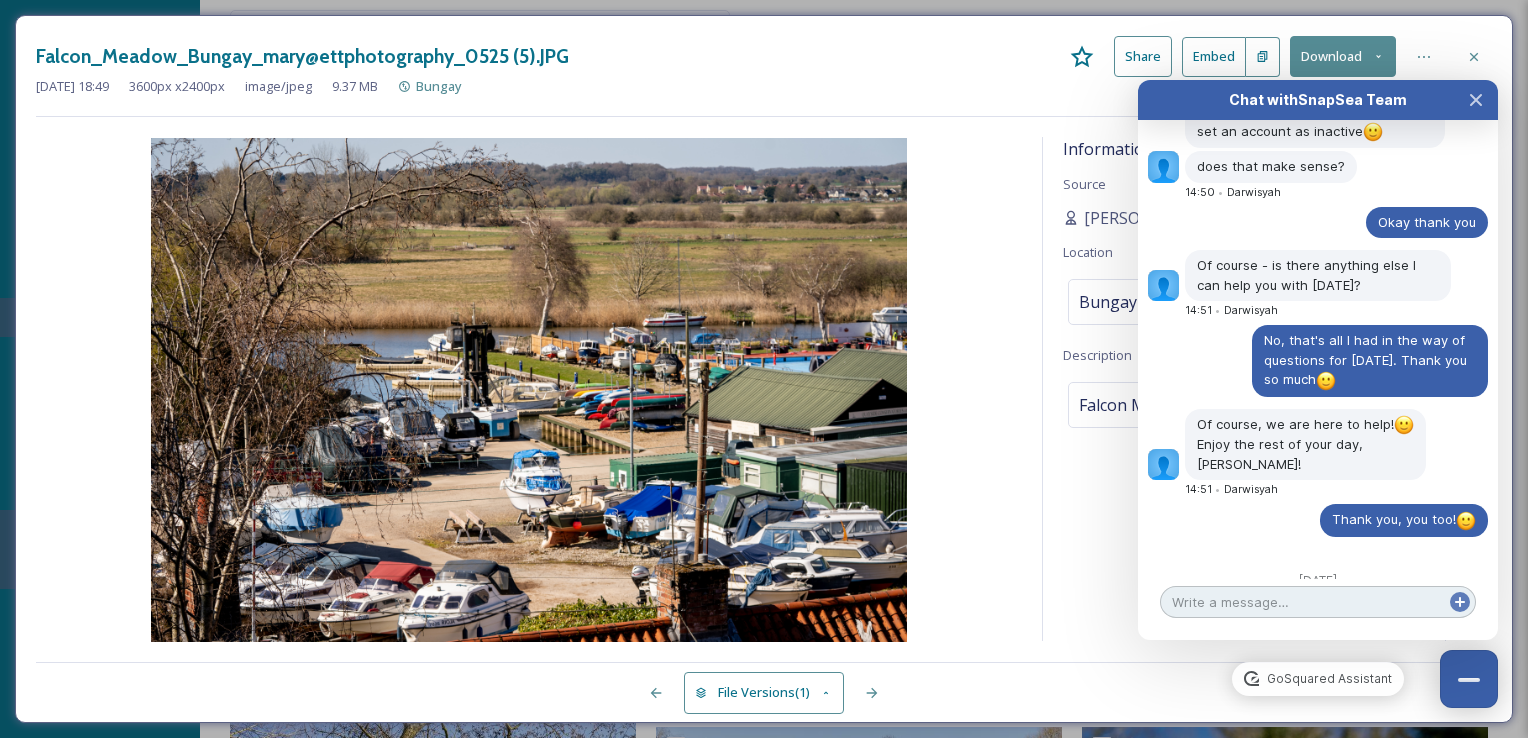 click at bounding box center [1318, 602] 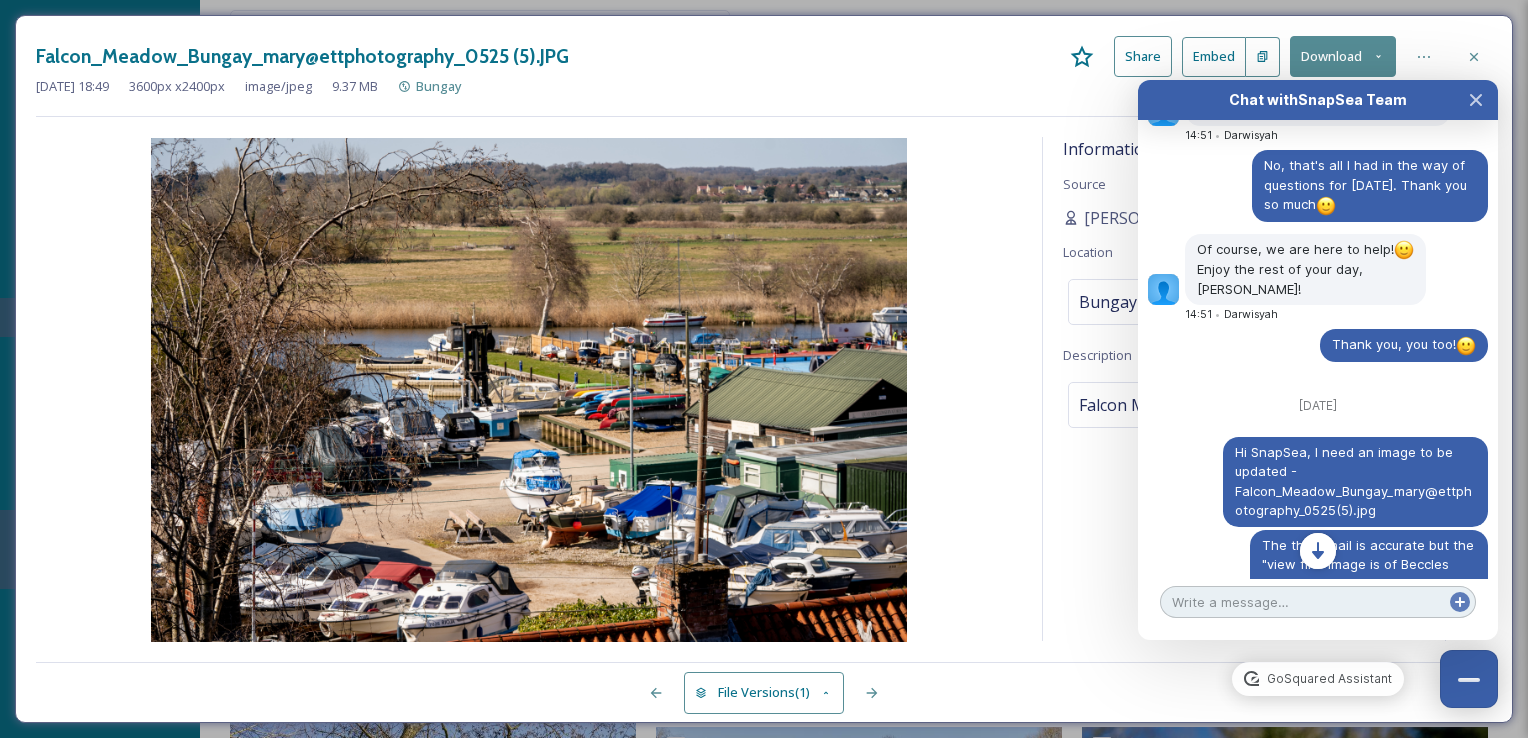 scroll, scrollTop: 8784, scrollLeft: 0, axis: vertical 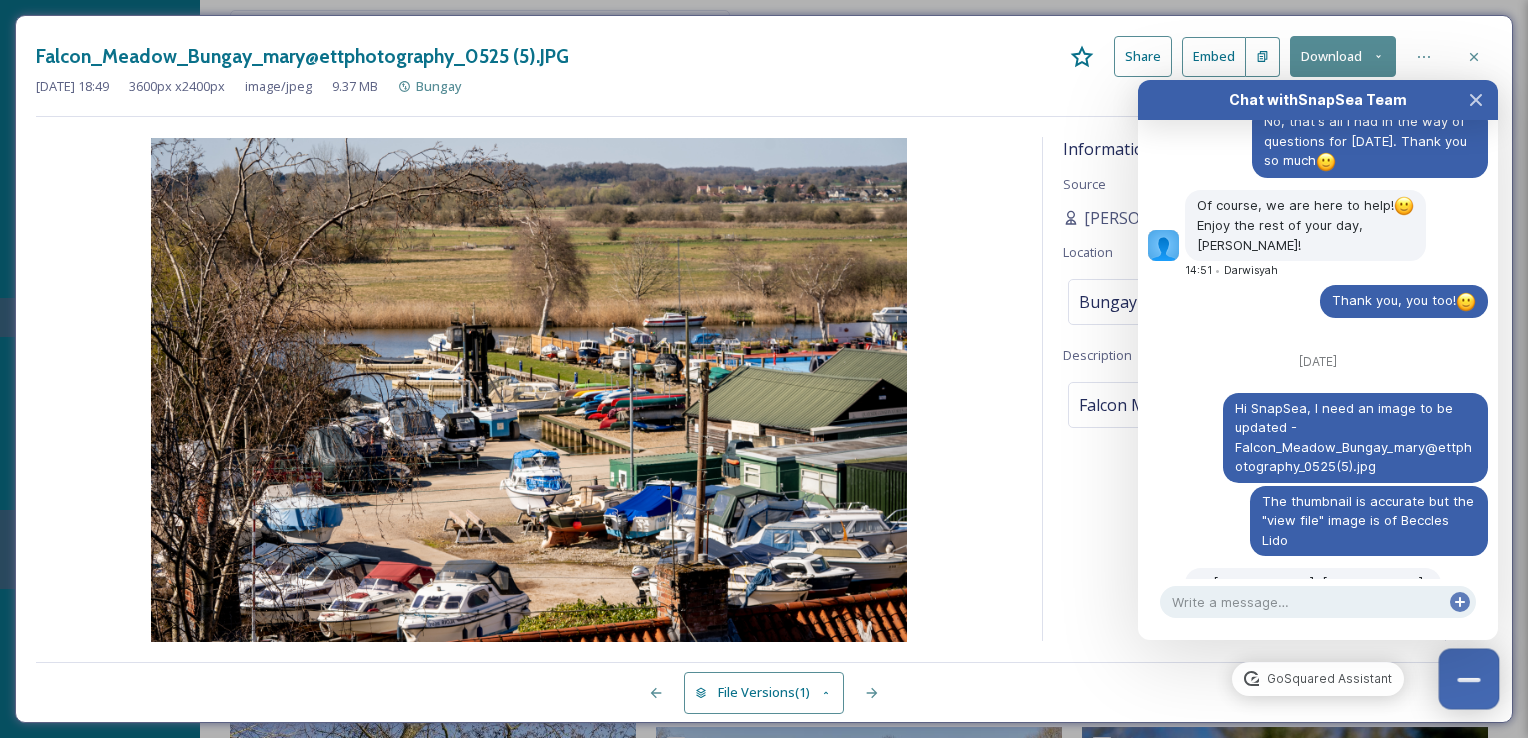 click at bounding box center (1469, 679) 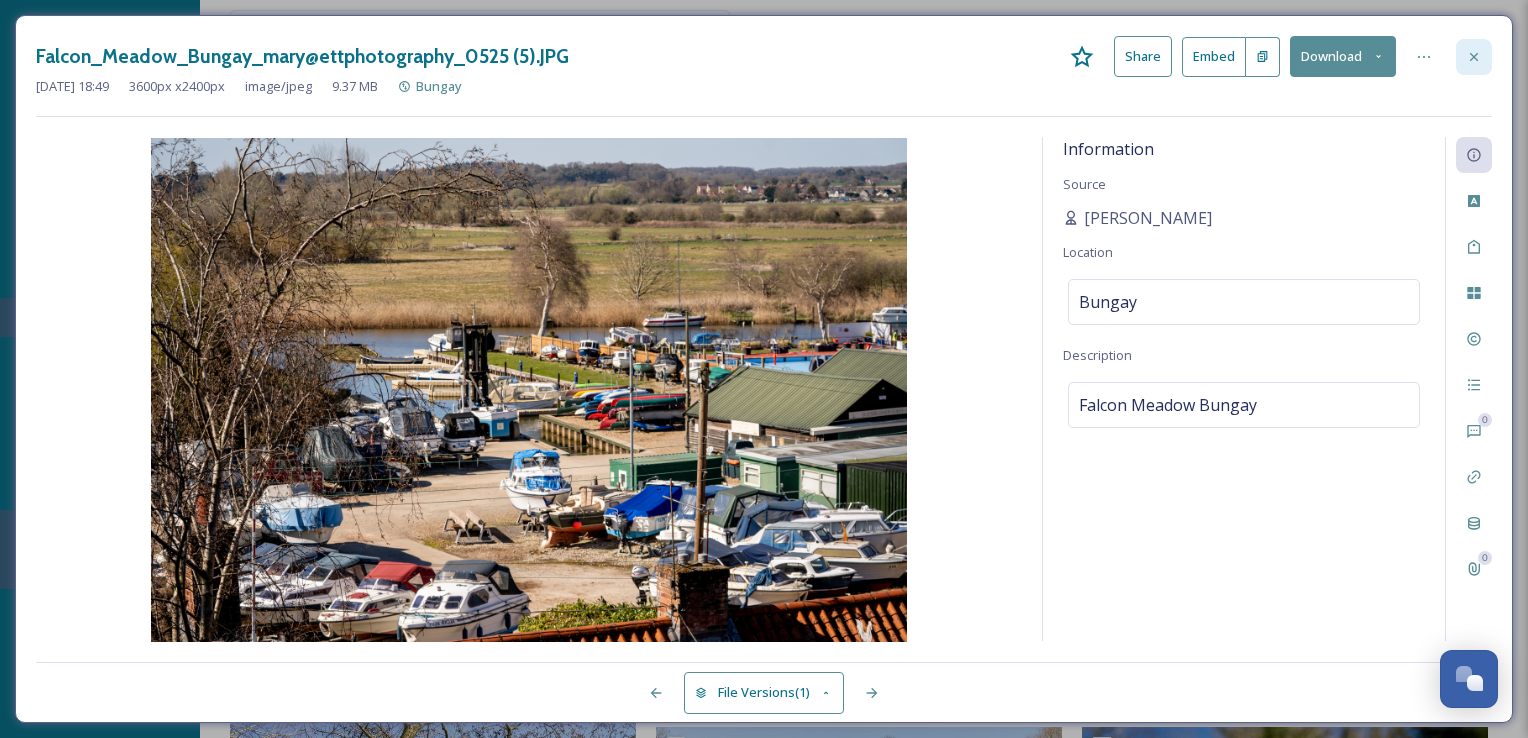 click at bounding box center (1474, 57) 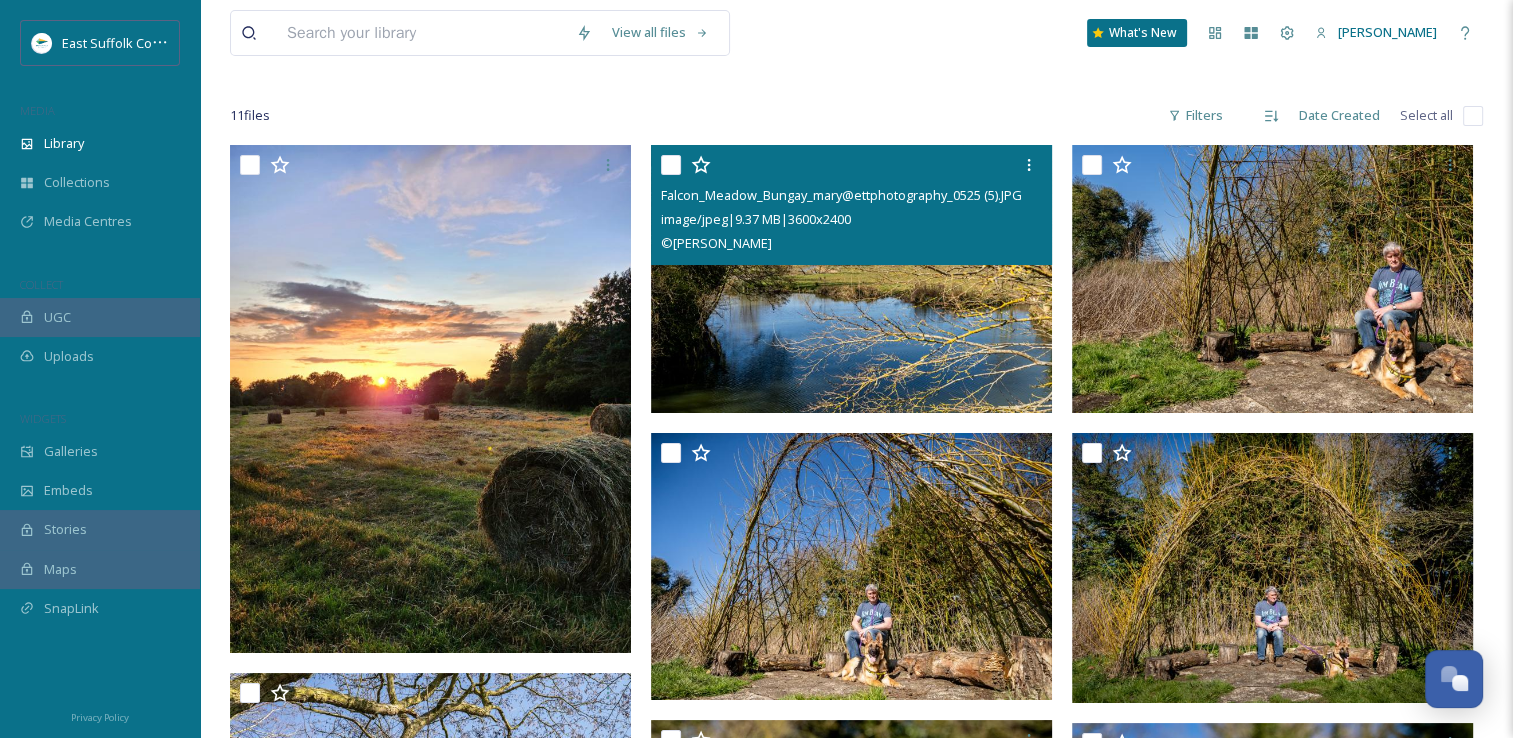 click at bounding box center (851, 279) 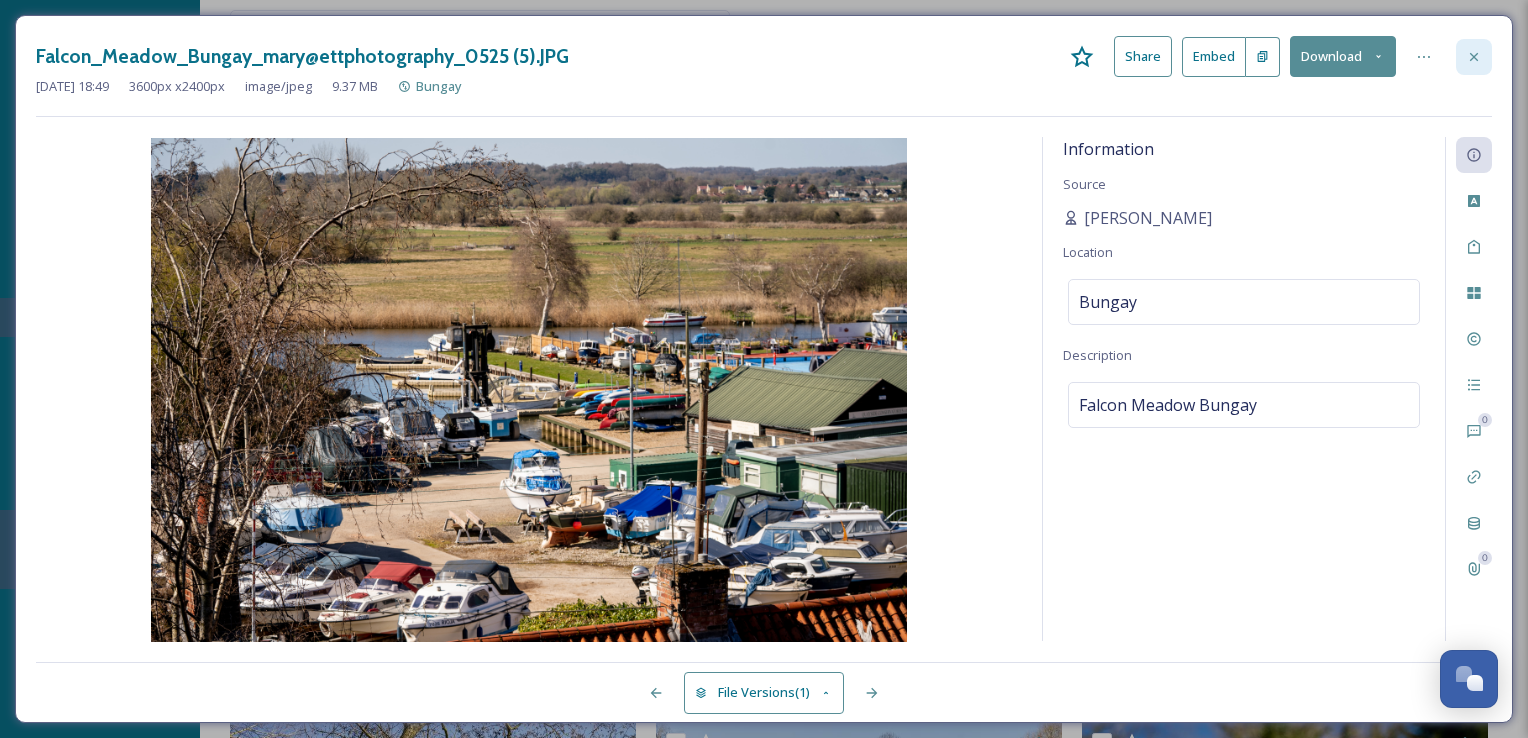 click 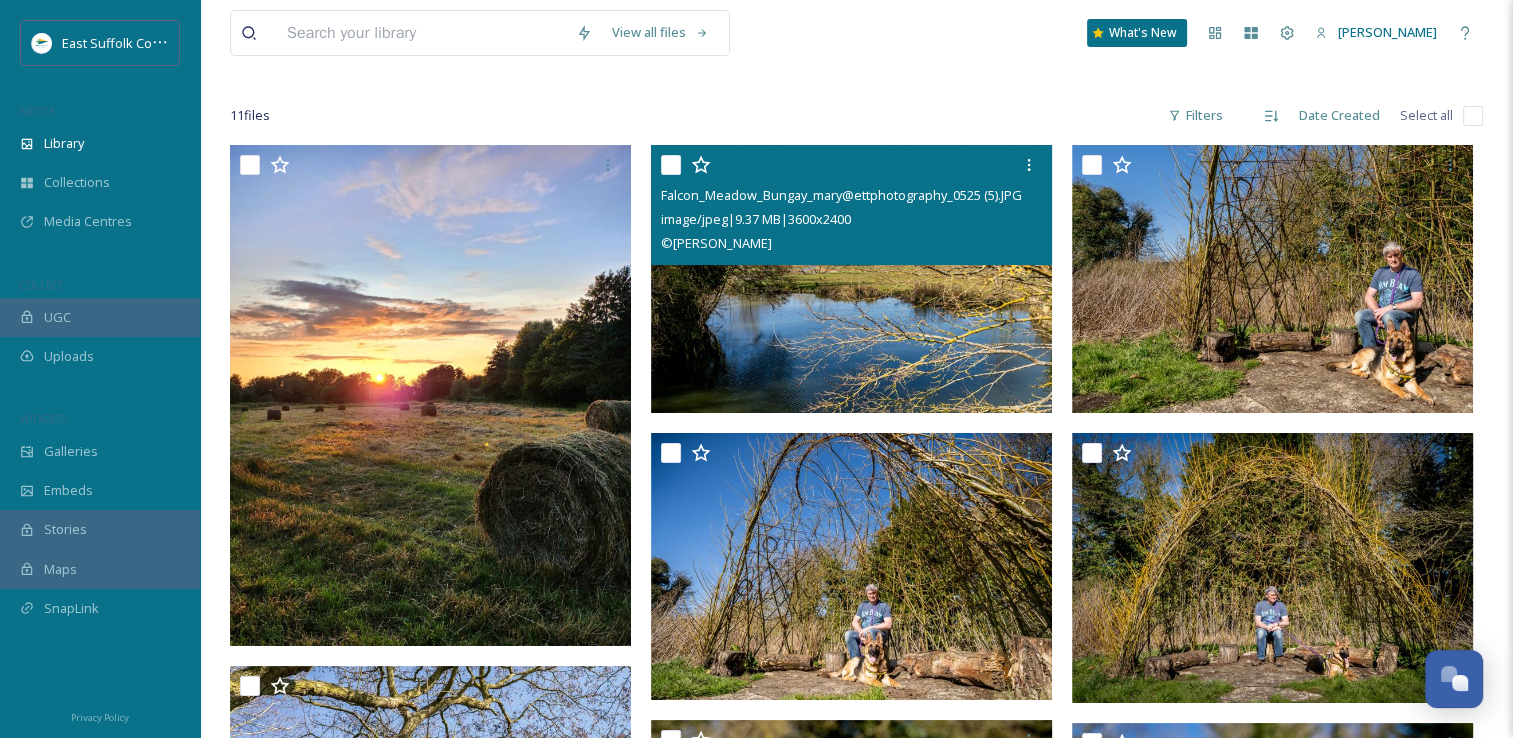 click at bounding box center [851, 279] 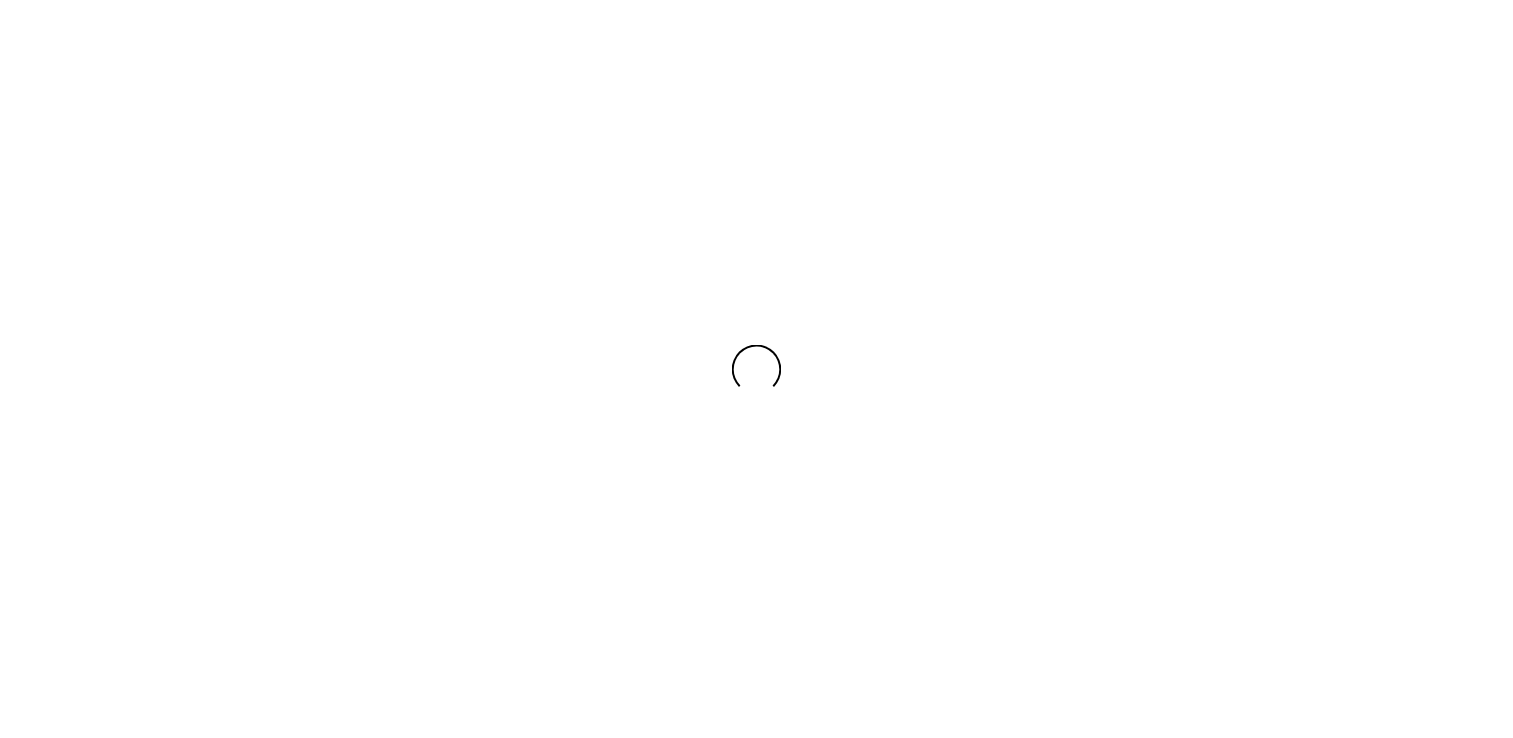 scroll, scrollTop: 0, scrollLeft: 0, axis: both 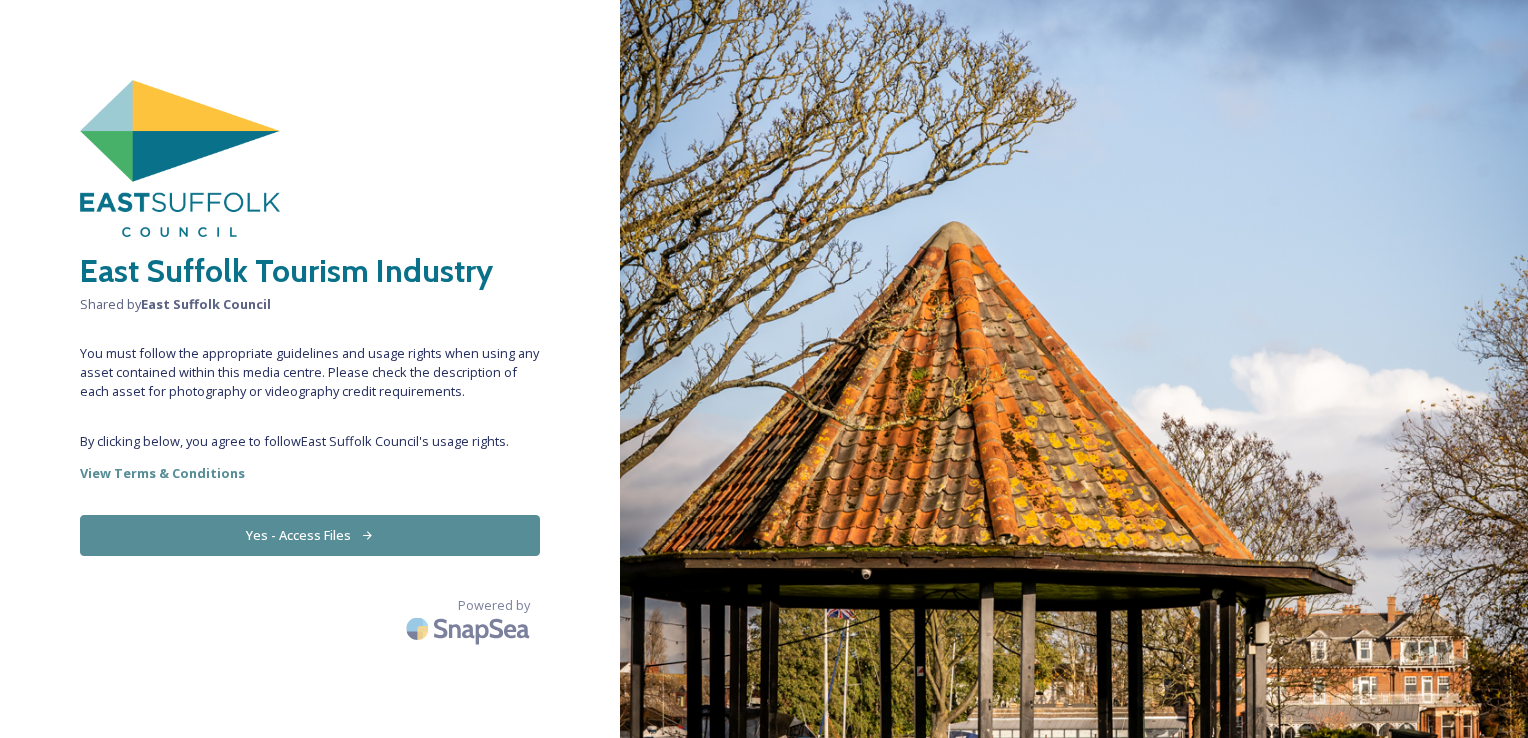click on "Yes - Access Files" at bounding box center [310, 535] 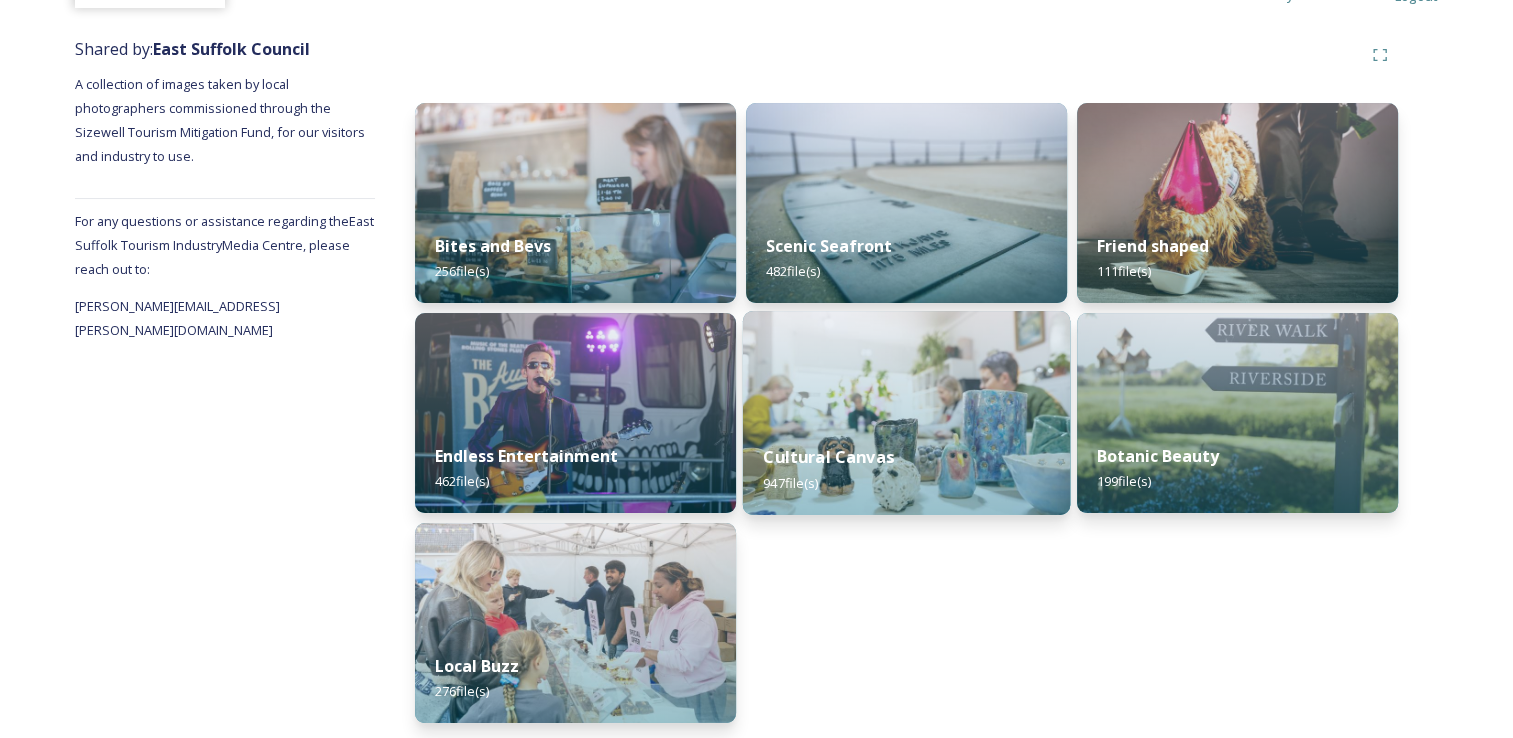 scroll, scrollTop: 221, scrollLeft: 0, axis: vertical 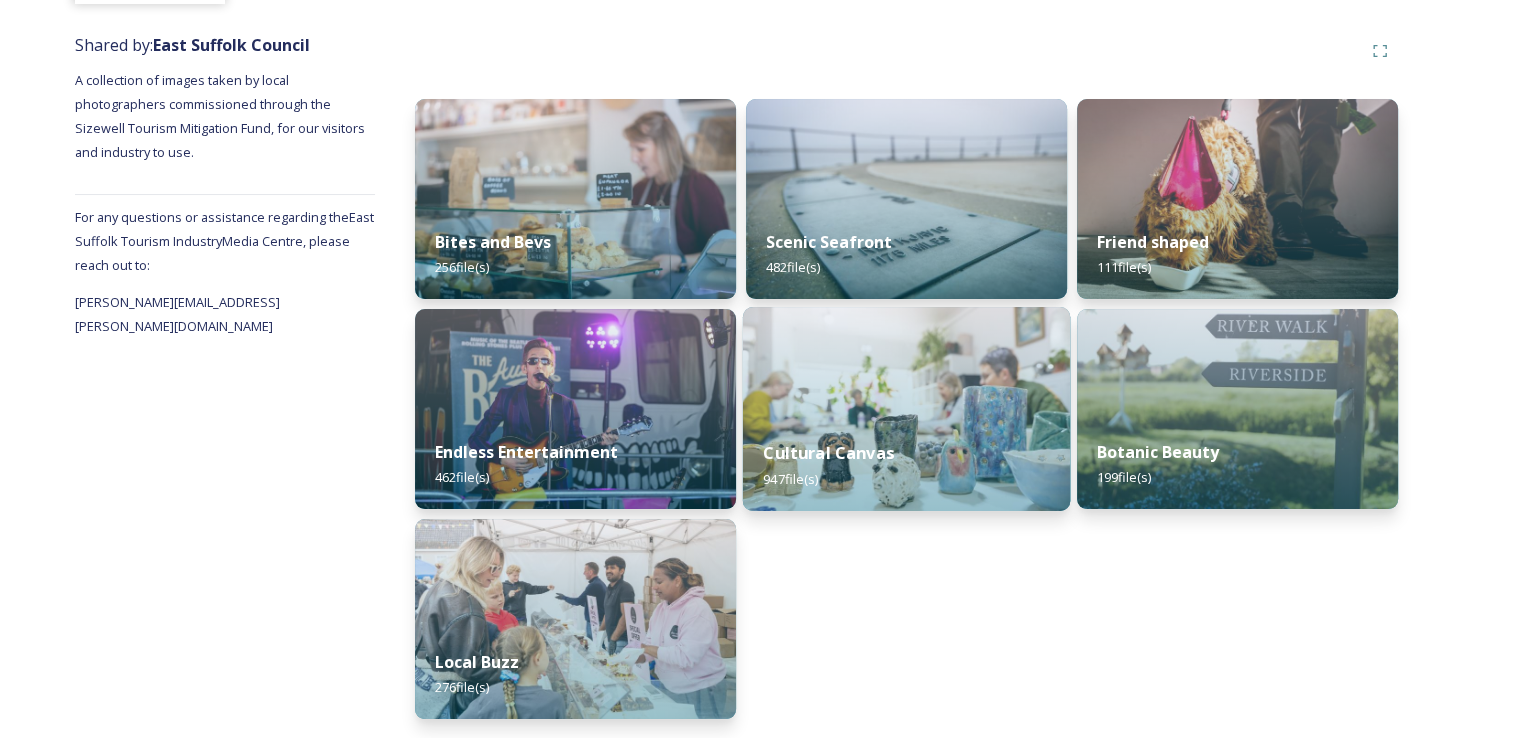 click at bounding box center (906, 409) 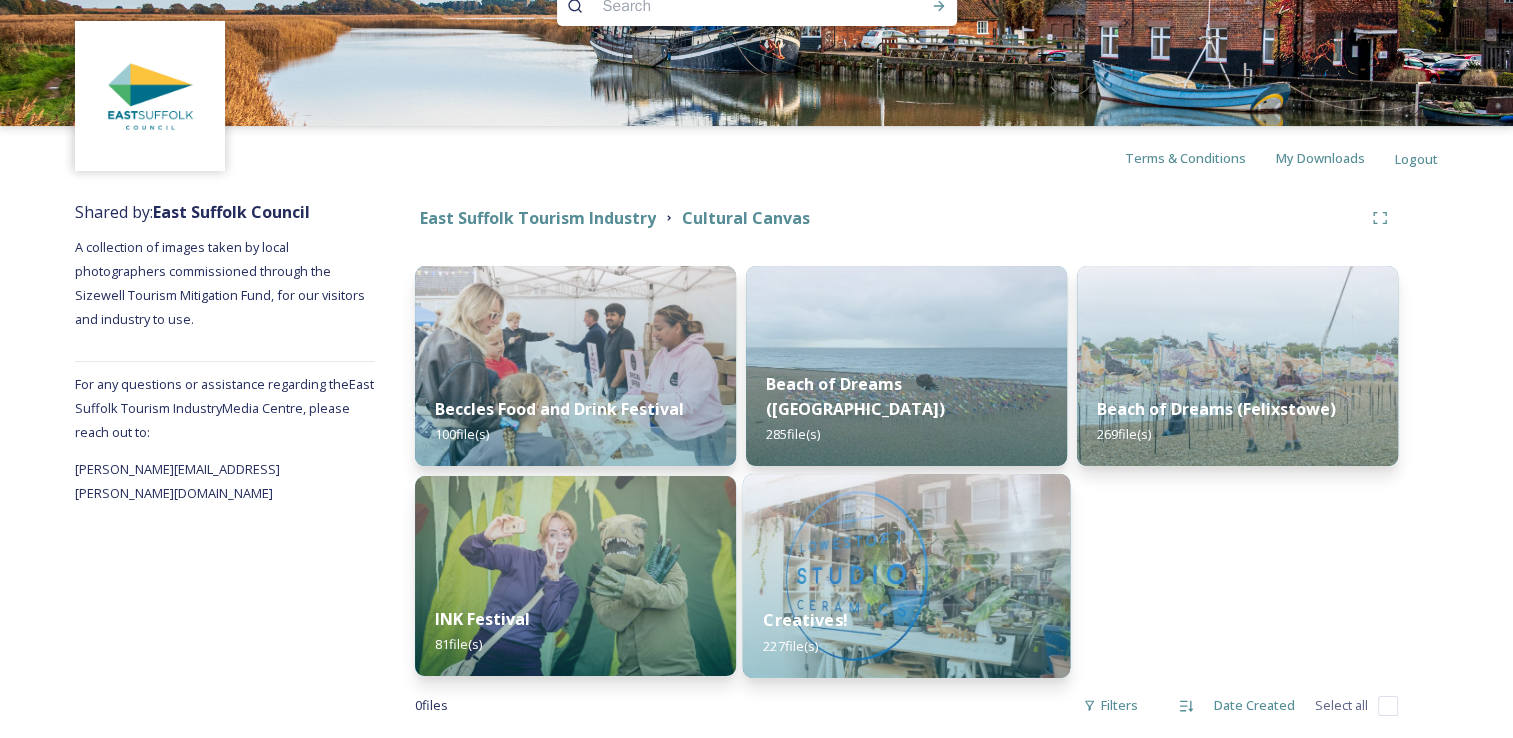 scroll, scrollTop: 84, scrollLeft: 0, axis: vertical 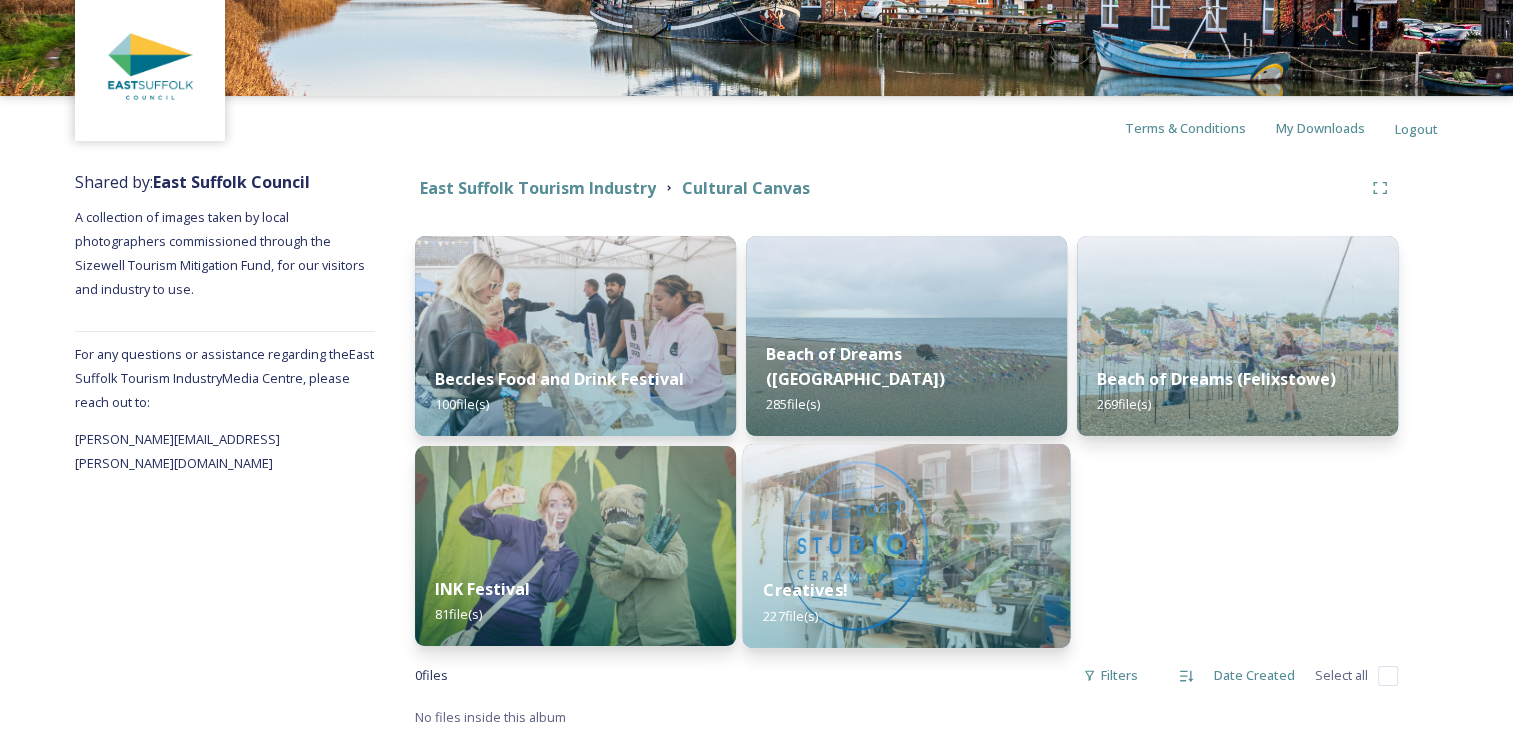 click at bounding box center (906, 546) 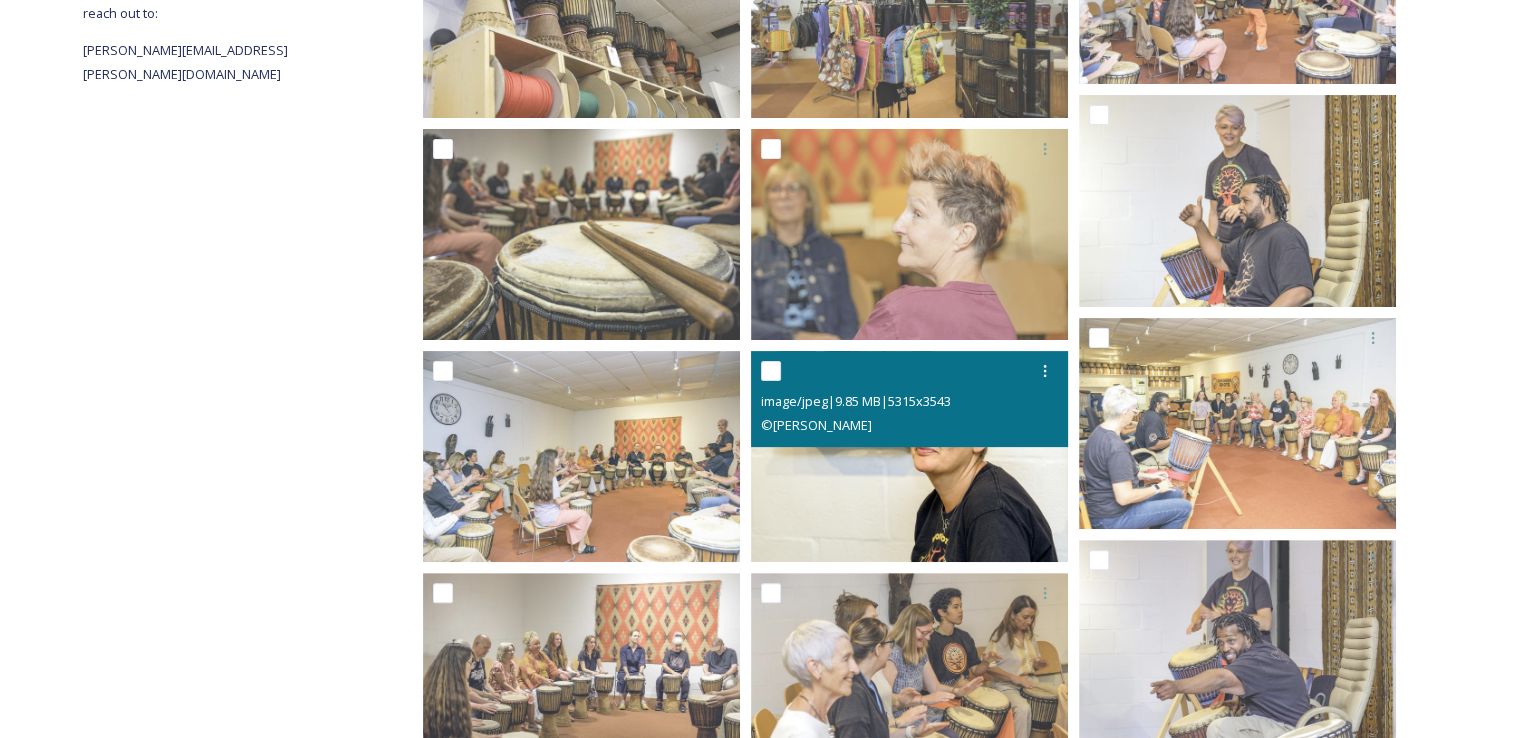 scroll, scrollTop: 400, scrollLeft: 0, axis: vertical 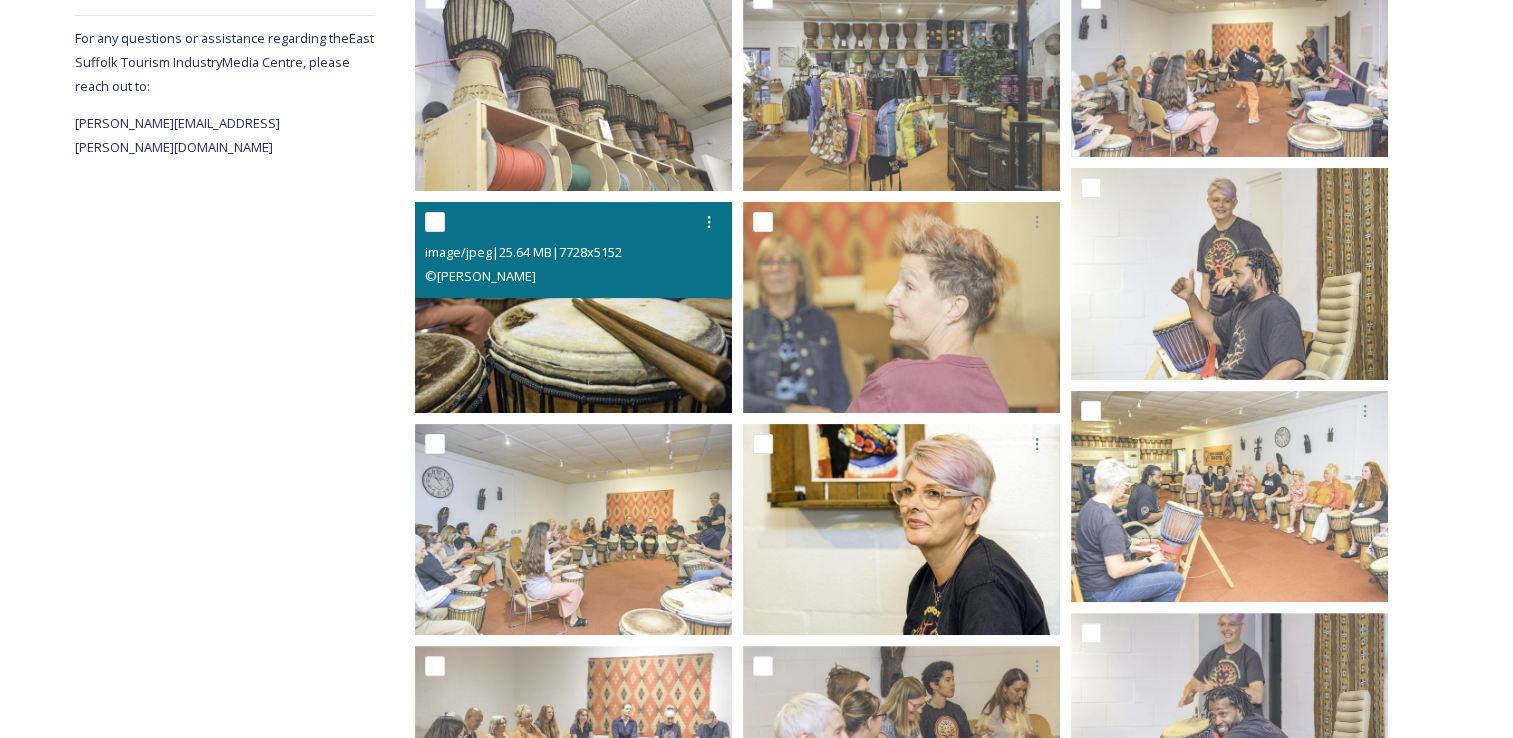 click at bounding box center [573, 306] 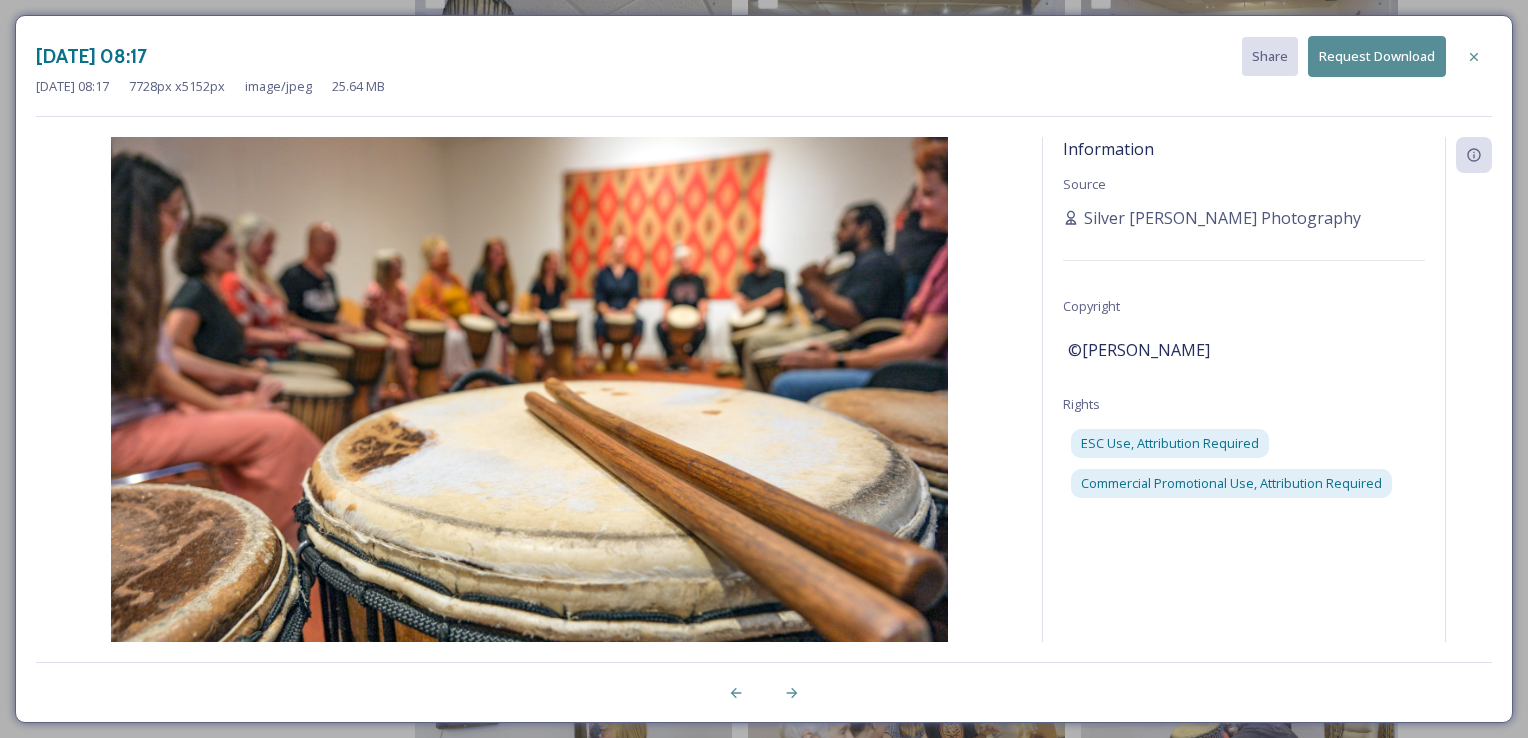 drag, startPoint x: 1072, startPoint y: 349, endPoint x: 1344, endPoint y: 330, distance: 272.66278 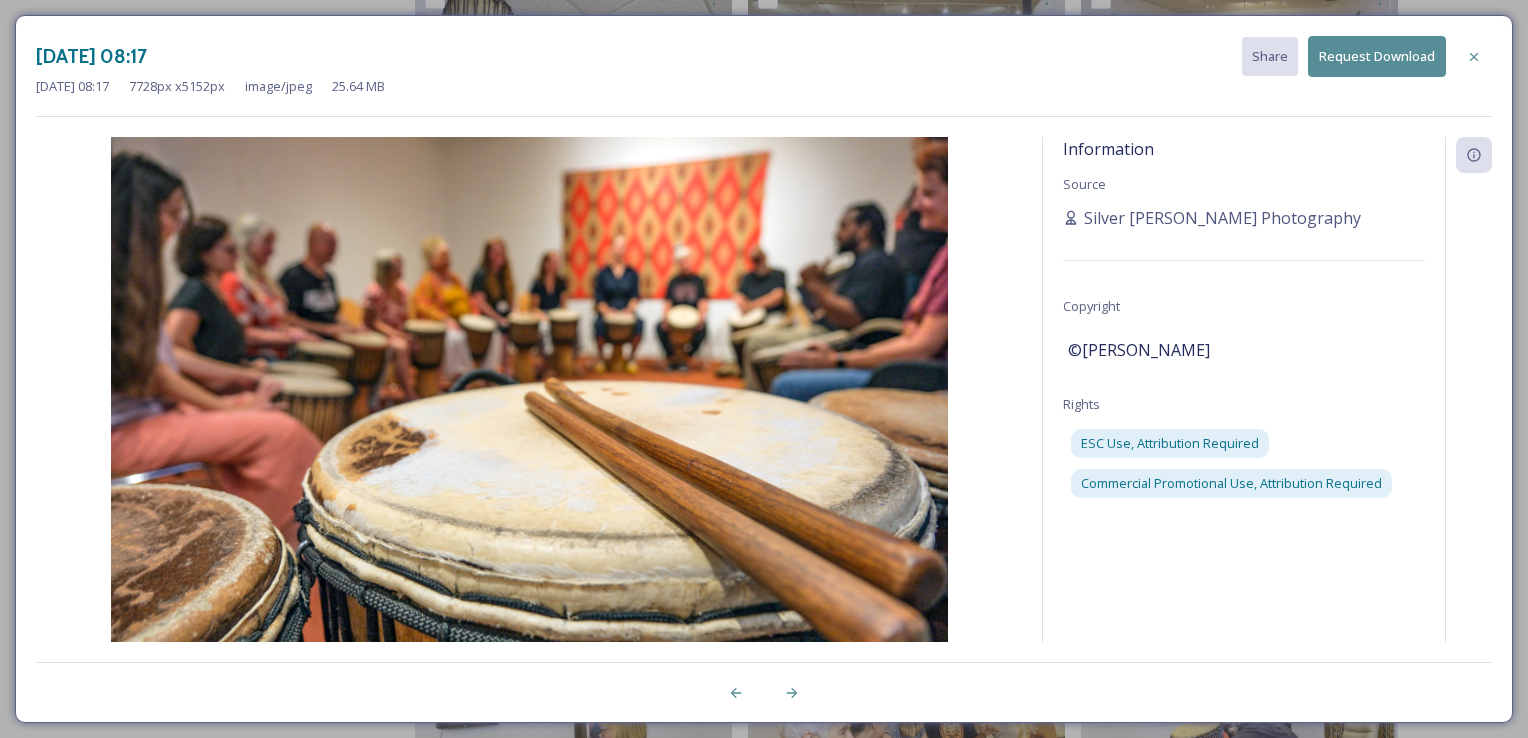 click on "Request Download" at bounding box center [1377, 56] 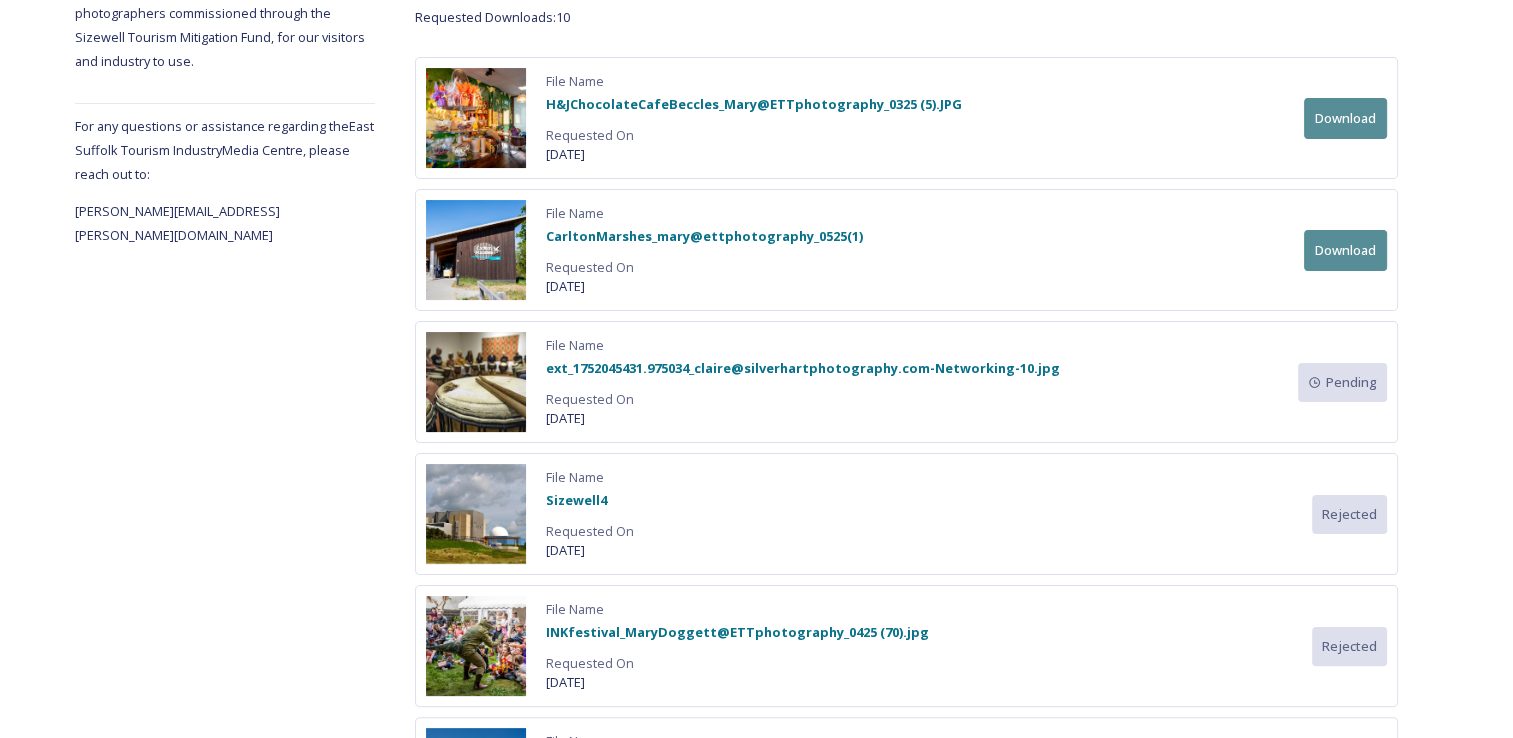 scroll, scrollTop: 300, scrollLeft: 0, axis: vertical 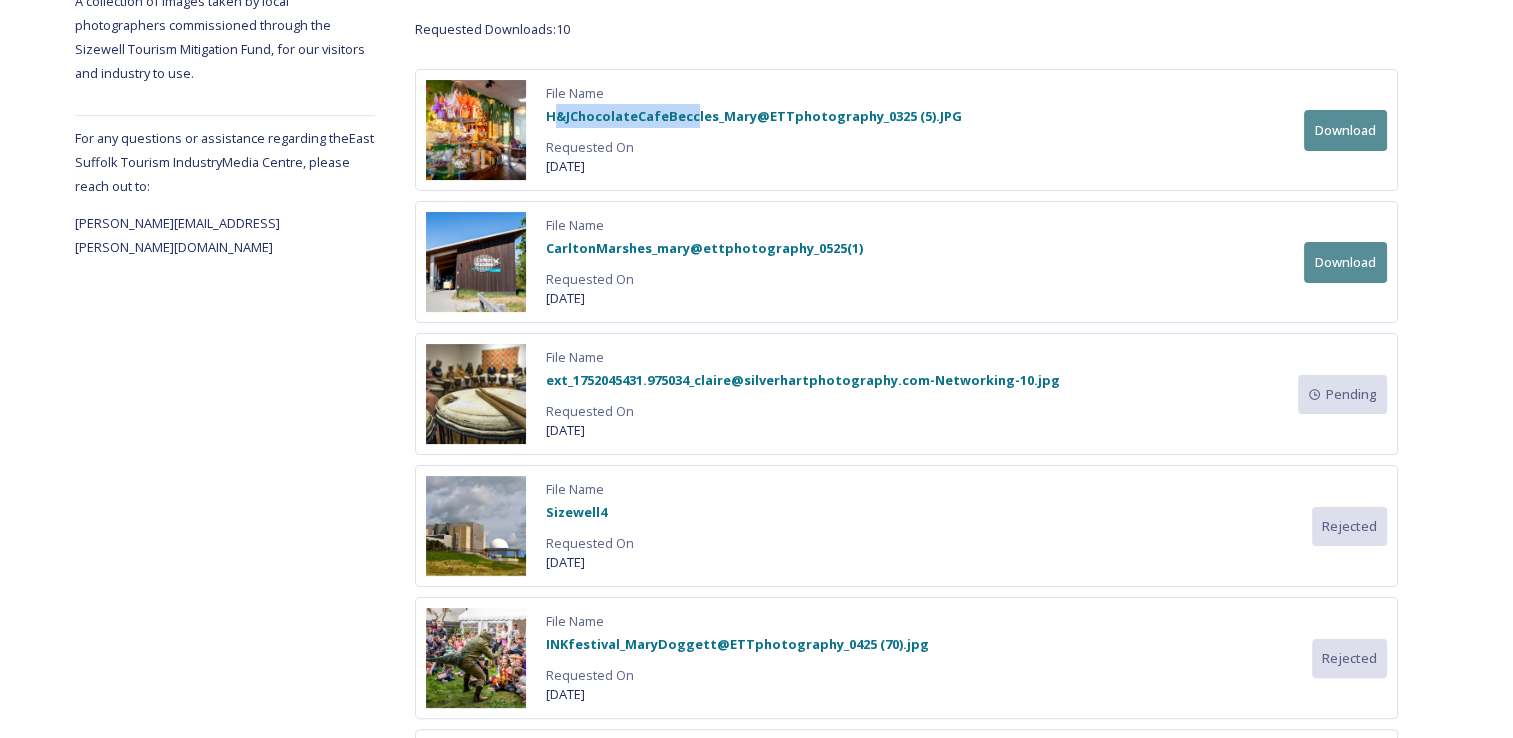 drag, startPoint x: 552, startPoint y: 114, endPoint x: 688, endPoint y: 131, distance: 137.05838 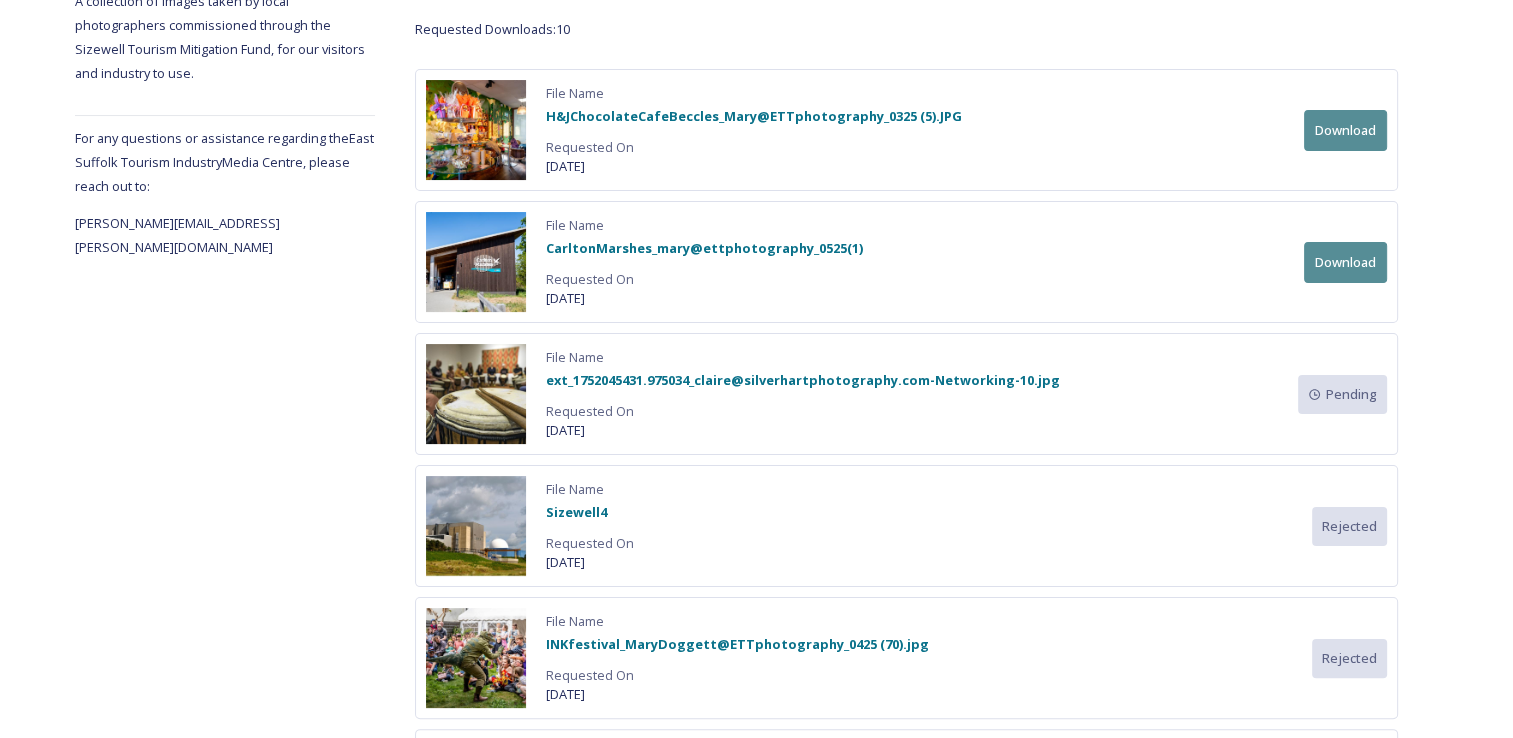 click on "File Name H&JChocolateCafeBeccles_Mary@ETTphotography_0325 (5).JPG Requested On Apr 29, 2025 Download" at bounding box center (906, 130) 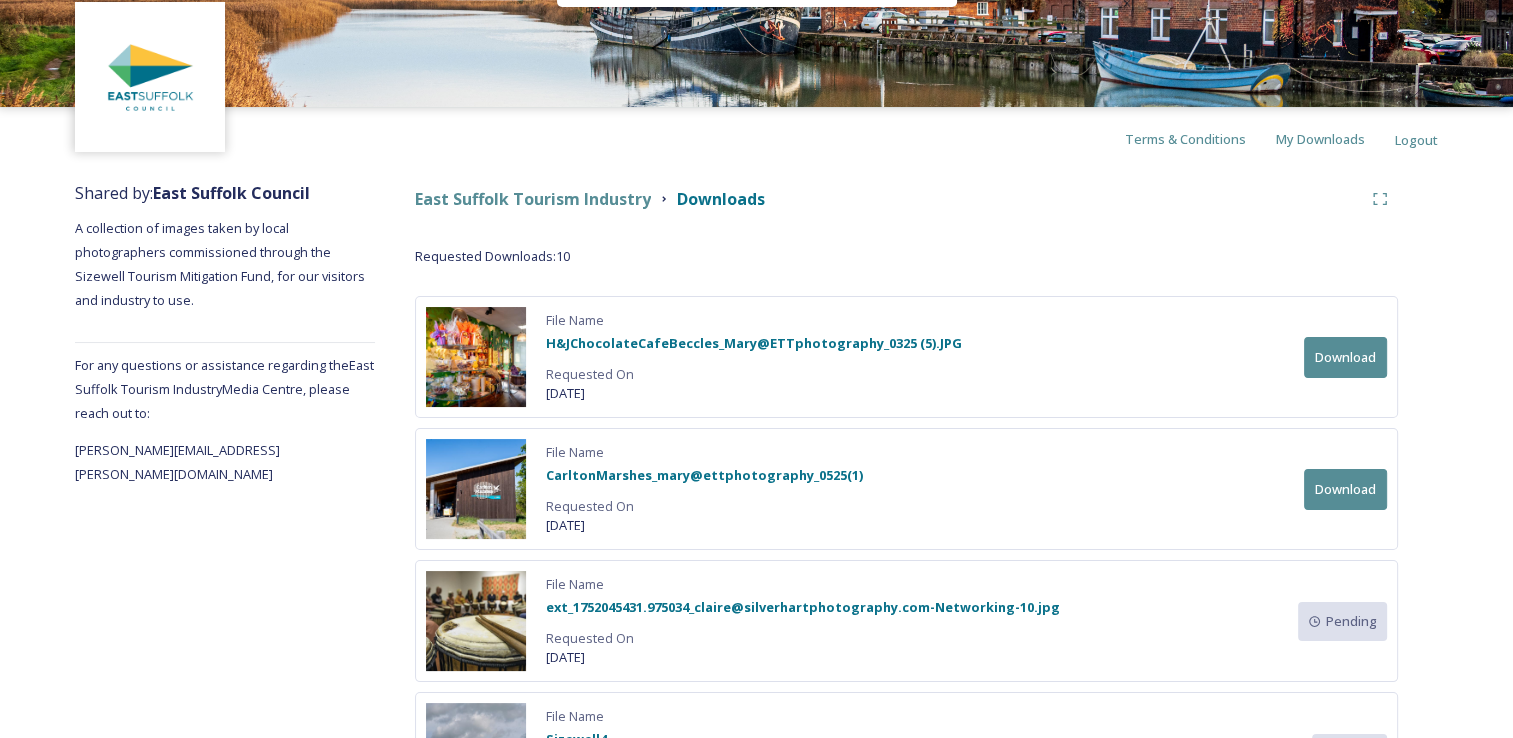 scroll, scrollTop: 0, scrollLeft: 0, axis: both 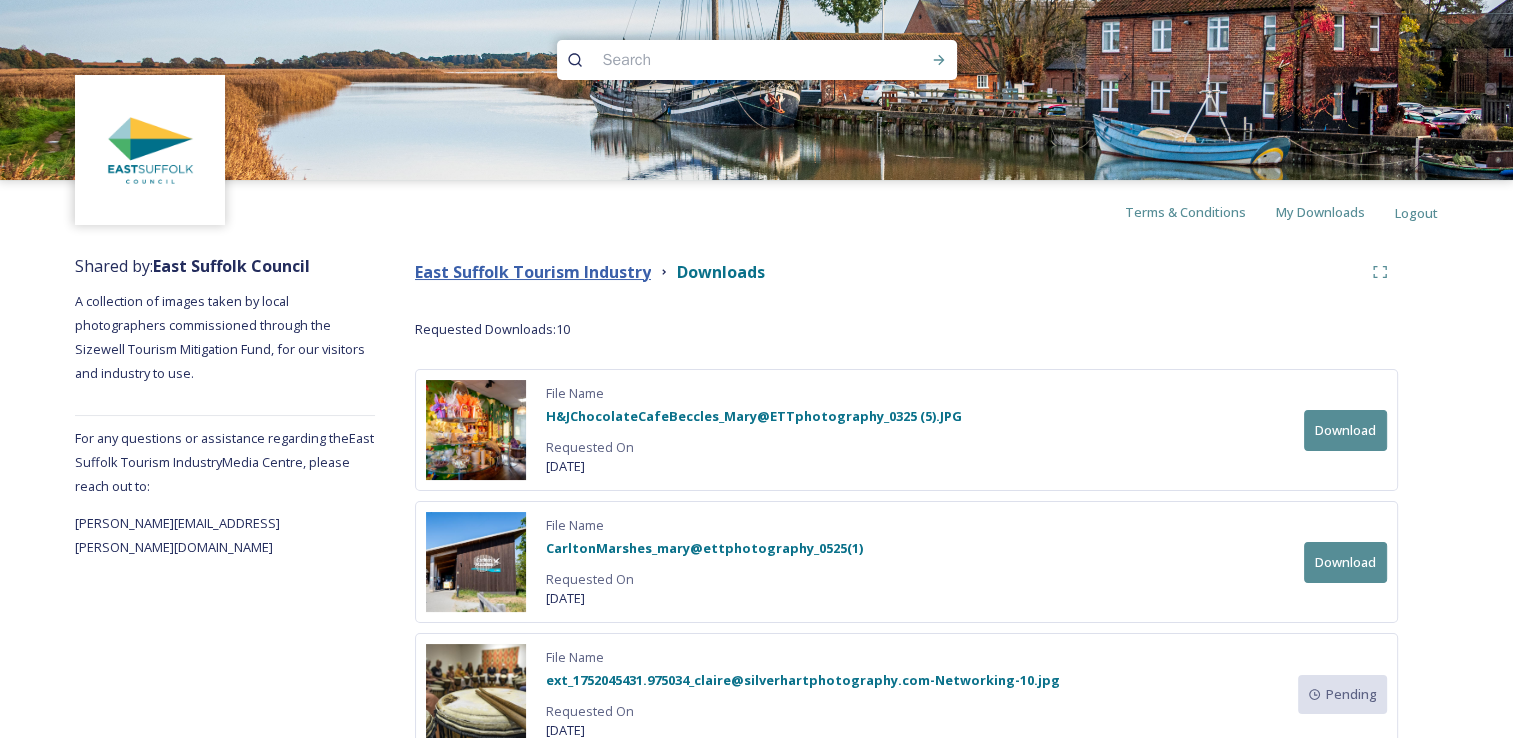 click on "East Suffolk Tourism Industry" at bounding box center [533, 272] 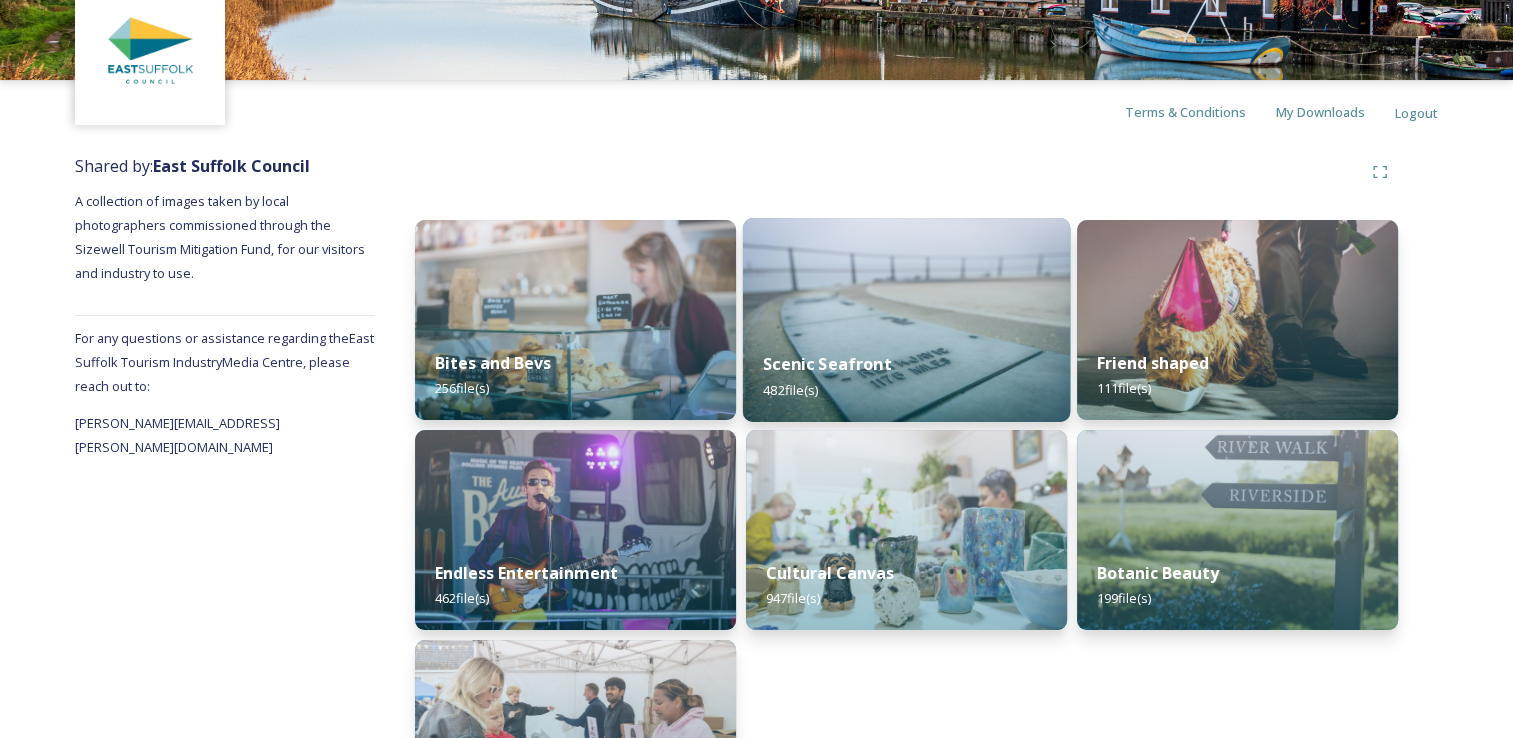 scroll, scrollTop: 221, scrollLeft: 0, axis: vertical 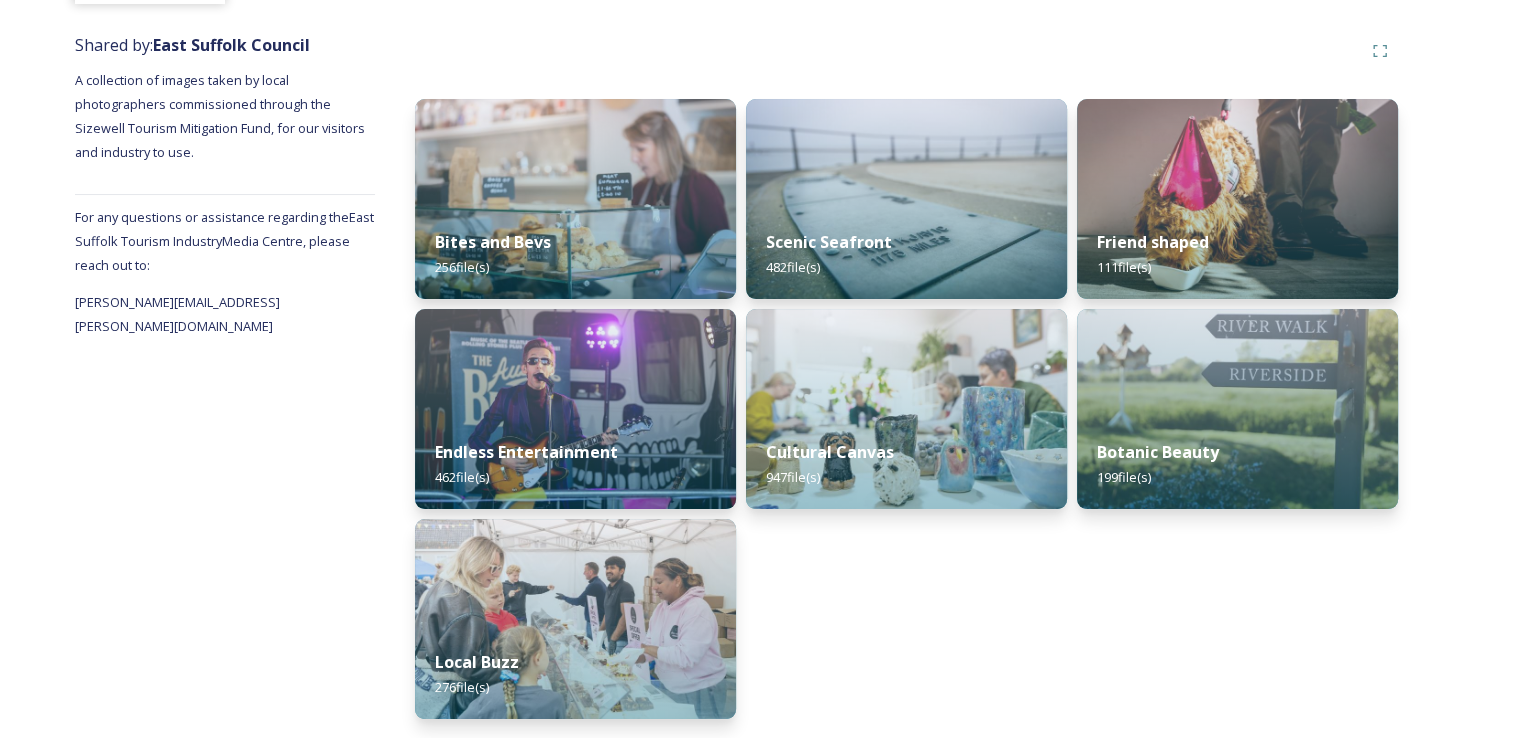 click on "Scenic Seafront 482  file(s) Cultural Canvas 947  file(s)" at bounding box center (906, 409) 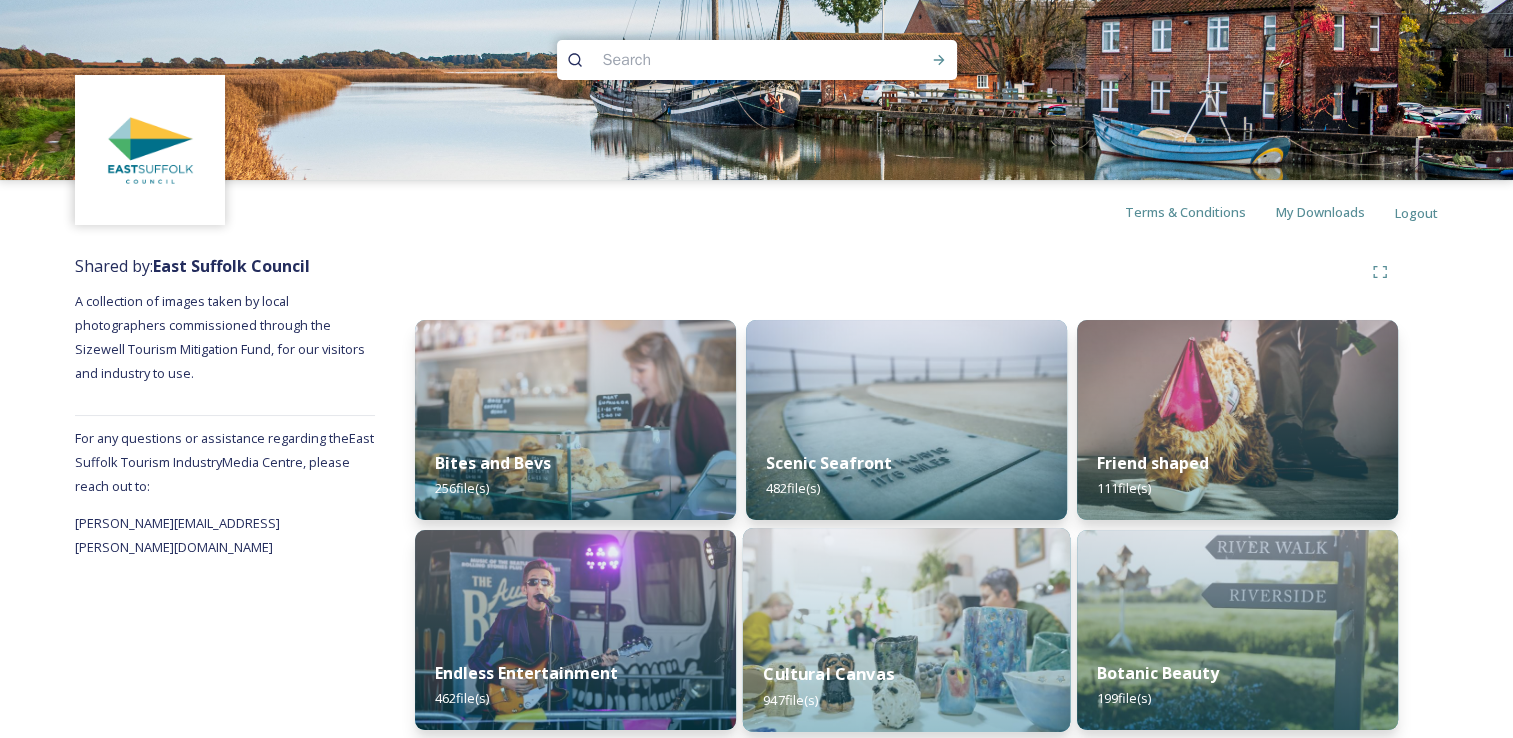 scroll, scrollTop: 0, scrollLeft: 0, axis: both 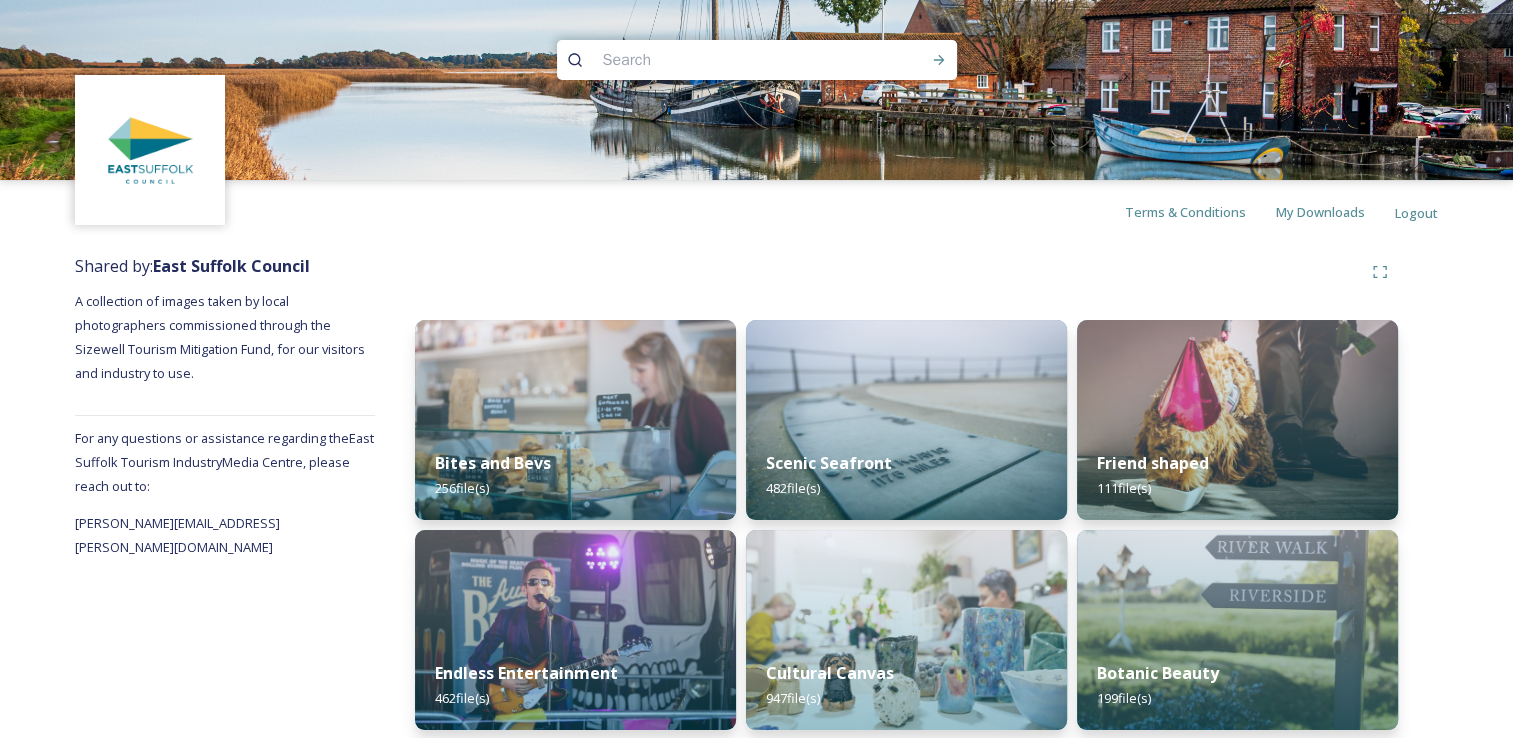 click on "Terms & Conditions My Downloads Logout" at bounding box center (756, 212) 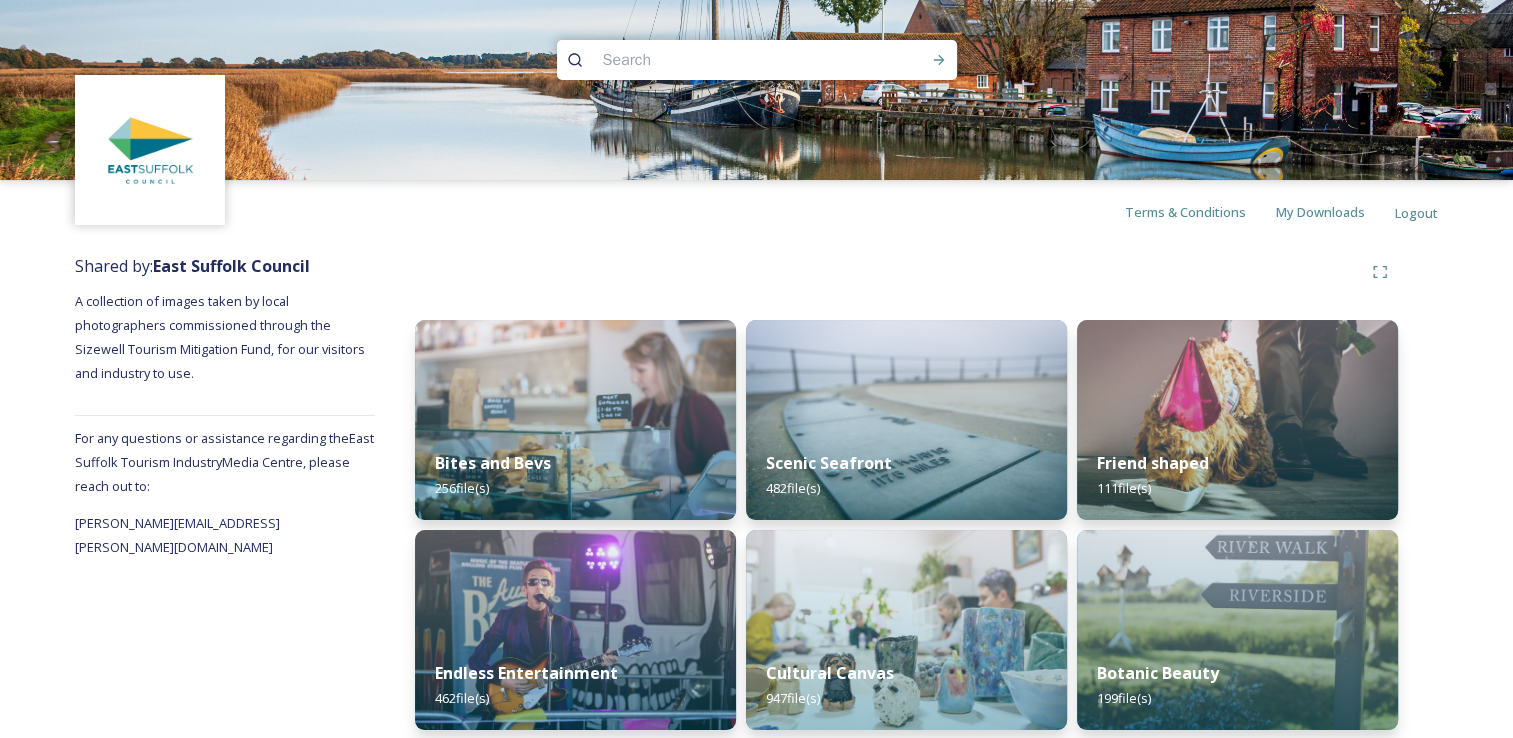 click at bounding box center (718, 60) 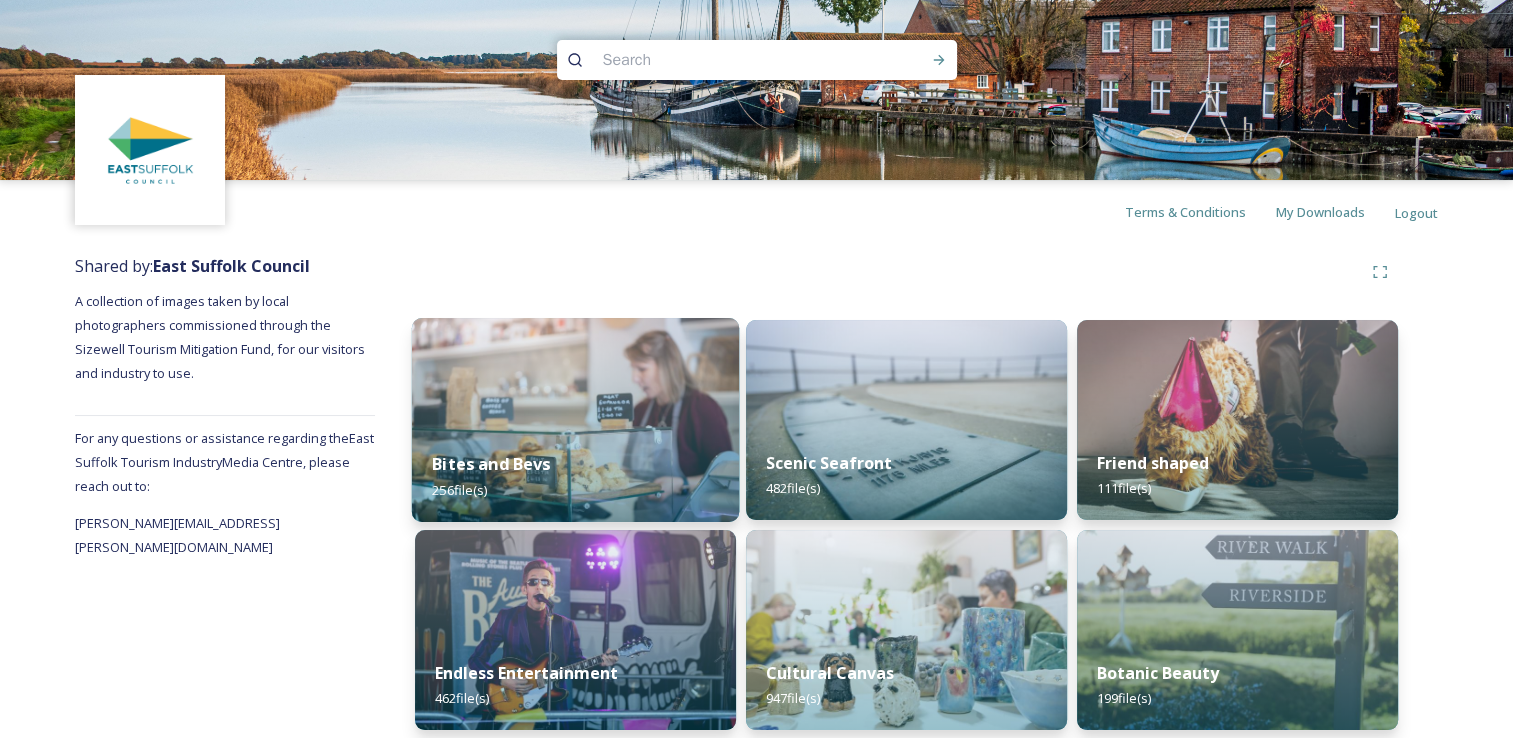 scroll, scrollTop: 221, scrollLeft: 0, axis: vertical 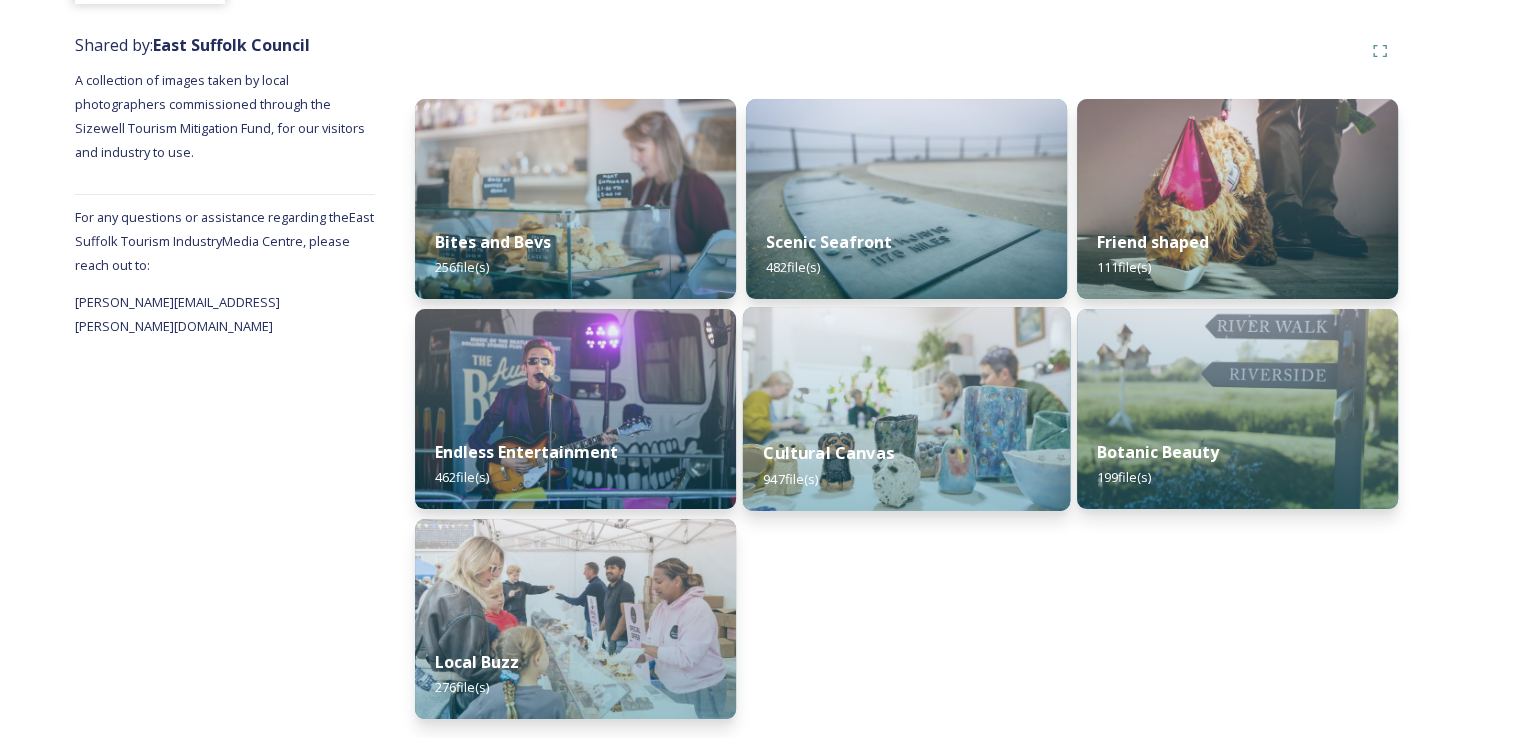 click at bounding box center [906, 409] 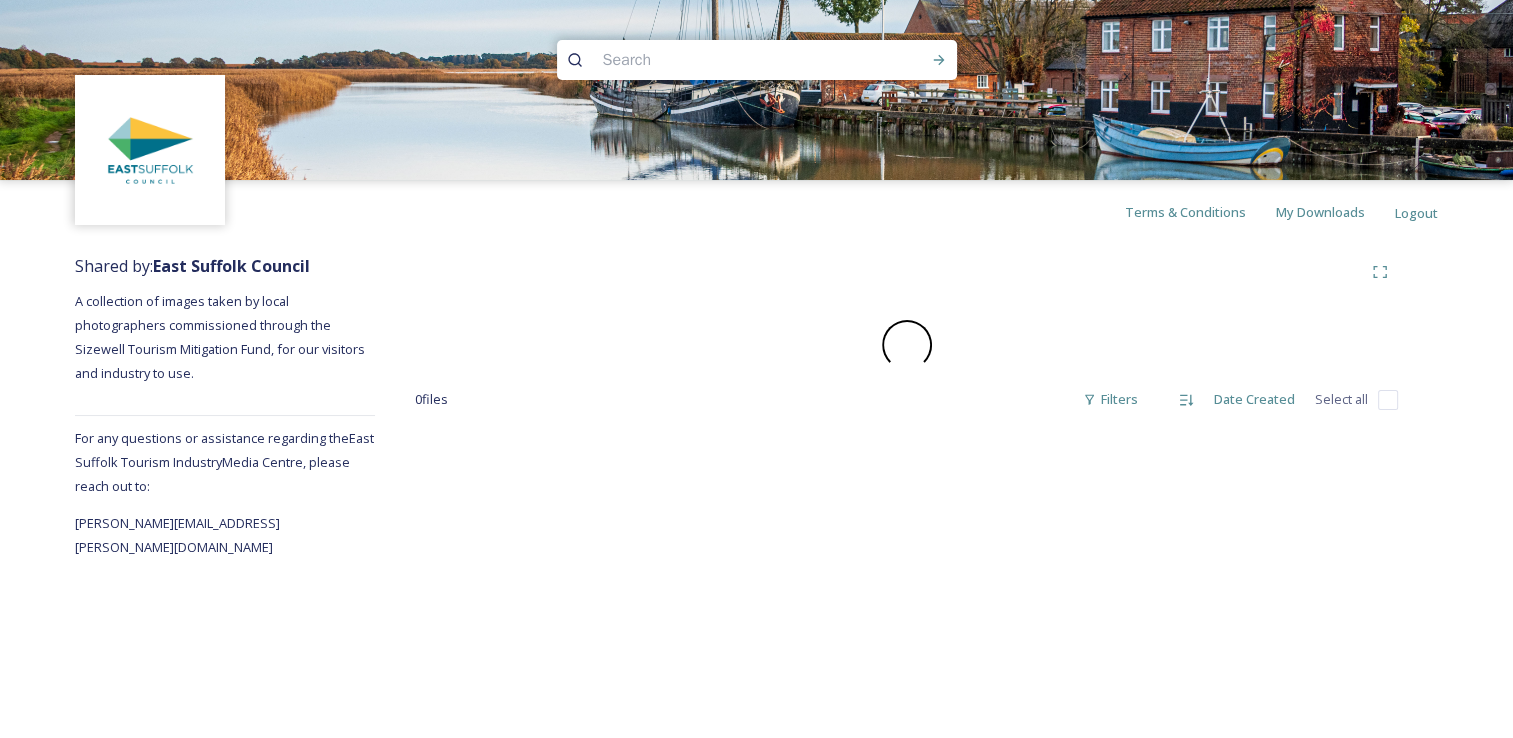 scroll, scrollTop: 0, scrollLeft: 0, axis: both 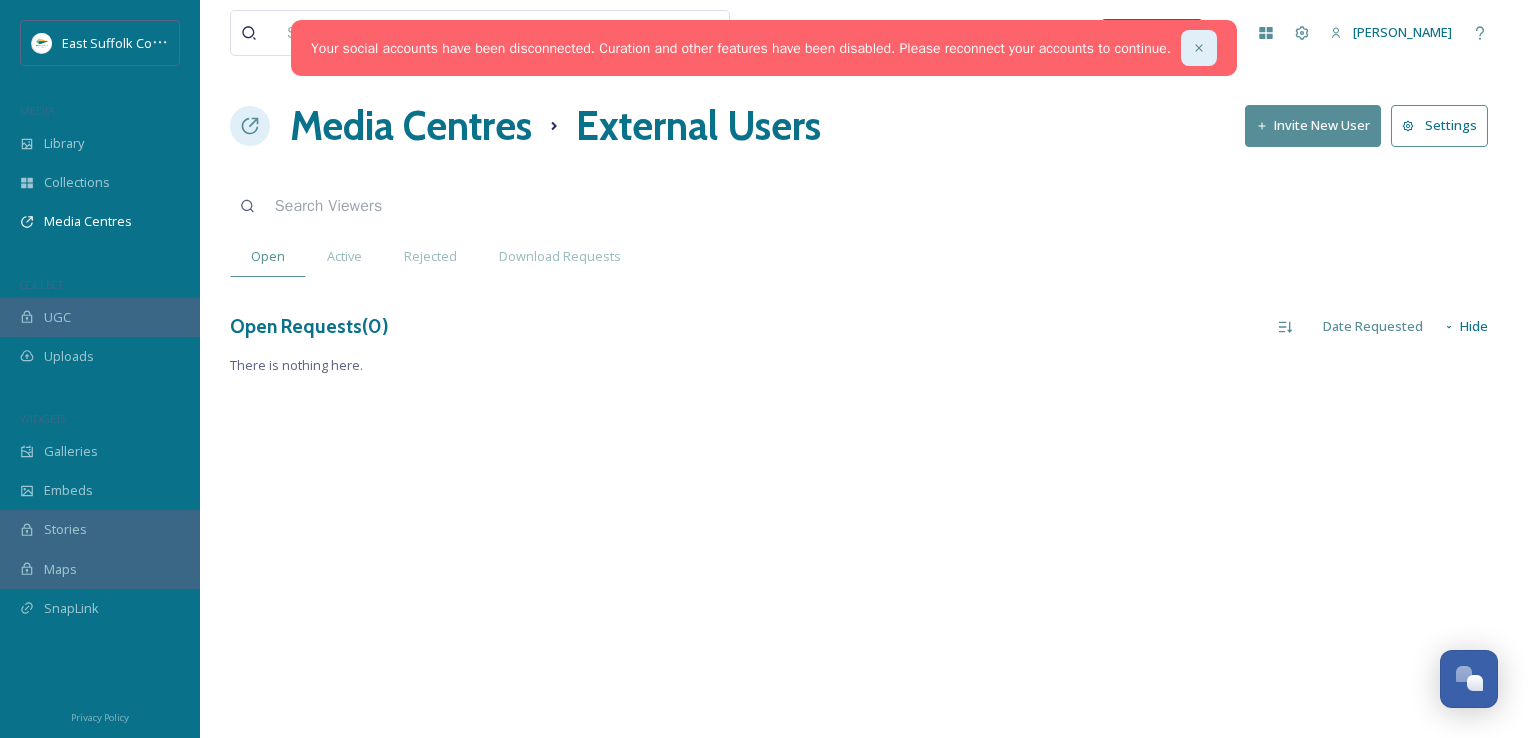 click at bounding box center (1199, 48) 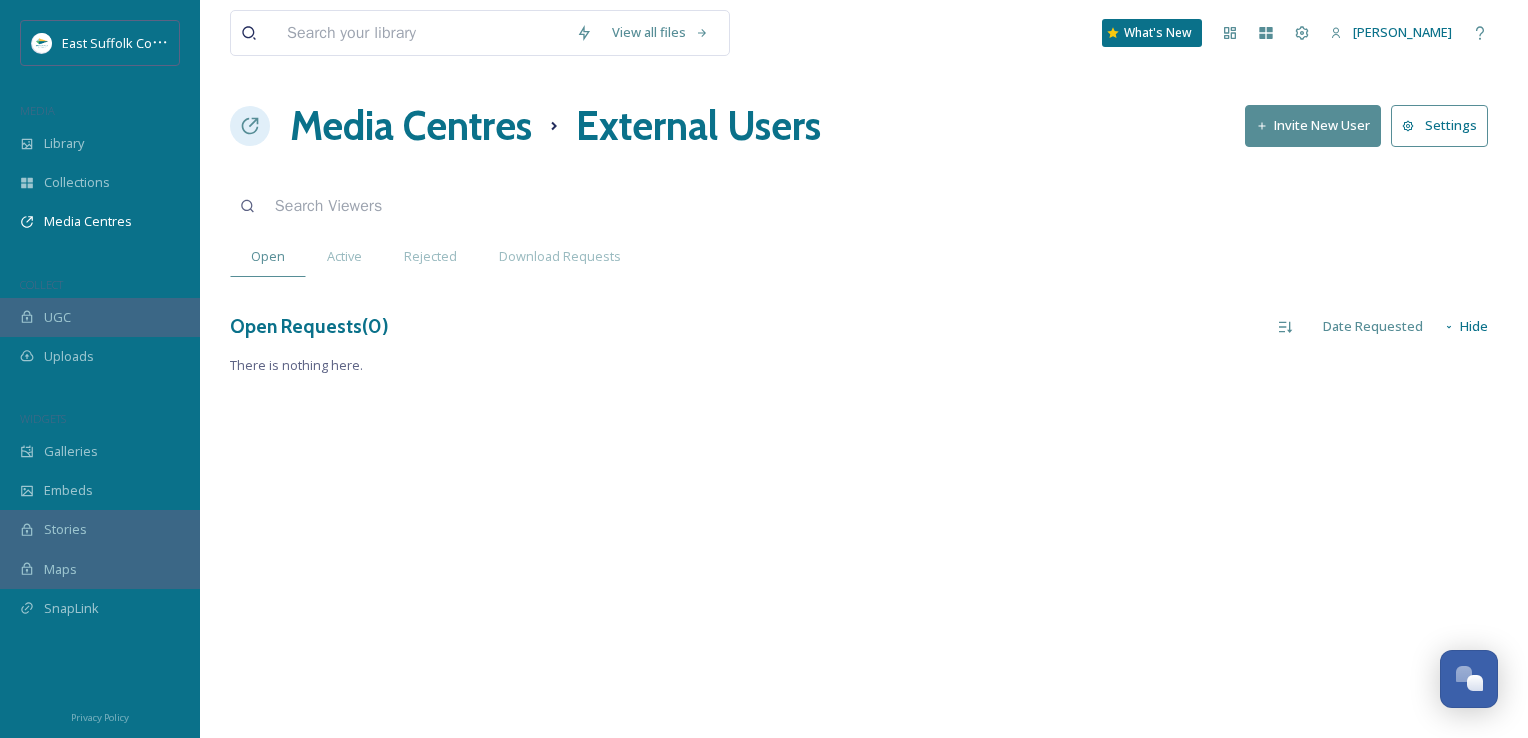 click on "Media Centres" at bounding box center [411, 126] 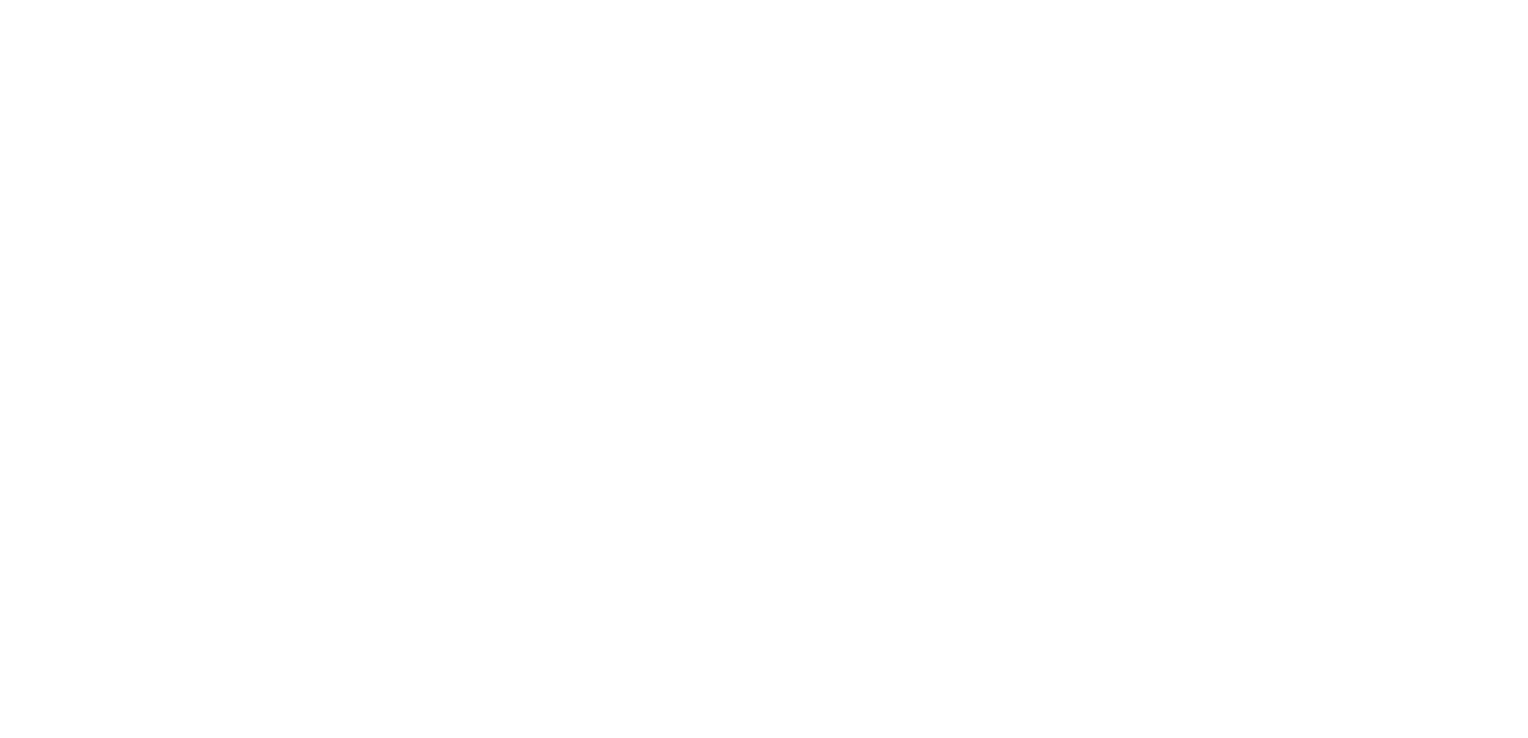 scroll, scrollTop: 0, scrollLeft: 0, axis: both 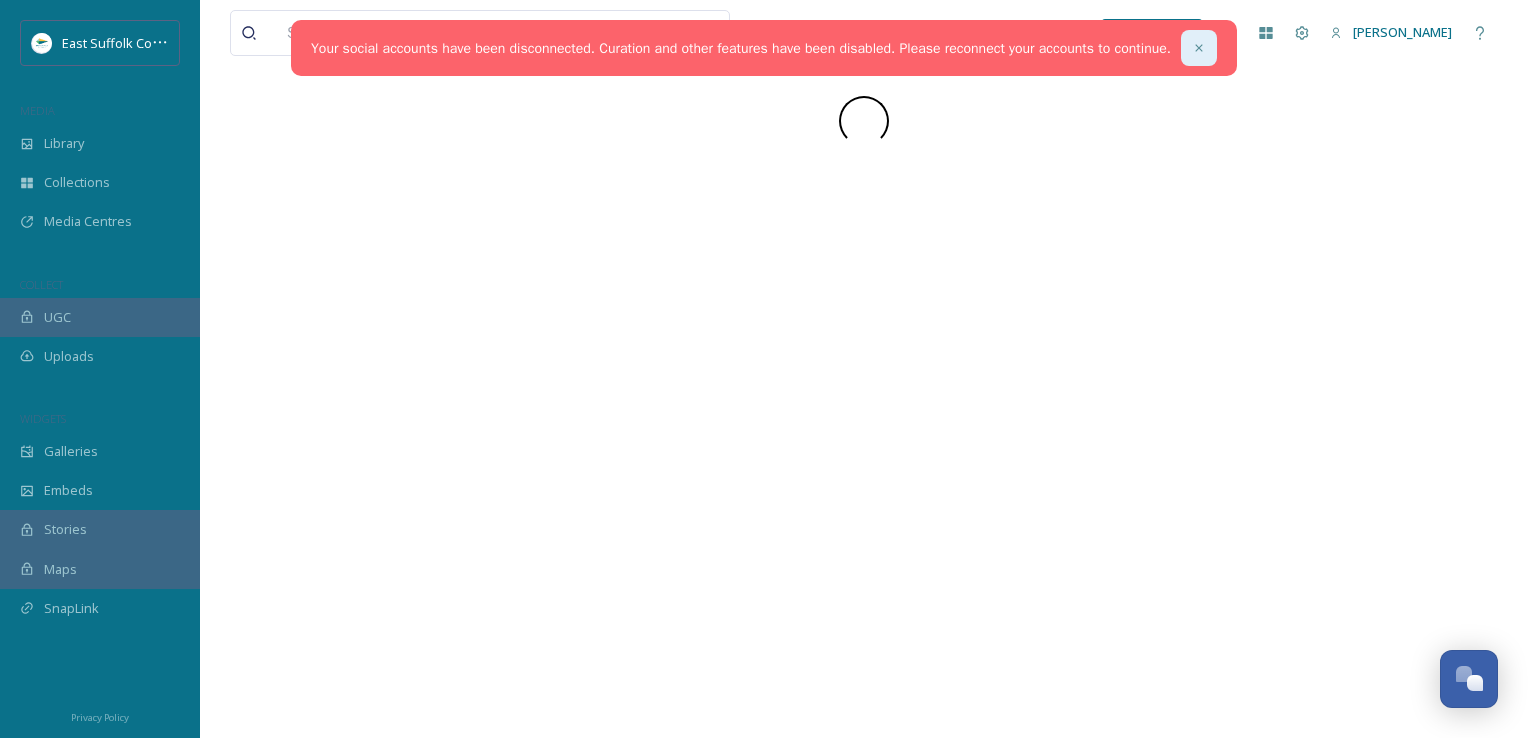 click at bounding box center [1199, 48] 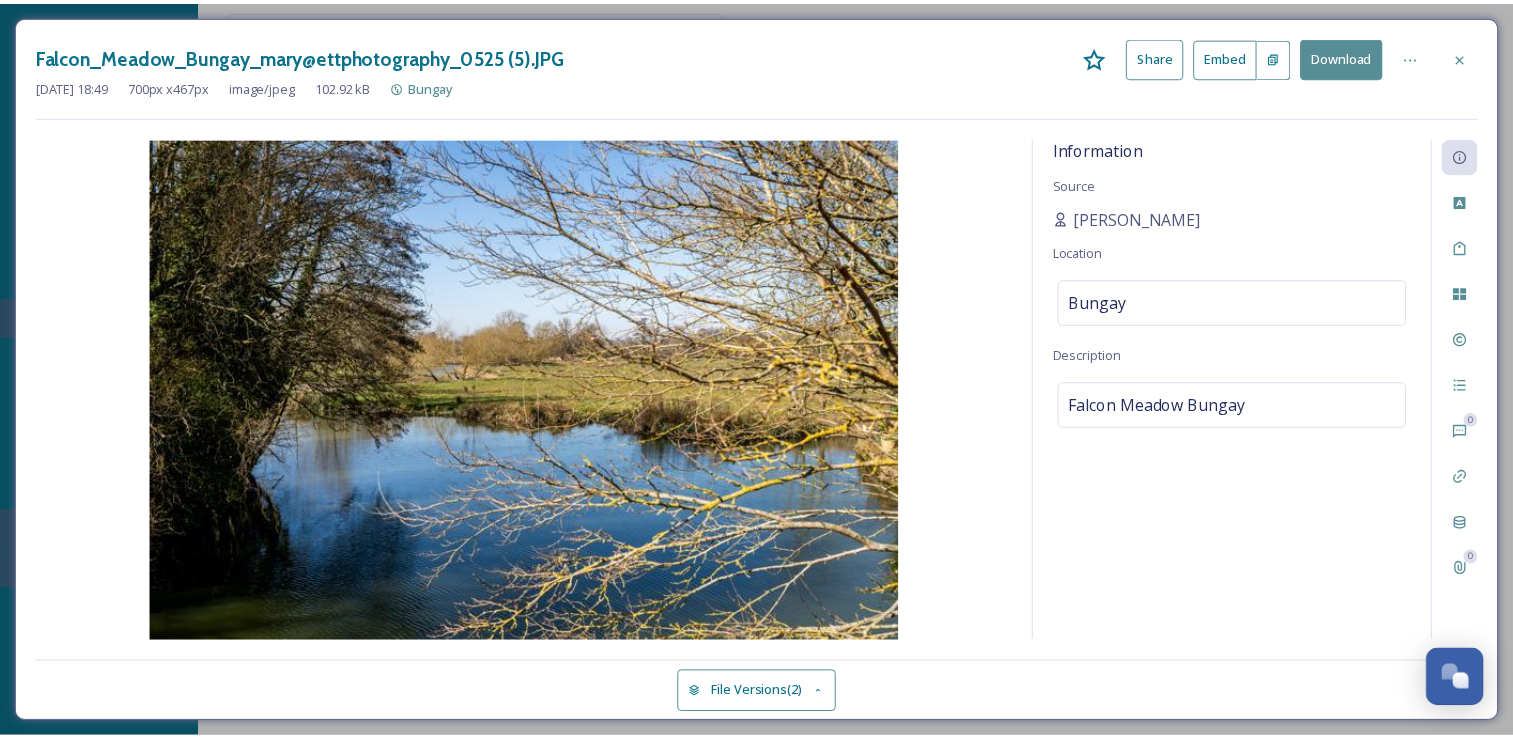 scroll, scrollTop: 8820, scrollLeft: 0, axis: vertical 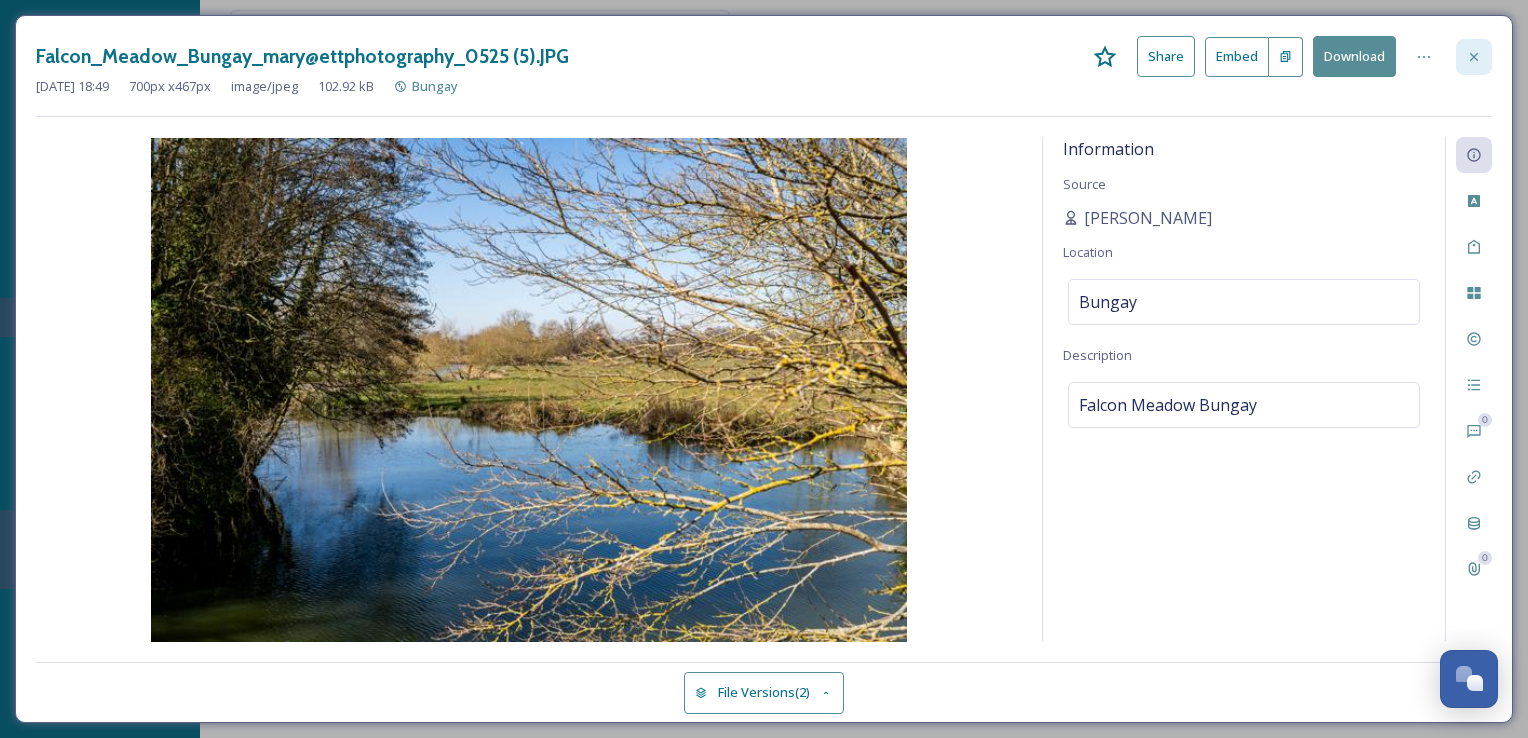 click 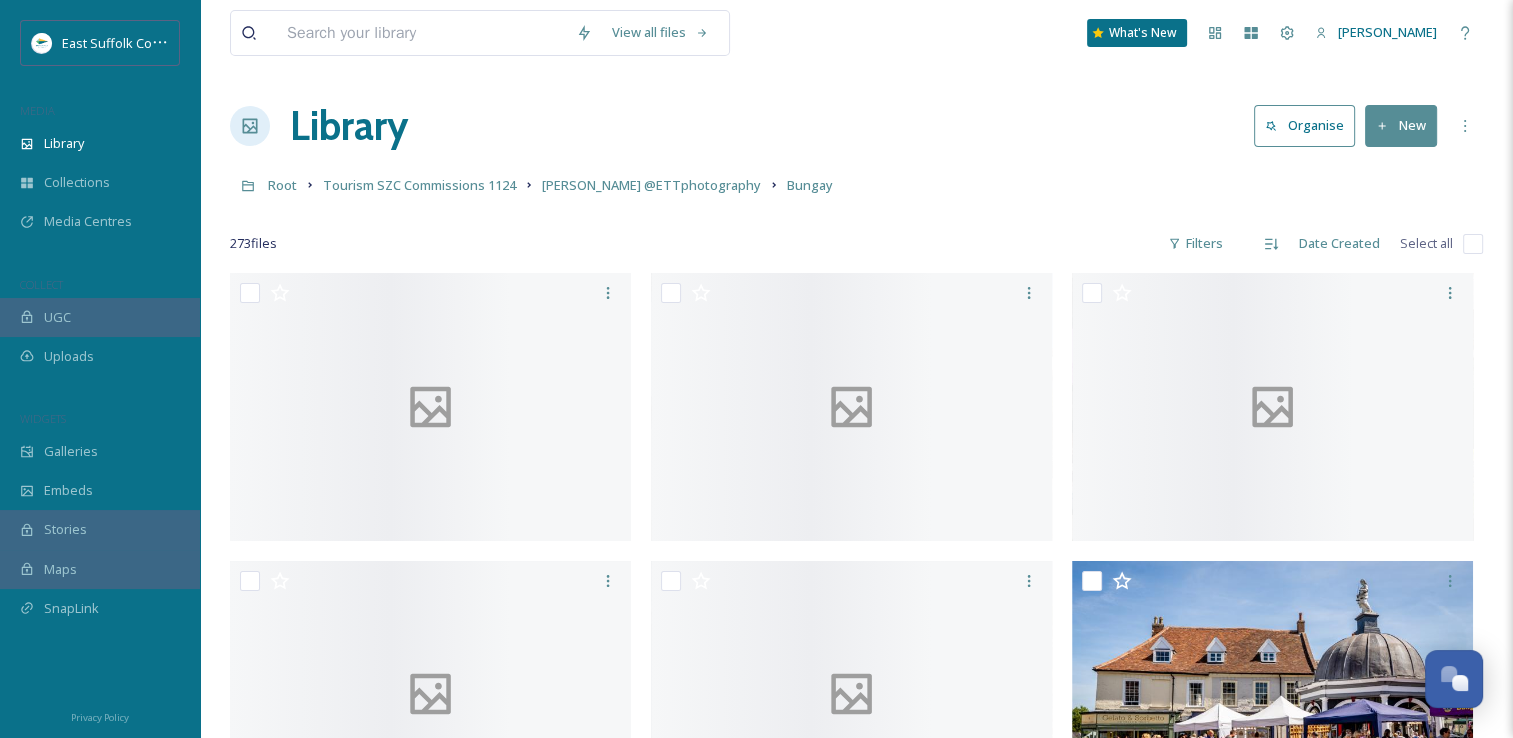 scroll, scrollTop: 8784, scrollLeft: 0, axis: vertical 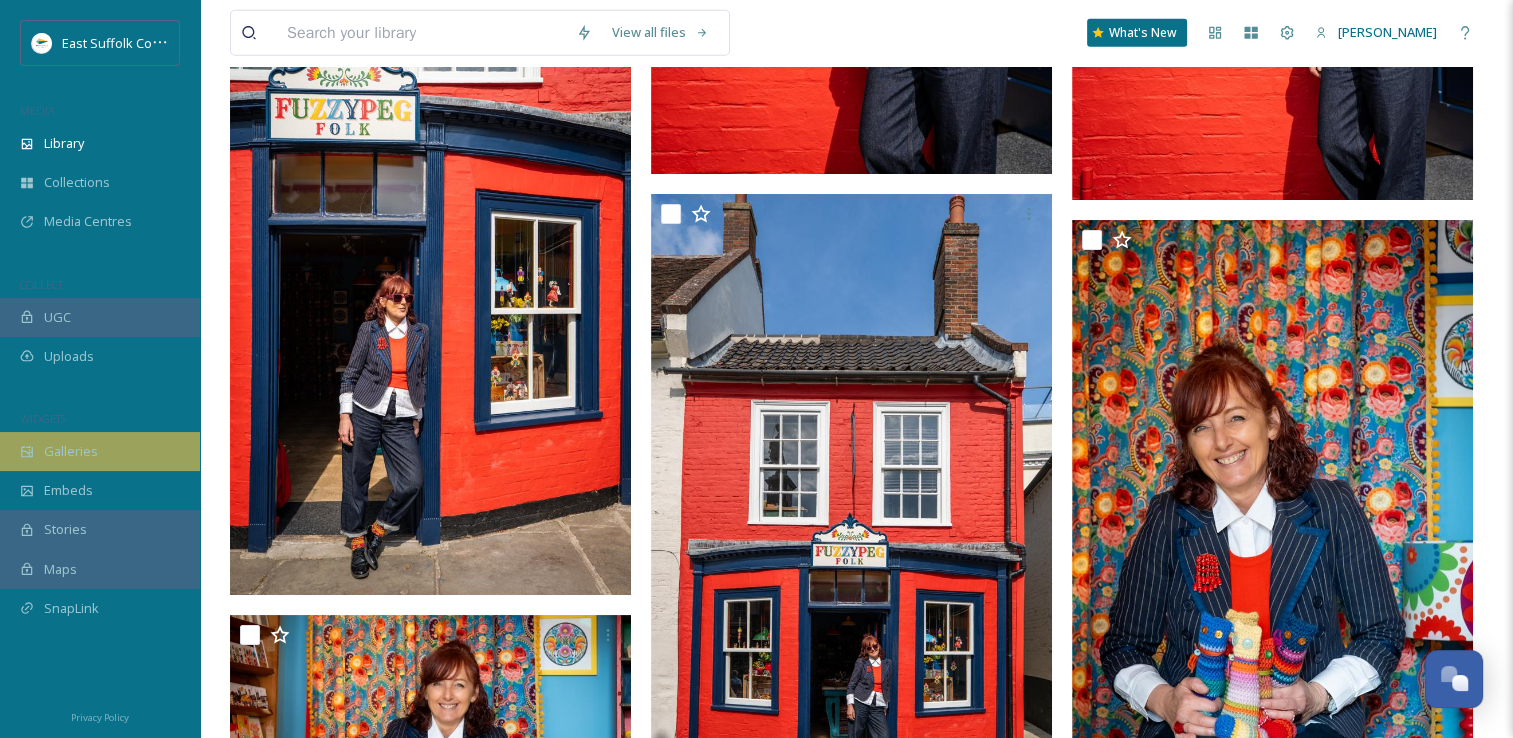 click on "Galleries" at bounding box center (100, 451) 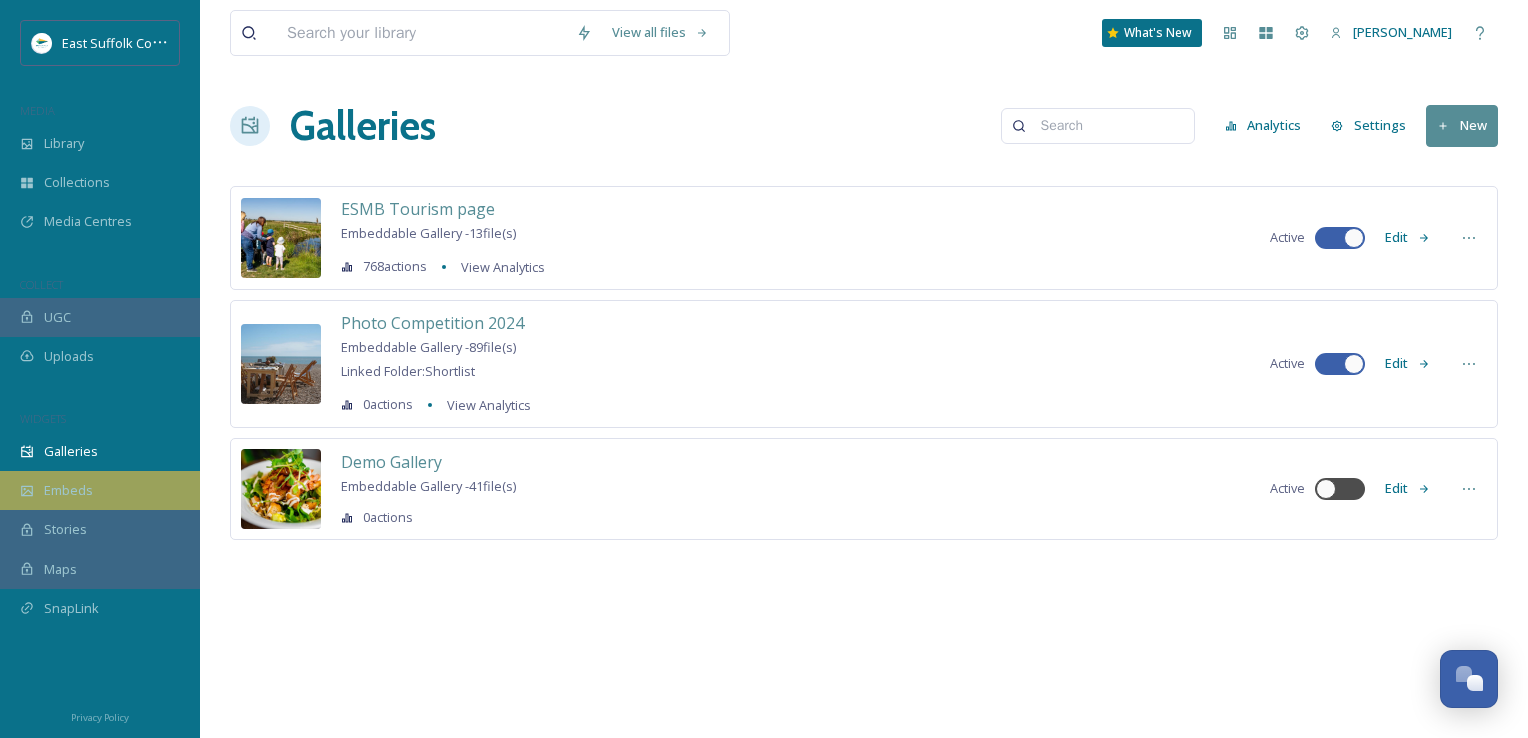 click on "Embeds" at bounding box center [100, 490] 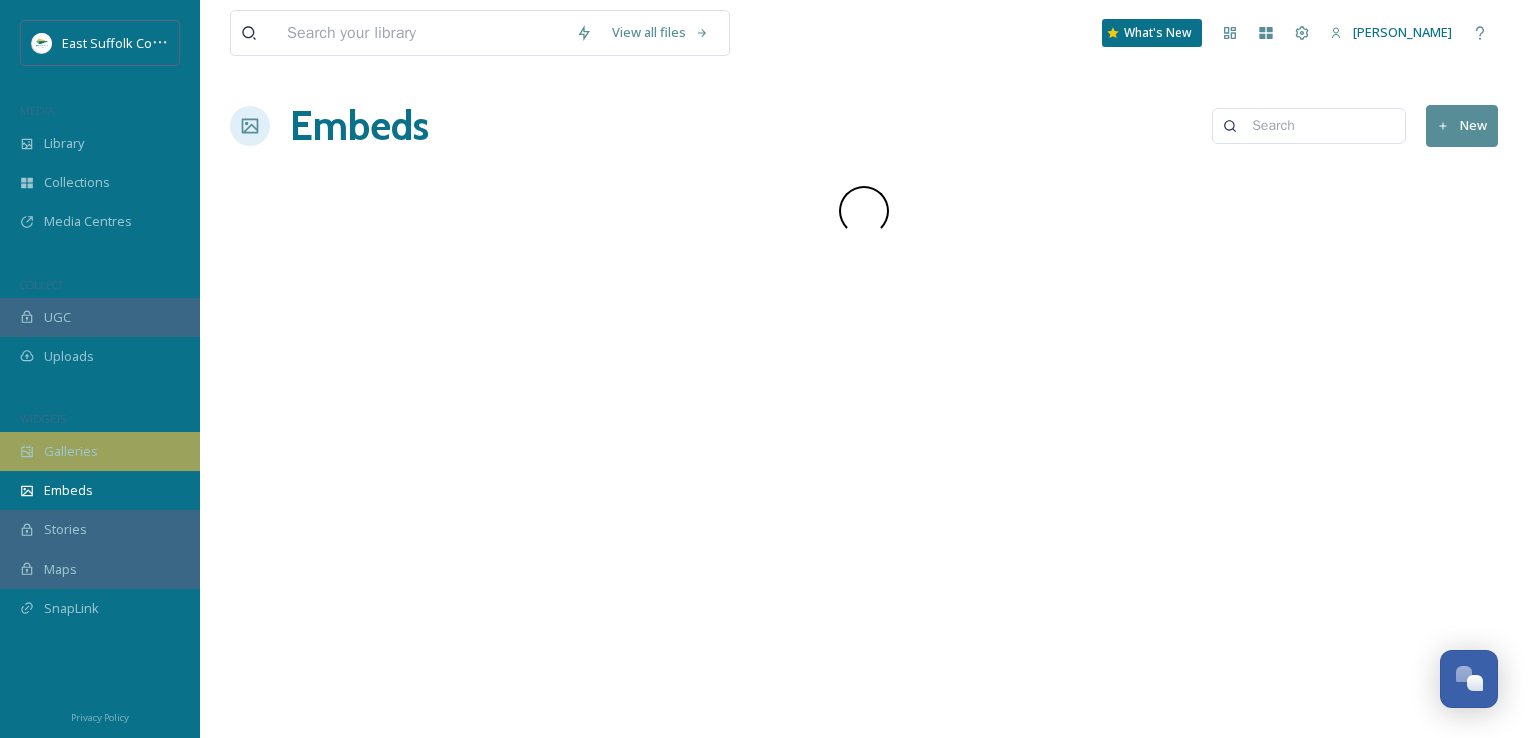 click on "Galleries" at bounding box center [71, 451] 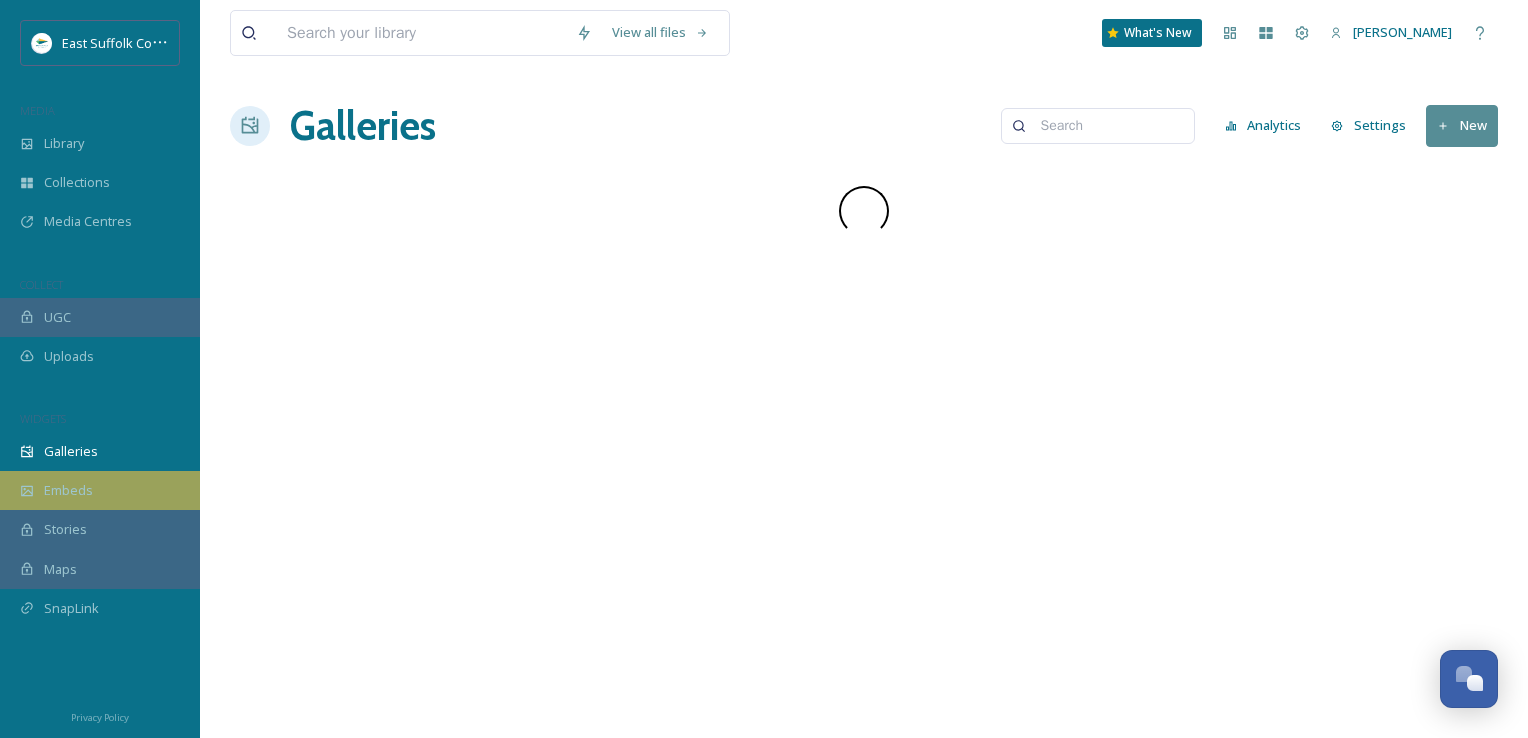 click on "Embeds" at bounding box center (100, 490) 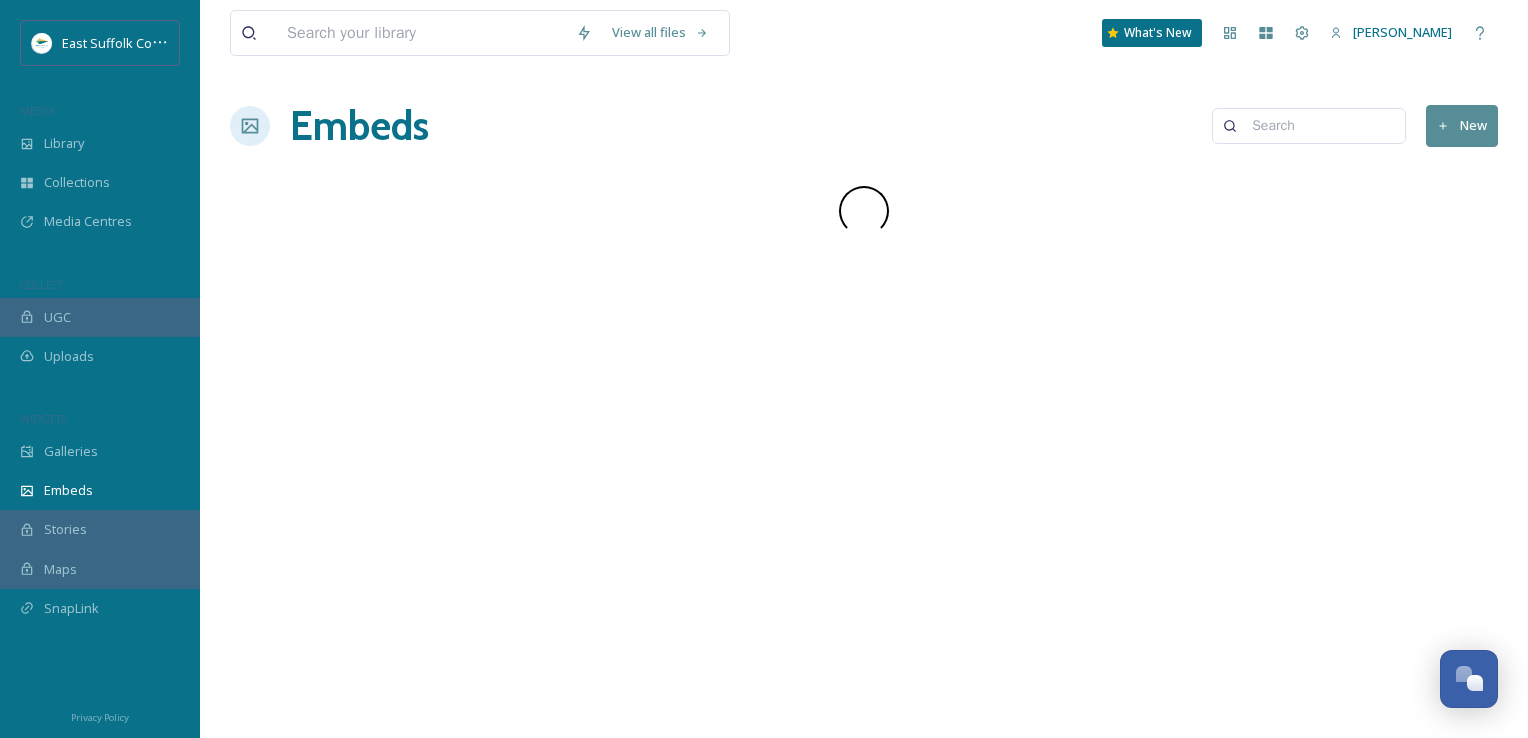 click on "View all files What's New Jake Snell Embeds New" at bounding box center [864, 369] 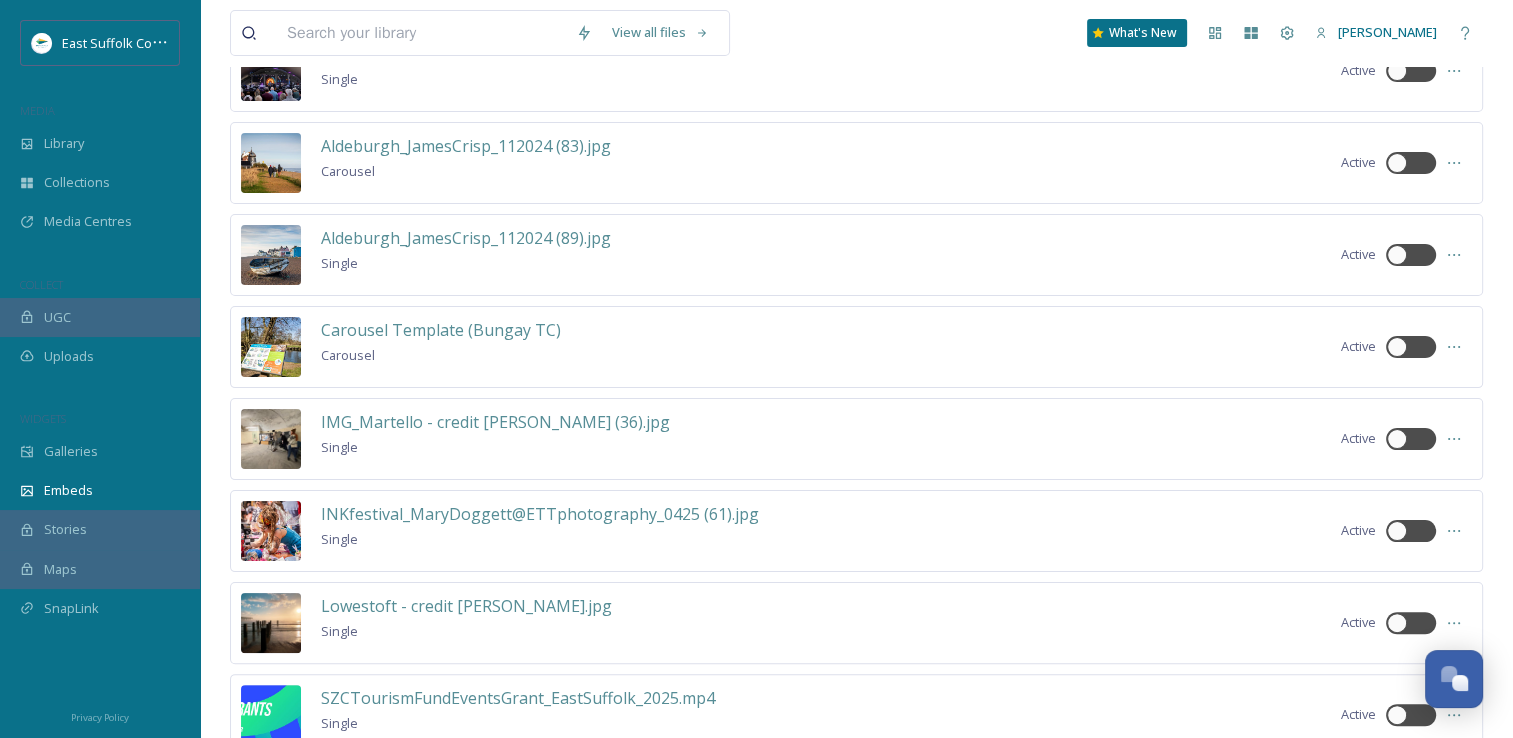 scroll, scrollTop: 400, scrollLeft: 0, axis: vertical 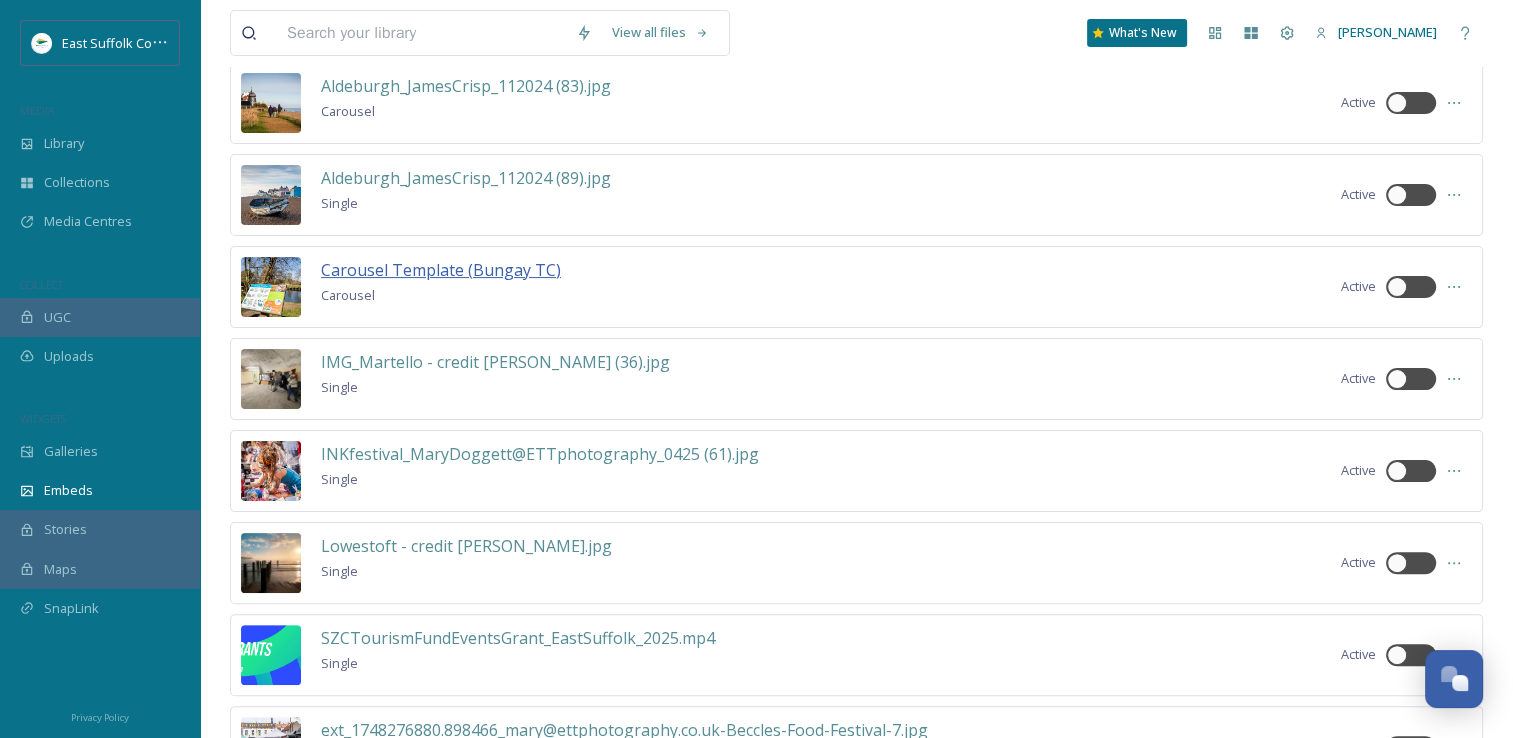 click on "Carousel Template (Bungay TC)" at bounding box center [441, 270] 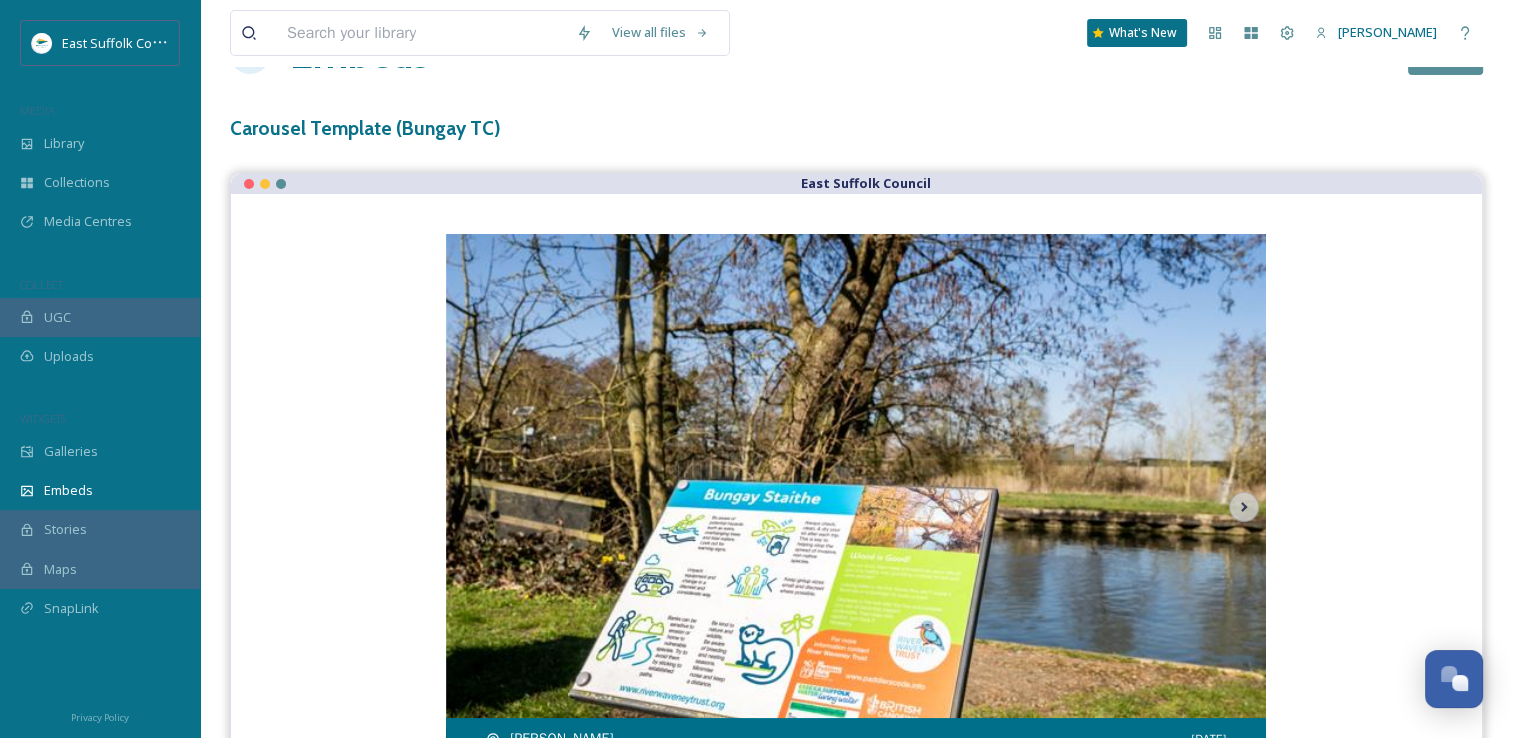 scroll, scrollTop: 154, scrollLeft: 0, axis: vertical 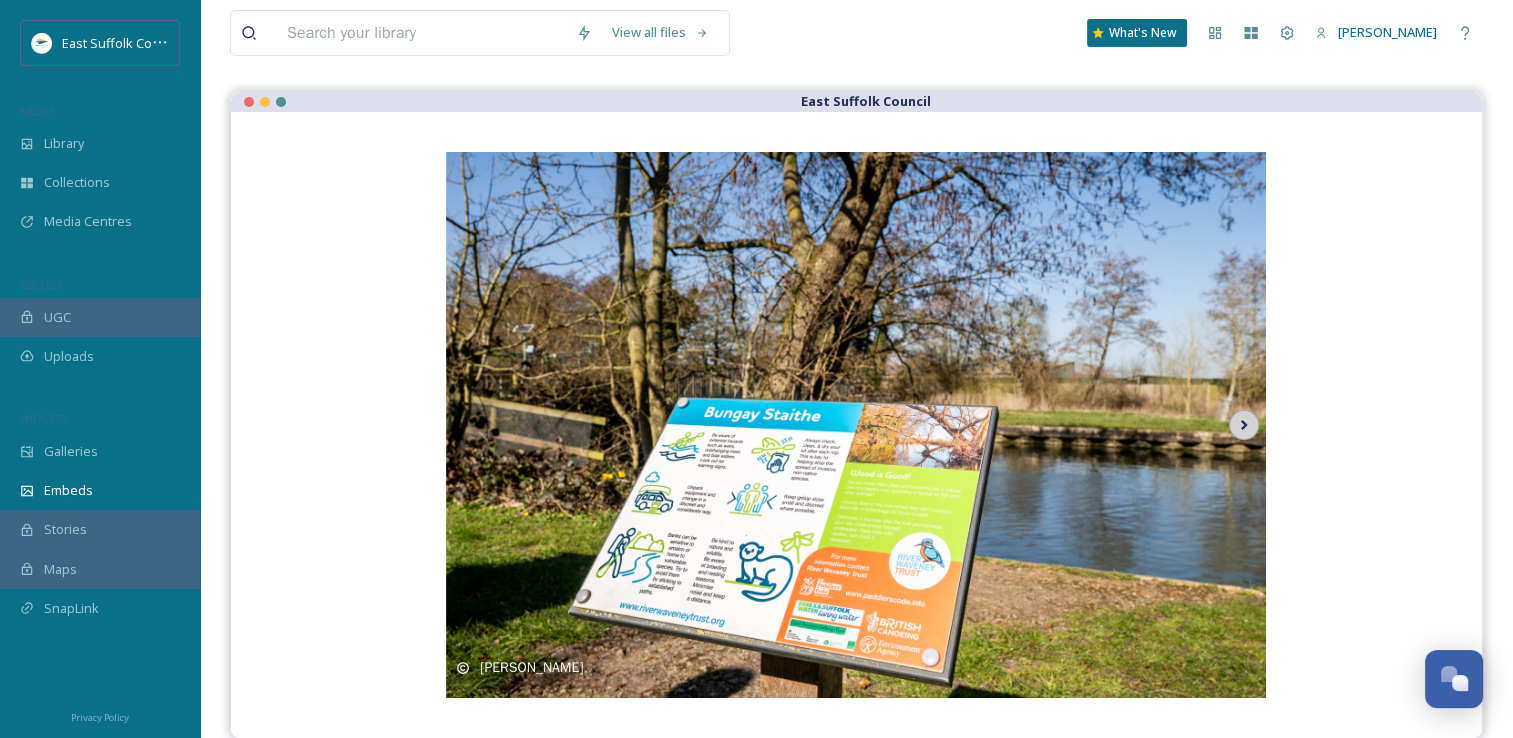 click 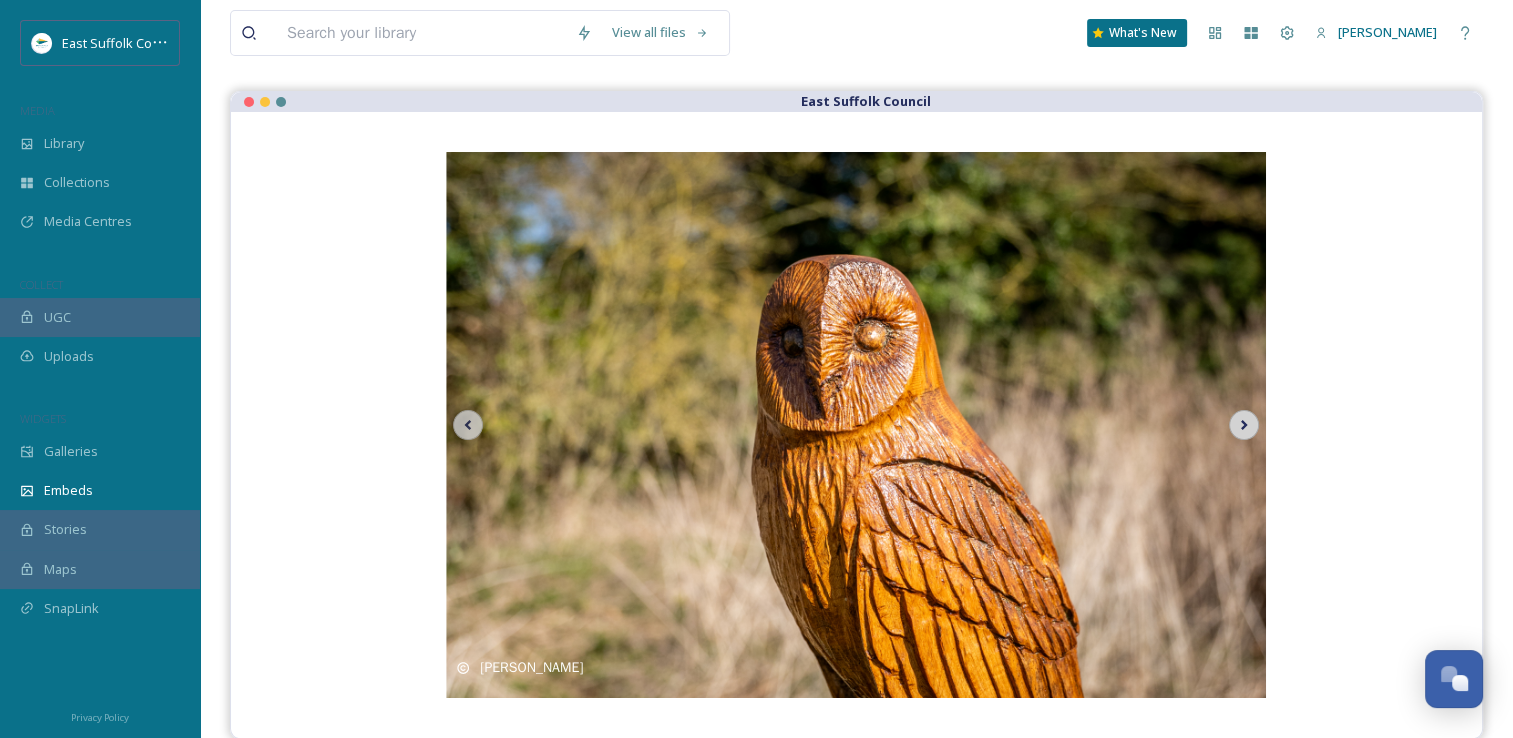 click 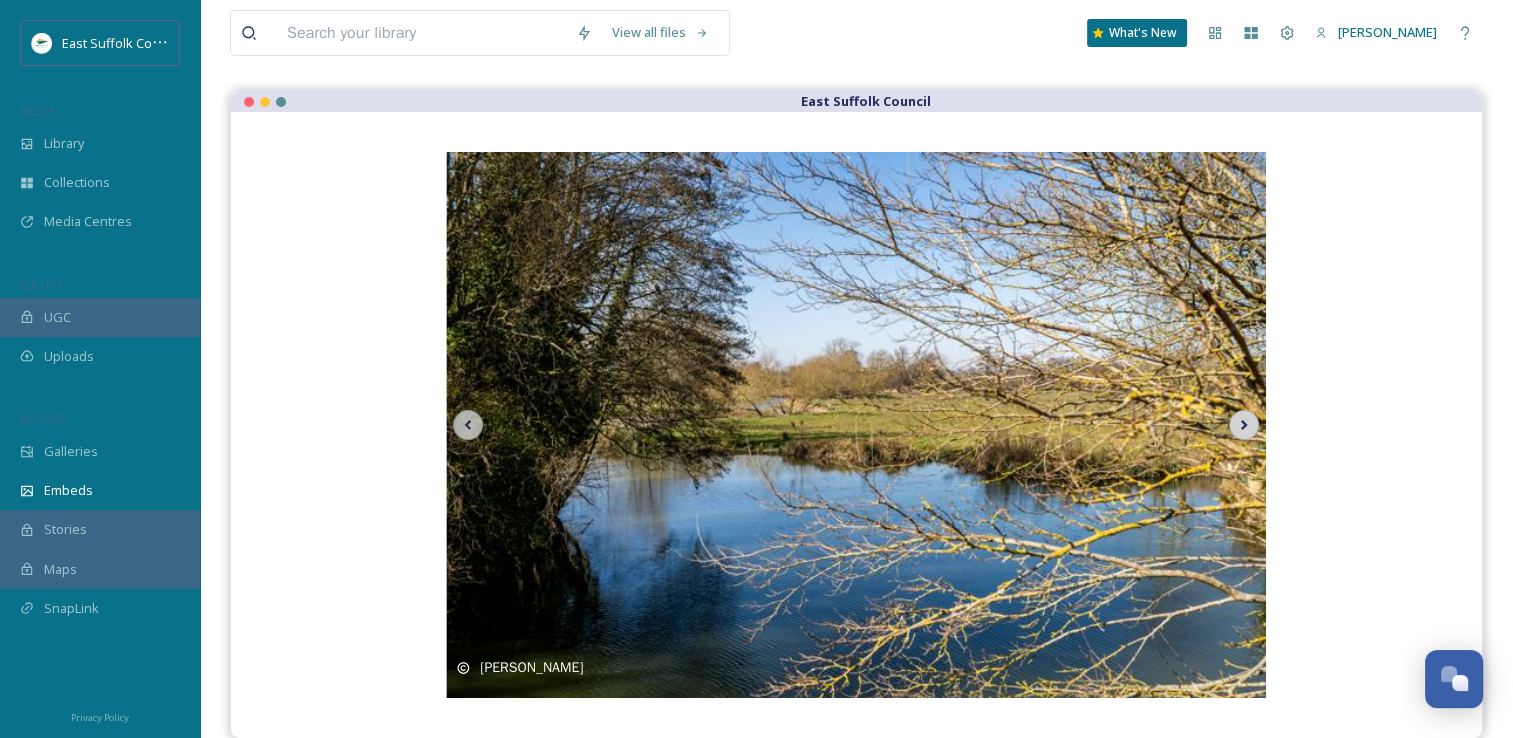 scroll, scrollTop: 8820, scrollLeft: 0, axis: vertical 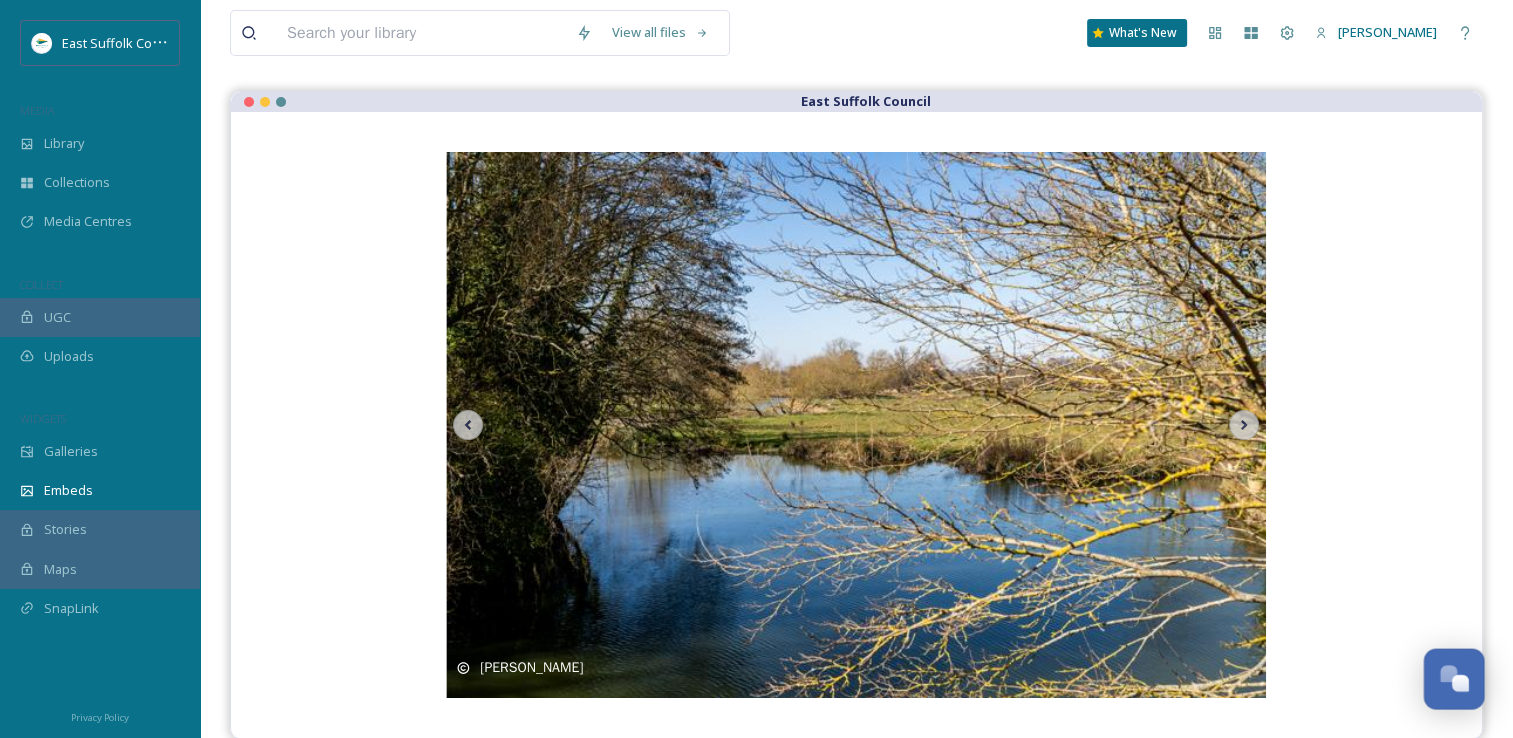 click at bounding box center (1448, 673) 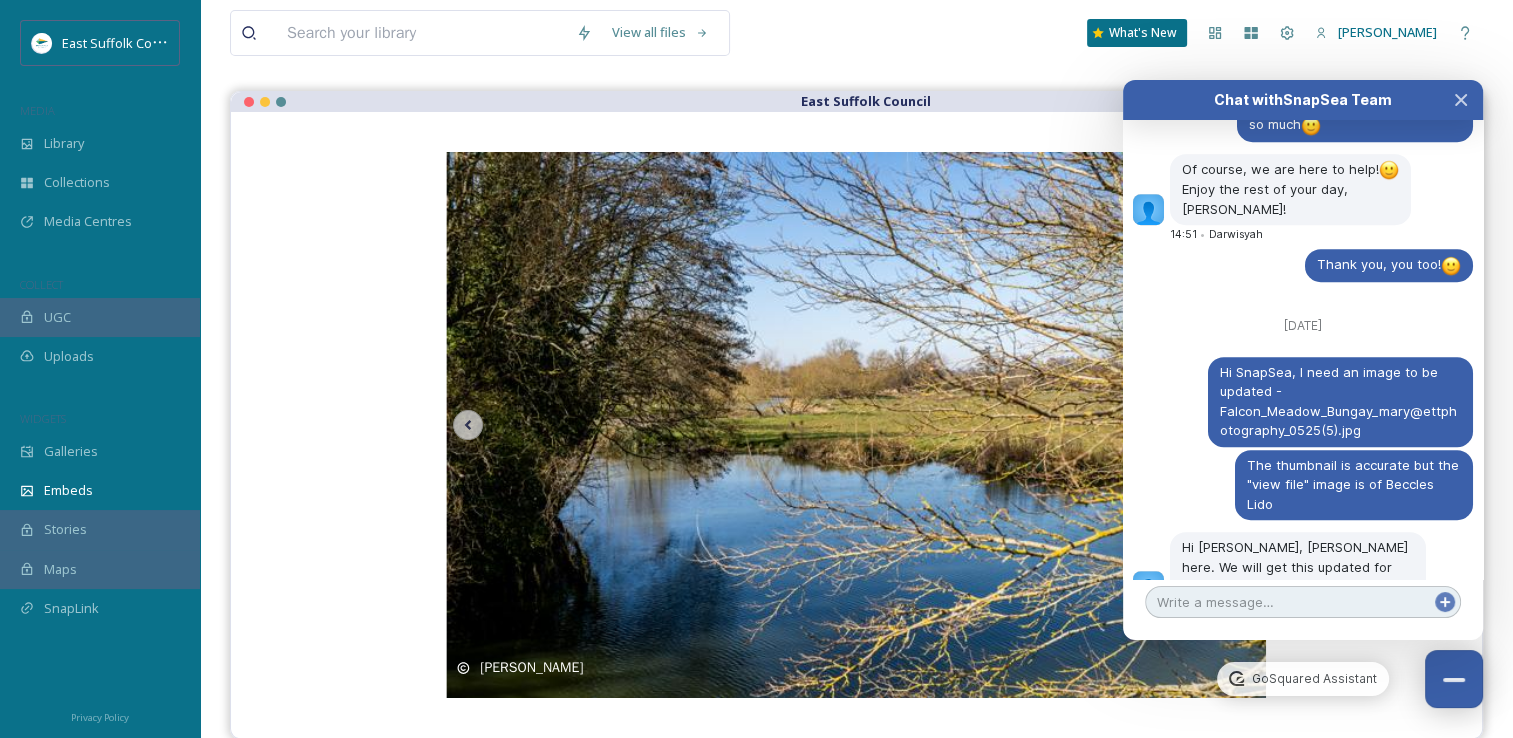 click at bounding box center (1303, 602) 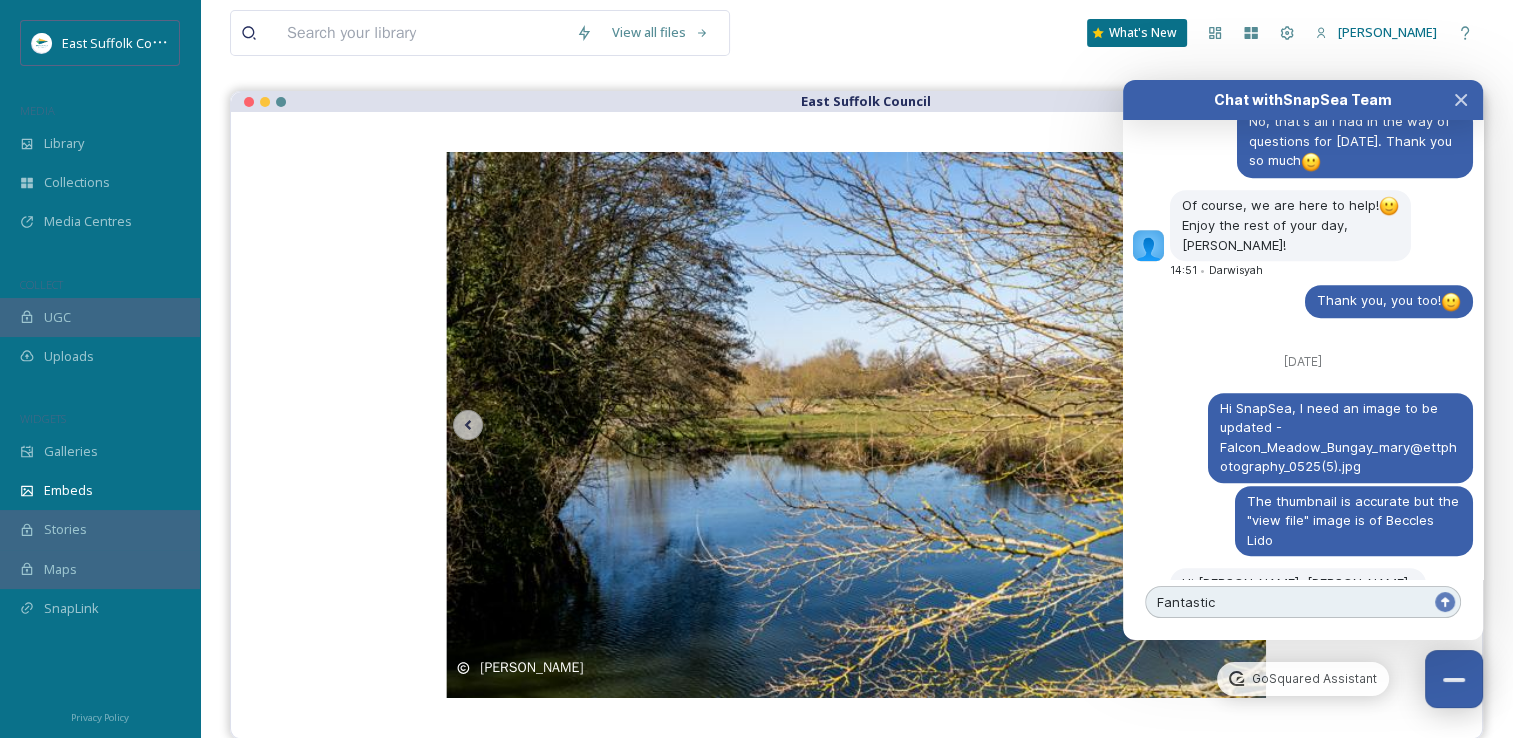 scroll, scrollTop: 8820, scrollLeft: 0, axis: vertical 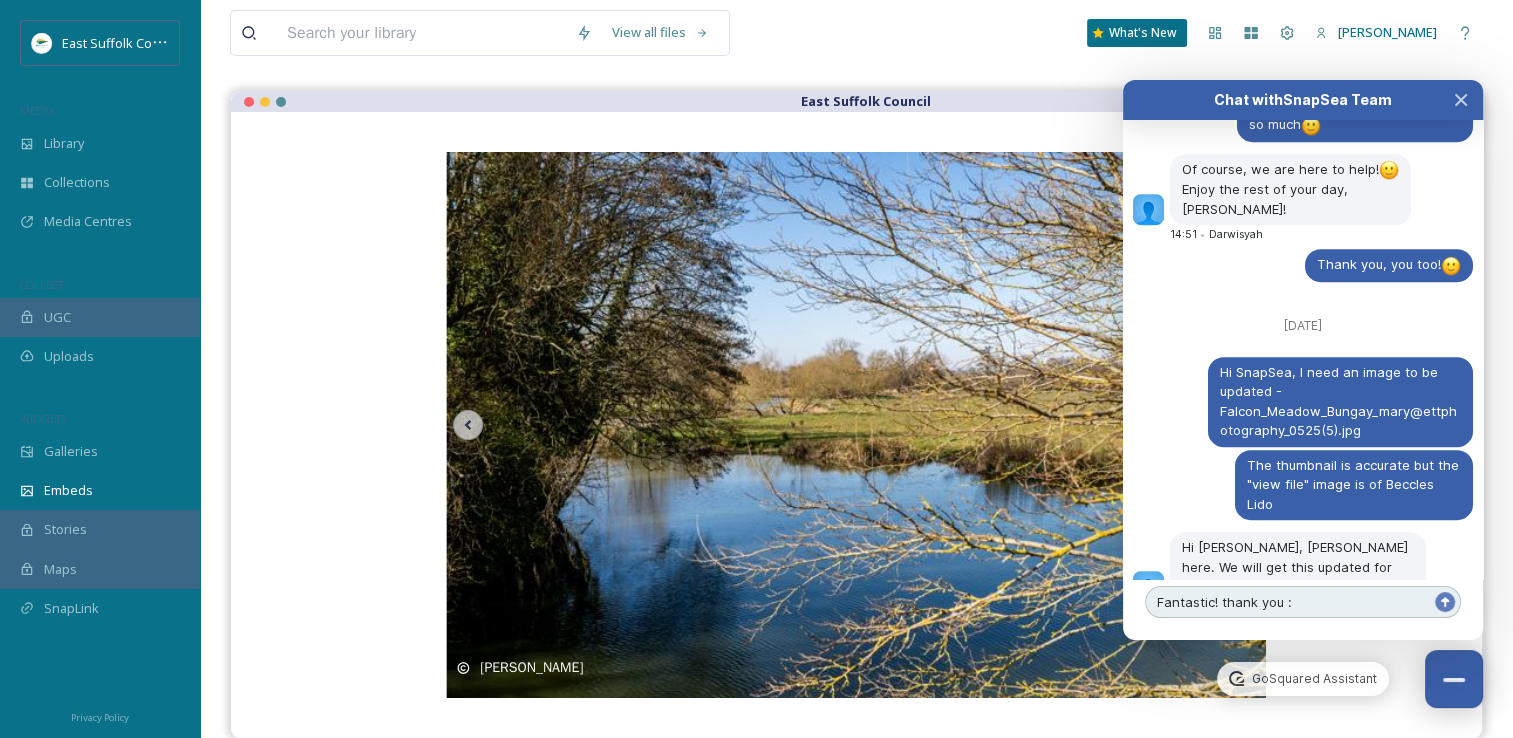 type on "Fantastic! thank you :)" 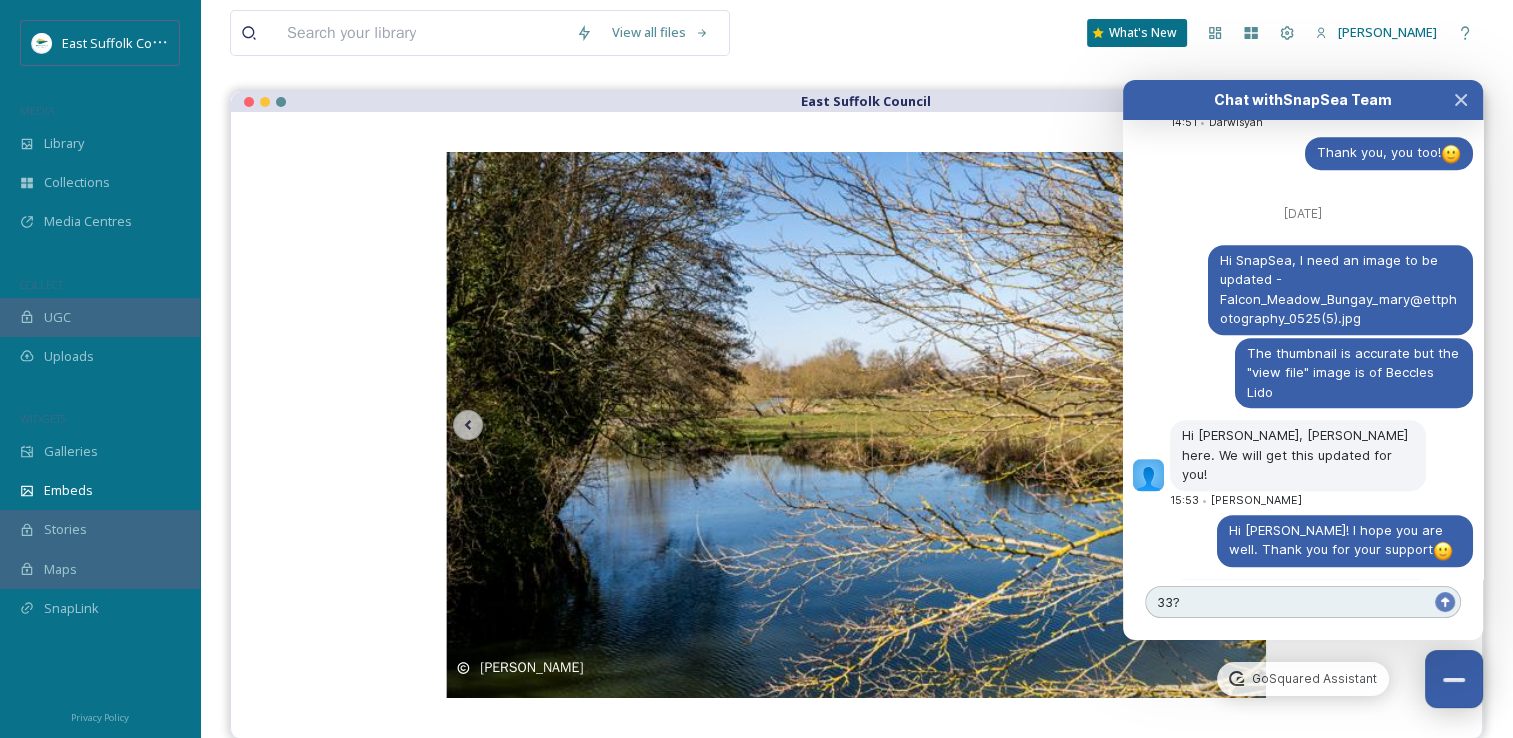 scroll, scrollTop: 8929, scrollLeft: 0, axis: vertical 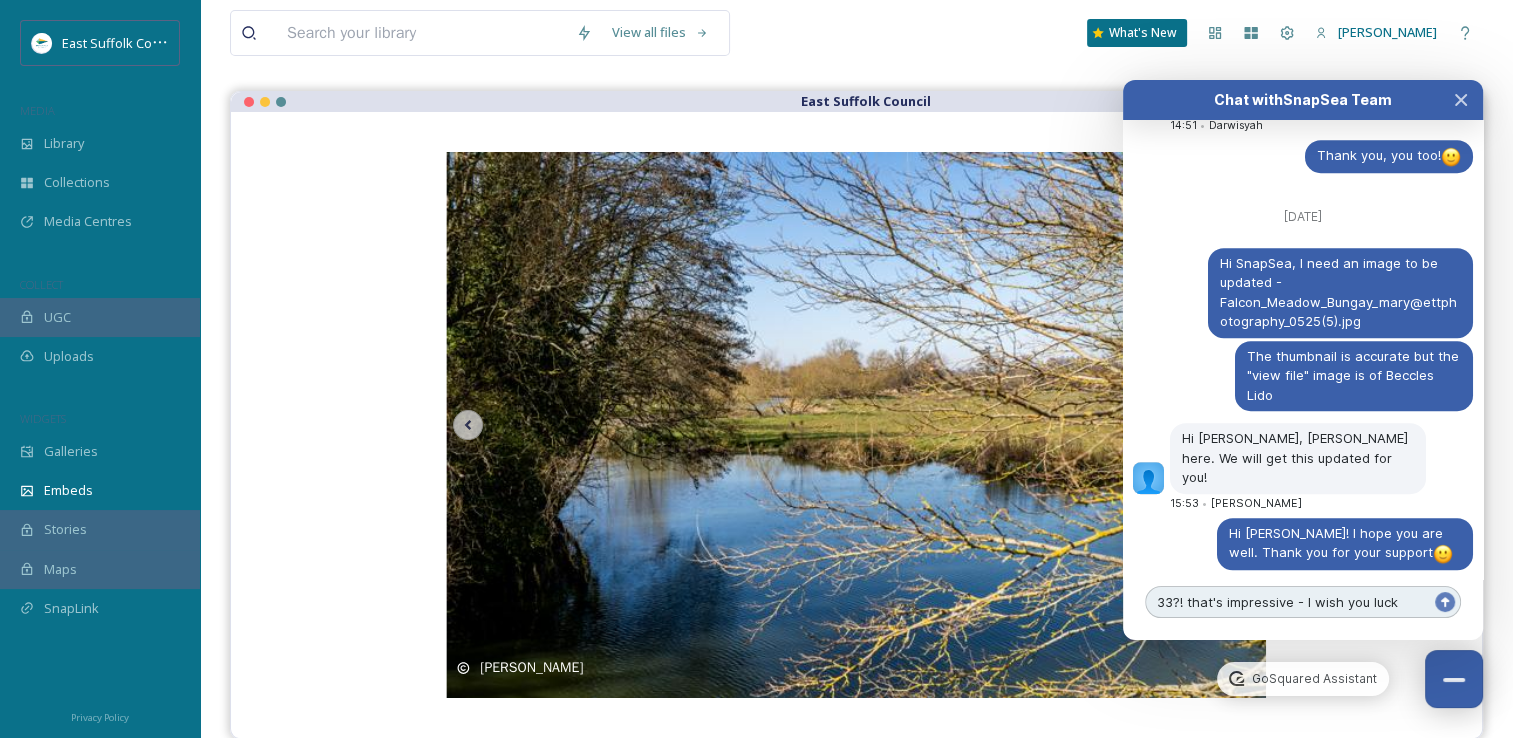 type on "33?! that's impressive - I wish you luck" 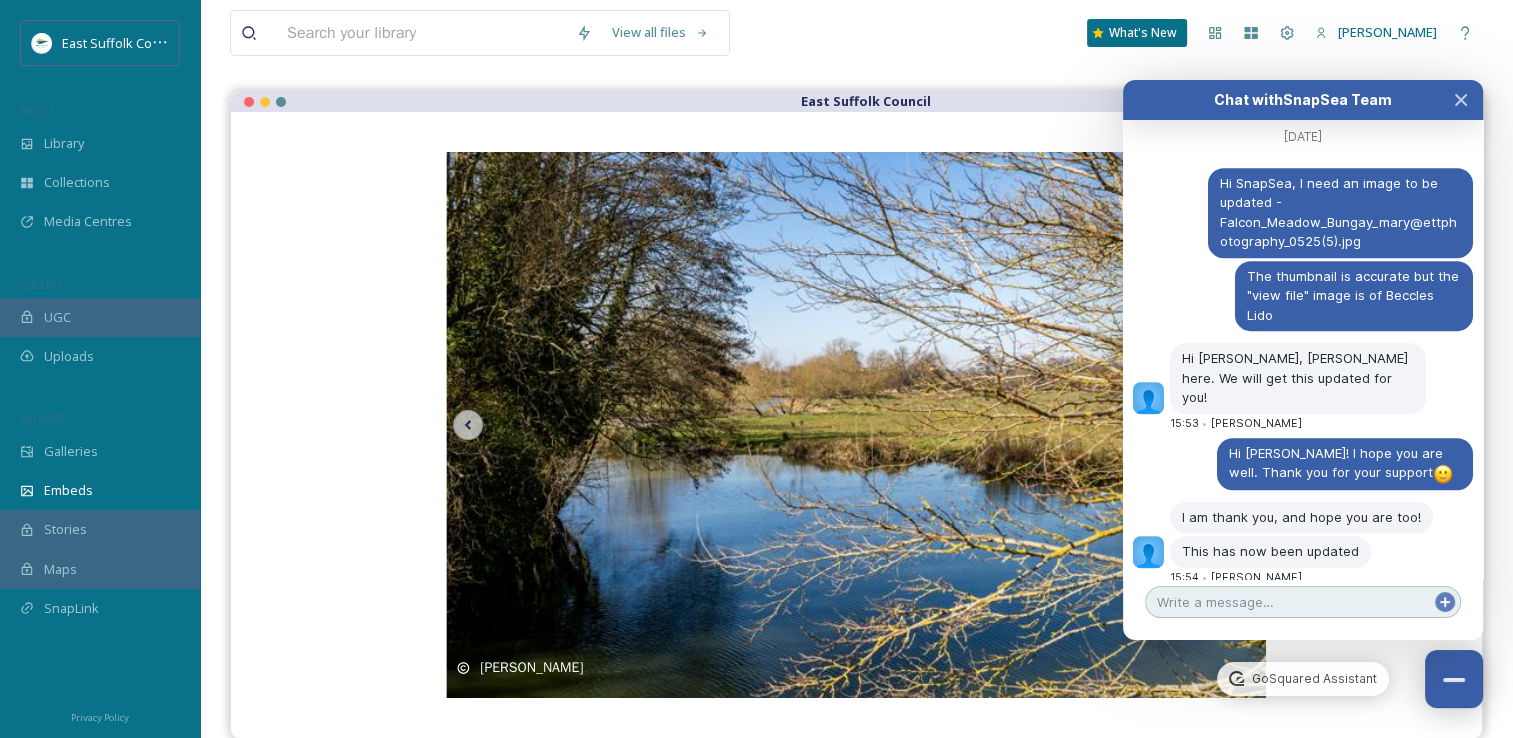 scroll, scrollTop: 8972, scrollLeft: 0, axis: vertical 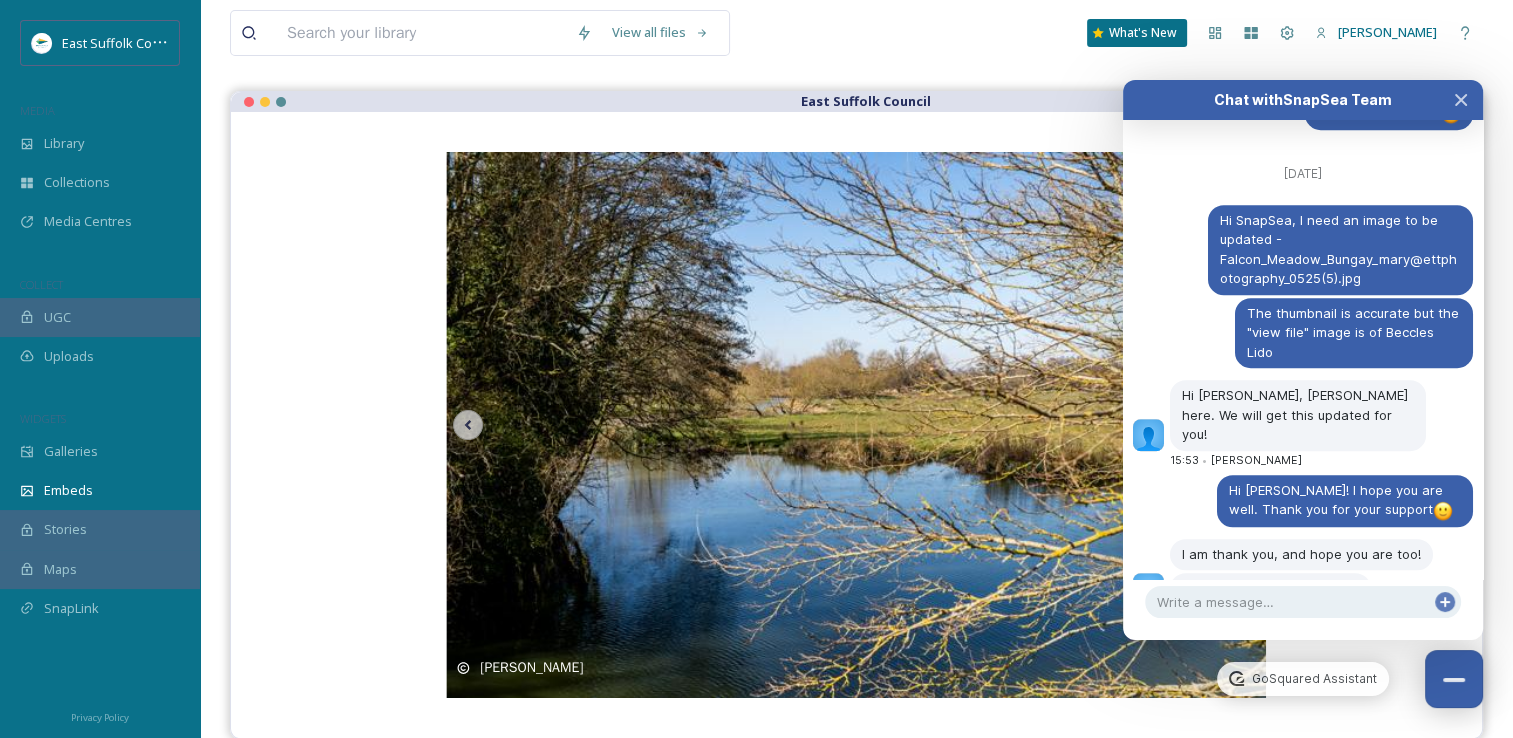 click on "Mary@ETTPhotography Mar 31 Bungay Staithe May 2025 Mary@ETTPhotography Mary@ETTPhotography Mar 31 Falcon Meadow Bungay Mary@ETTPhotography Mary@ETTPhotography Mar 31 Falcon Meadow Bungay Mary@ETTPhotography Mary@ETTPhotography Mar 31 Tudor Bakehouse Bungay  May 2025 Mary@ETTPhotography Mary@ETTPhotography Apr 07 Bigod's Castle Bungay May 2025 Mary@ETTPhotography Mary@ETTPhotography Apr 07 Bungay town centre shops May 2025 Mary@ETTPhotography Mary@ETTPhotography Apr 07 The Mayfair Cocktail Bar Bungay May 2025 Mary@ETTPhotography Mary@ETTPhotography Apr 07 The Mayfair Cocktail Bar Bungay May 2025 Mary@ETTPhotography Mary@ETTPhotography Apr 07 Farmhouse Bakery Bungay May 2025 Mary@ETTPhotography Mary@ETTPhotography Apr 07 Farmhouse Bakery Bungay May 2025 Mary@ETTPhotography Mary@ETTPhotography Apr 07 Bungay Garden Market and town centre shops May 2025 Mary@ETTPhotography Mary@ETTPhotography Apr 07 The Shop Bungay Mary@ETTPhotography Mary@ETTPhotography May 12 Bungay Garden Market and town centre shops May 2025" at bounding box center (856, 425) 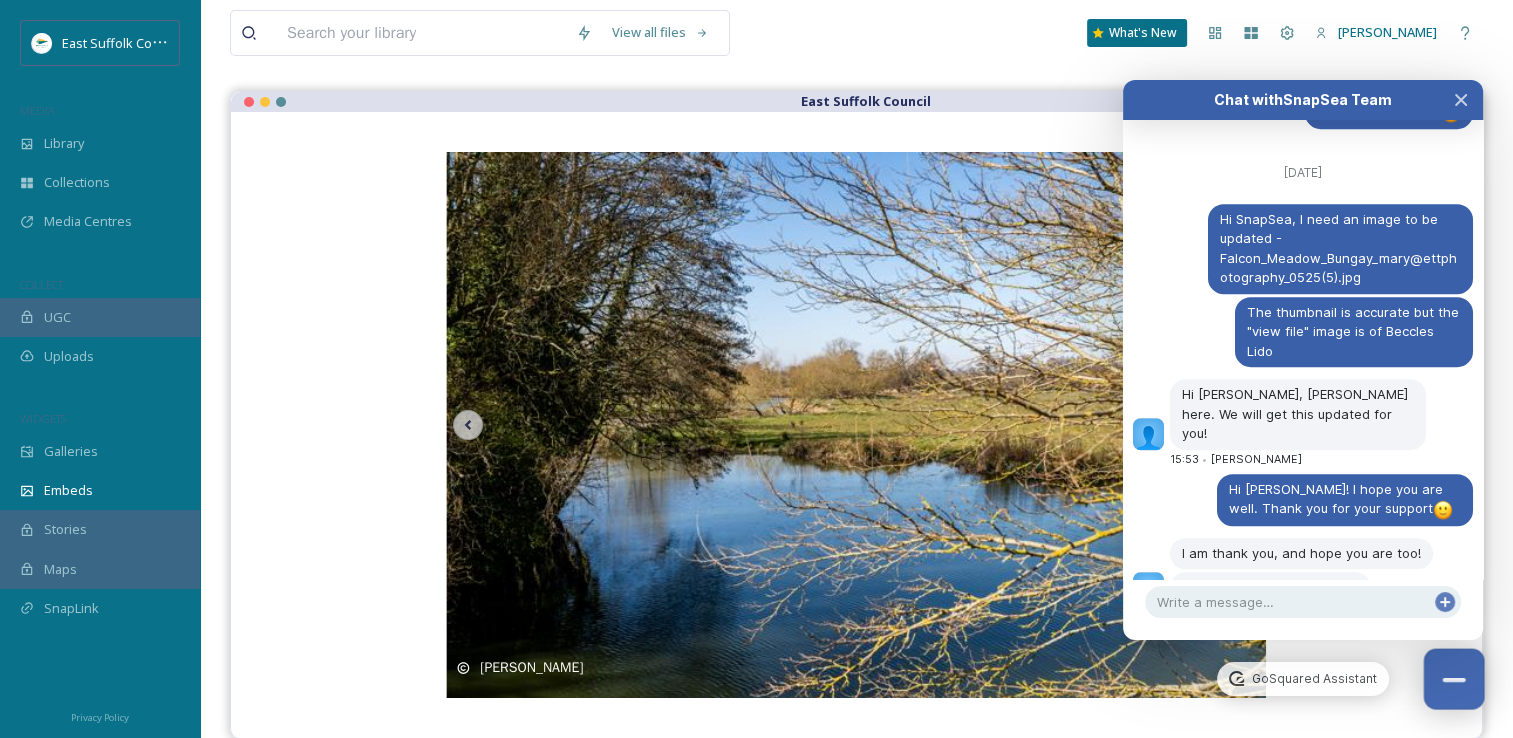 click at bounding box center [1454, 679] 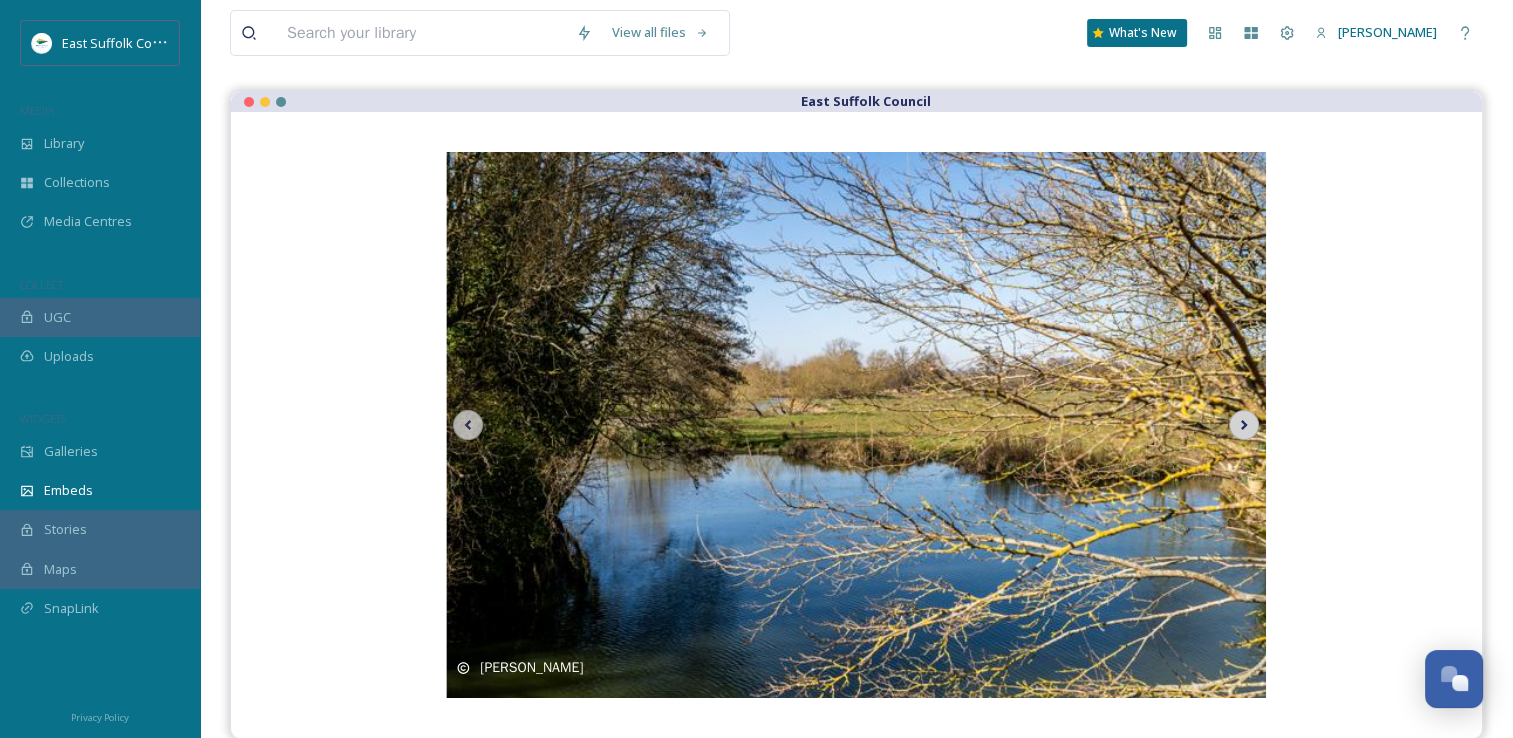 click 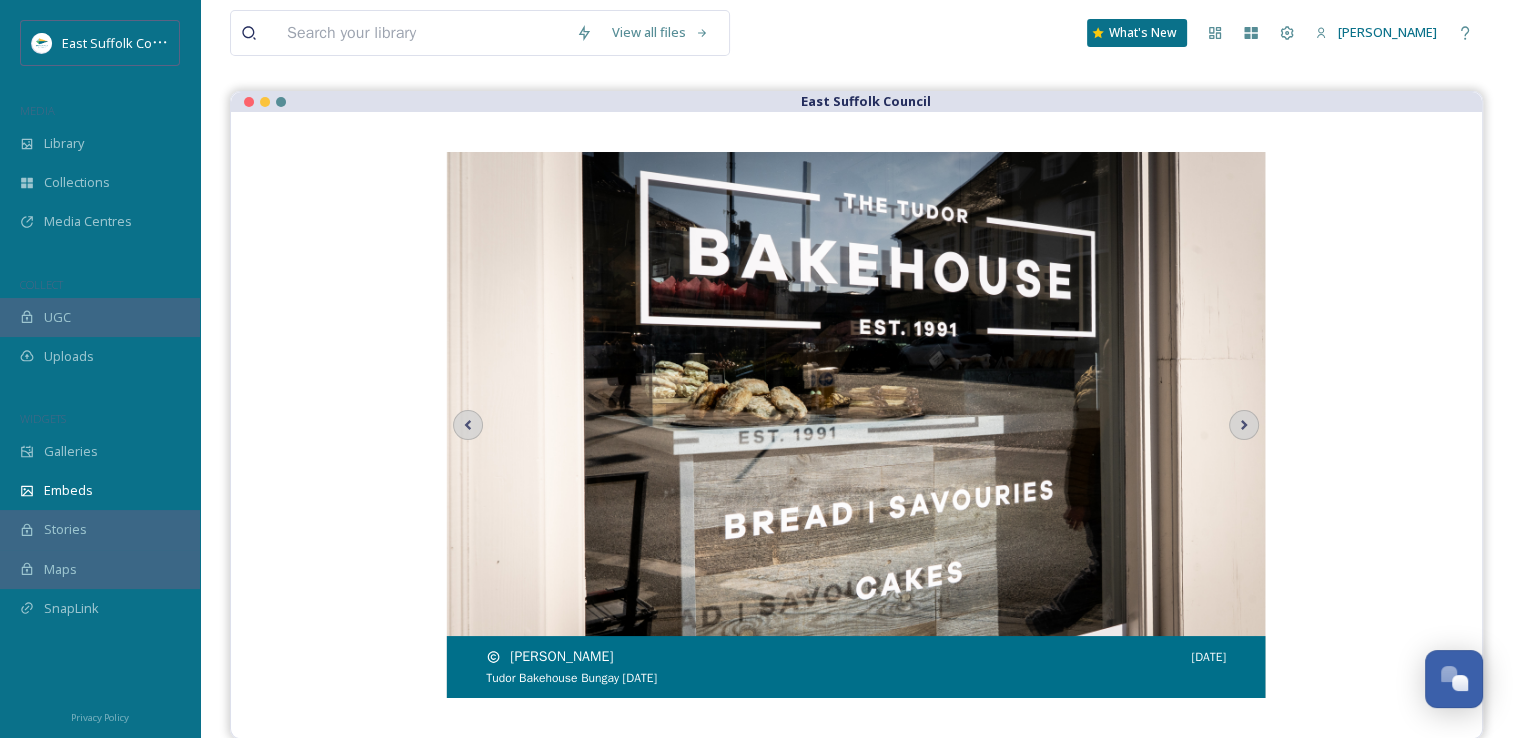 click at bounding box center (856, 425) 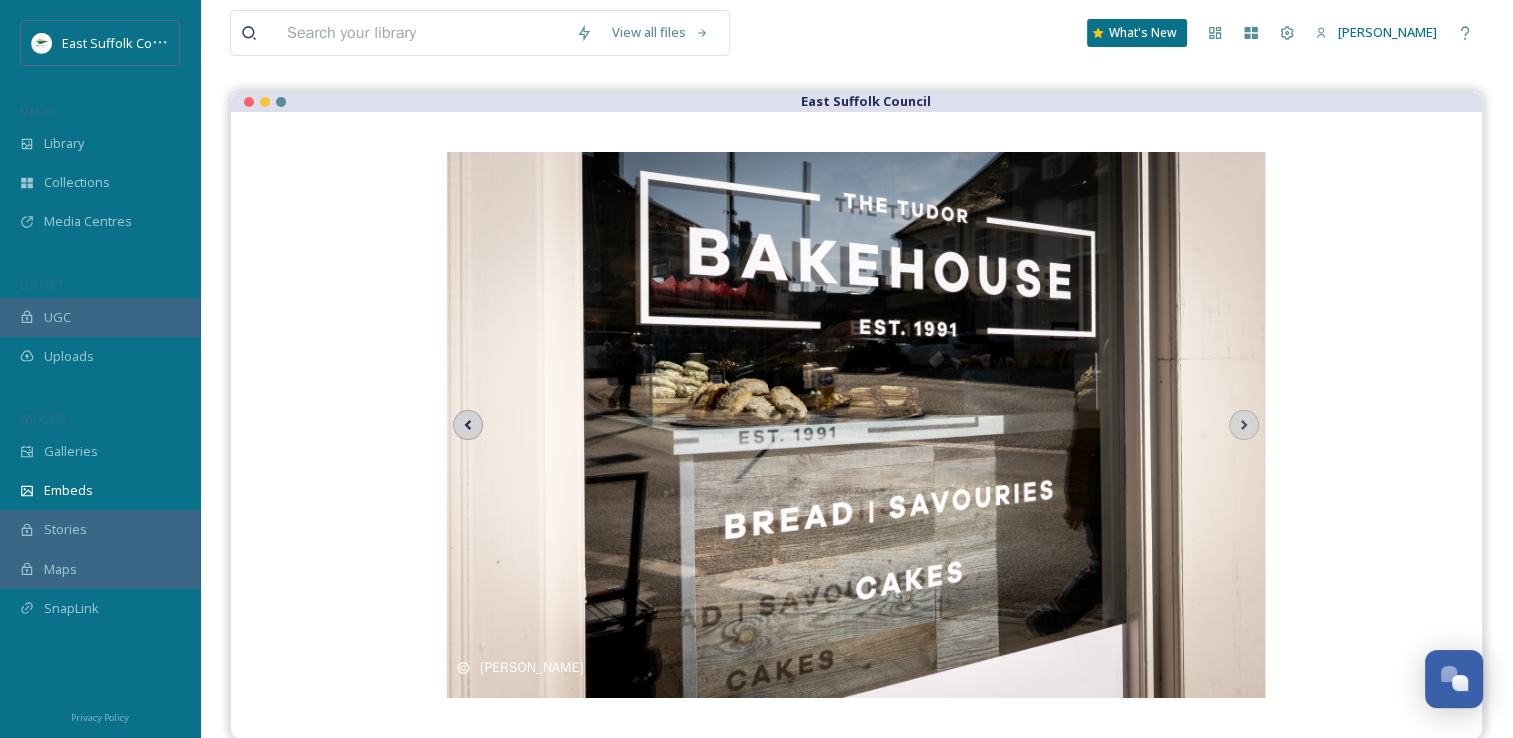click 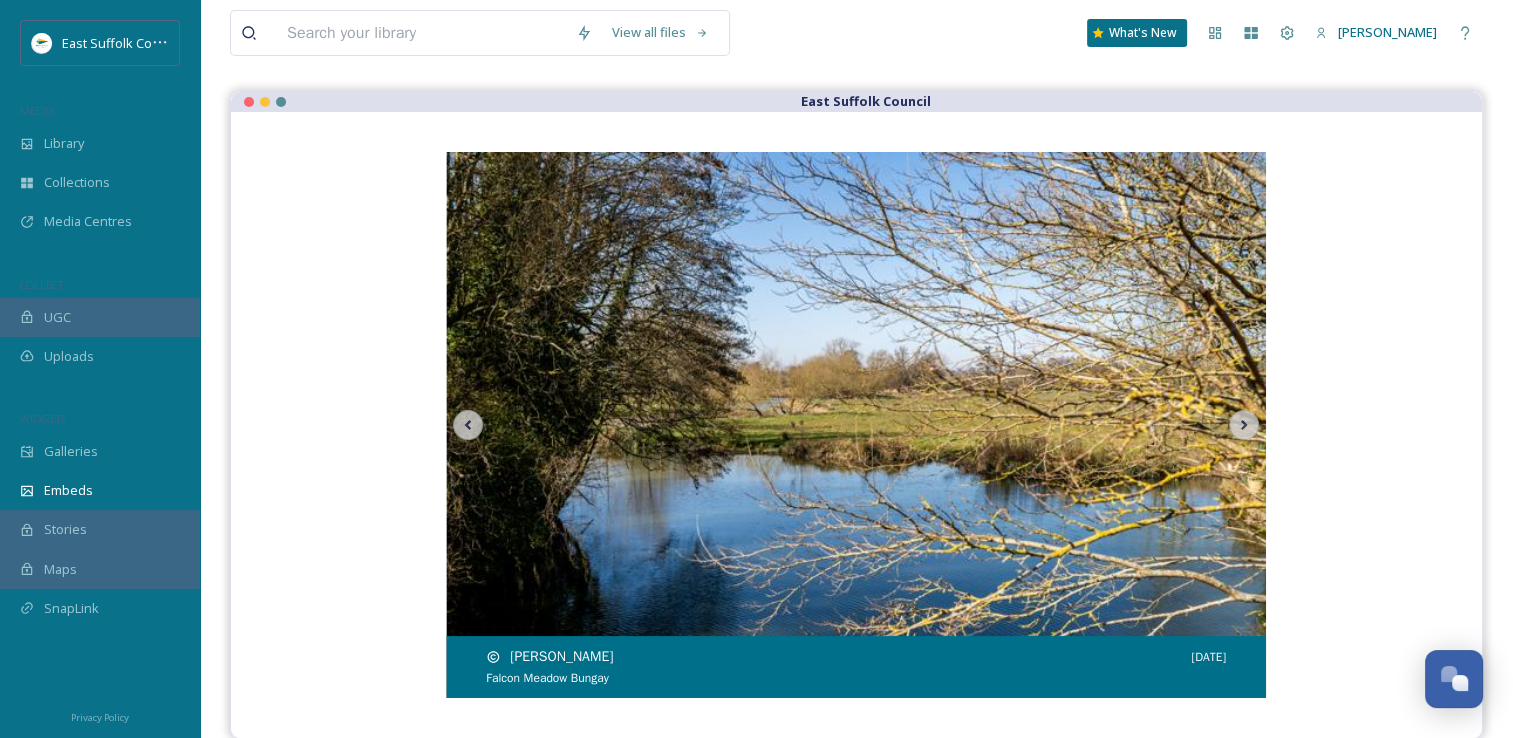 click at bounding box center (856, 425) 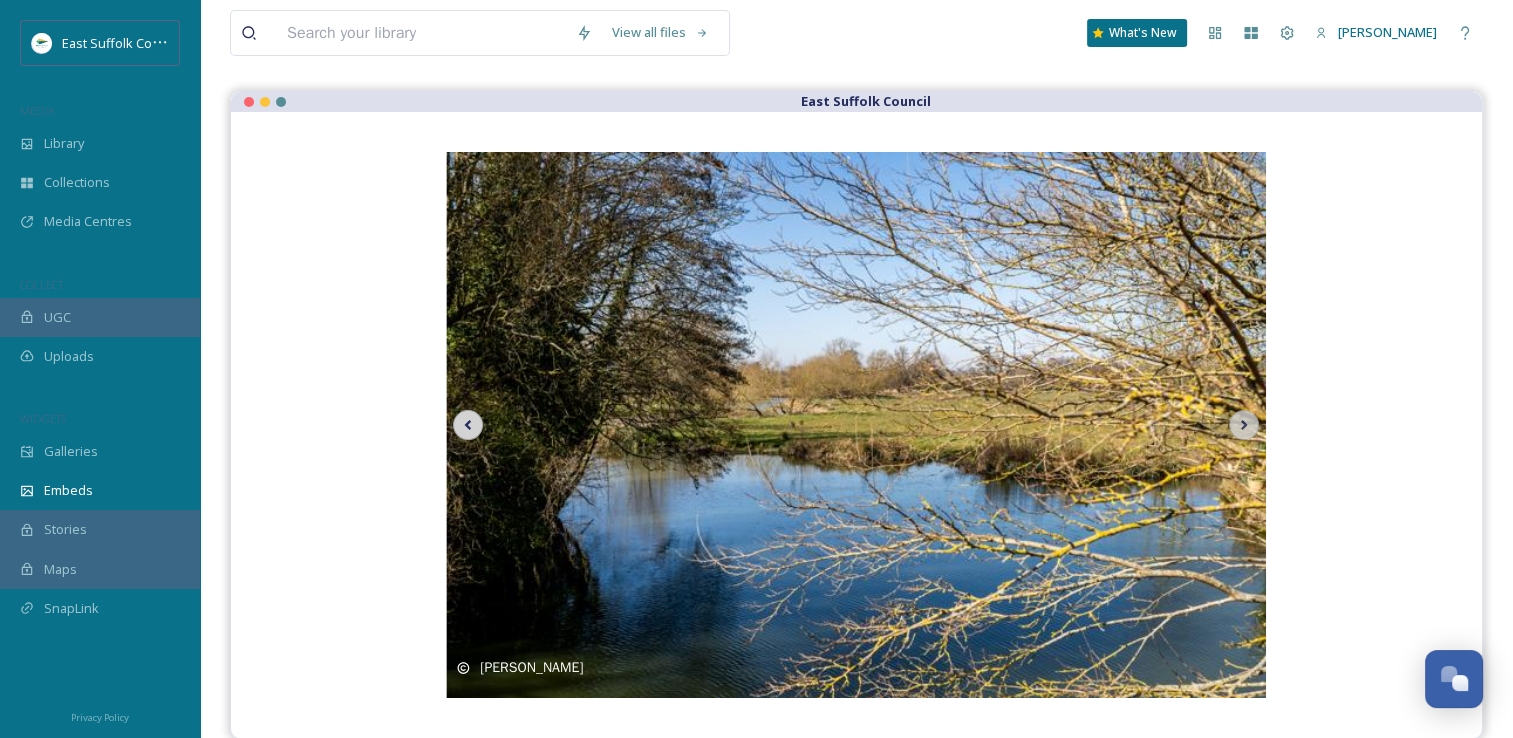 click 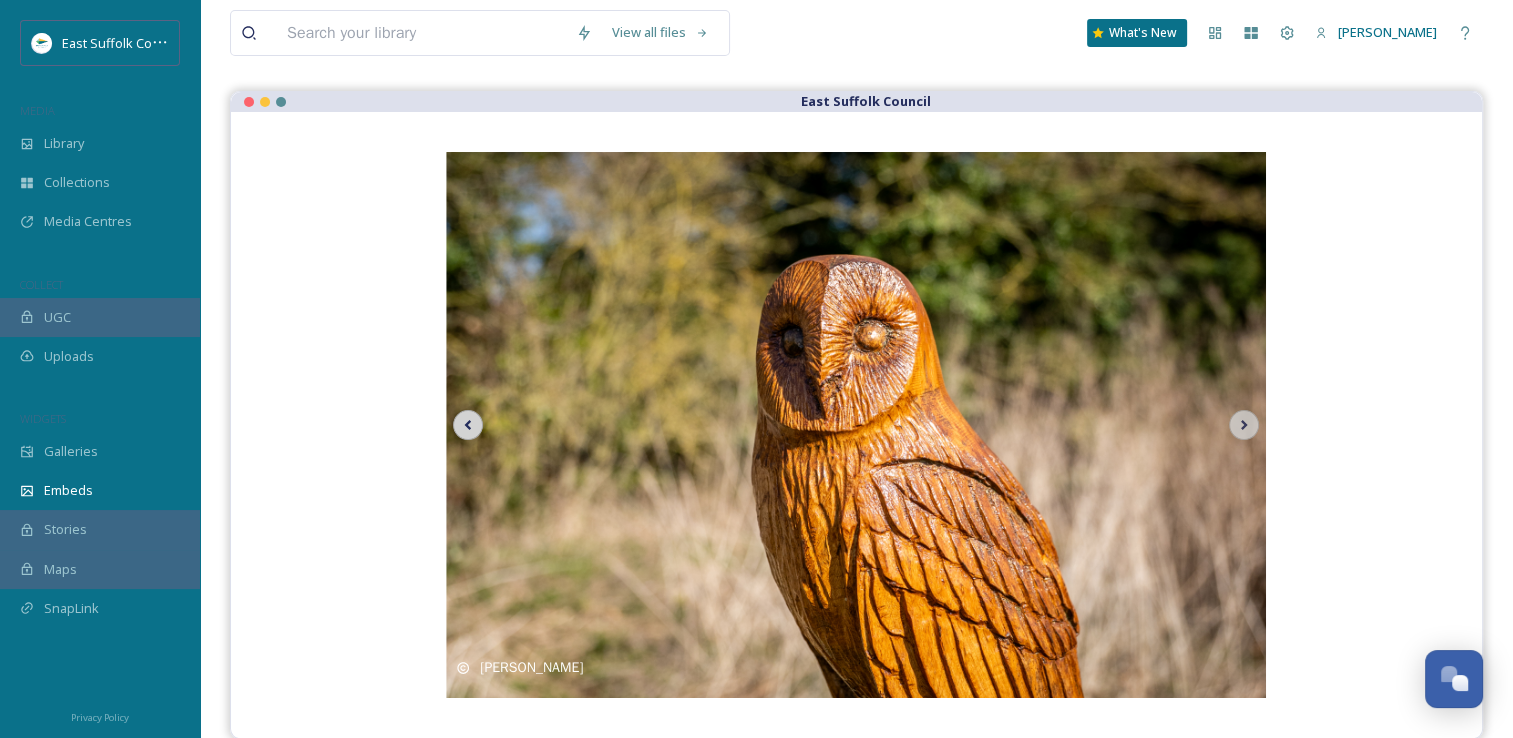 click 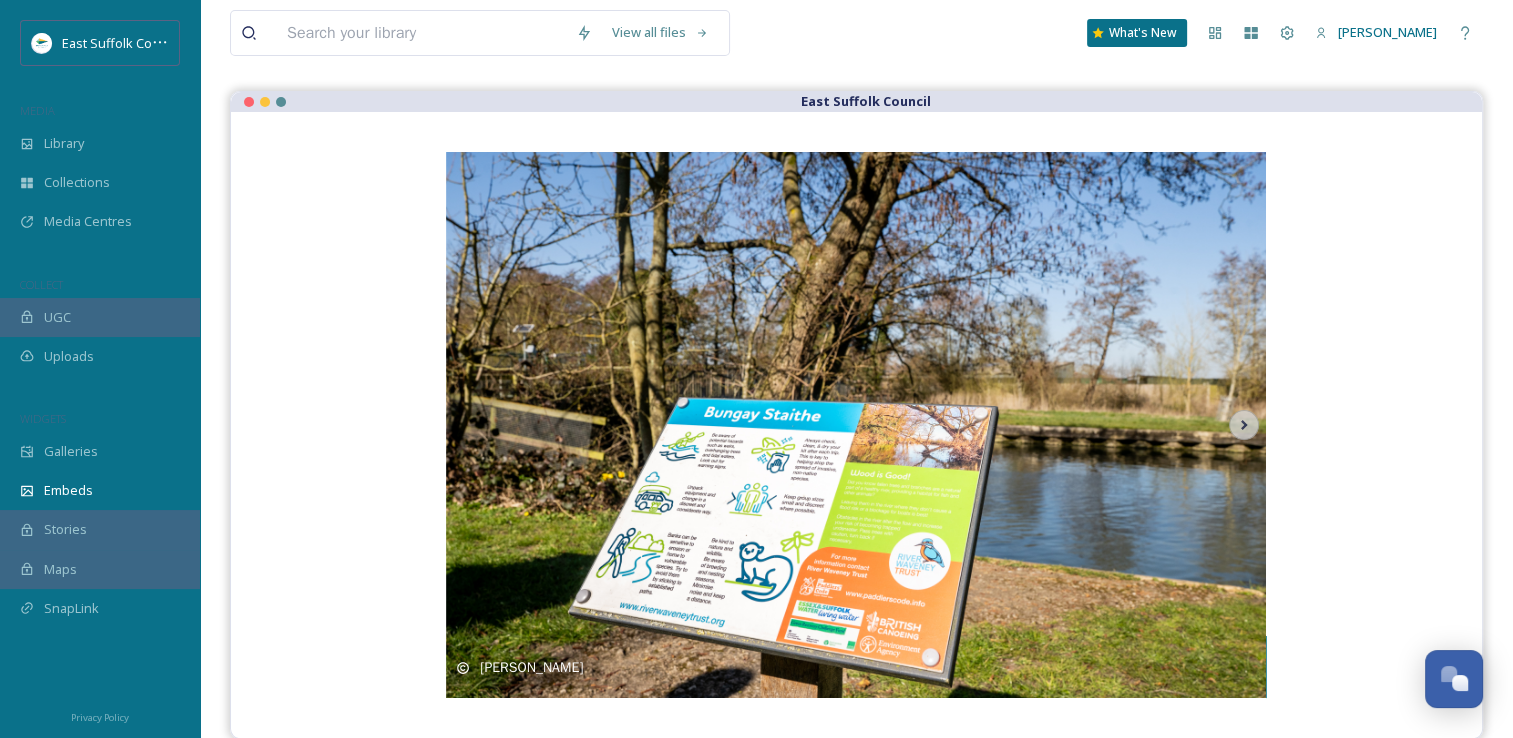 scroll, scrollTop: 9028, scrollLeft: 0, axis: vertical 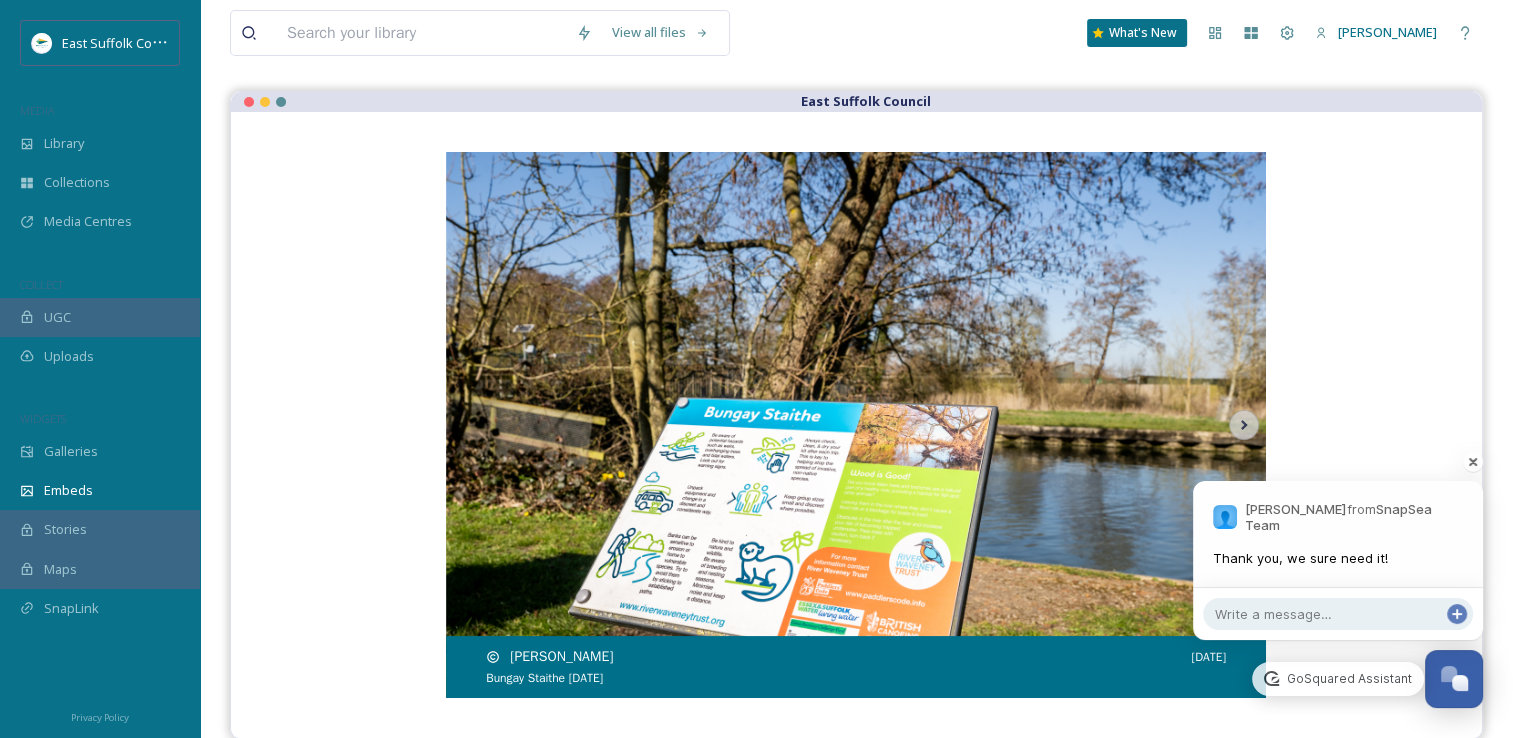 click at bounding box center [856, 425] 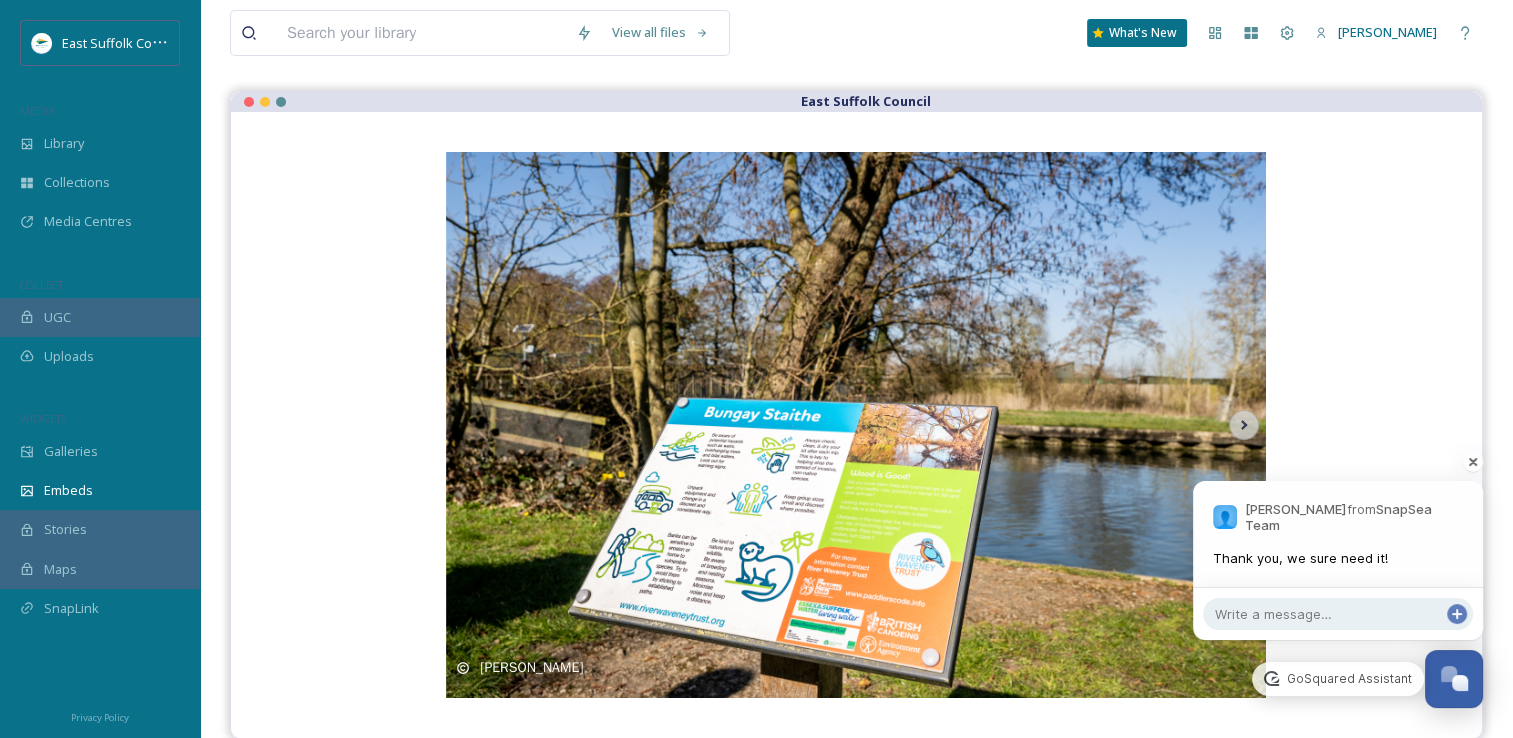 scroll, scrollTop: 9065, scrollLeft: 0, axis: vertical 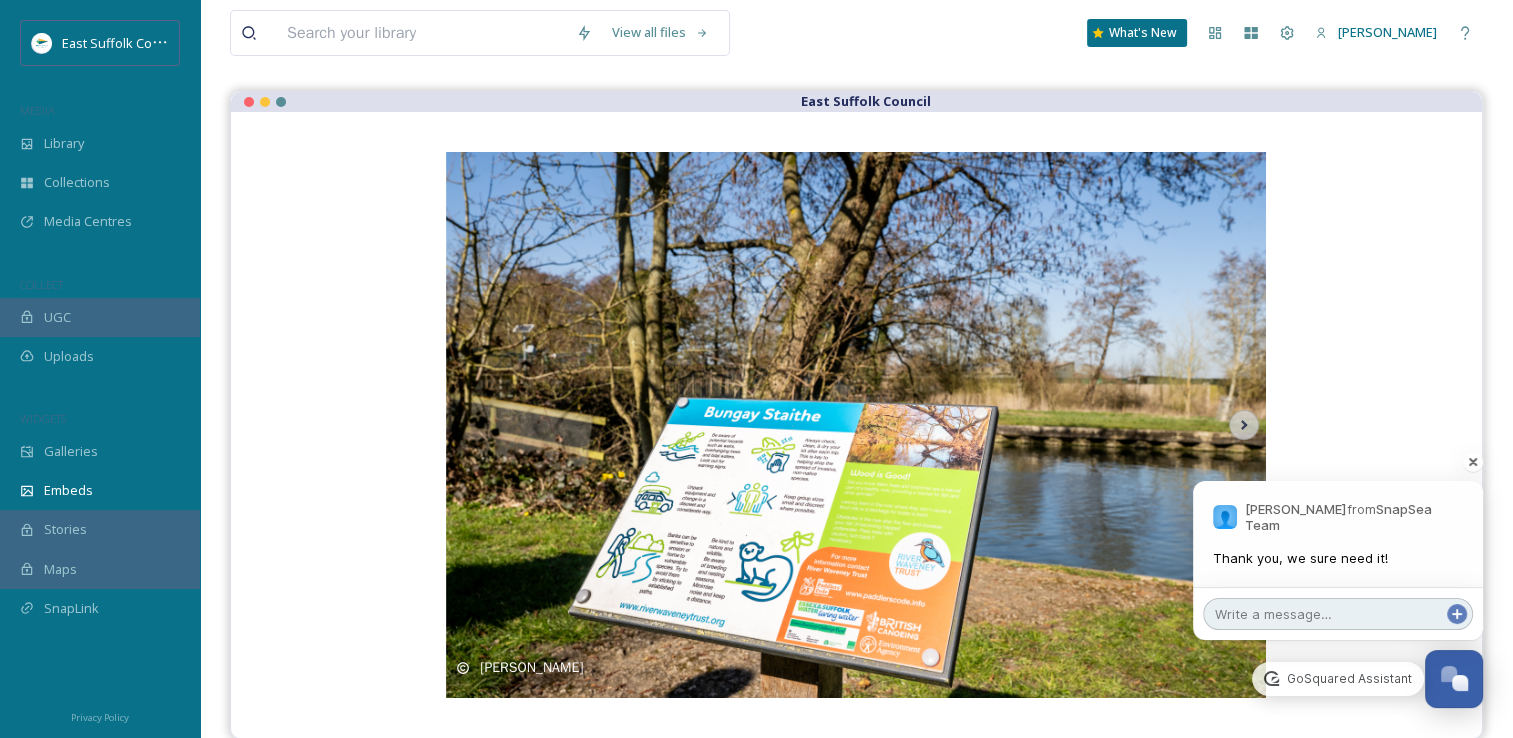 click at bounding box center (1338, 614) 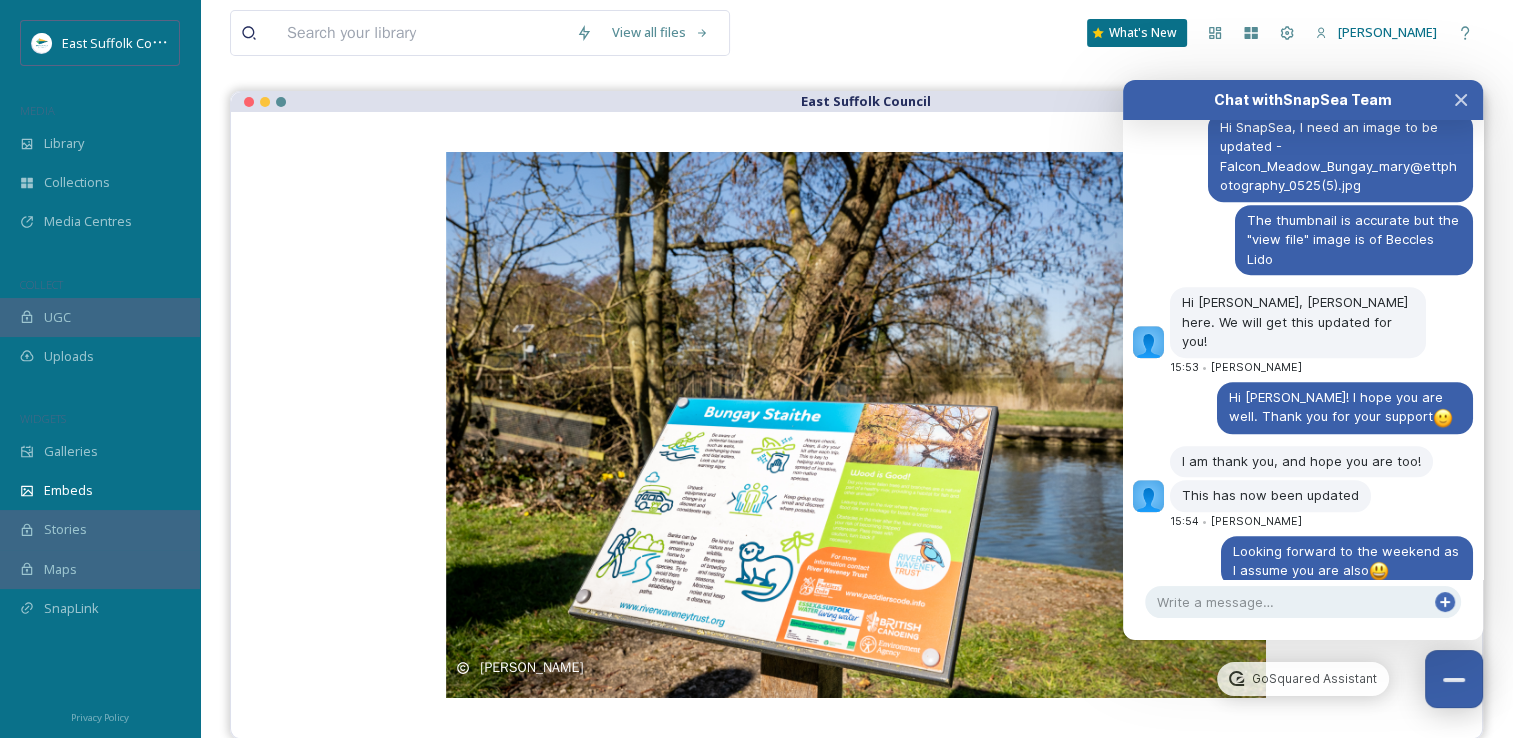 click 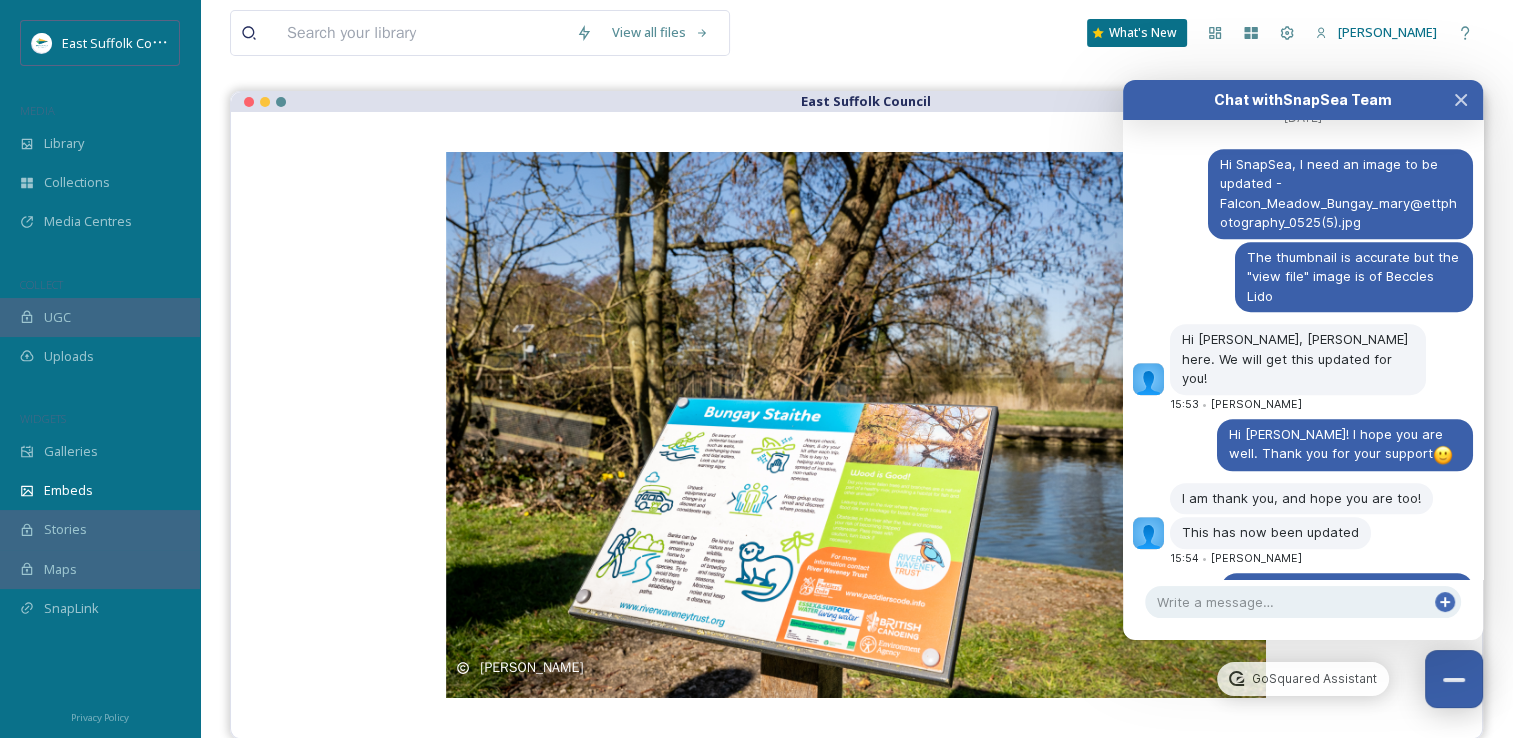 scroll, scrollTop: 9065, scrollLeft: 0, axis: vertical 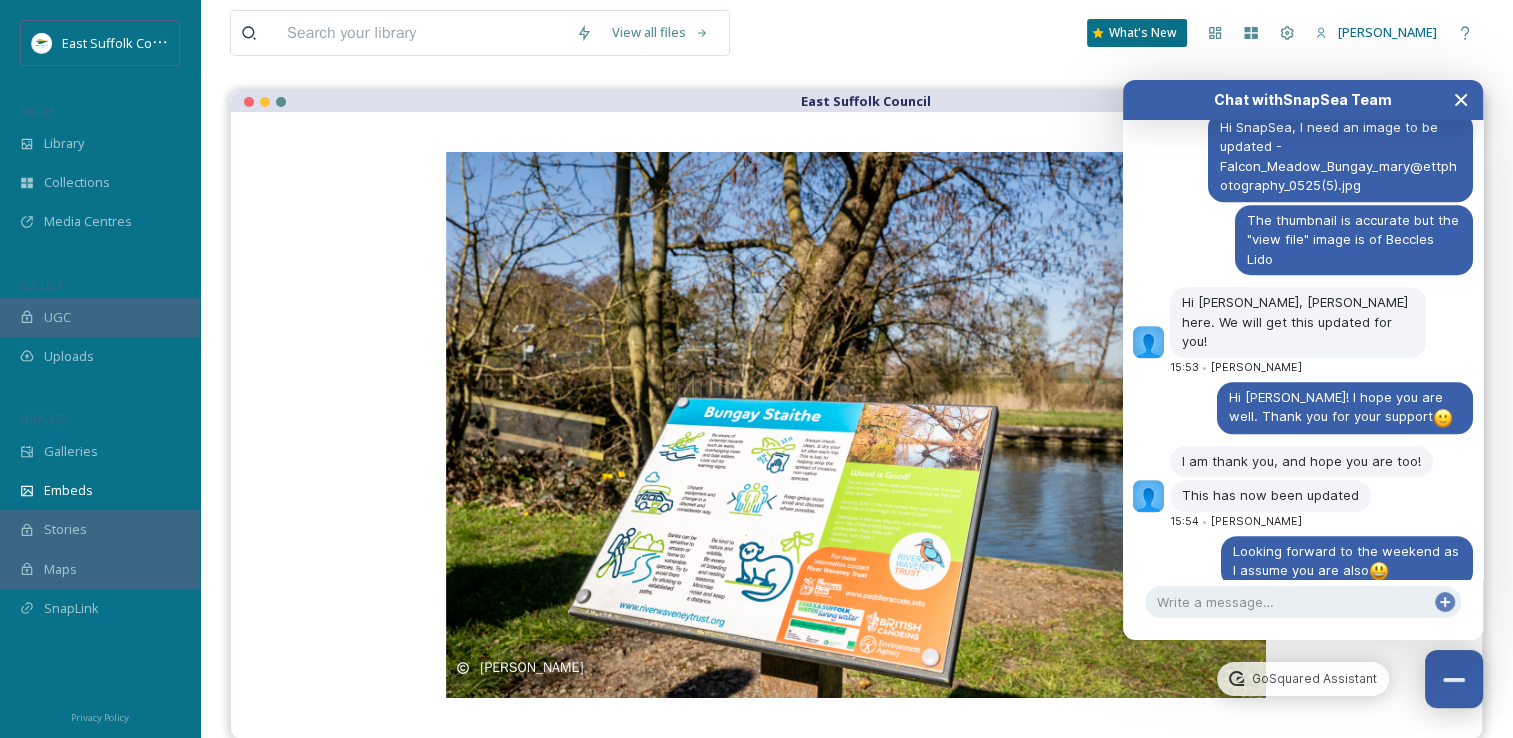 click 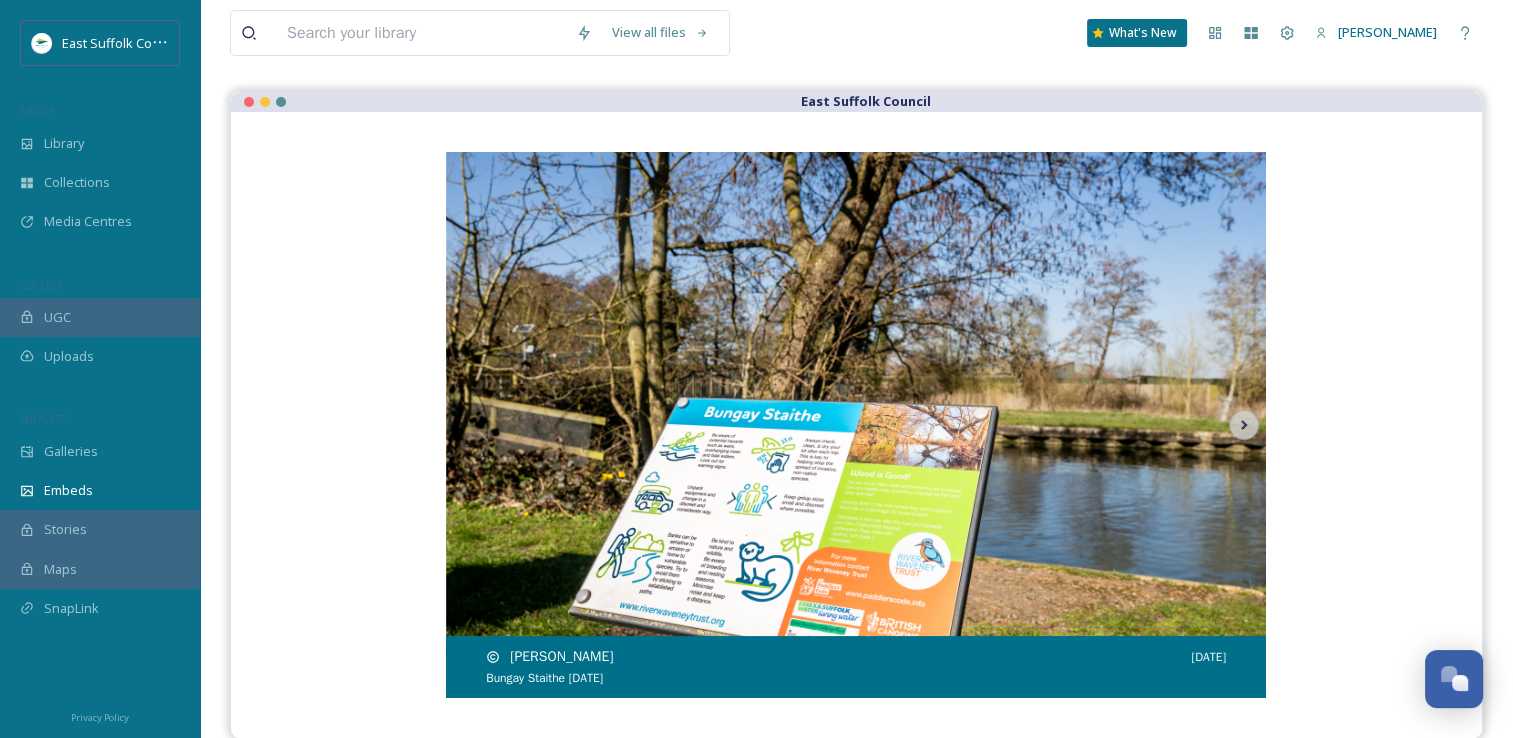 scroll, scrollTop: 9028, scrollLeft: 0, axis: vertical 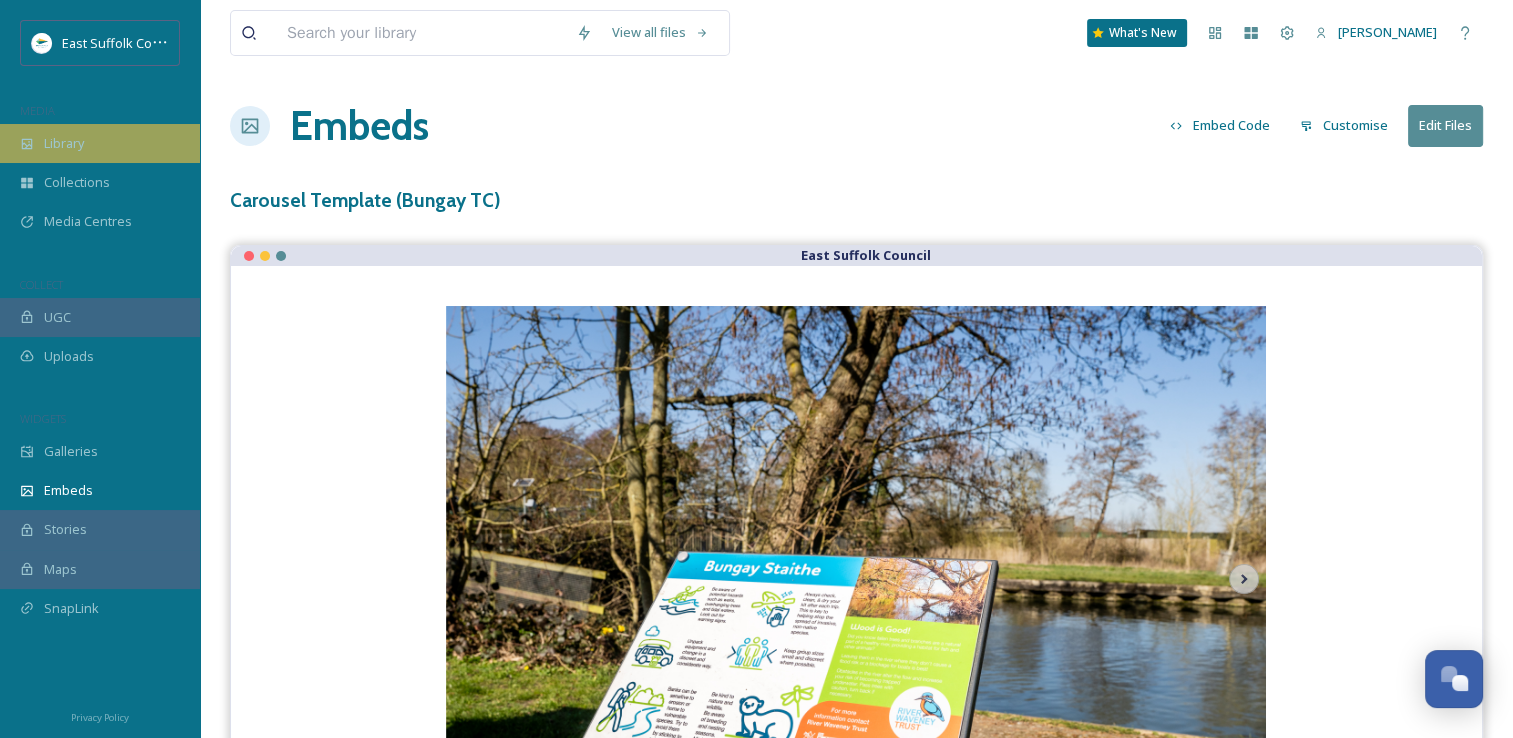 click on "Library" at bounding box center (100, 143) 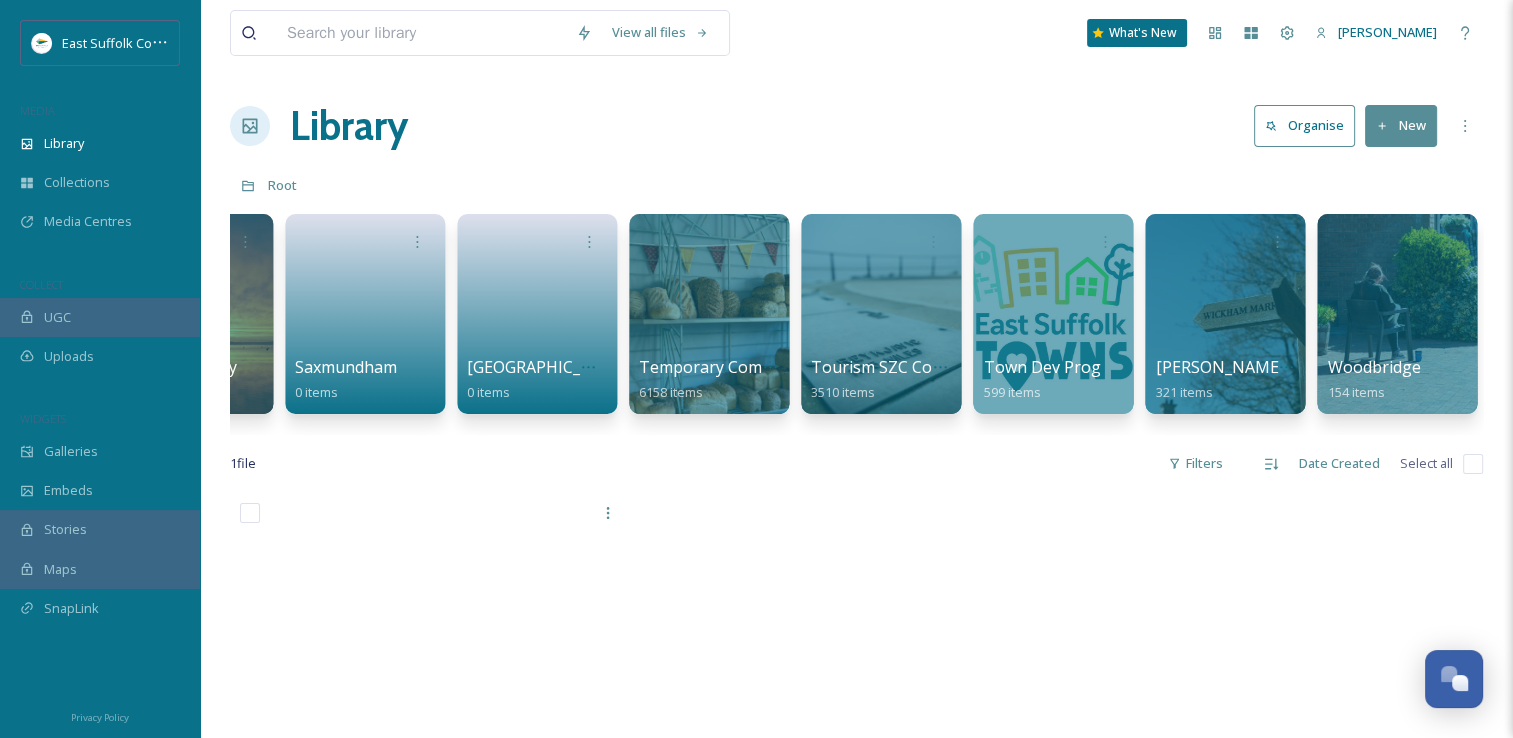 scroll, scrollTop: 0, scrollLeft: 738, axis: horizontal 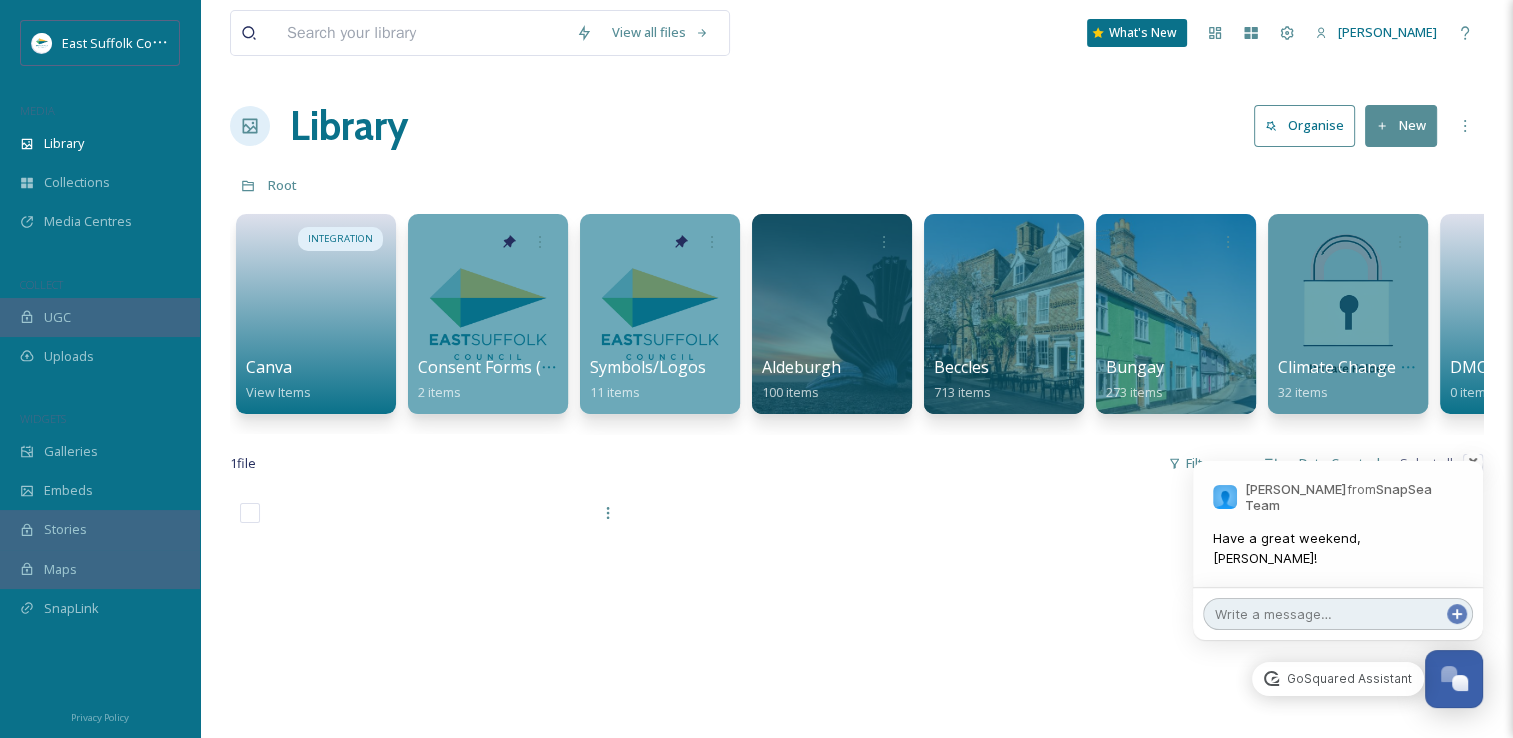 click at bounding box center [1338, 614] 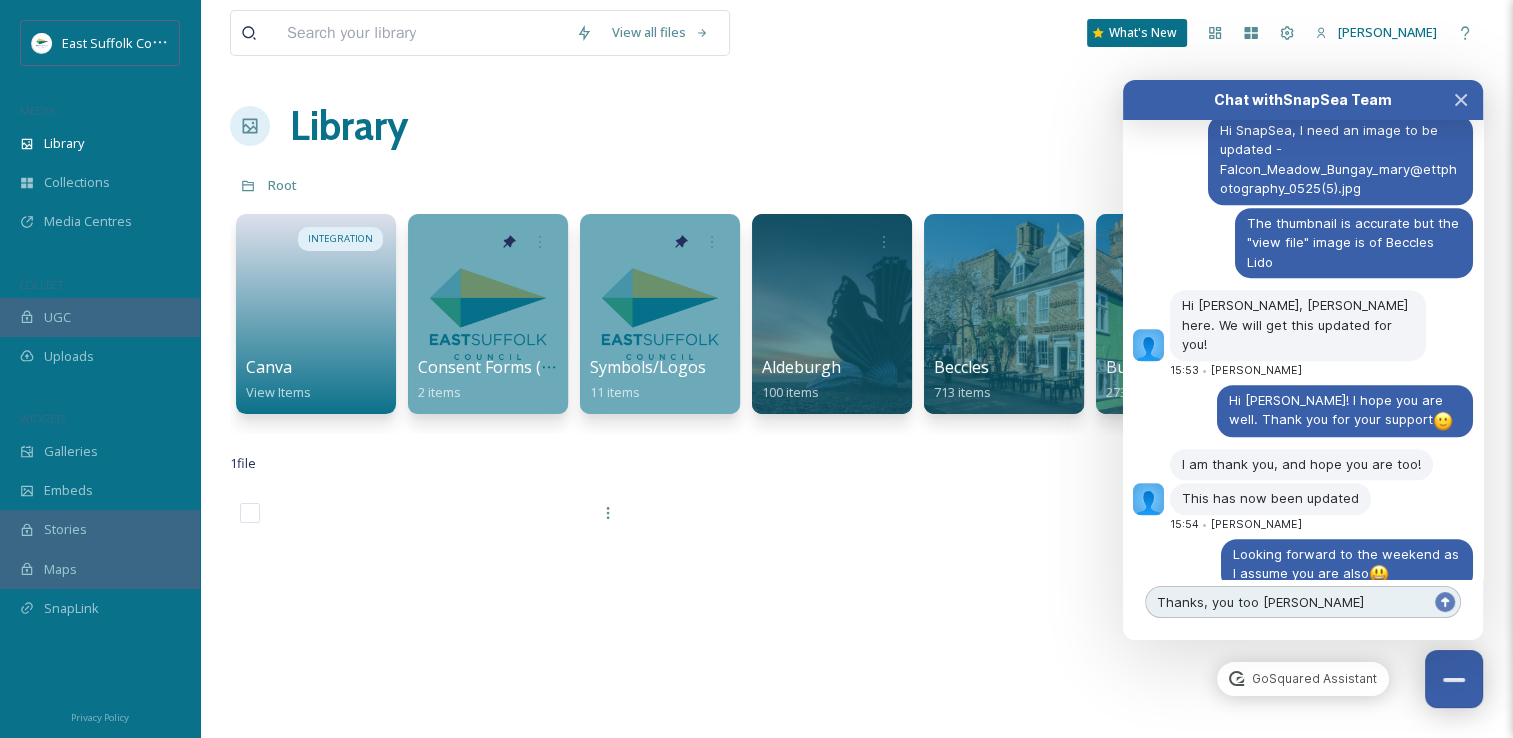 type on "Thanks, you too Aleksei!" 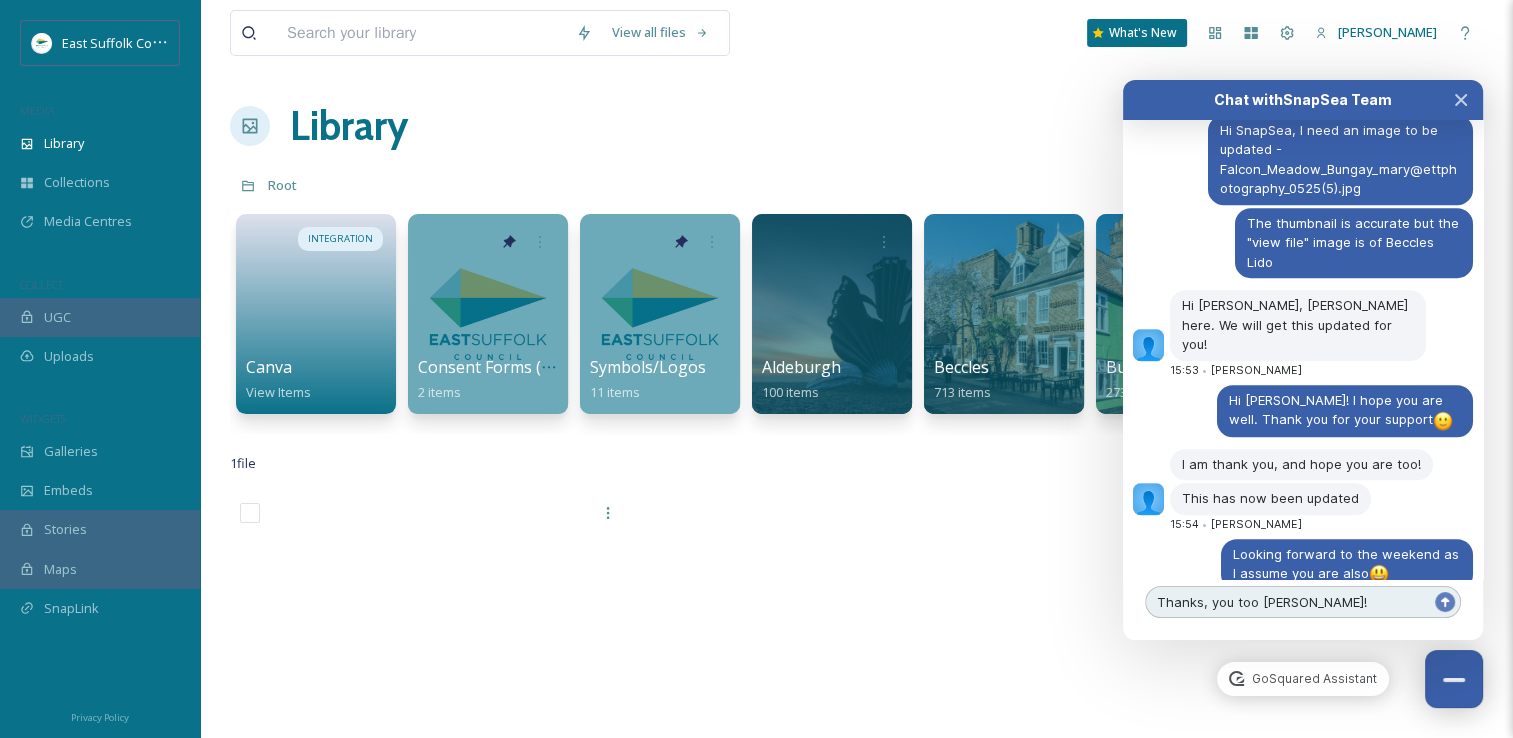 type 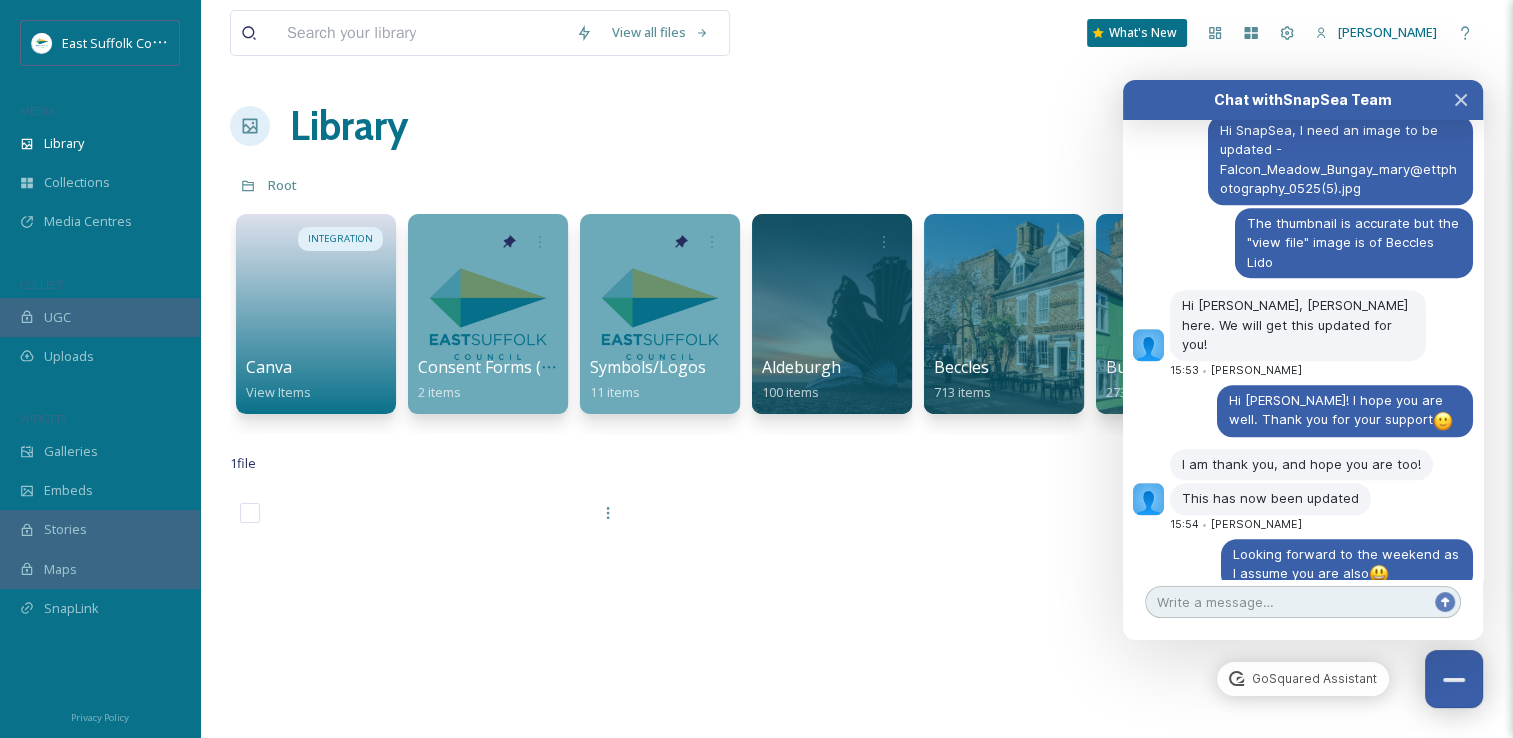 scroll, scrollTop: 9106, scrollLeft: 0, axis: vertical 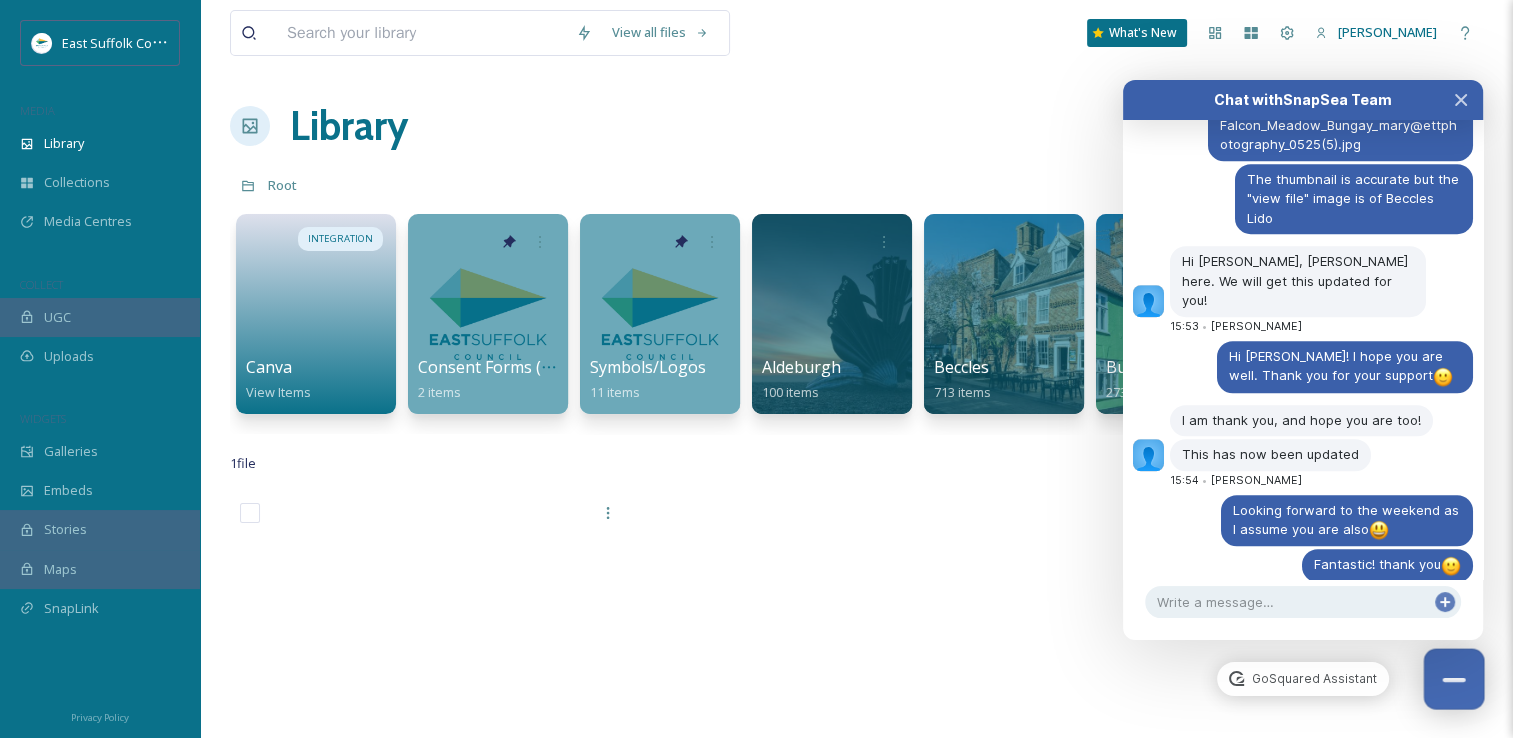 drag, startPoint x: 1477, startPoint y: 693, endPoint x: 1468, endPoint y: 680, distance: 15.811388 